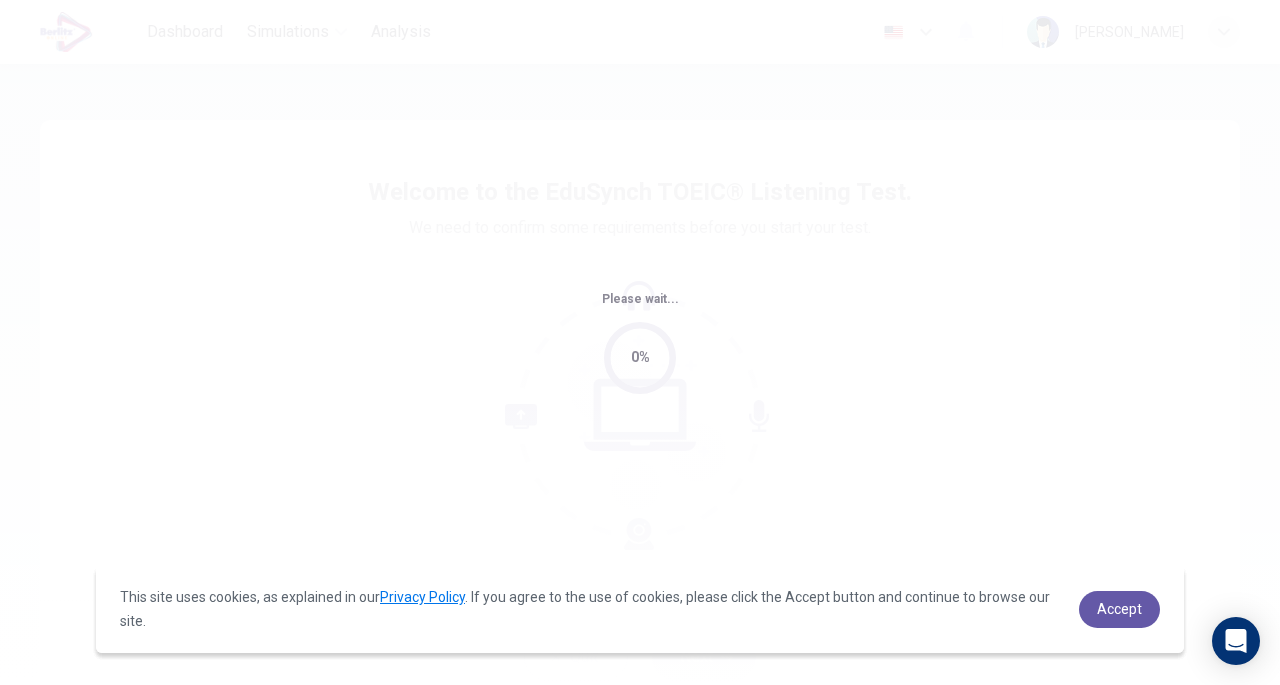 scroll, scrollTop: 0, scrollLeft: 0, axis: both 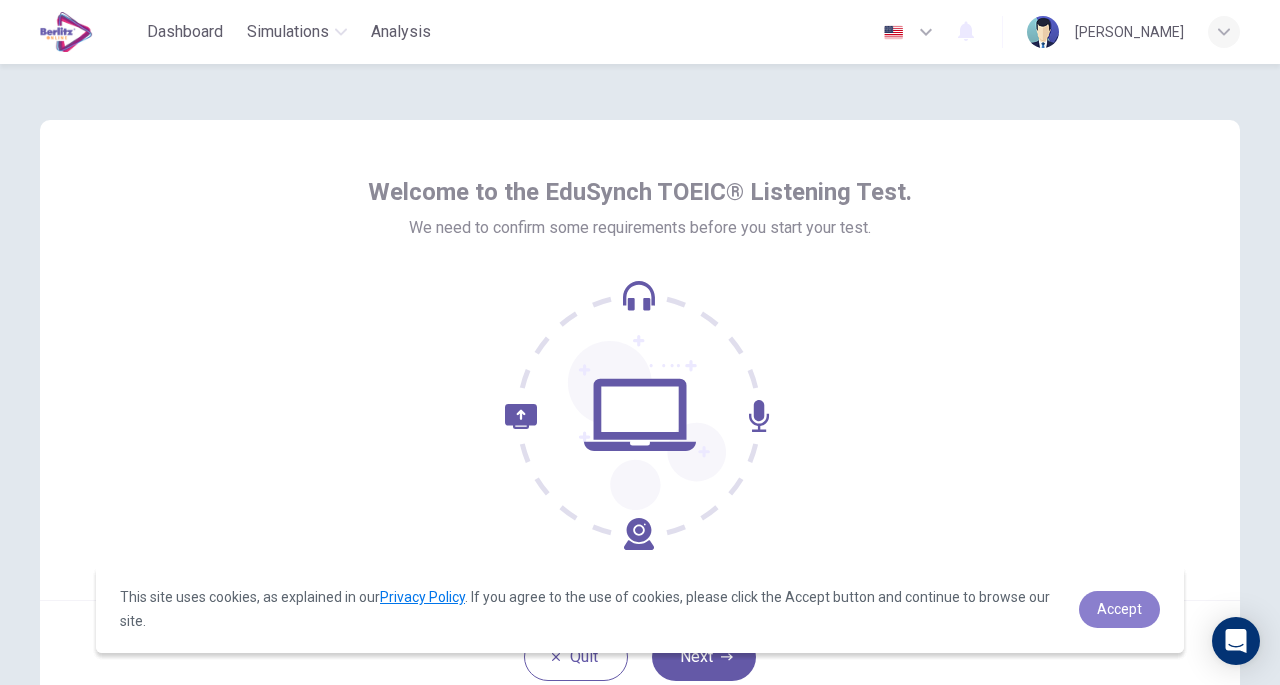 click on "Accept" at bounding box center (1119, 609) 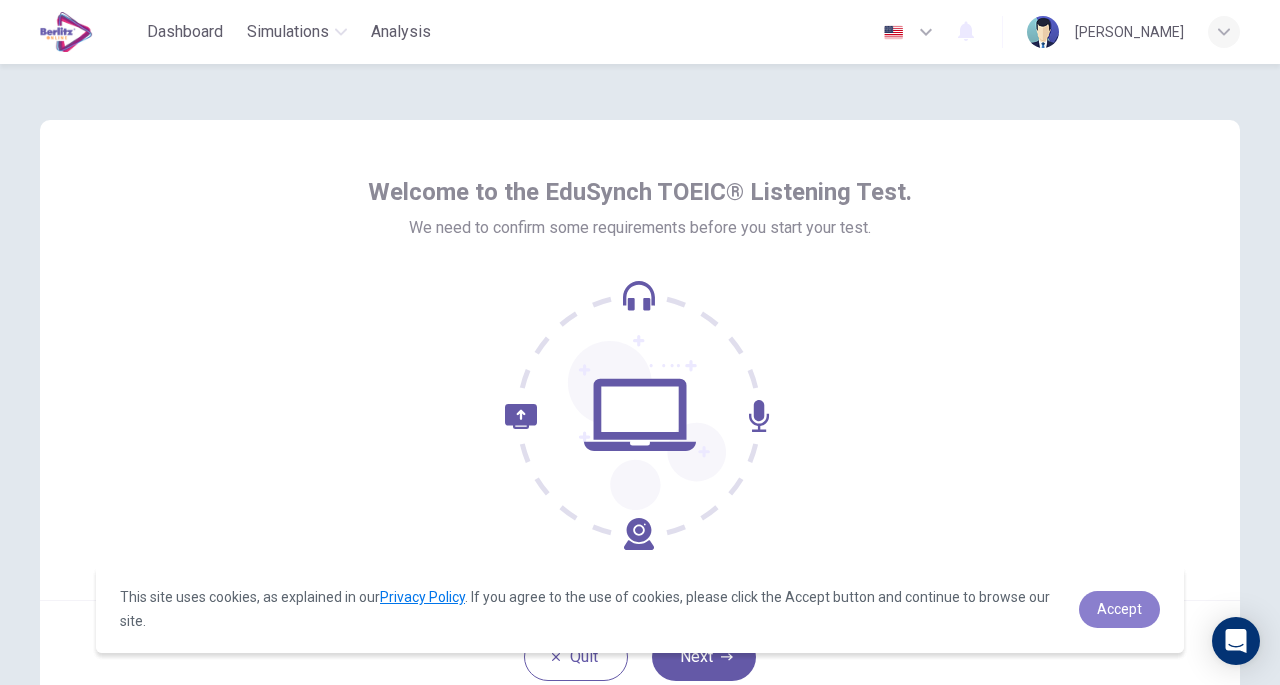 click on "Accept" at bounding box center (1119, 609) 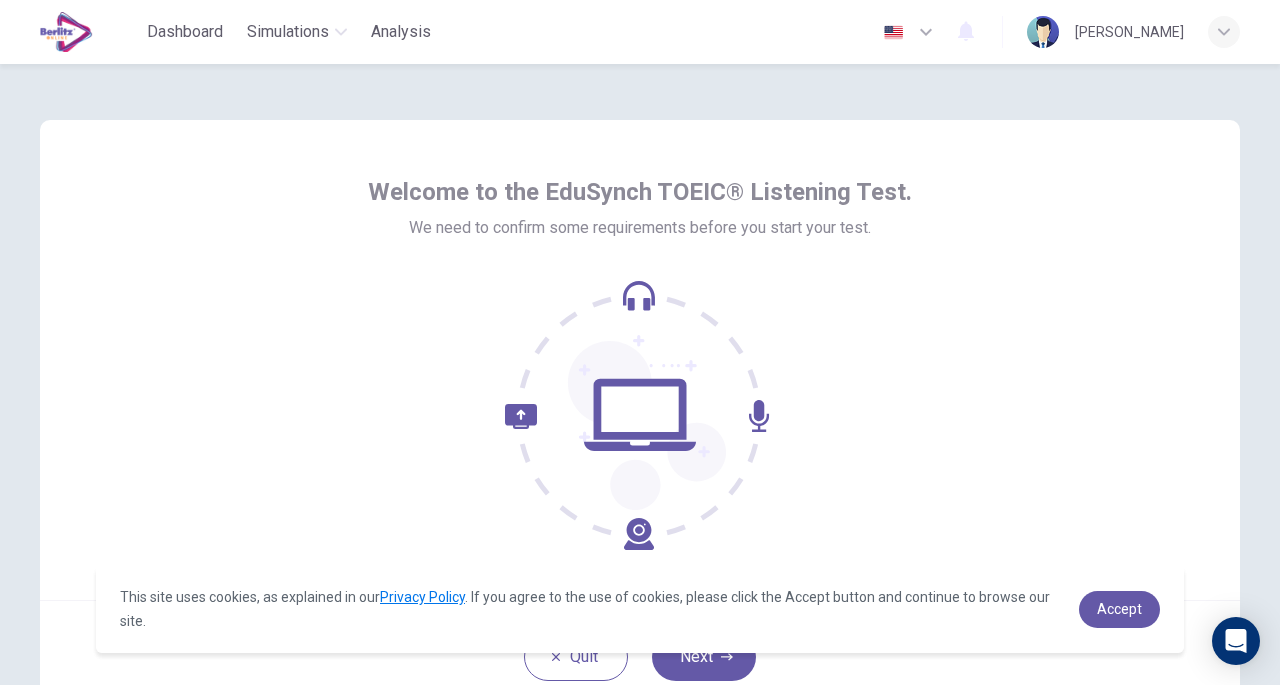 click 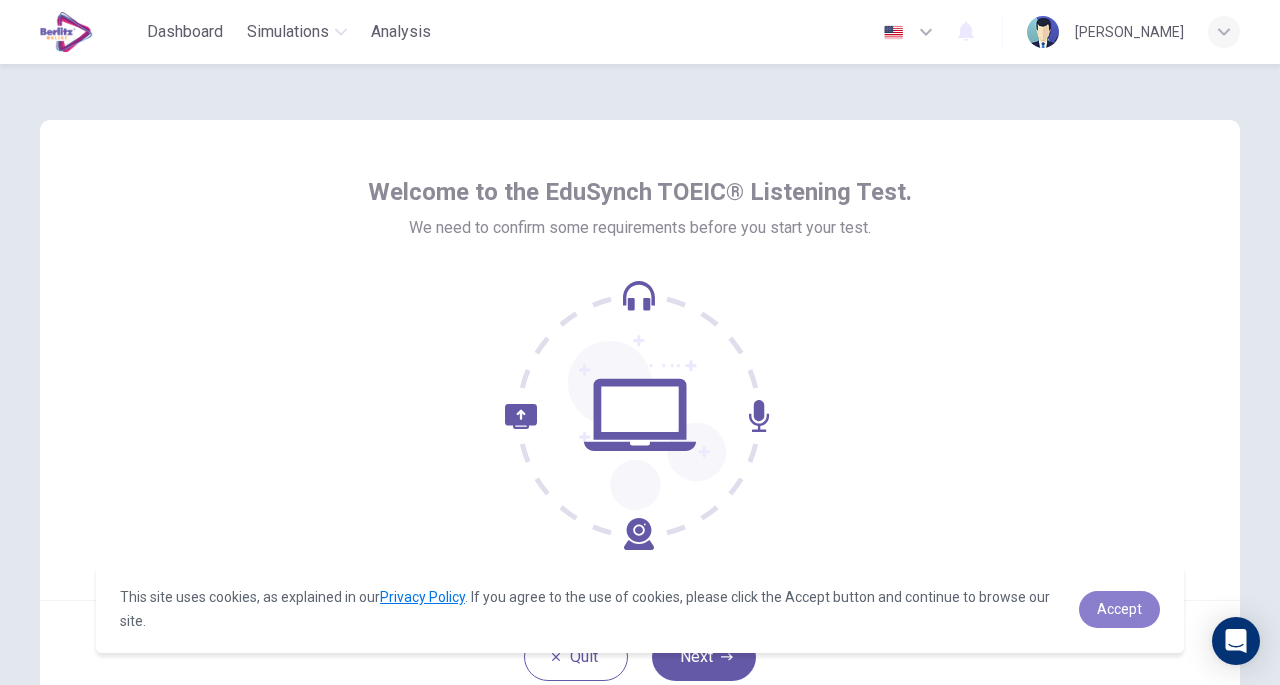 click on "Accept" at bounding box center (1119, 609) 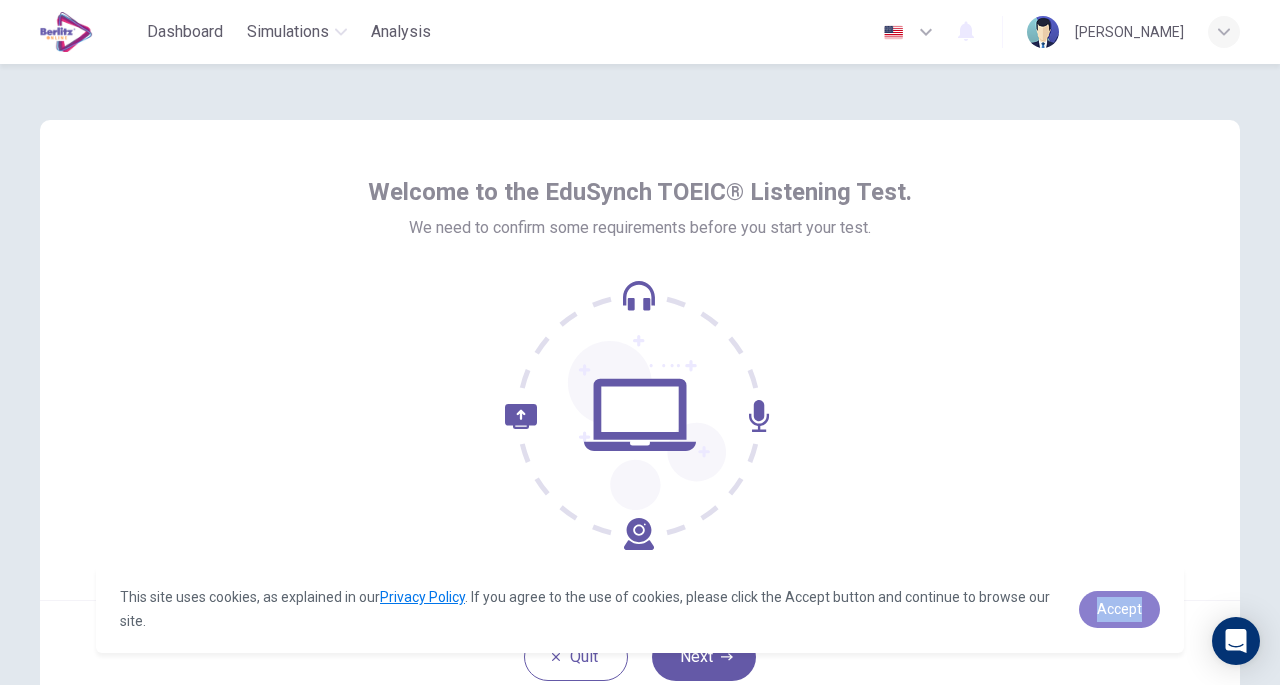 click on "Accept" at bounding box center [1119, 609] 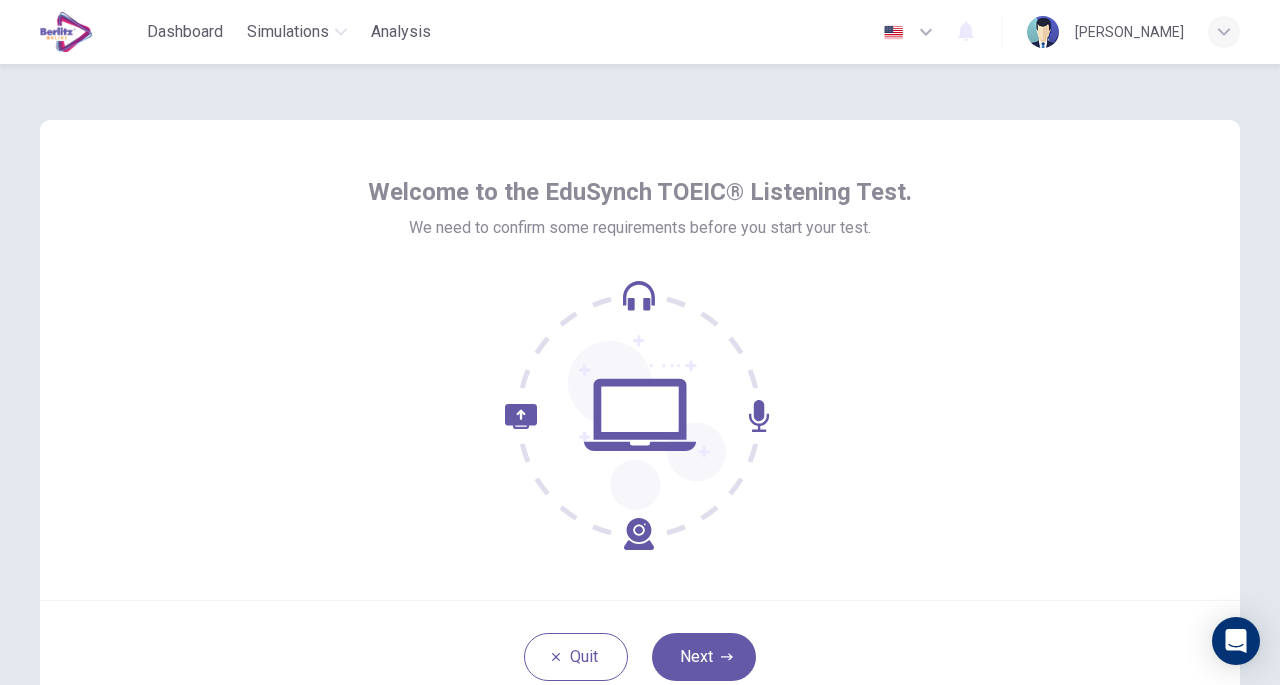 click on "Quit Next" at bounding box center (640, 656) 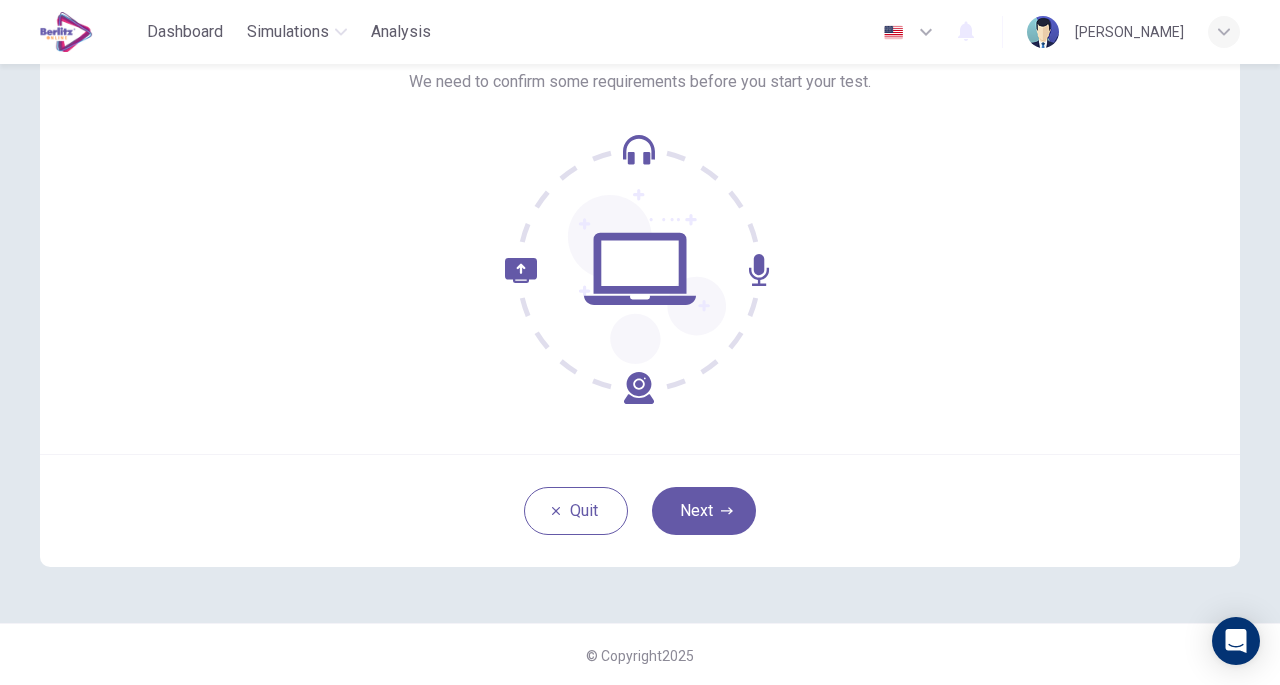 scroll, scrollTop: 147, scrollLeft: 0, axis: vertical 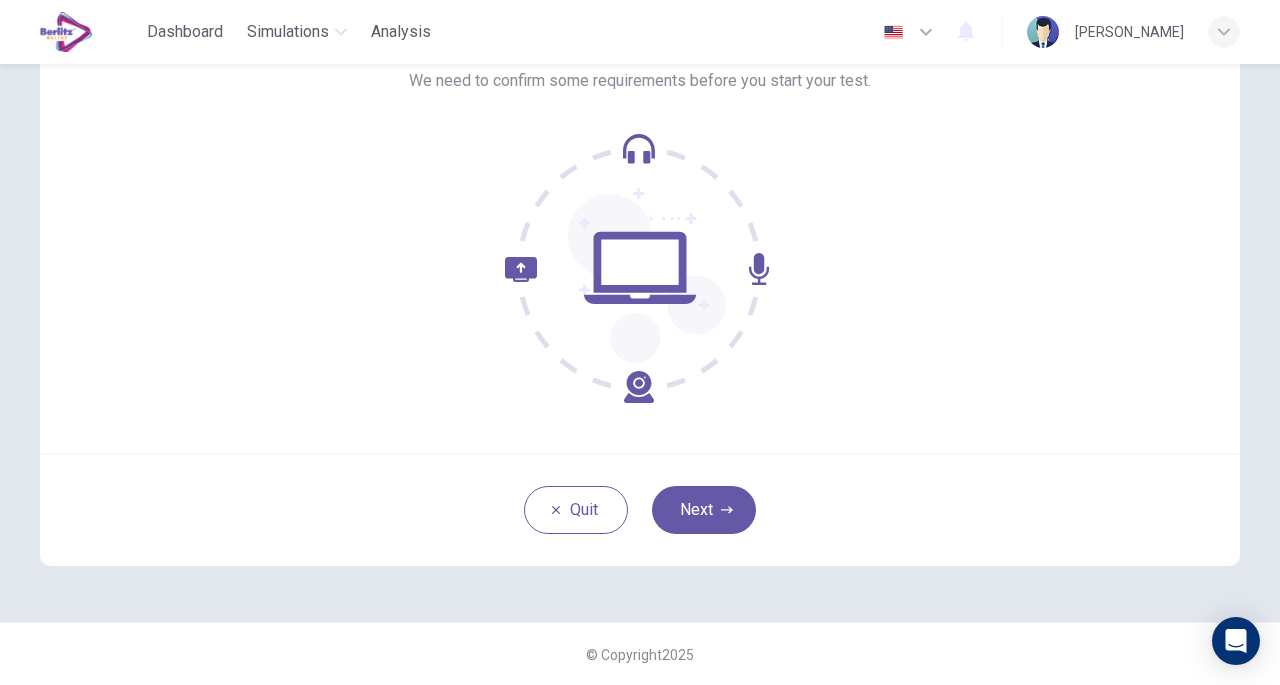 click on "Next" at bounding box center (704, 510) 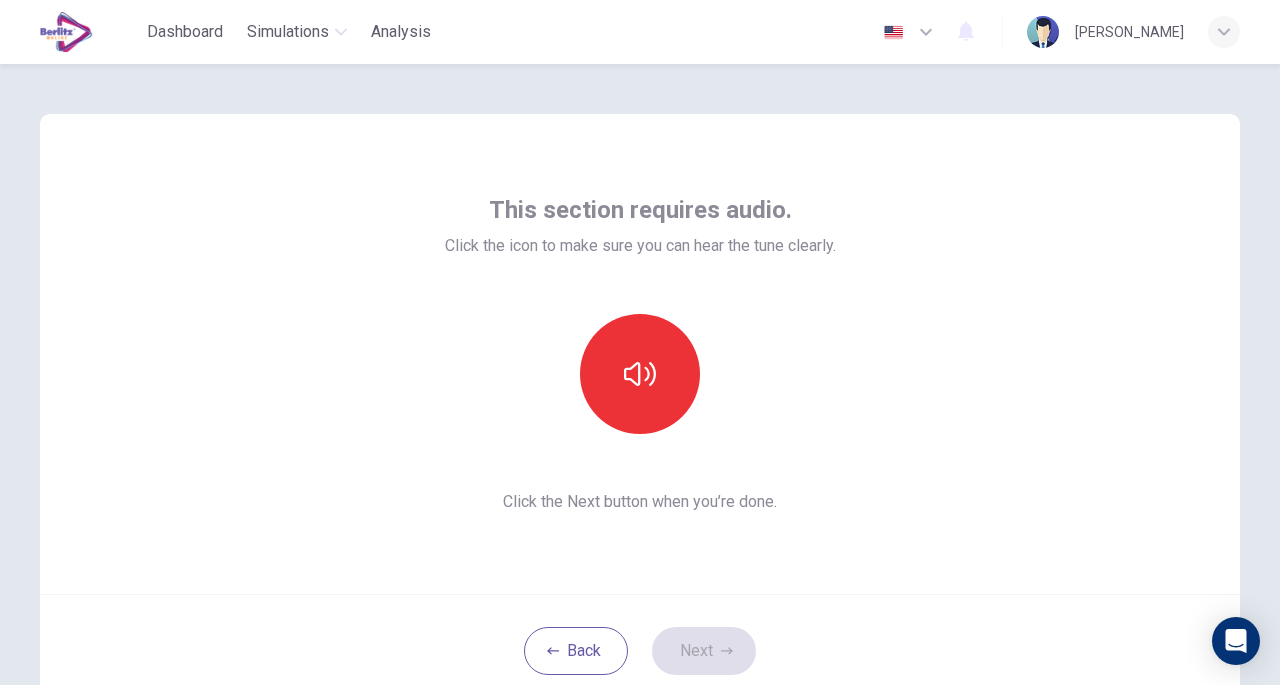 scroll, scrollTop: 0, scrollLeft: 0, axis: both 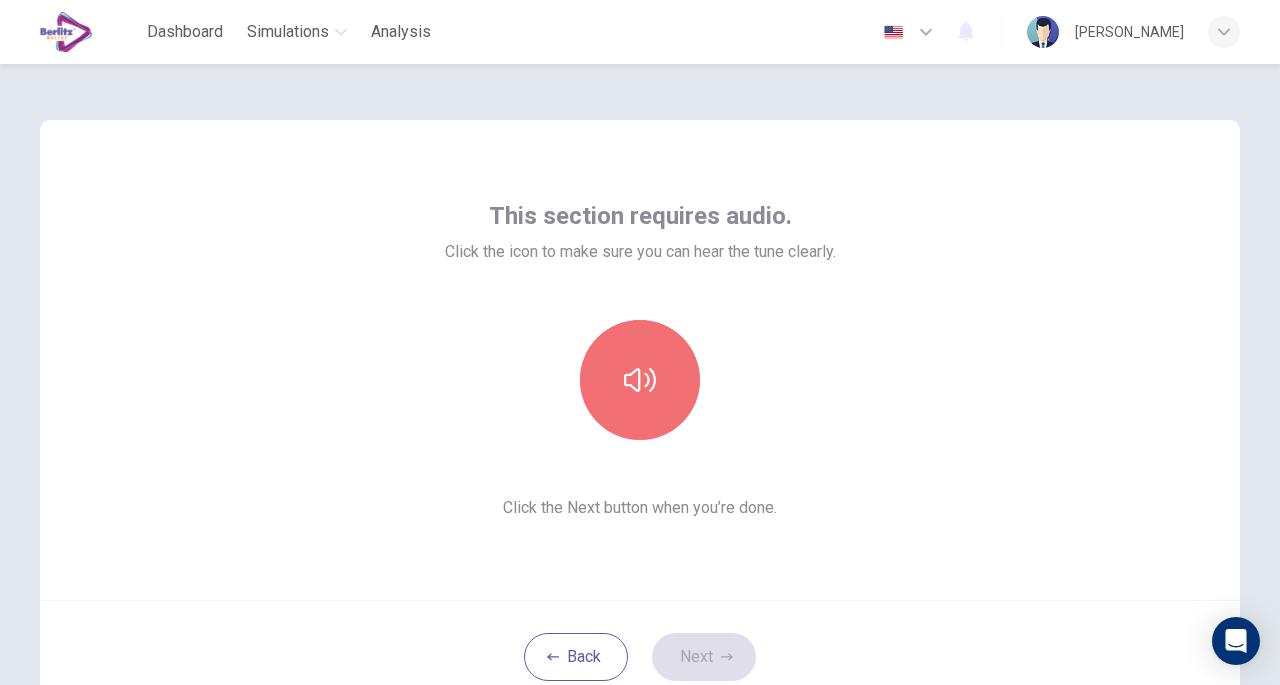 click 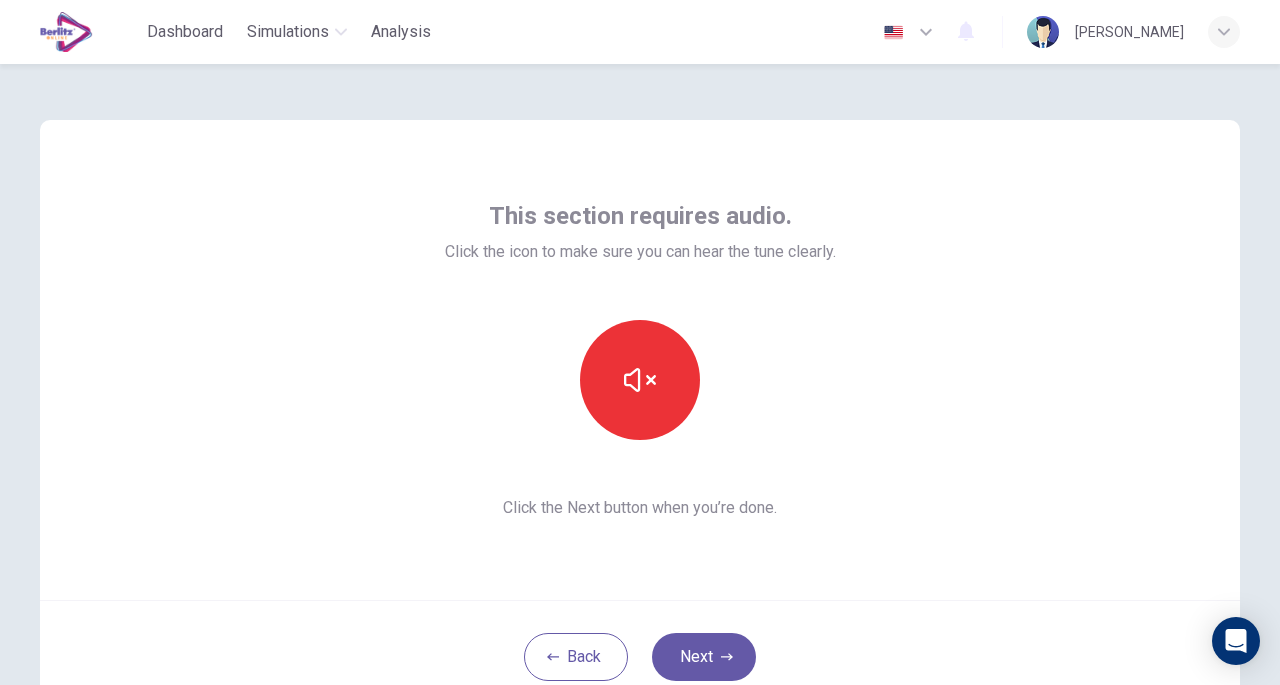 click 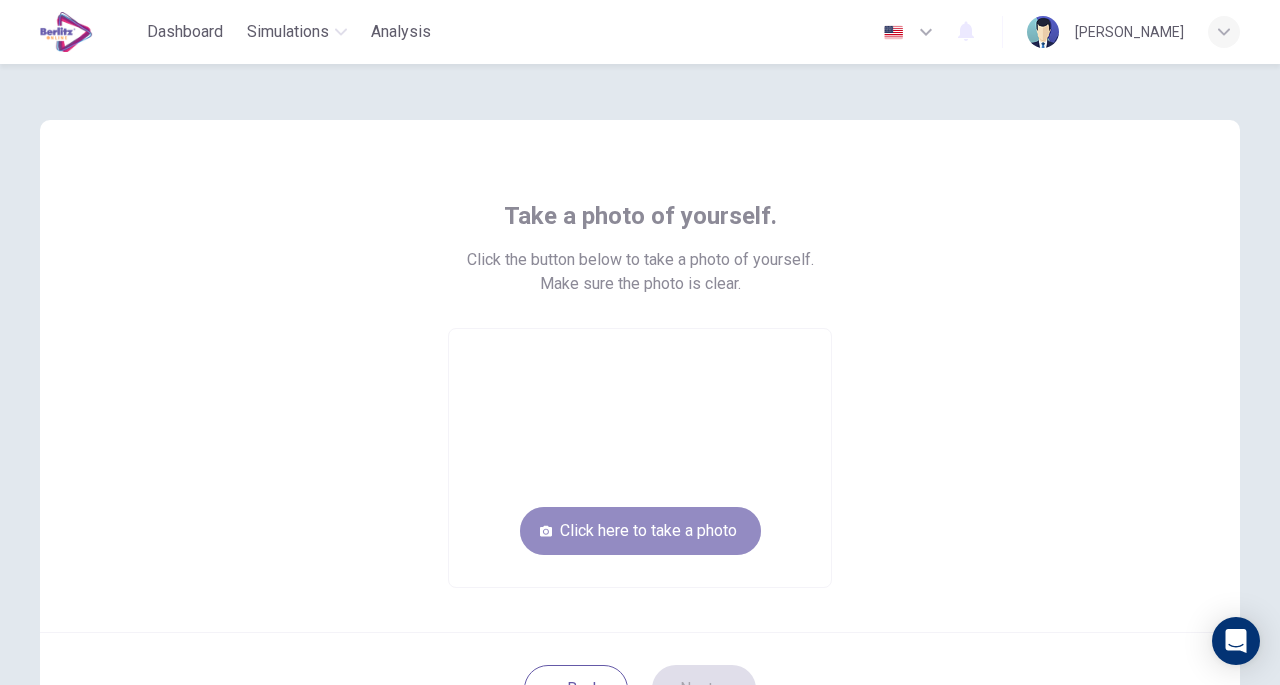 click on "Click here to take a photo" at bounding box center (640, 531) 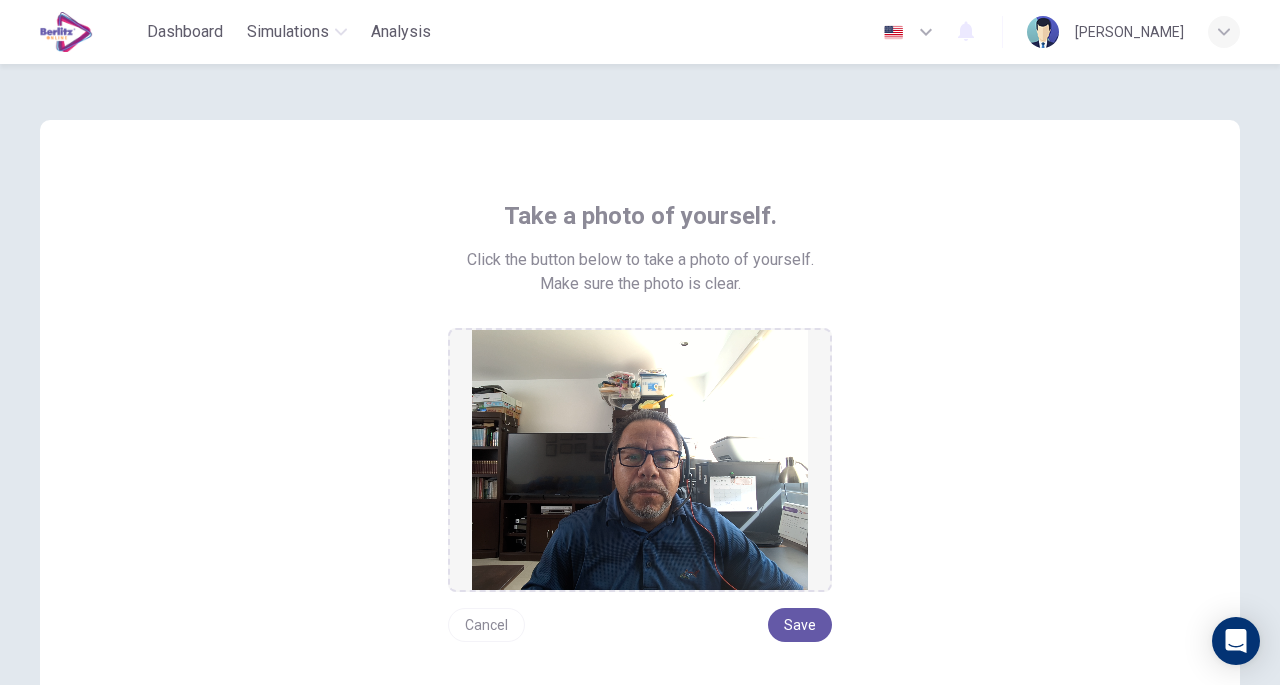 click on "Save" at bounding box center (800, 625) 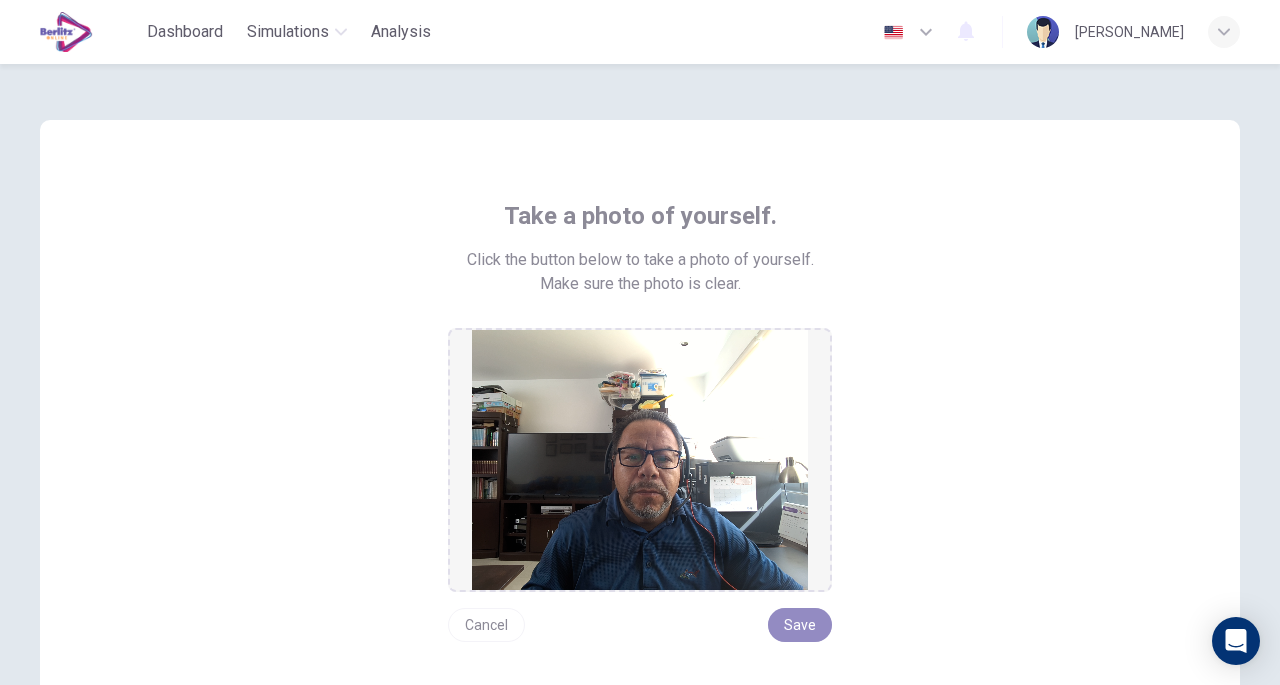 click on "Save" at bounding box center [800, 625] 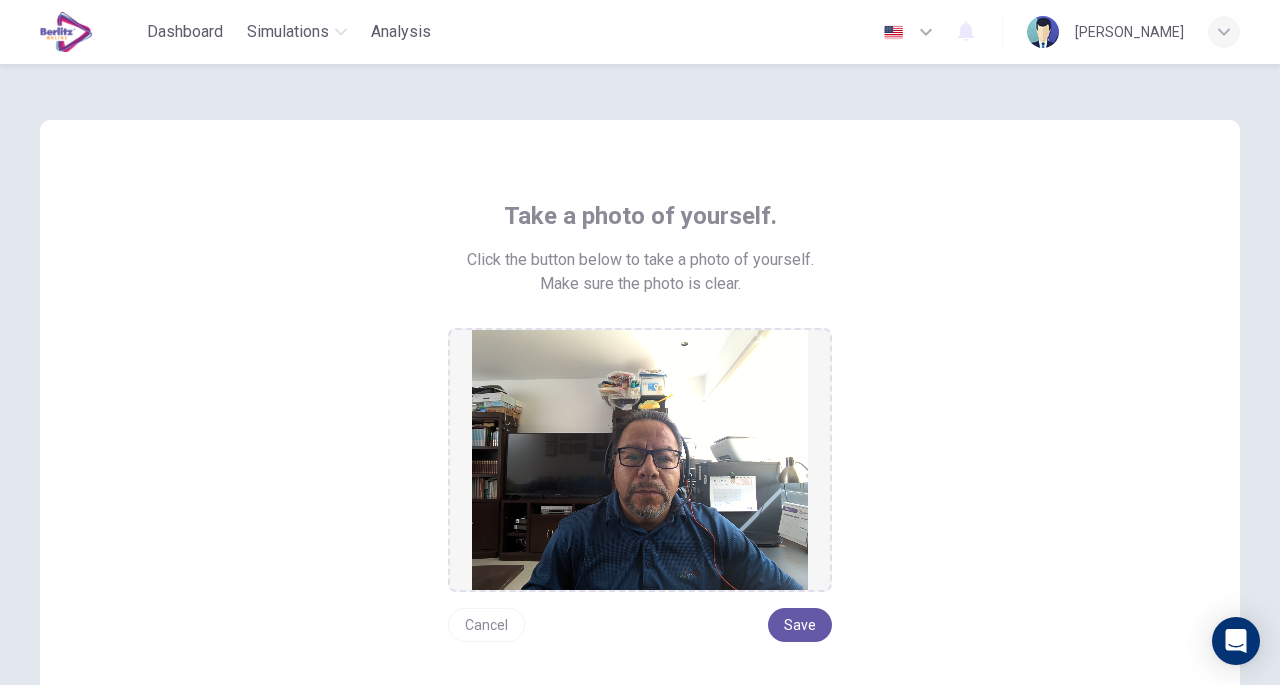 click on "Save" at bounding box center [800, 625] 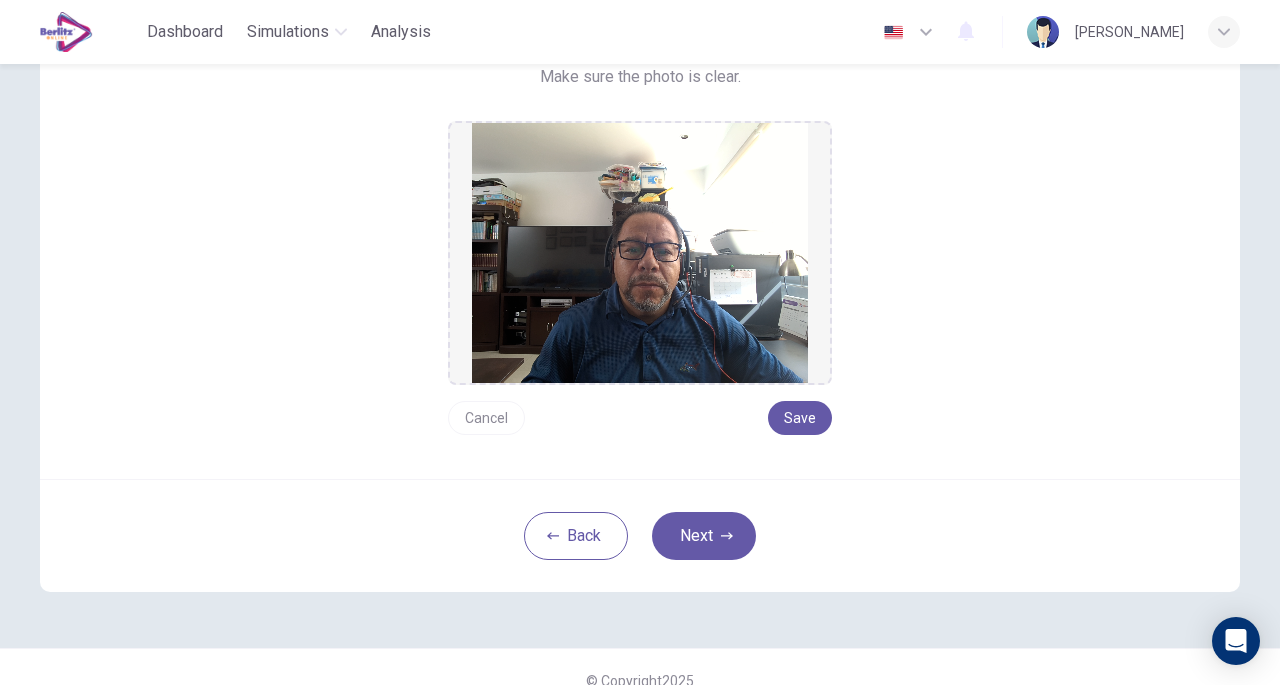 scroll, scrollTop: 232, scrollLeft: 0, axis: vertical 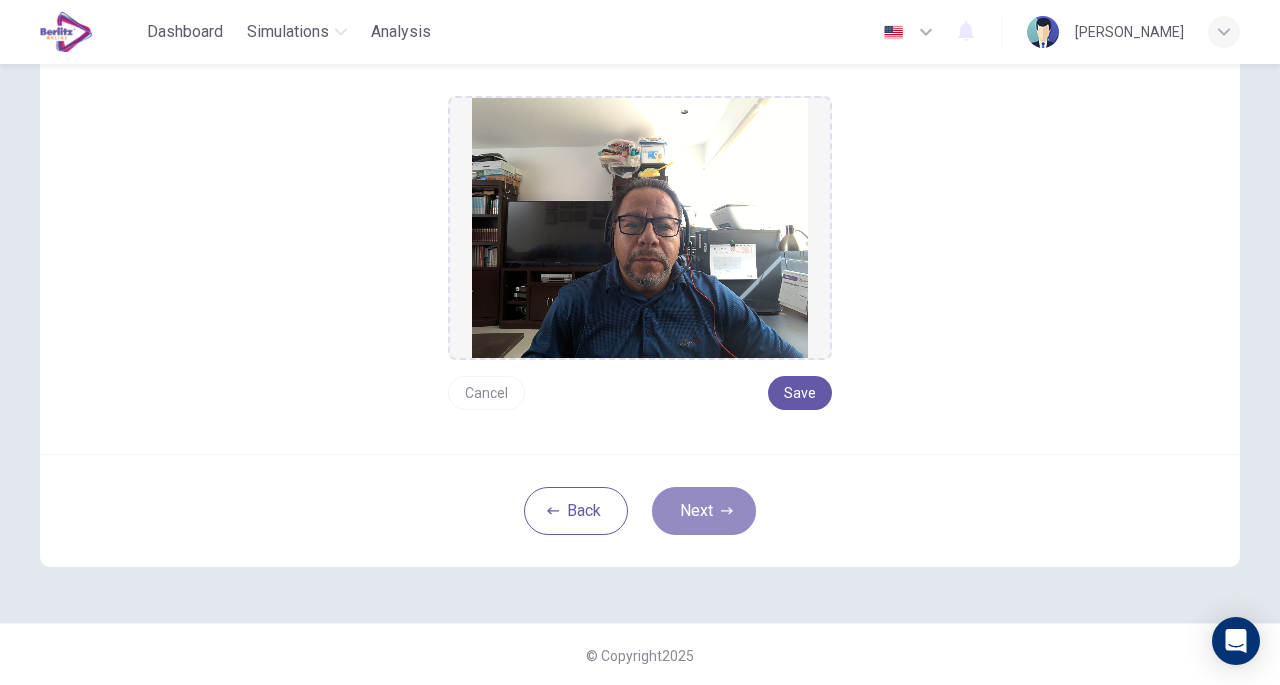 click 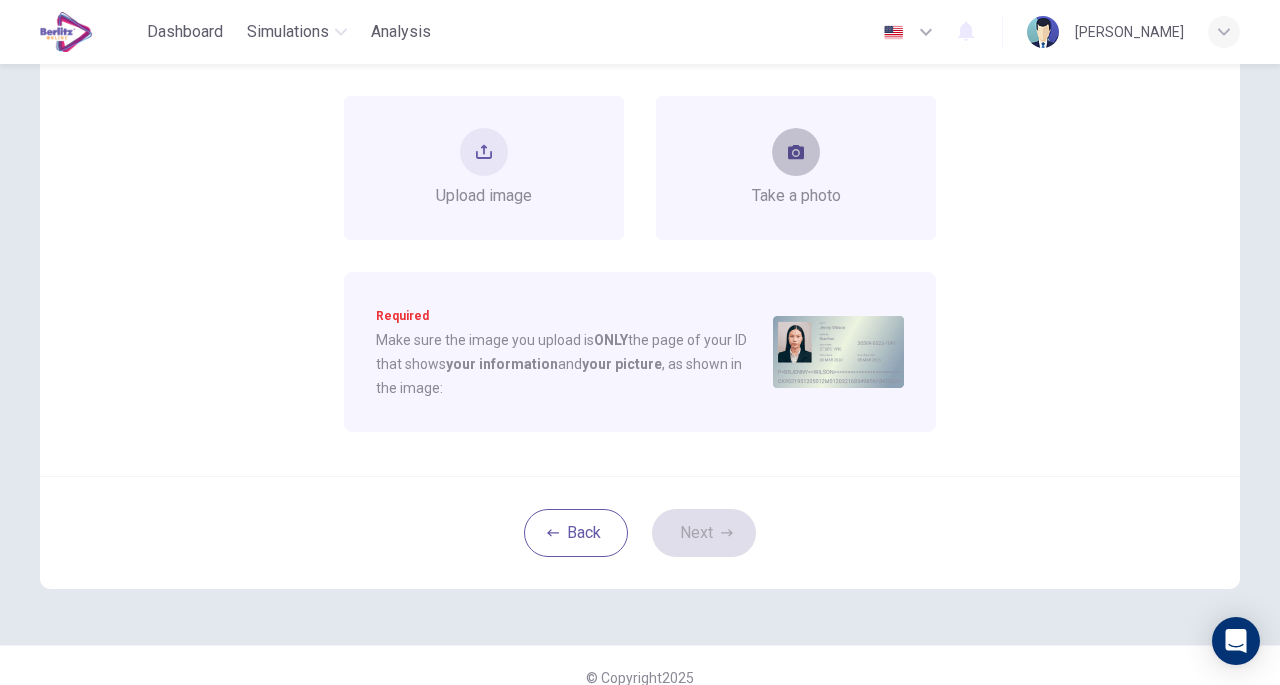 click at bounding box center (796, 152) 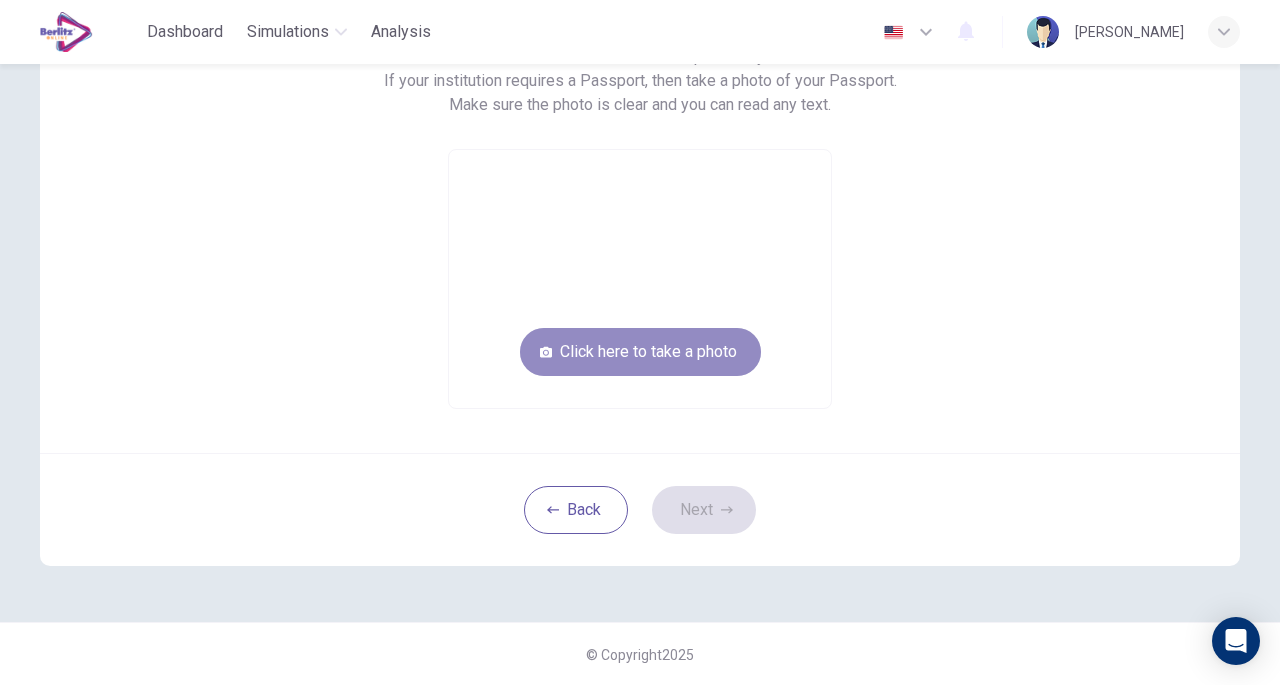 click on "Click here to take a photo" at bounding box center (640, 352) 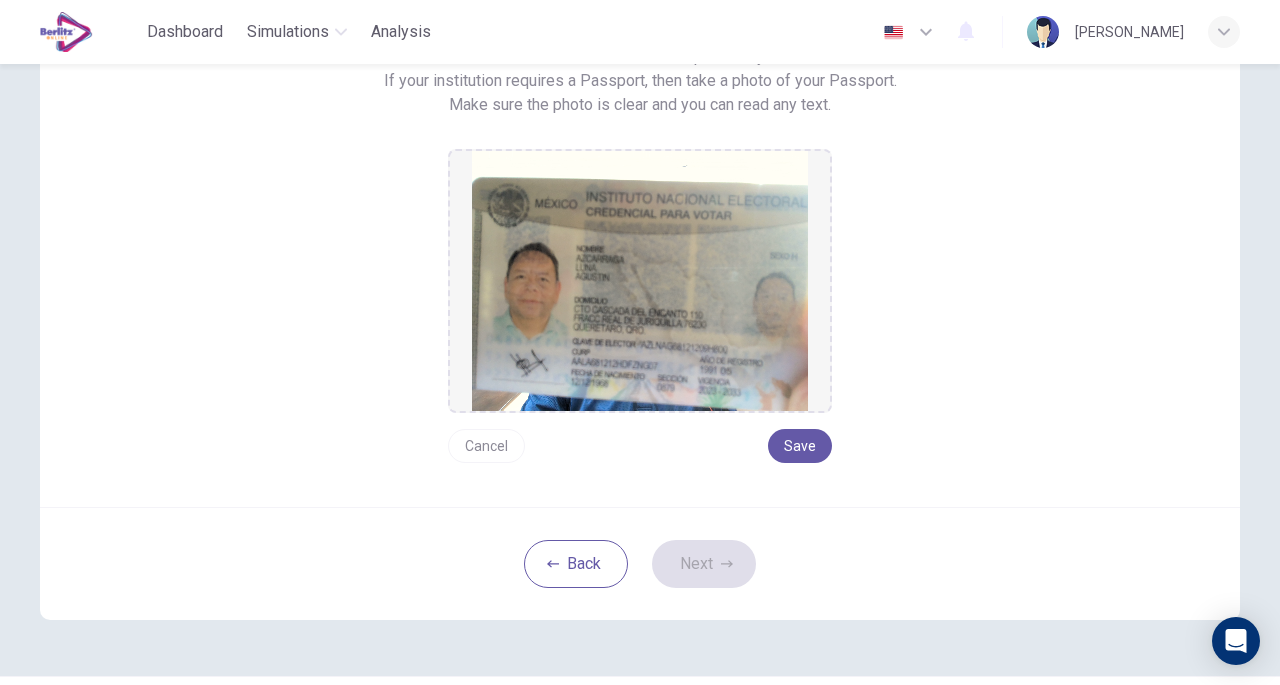 click on "Save" at bounding box center (800, 446) 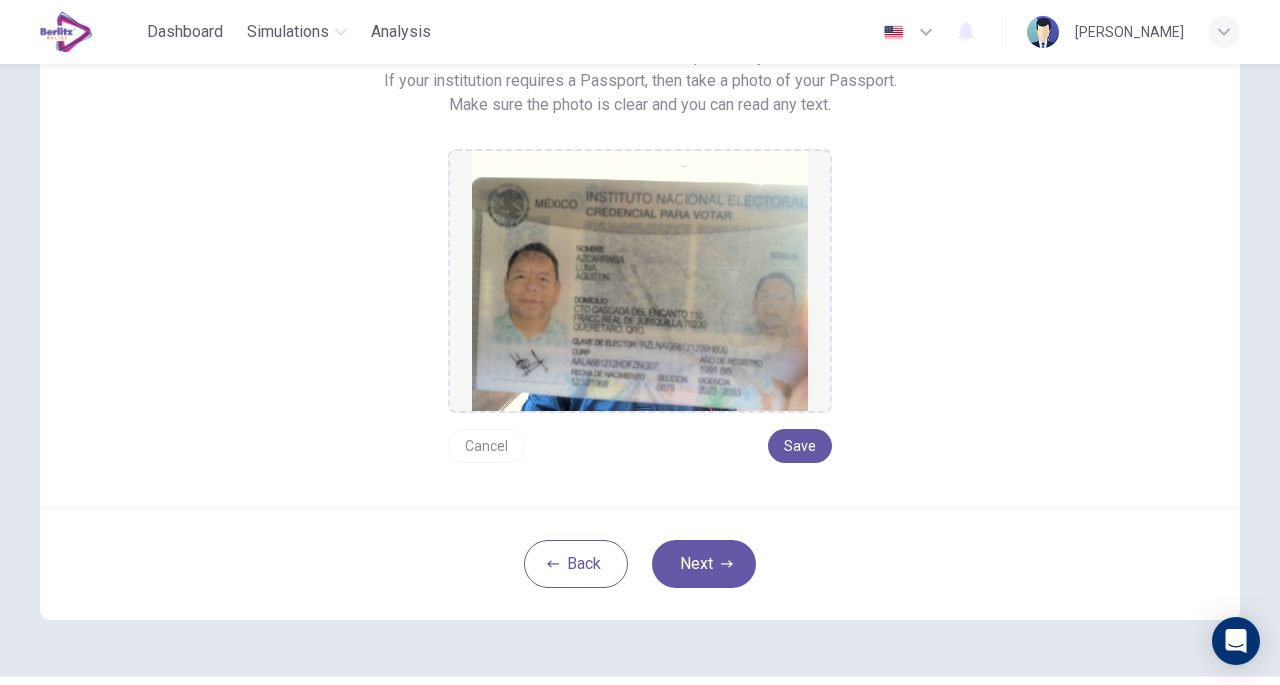 click on "Next" at bounding box center [704, 564] 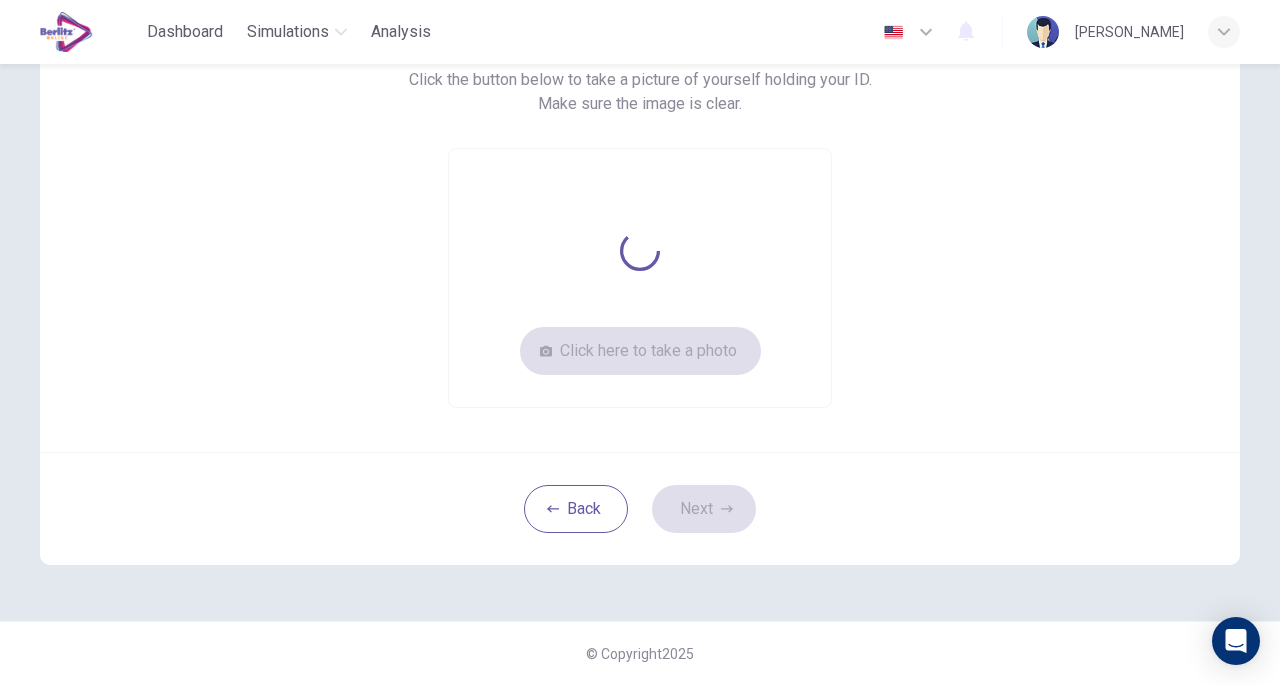 scroll, scrollTop: 179, scrollLeft: 0, axis: vertical 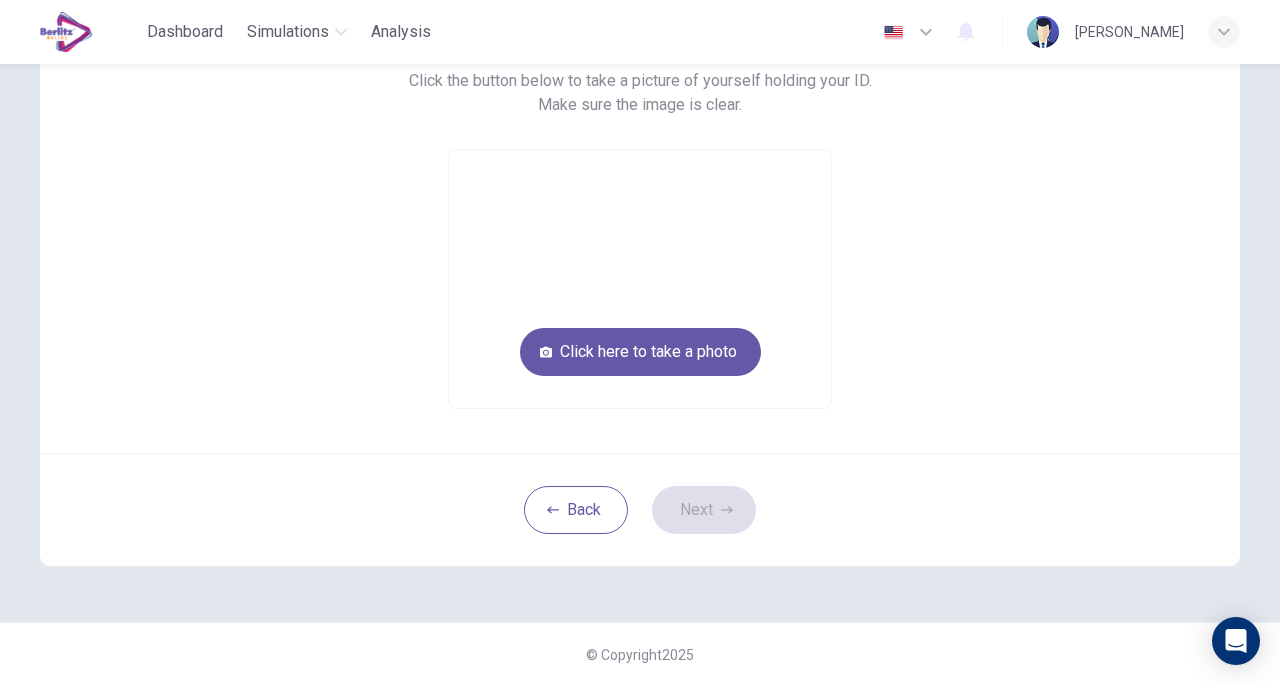 click on "Click here to take a photo" at bounding box center (640, 352) 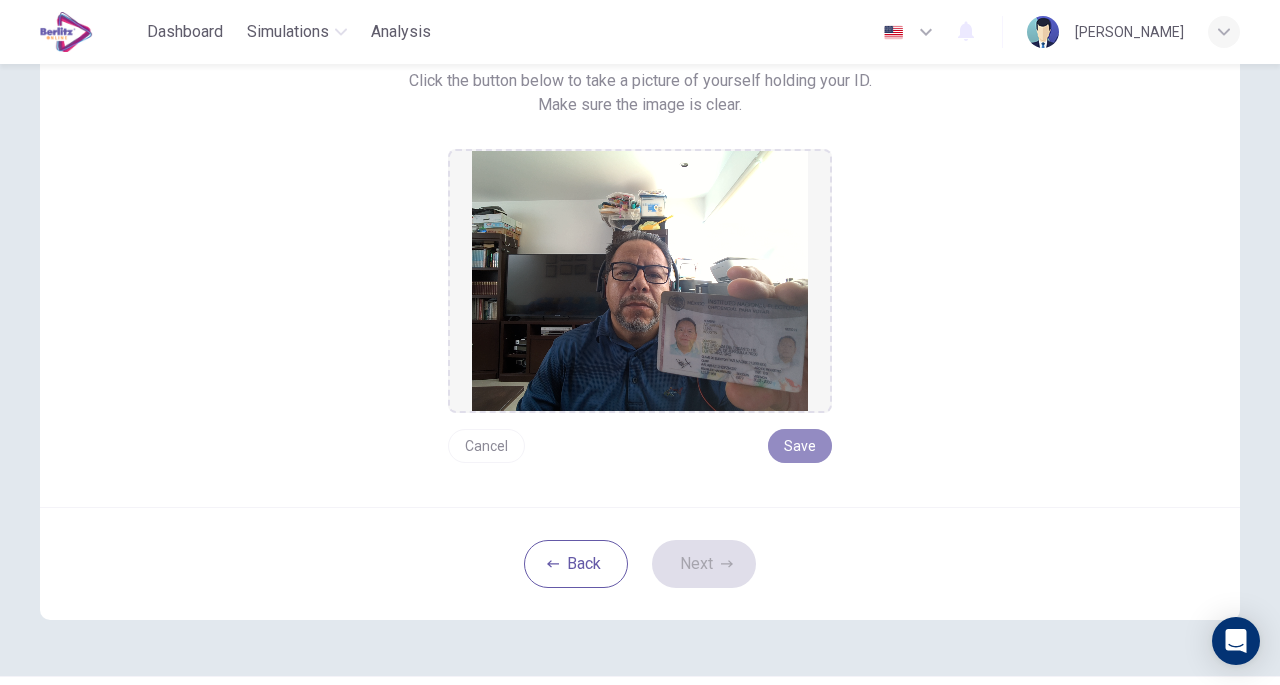 click on "Save" at bounding box center [800, 446] 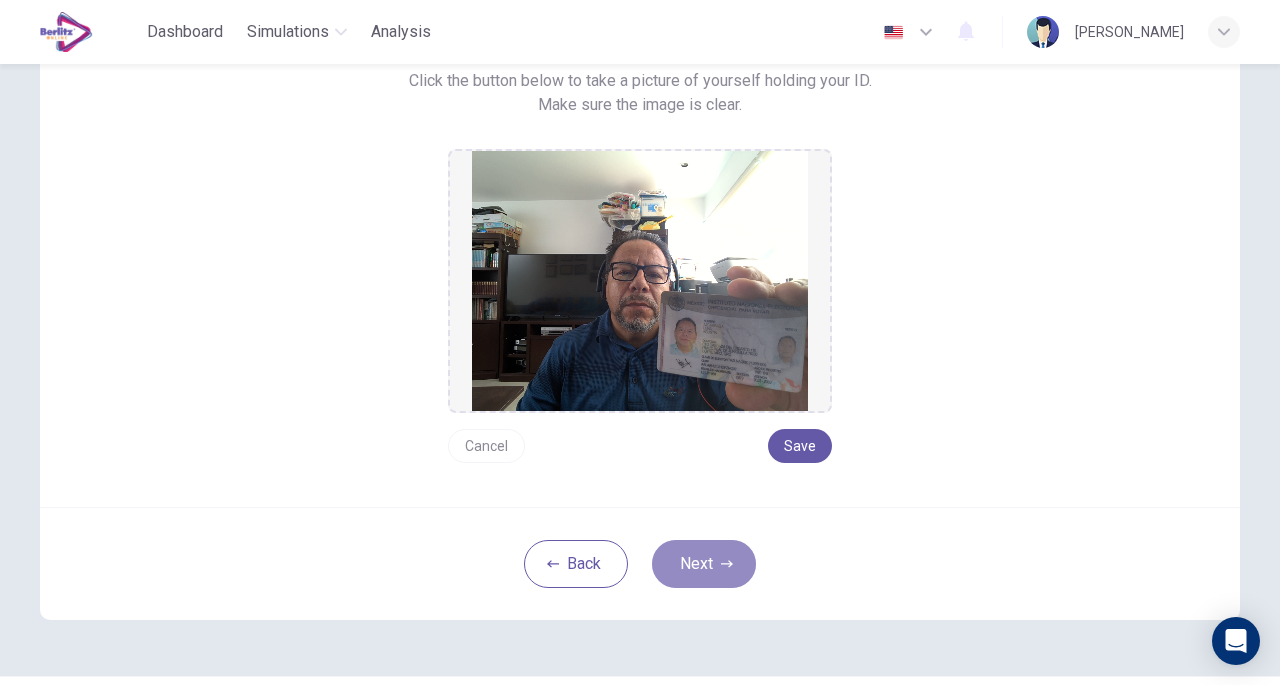 click 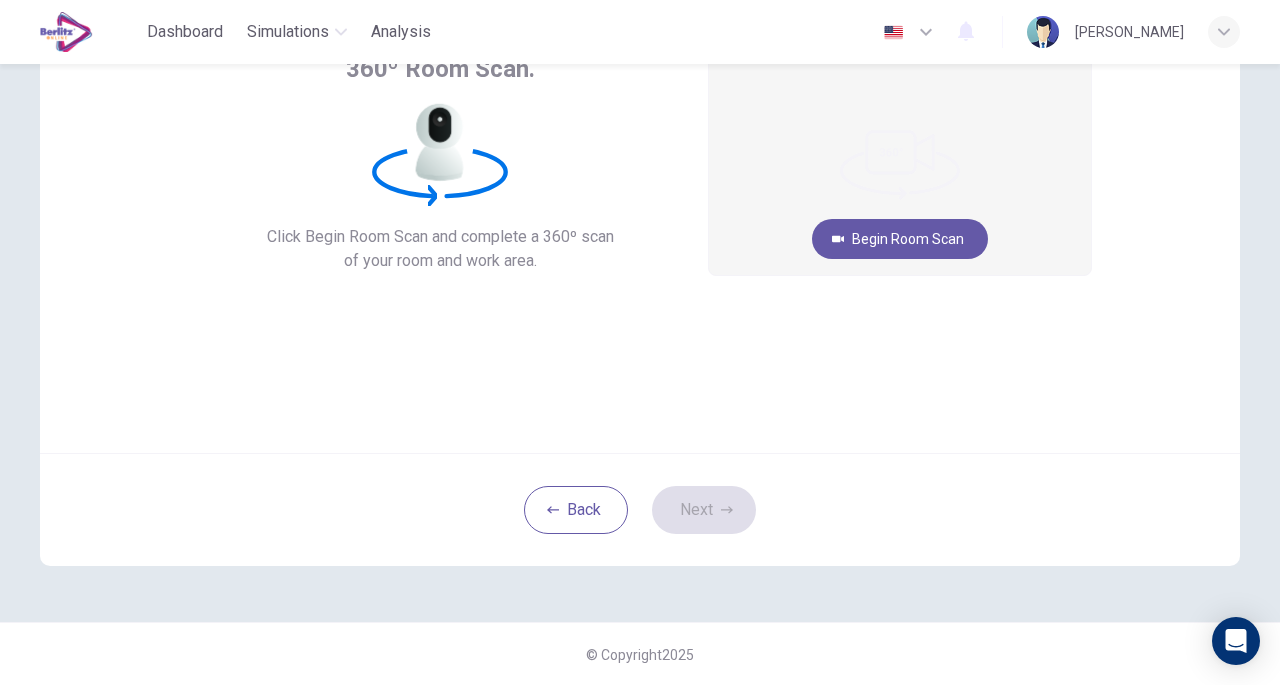 click on "Begin Room Scan" at bounding box center [900, 239] 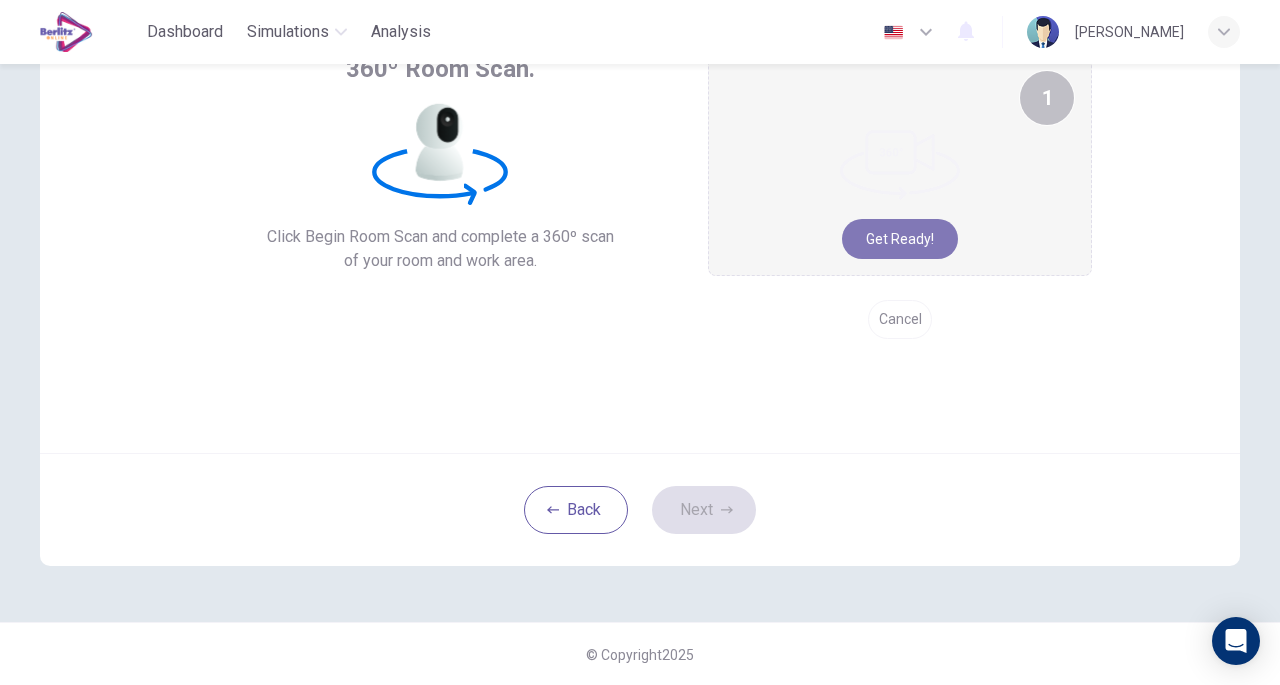 click on "Get ready!" at bounding box center [900, 239] 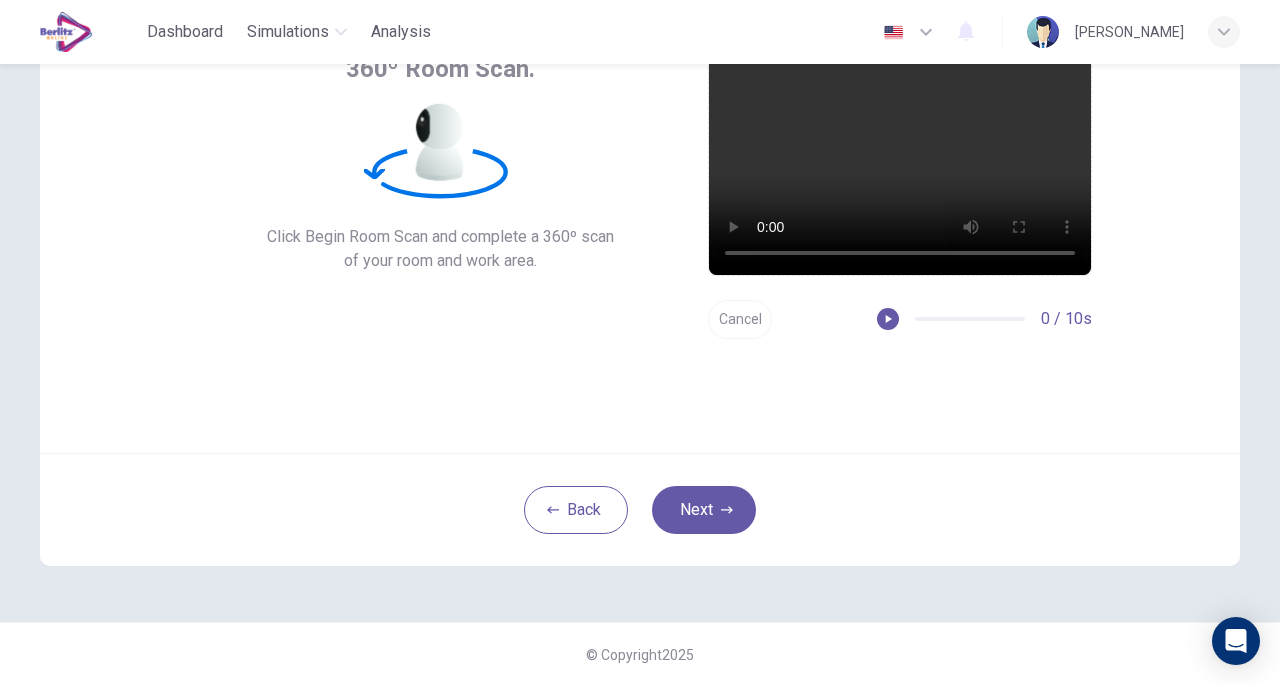 click on "Next" at bounding box center [704, 510] 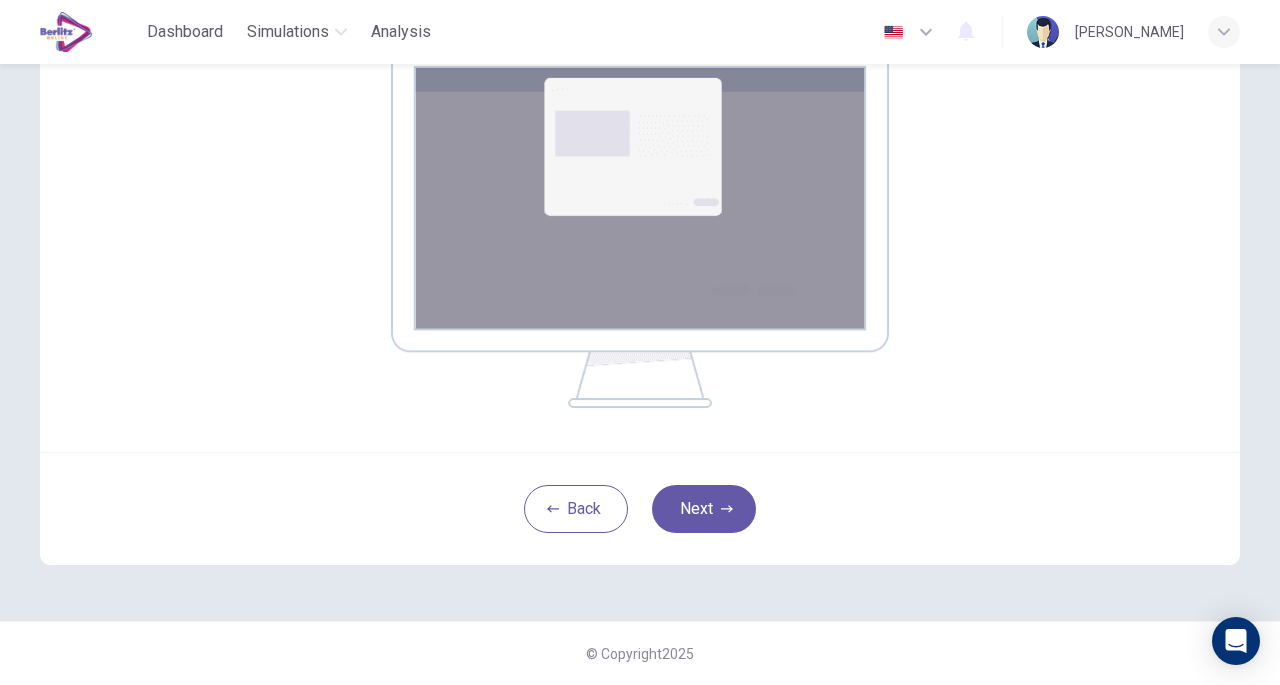 scroll, scrollTop: 153, scrollLeft: 0, axis: vertical 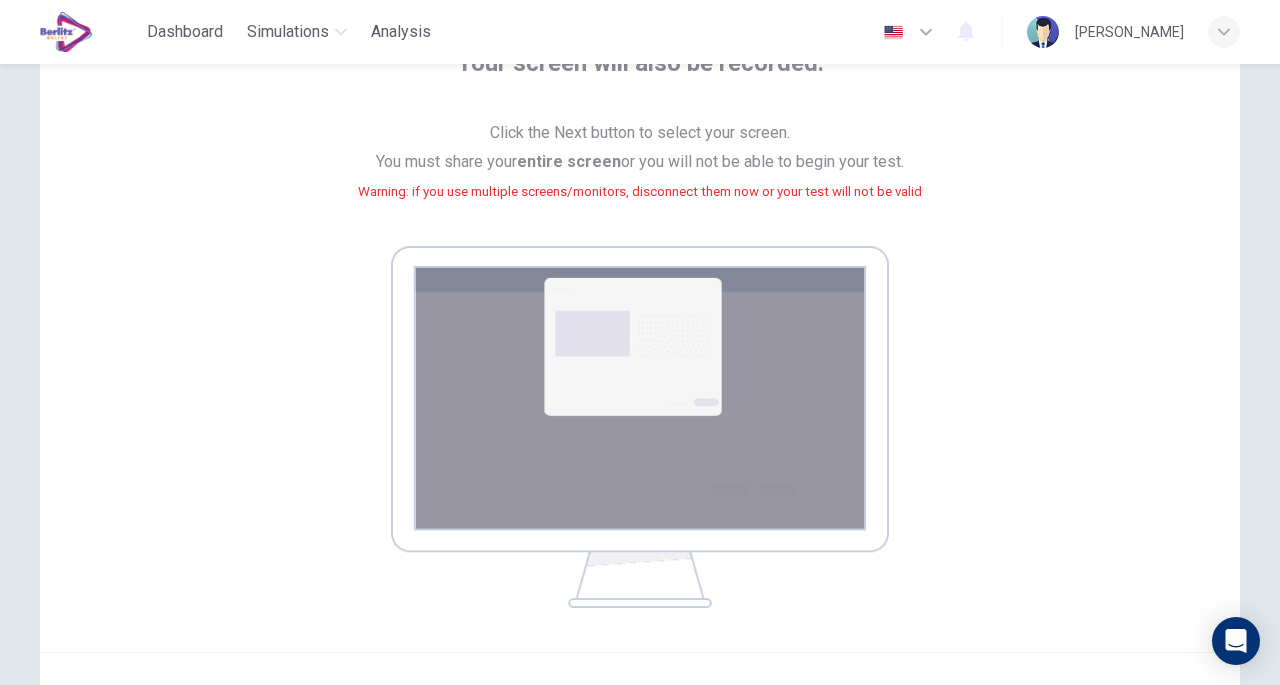 click at bounding box center (640, 427) 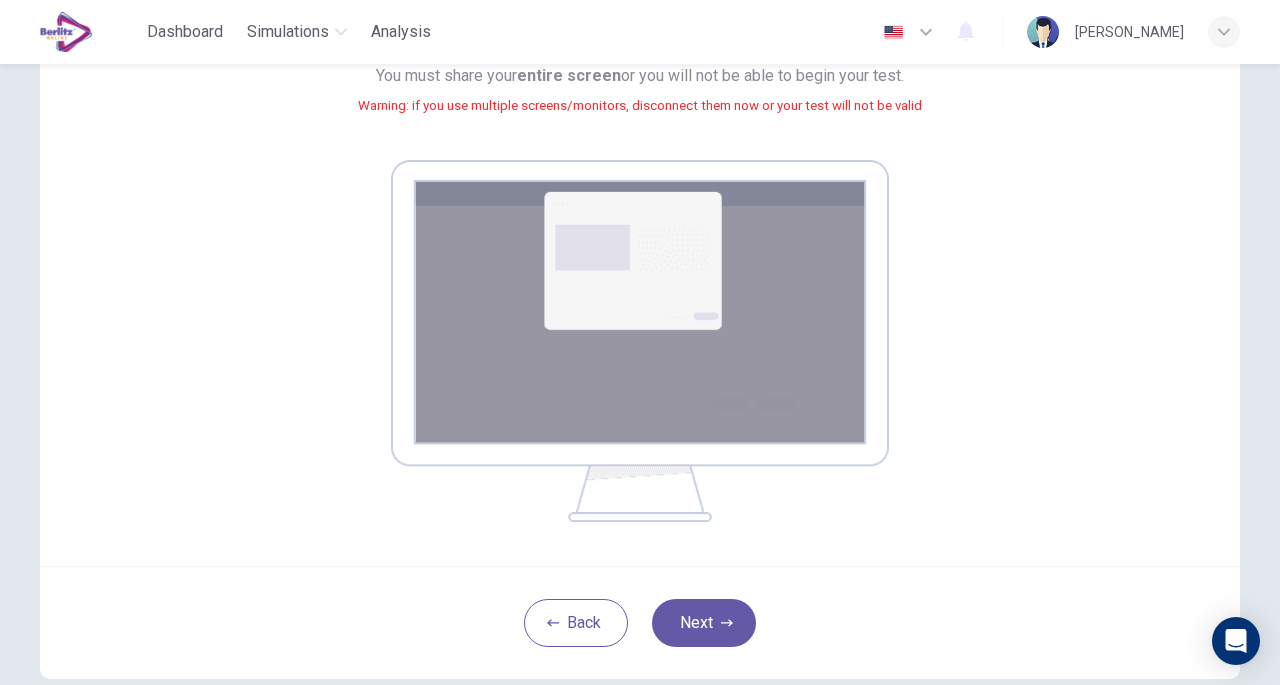 scroll, scrollTop: 353, scrollLeft: 0, axis: vertical 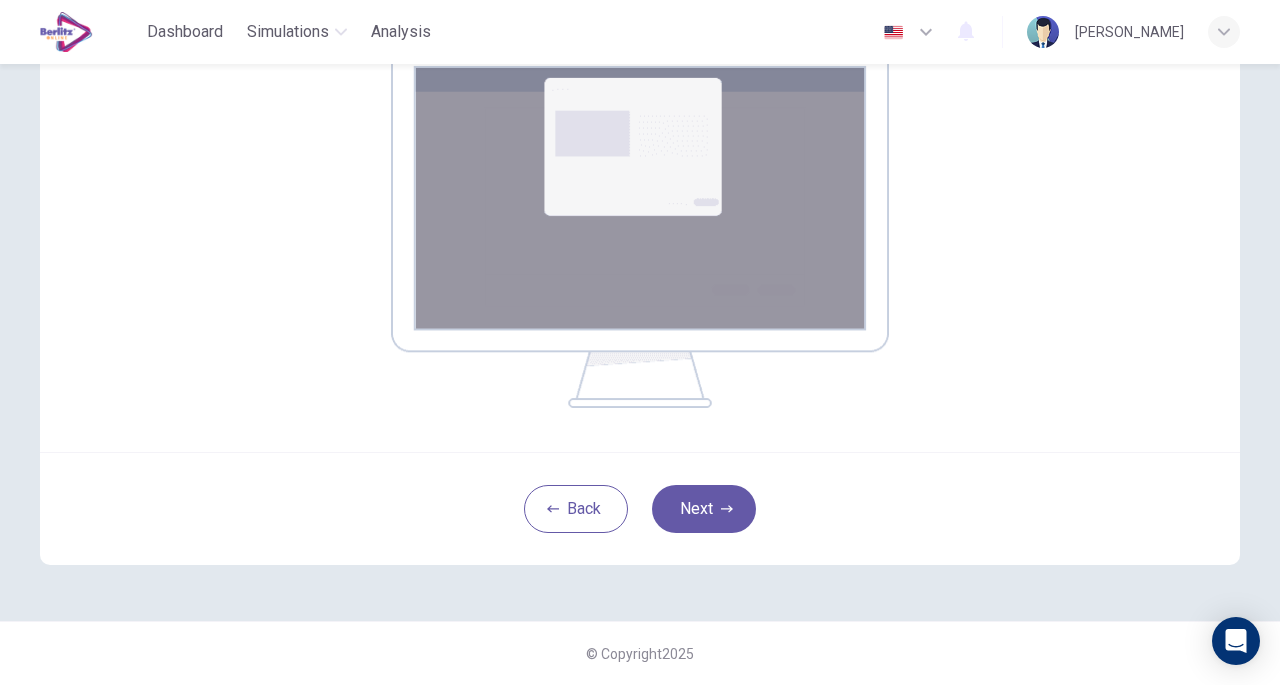 click 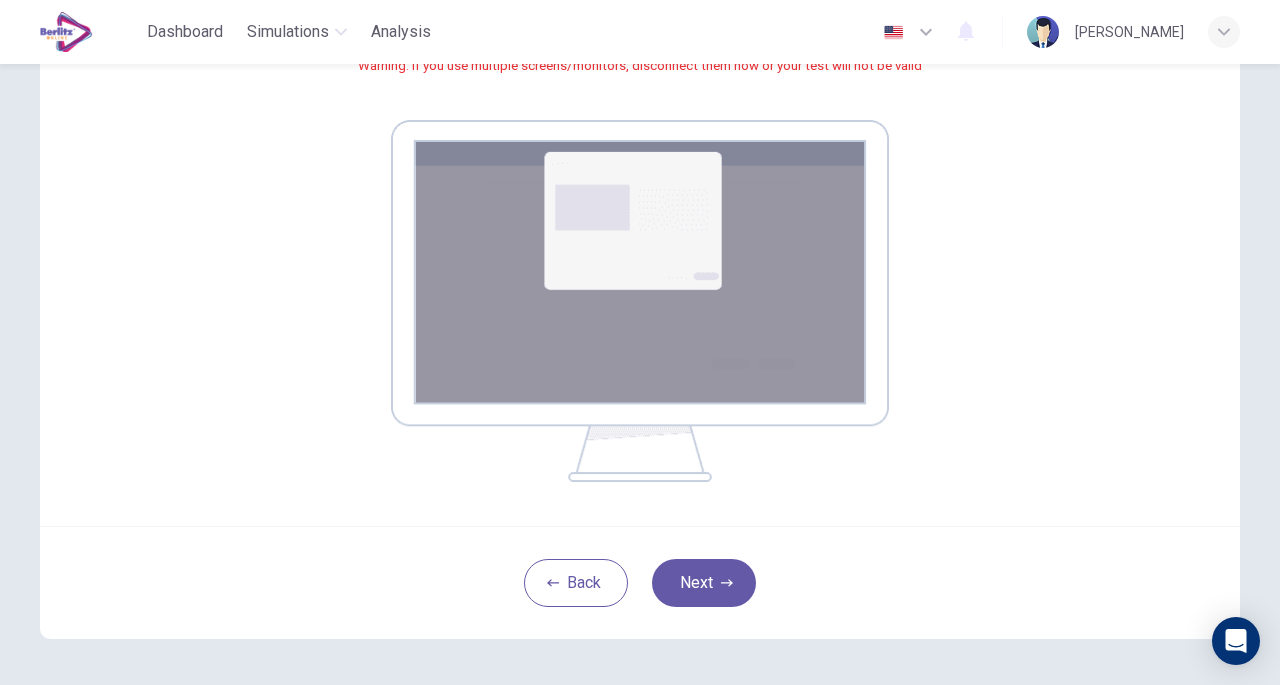 scroll, scrollTop: 353, scrollLeft: 0, axis: vertical 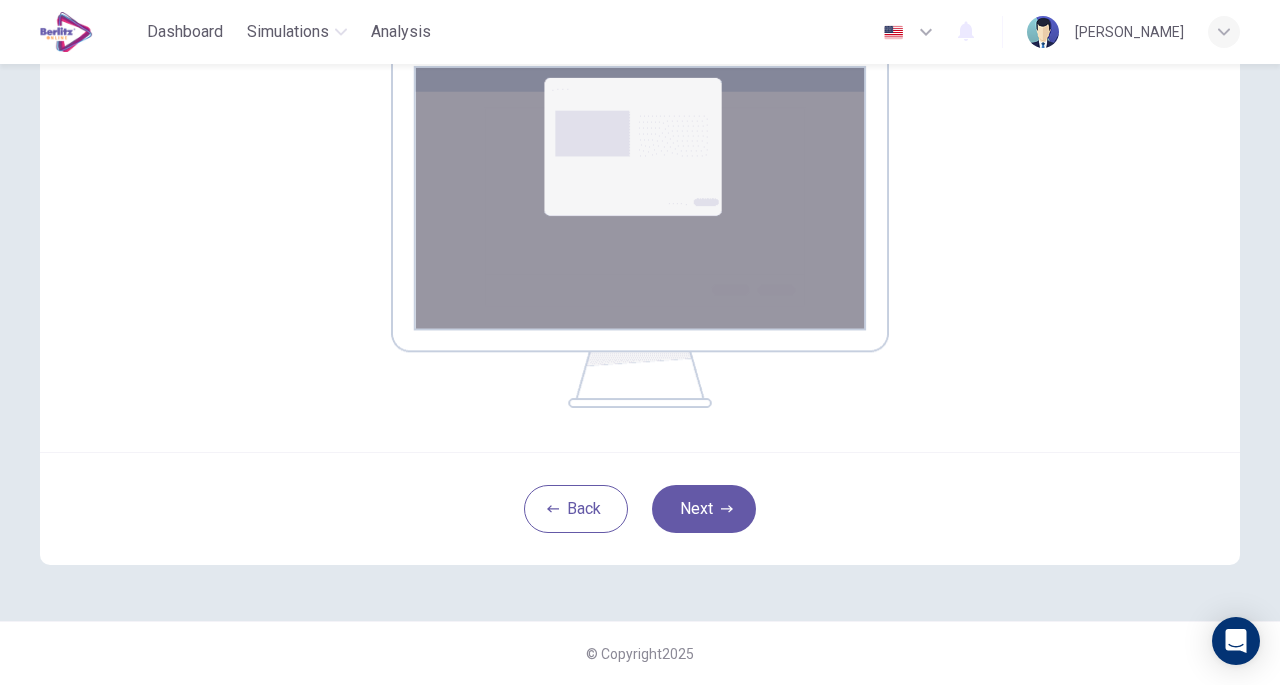 click 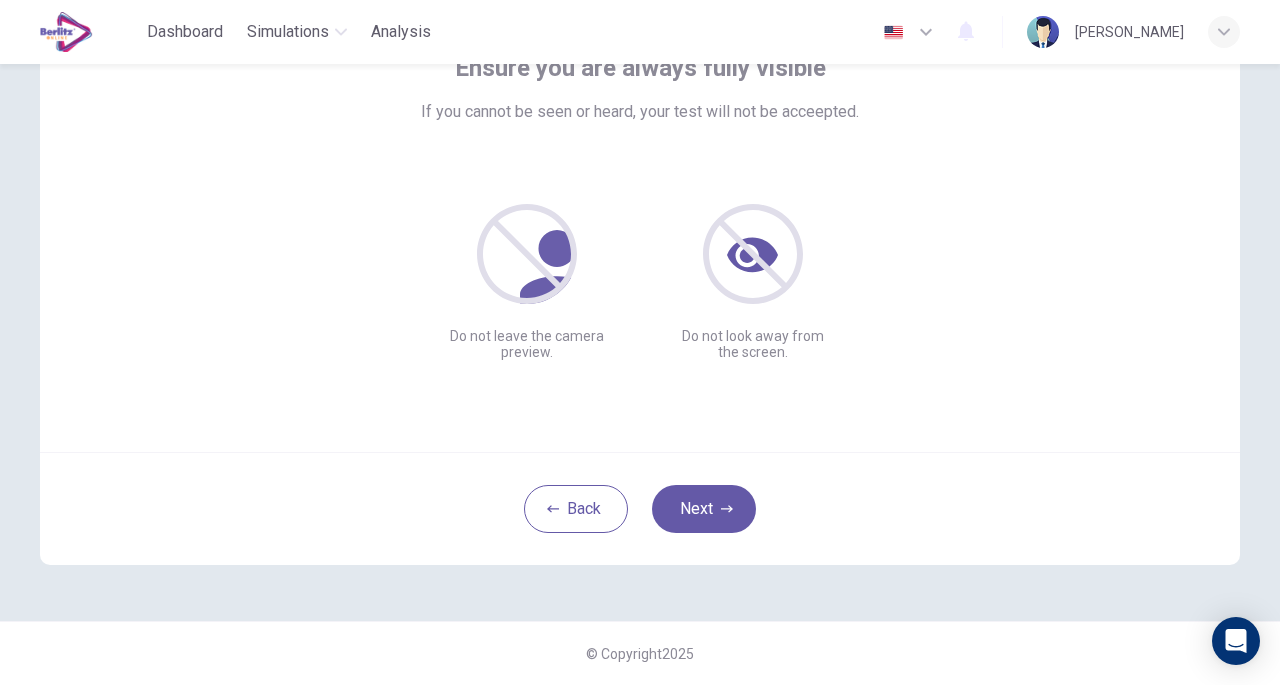 scroll, scrollTop: 147, scrollLeft: 0, axis: vertical 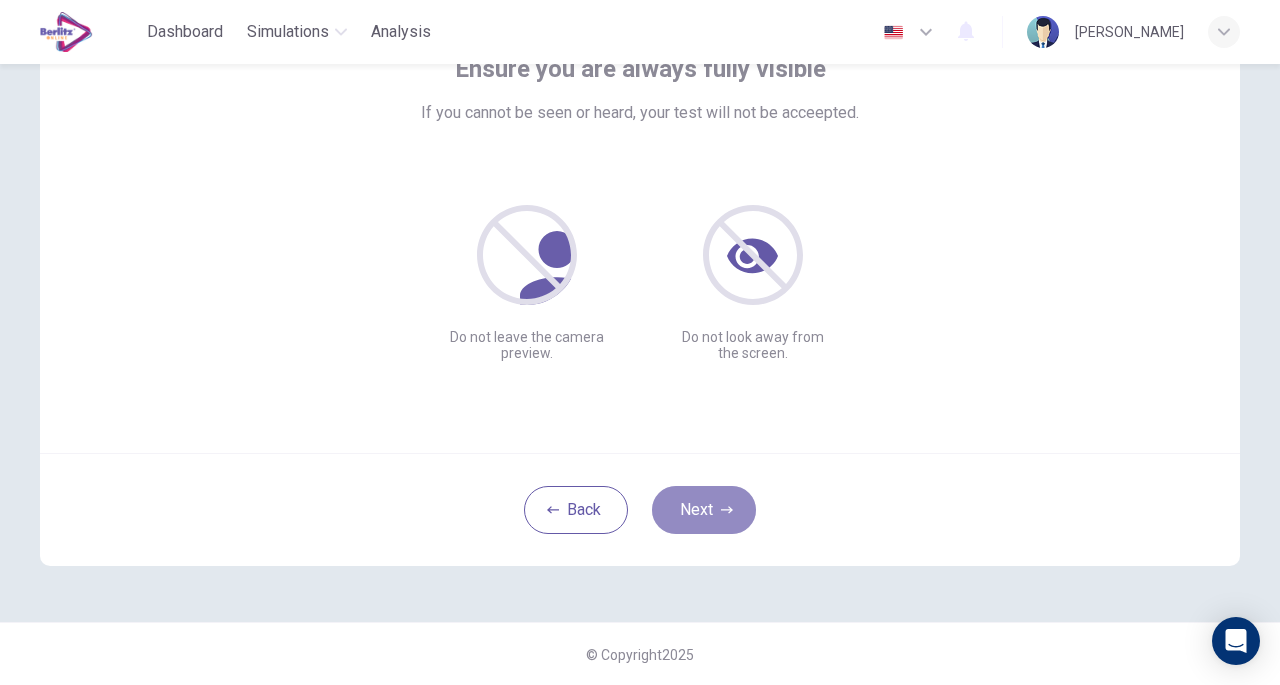 click on "Next" at bounding box center (704, 510) 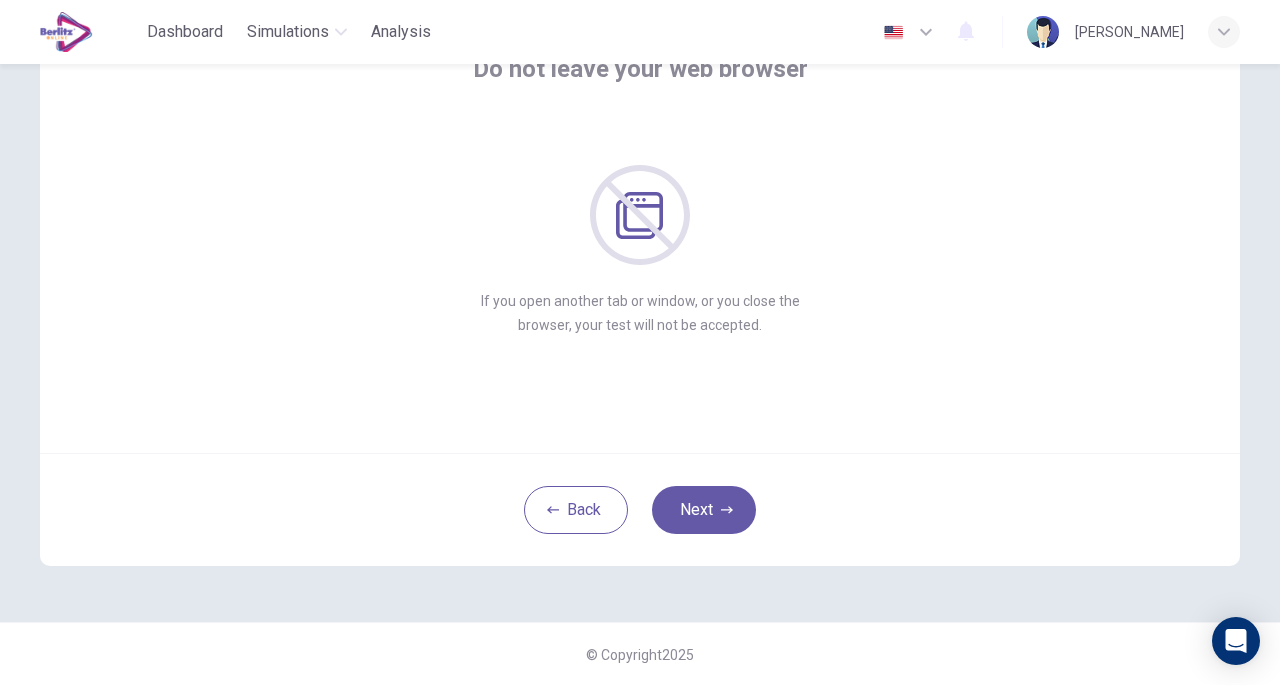 click on "Next" at bounding box center [704, 510] 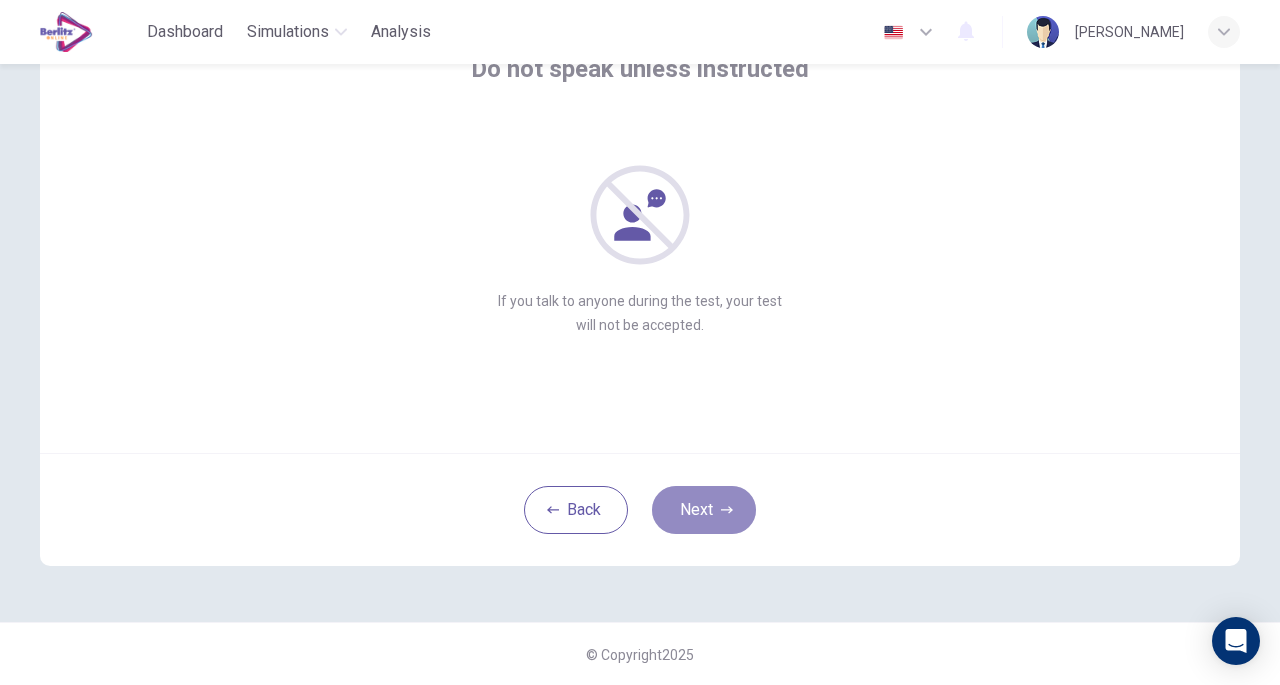 click 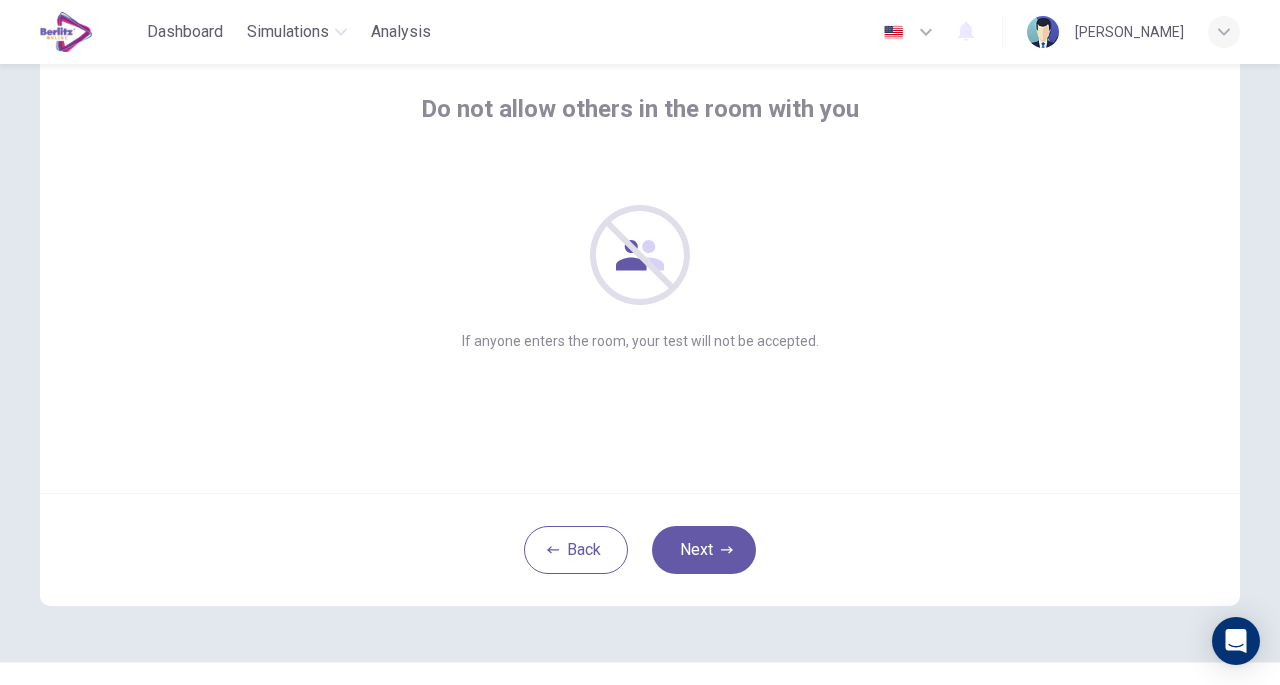 scroll, scrollTop: 147, scrollLeft: 0, axis: vertical 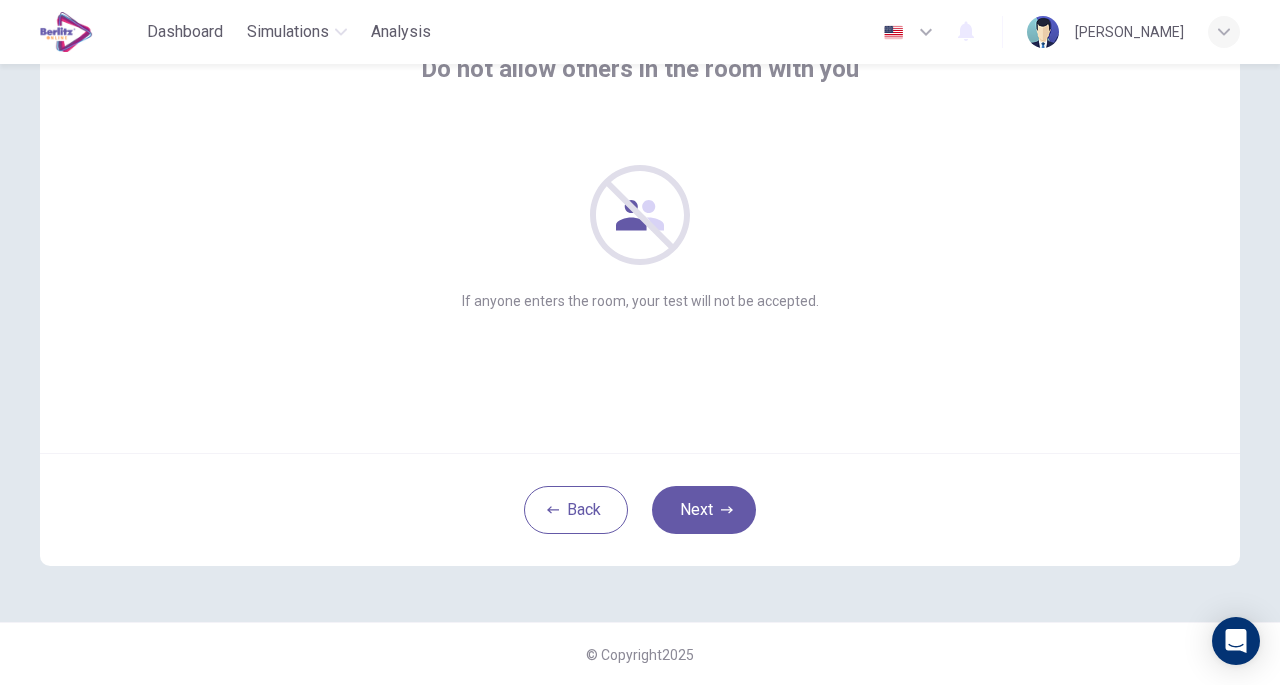 click on "Next" at bounding box center [704, 510] 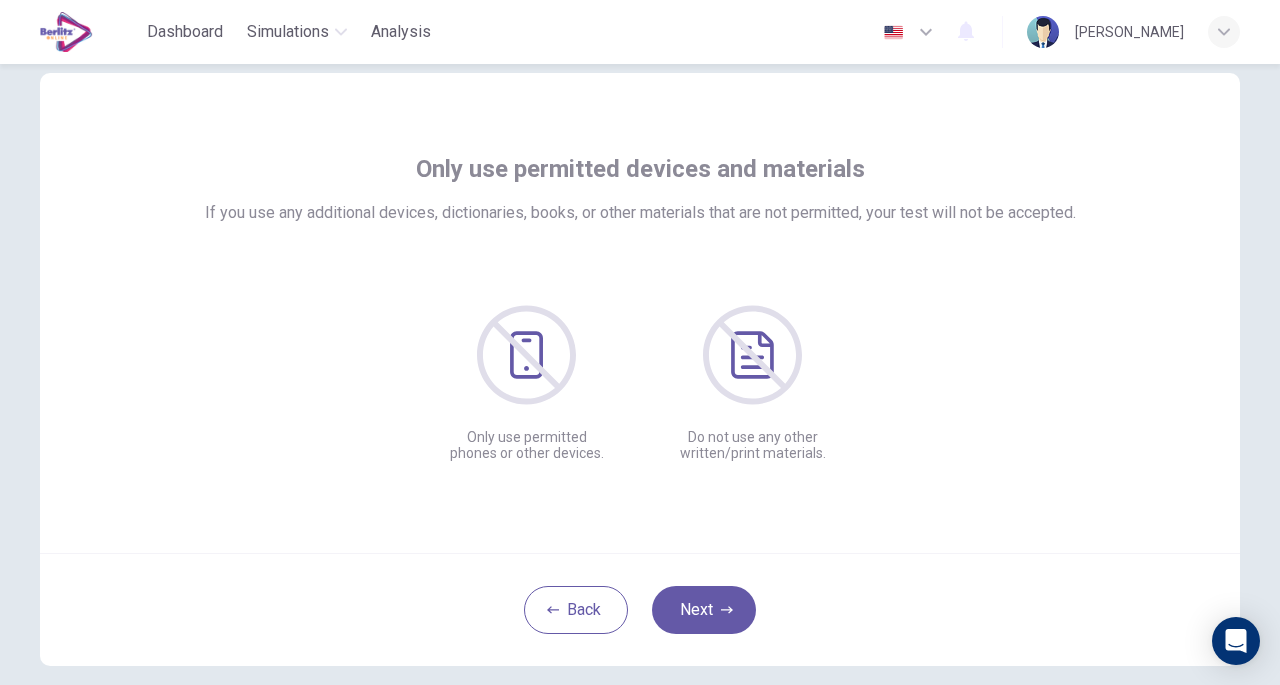 scroll, scrollTop: 147, scrollLeft: 0, axis: vertical 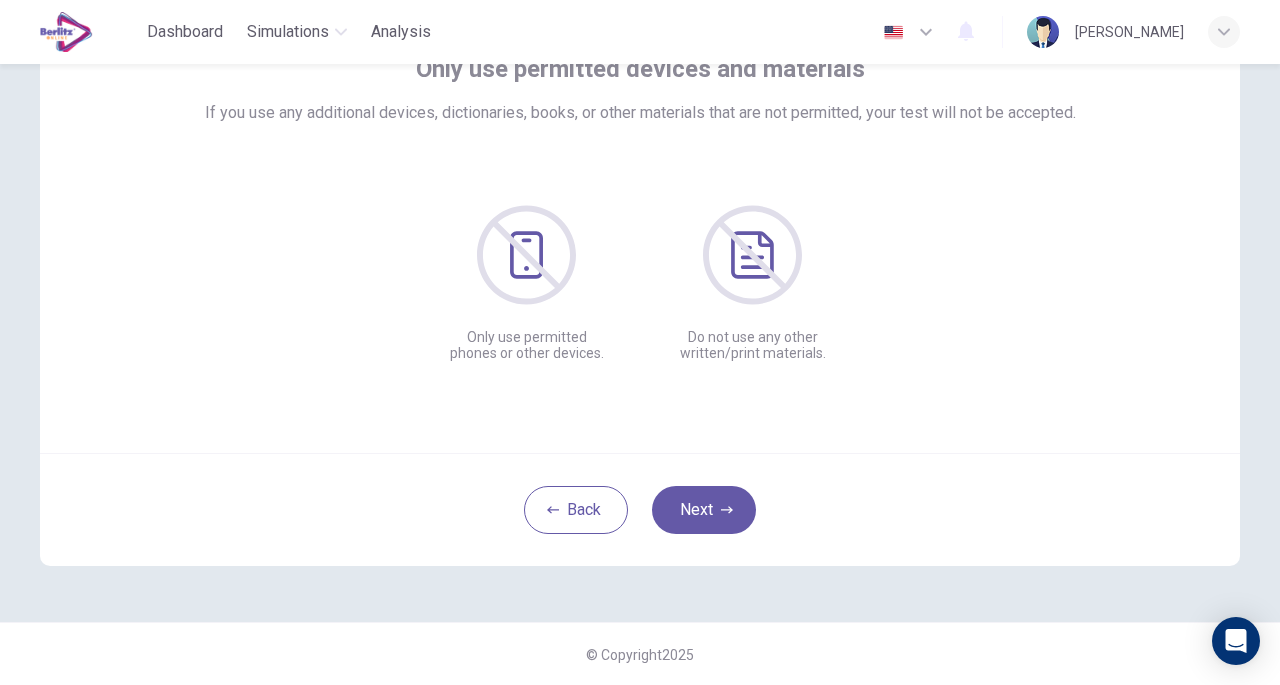 click on "Next" at bounding box center (704, 510) 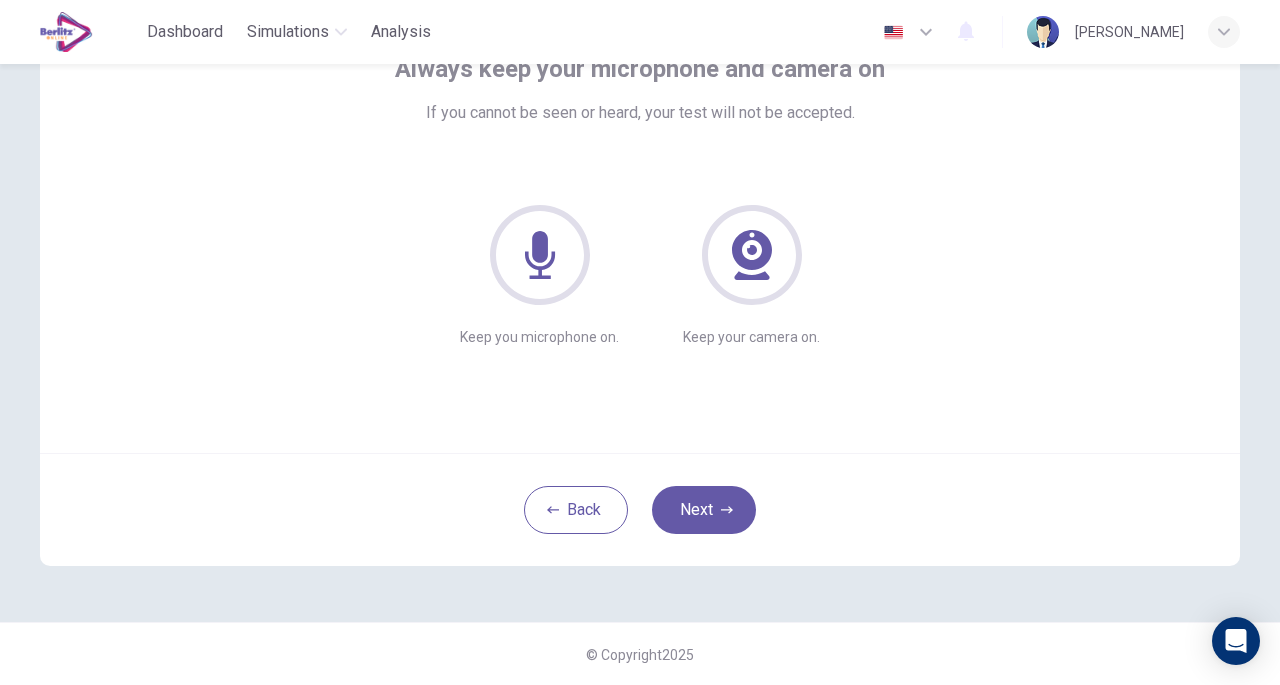 click on "Next" at bounding box center (704, 510) 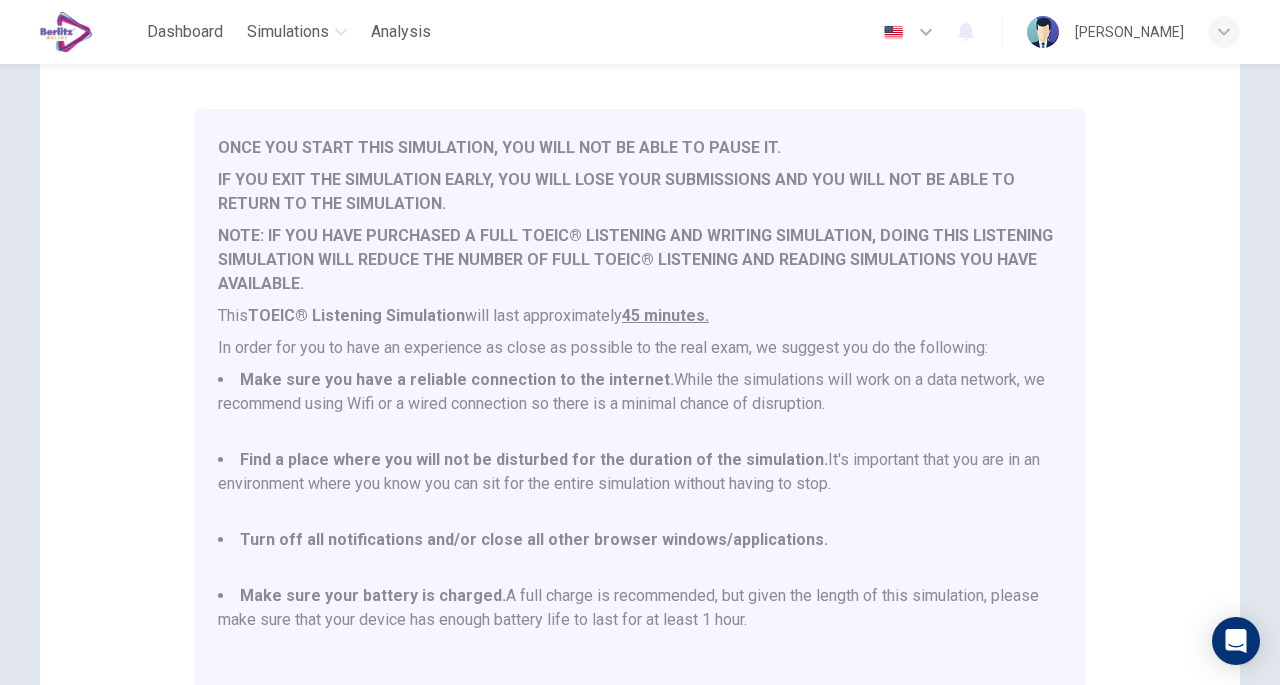 scroll, scrollTop: 52, scrollLeft: 0, axis: vertical 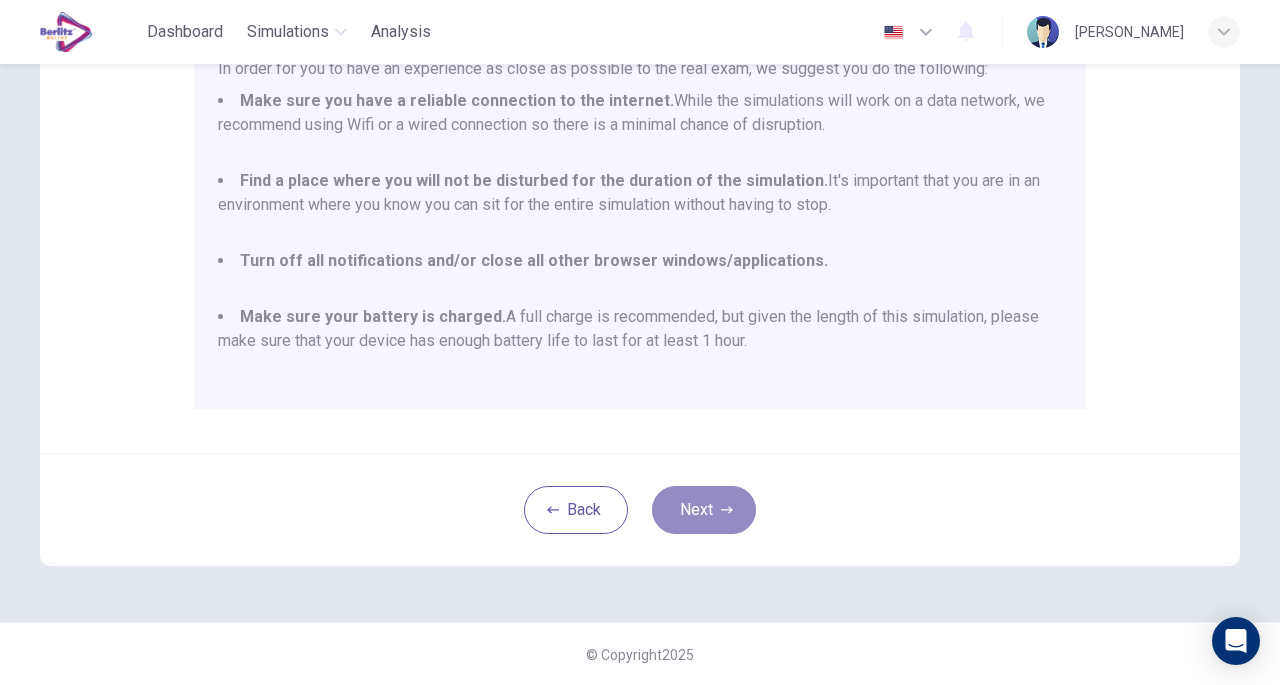 click on "Next" at bounding box center (704, 510) 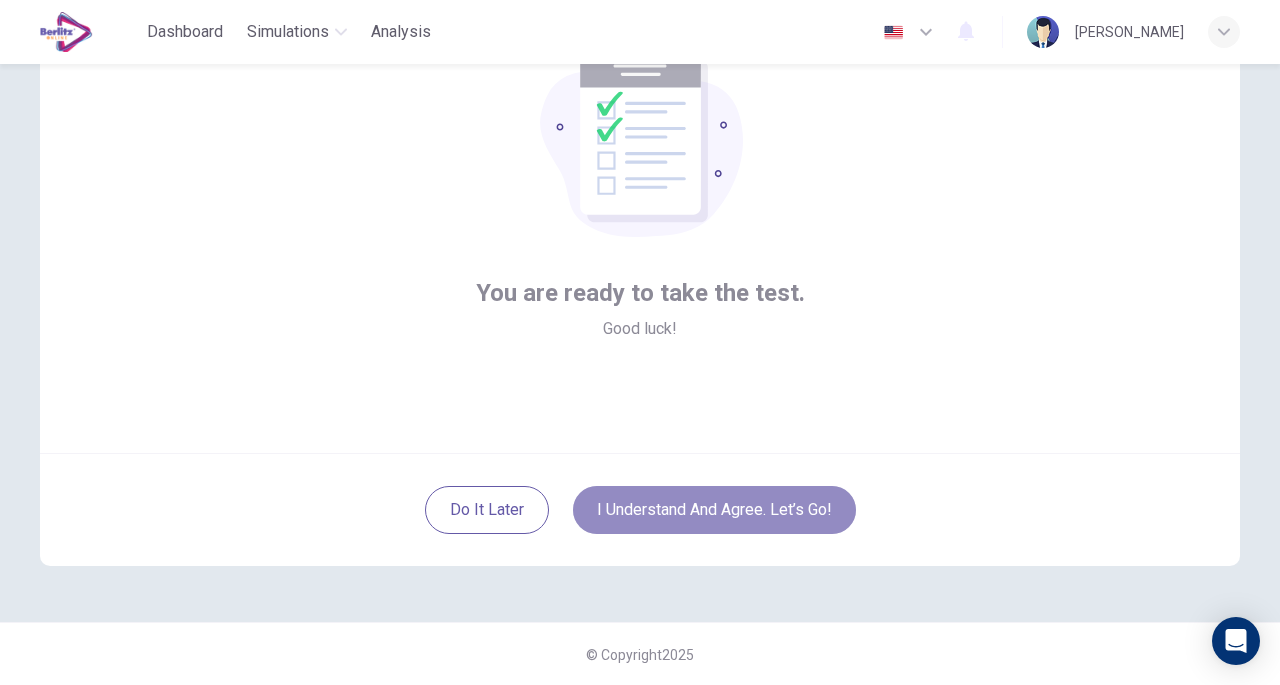 click on "I understand and agree. Let’s go!" at bounding box center (714, 510) 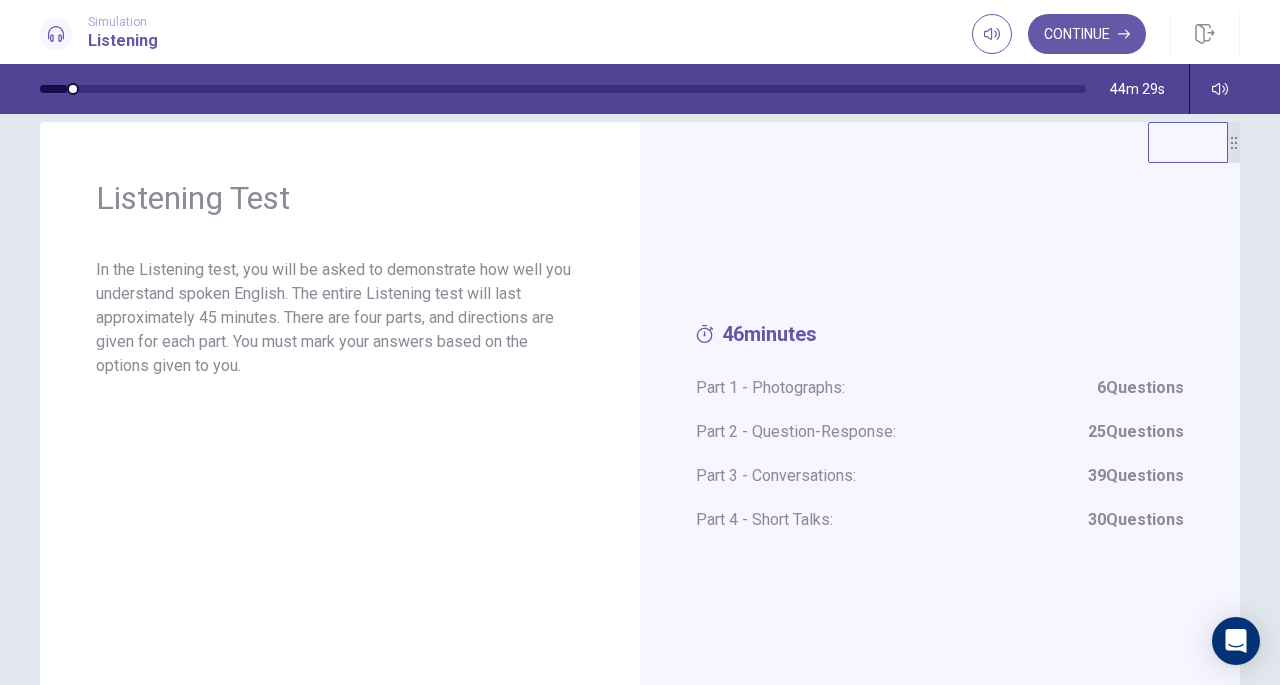scroll, scrollTop: 2, scrollLeft: 0, axis: vertical 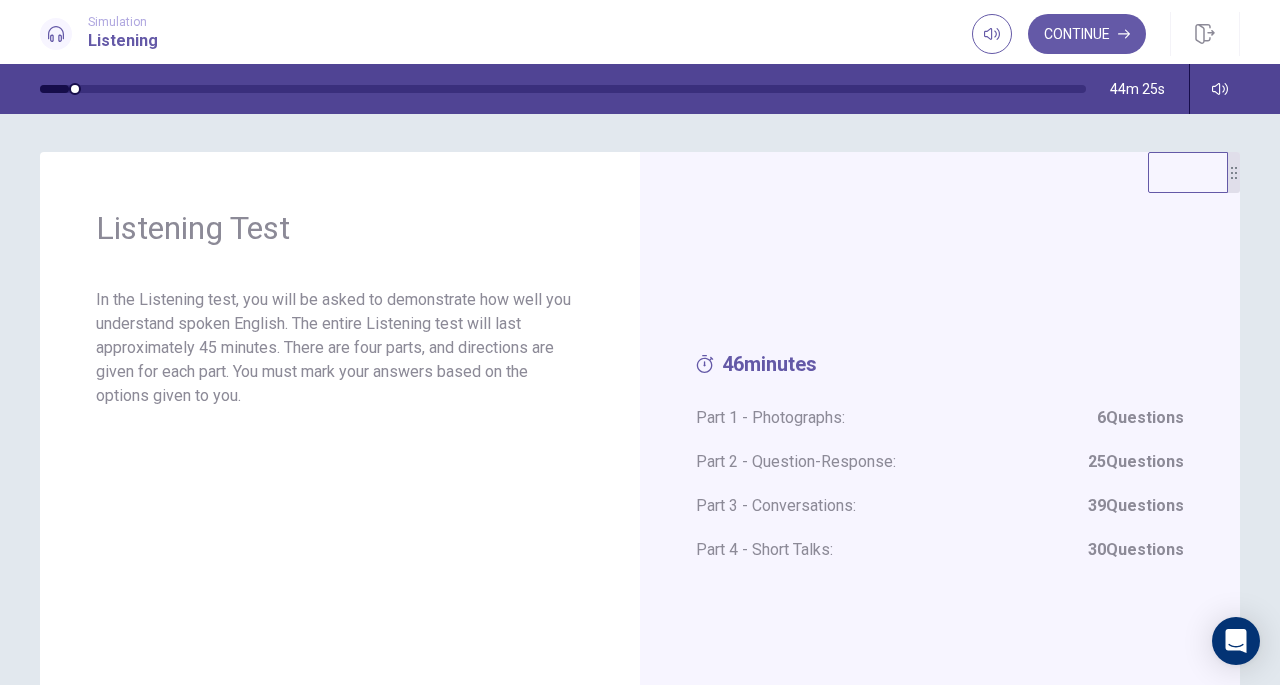 click on "Continue" at bounding box center [1087, 34] 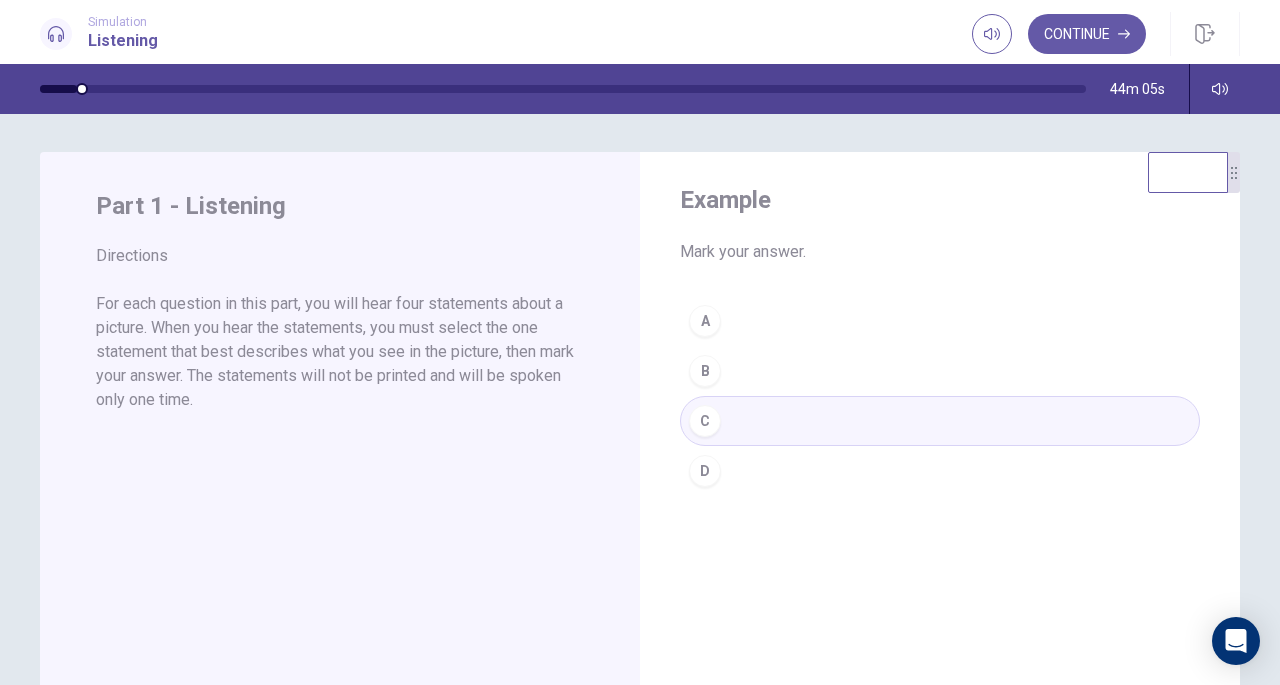 click on "Continue" at bounding box center [1087, 34] 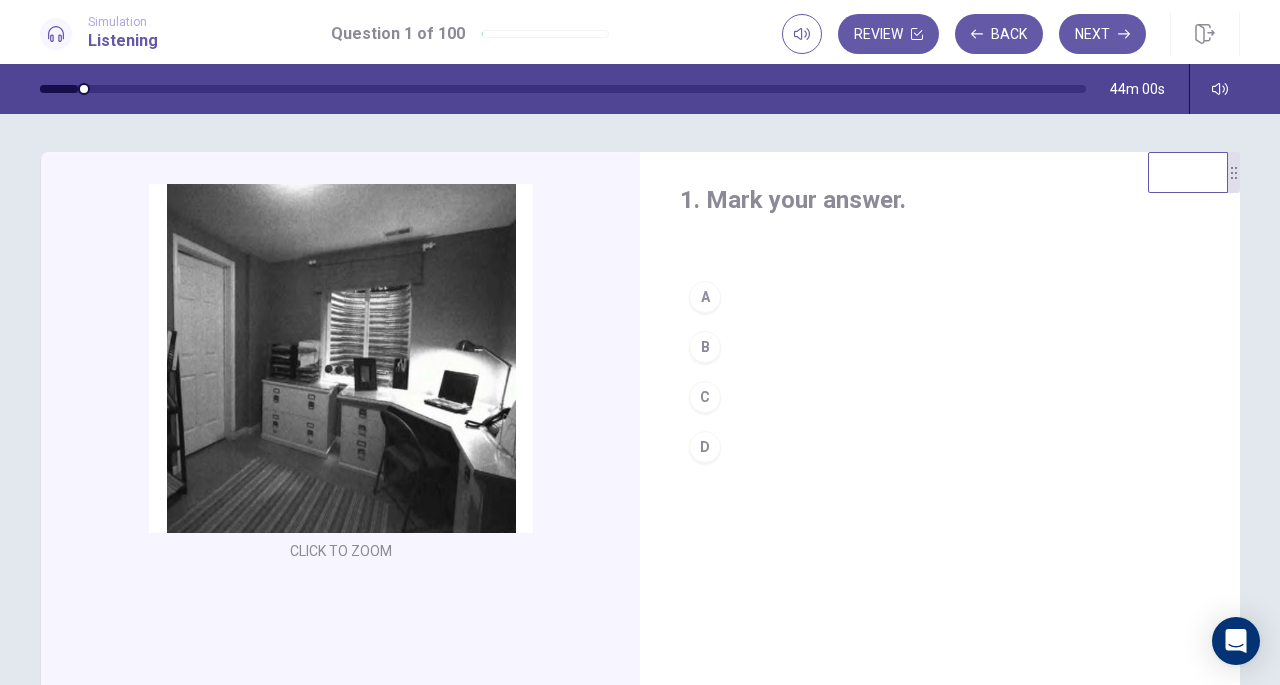 click on "Next" at bounding box center [1102, 34] 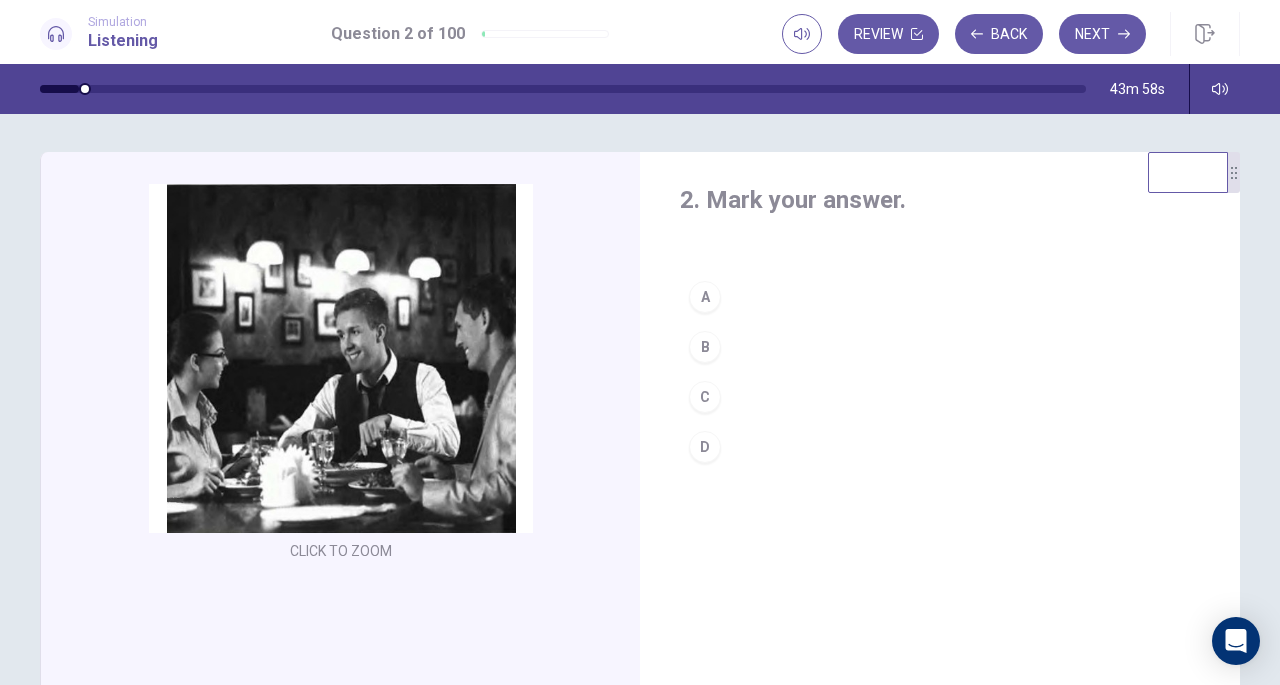 click on "Back" at bounding box center [999, 34] 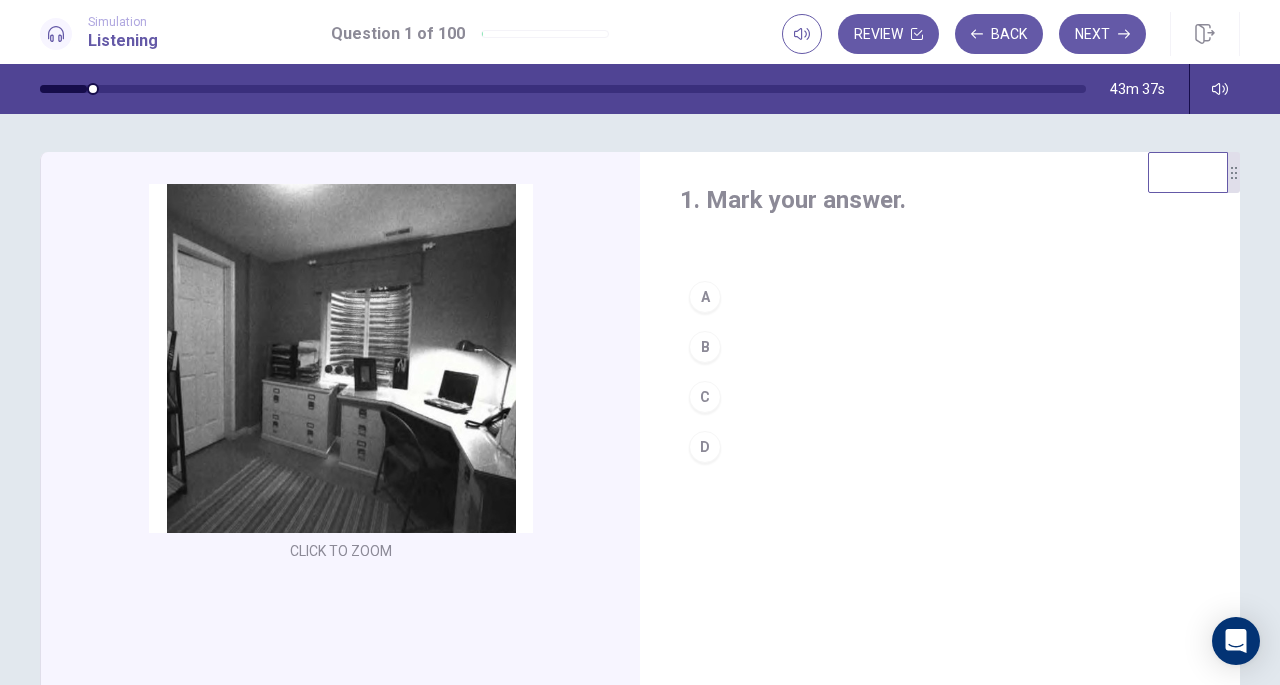 click on "Next" at bounding box center [1102, 34] 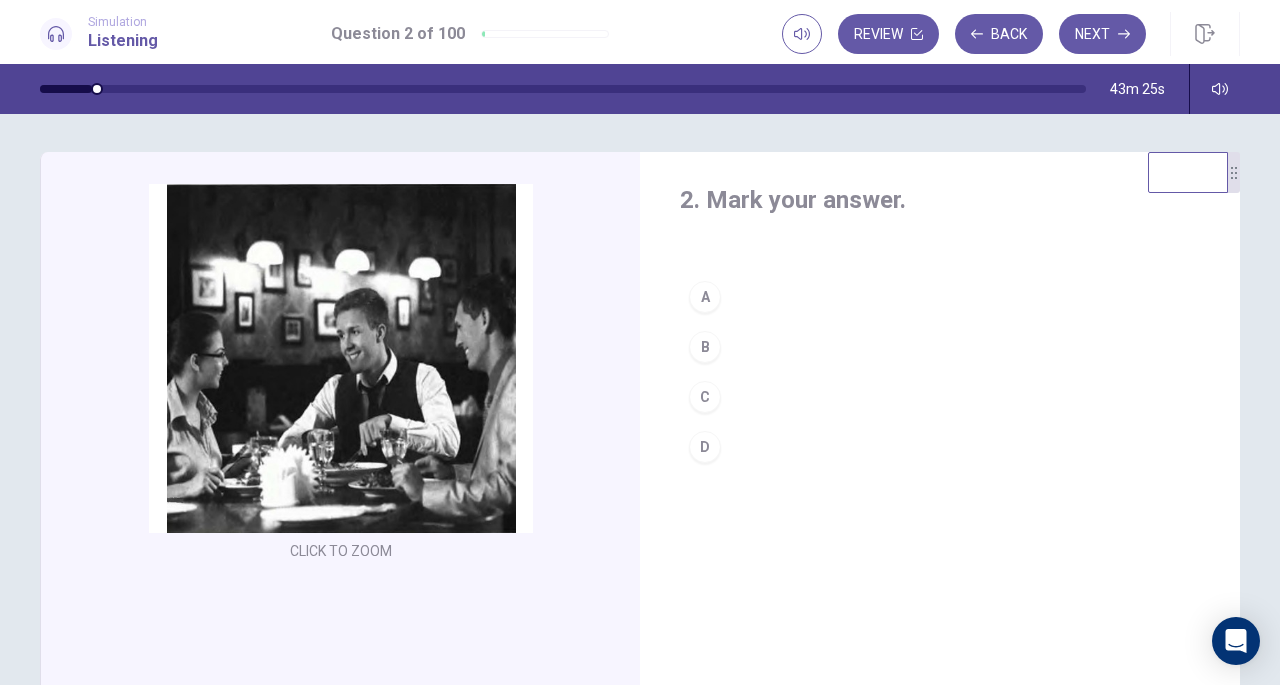 click on "Back" at bounding box center (999, 34) 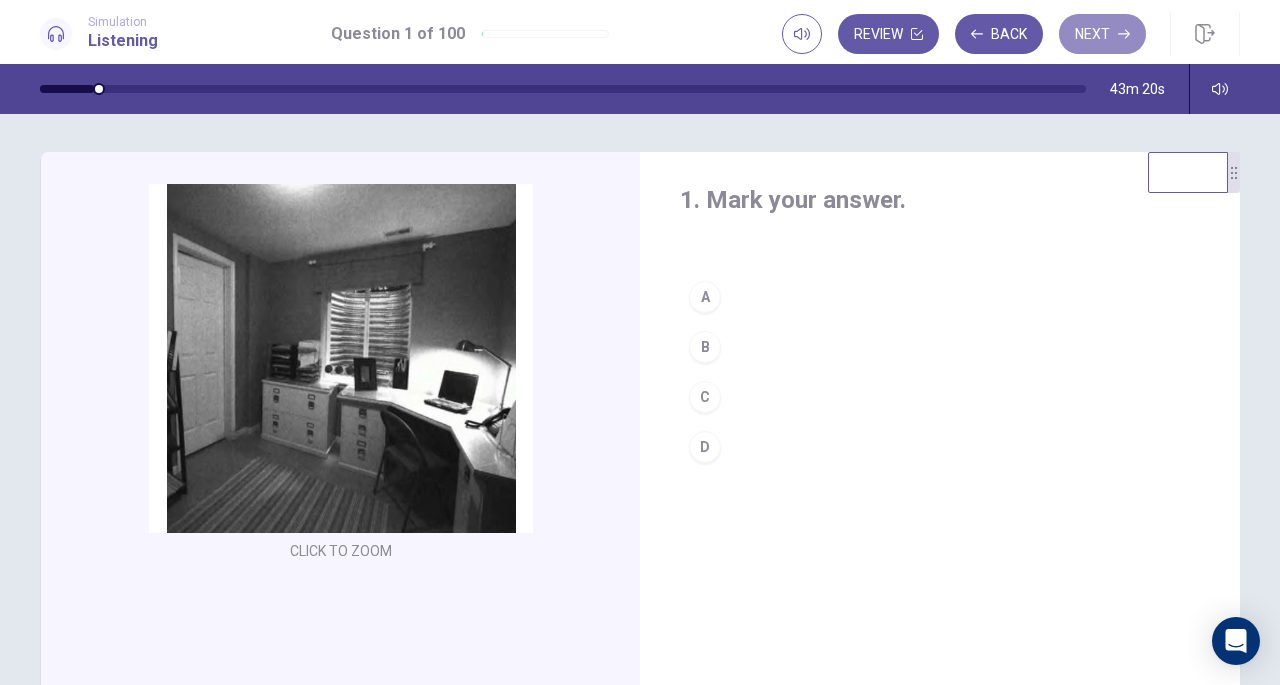 click on "Next" at bounding box center (1102, 34) 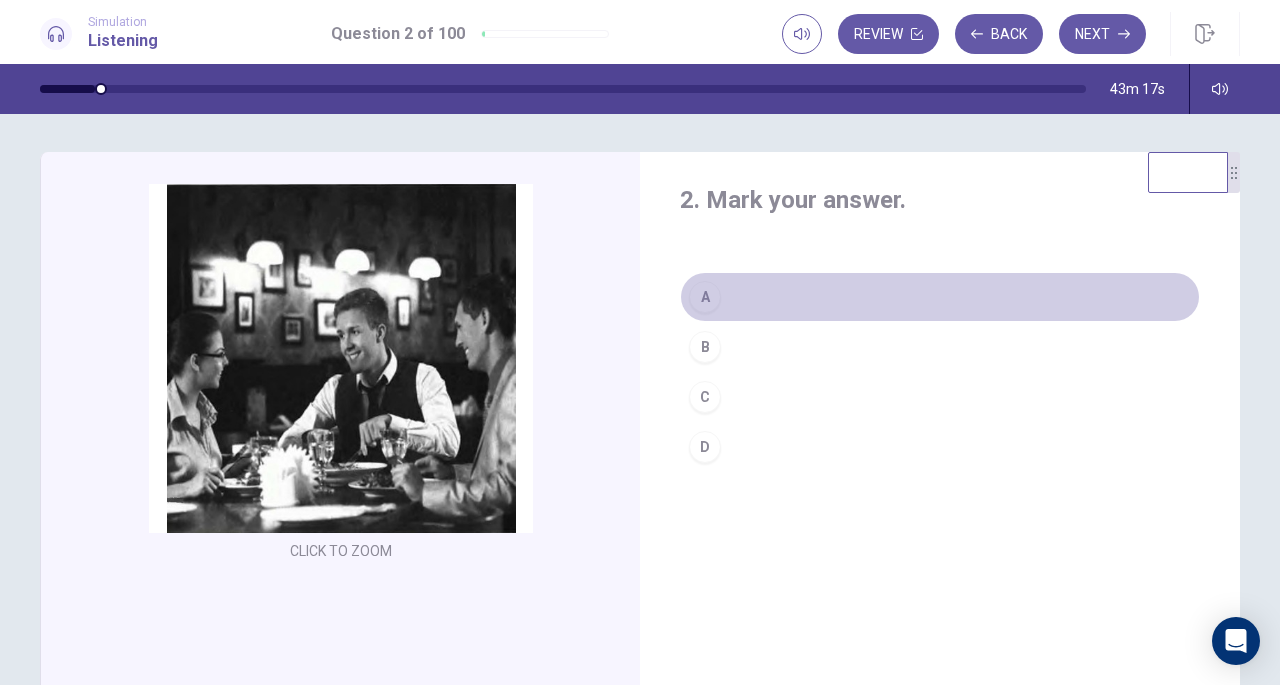 click on "A" at bounding box center [705, 297] 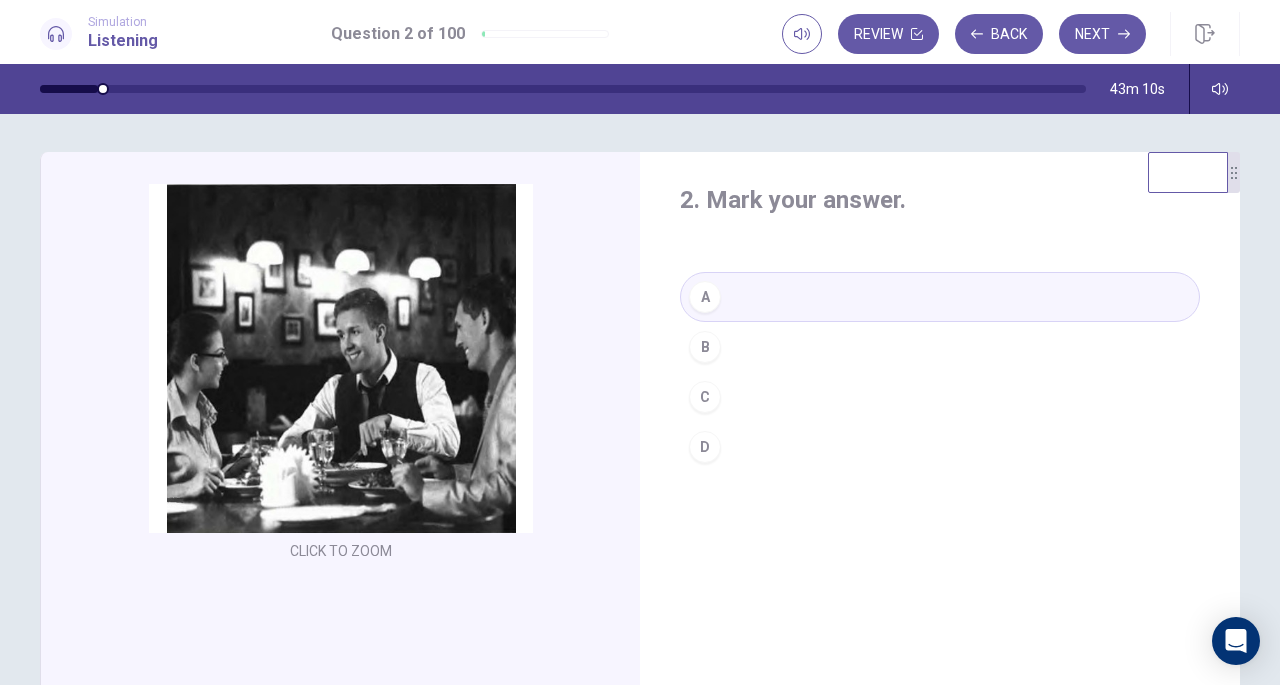 click on "Next" at bounding box center [1102, 34] 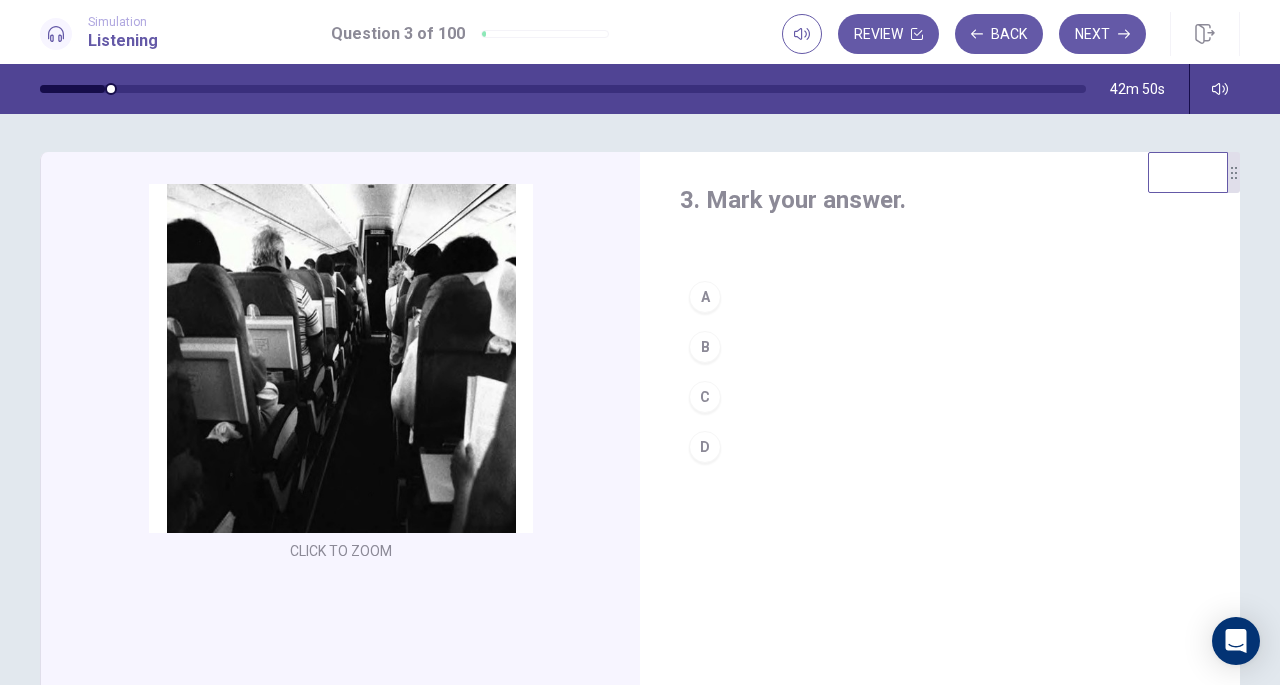 click on "D" at bounding box center [705, 447] 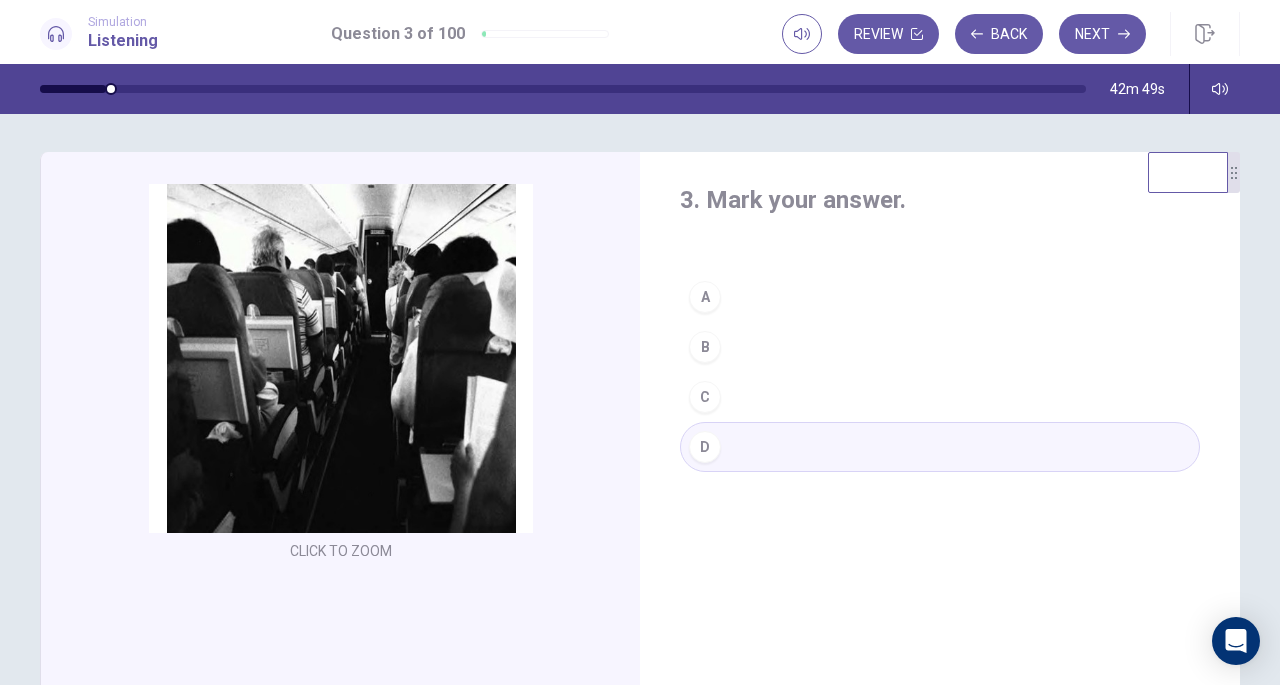 click on "Next" at bounding box center (1102, 34) 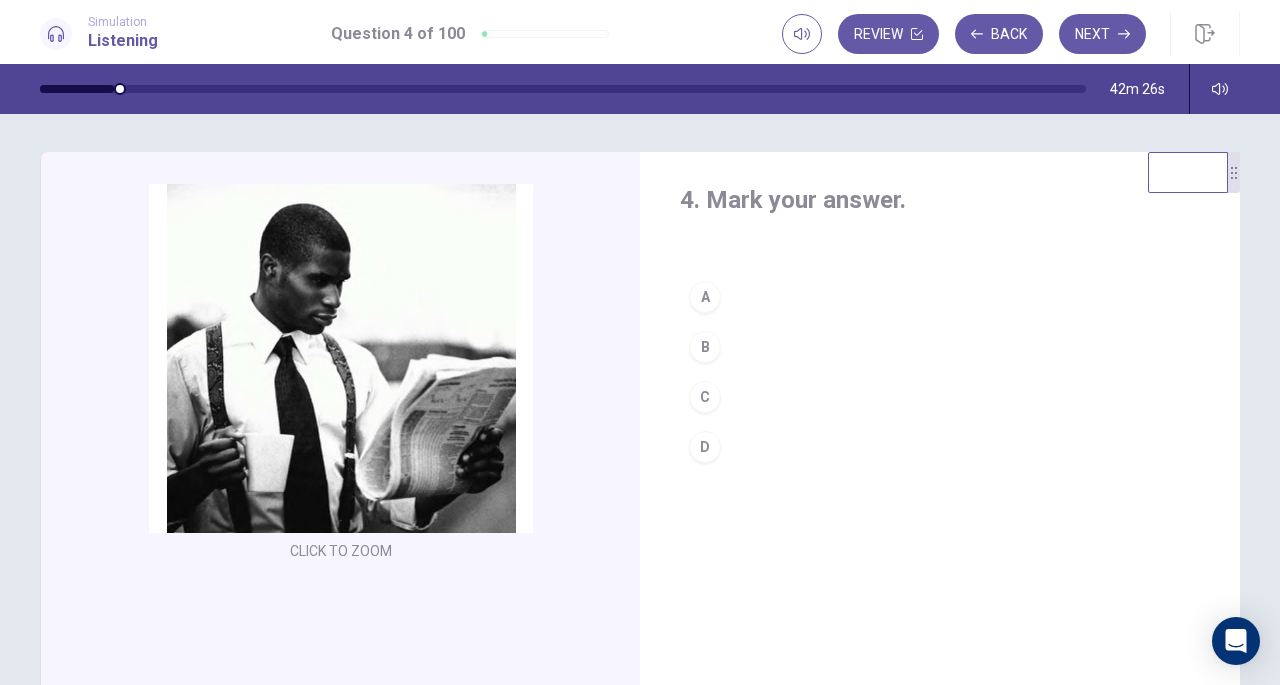 click on "C" at bounding box center (705, 397) 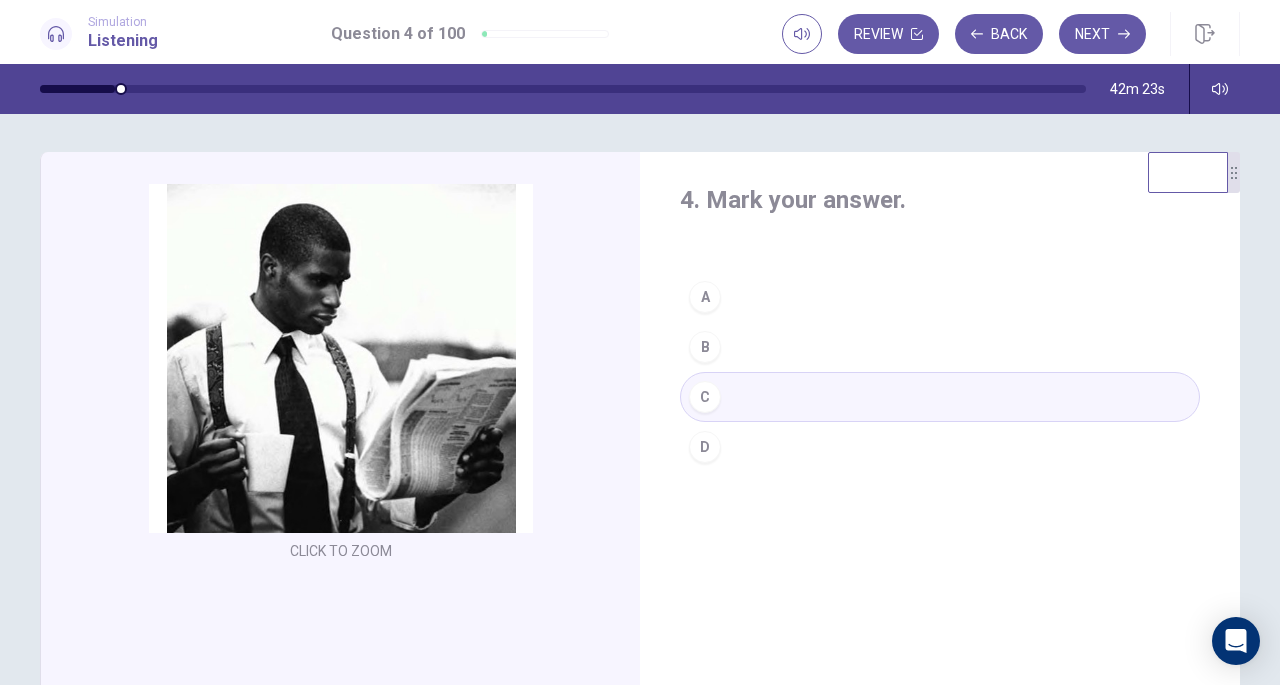 click on "Next" at bounding box center [1102, 34] 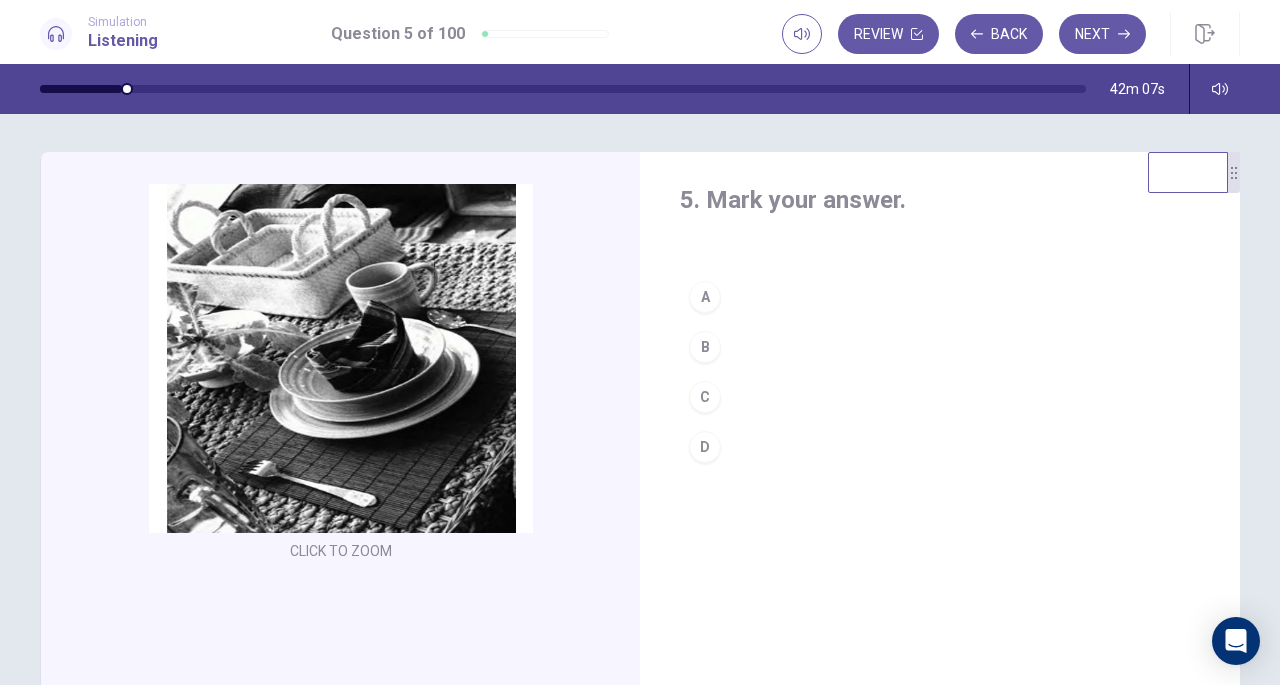 click on "Click to Zoom" at bounding box center (341, 375) 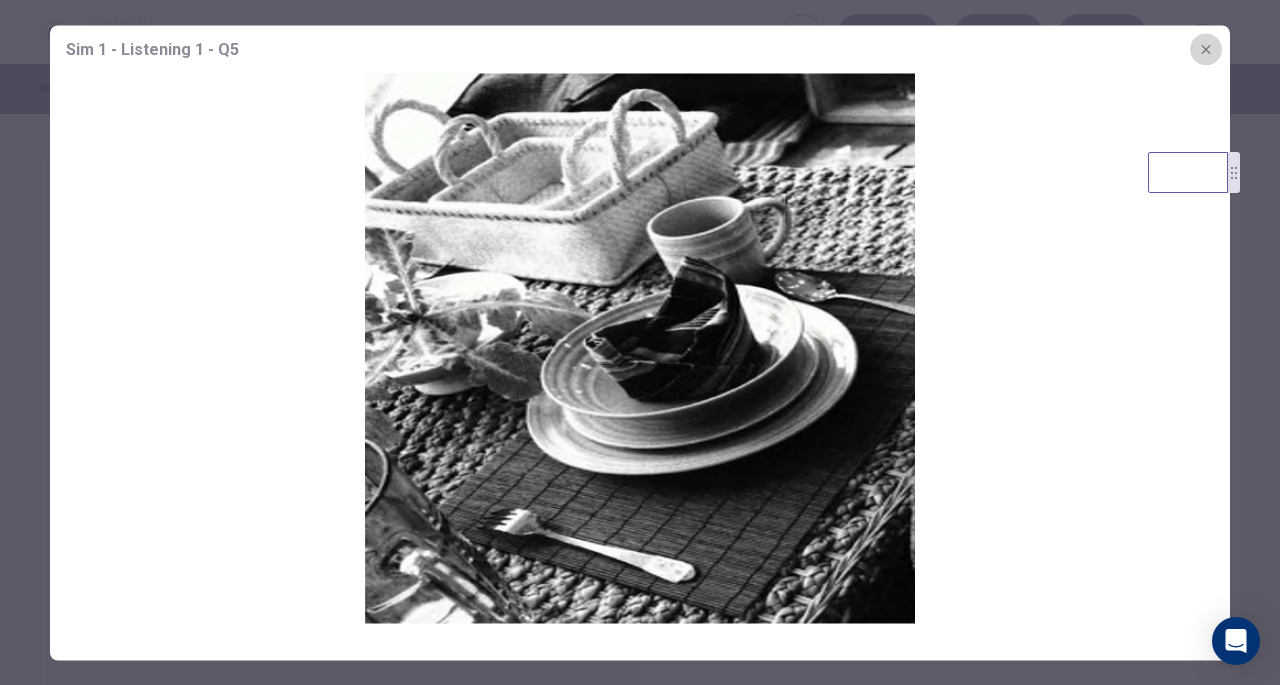 click 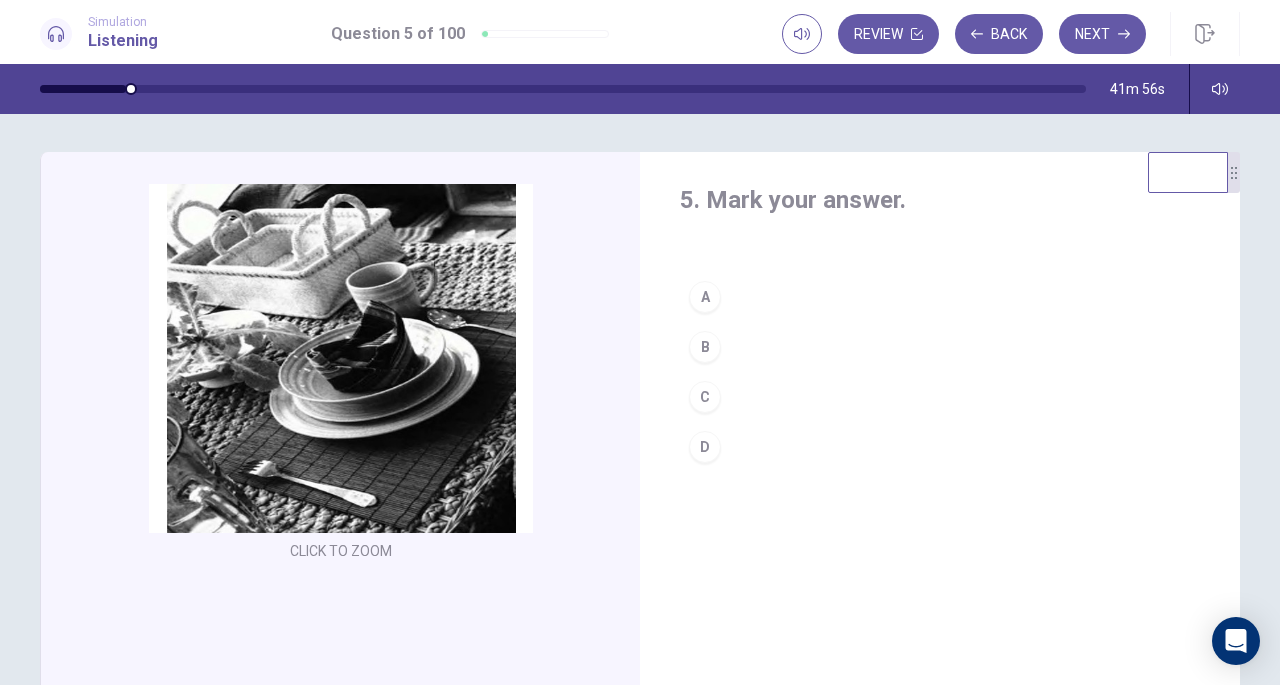 click on "A" at bounding box center (705, 297) 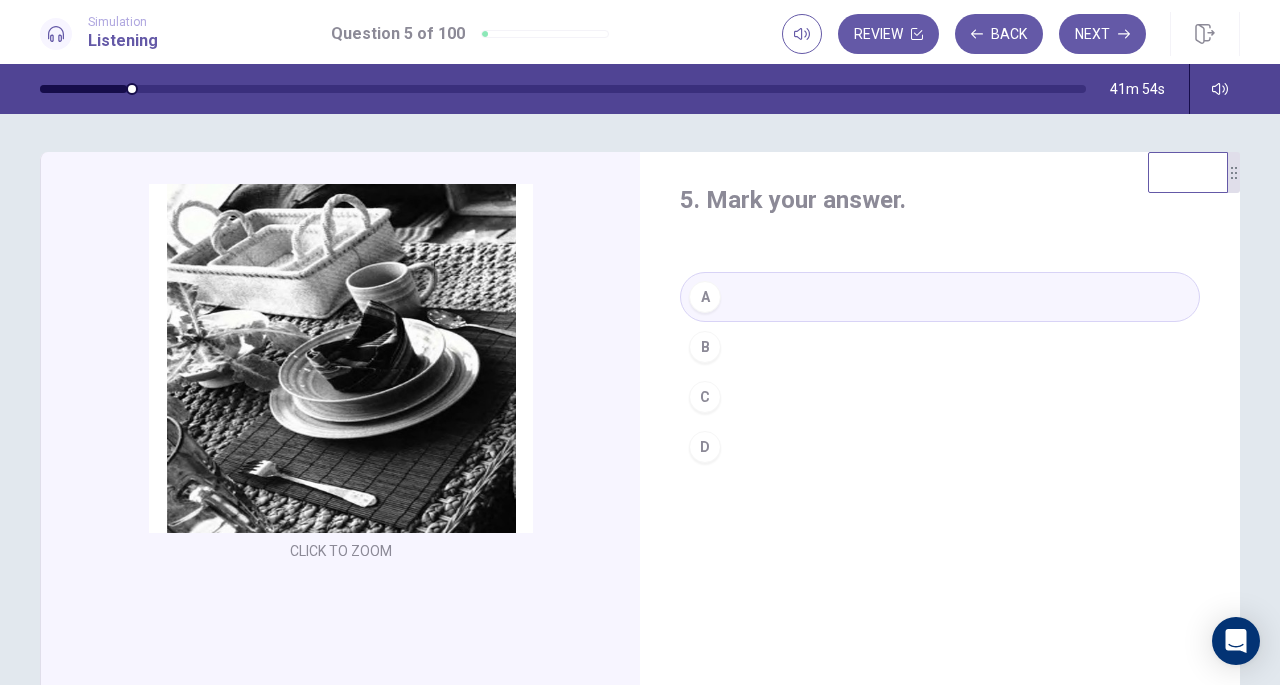 click on "Next" at bounding box center [1102, 34] 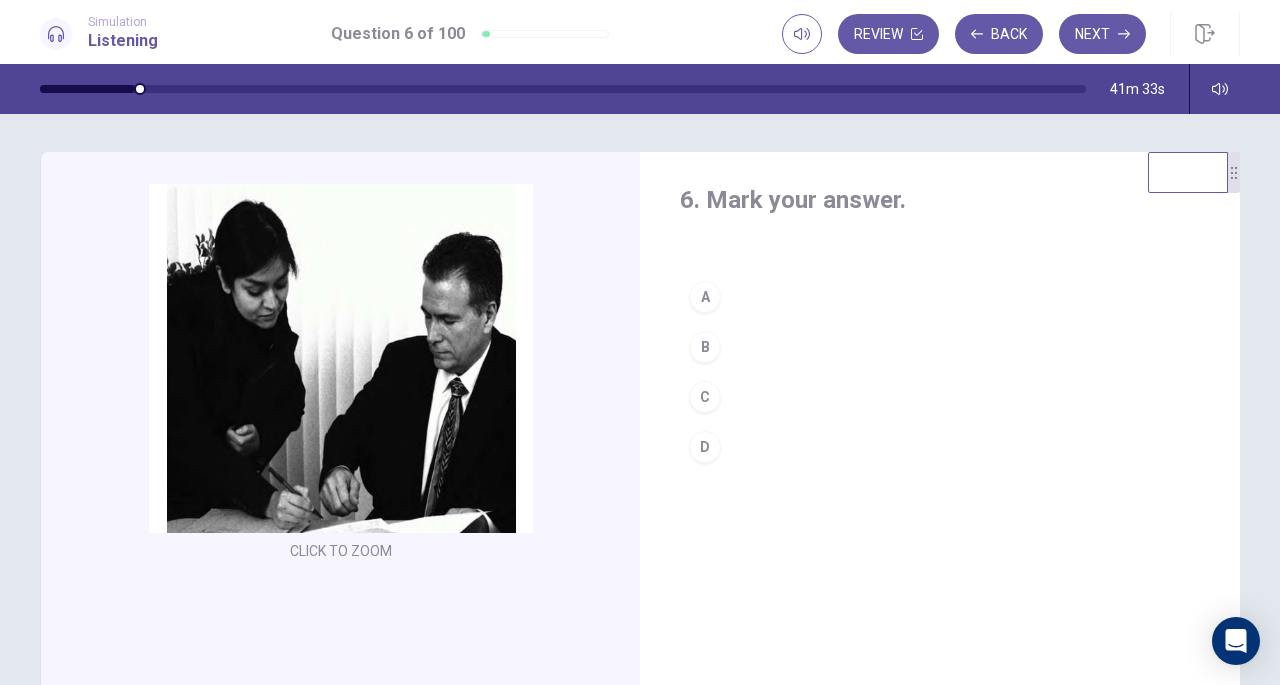 click on "C" at bounding box center (705, 397) 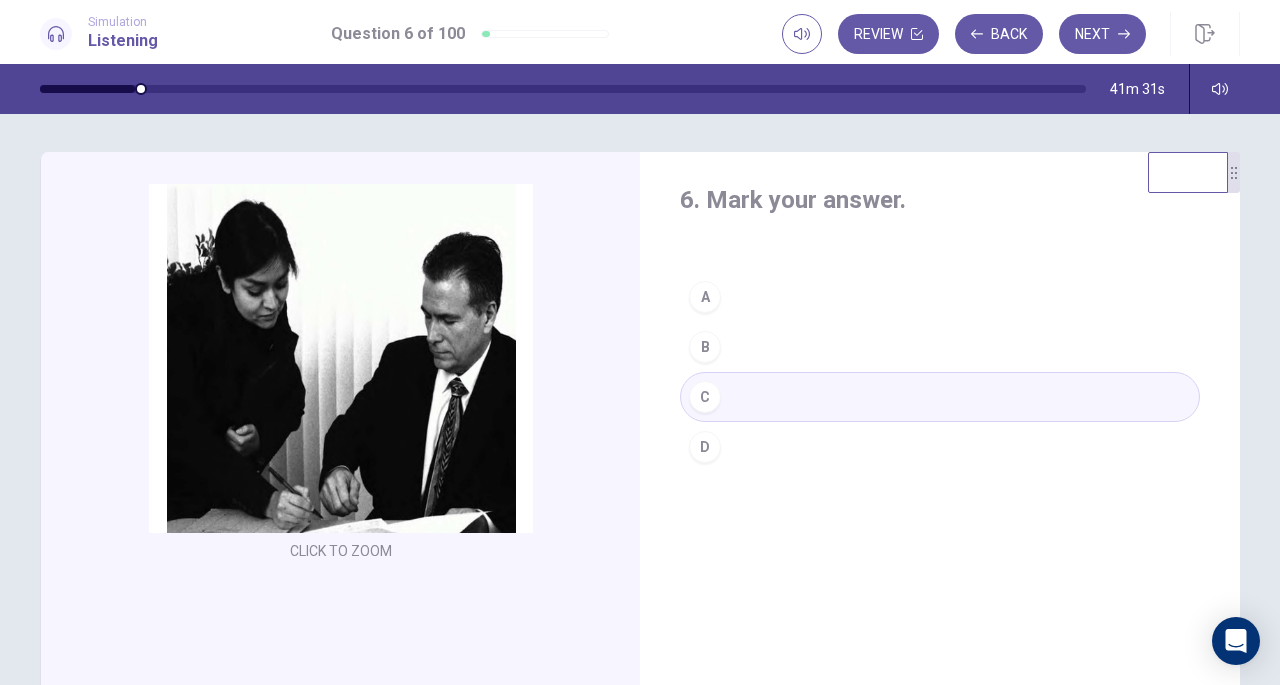 click on "Next" at bounding box center [1102, 34] 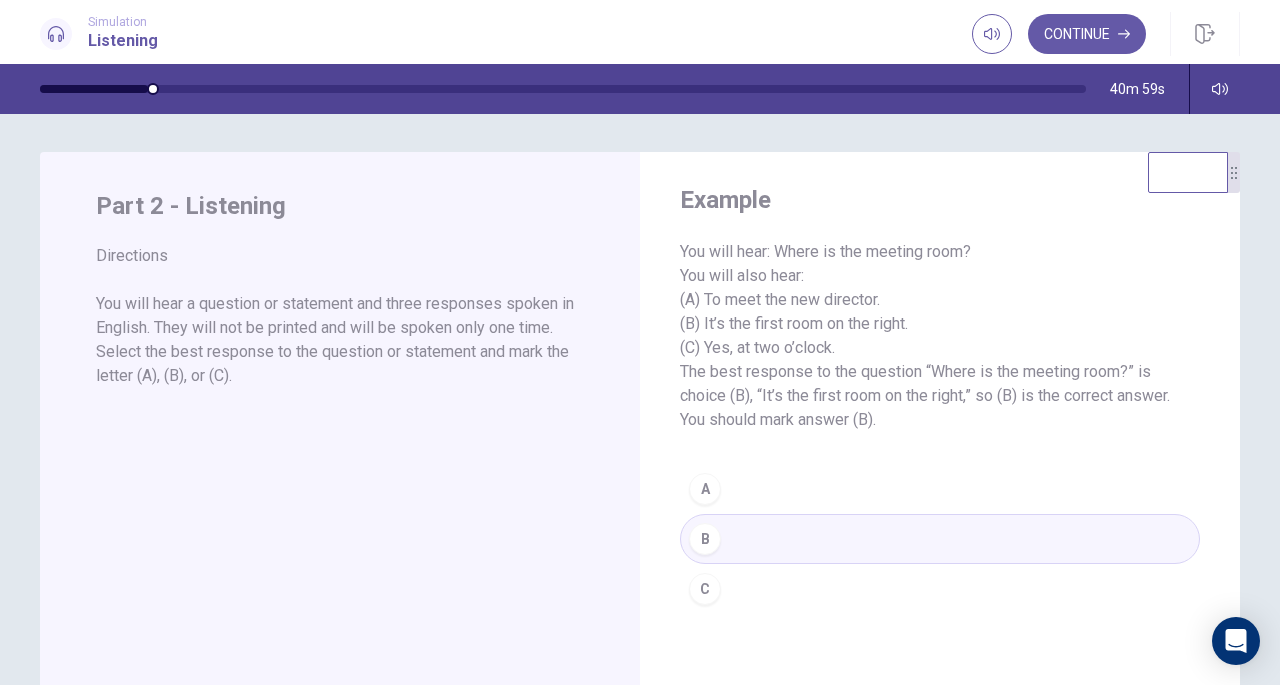 click on "Continue" at bounding box center [1087, 34] 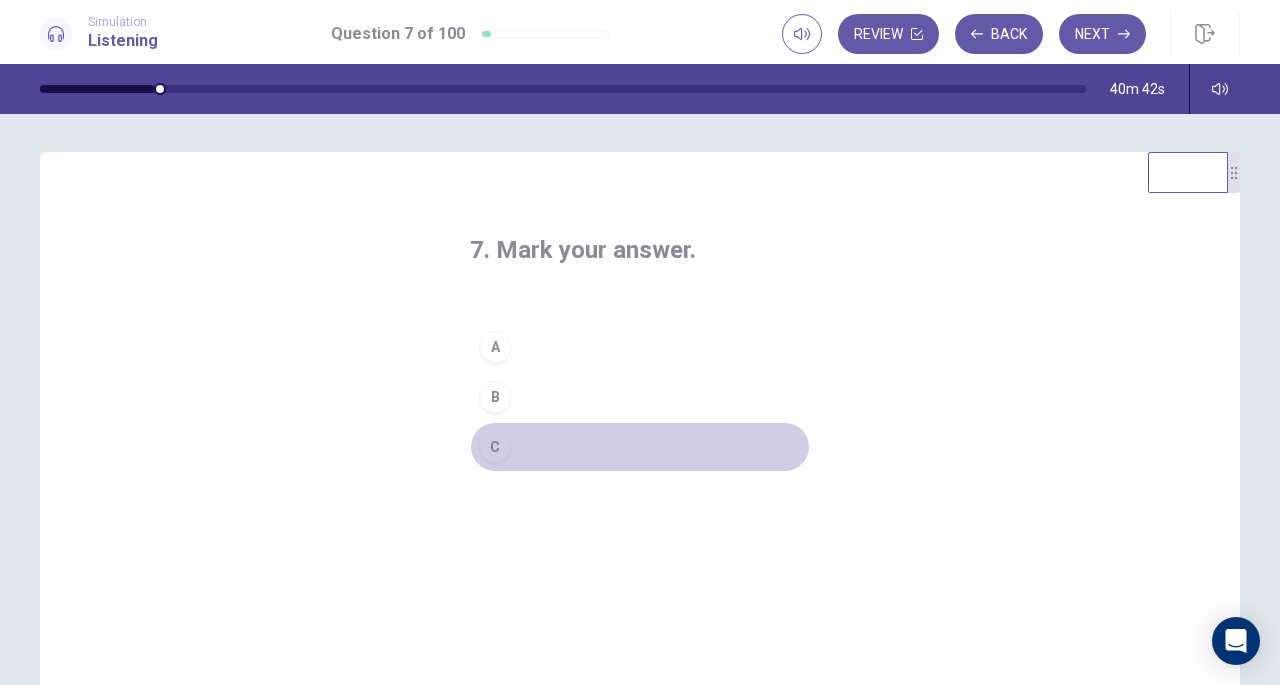 click on "C" at bounding box center (495, 447) 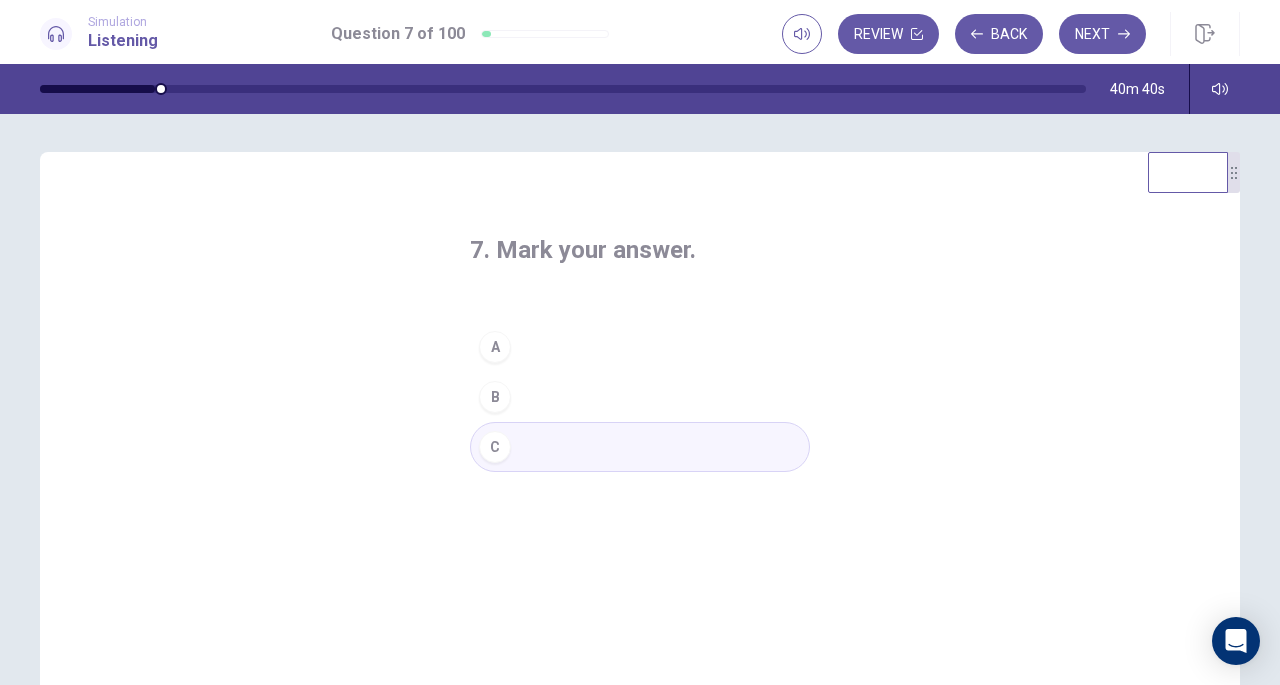 click on "Next" at bounding box center (1102, 34) 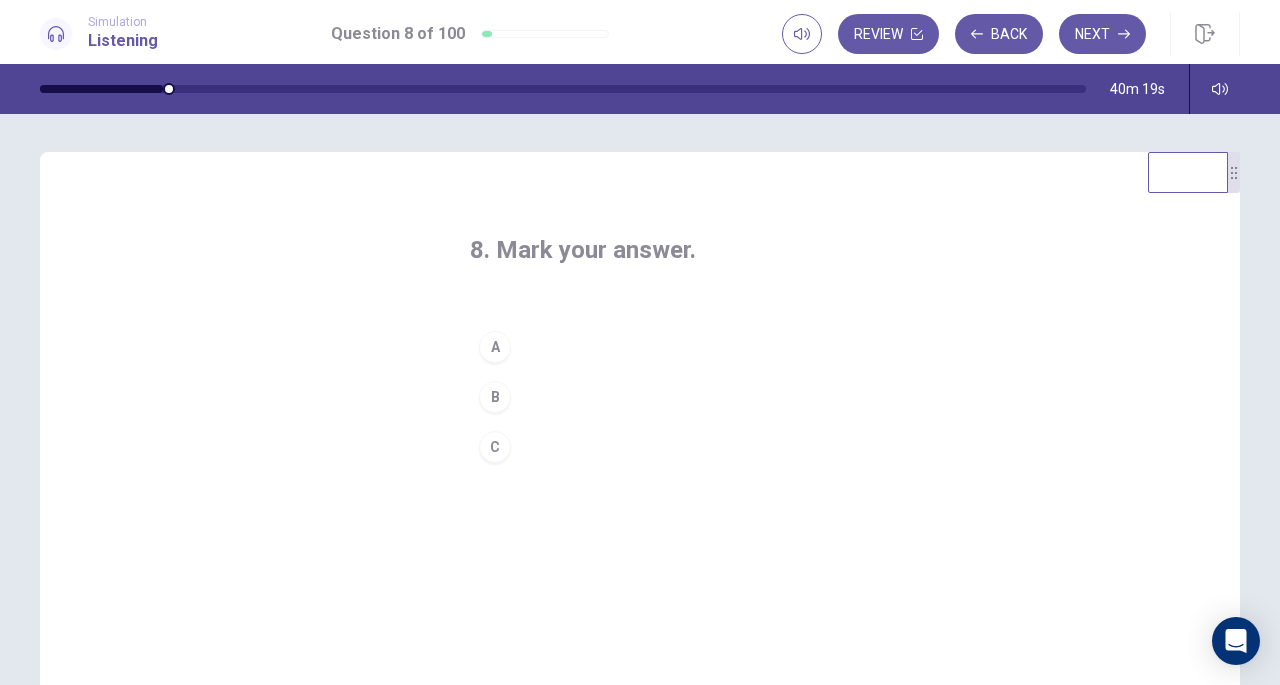 click on "A" at bounding box center [495, 347] 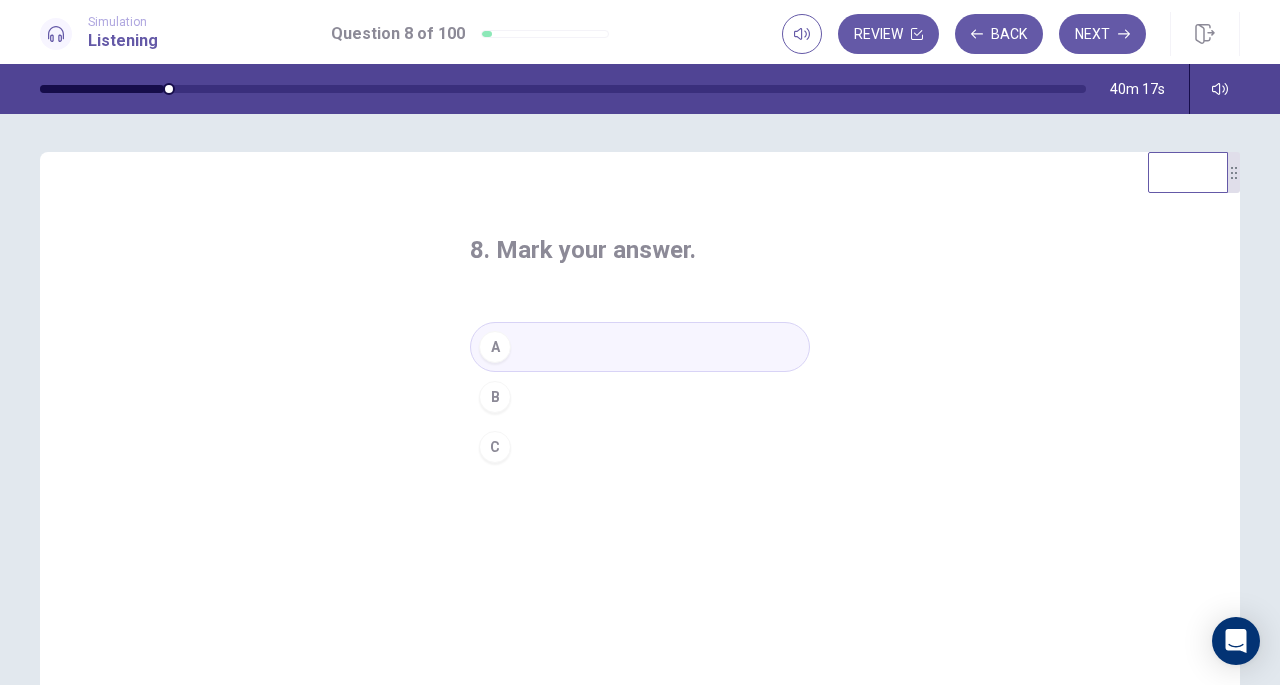 click on "Next" at bounding box center [1102, 34] 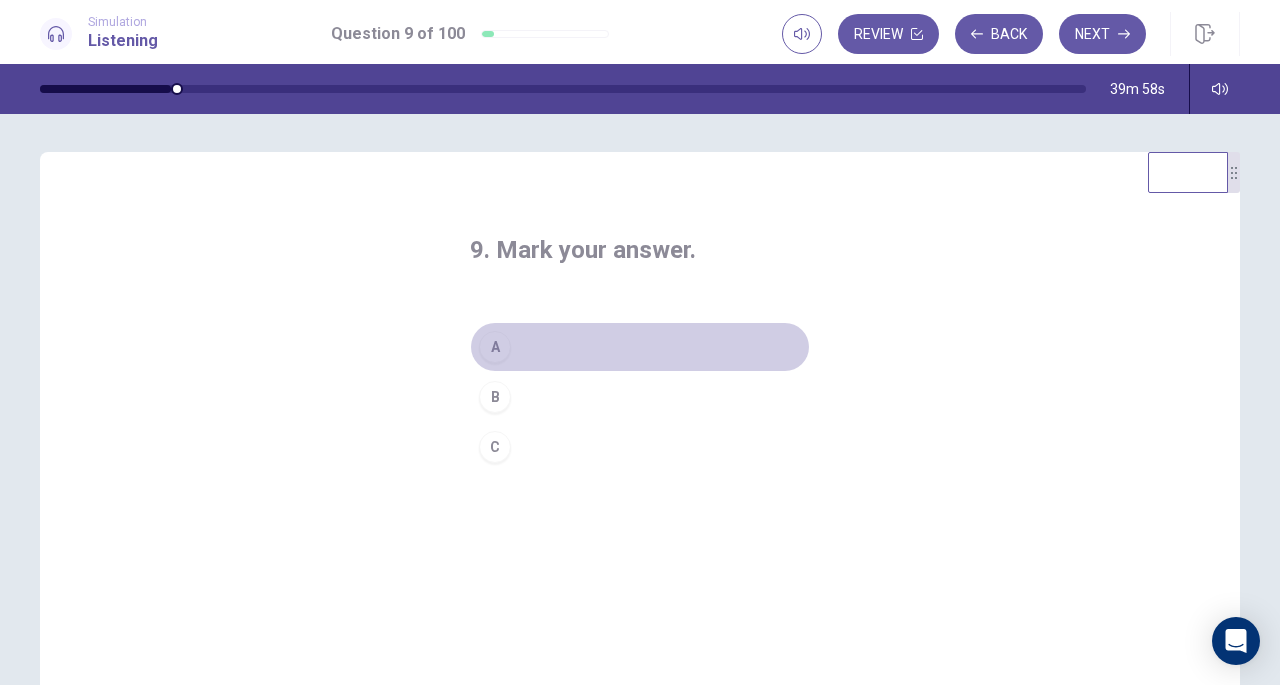 click on "A" at bounding box center [495, 347] 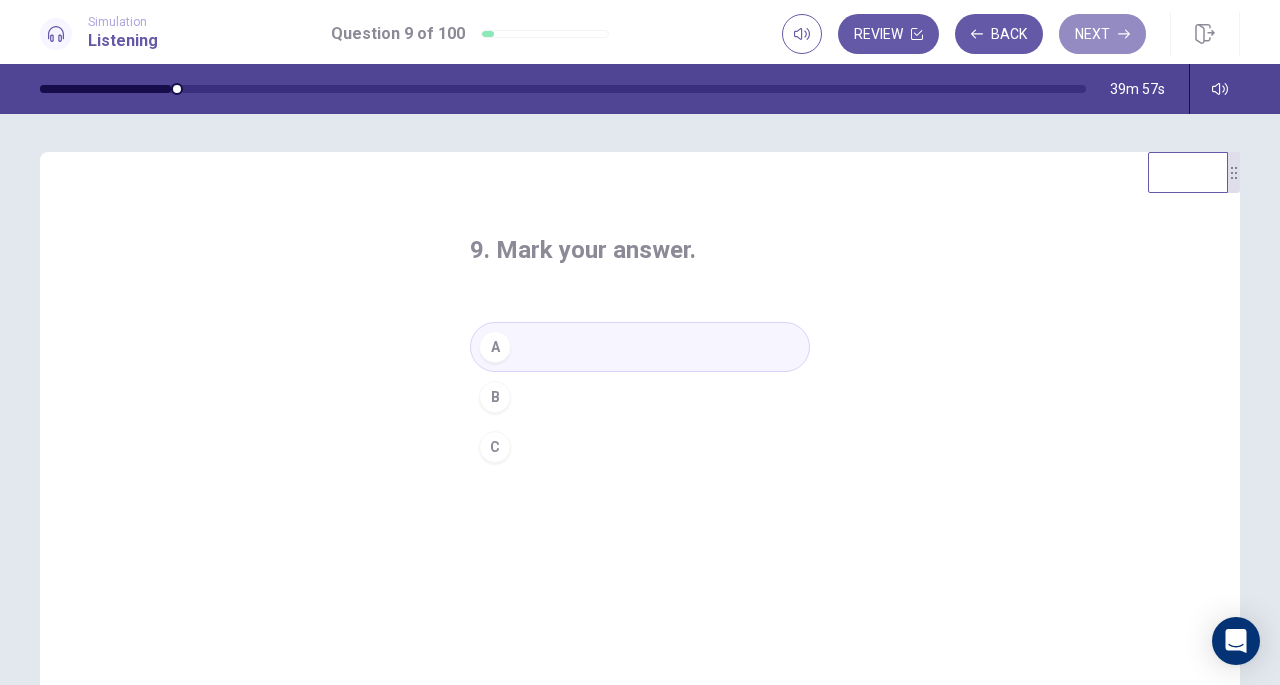 click on "Next" at bounding box center [1102, 34] 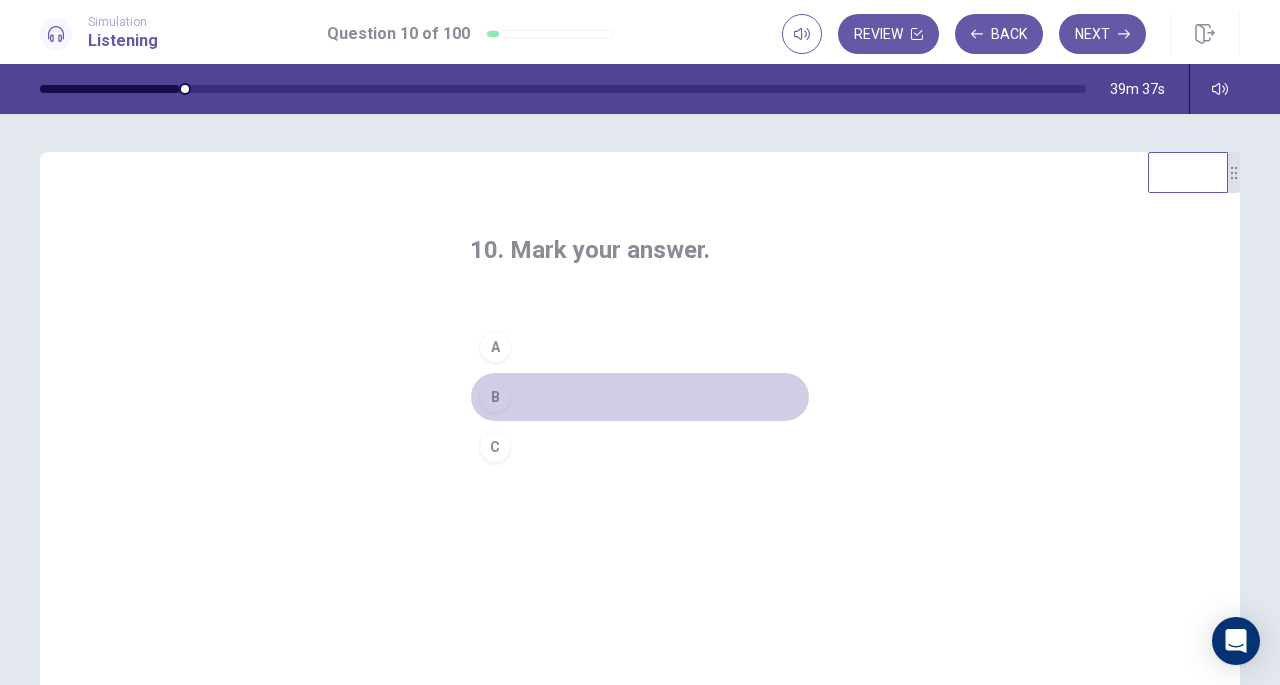 click on "B" at bounding box center (495, 397) 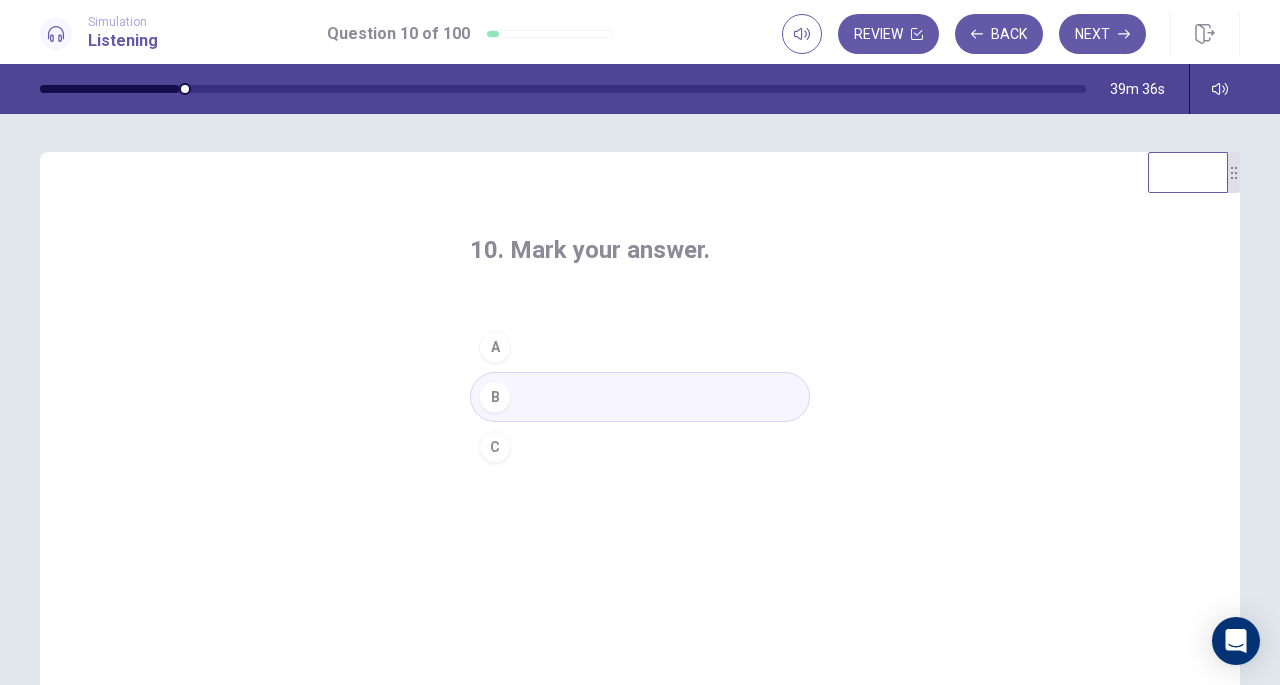 click on "Next" at bounding box center (1102, 34) 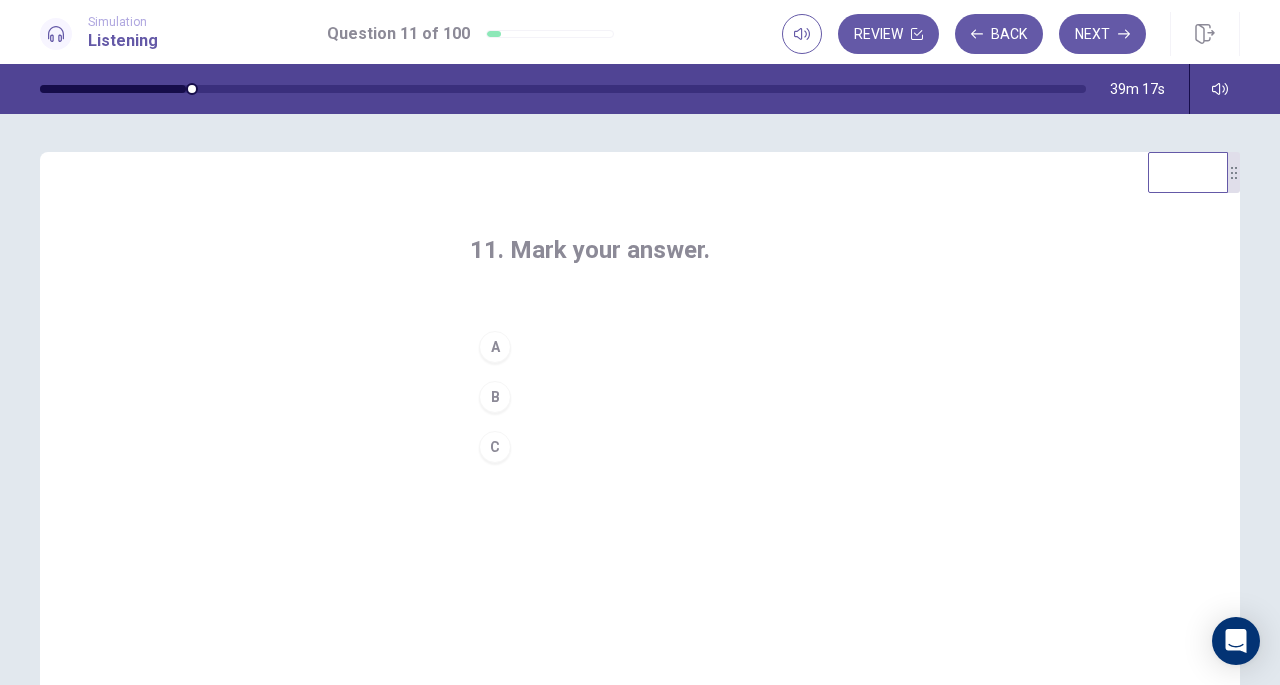 click on "B" at bounding box center [495, 397] 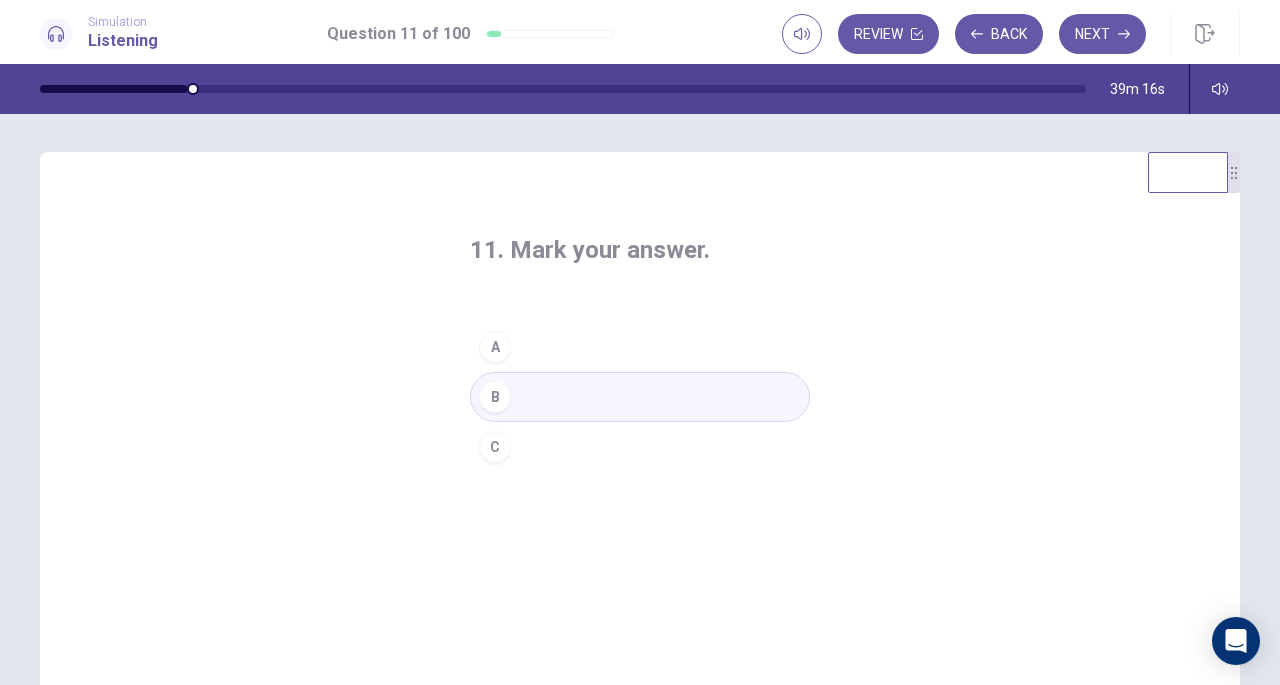 click on "Next" at bounding box center (1102, 34) 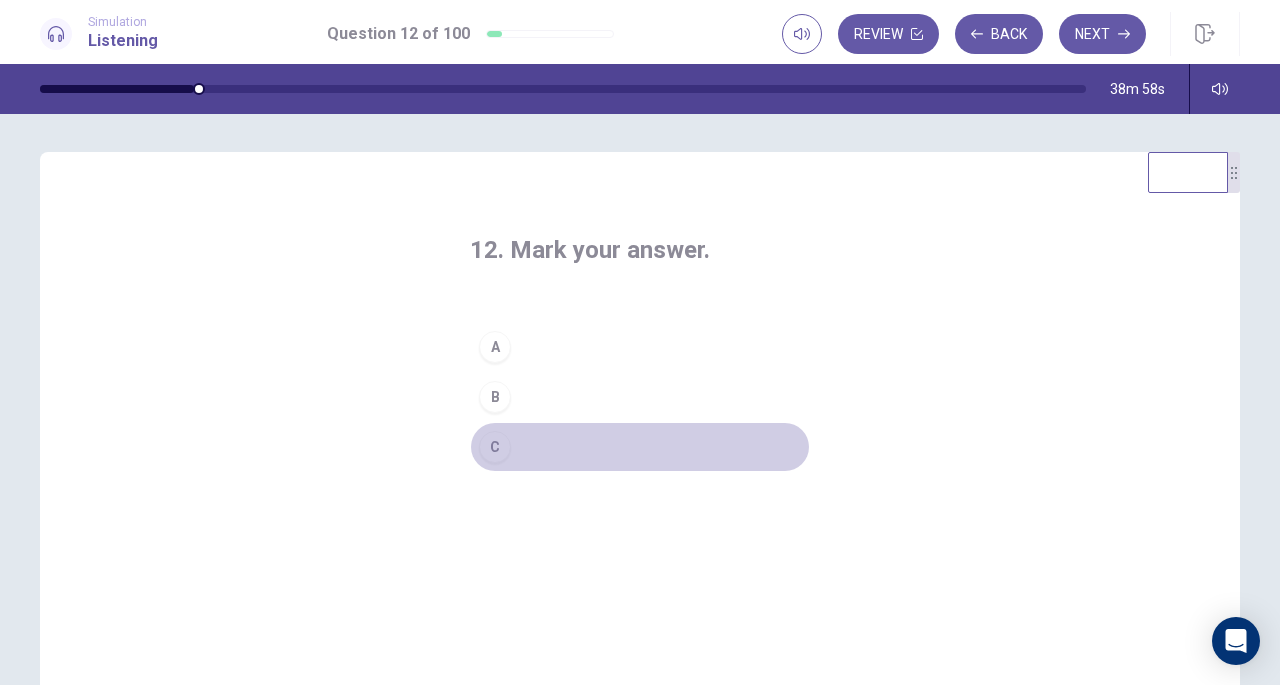 click on "C" at bounding box center (495, 447) 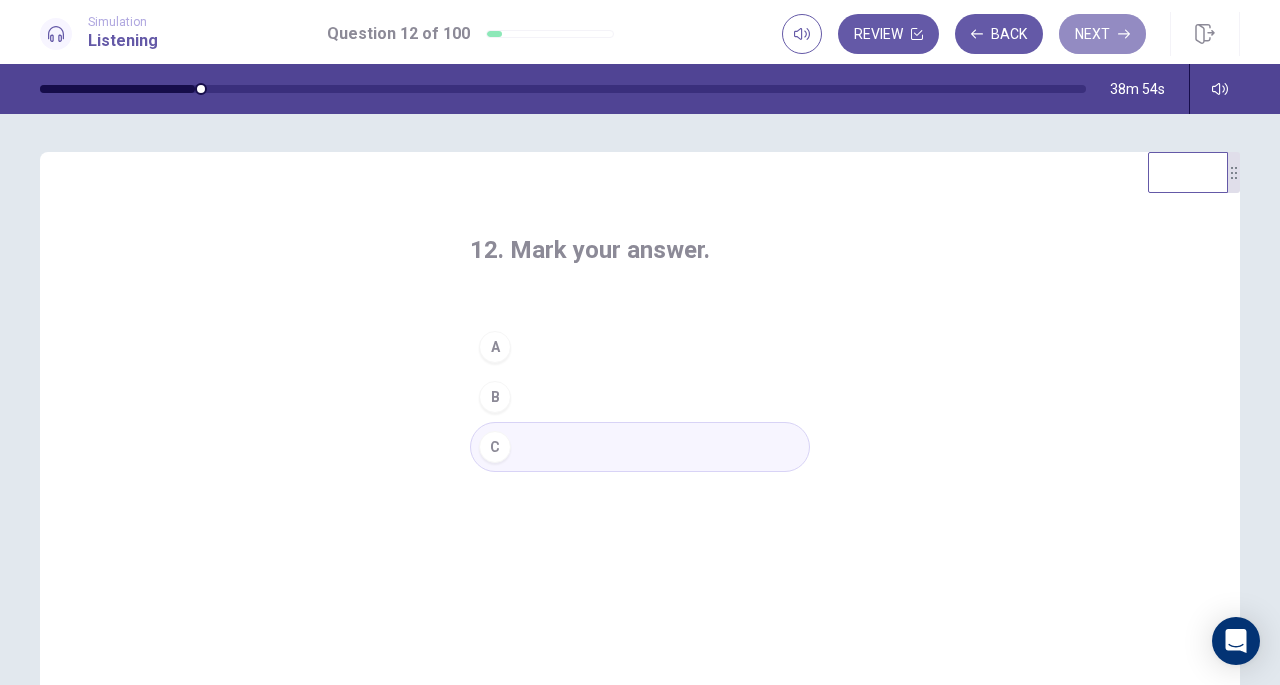 click on "Next" at bounding box center (1102, 34) 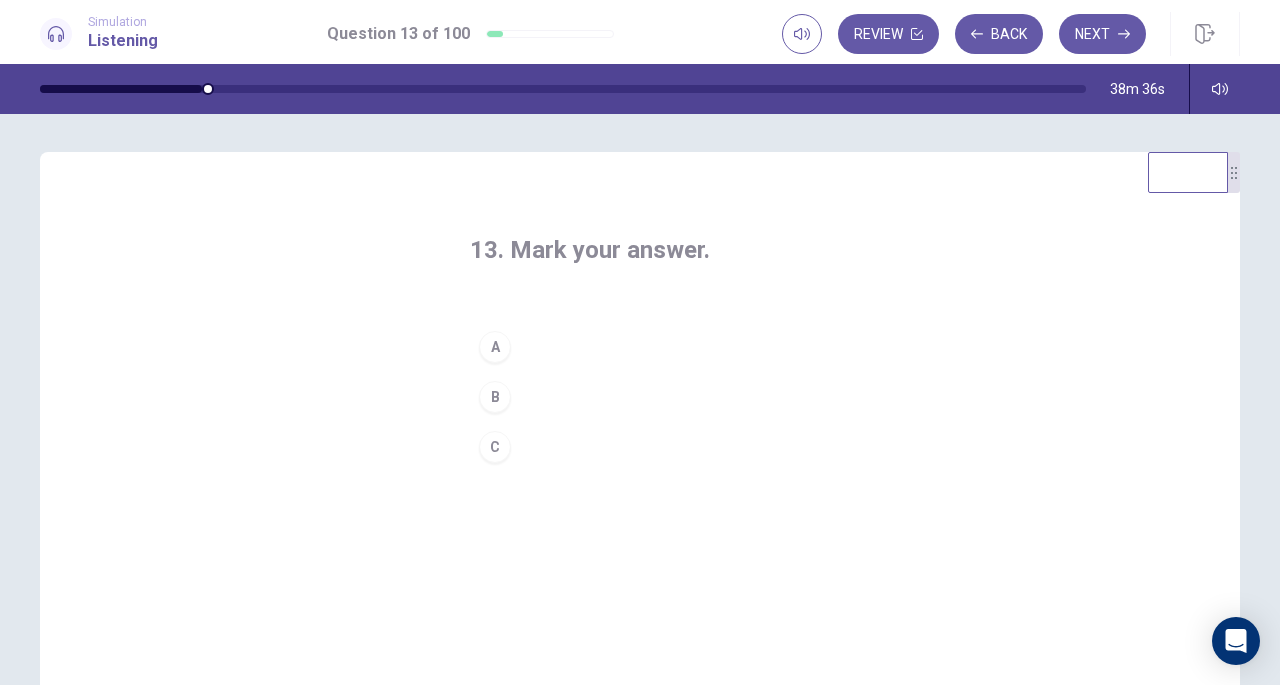 click on "C" at bounding box center (495, 447) 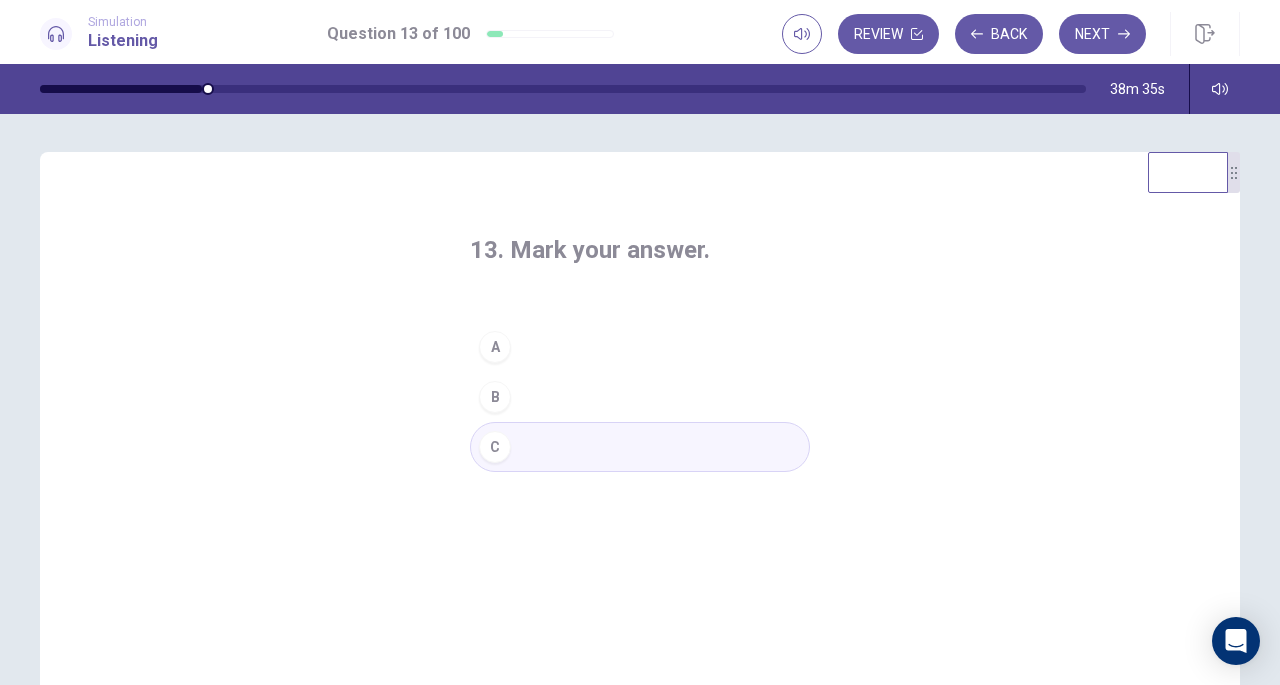 click on "Next" at bounding box center (1102, 34) 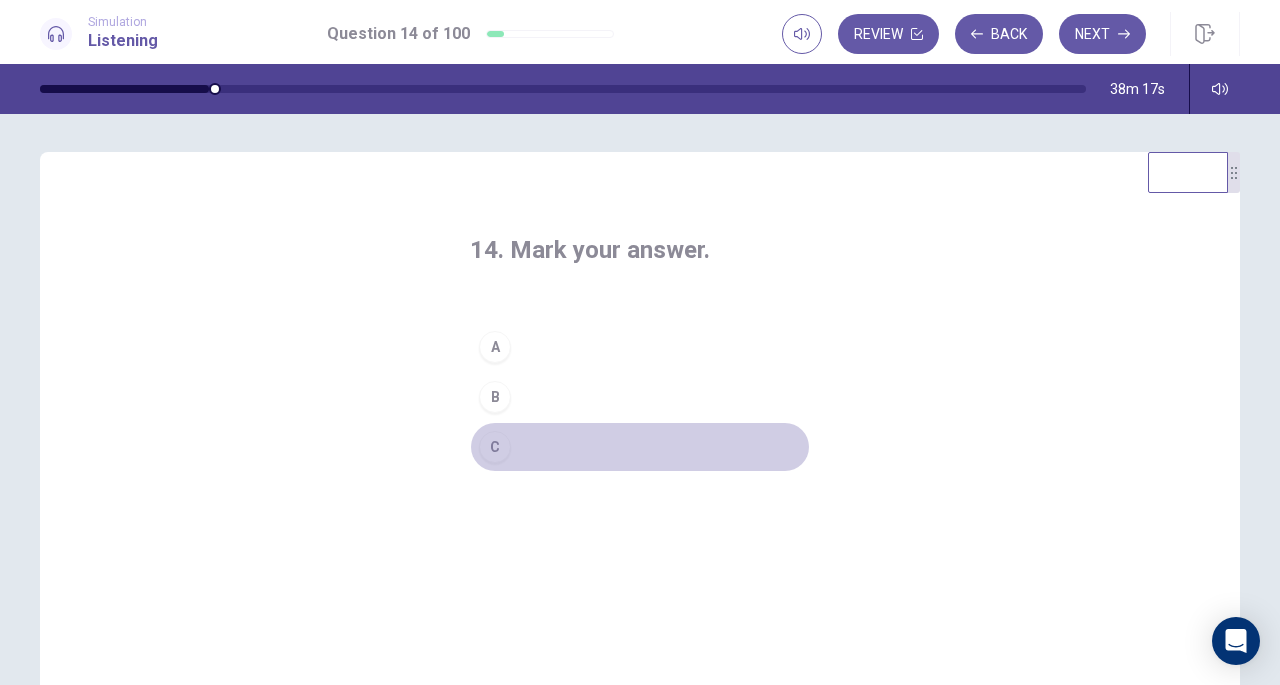 click on "C" at bounding box center [495, 447] 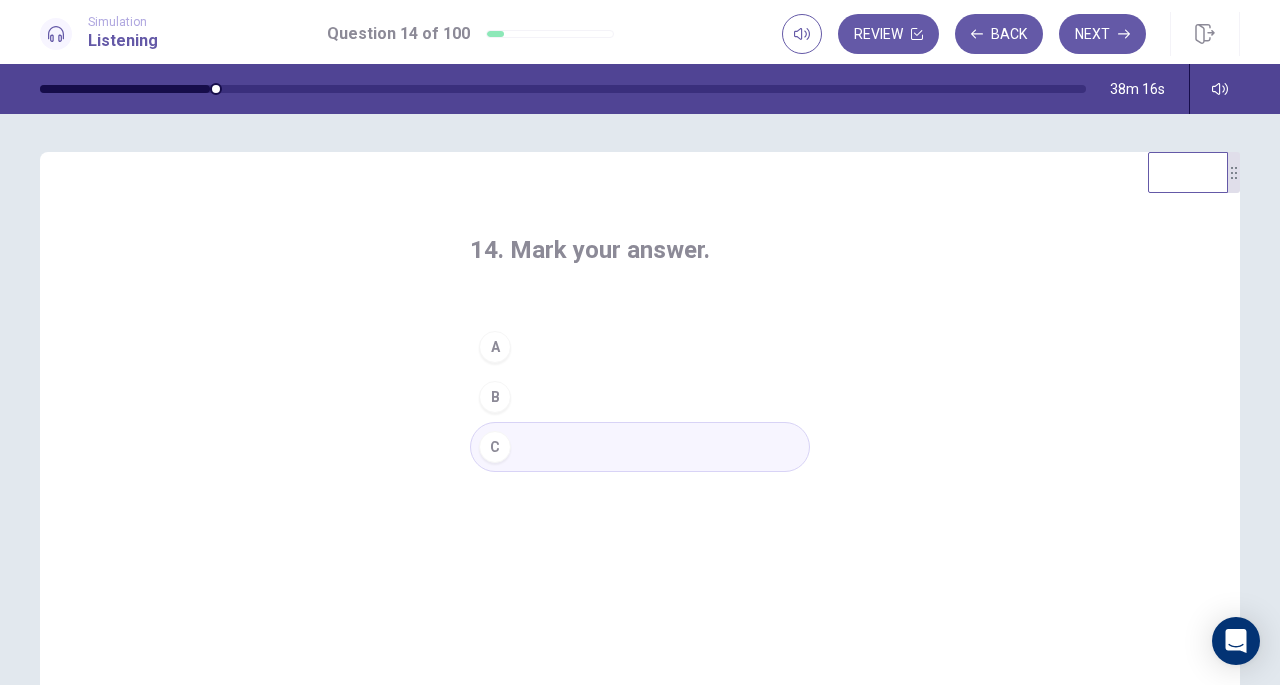 click on "Next" at bounding box center (1102, 34) 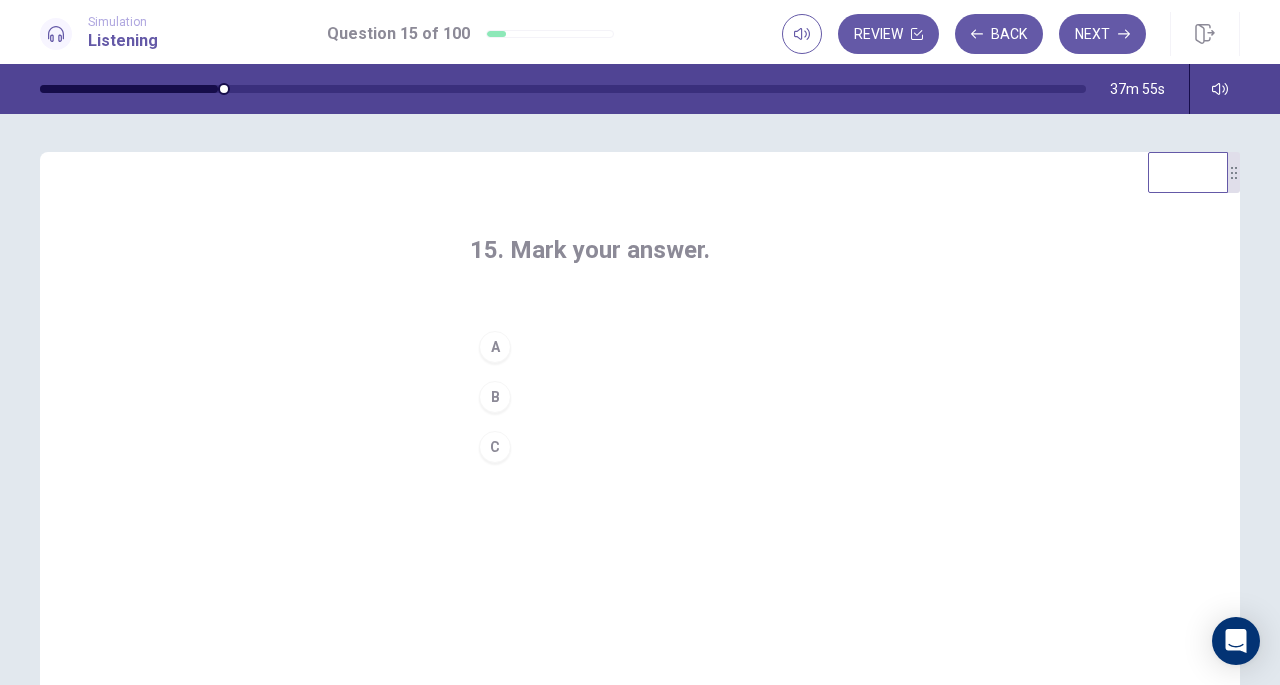 click on "B" at bounding box center (495, 397) 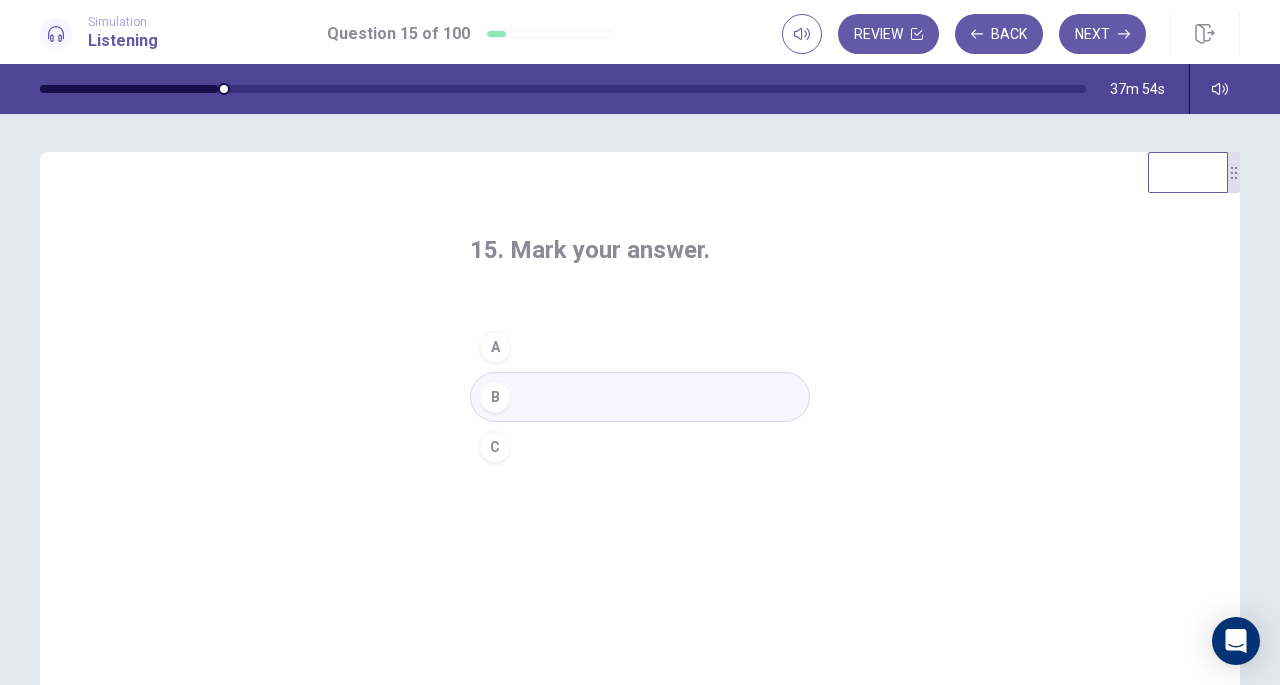 click on "Next" at bounding box center (1102, 34) 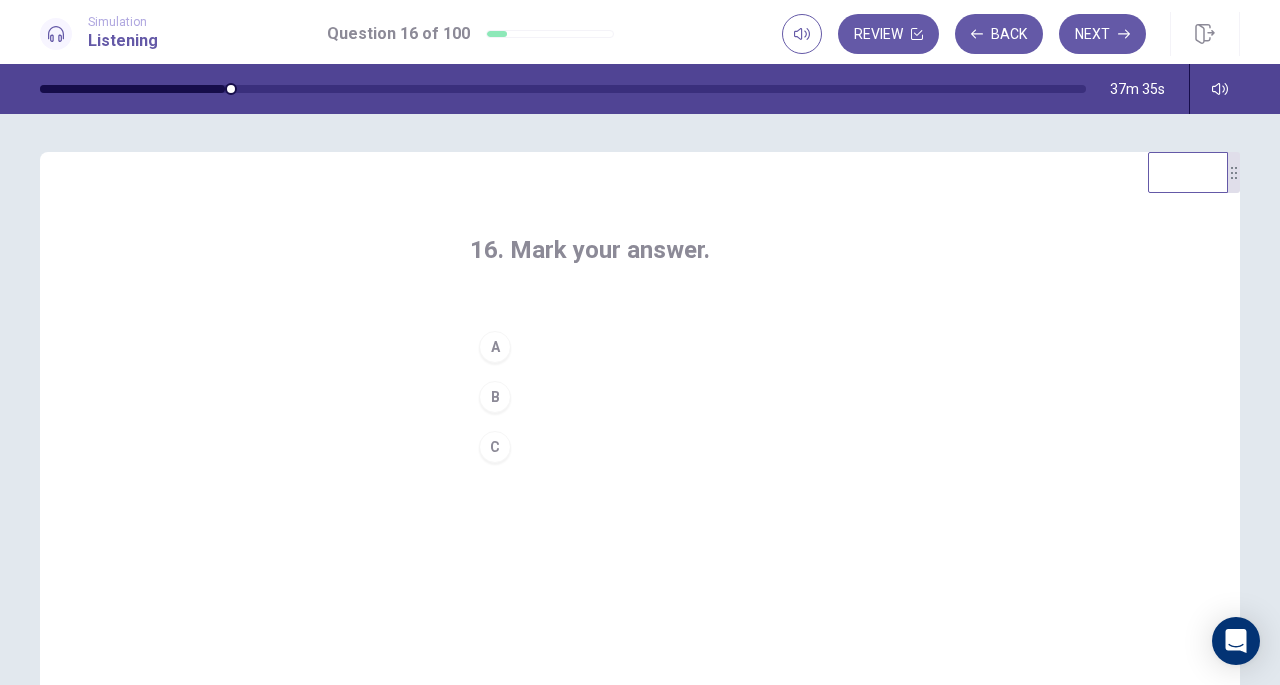 click on "A" at bounding box center (495, 347) 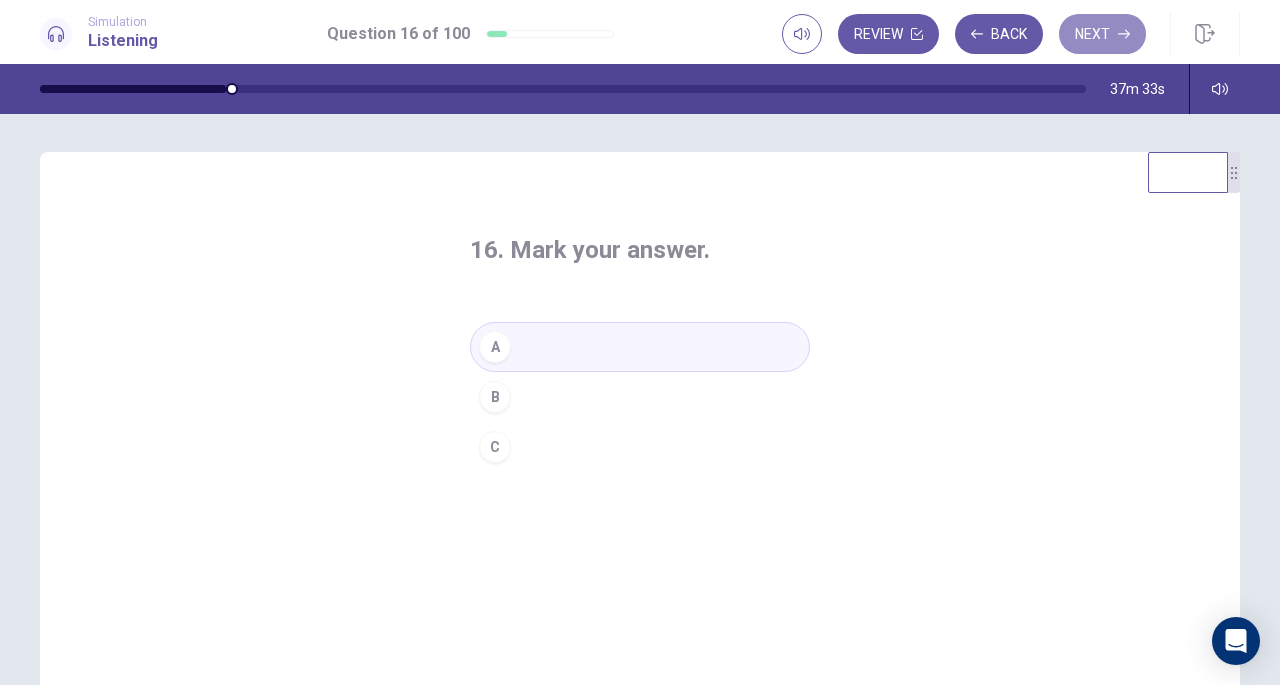 click on "Next" at bounding box center [1102, 34] 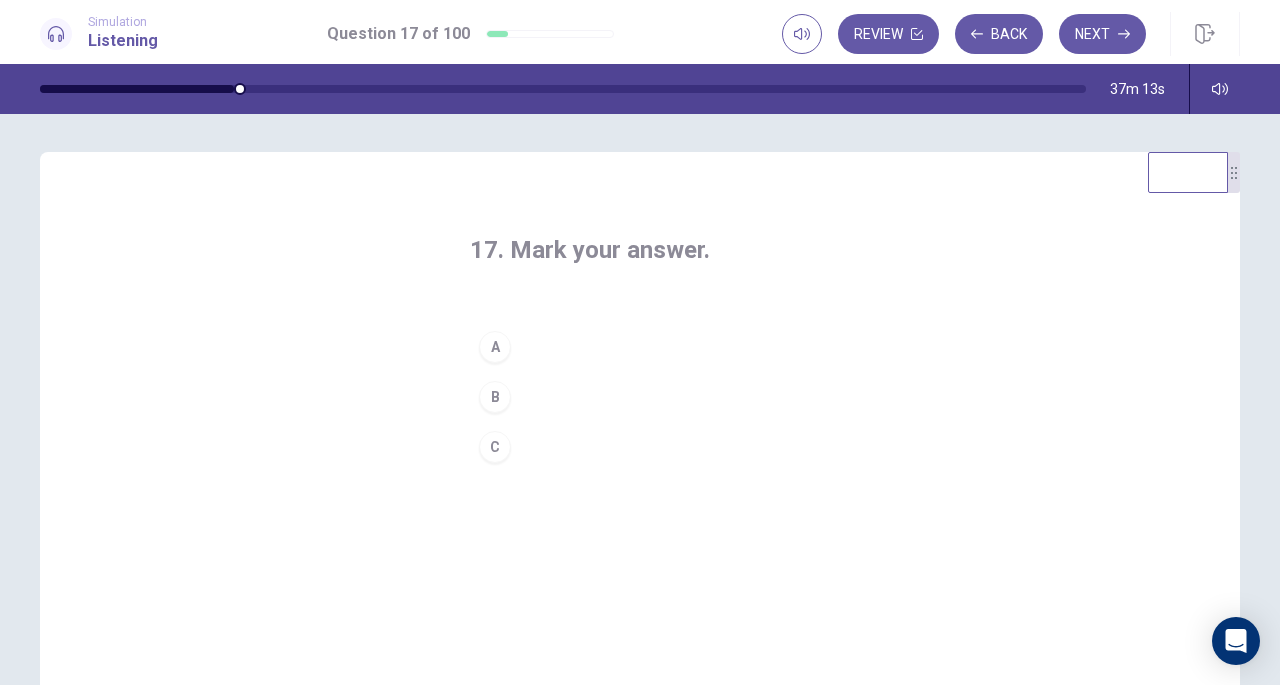 click on "B" at bounding box center (495, 397) 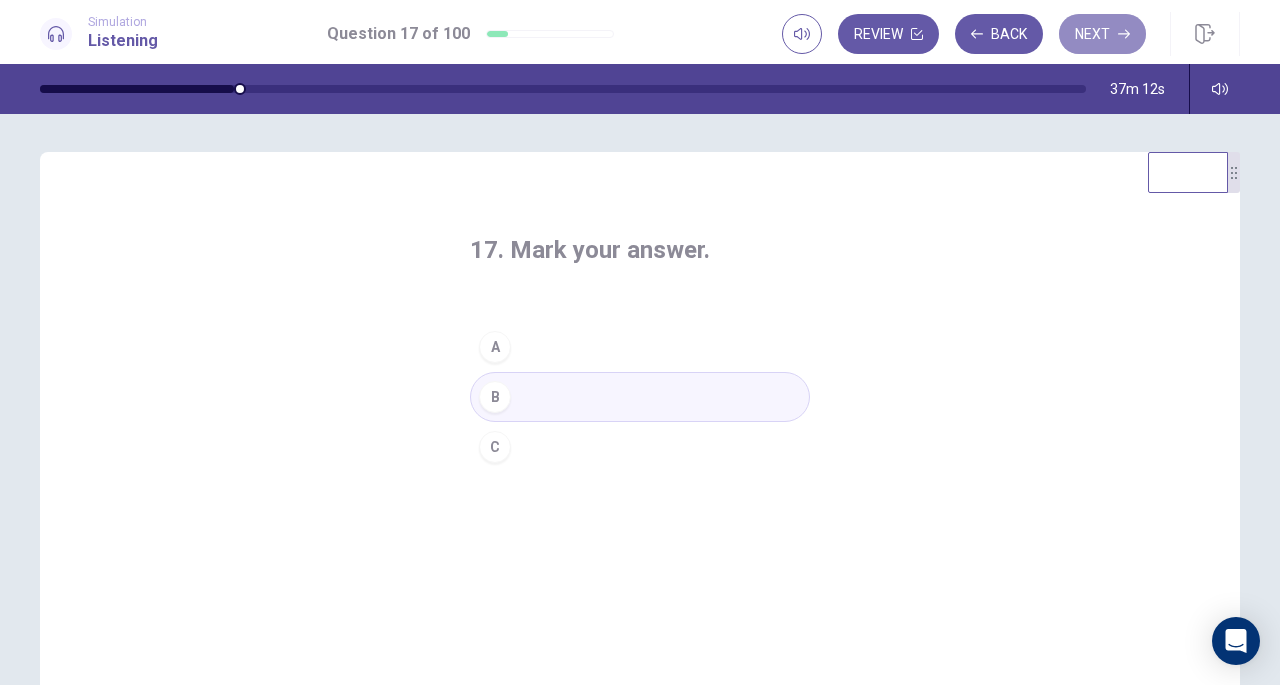 click on "Next" at bounding box center [1102, 34] 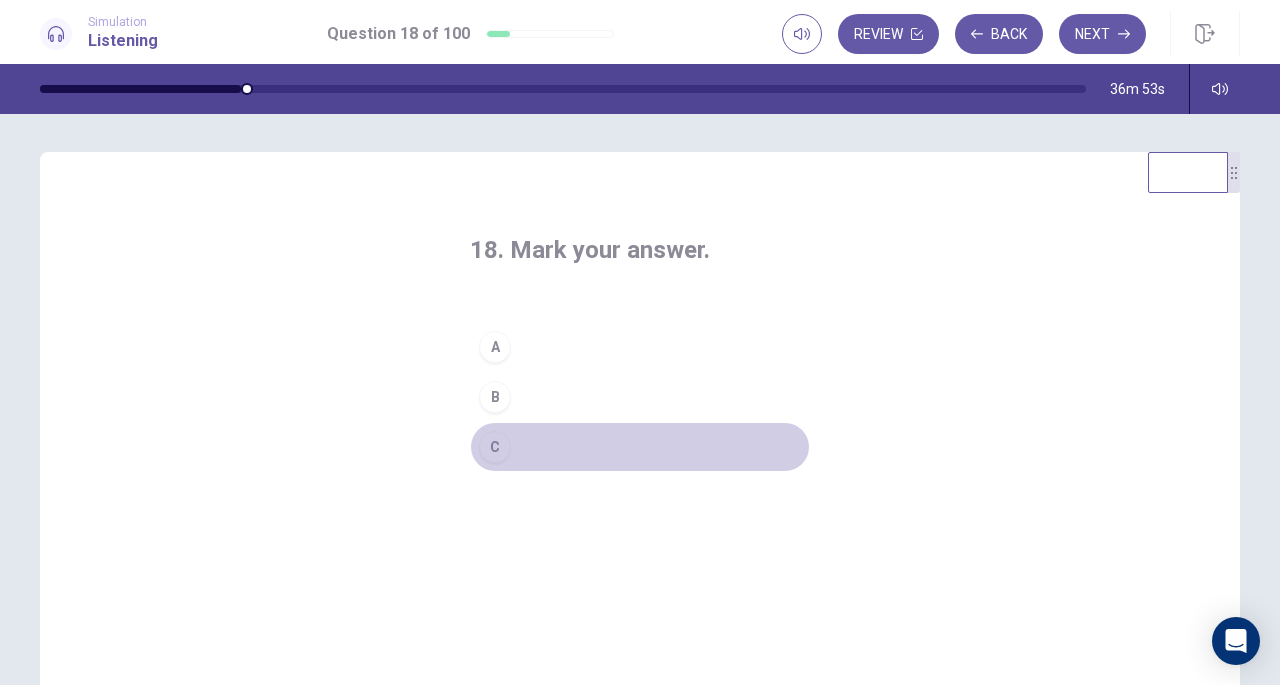 click on "C" at bounding box center [495, 447] 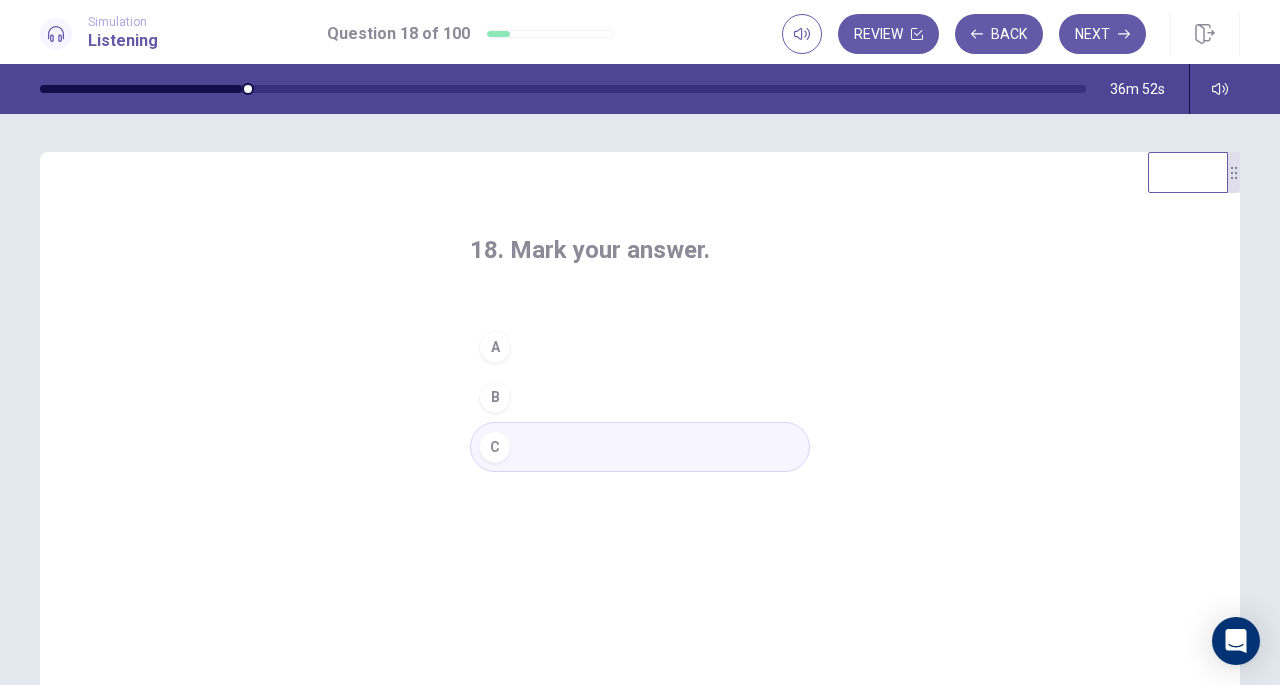 click on "Next" at bounding box center (1102, 34) 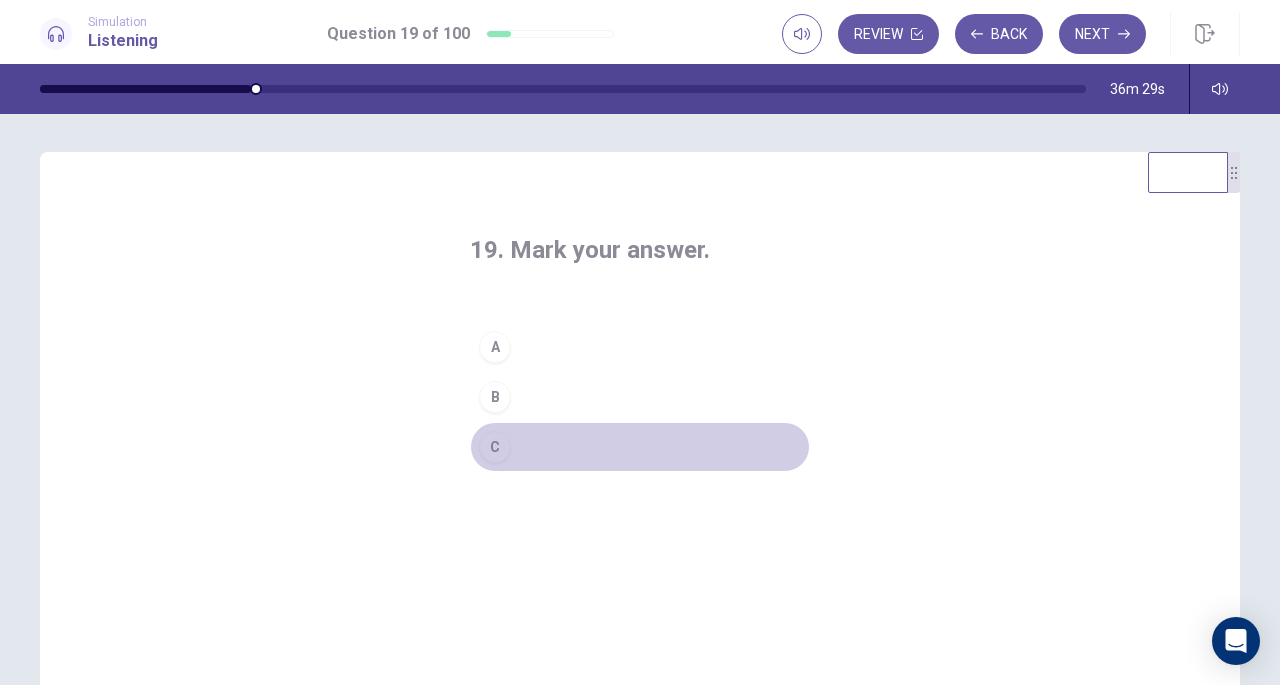 click on "C" at bounding box center (495, 447) 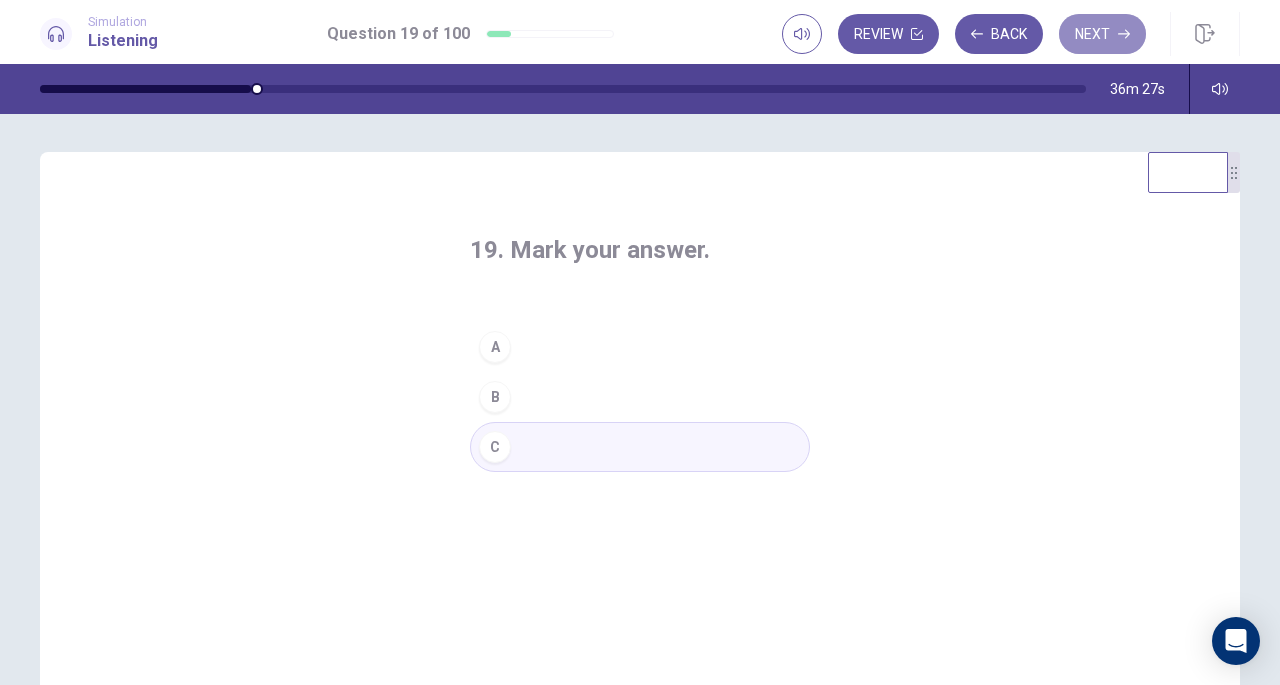 click on "Next" at bounding box center [1102, 34] 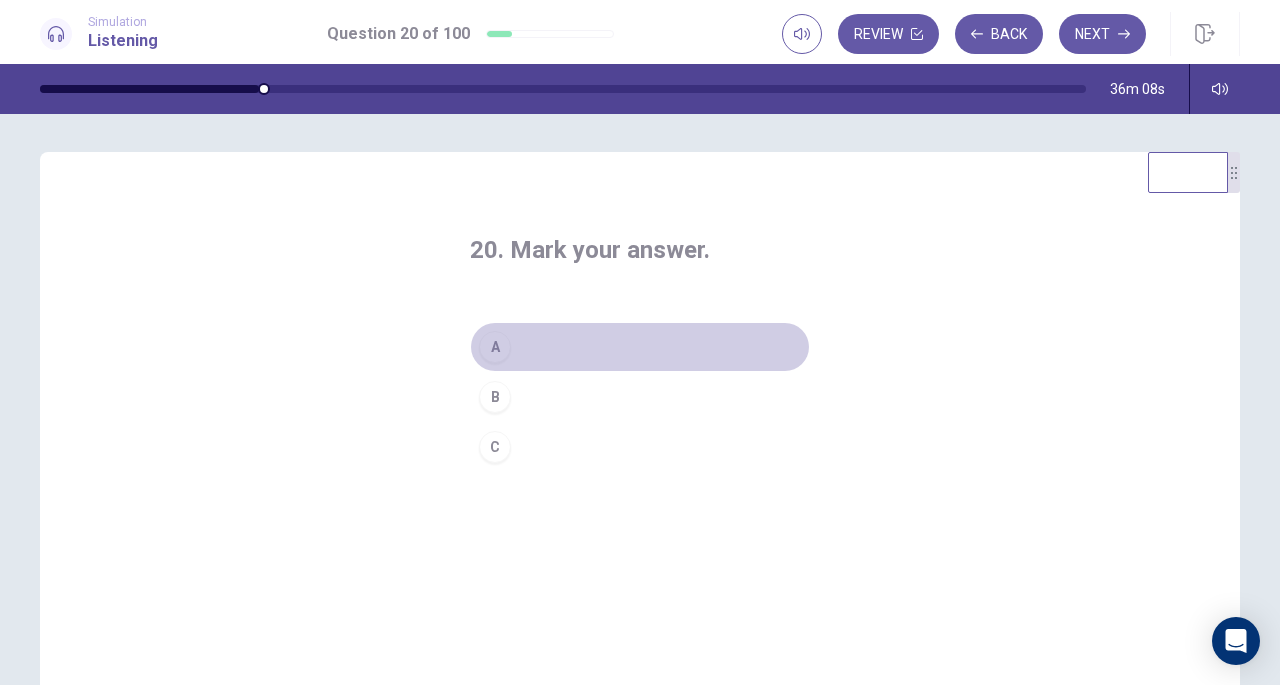 click on "A" at bounding box center (495, 347) 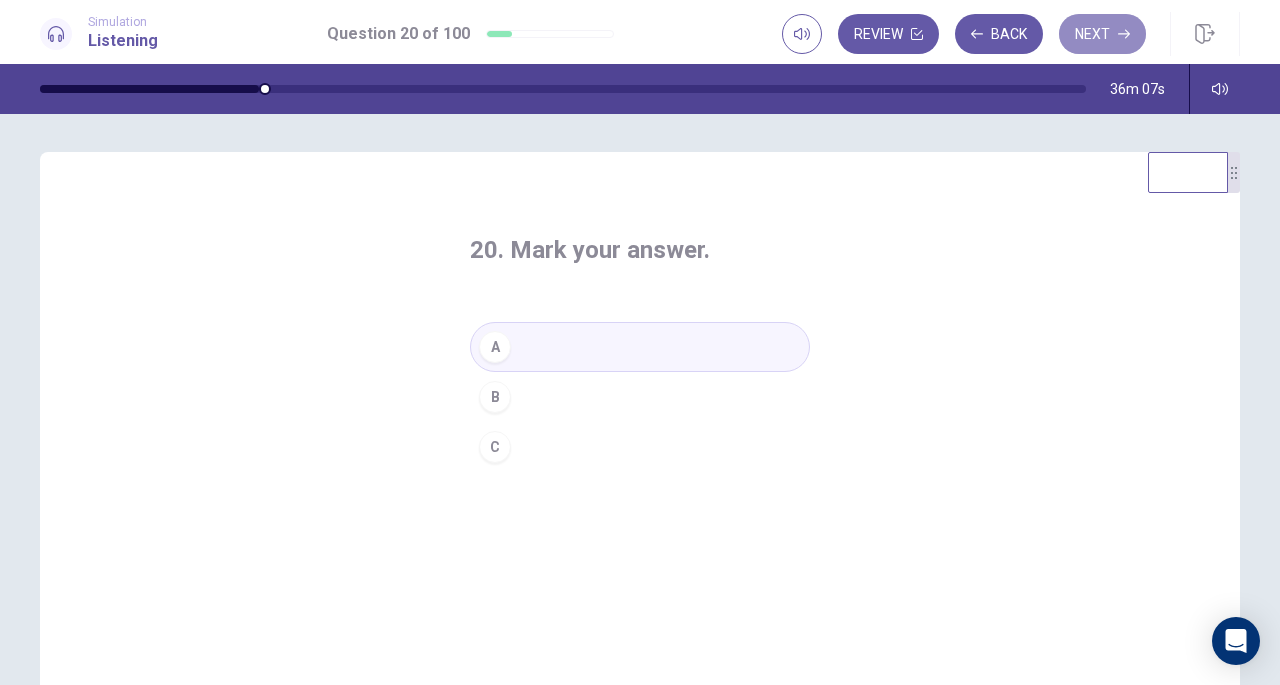 click on "Next" at bounding box center [1102, 34] 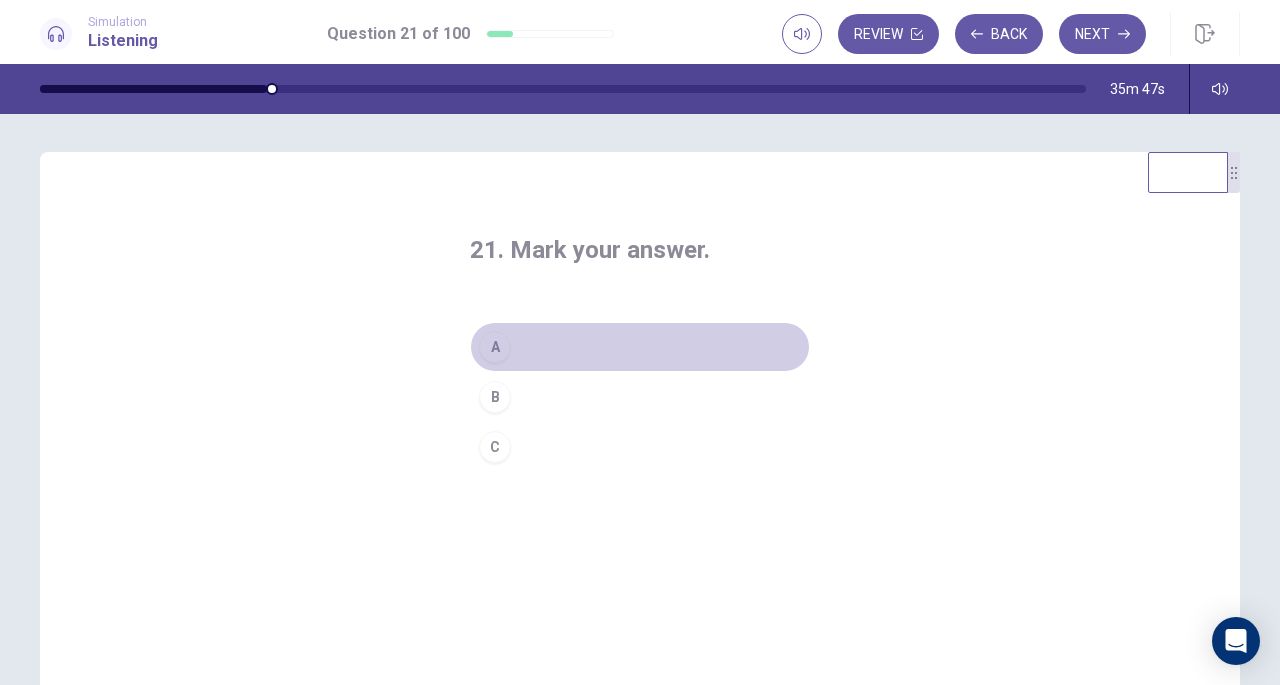 click on "A" at bounding box center (495, 347) 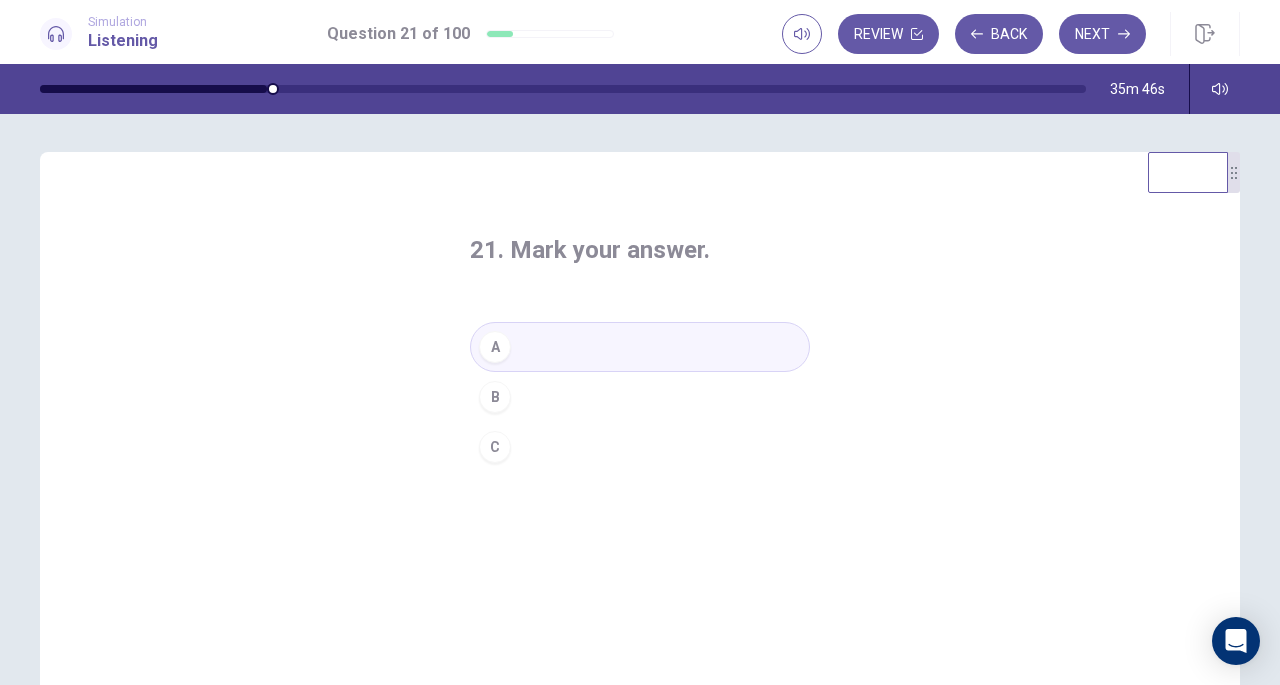 click on "Next" at bounding box center [1102, 34] 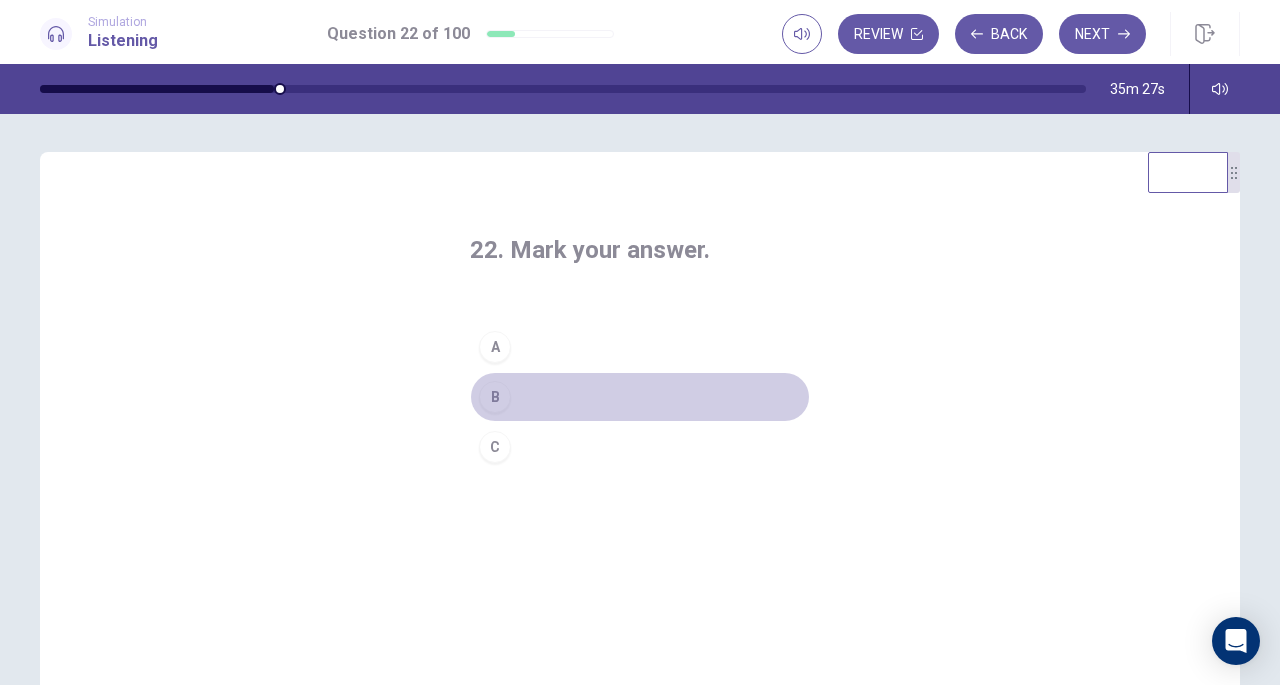 click on "B" at bounding box center (495, 397) 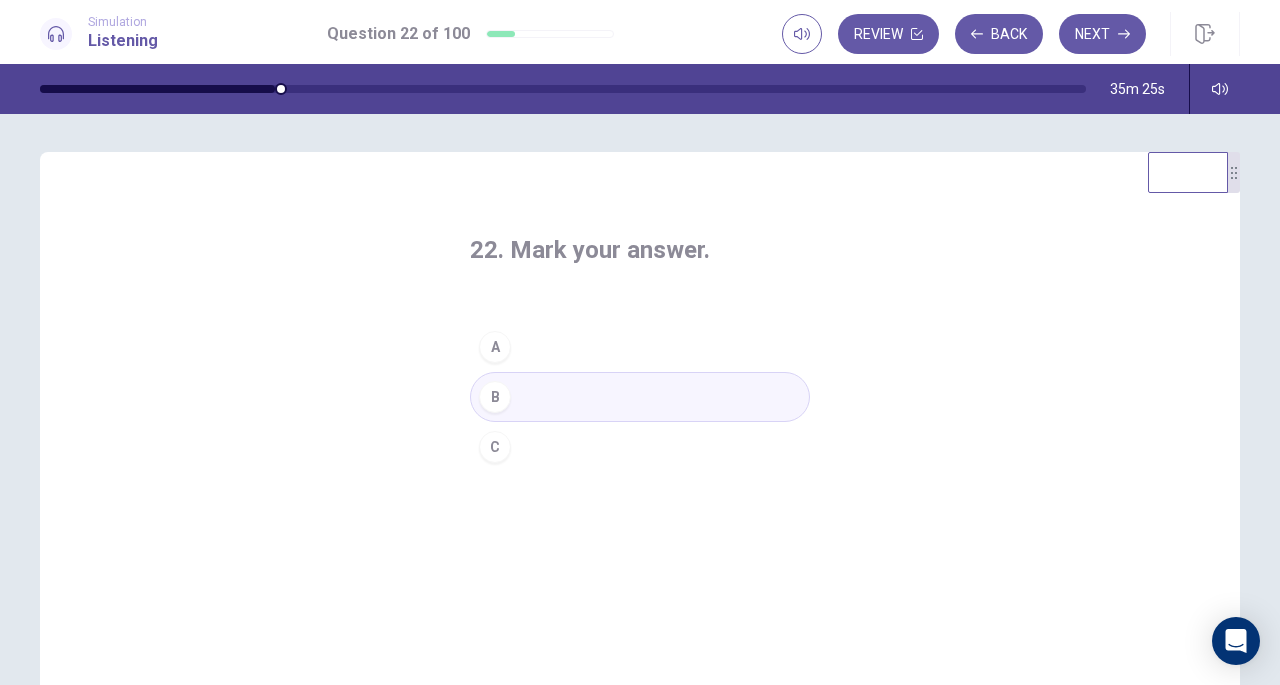click on "Next" at bounding box center (1102, 34) 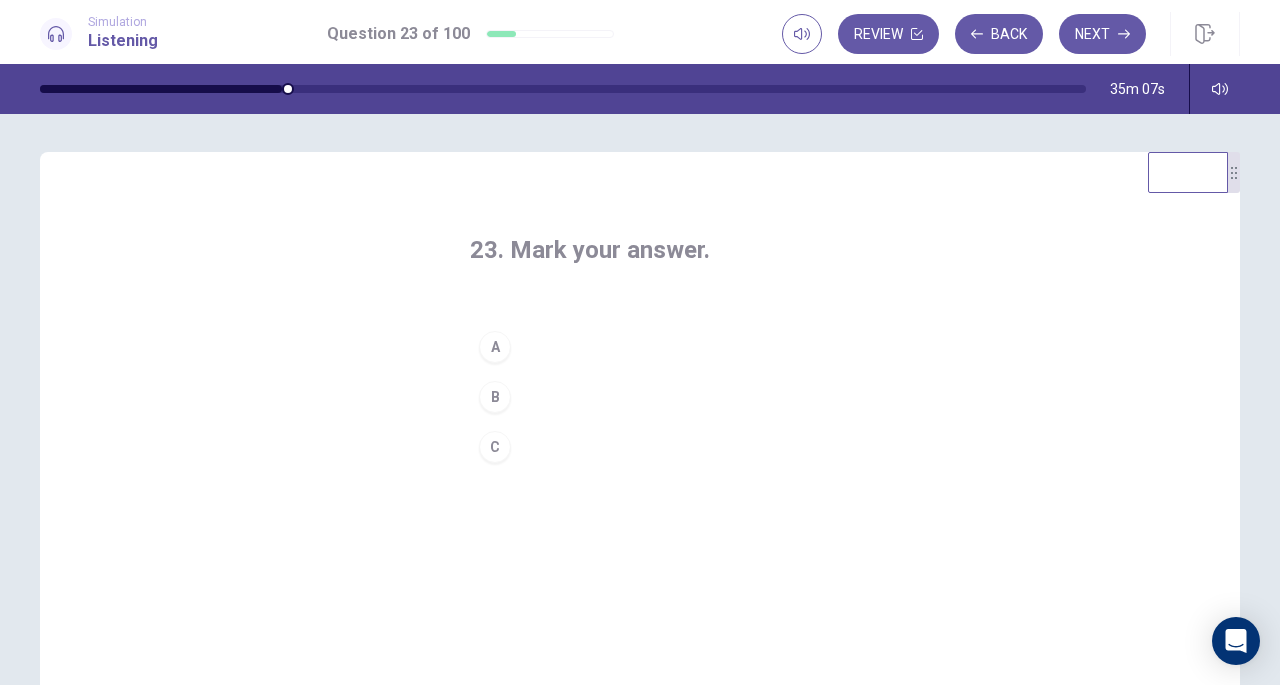 click on "C" at bounding box center [495, 447] 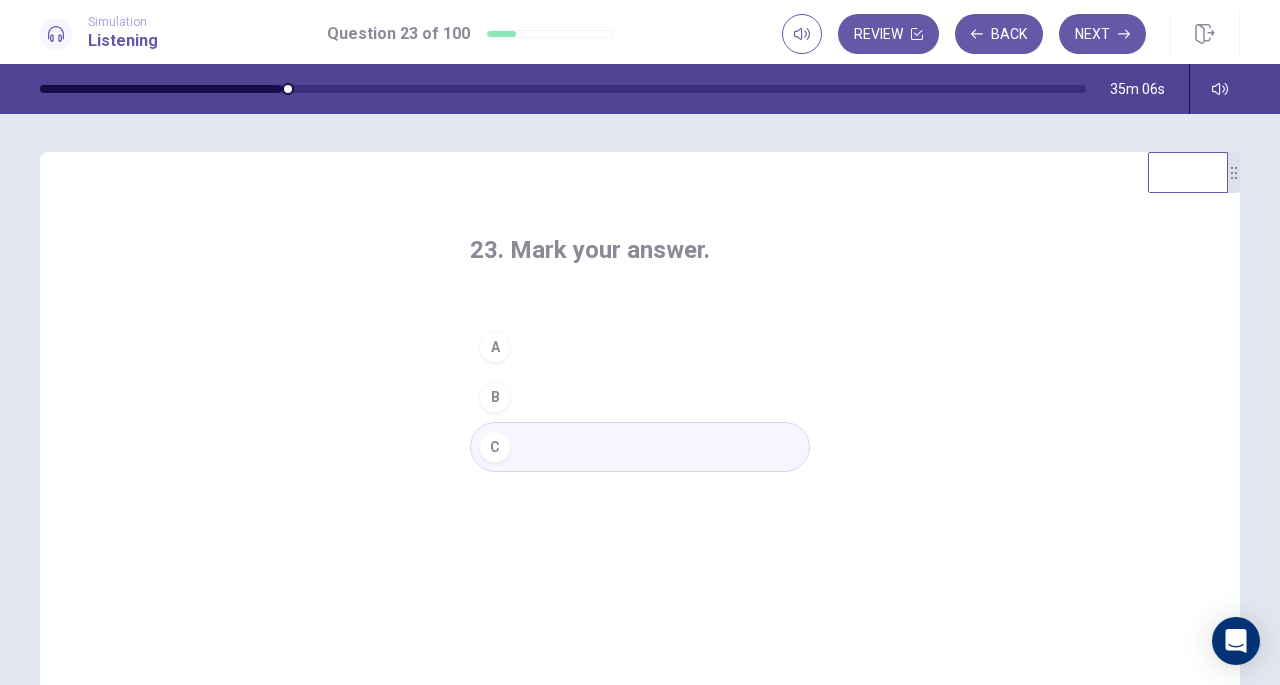 click on "Next" at bounding box center [1102, 34] 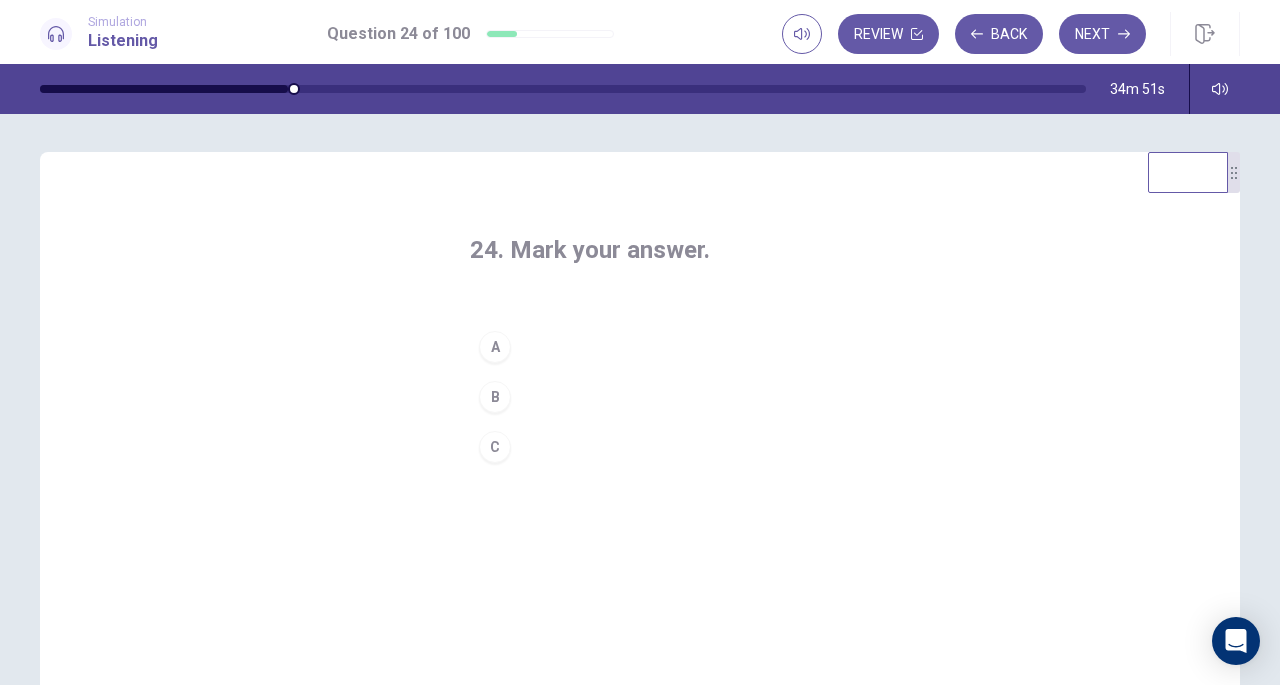 click on "B" at bounding box center (495, 397) 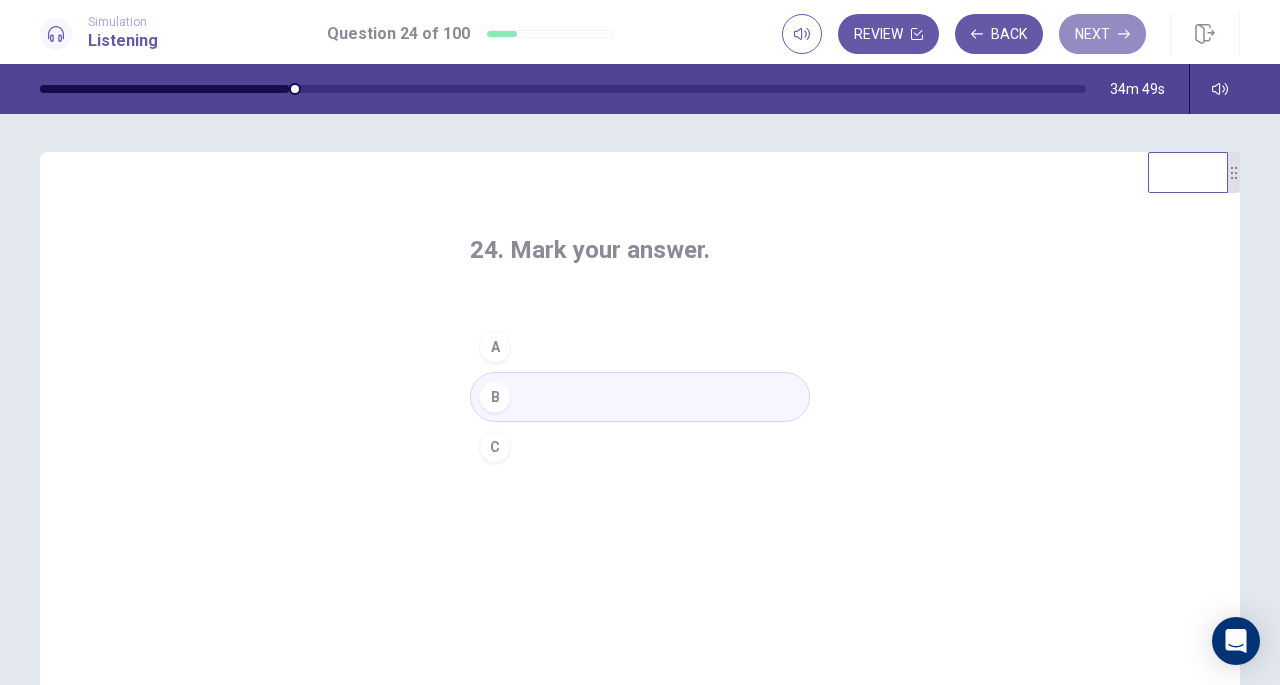 click on "Next" at bounding box center [1102, 34] 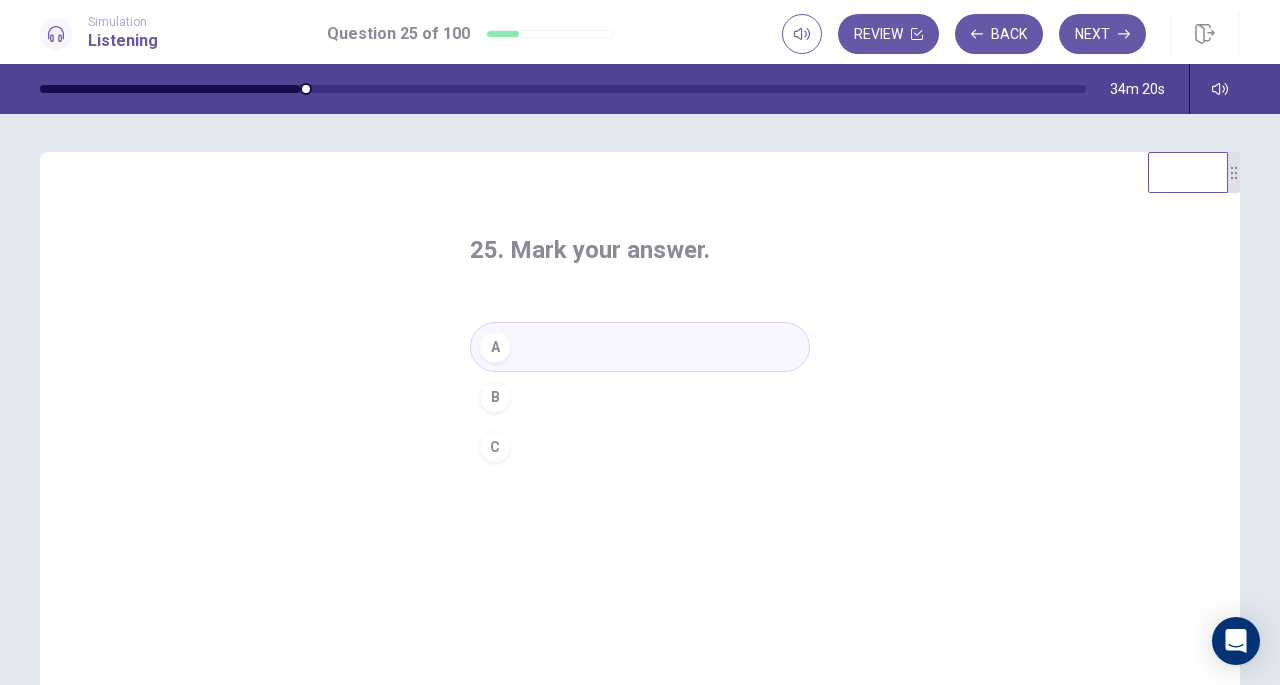 click on "Next" at bounding box center (1102, 34) 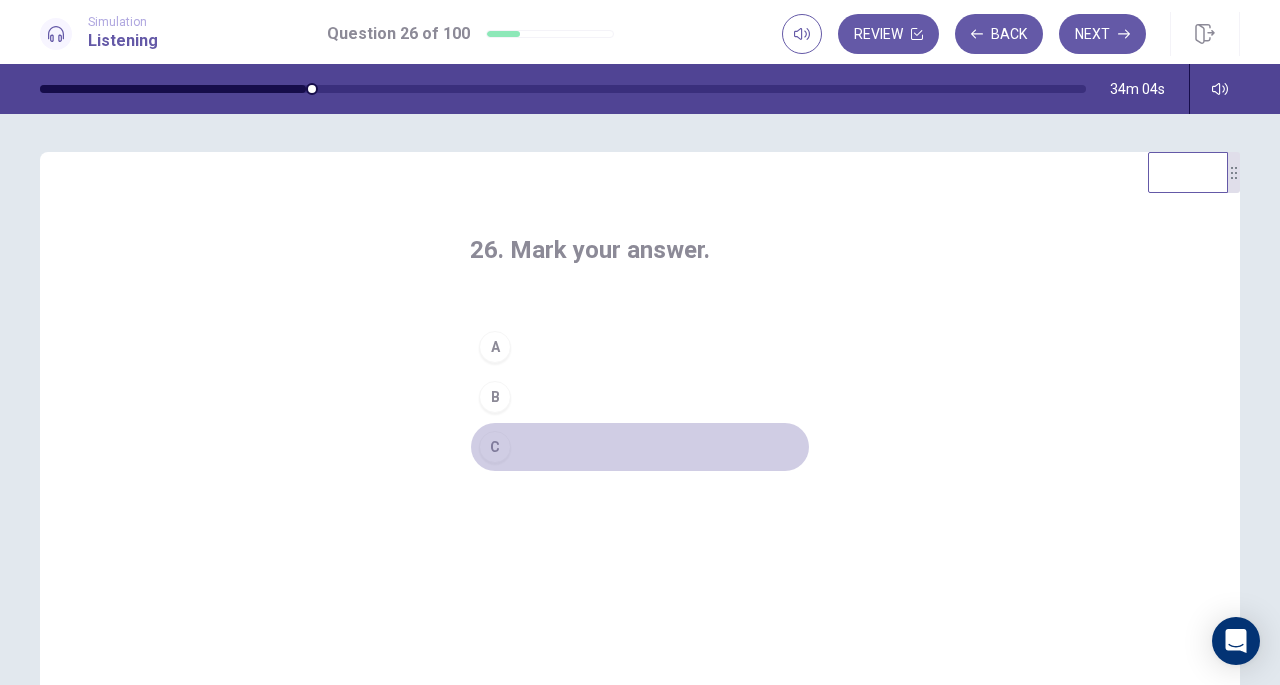 click on "C" at bounding box center [495, 447] 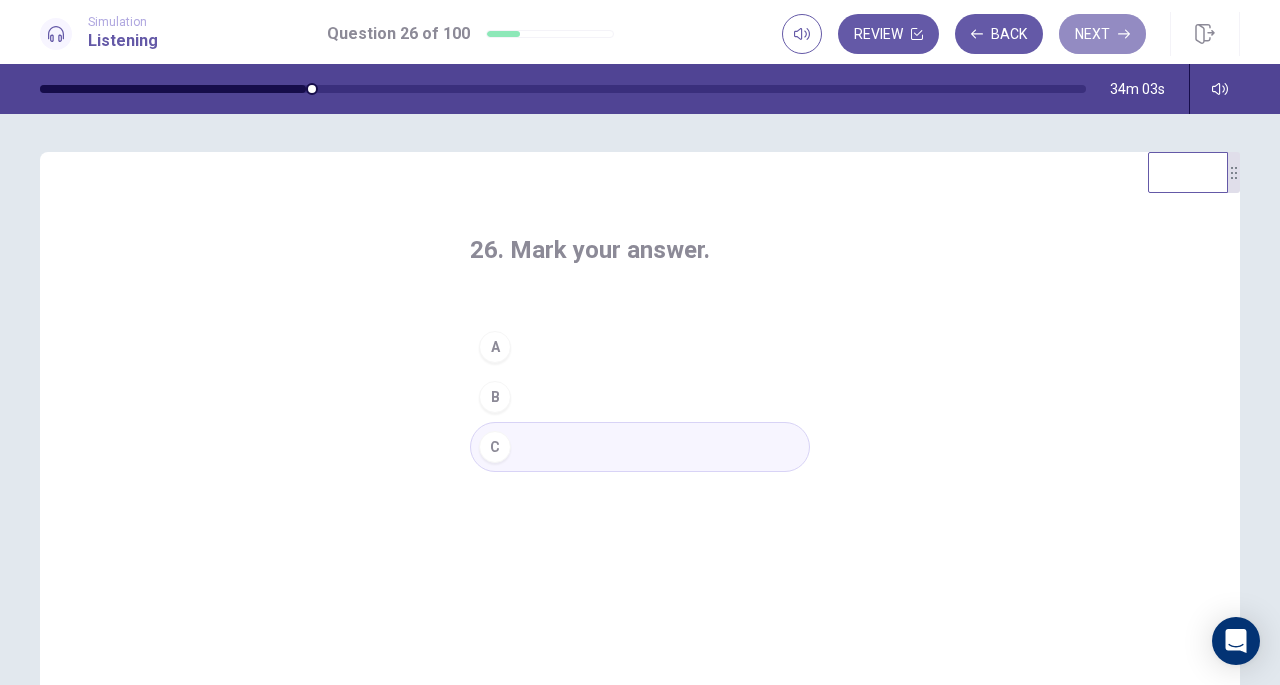 click on "Next" at bounding box center [1102, 34] 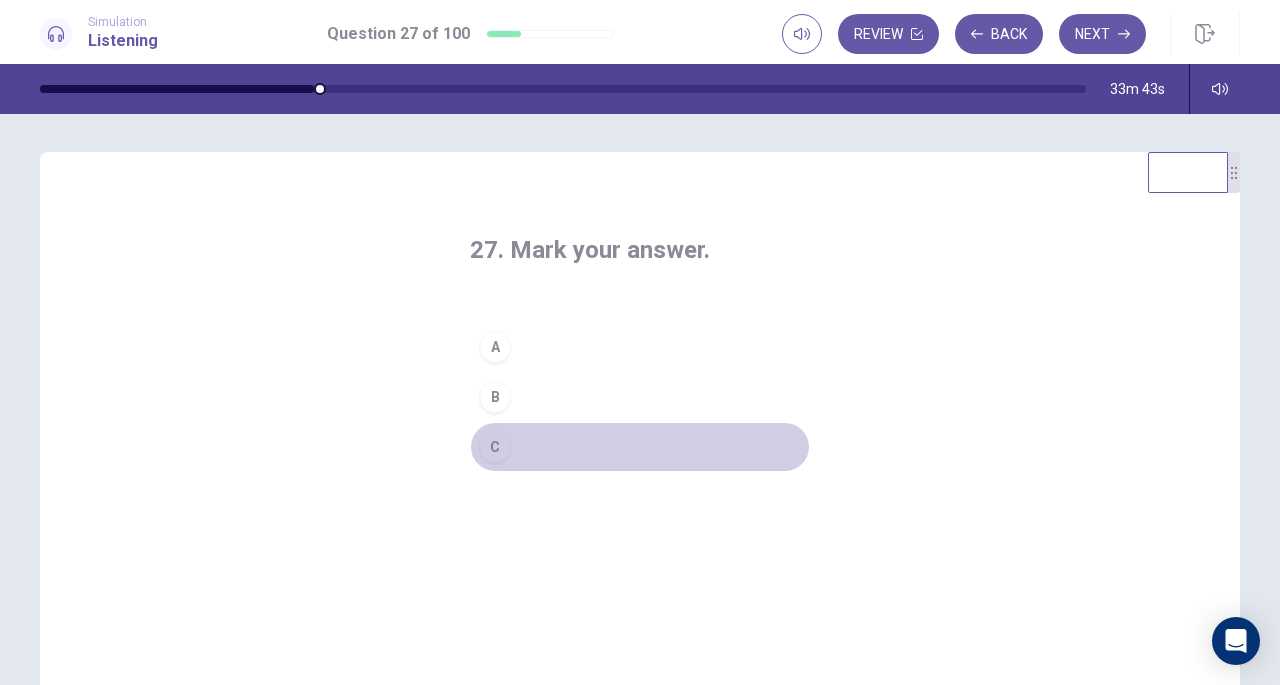 click on "C" at bounding box center [495, 447] 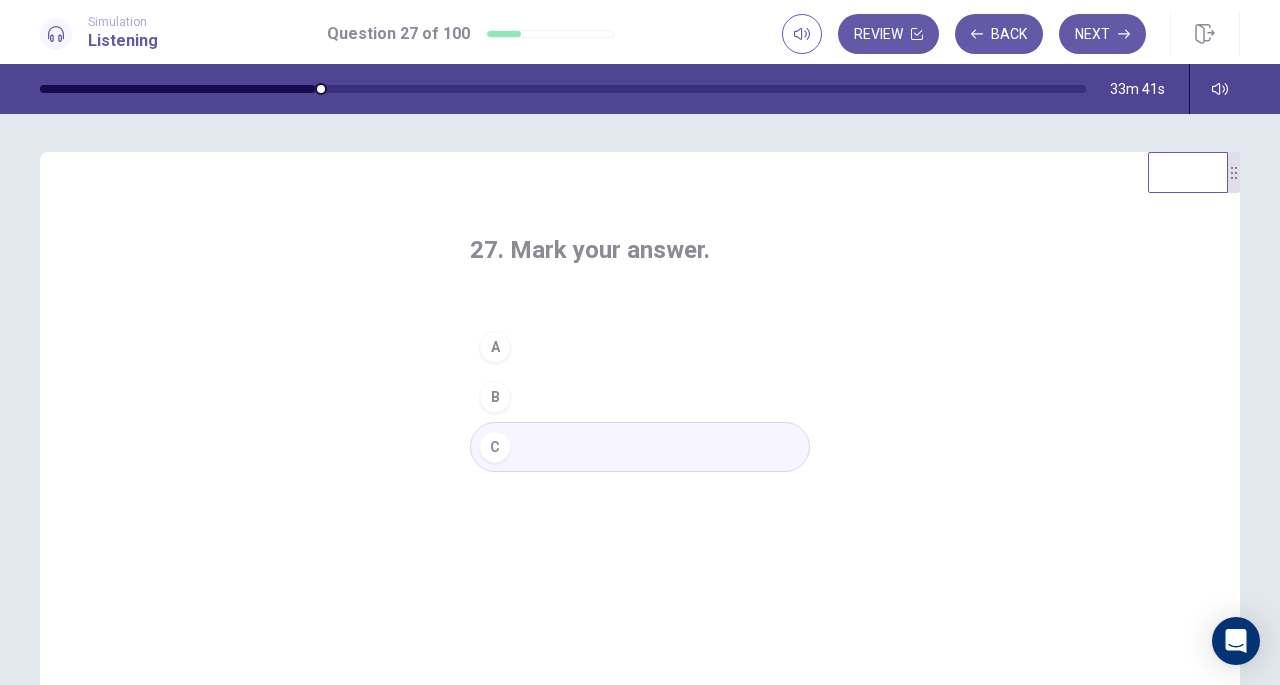 click on "Next" at bounding box center (1102, 34) 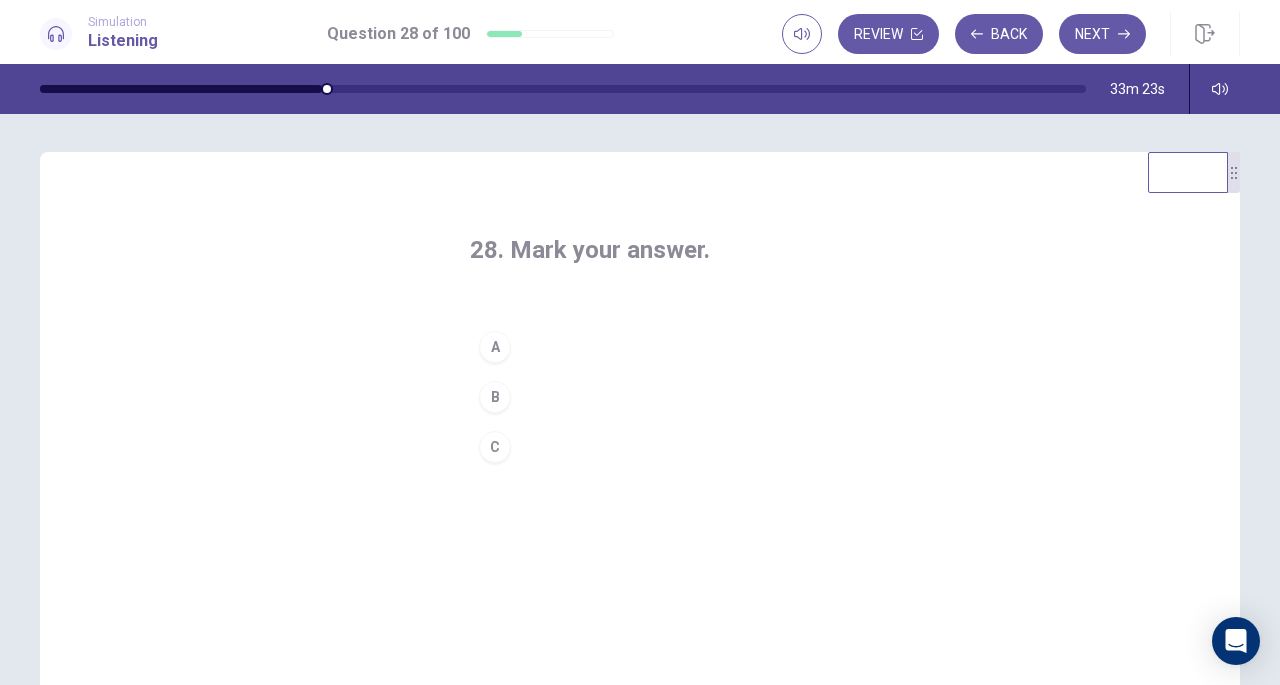 click on "A" at bounding box center (495, 347) 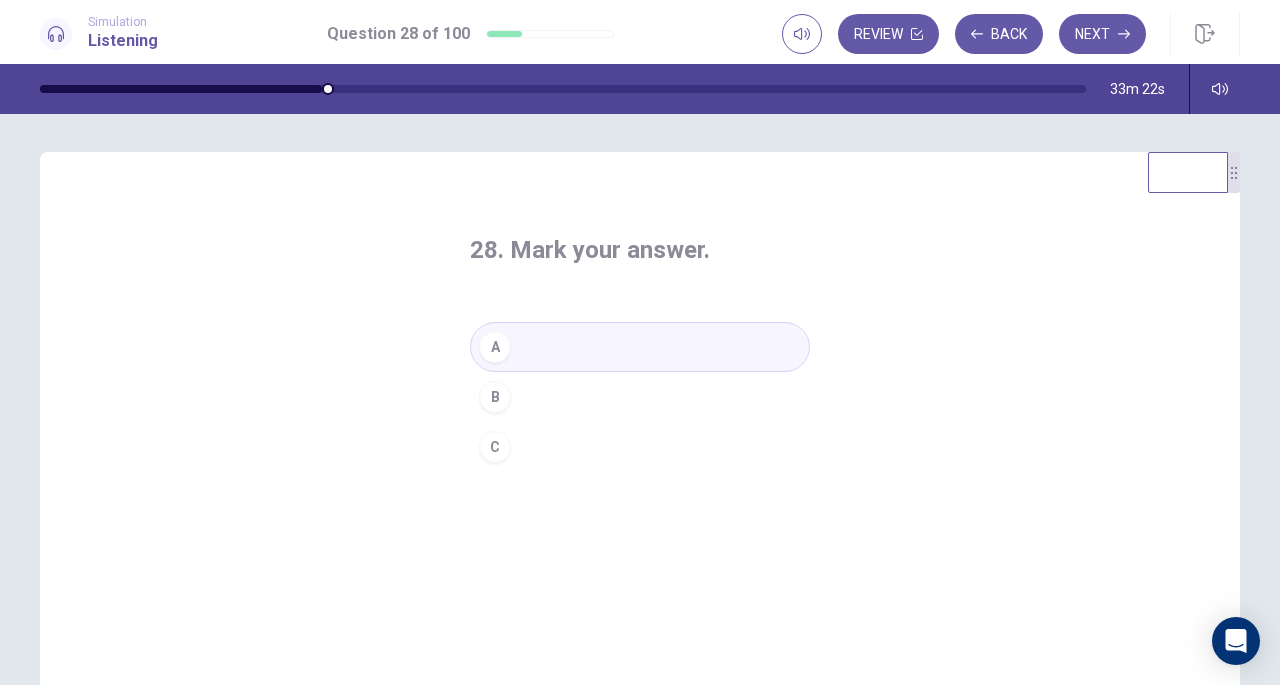 click on "Next" at bounding box center [1102, 34] 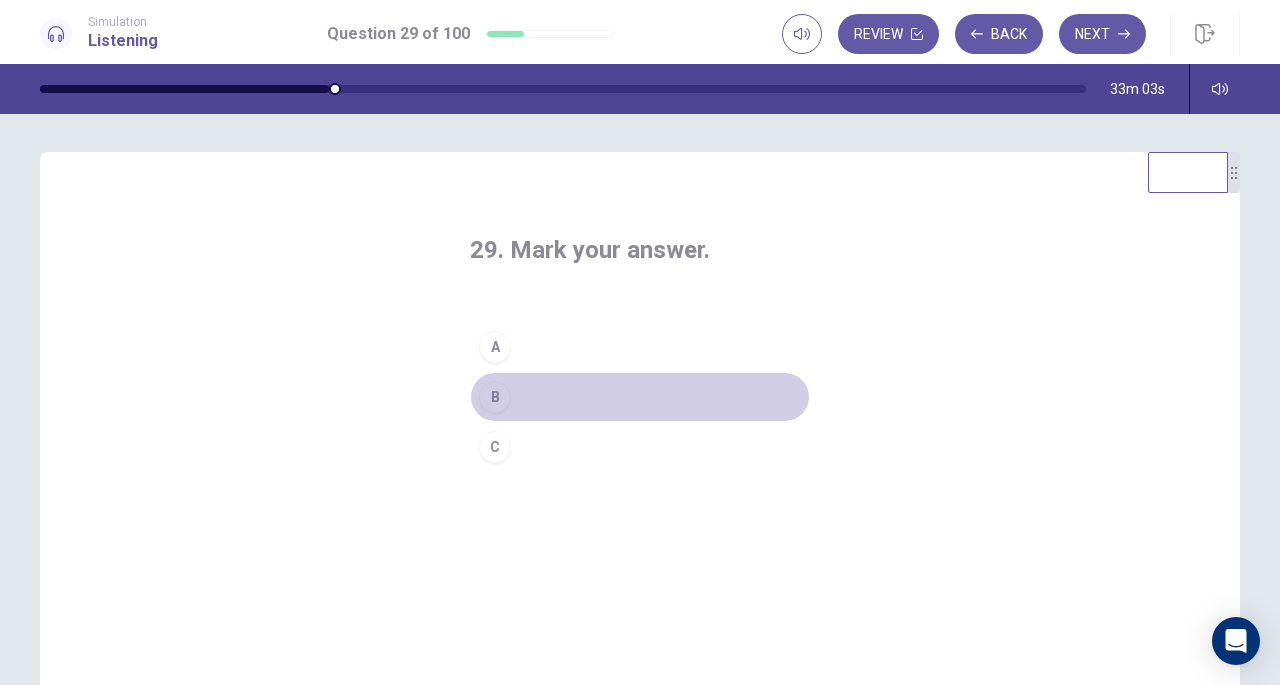 drag, startPoint x: 490, startPoint y: 394, endPoint x: 502, endPoint y: 389, distance: 13 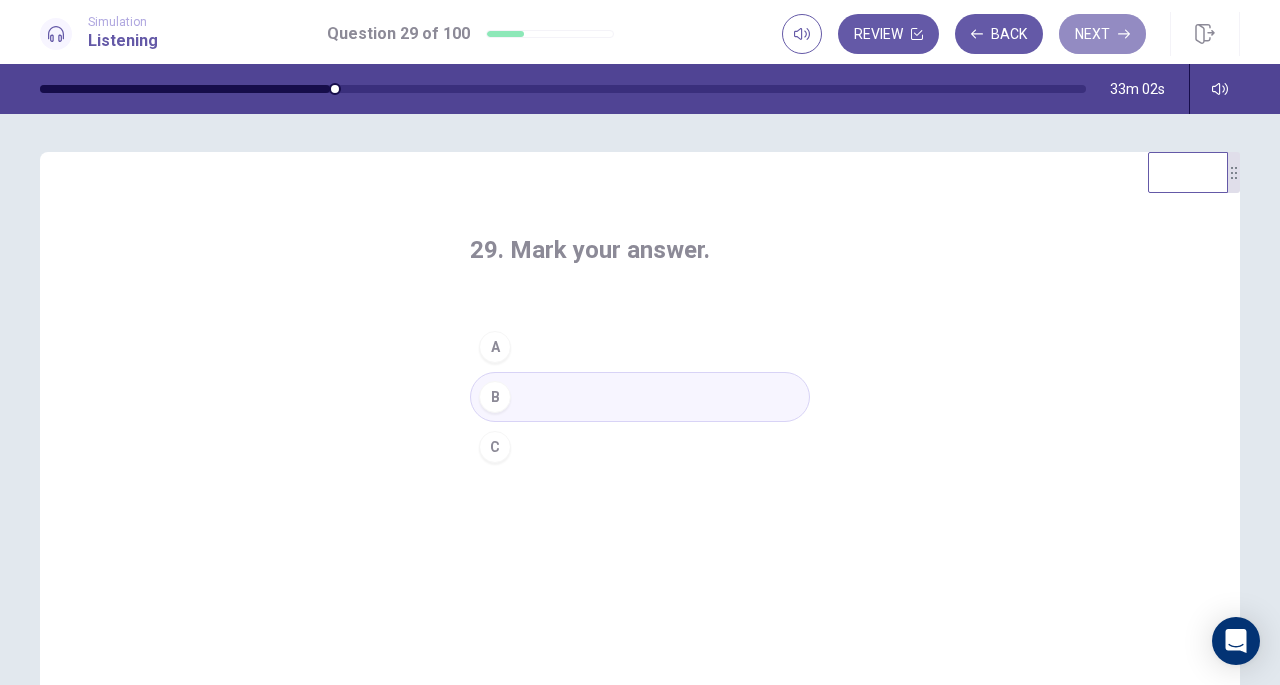 click on "Next" at bounding box center [1102, 34] 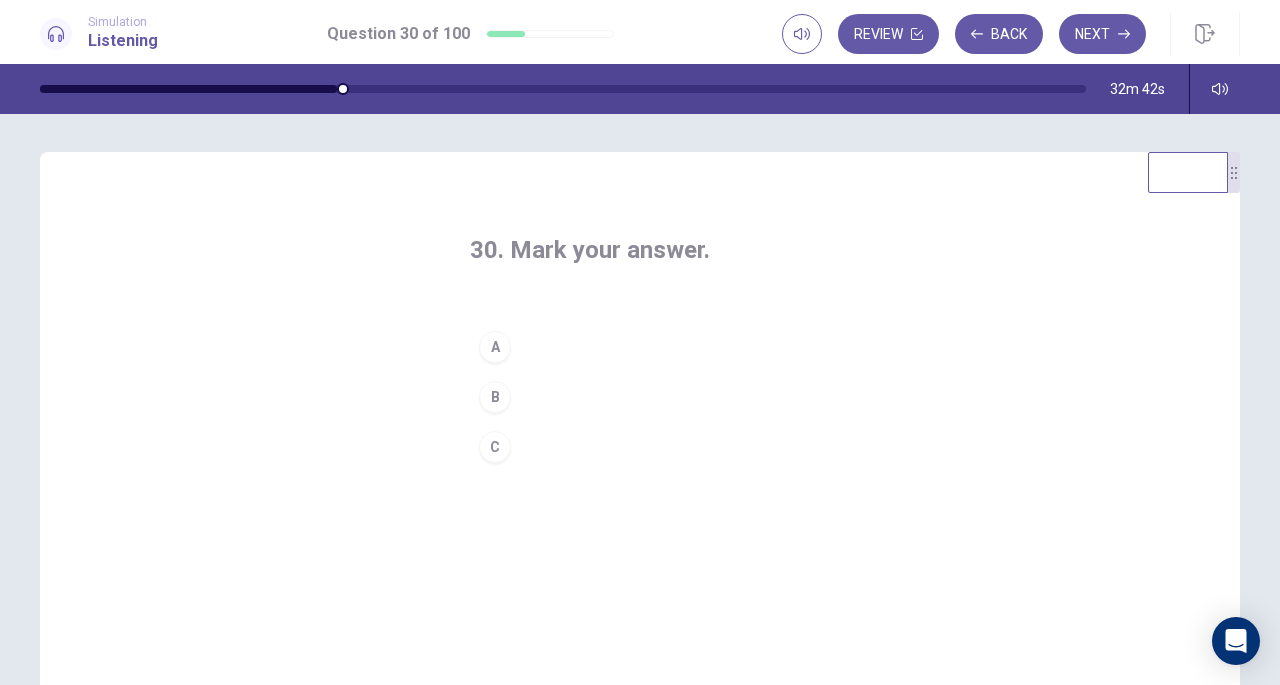 drag, startPoint x: 491, startPoint y: 345, endPoint x: 499, endPoint y: 337, distance: 11.313708 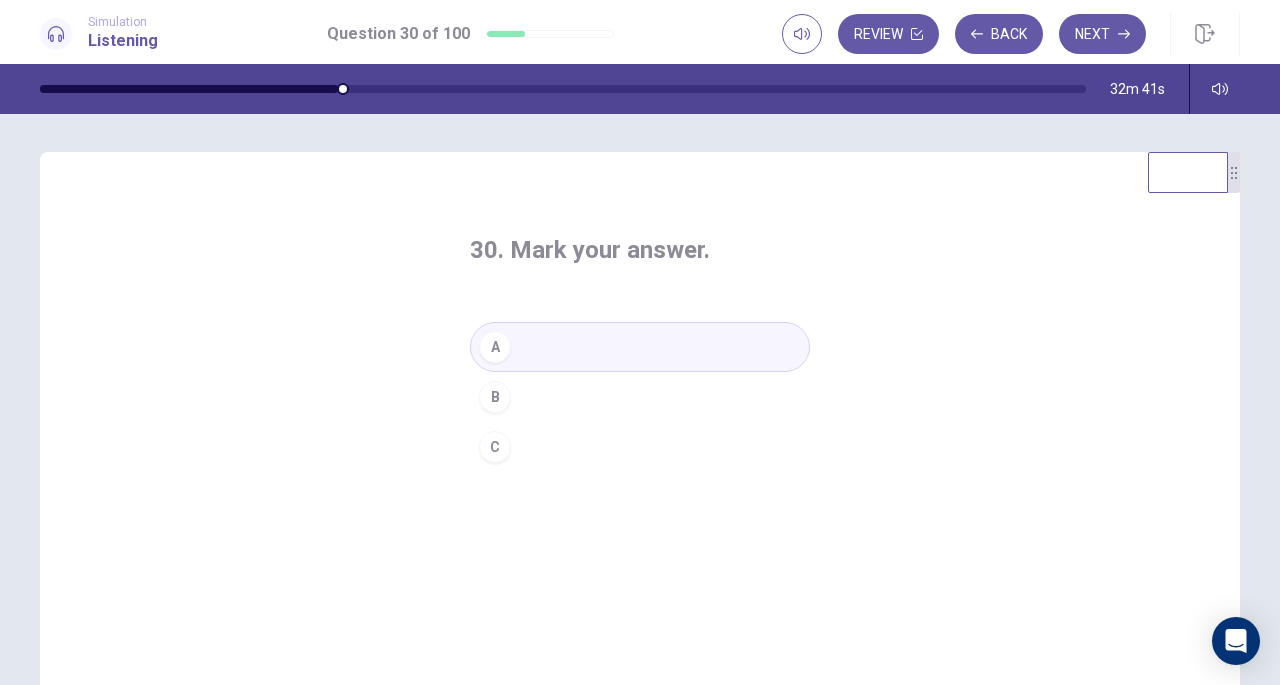 click on "Next" at bounding box center (1102, 34) 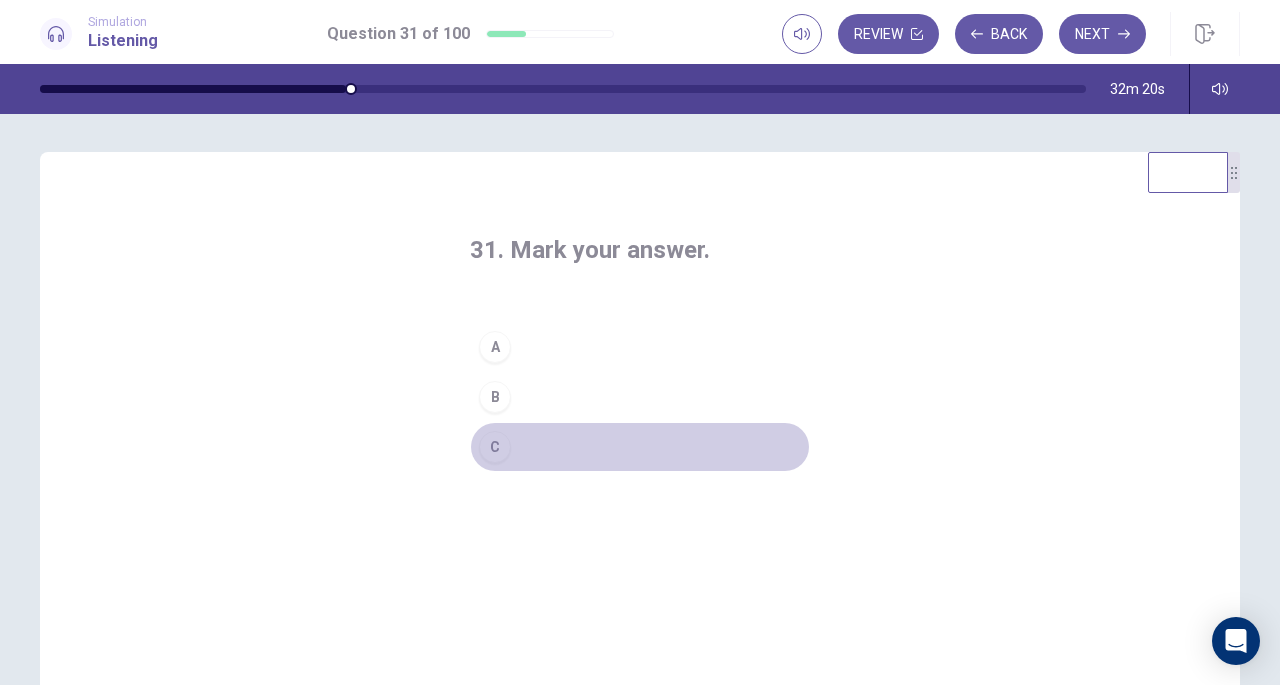 click on "C" at bounding box center (495, 447) 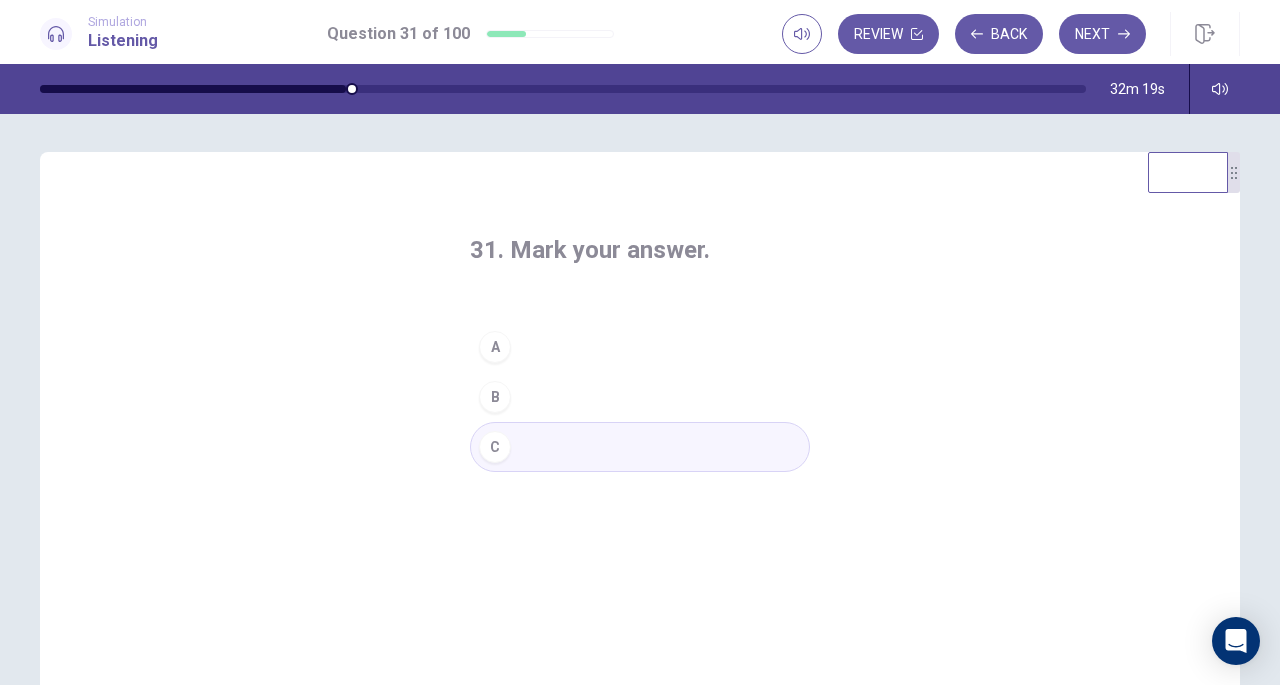 click on "Next" at bounding box center (1102, 34) 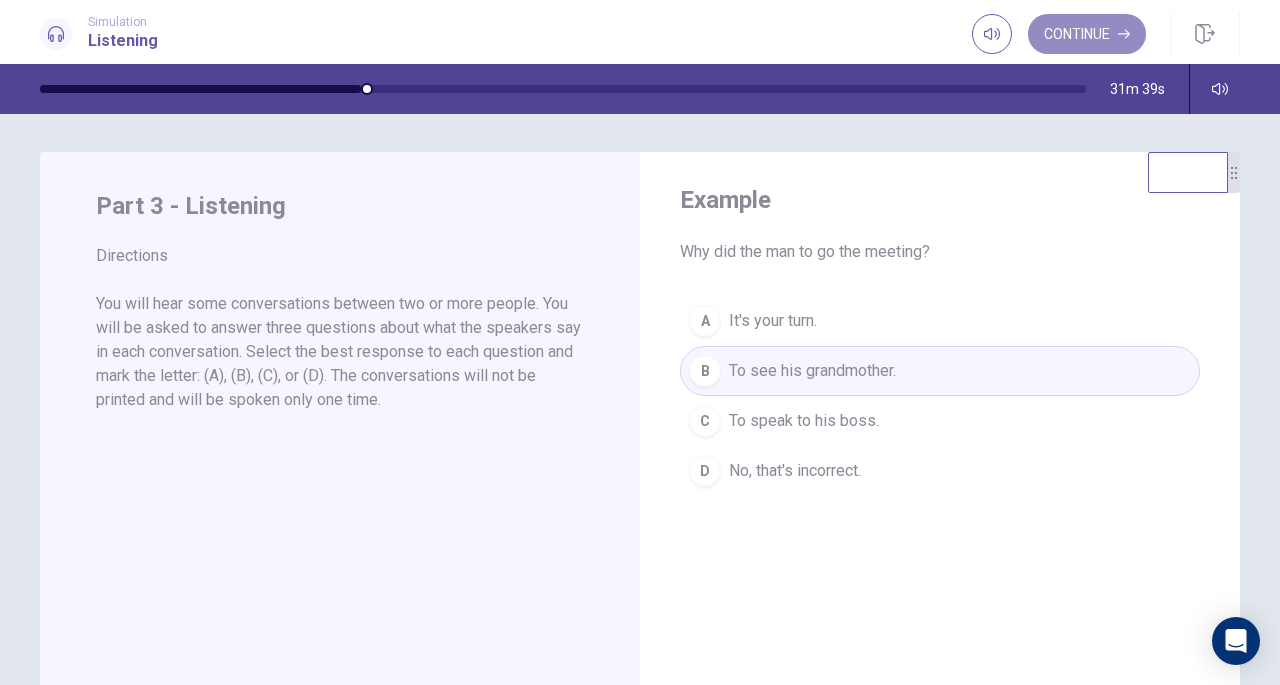 click 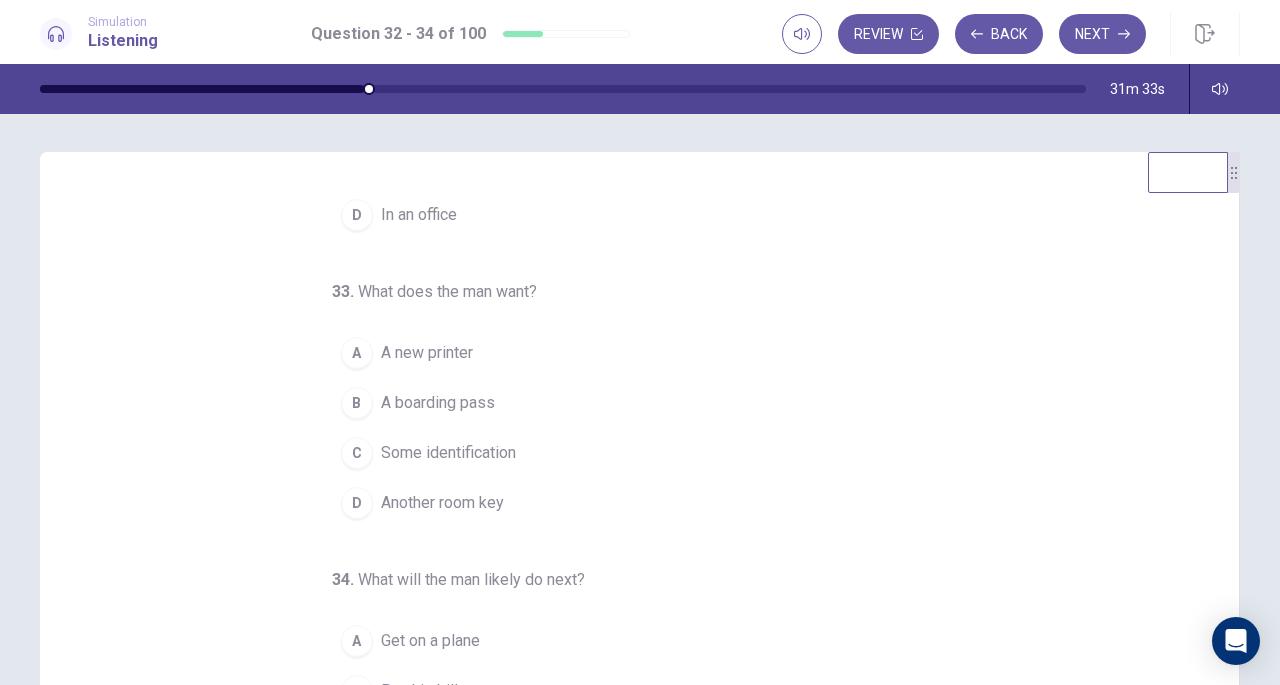scroll, scrollTop: 200, scrollLeft: 0, axis: vertical 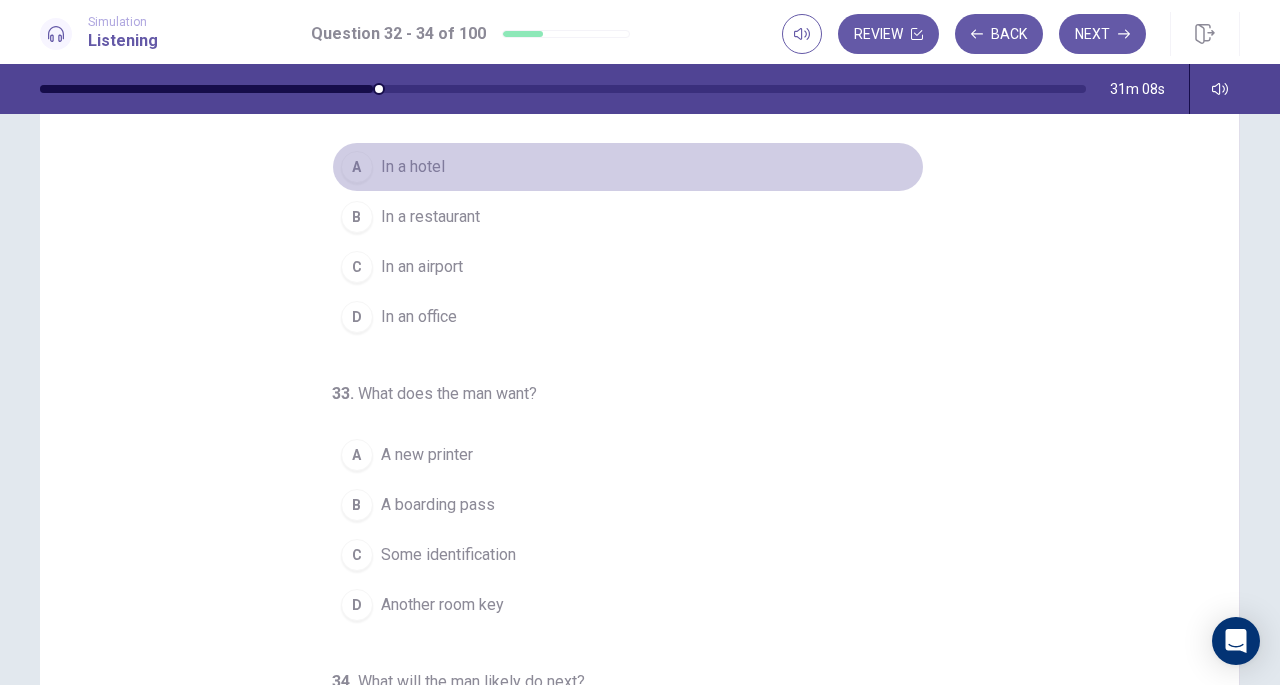 click on "A" at bounding box center [357, 167] 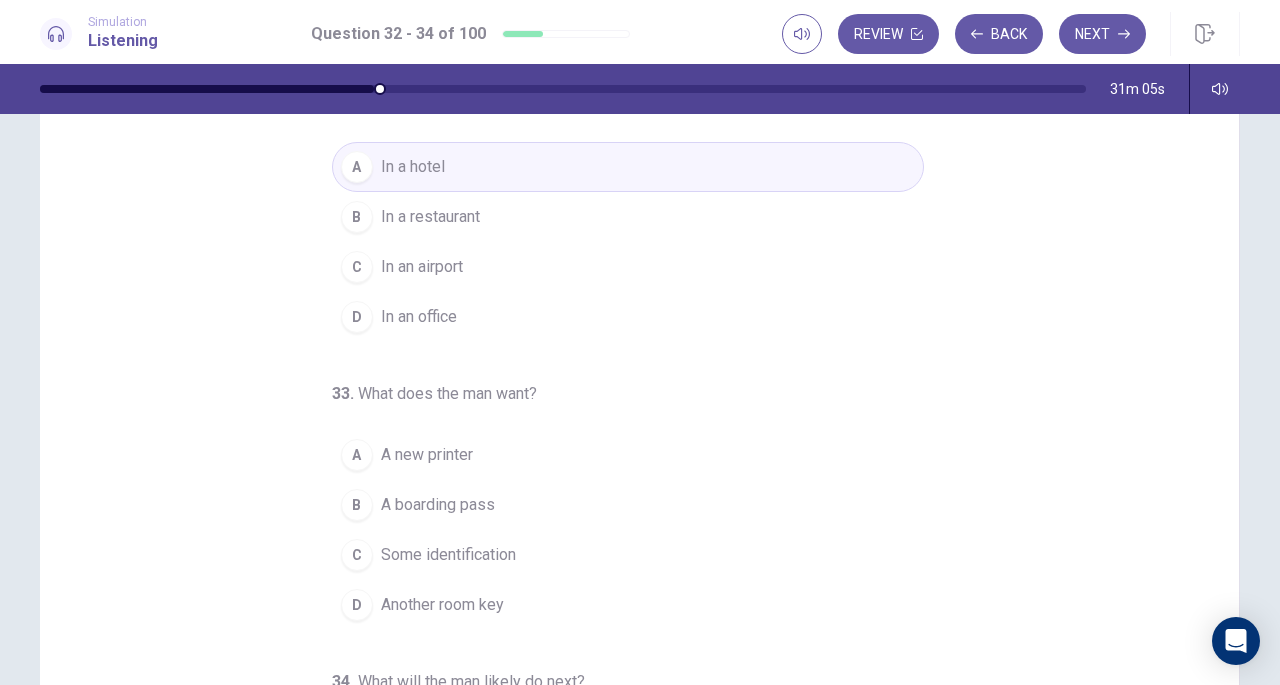 click on "B" at bounding box center [357, 505] 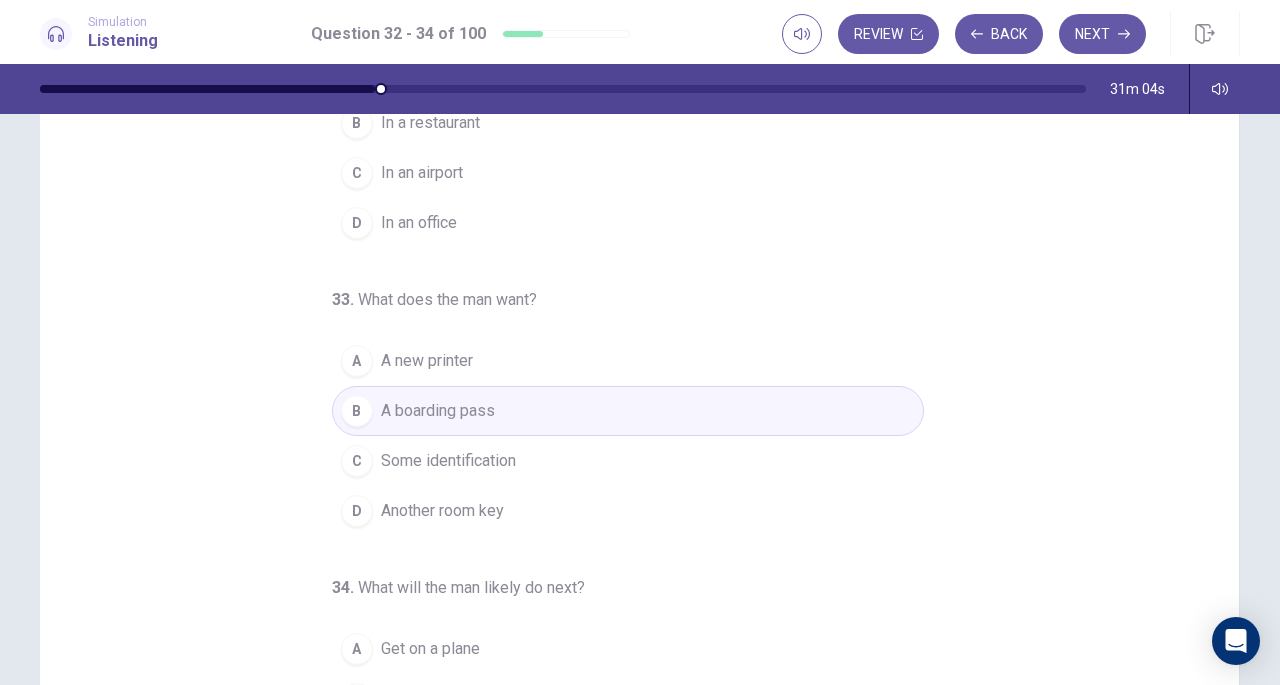 scroll, scrollTop: 200, scrollLeft: 0, axis: vertical 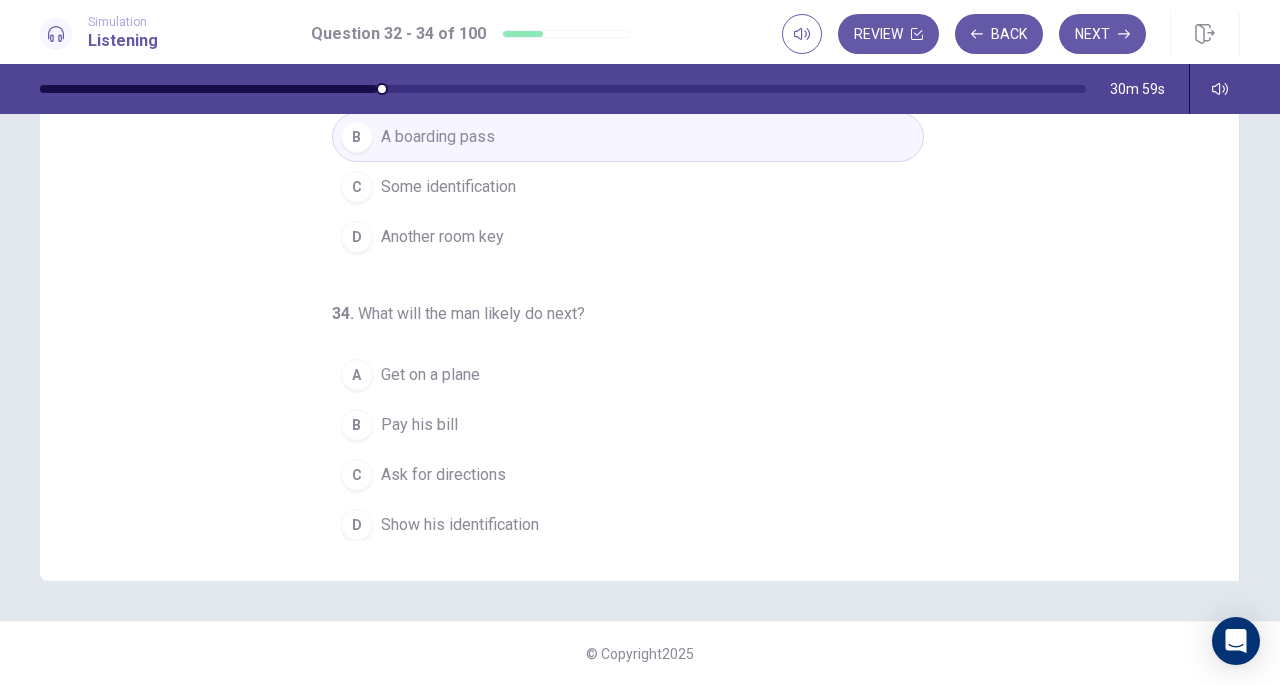 click on "Show his identification" at bounding box center [460, 525] 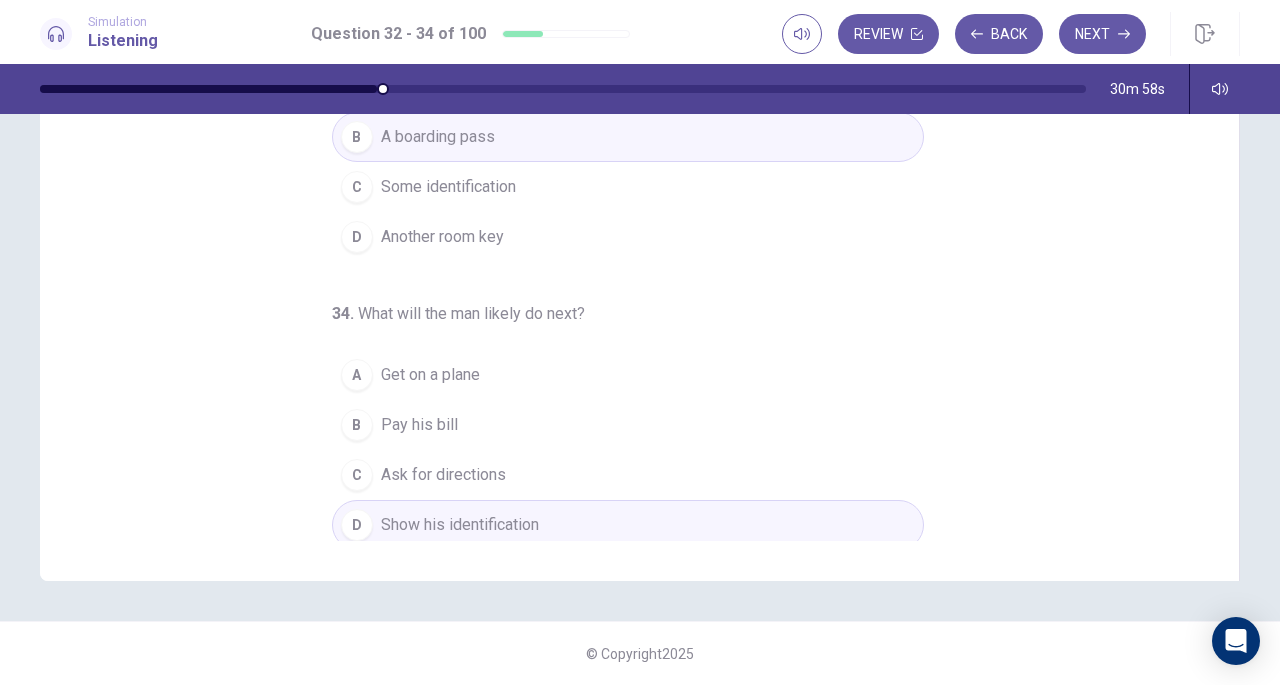 click on "Next" at bounding box center (1102, 34) 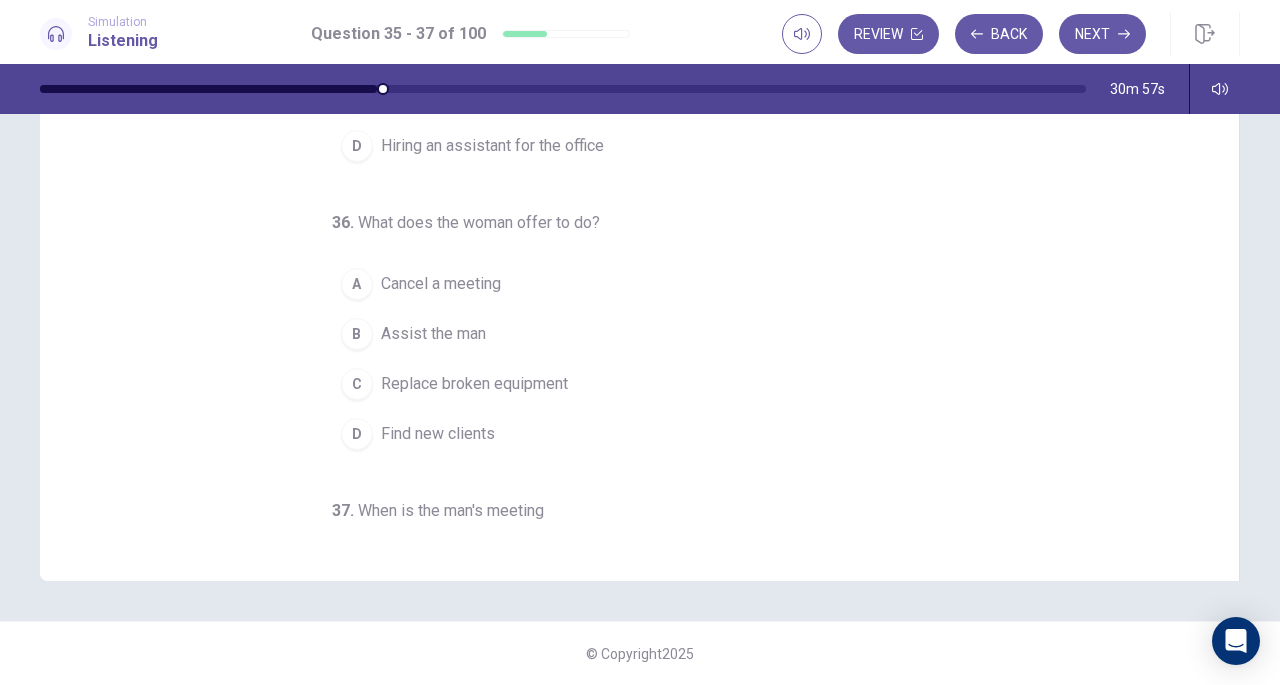 scroll, scrollTop: 0, scrollLeft: 0, axis: both 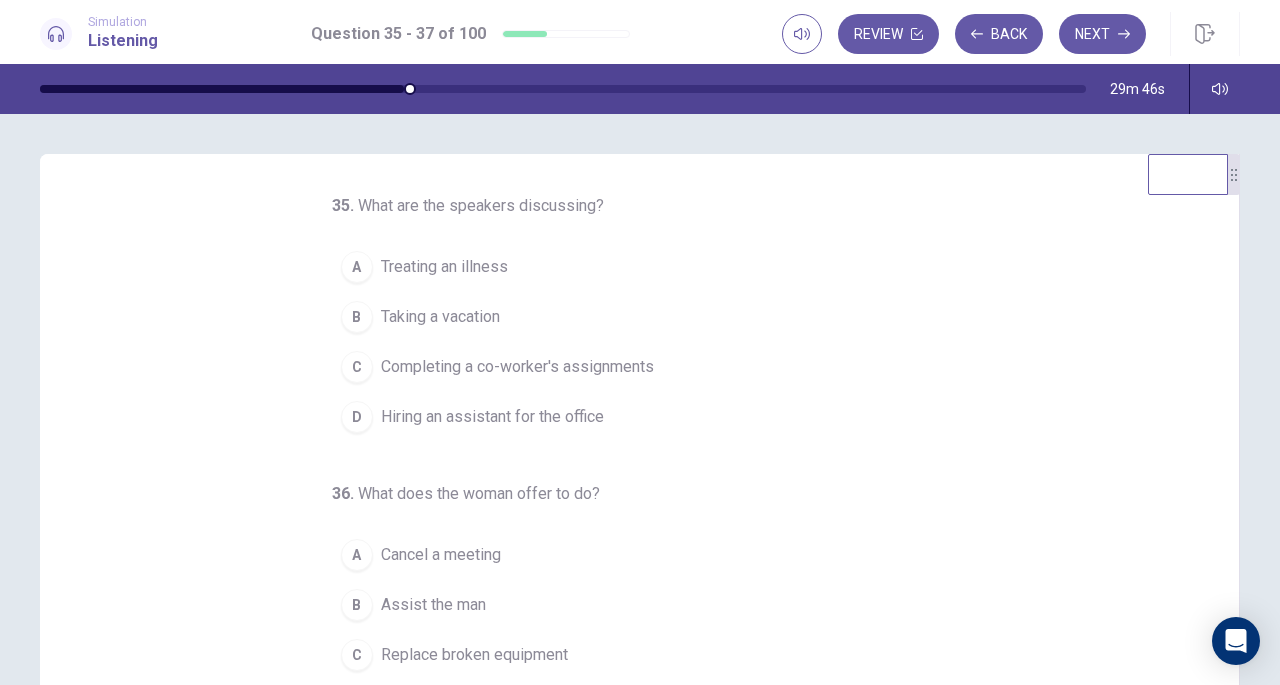click on "Completing a co-worker's assignments" at bounding box center (517, 367) 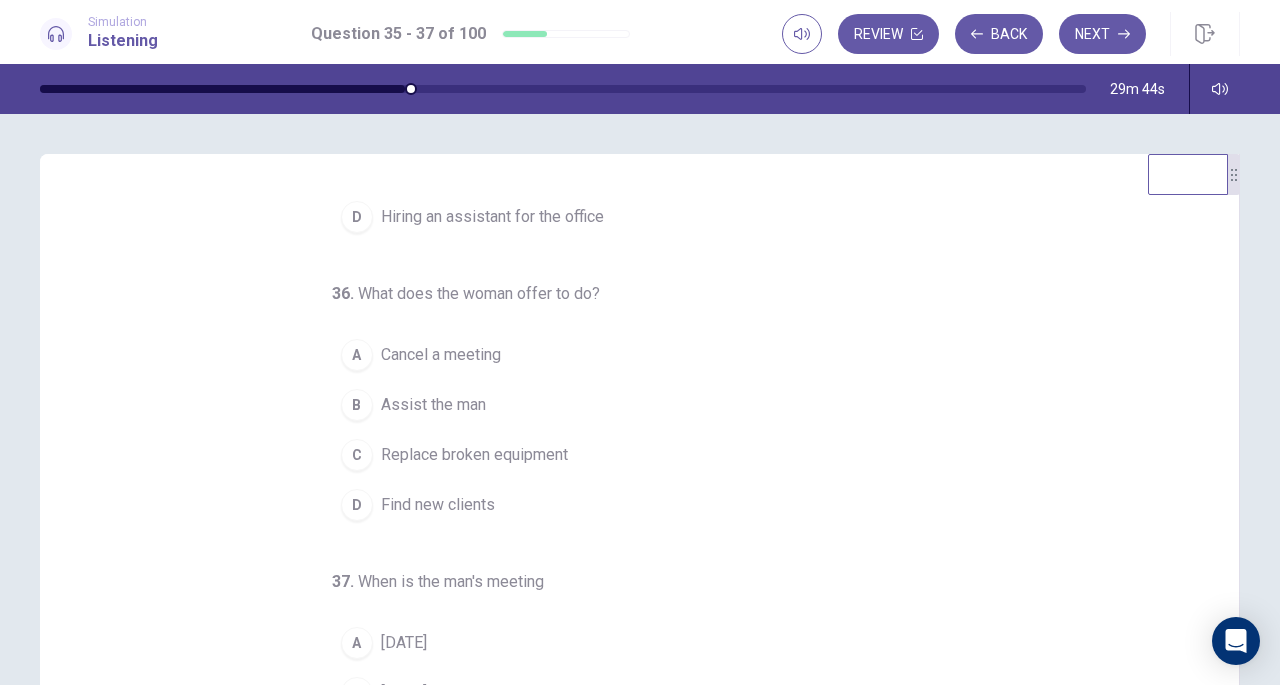 scroll, scrollTop: 200, scrollLeft: 0, axis: vertical 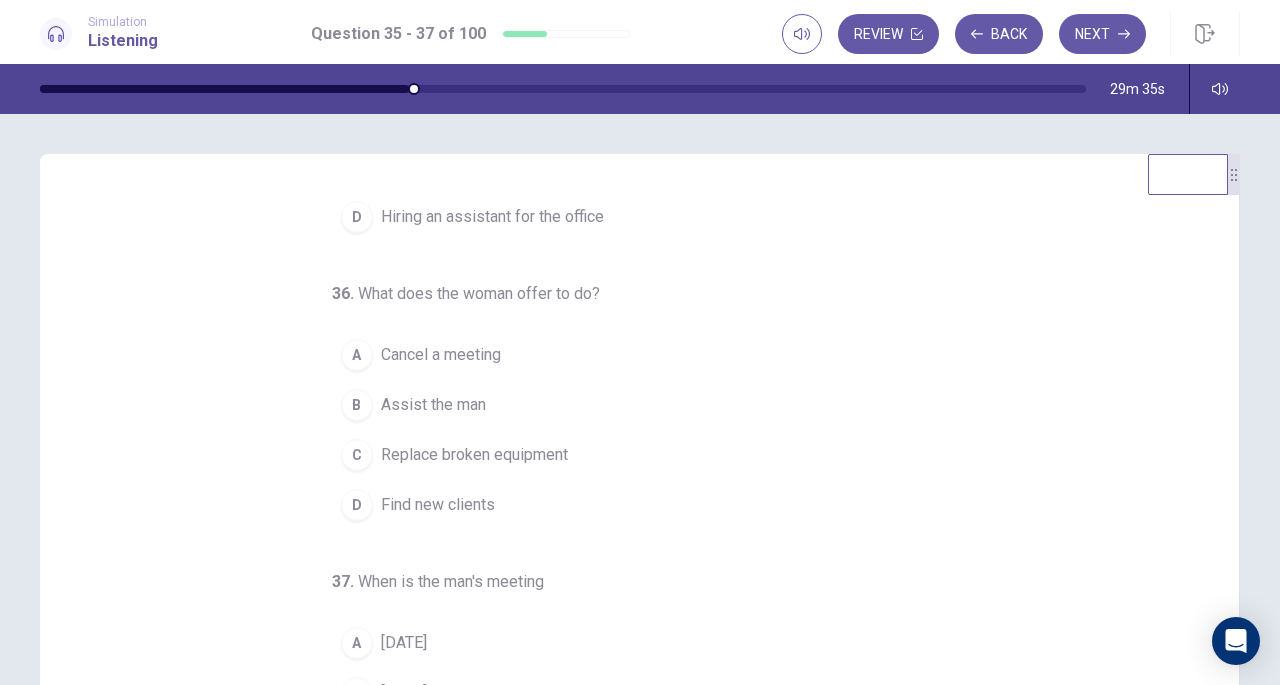 click on "Assist the man" at bounding box center [433, 405] 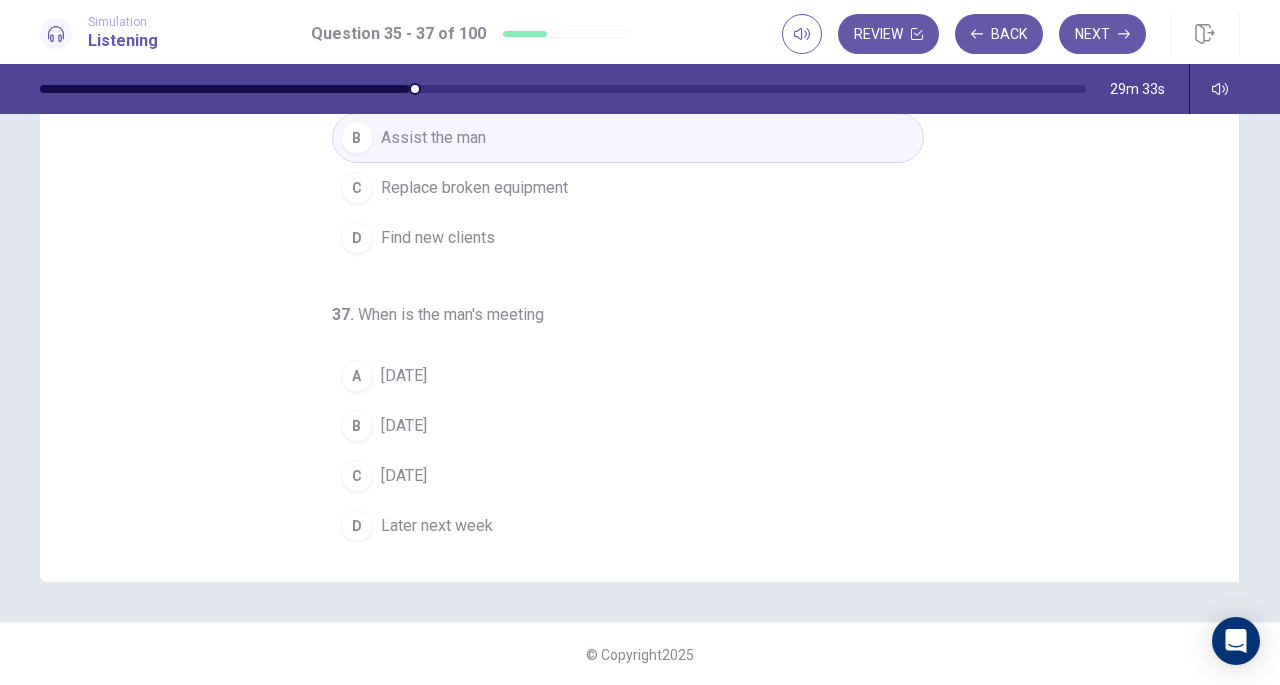scroll, scrollTop: 268, scrollLeft: 0, axis: vertical 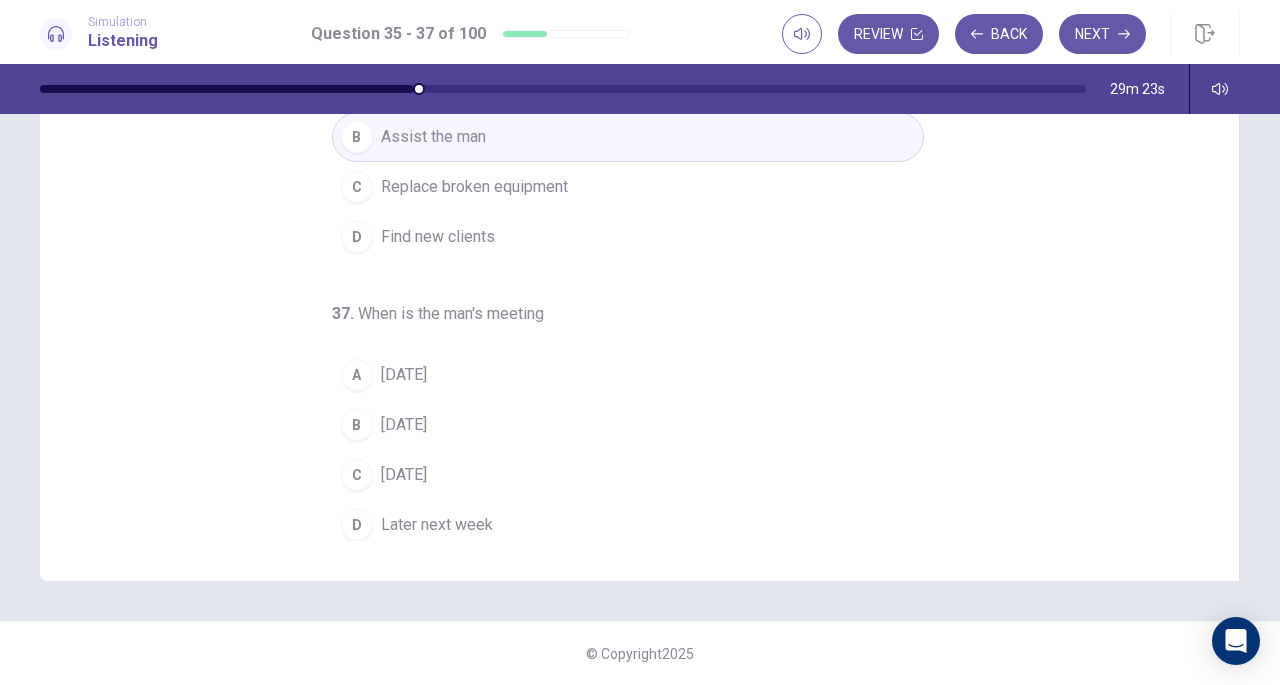 click on "A" at bounding box center [357, 375] 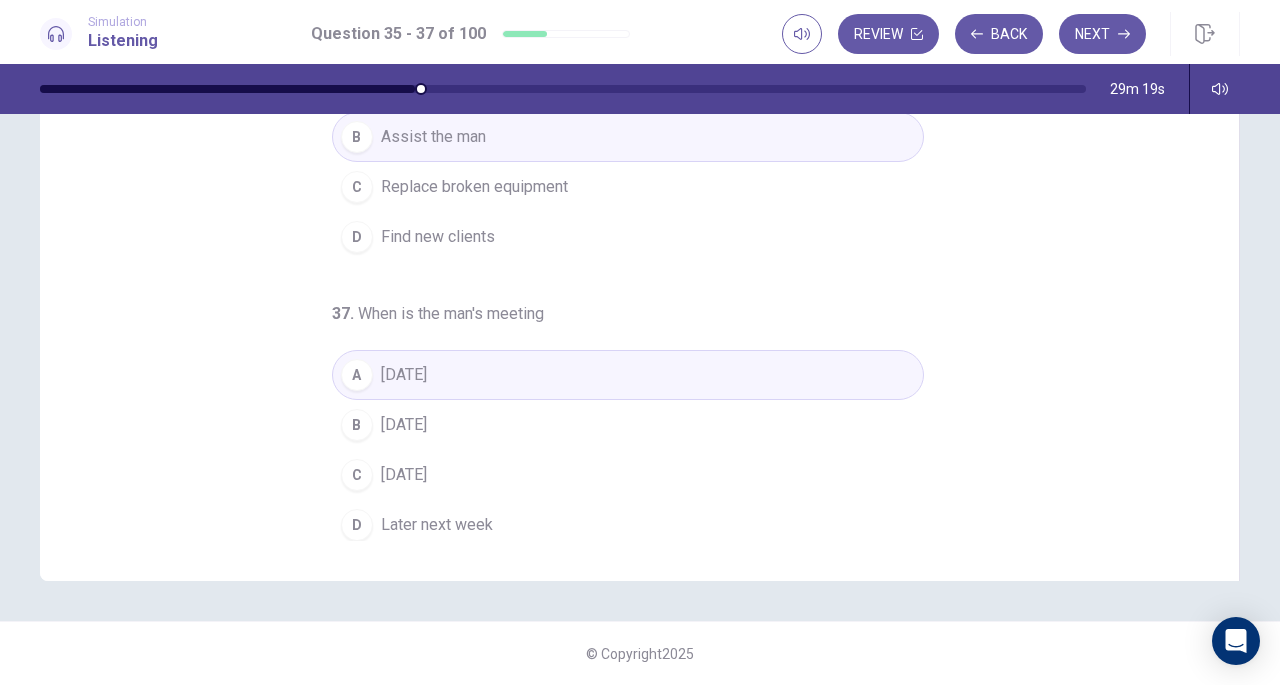 click on "Next" at bounding box center (1102, 34) 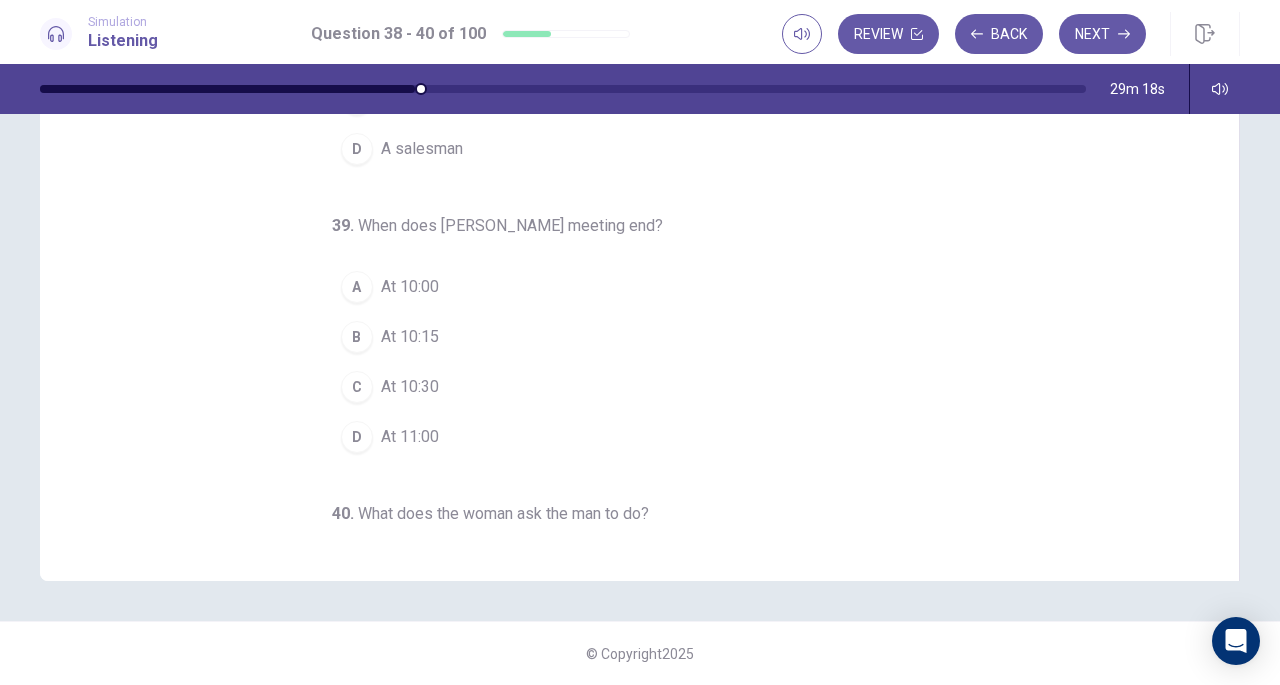 scroll, scrollTop: 0, scrollLeft: 0, axis: both 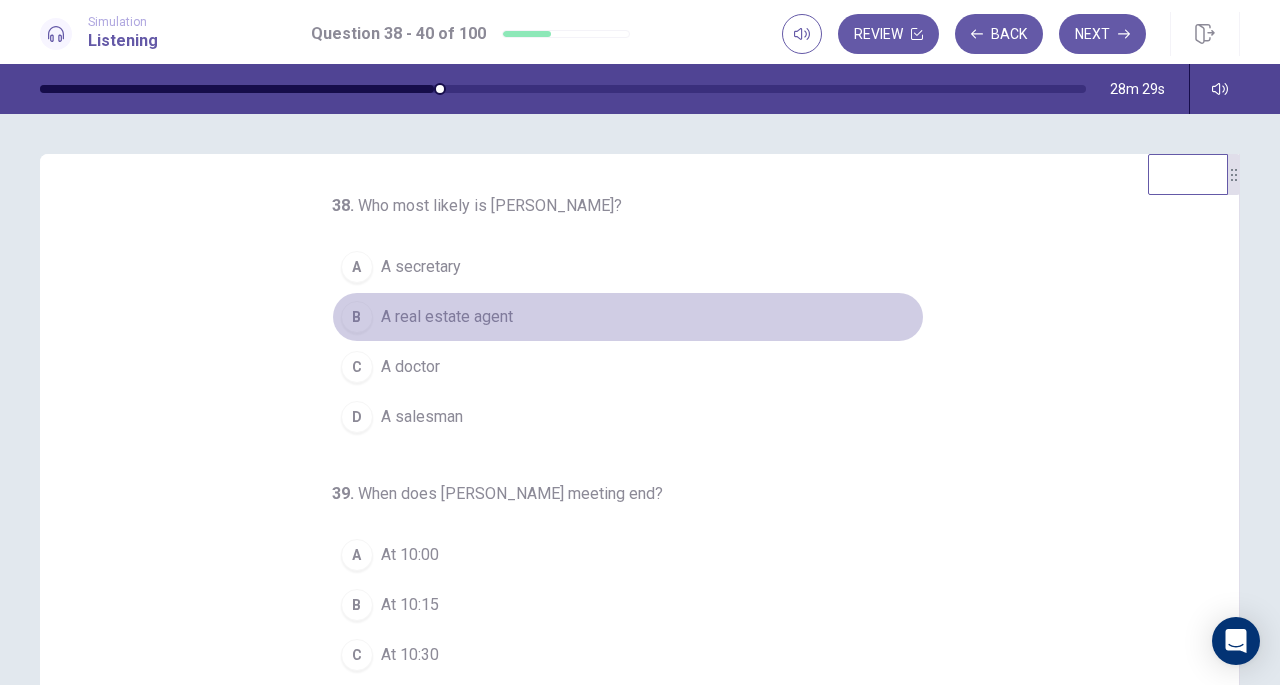 click on "B" at bounding box center [357, 317] 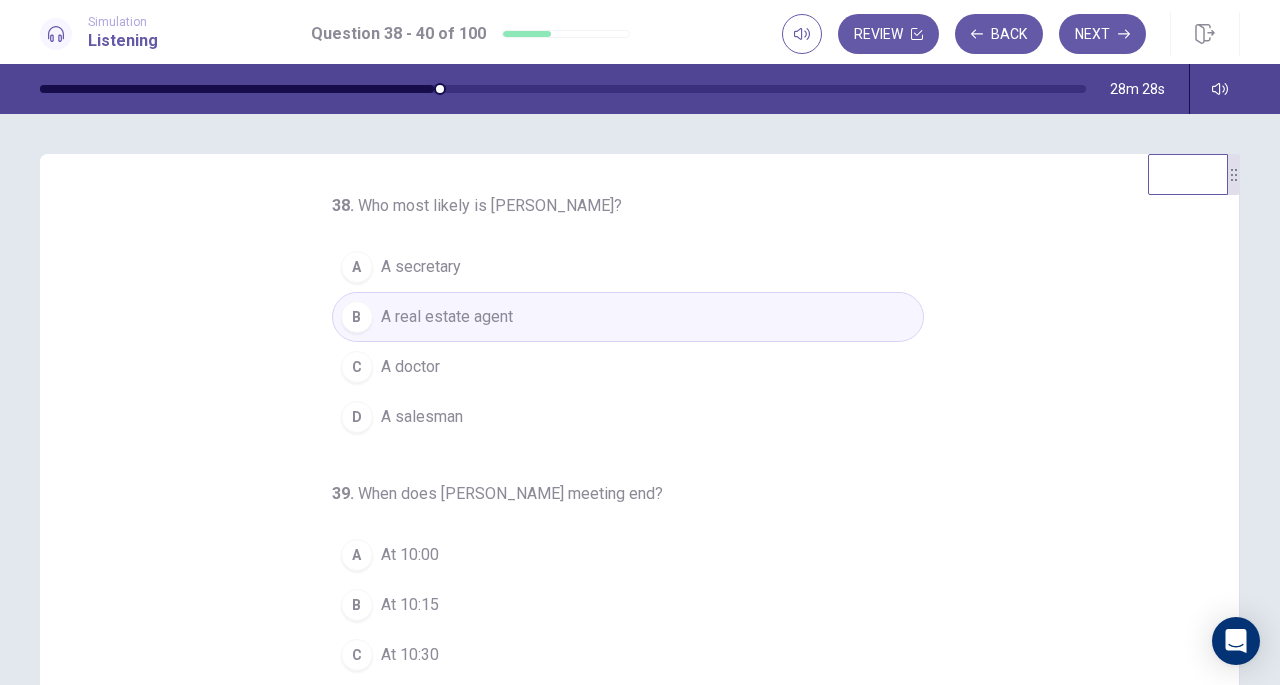 scroll, scrollTop: 200, scrollLeft: 0, axis: vertical 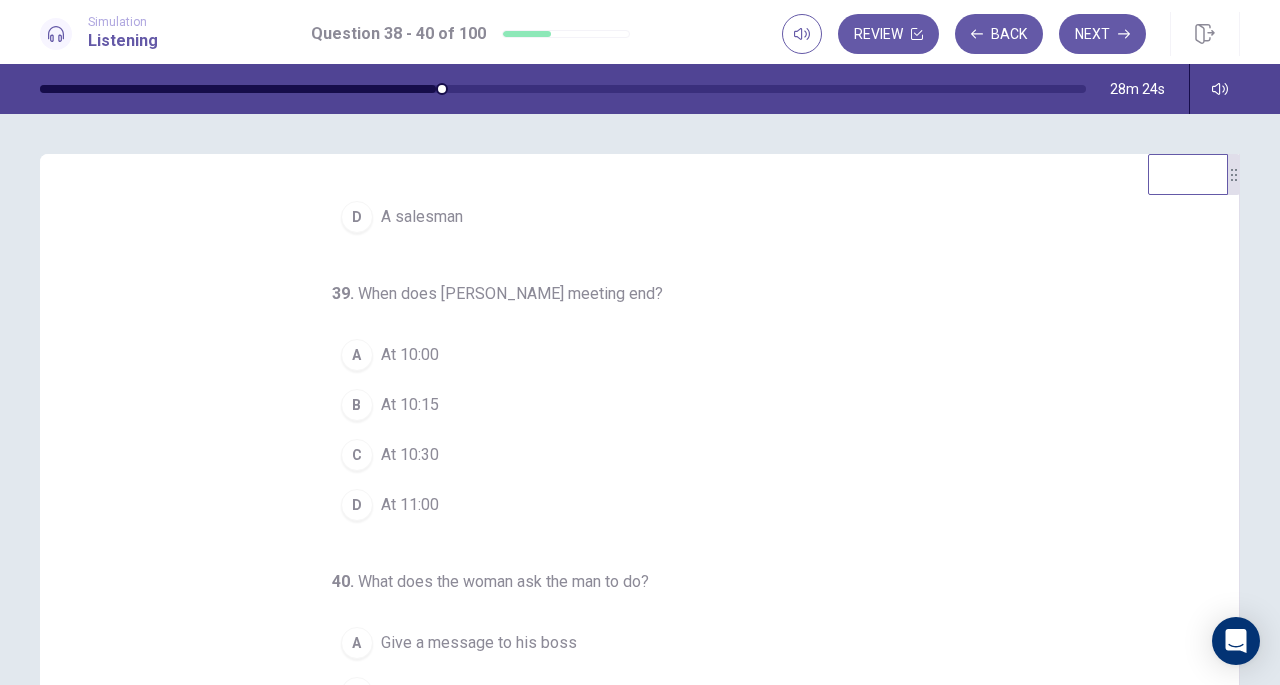 click on "C" at bounding box center [357, 455] 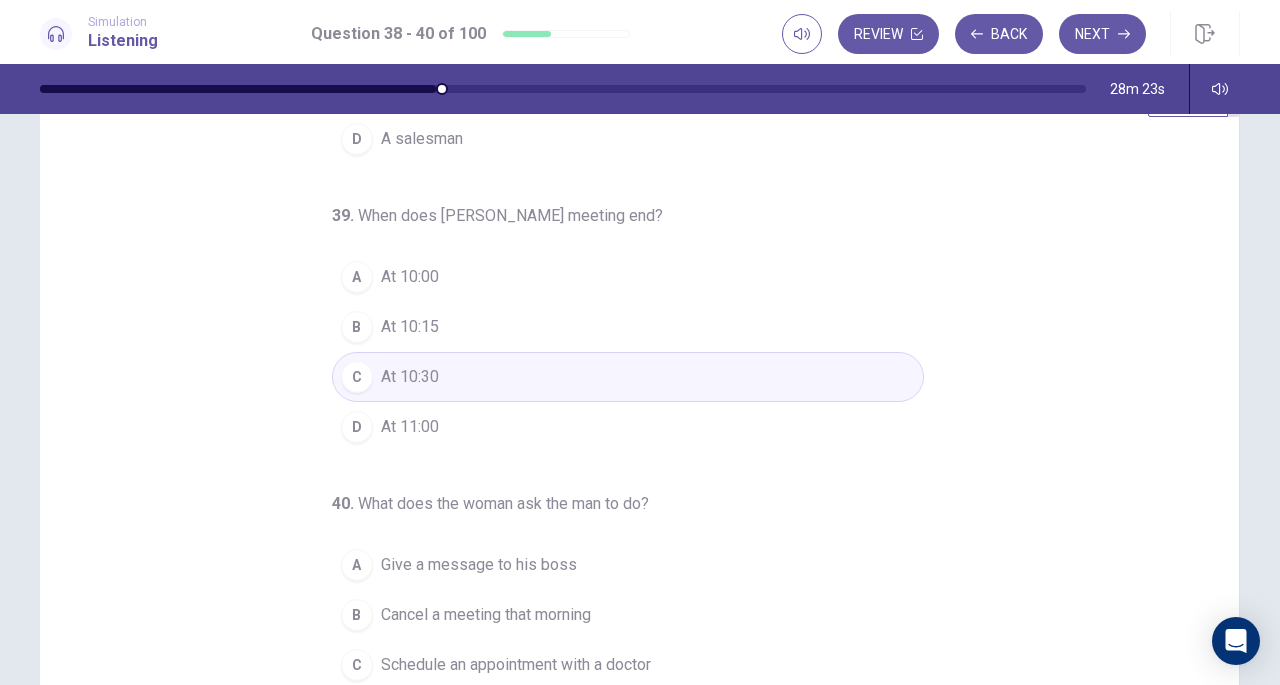 scroll, scrollTop: 268, scrollLeft: 0, axis: vertical 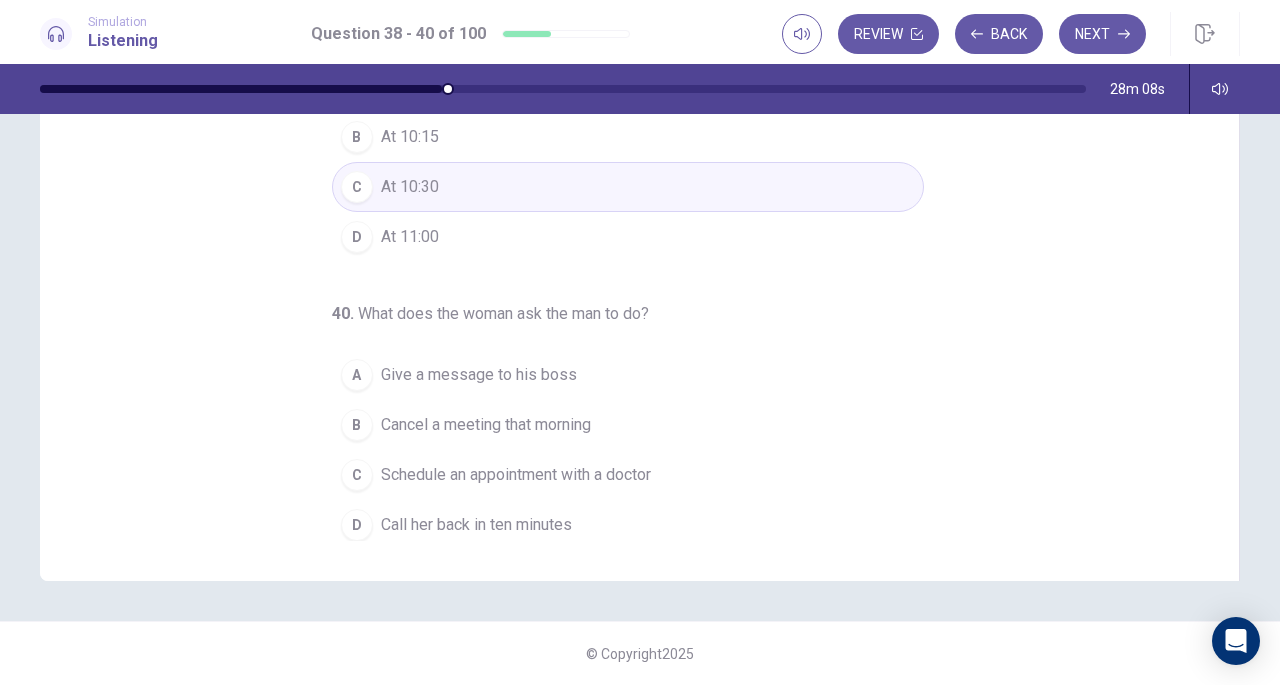 click on "A" at bounding box center (357, 375) 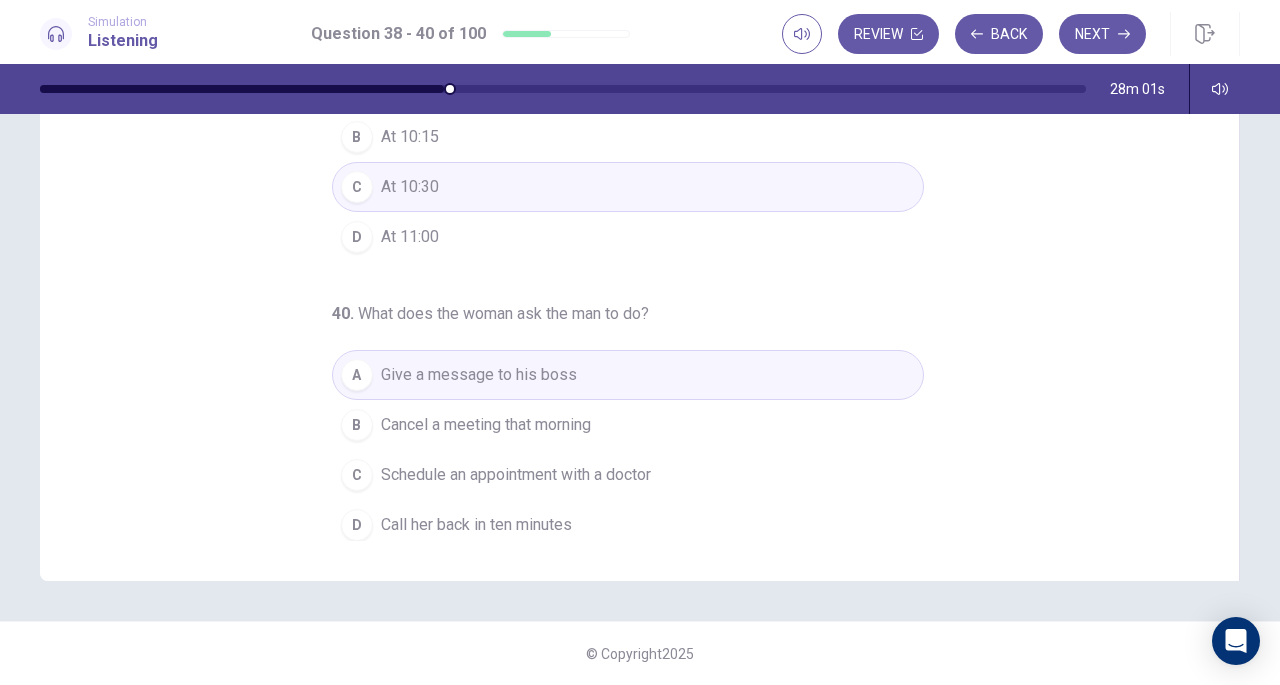 click on "Next" at bounding box center [1102, 34] 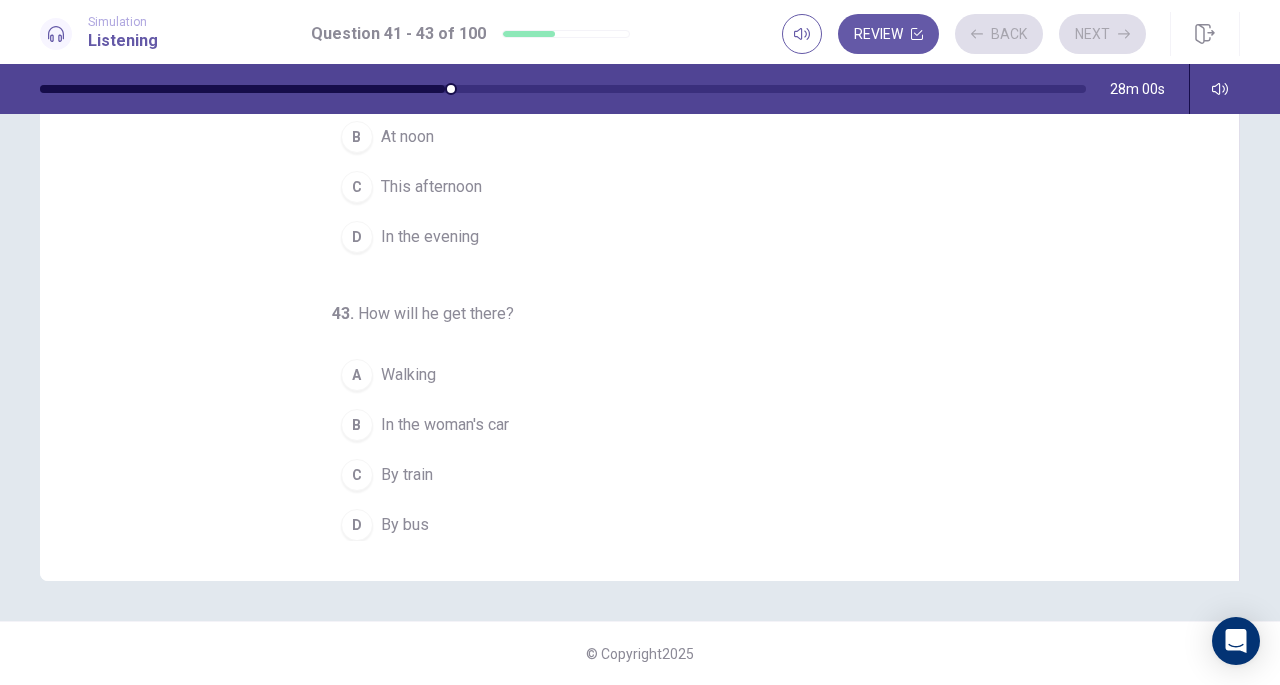 scroll, scrollTop: 0, scrollLeft: 0, axis: both 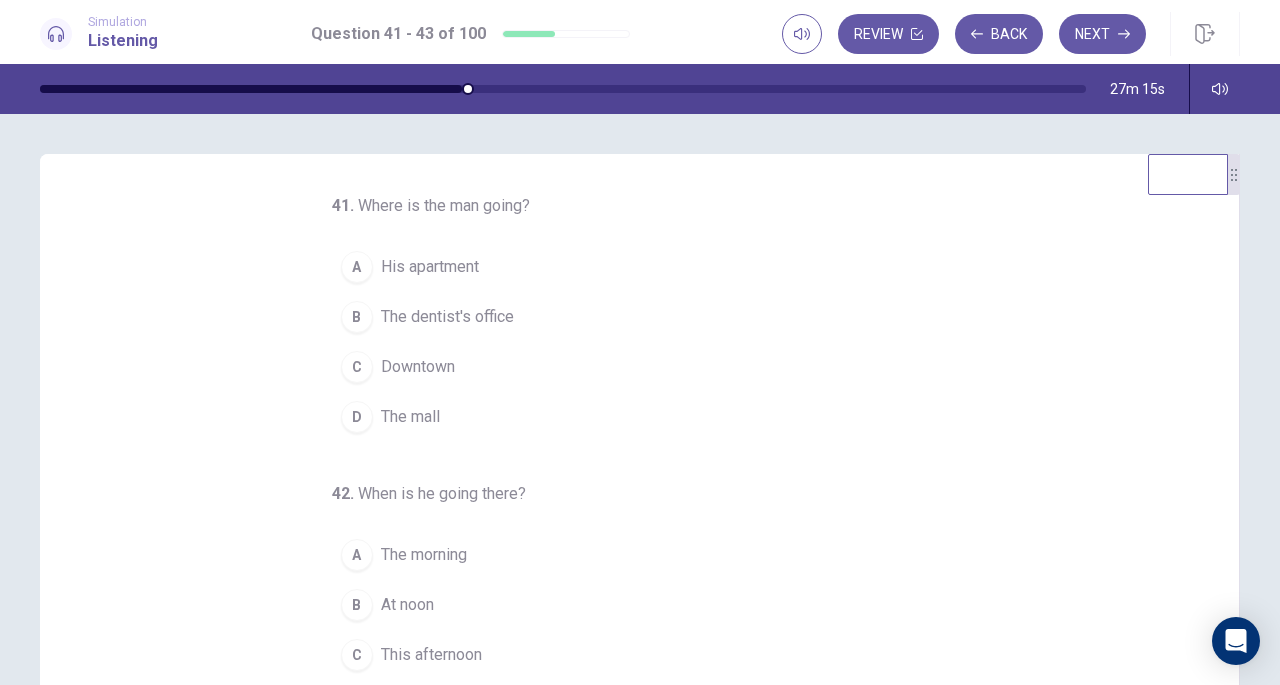 click on "B" at bounding box center (357, 317) 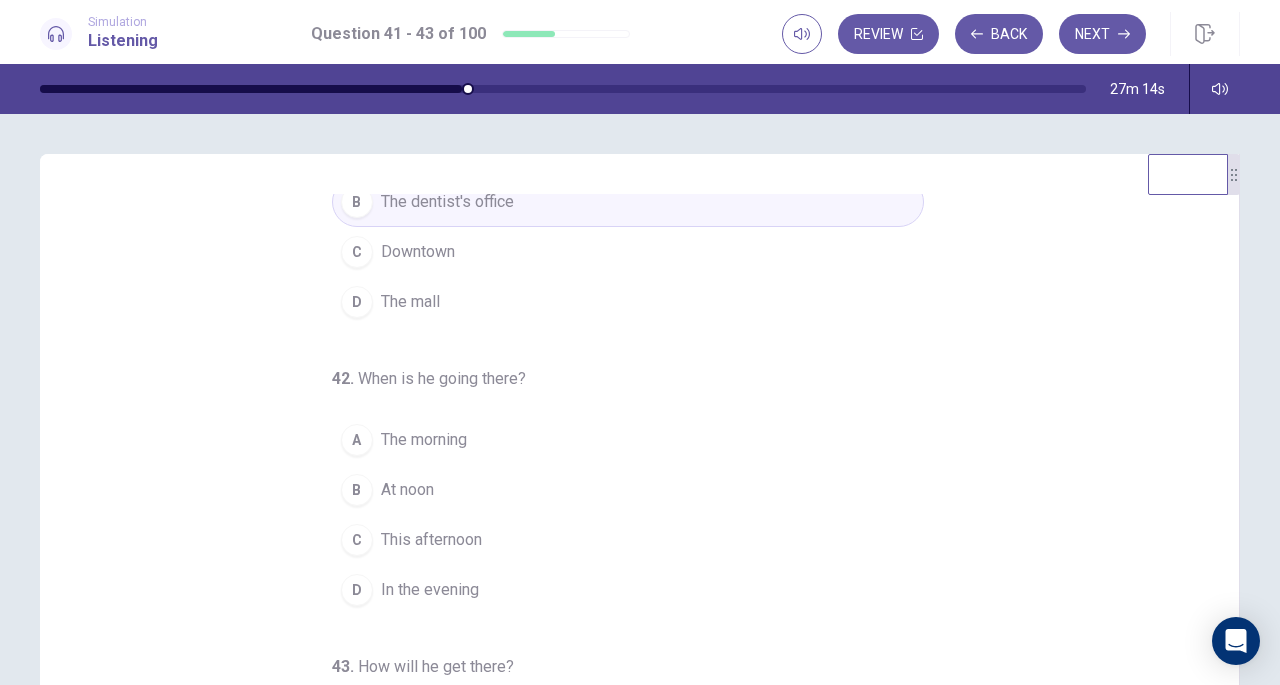 scroll, scrollTop: 200, scrollLeft: 0, axis: vertical 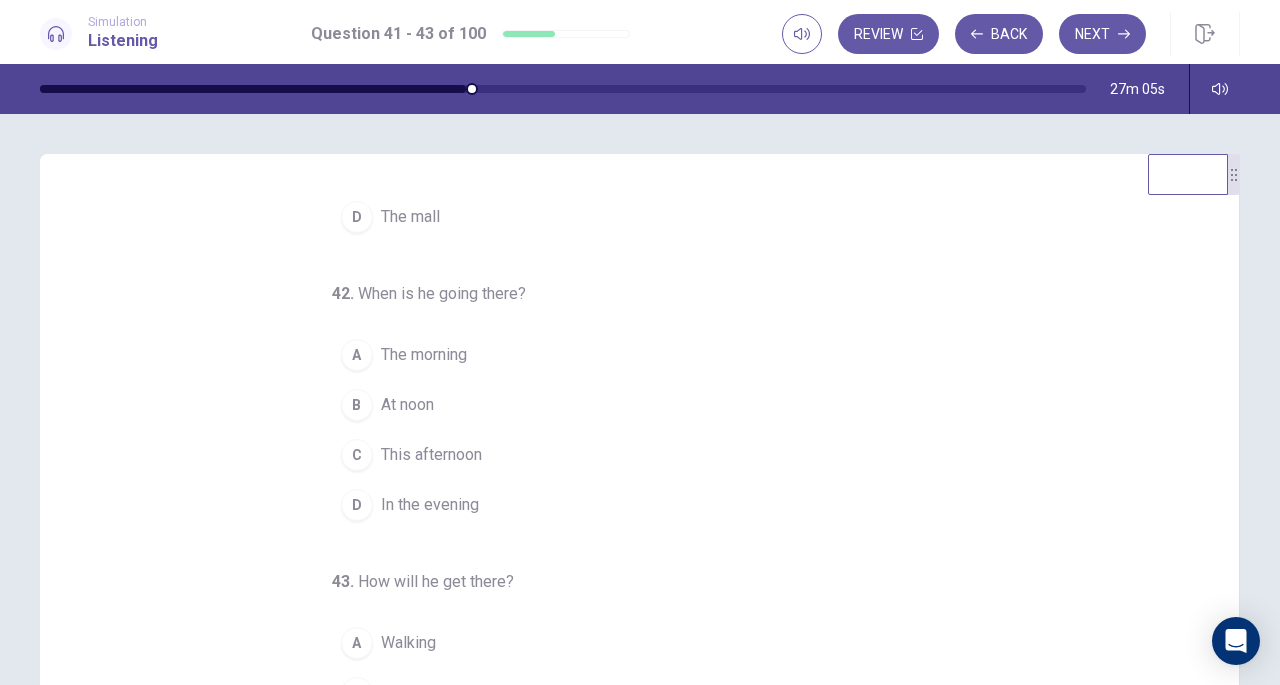 click on "In the evening" at bounding box center (430, 505) 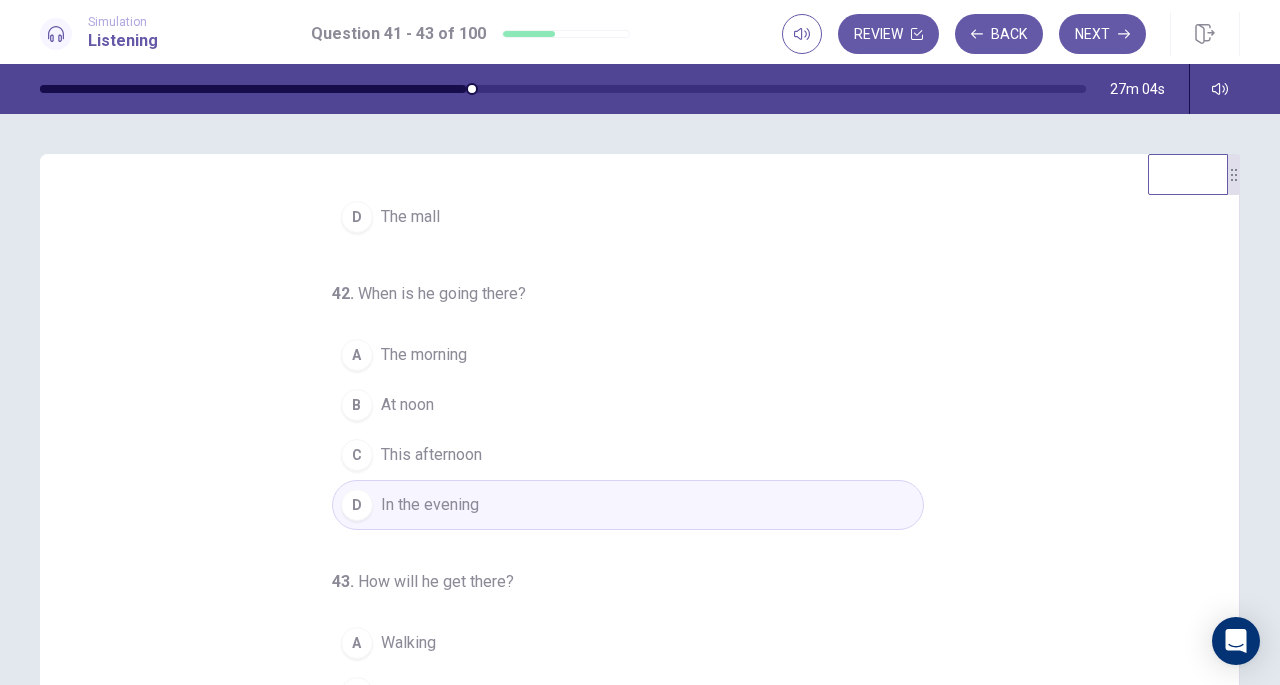 scroll, scrollTop: 200, scrollLeft: 0, axis: vertical 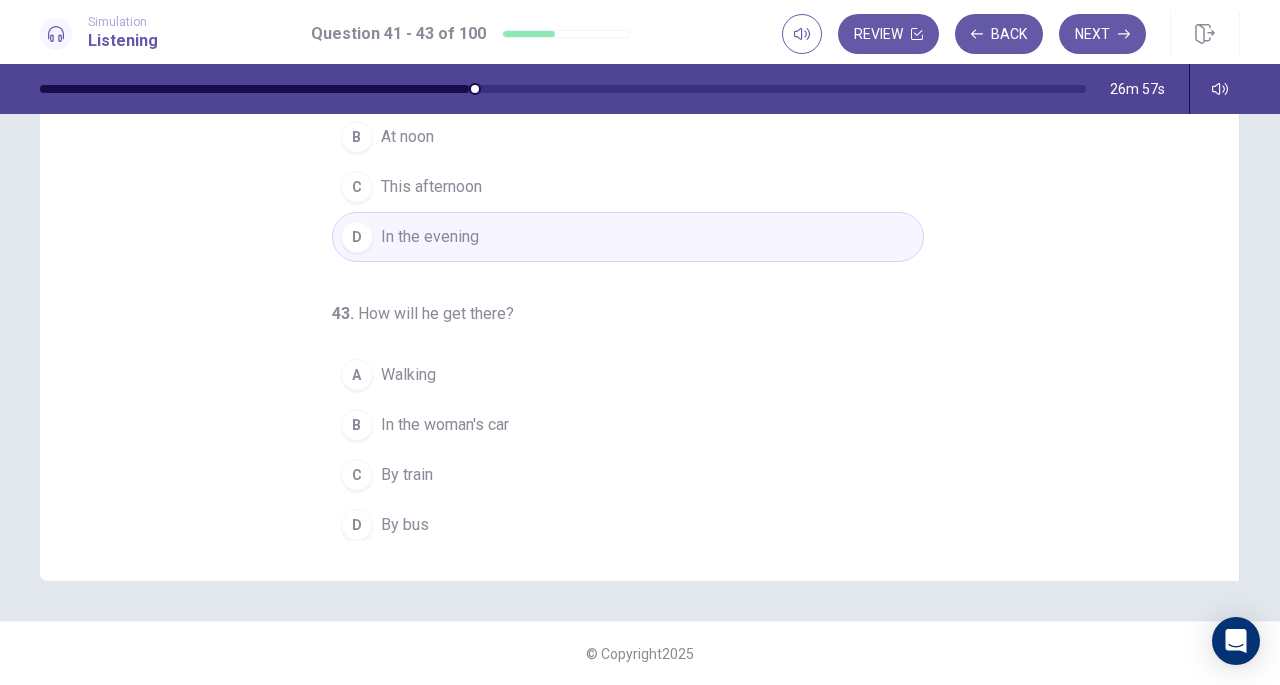 click on "D" at bounding box center [357, 525] 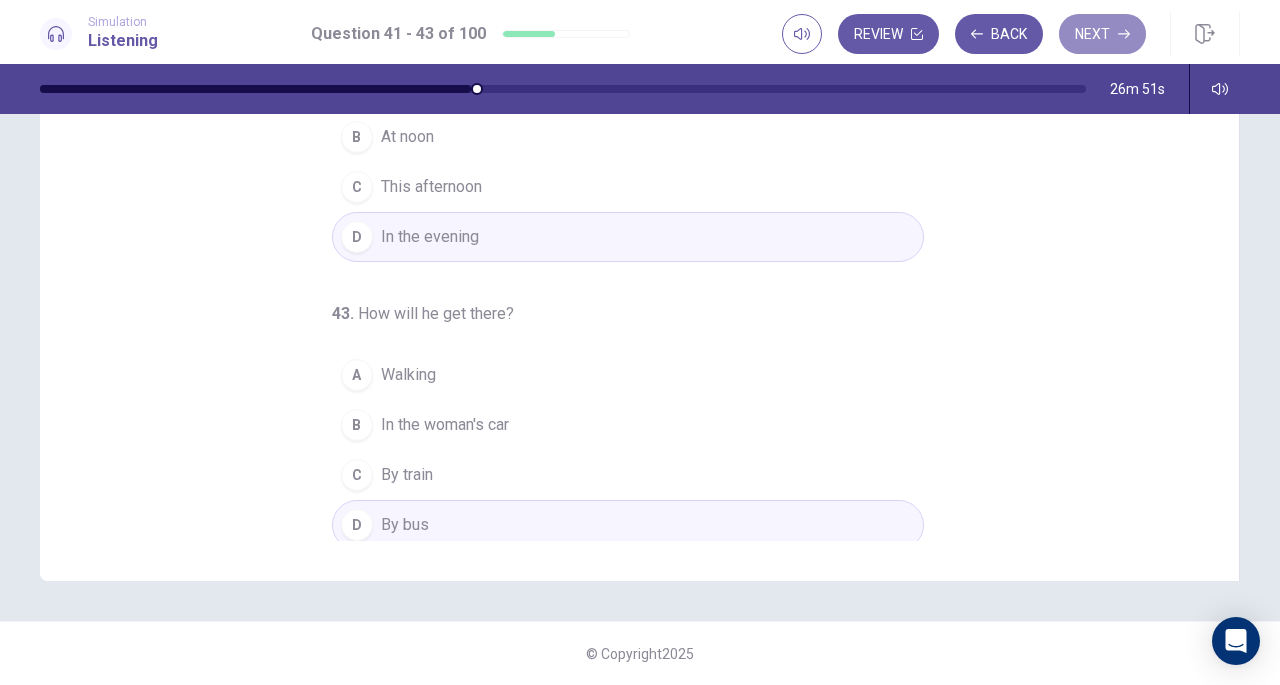 click 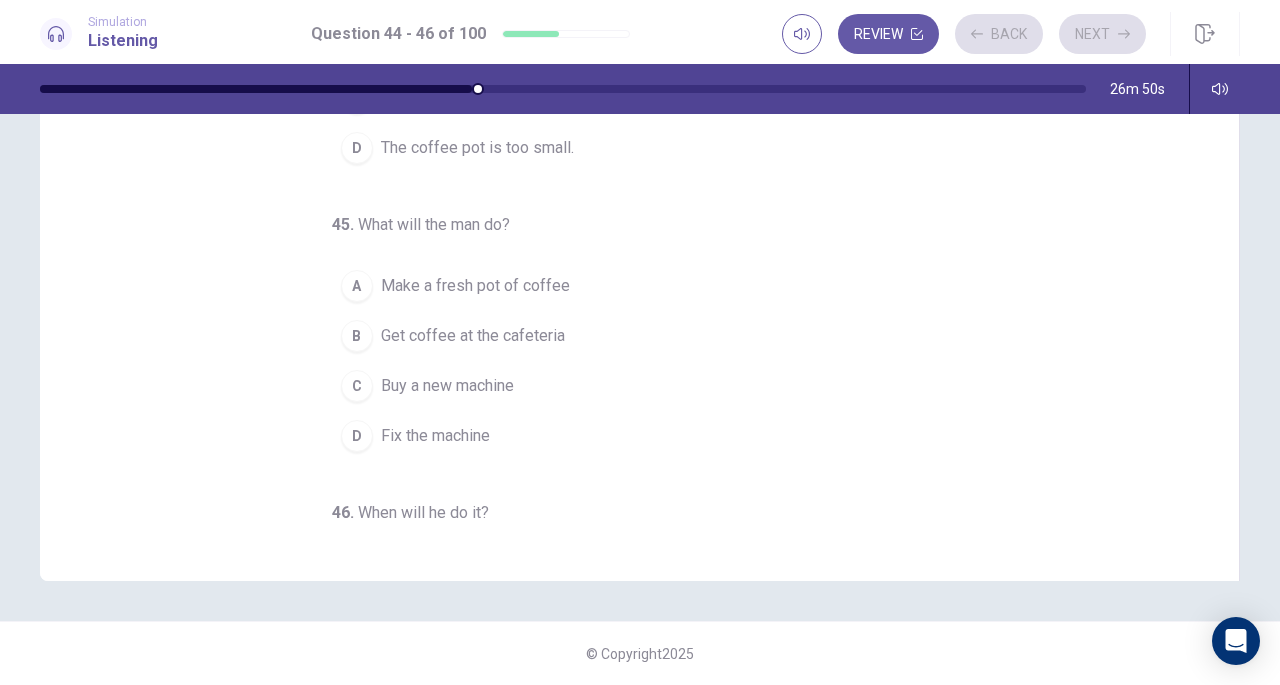 scroll, scrollTop: 0, scrollLeft: 0, axis: both 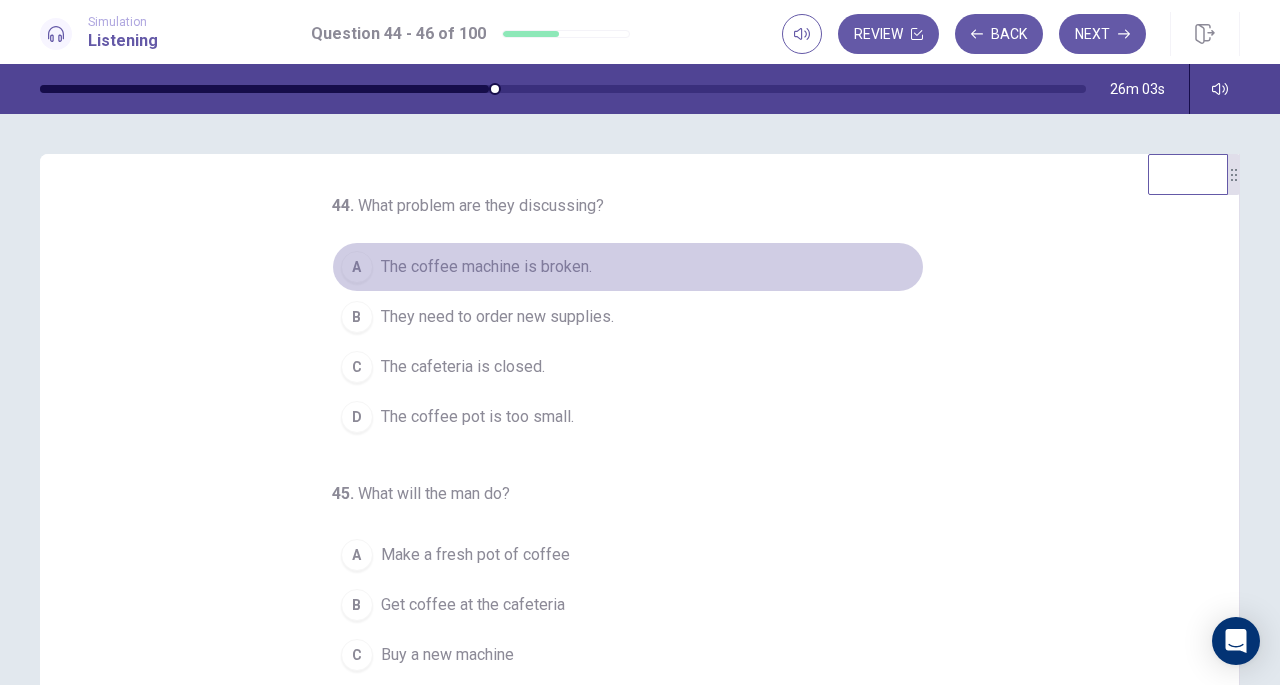 click on "A" at bounding box center [357, 267] 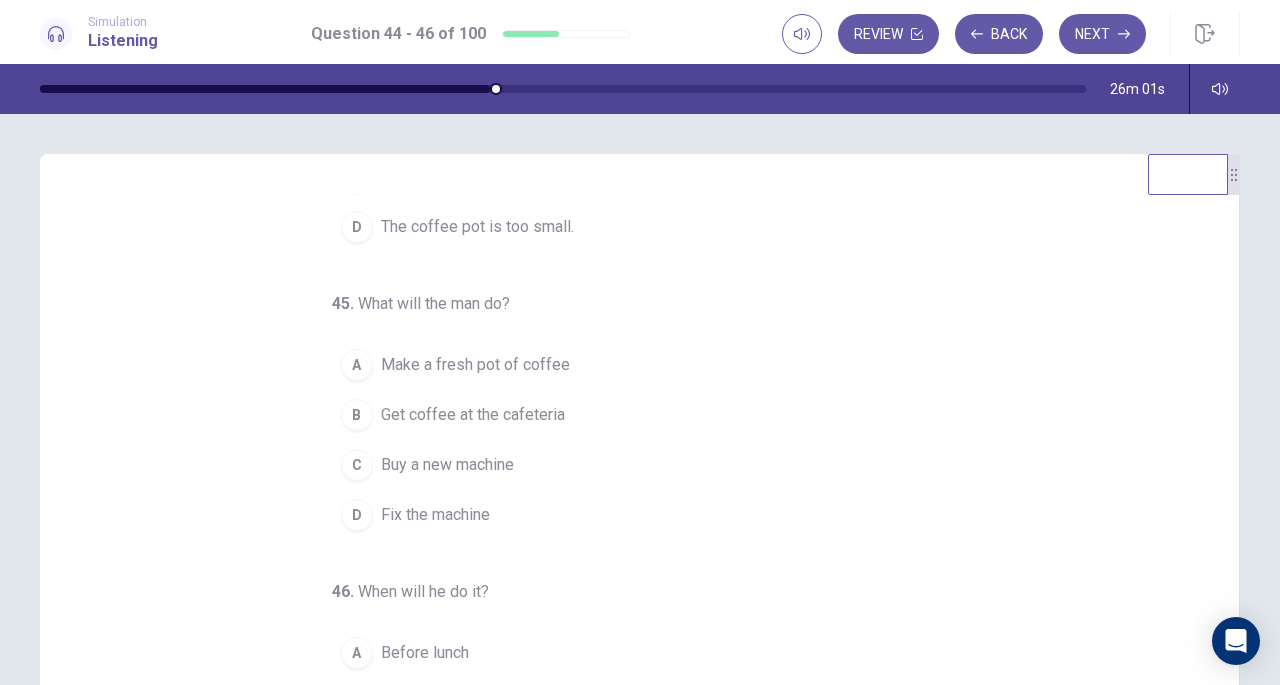scroll, scrollTop: 200, scrollLeft: 0, axis: vertical 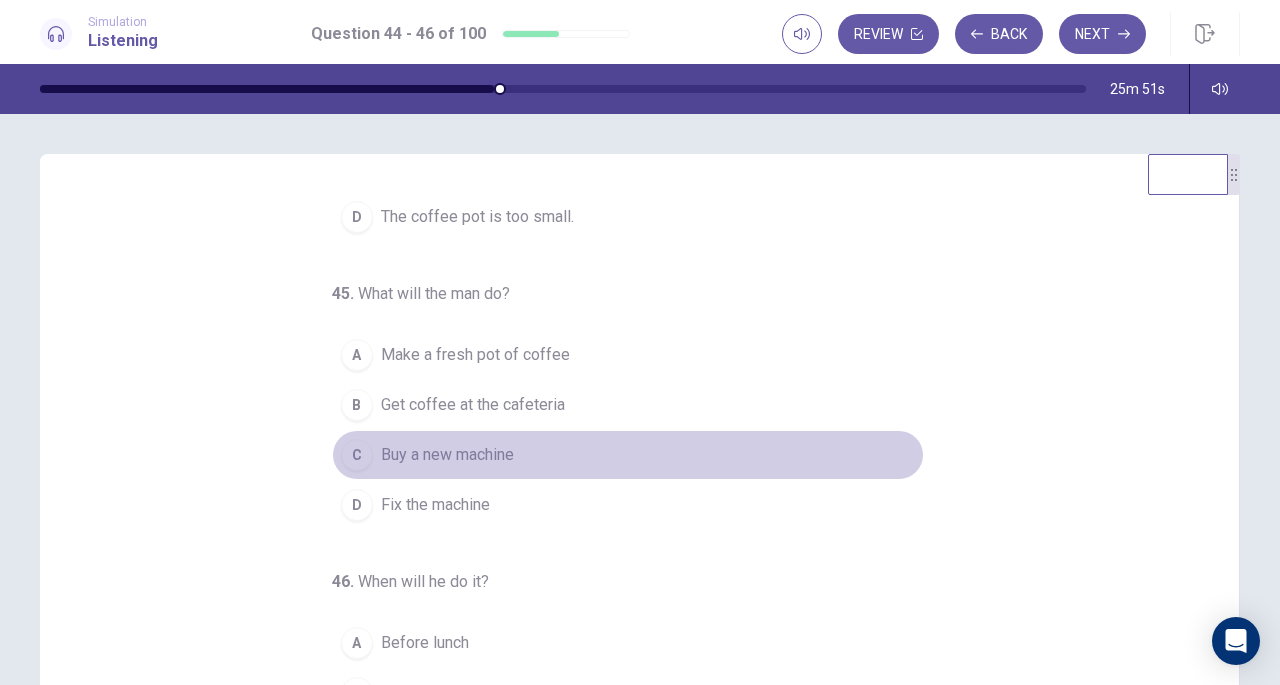 click on "C" at bounding box center [357, 455] 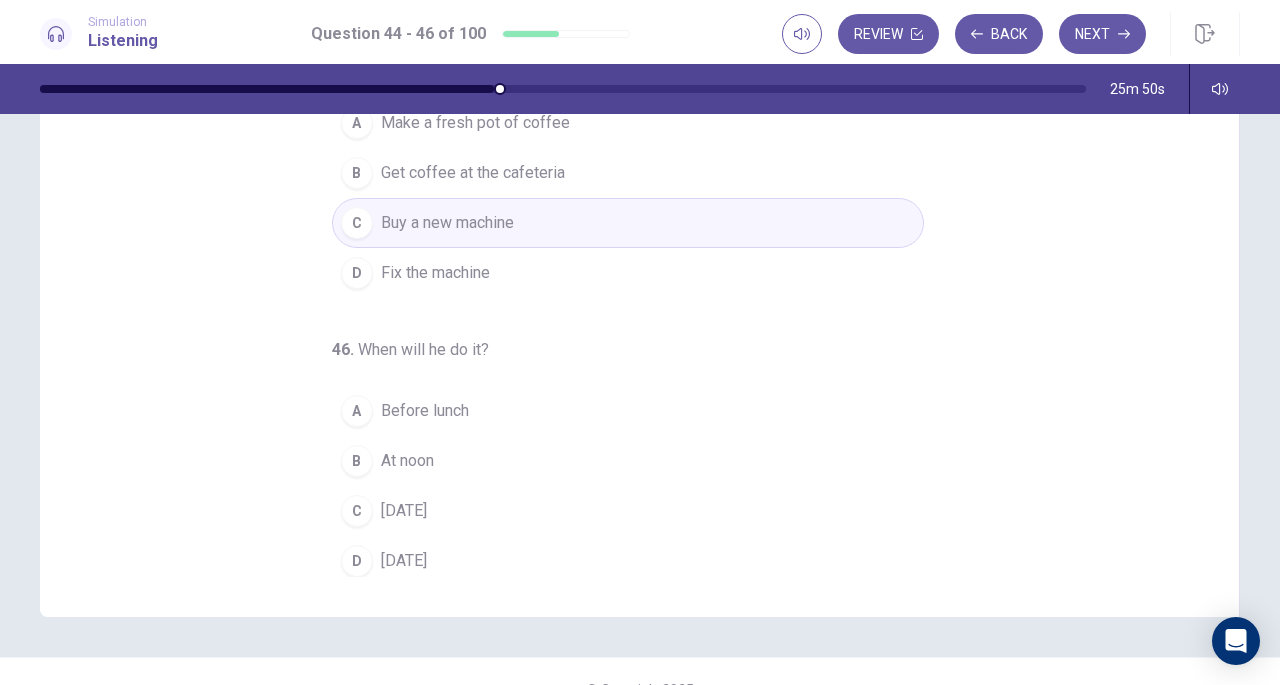scroll, scrollTop: 268, scrollLeft: 0, axis: vertical 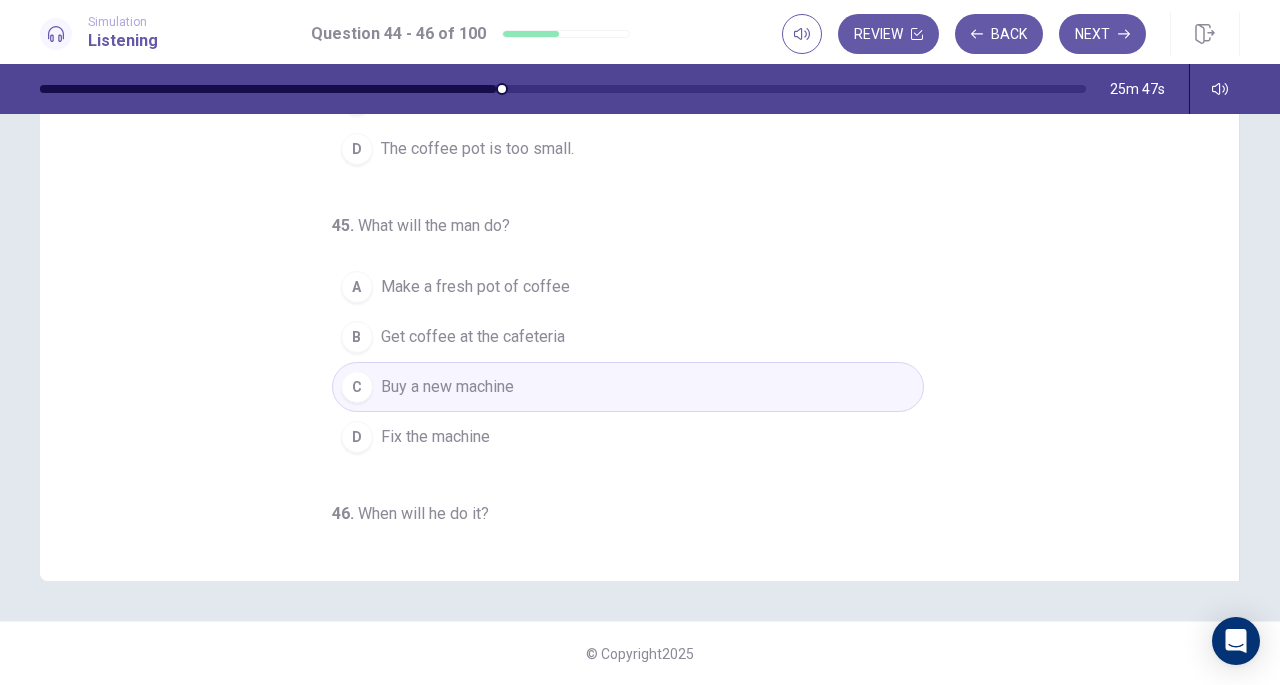 click on "D" at bounding box center (357, 437) 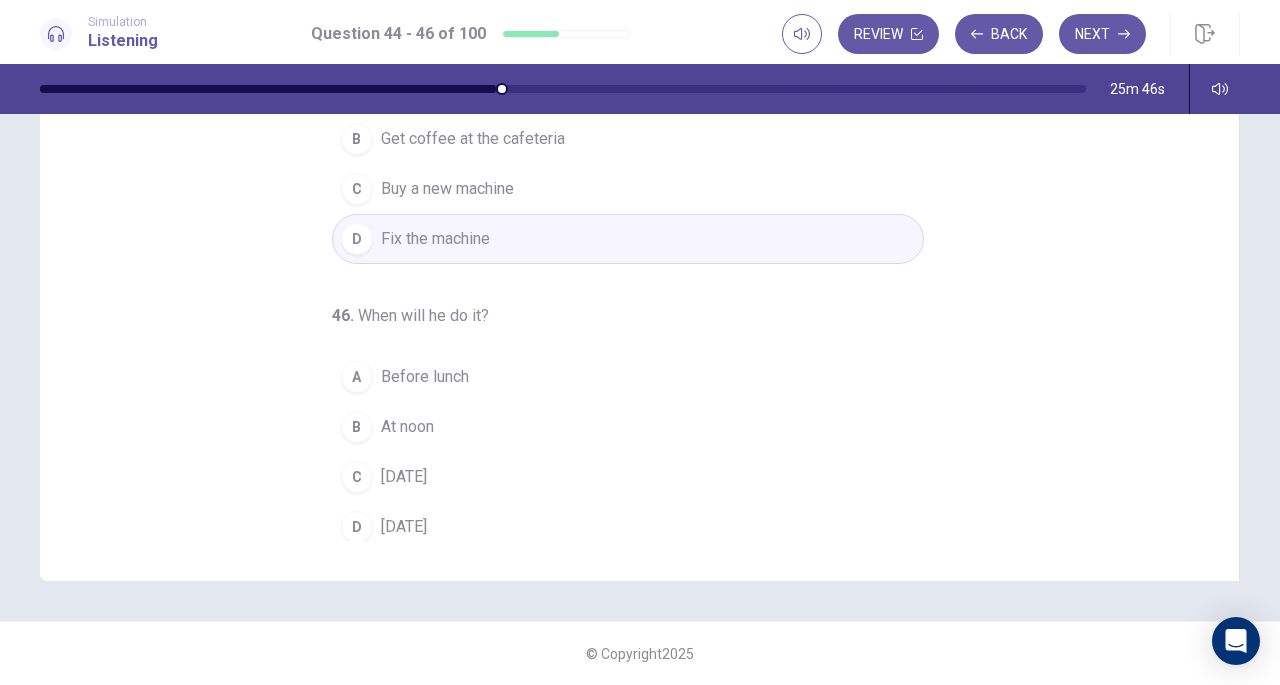 scroll, scrollTop: 200, scrollLeft: 0, axis: vertical 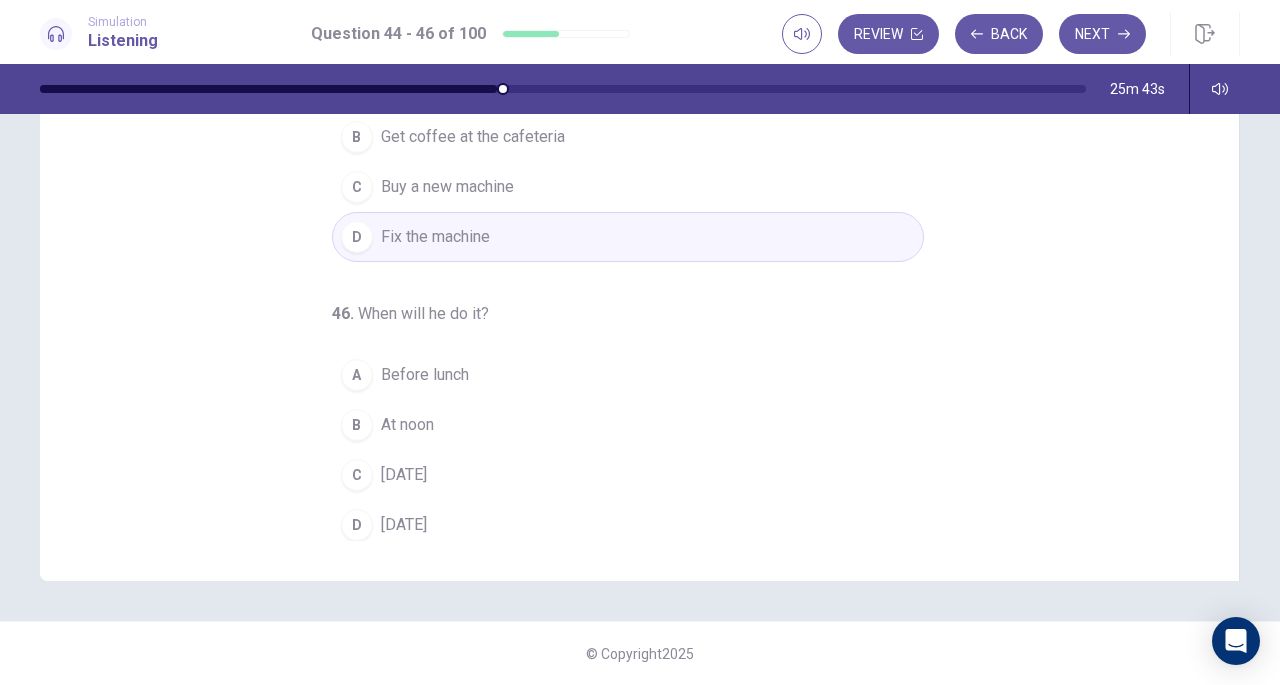 click on "C" at bounding box center (357, 475) 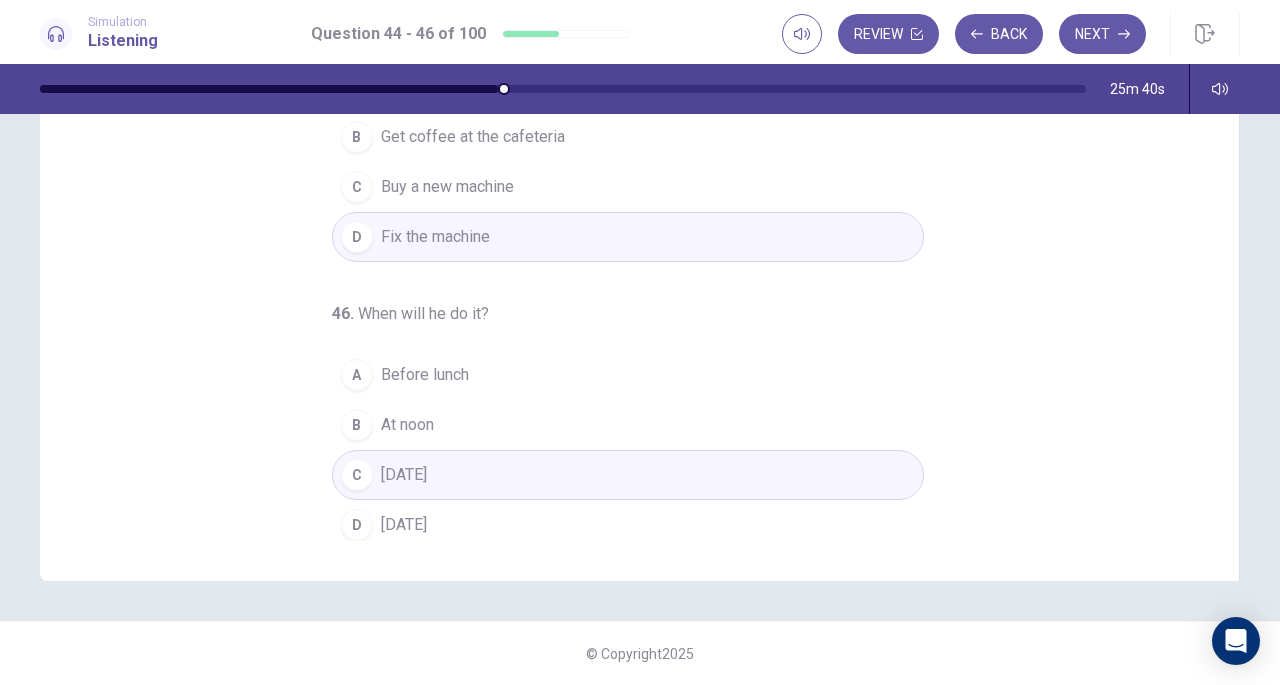 click on "Next" at bounding box center (1102, 34) 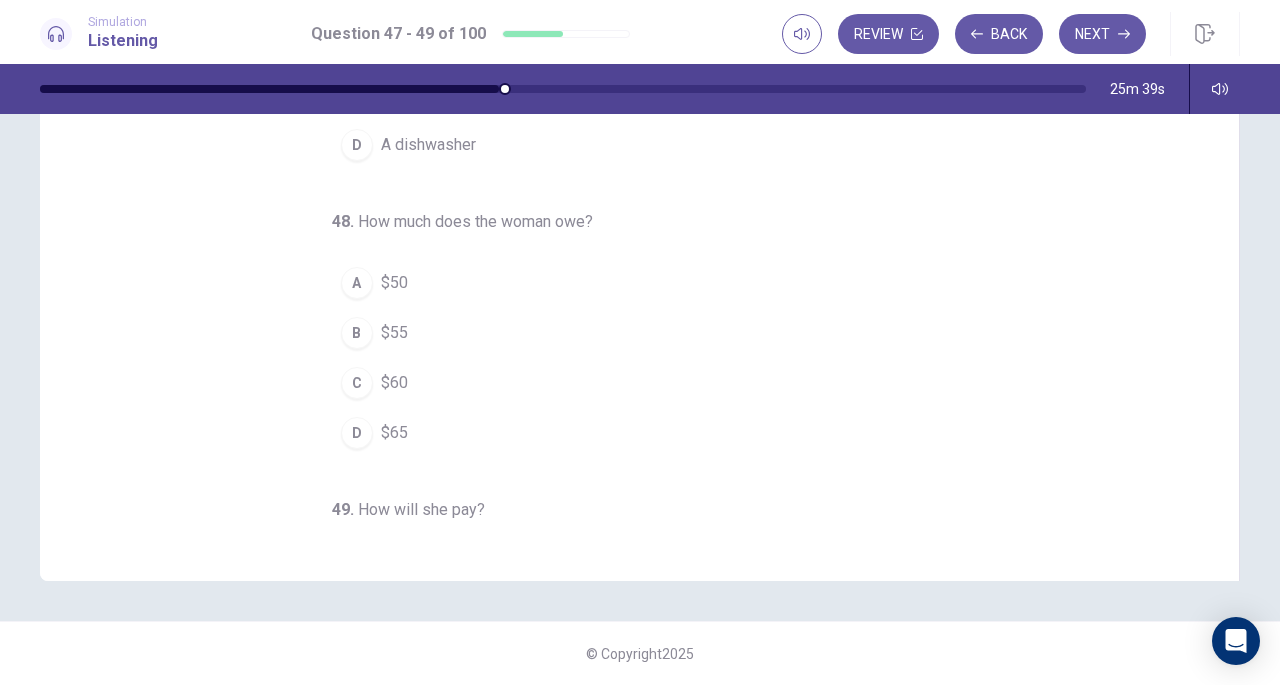 scroll, scrollTop: 0, scrollLeft: 0, axis: both 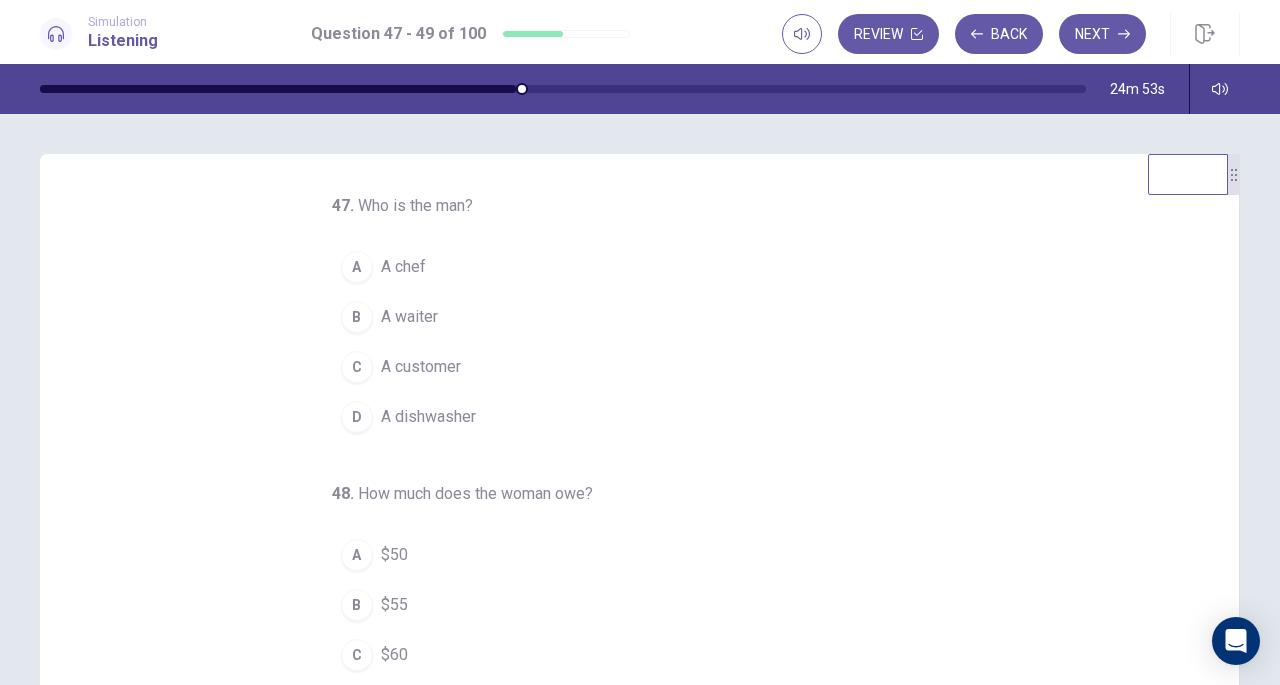 click on "B" at bounding box center (357, 317) 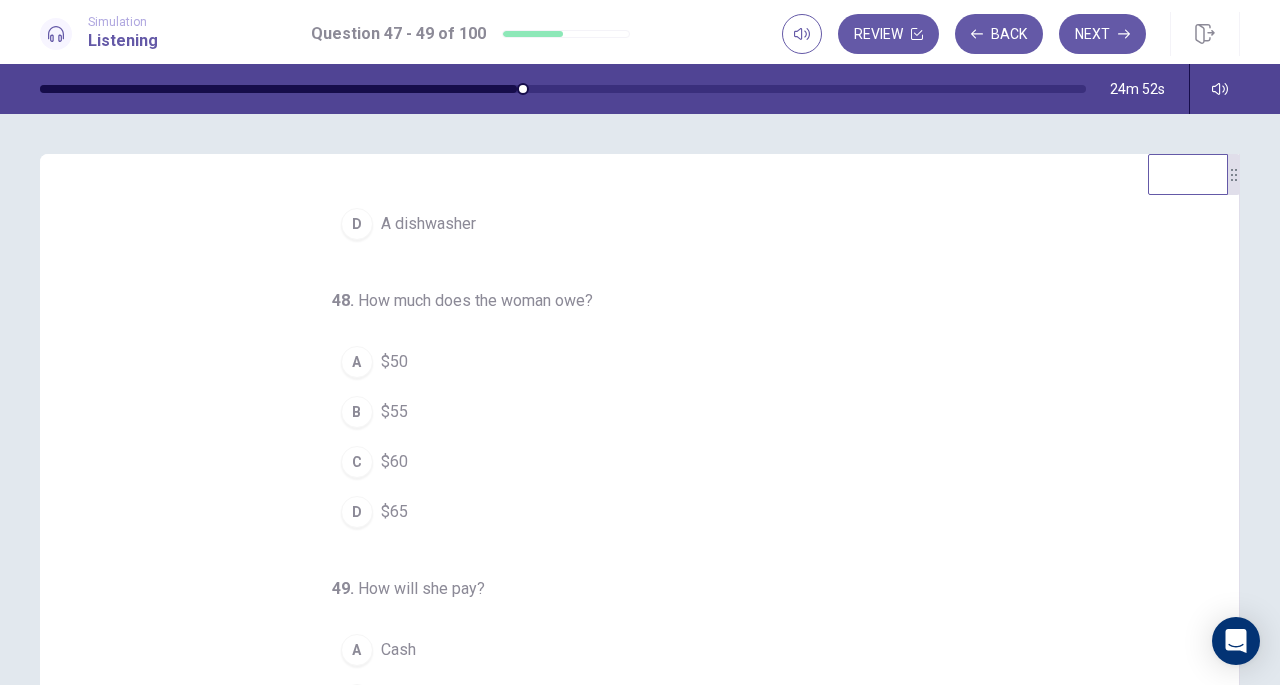 scroll, scrollTop: 200, scrollLeft: 0, axis: vertical 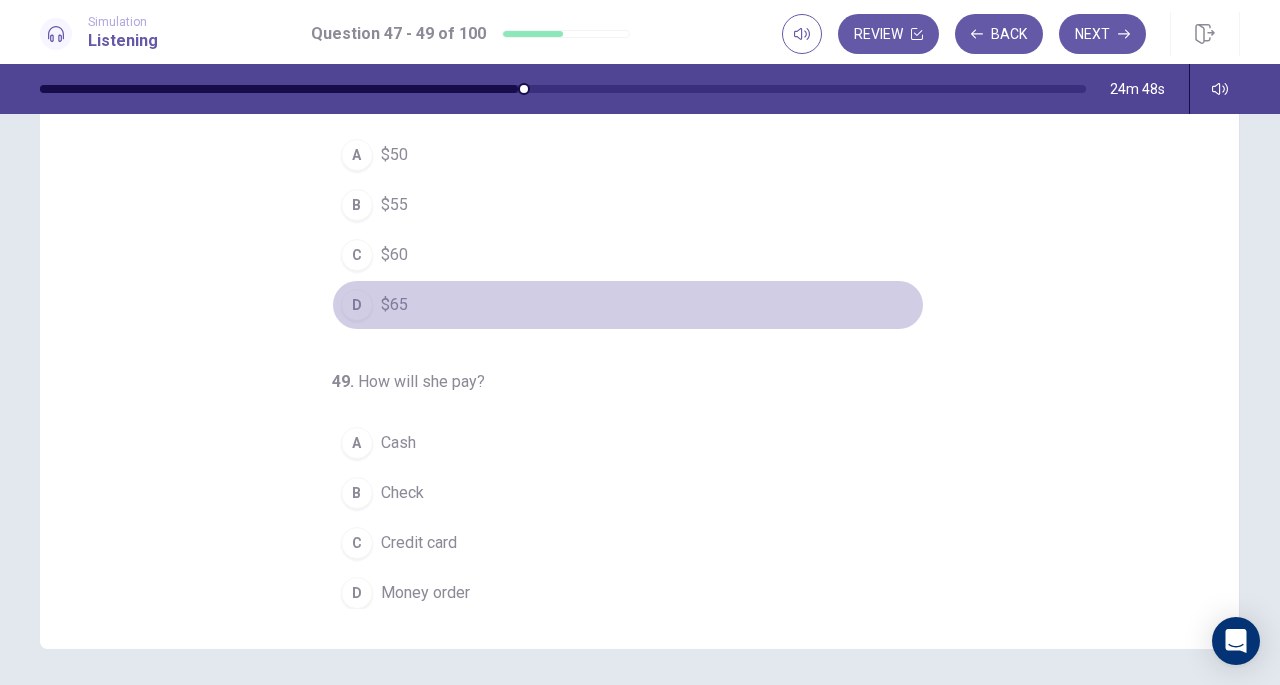 click on "D" at bounding box center (357, 305) 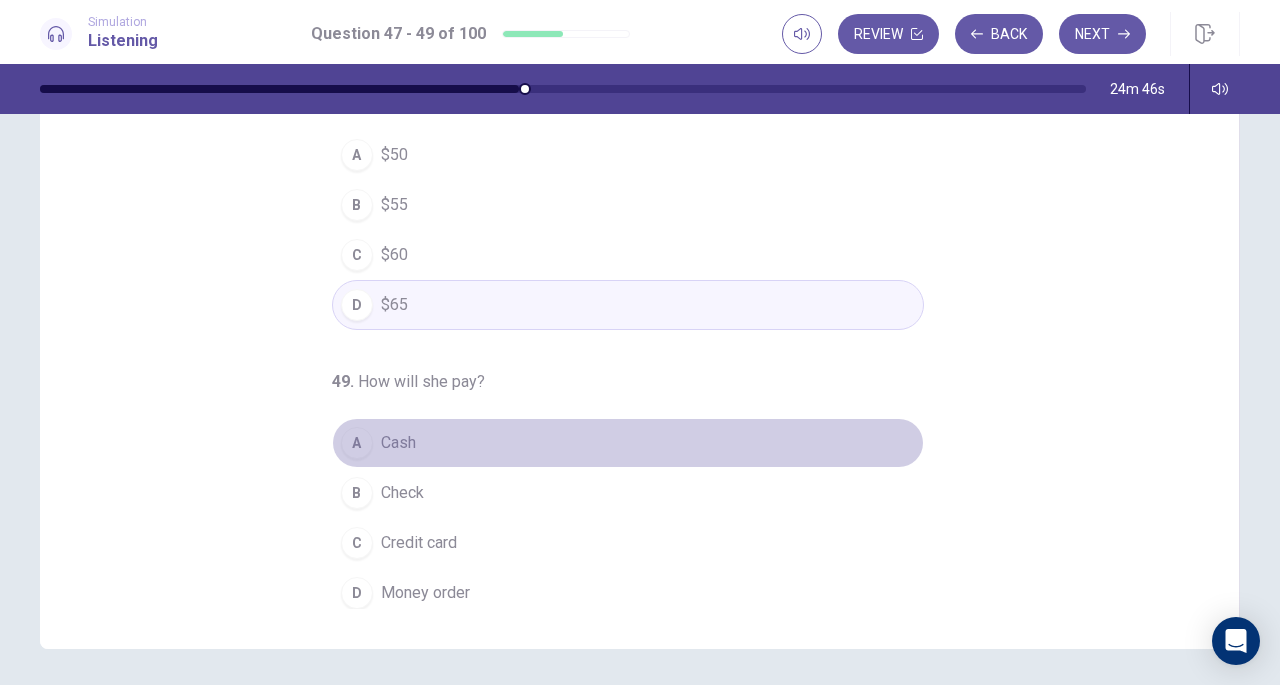 click on "A" at bounding box center [357, 443] 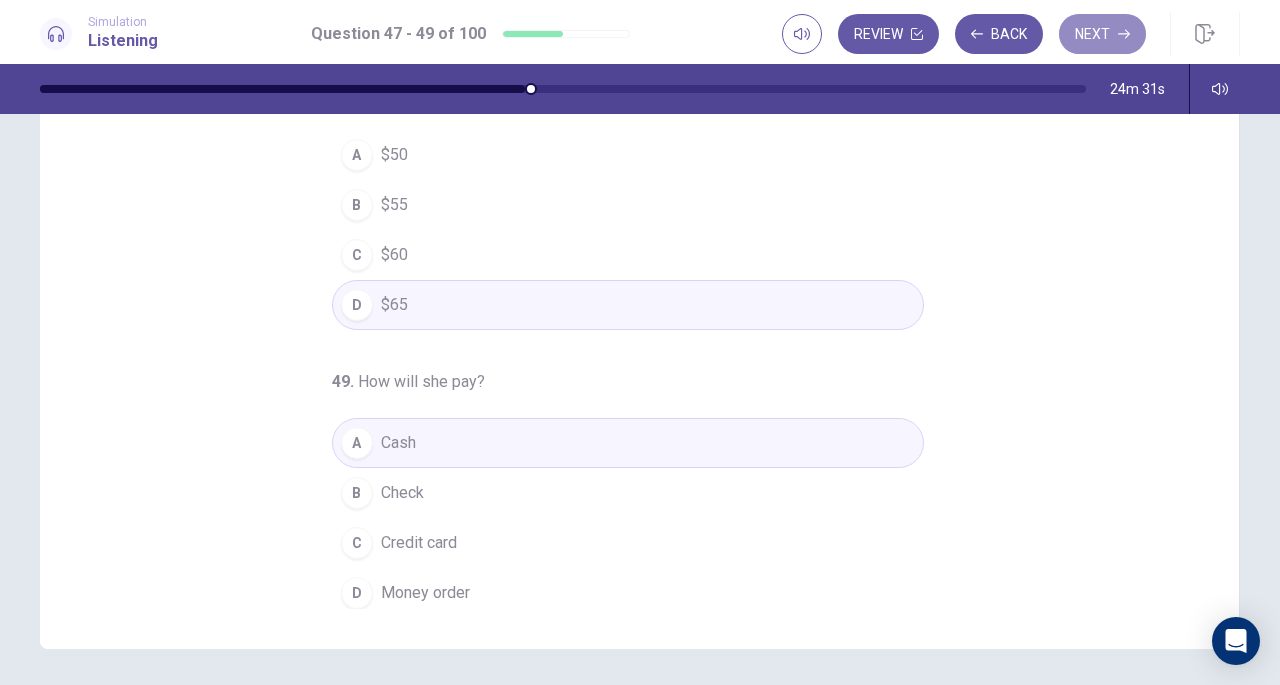 click on "Next" at bounding box center (1102, 34) 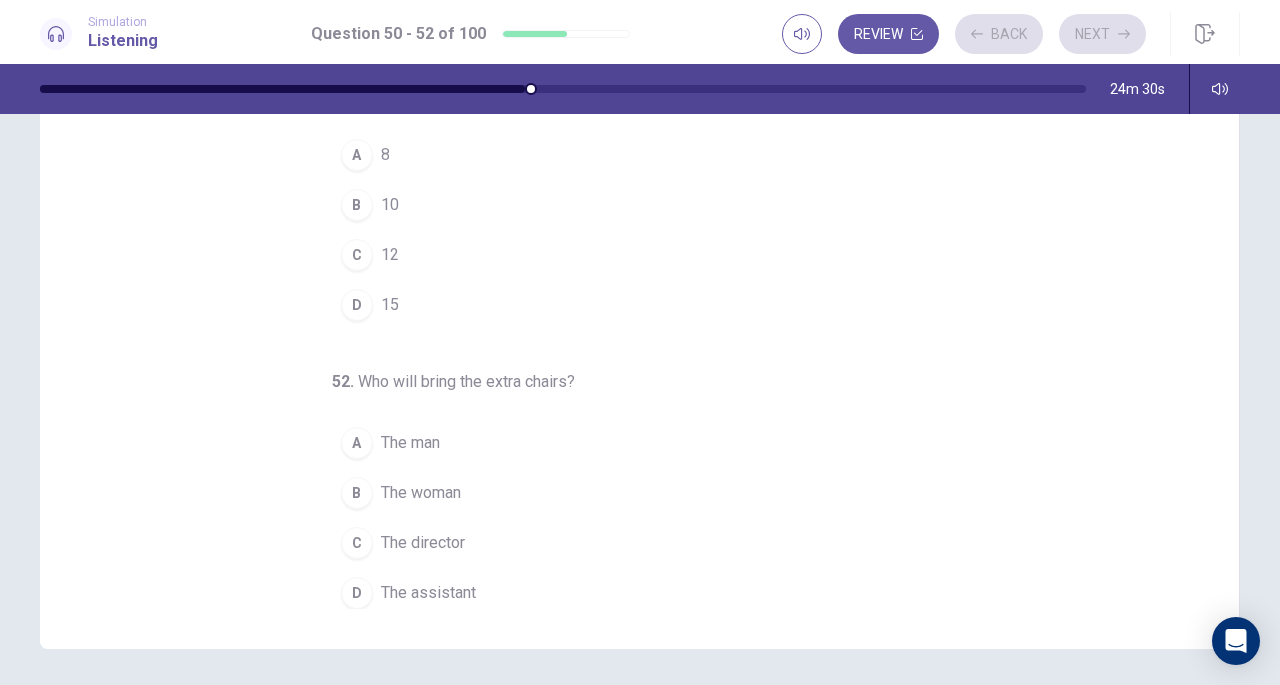 scroll, scrollTop: 0, scrollLeft: 0, axis: both 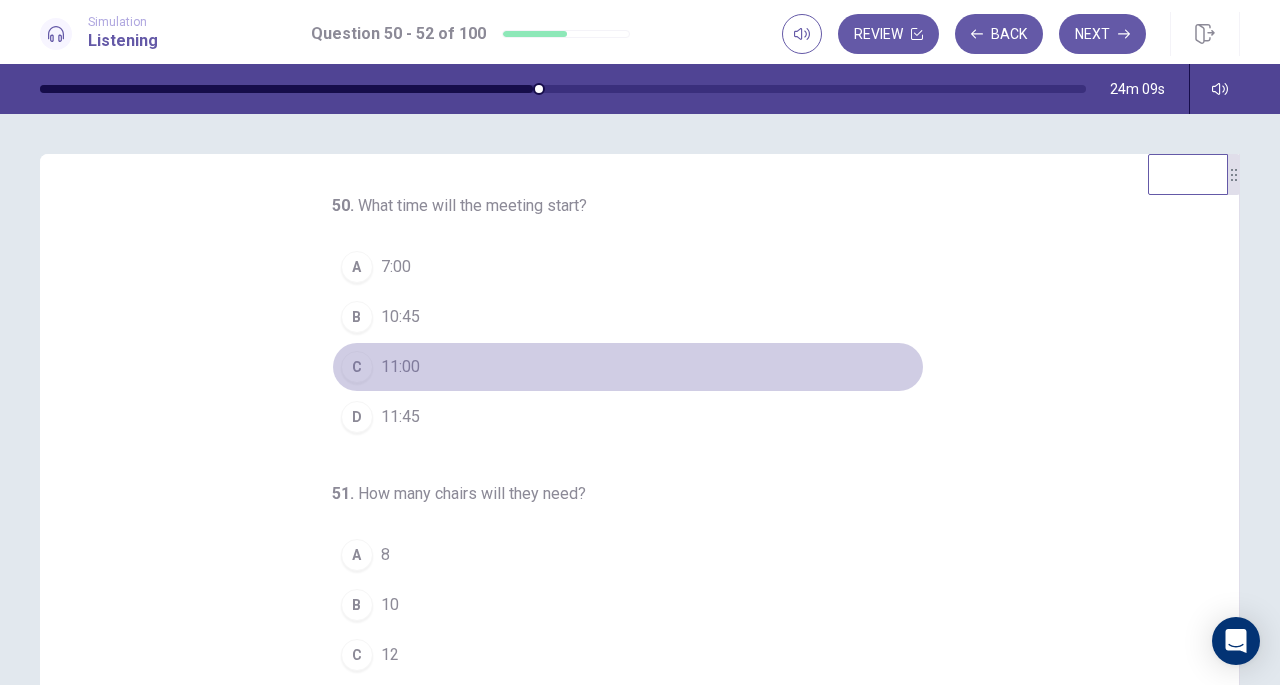 click on "C" at bounding box center (357, 367) 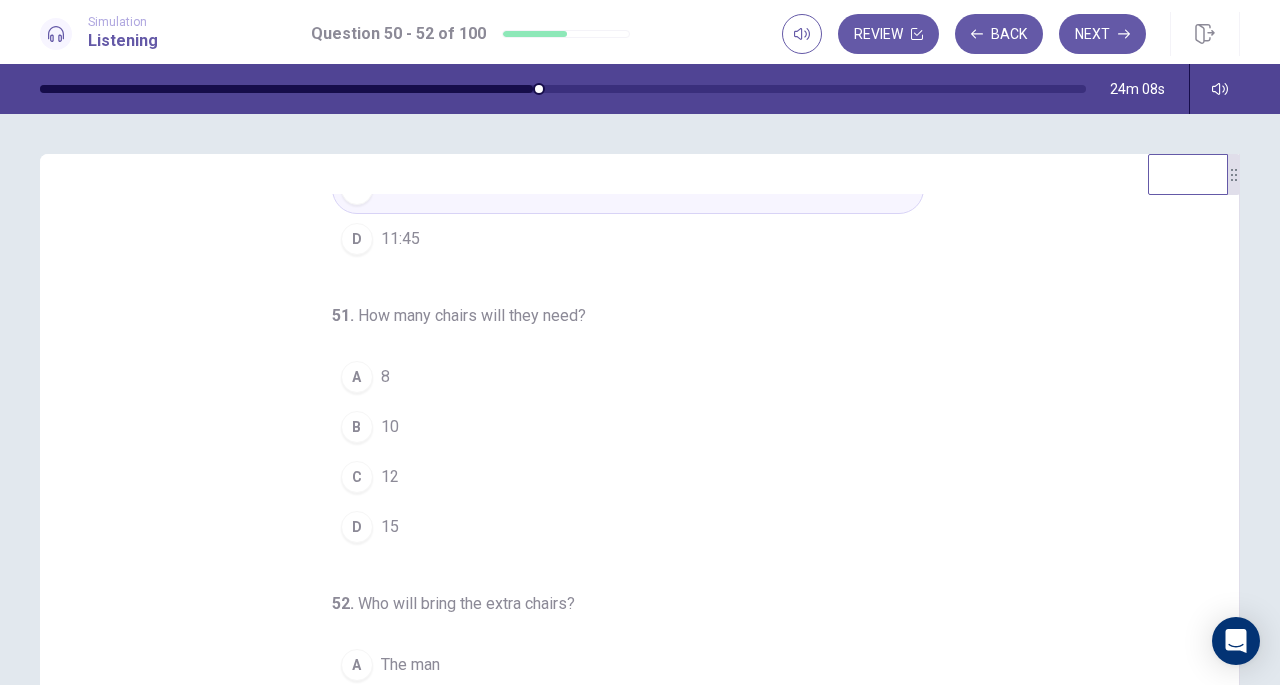 scroll, scrollTop: 200, scrollLeft: 0, axis: vertical 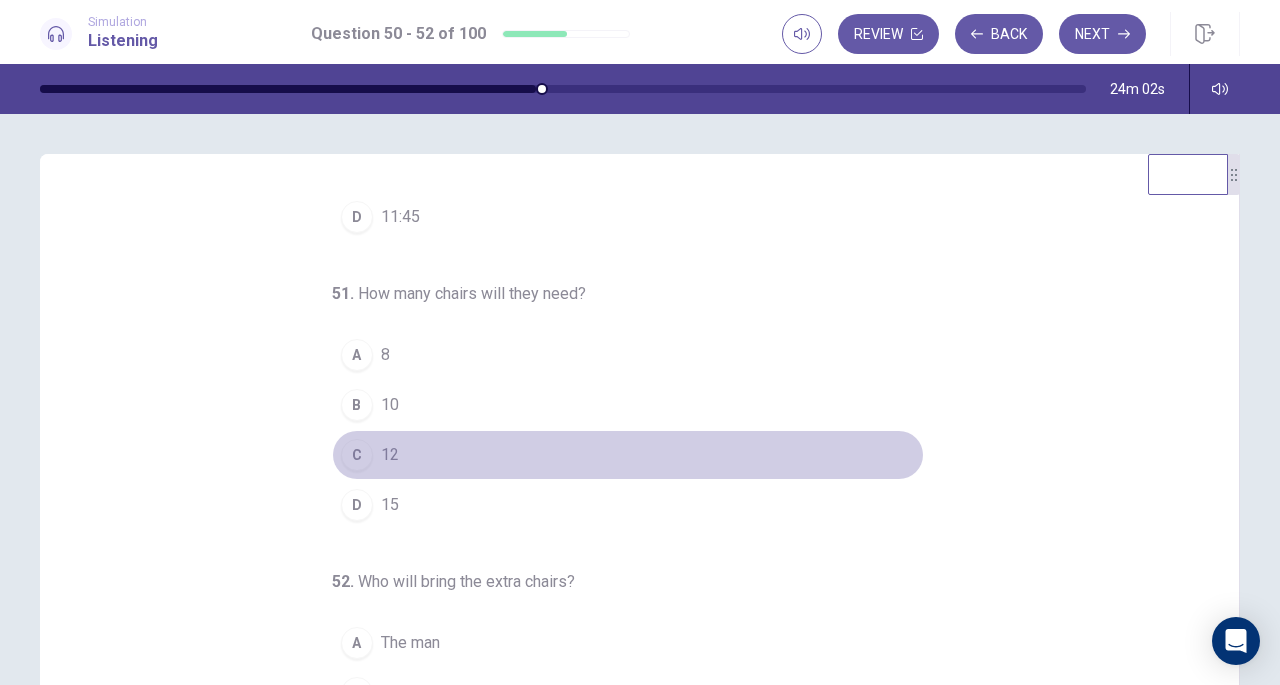 click on "C" at bounding box center (357, 455) 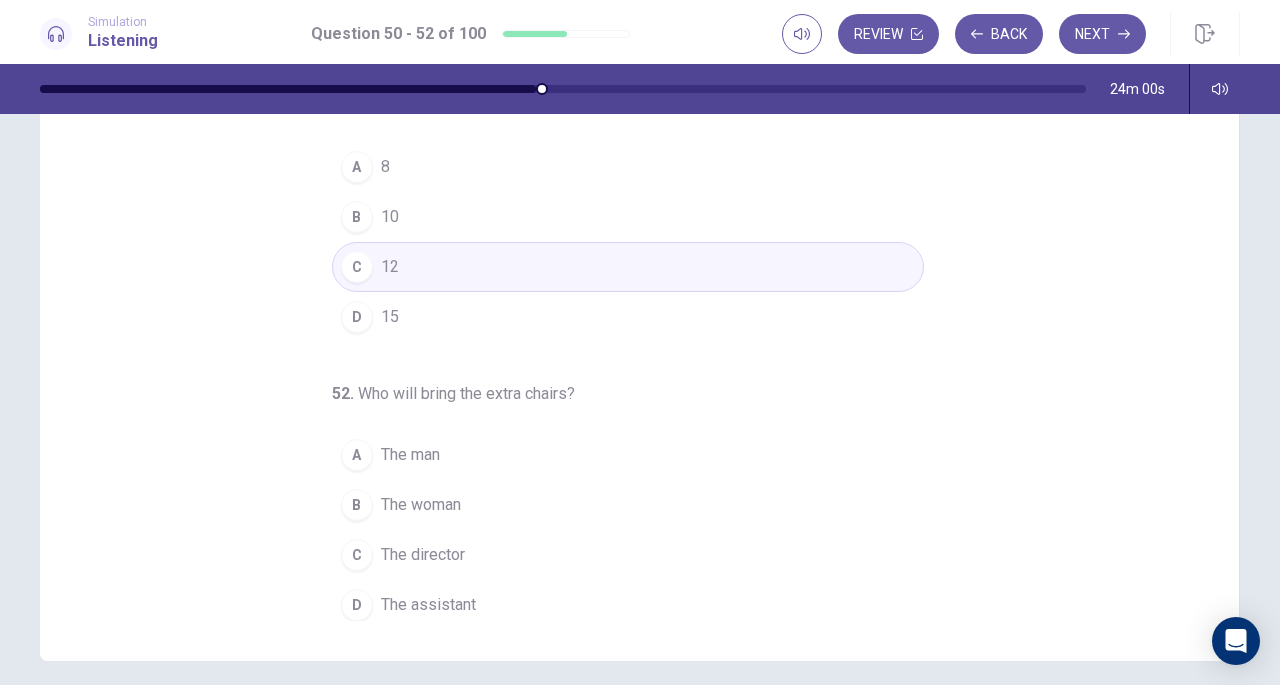 scroll, scrollTop: 268, scrollLeft: 0, axis: vertical 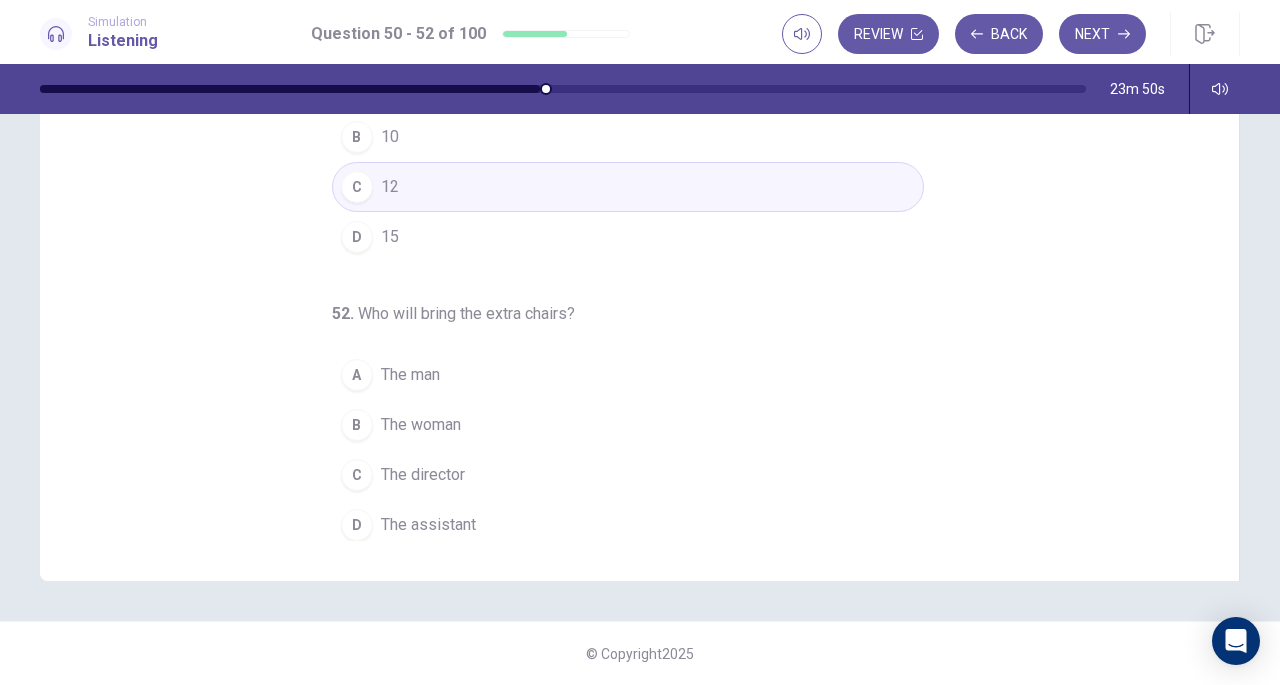 click on "D" at bounding box center (357, 525) 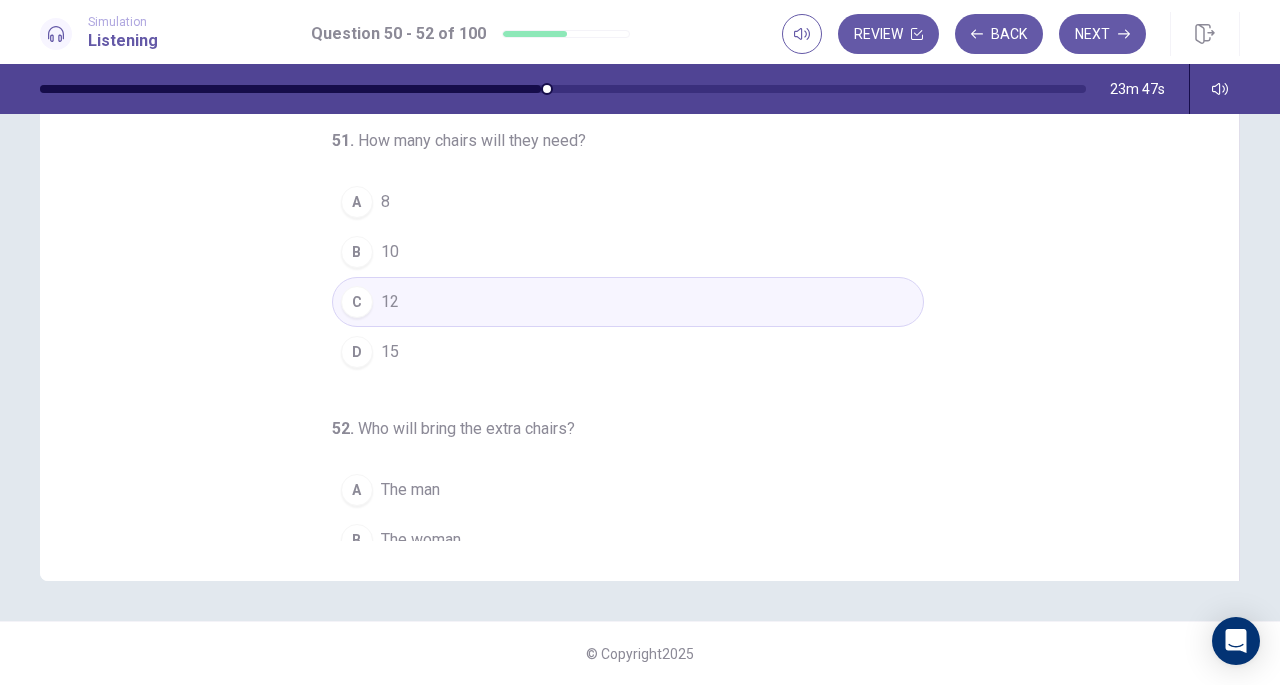 scroll, scrollTop: 0, scrollLeft: 0, axis: both 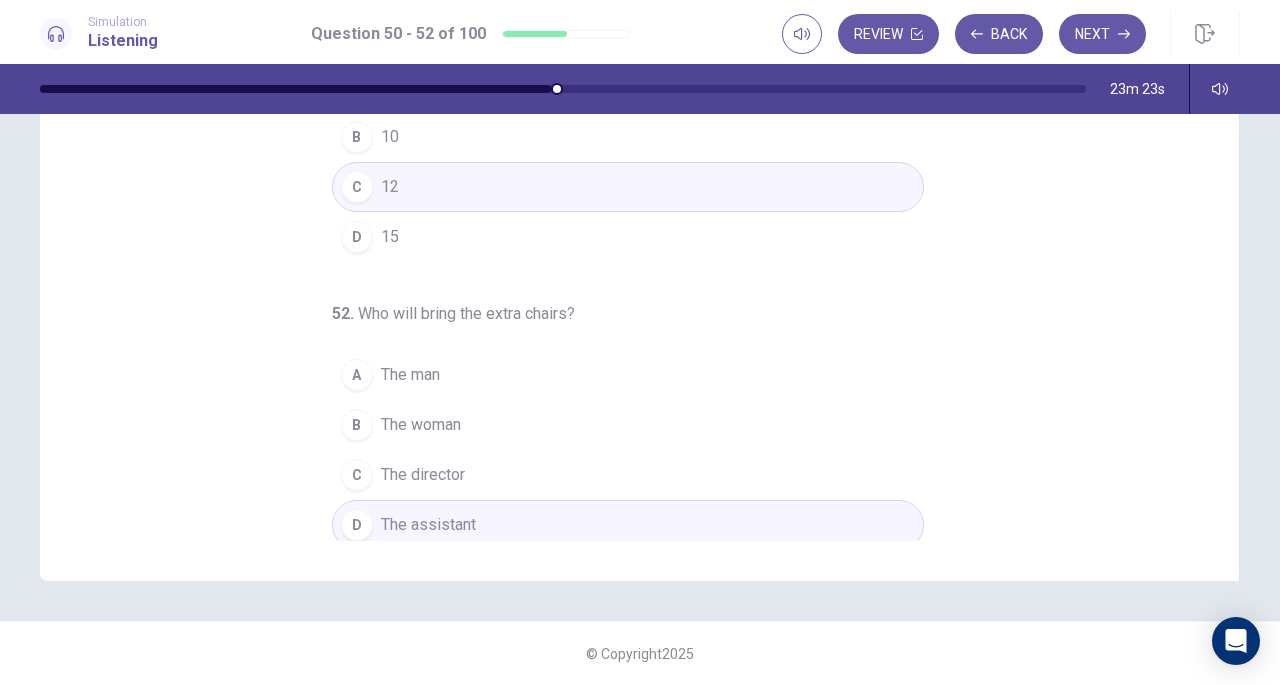 click on "Next" at bounding box center [1102, 34] 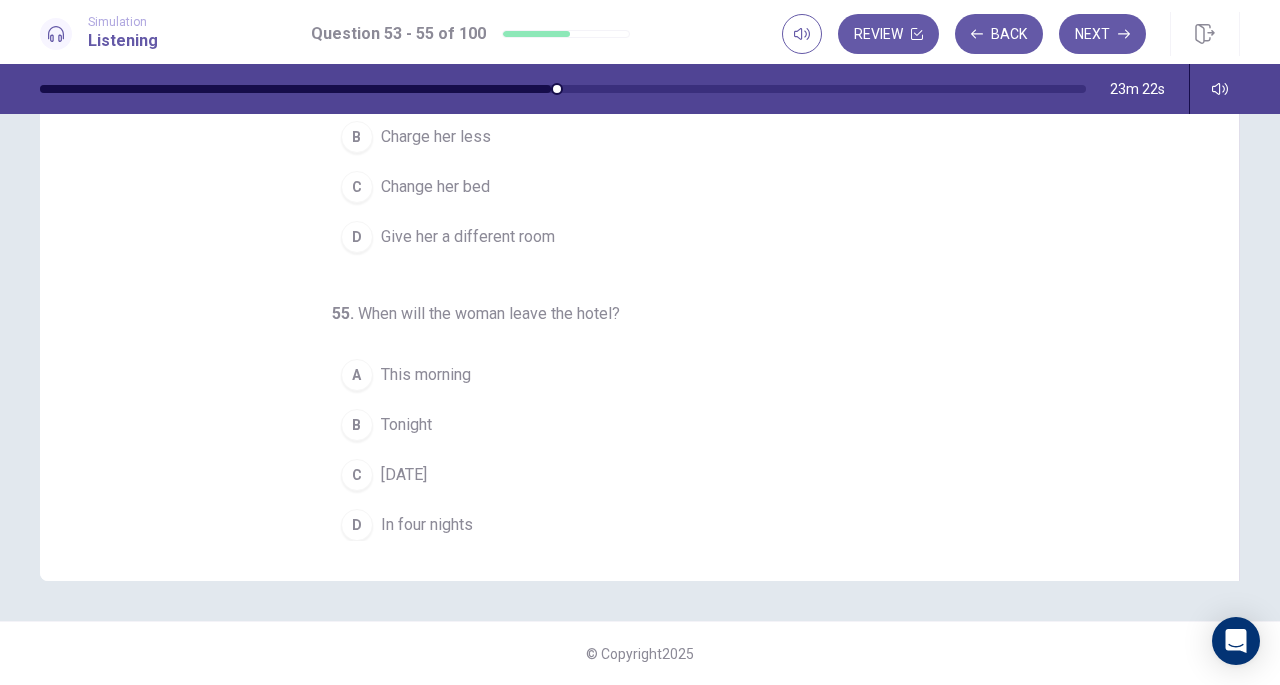 scroll, scrollTop: 0, scrollLeft: 0, axis: both 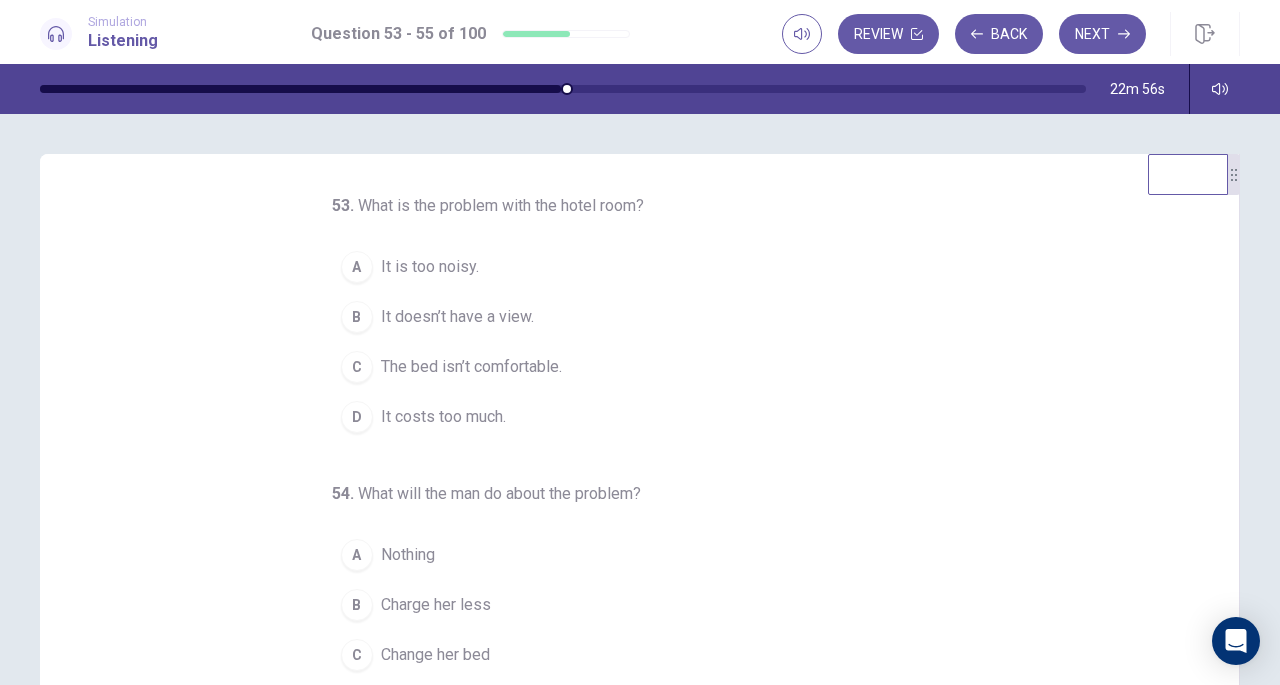 click on "B" at bounding box center [357, 317] 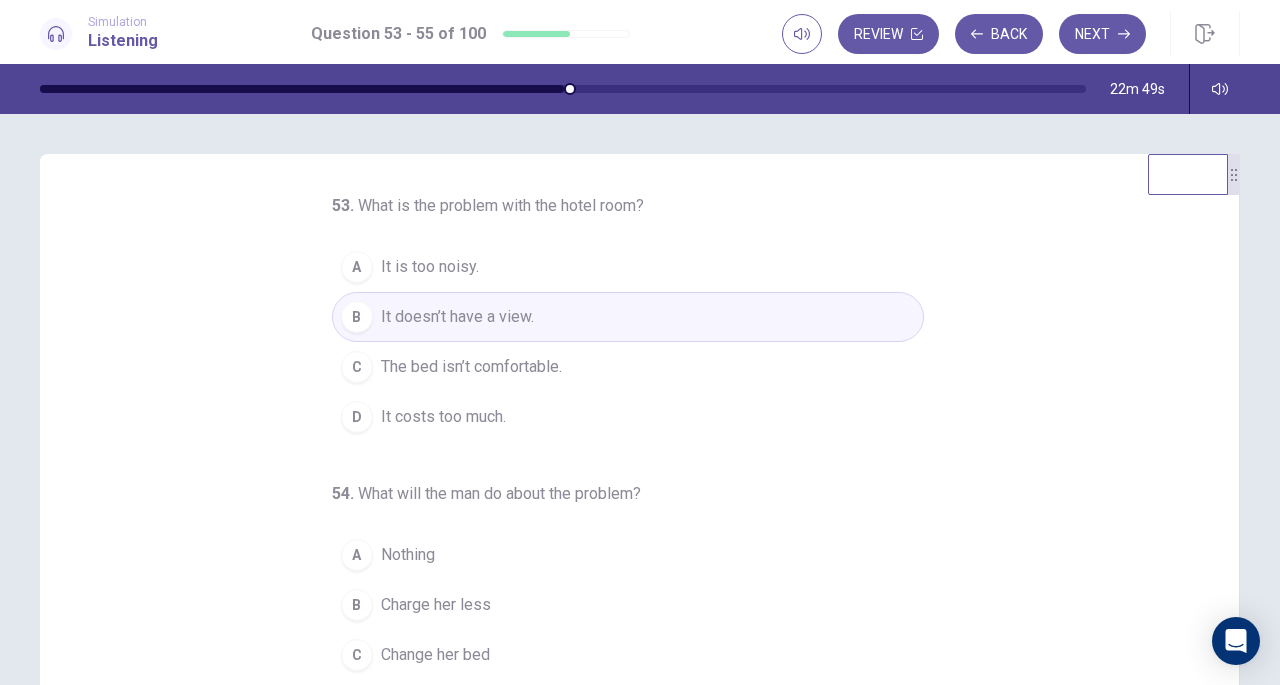 click on "A" at bounding box center [357, 267] 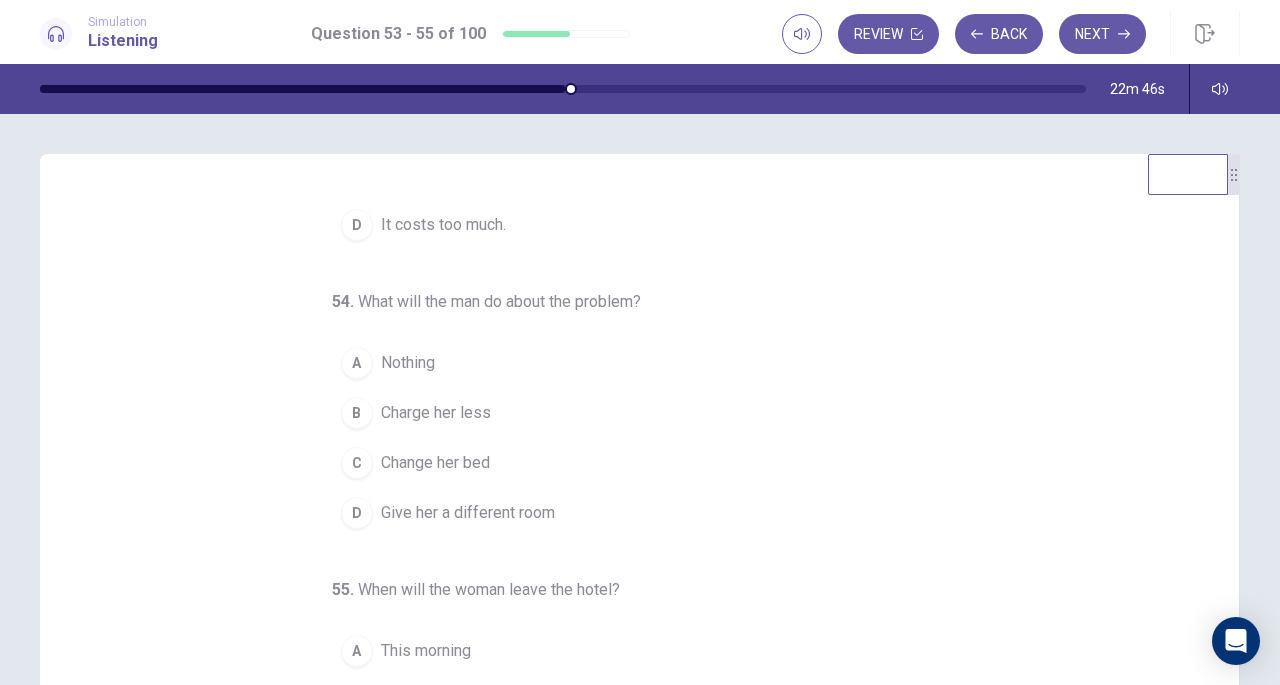 scroll, scrollTop: 200, scrollLeft: 0, axis: vertical 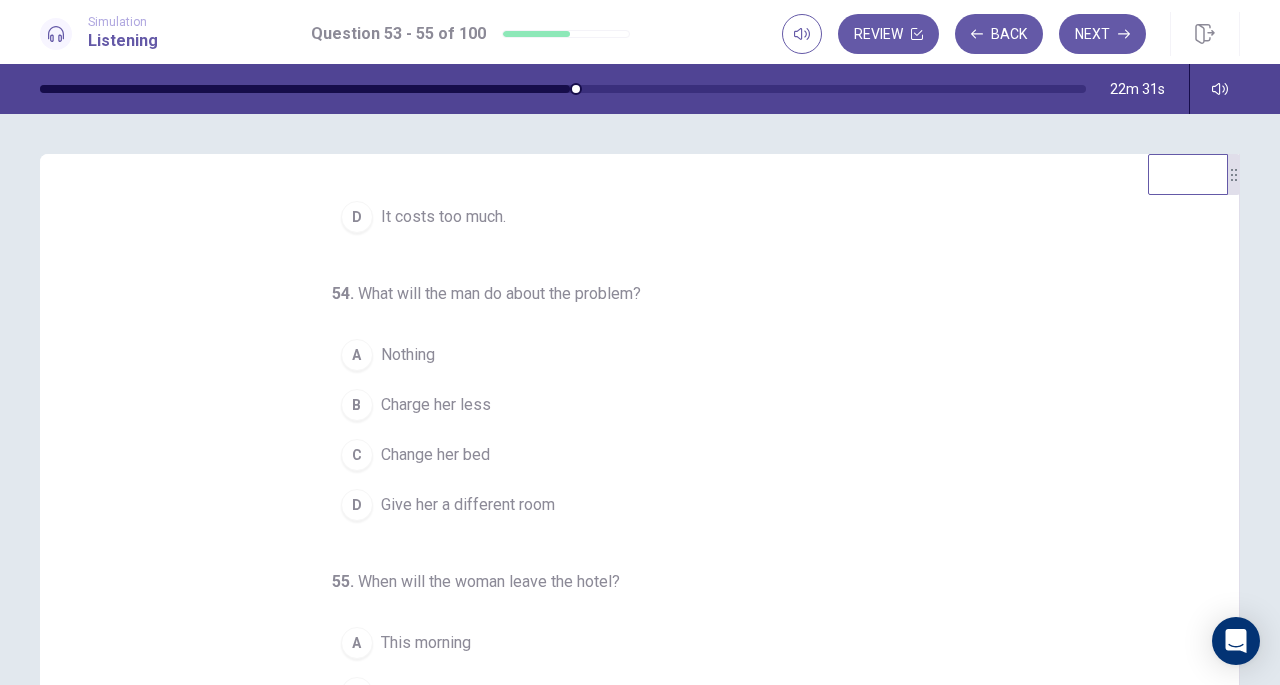 click on "B" at bounding box center [357, 405] 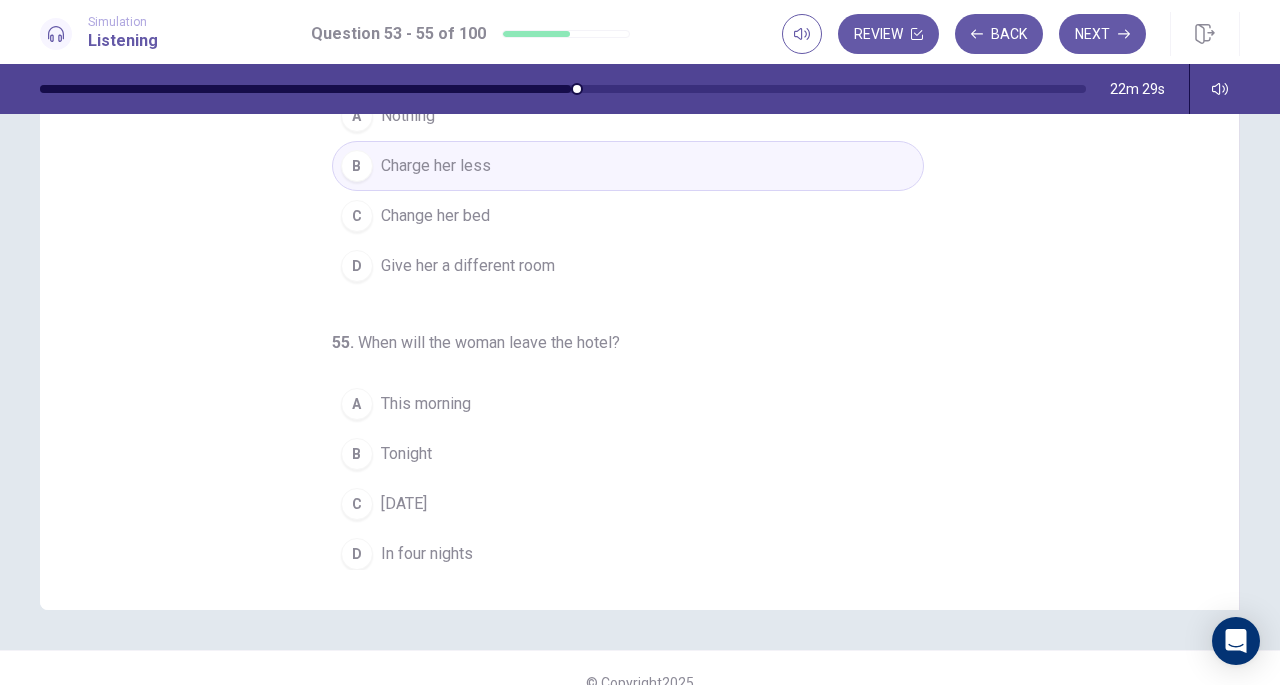 scroll, scrollTop: 268, scrollLeft: 0, axis: vertical 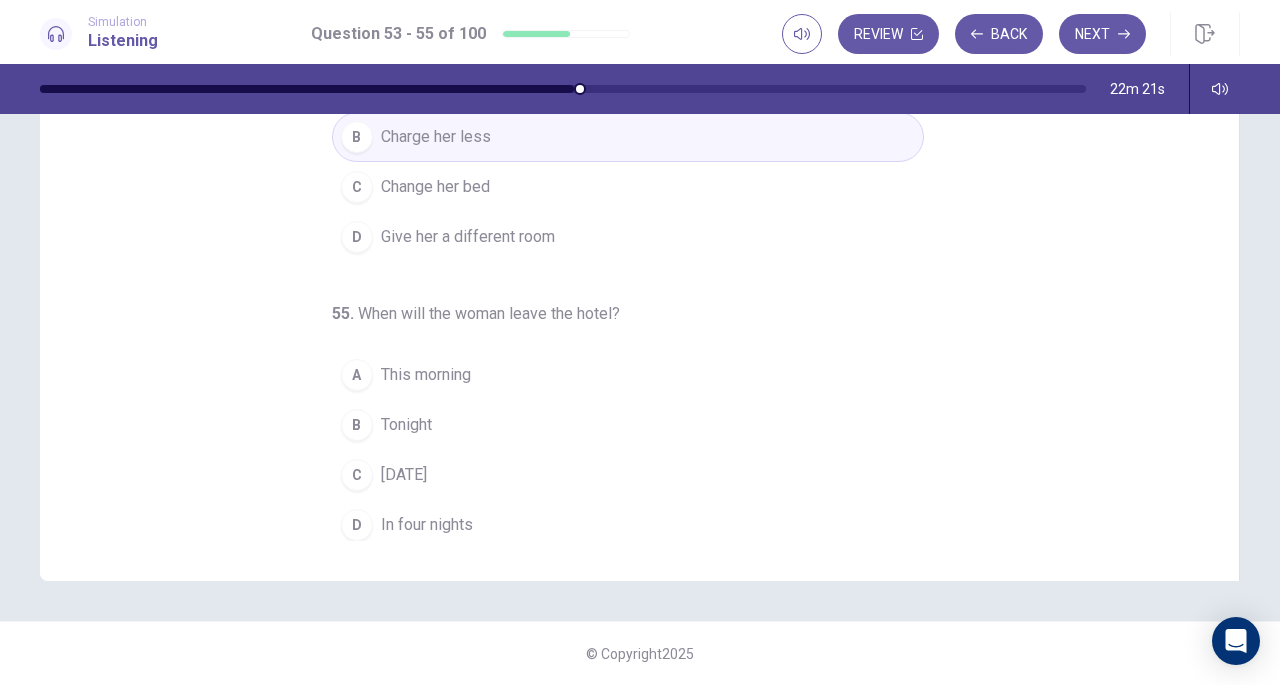 click on "C" at bounding box center [357, 475] 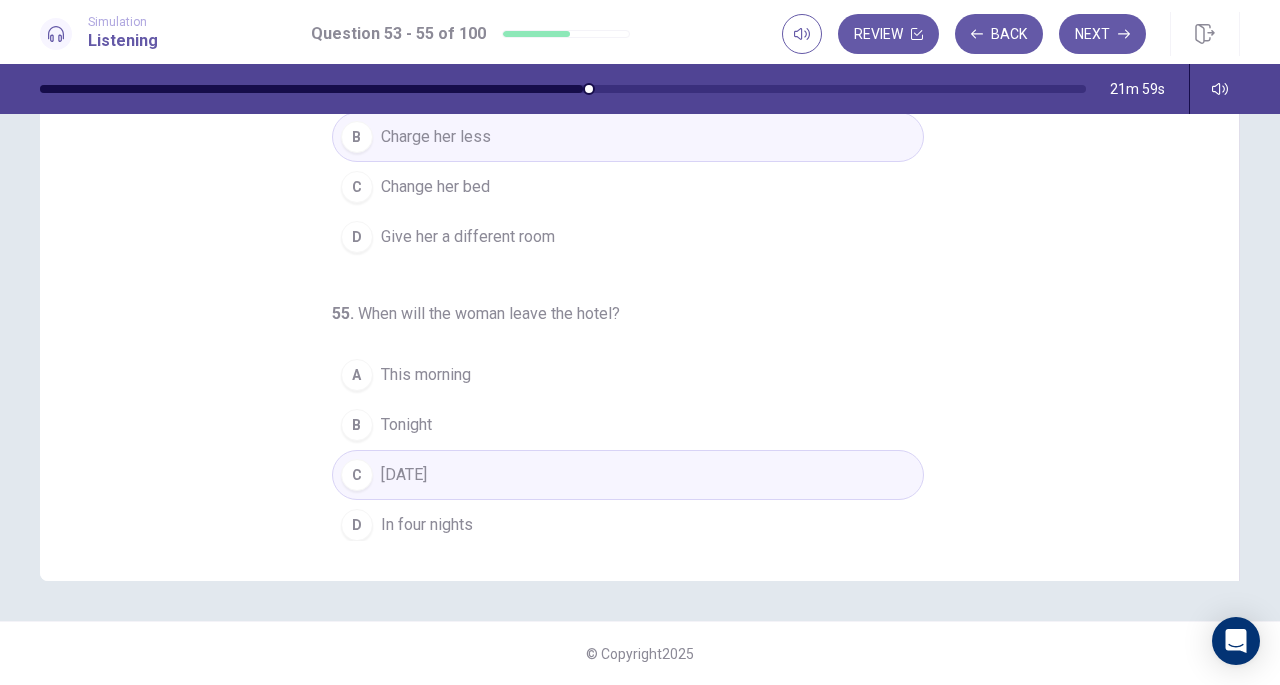 click on "Next" at bounding box center [1102, 34] 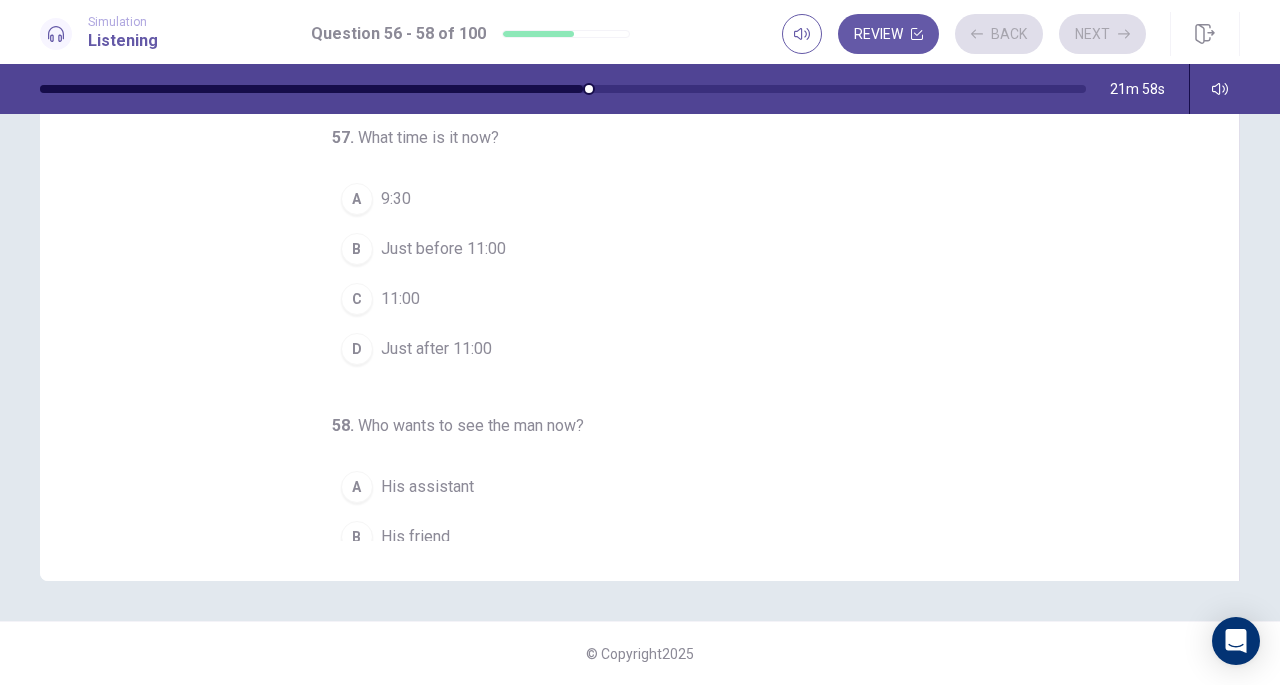 scroll, scrollTop: 0, scrollLeft: 0, axis: both 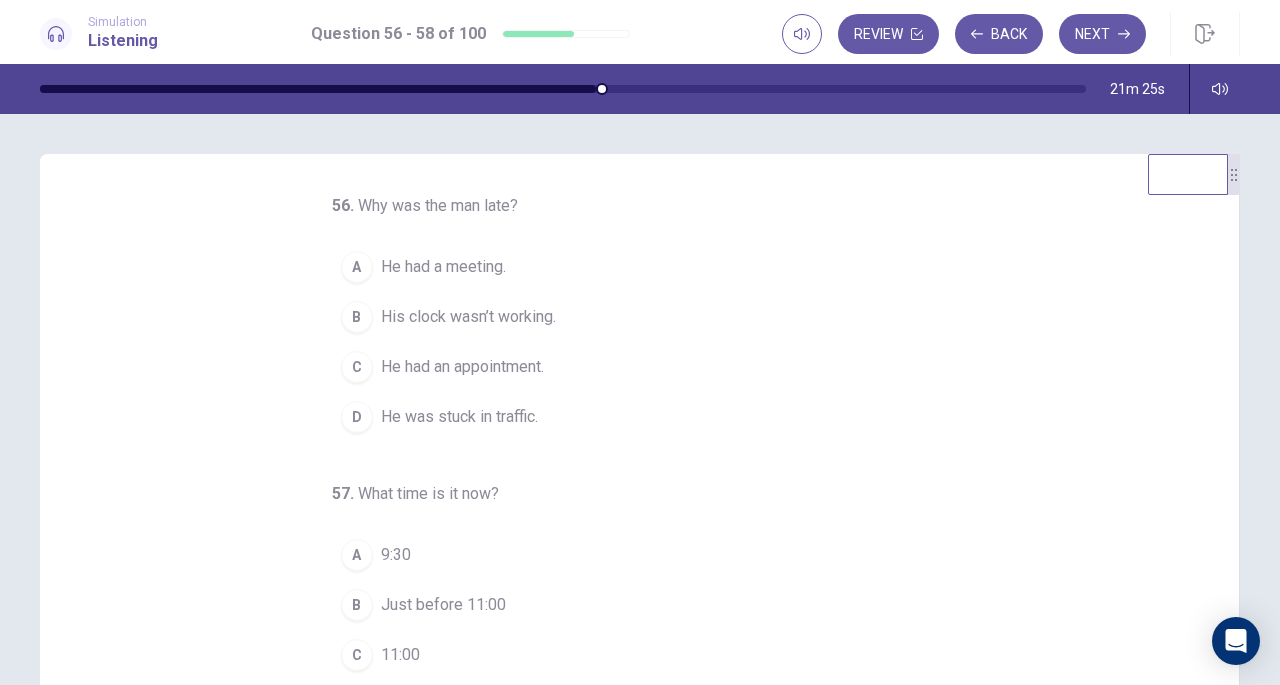 click on "B" at bounding box center [357, 317] 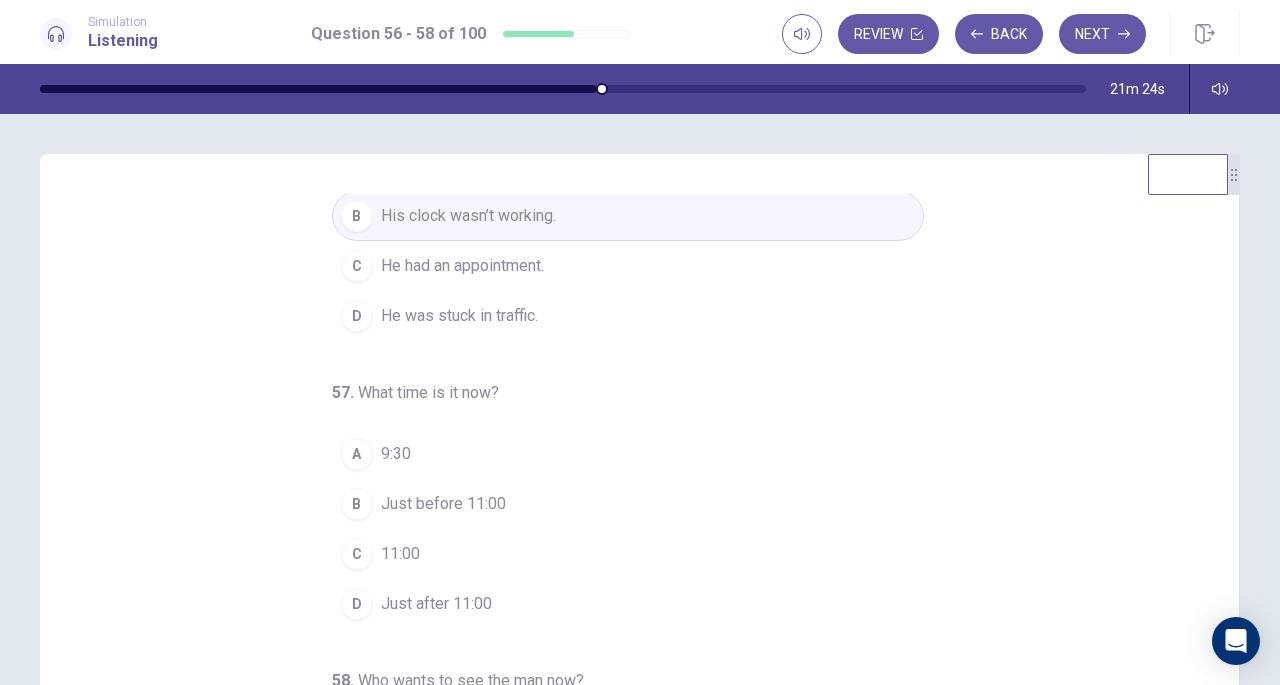 scroll, scrollTop: 200, scrollLeft: 0, axis: vertical 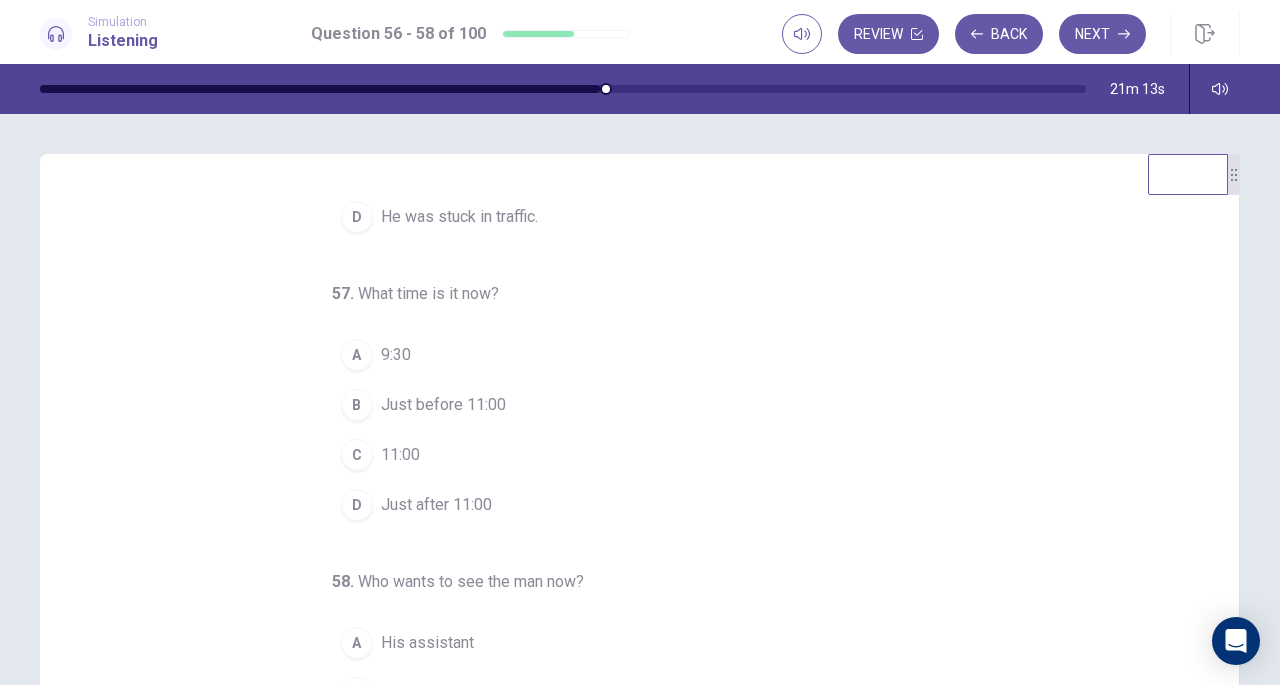 click on "B" at bounding box center [357, 405] 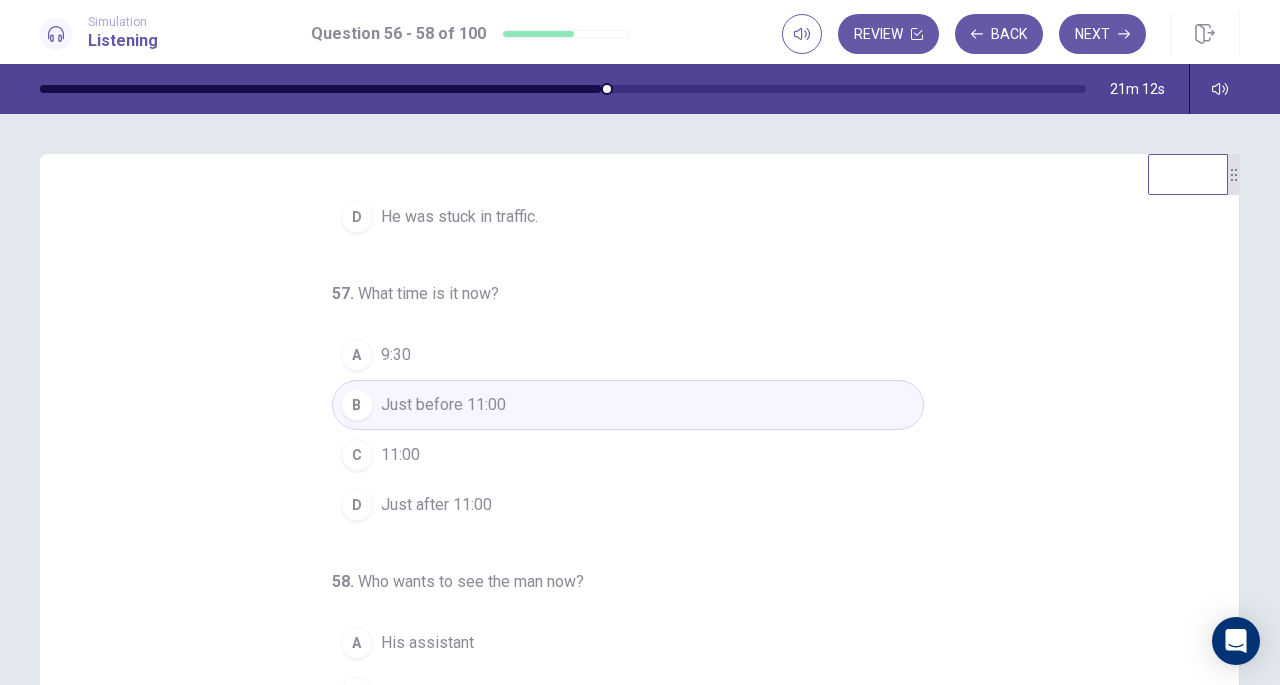 scroll, scrollTop: 200, scrollLeft: 0, axis: vertical 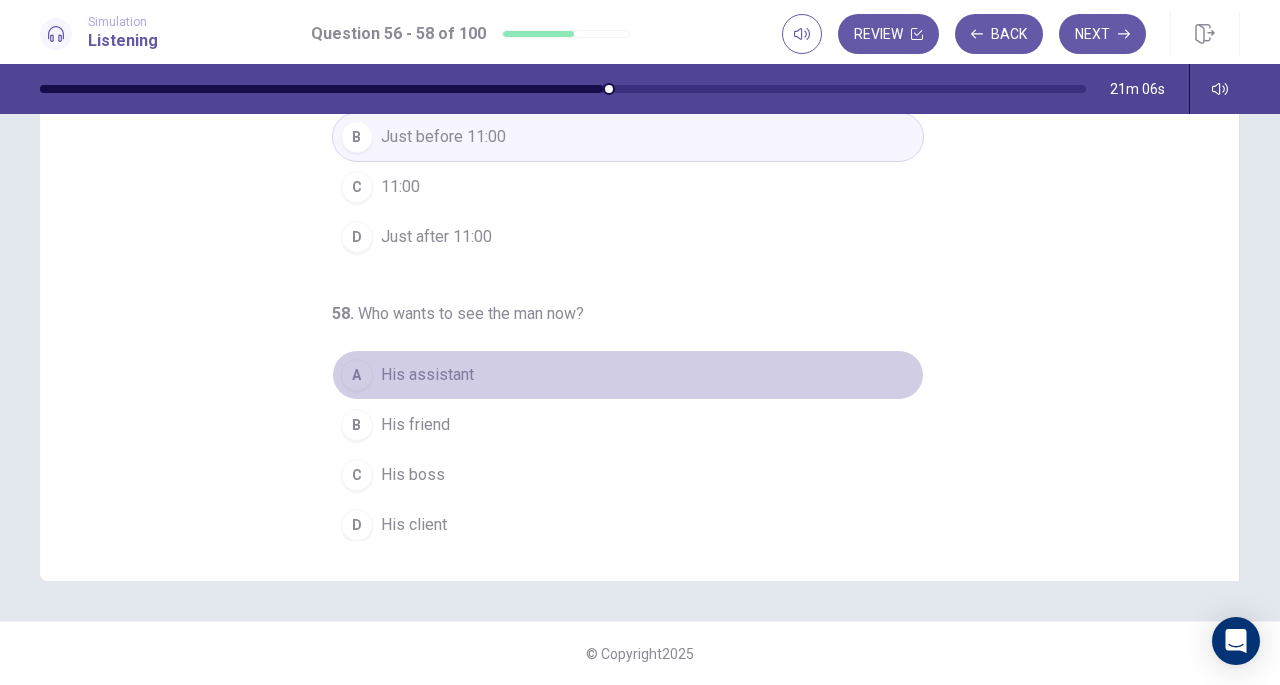click on "A" at bounding box center [357, 375] 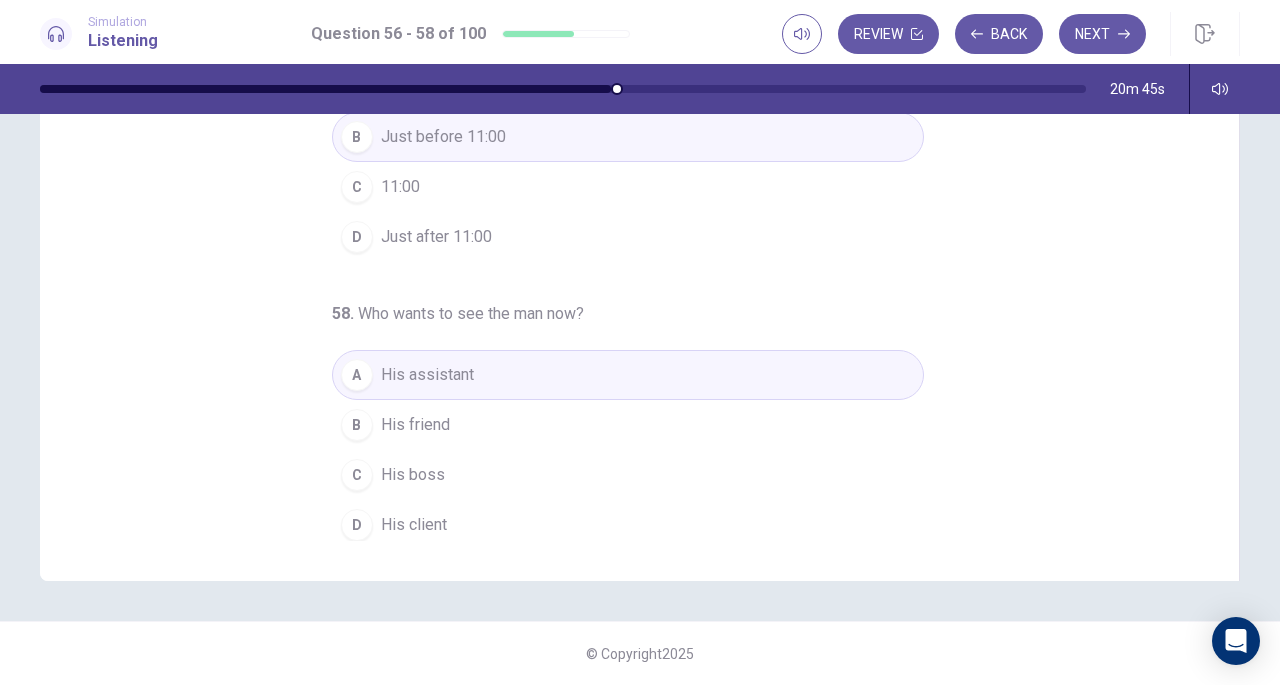 click on "Next" at bounding box center (1102, 34) 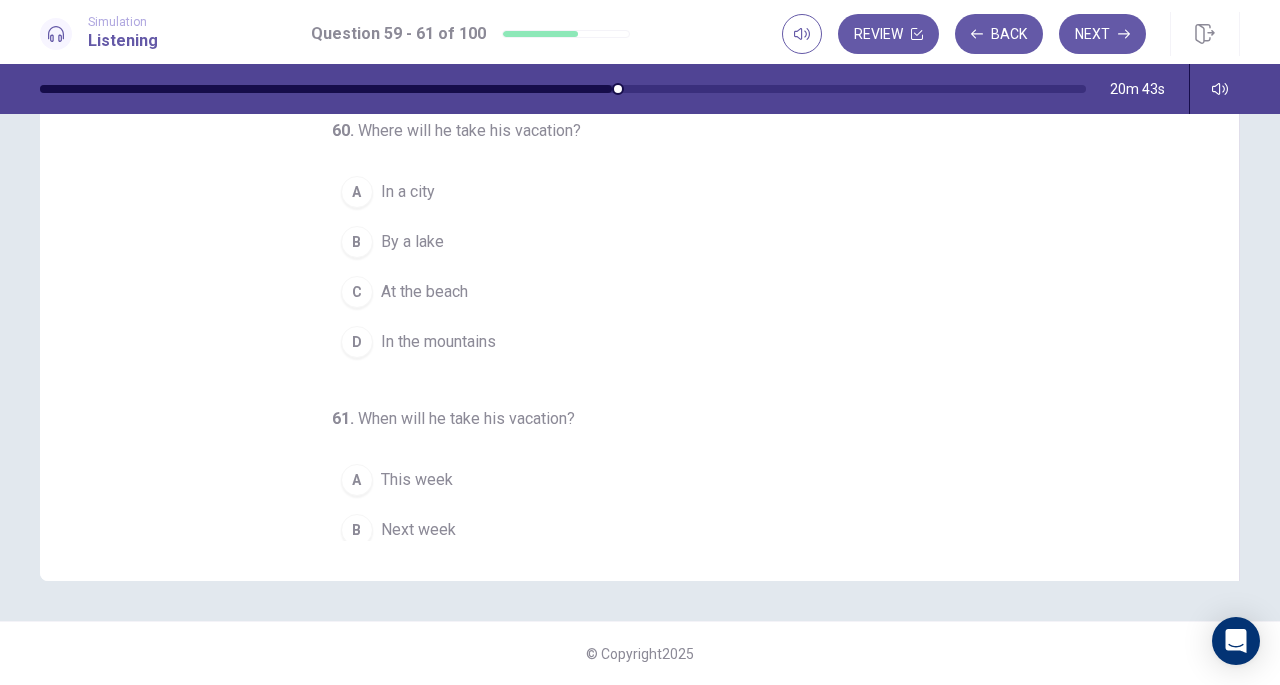 scroll, scrollTop: 0, scrollLeft: 0, axis: both 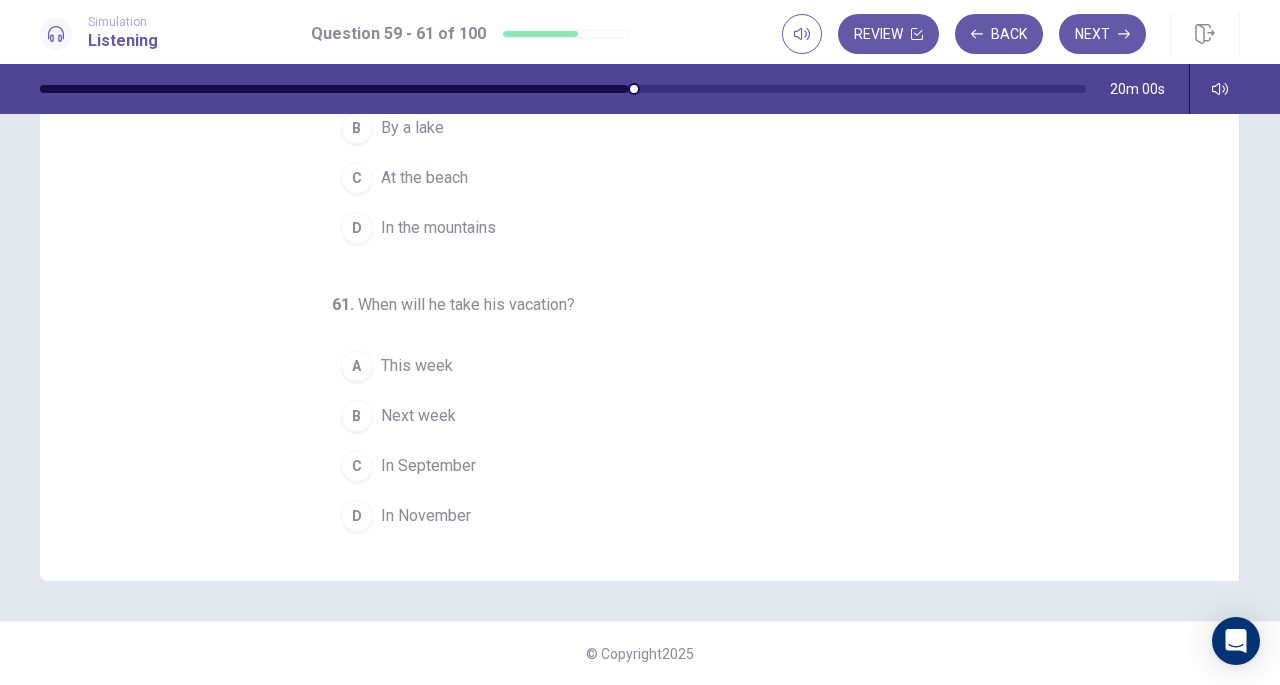 click on "C" at bounding box center (357, 466) 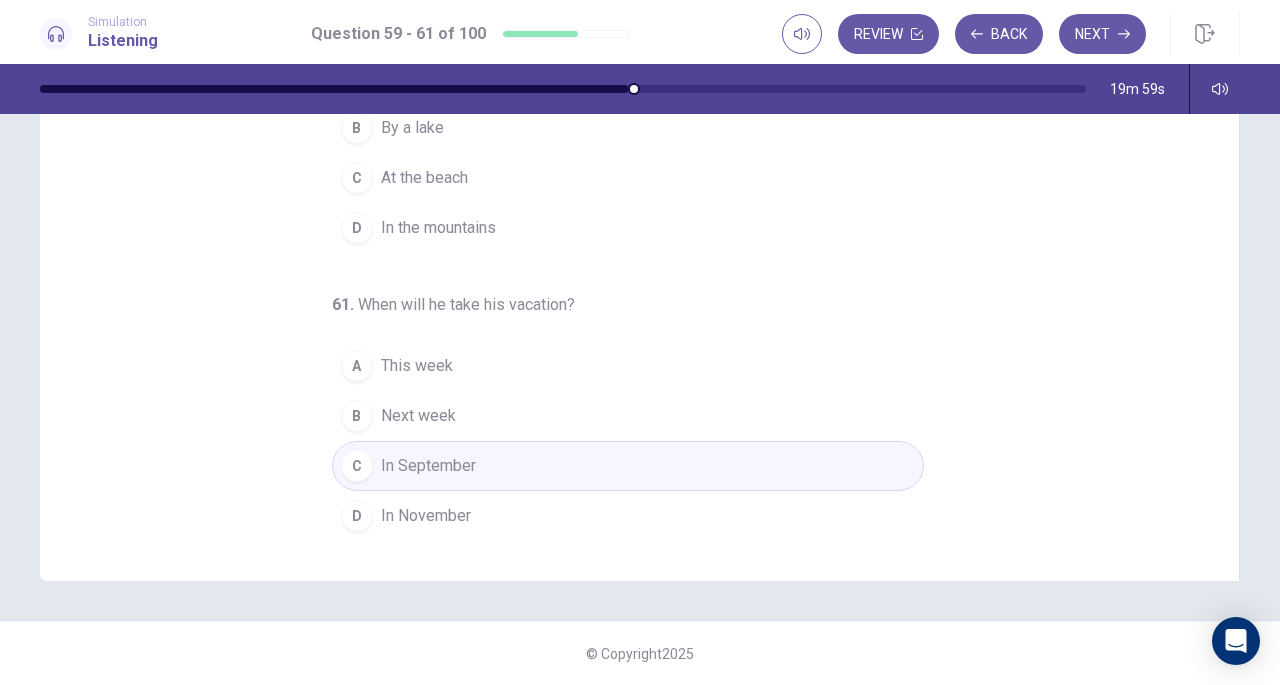 click on "D" at bounding box center [357, 228] 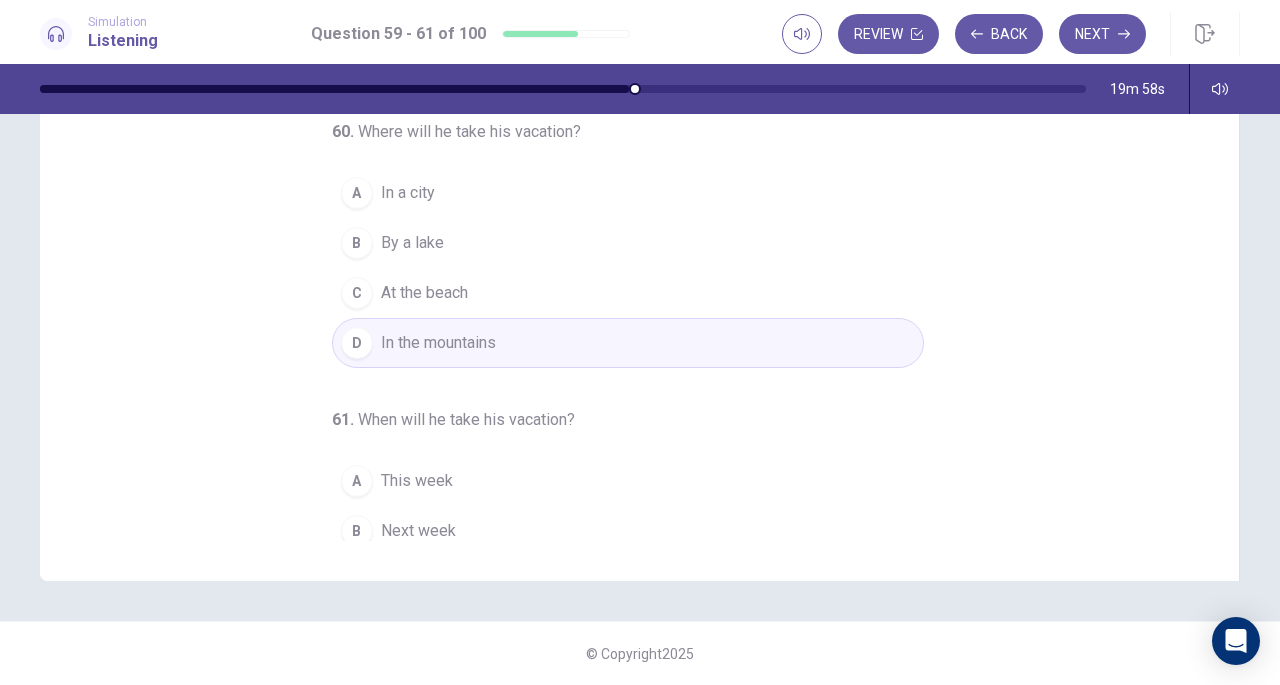 scroll, scrollTop: 0, scrollLeft: 0, axis: both 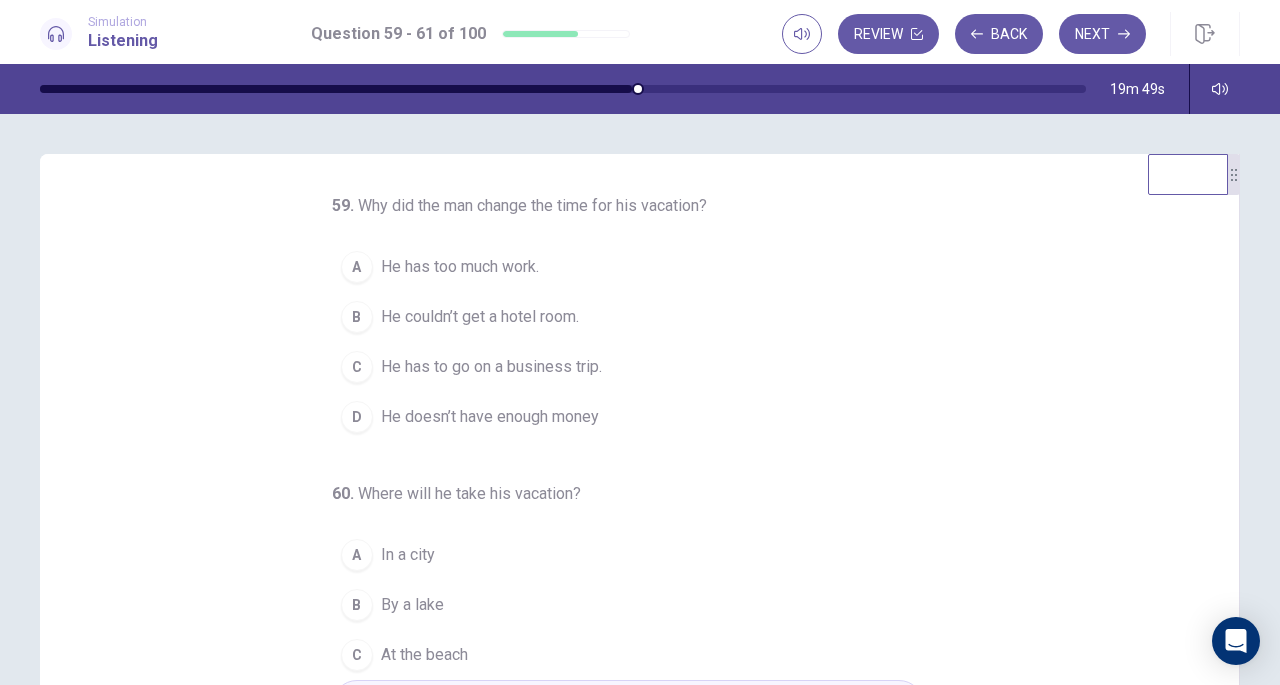 click on "B" at bounding box center (357, 317) 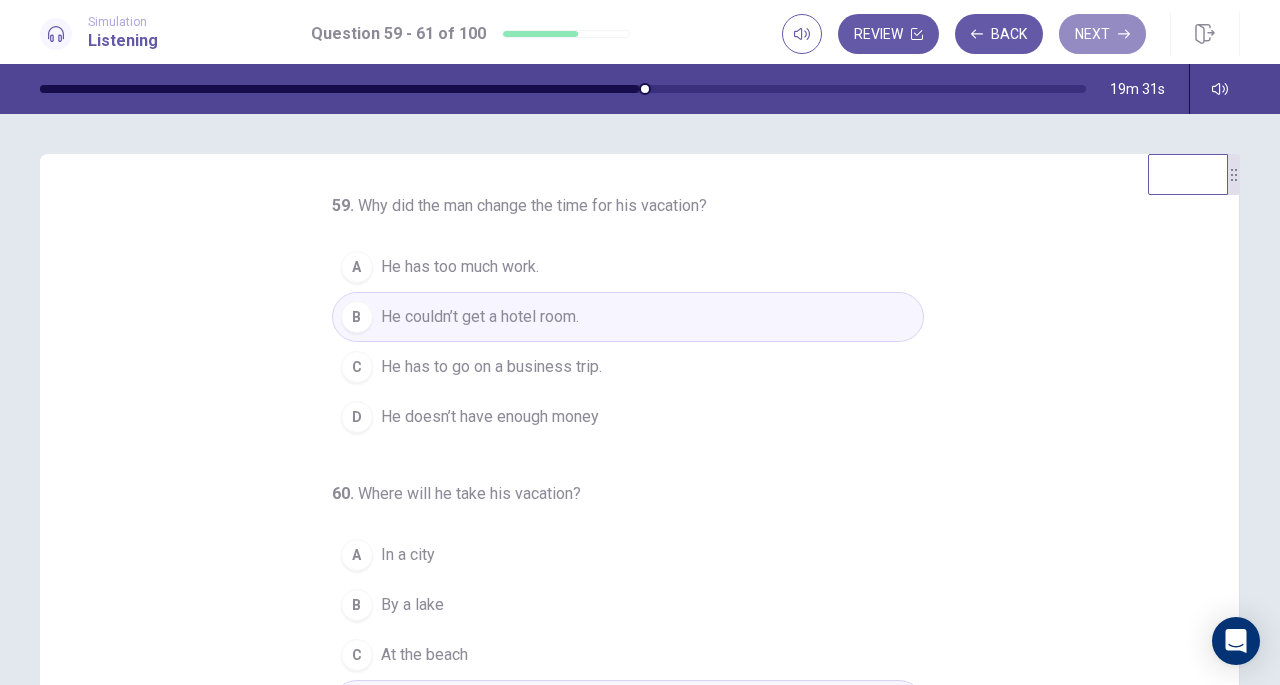 click on "Next" at bounding box center (1102, 34) 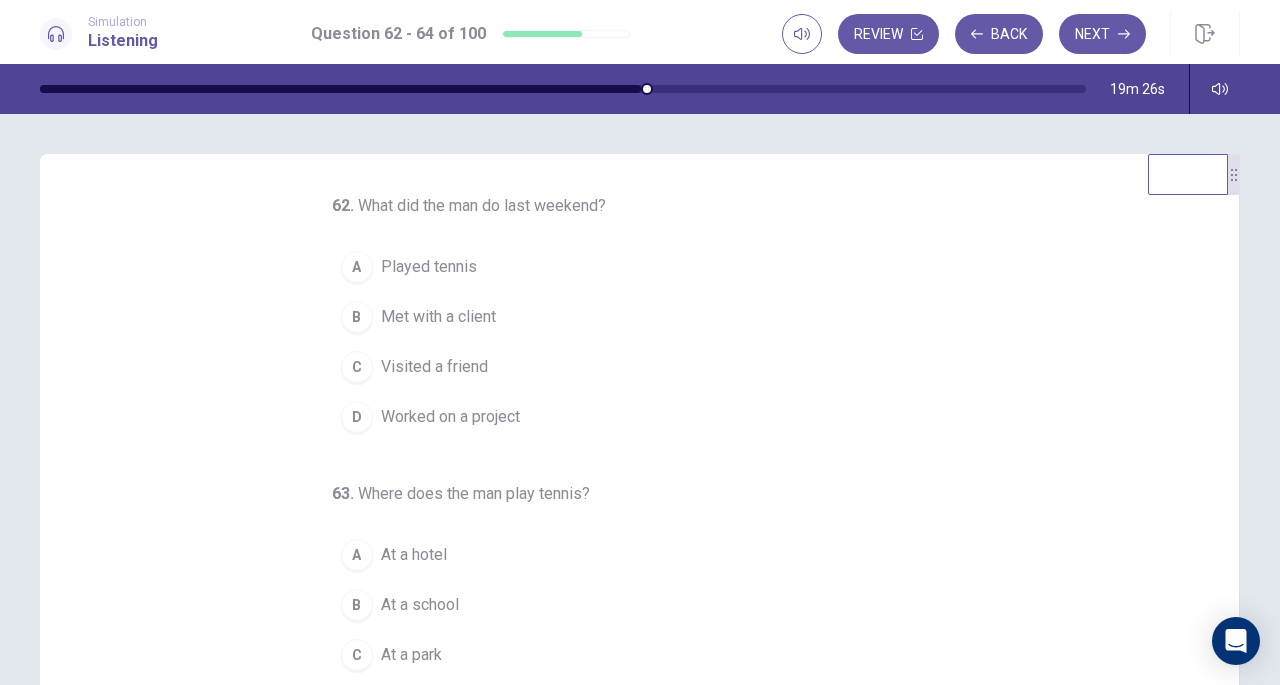 scroll, scrollTop: 200, scrollLeft: 0, axis: vertical 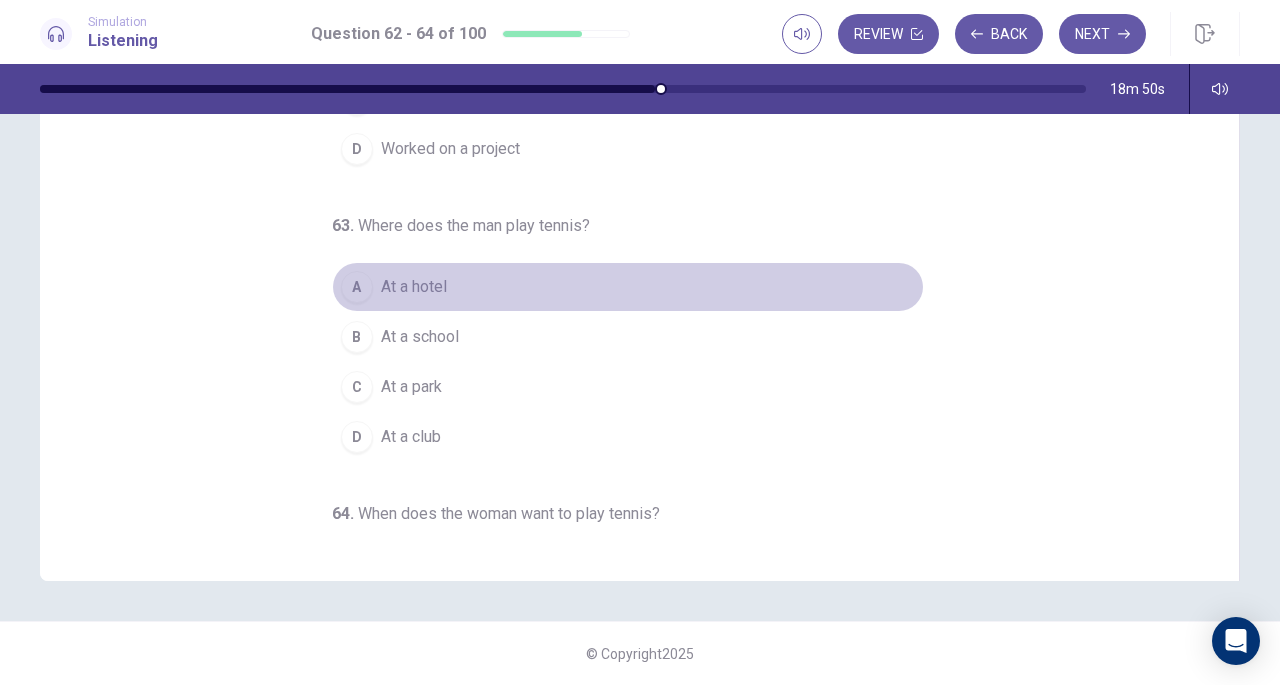 click on "At a hotel" at bounding box center [414, 287] 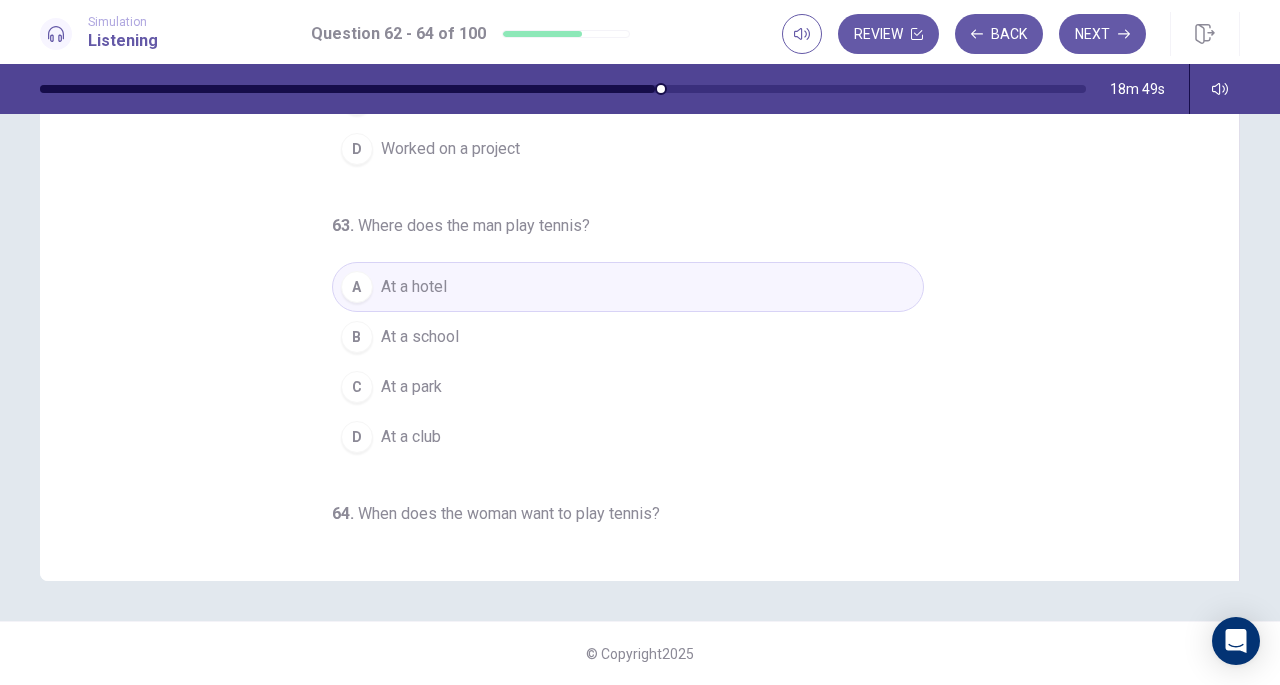 scroll, scrollTop: 200, scrollLeft: 0, axis: vertical 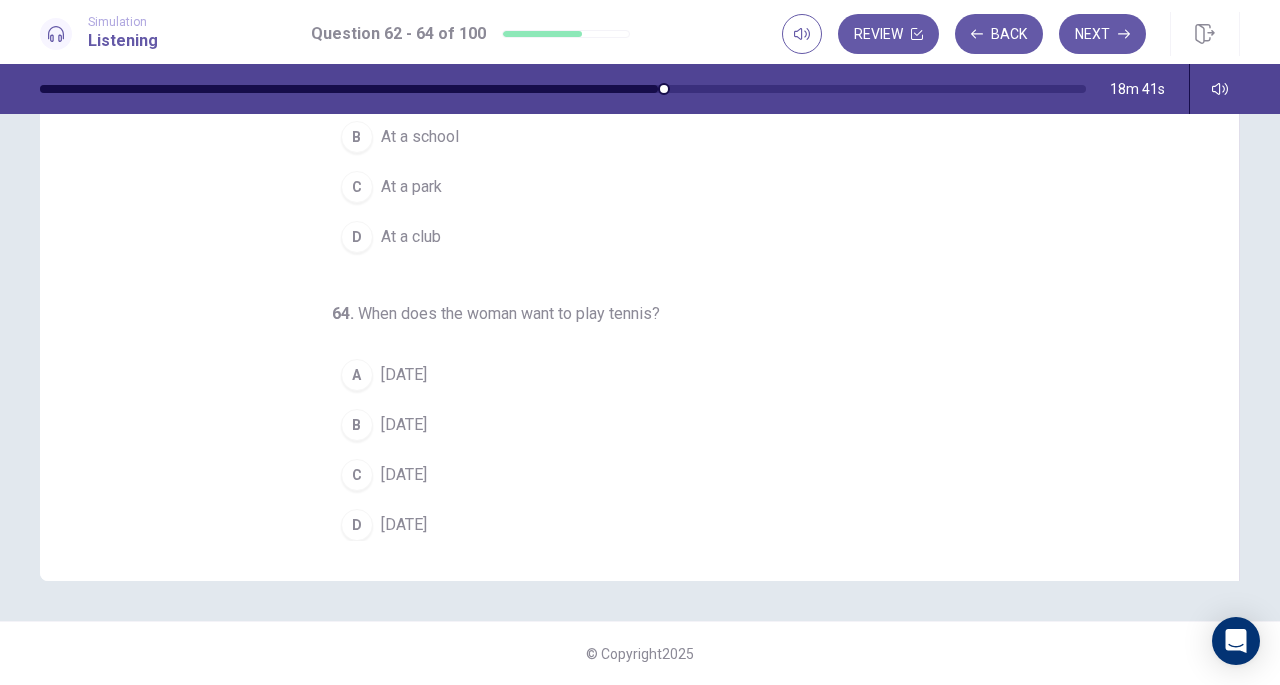 click on "[DATE]" at bounding box center [404, 525] 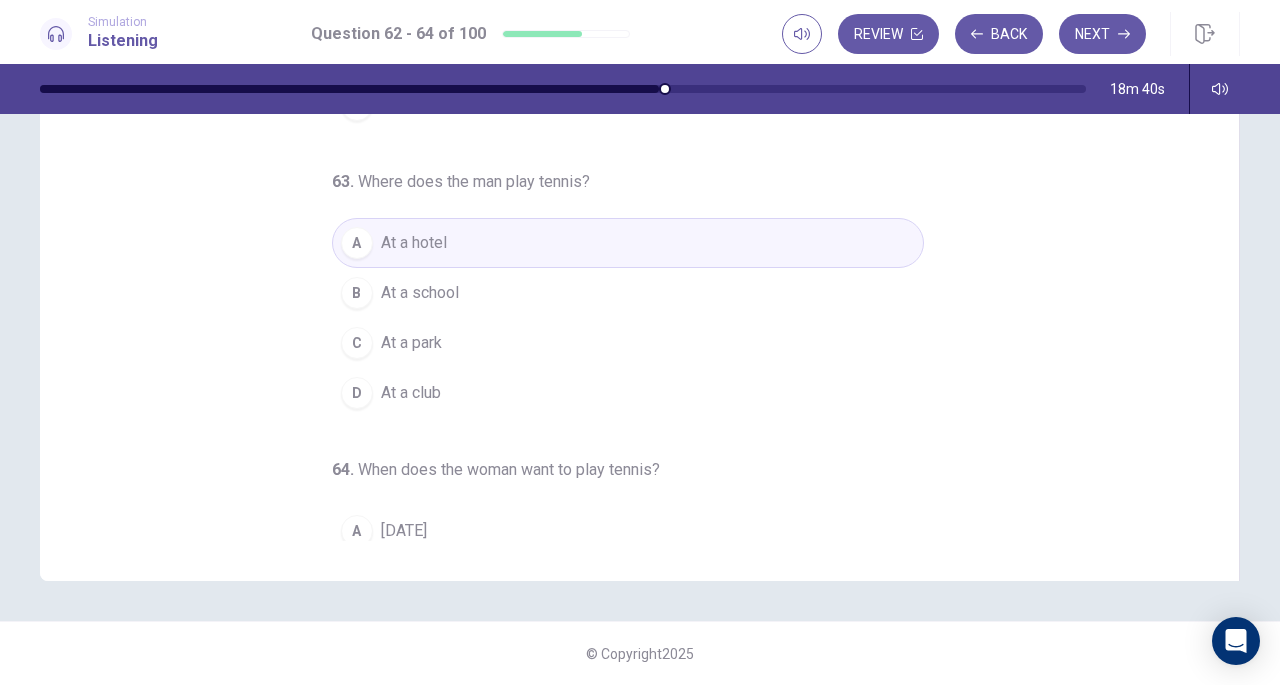 scroll, scrollTop: 0, scrollLeft: 0, axis: both 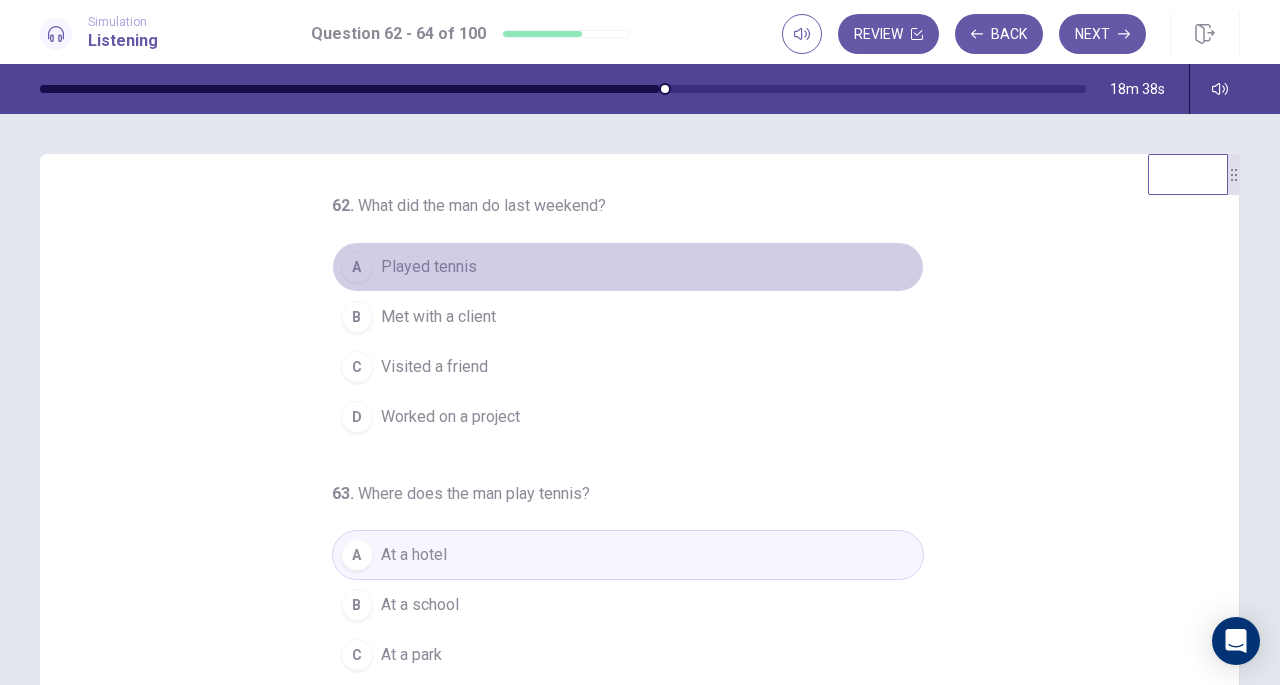 click on "Played tennis" at bounding box center [429, 267] 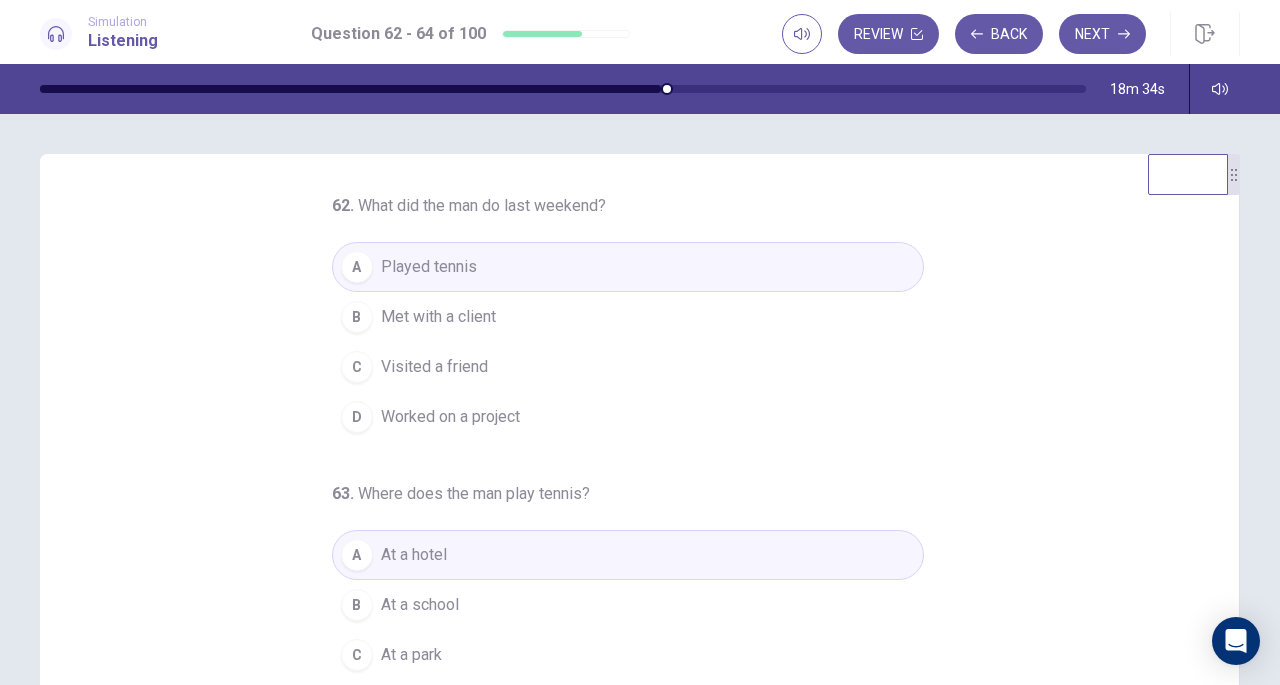 click on "Next" at bounding box center [1102, 34] 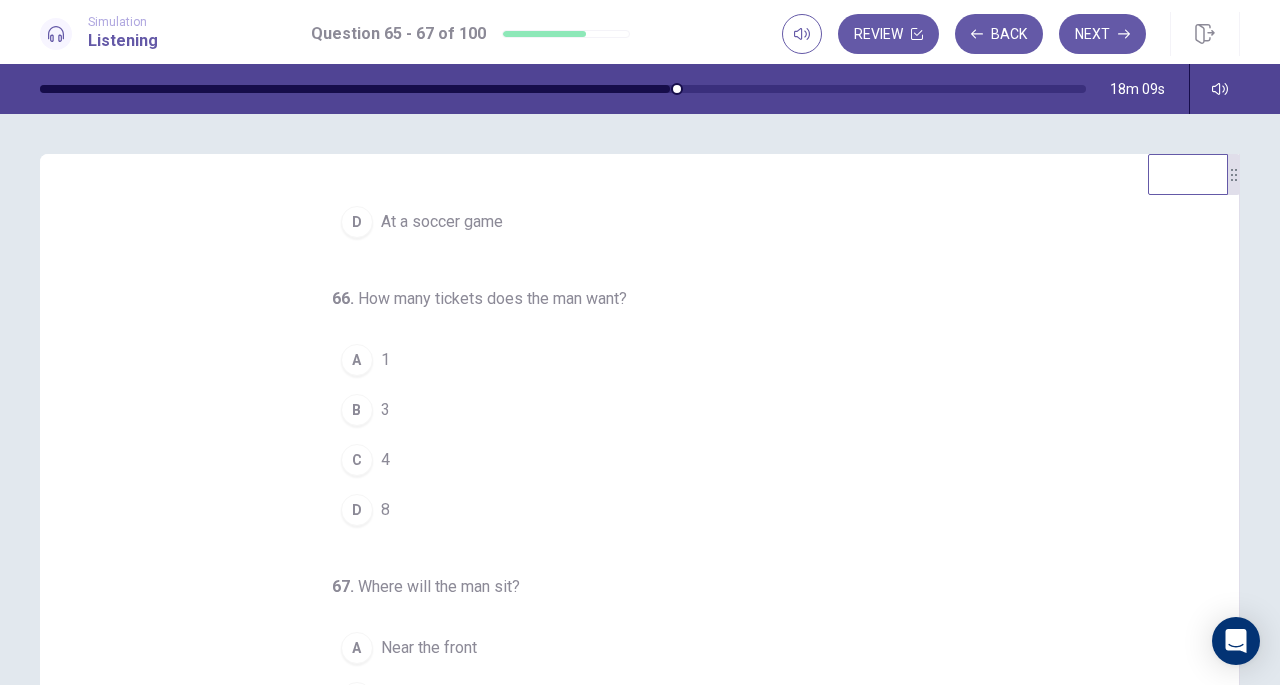 scroll, scrollTop: 200, scrollLeft: 0, axis: vertical 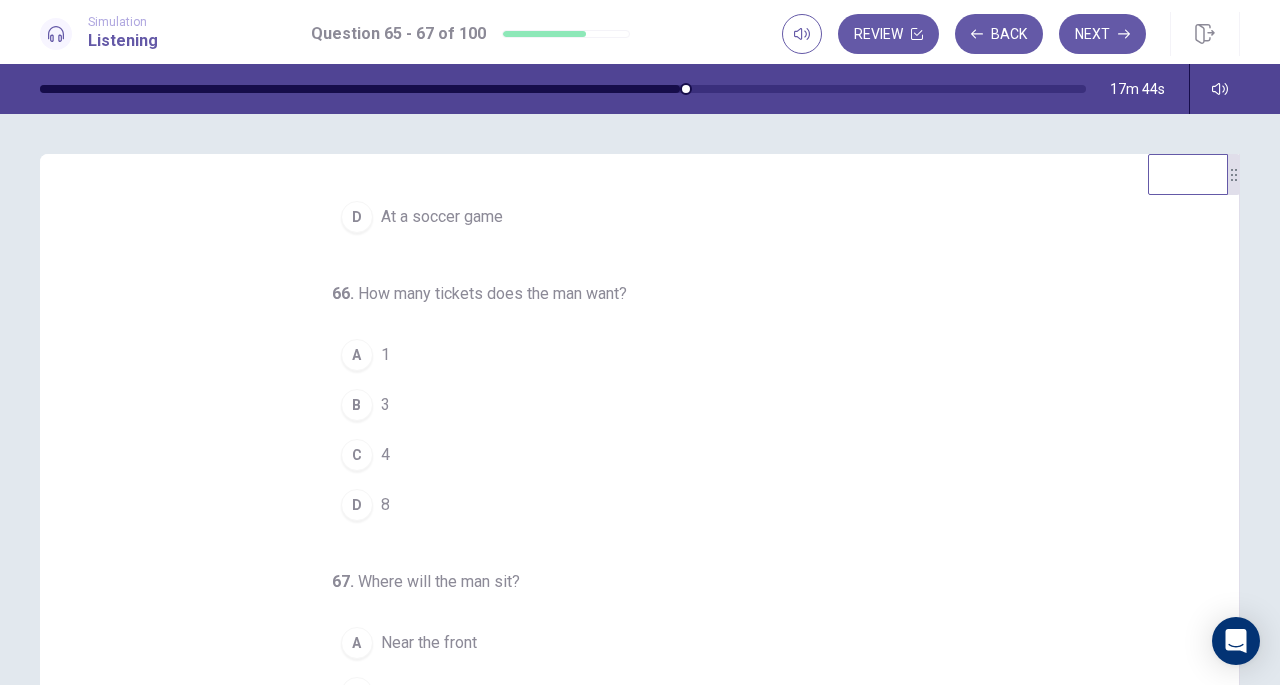 click on "B" at bounding box center (357, 405) 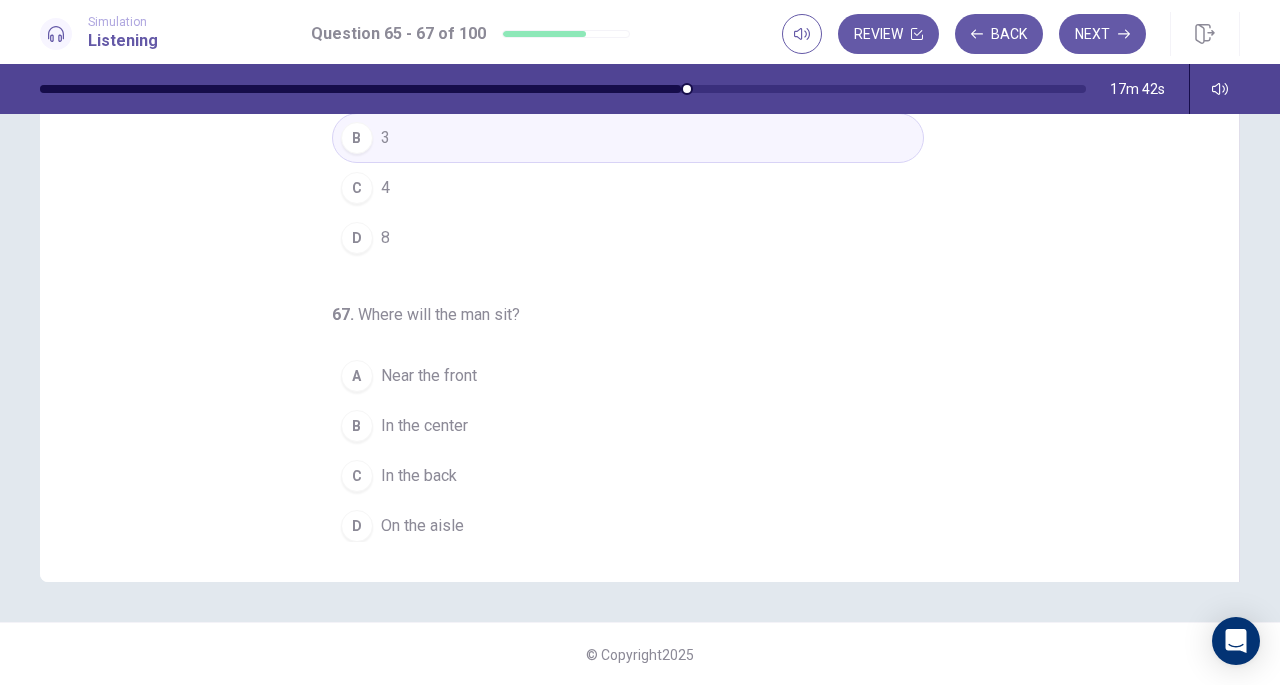 scroll, scrollTop: 268, scrollLeft: 0, axis: vertical 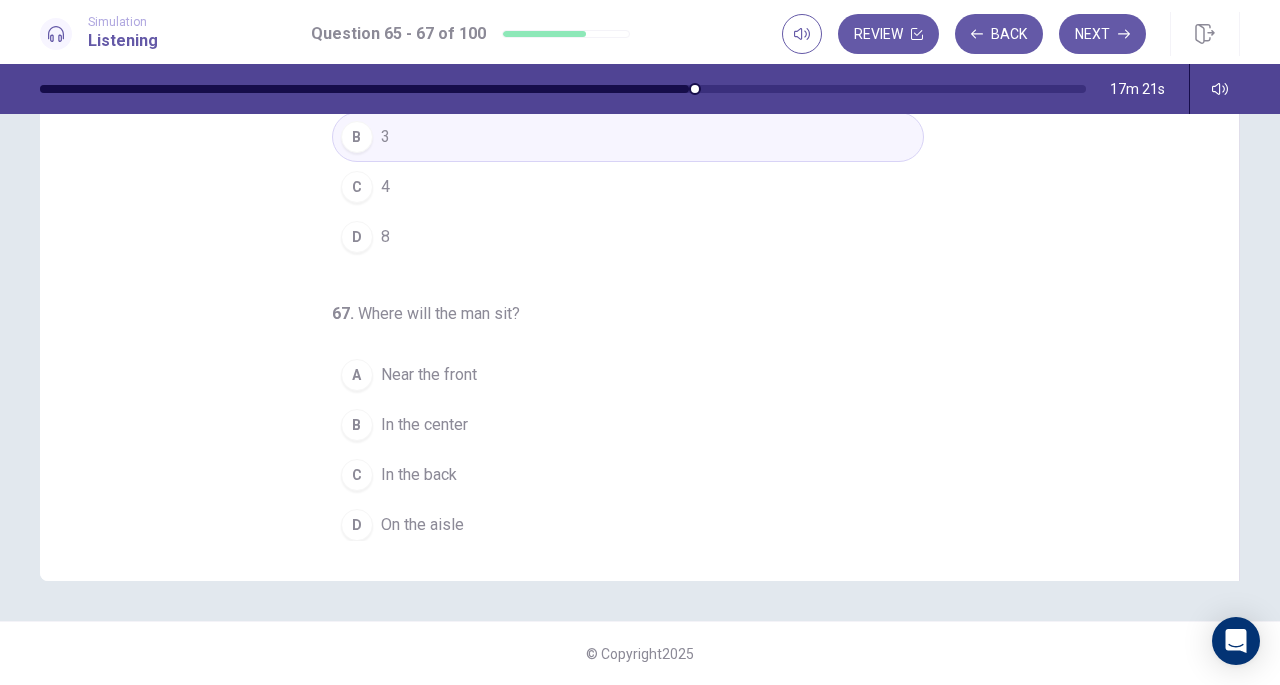 click on "Near the front" at bounding box center (429, 375) 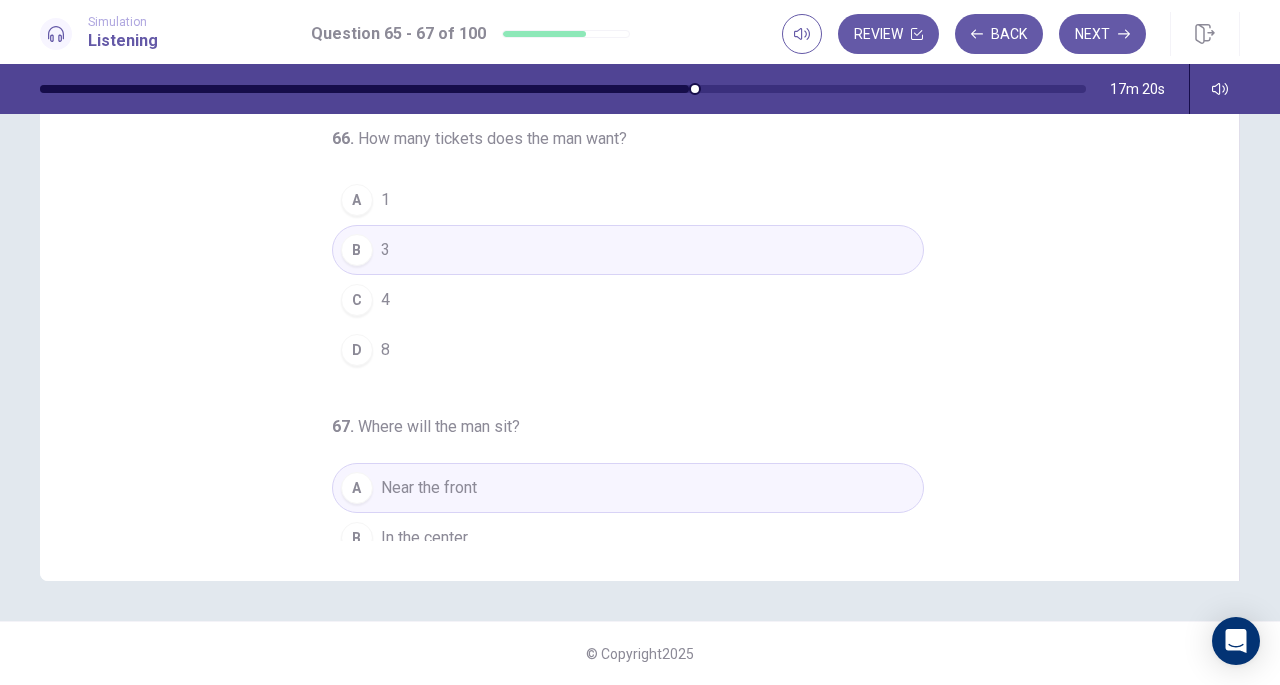 scroll, scrollTop: 0, scrollLeft: 0, axis: both 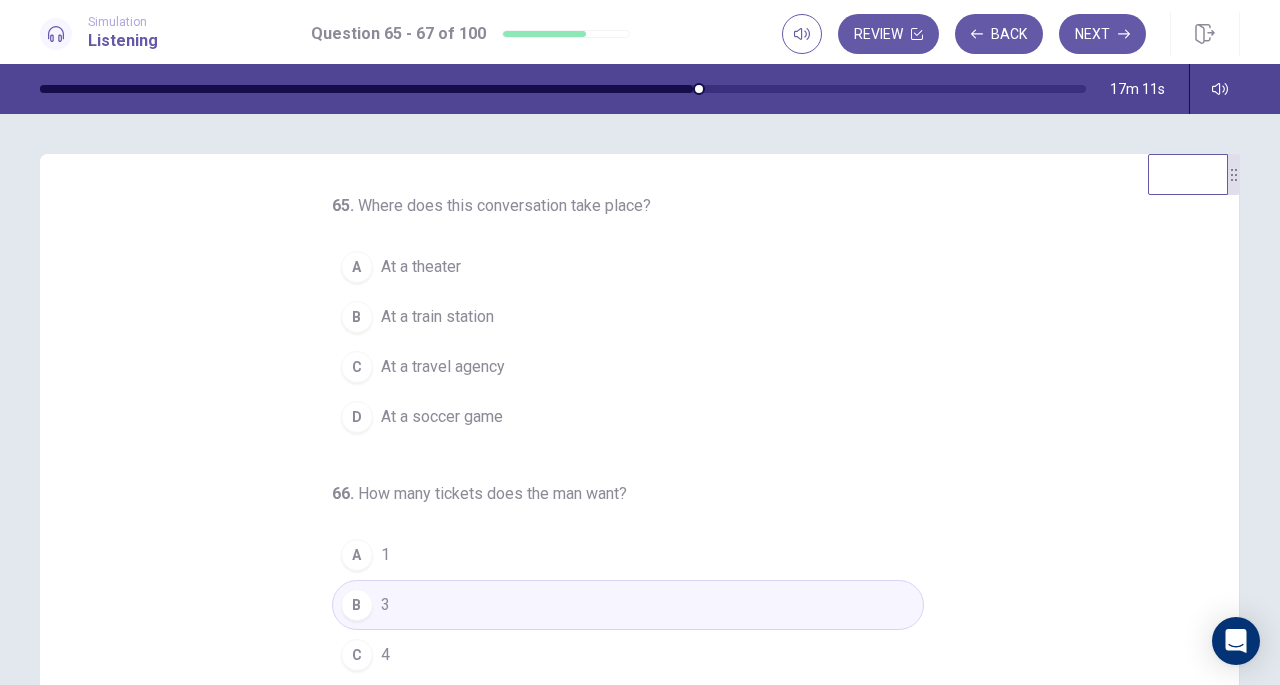 click on "C" at bounding box center (357, 367) 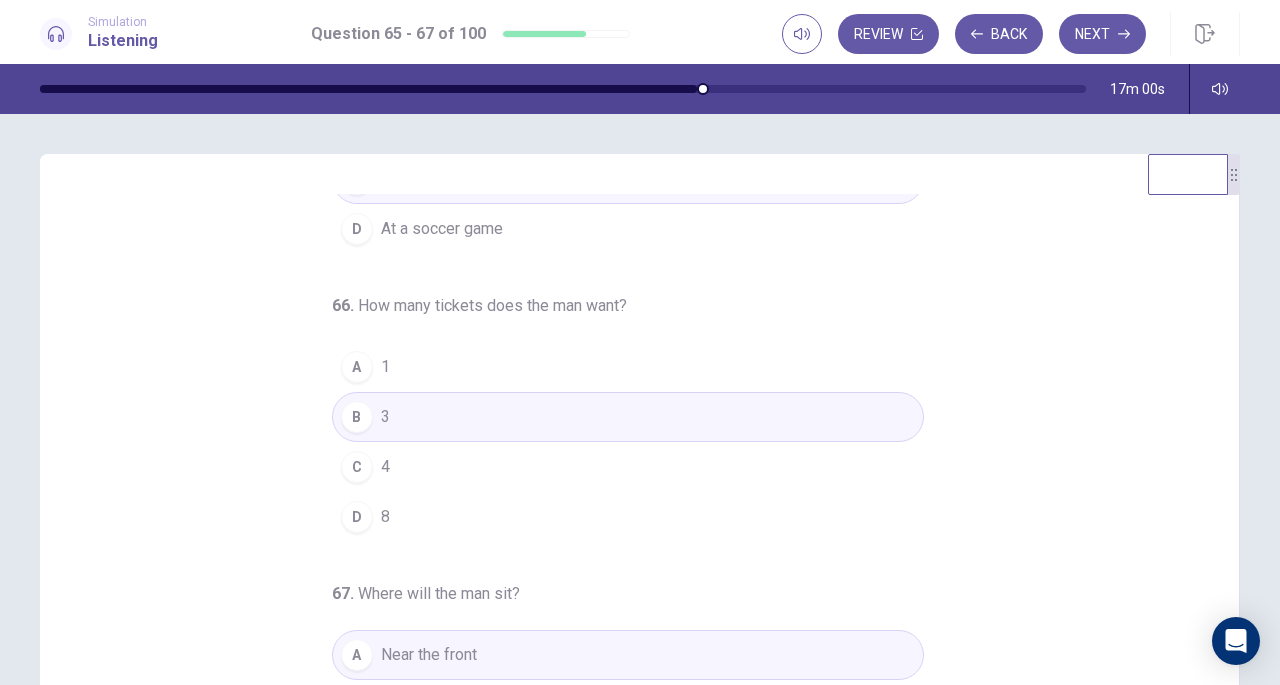 scroll, scrollTop: 200, scrollLeft: 0, axis: vertical 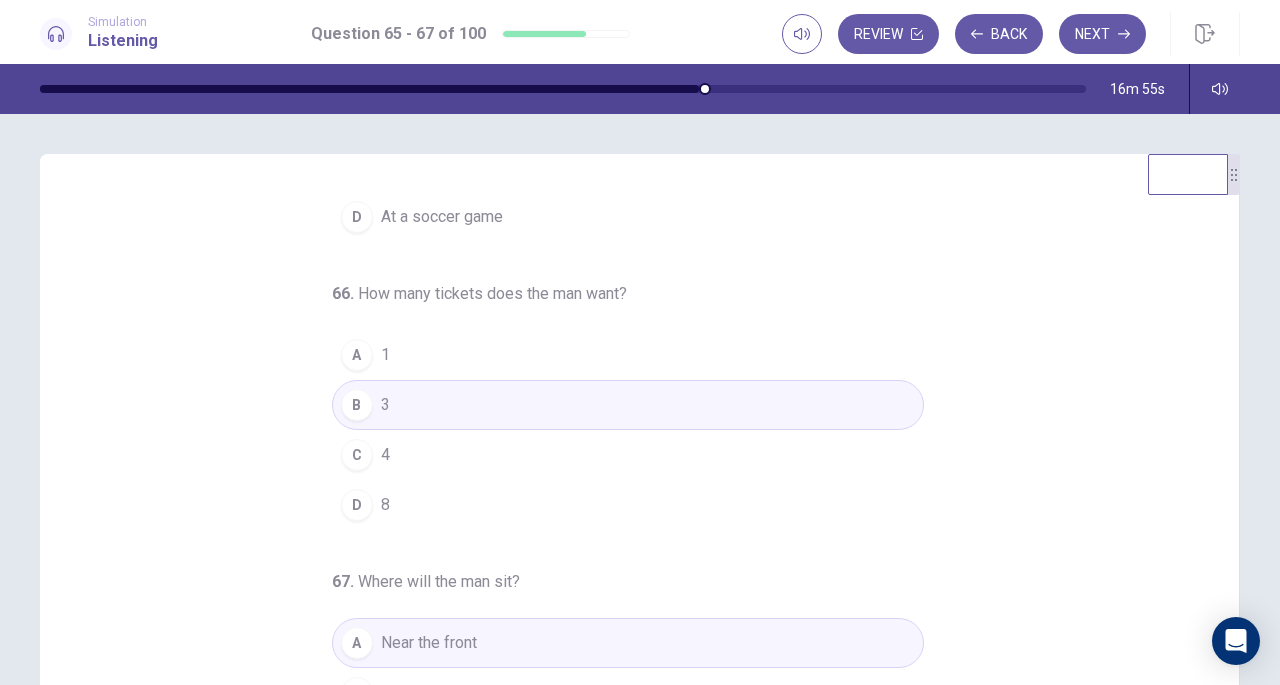 click on "Next" at bounding box center [1102, 34] 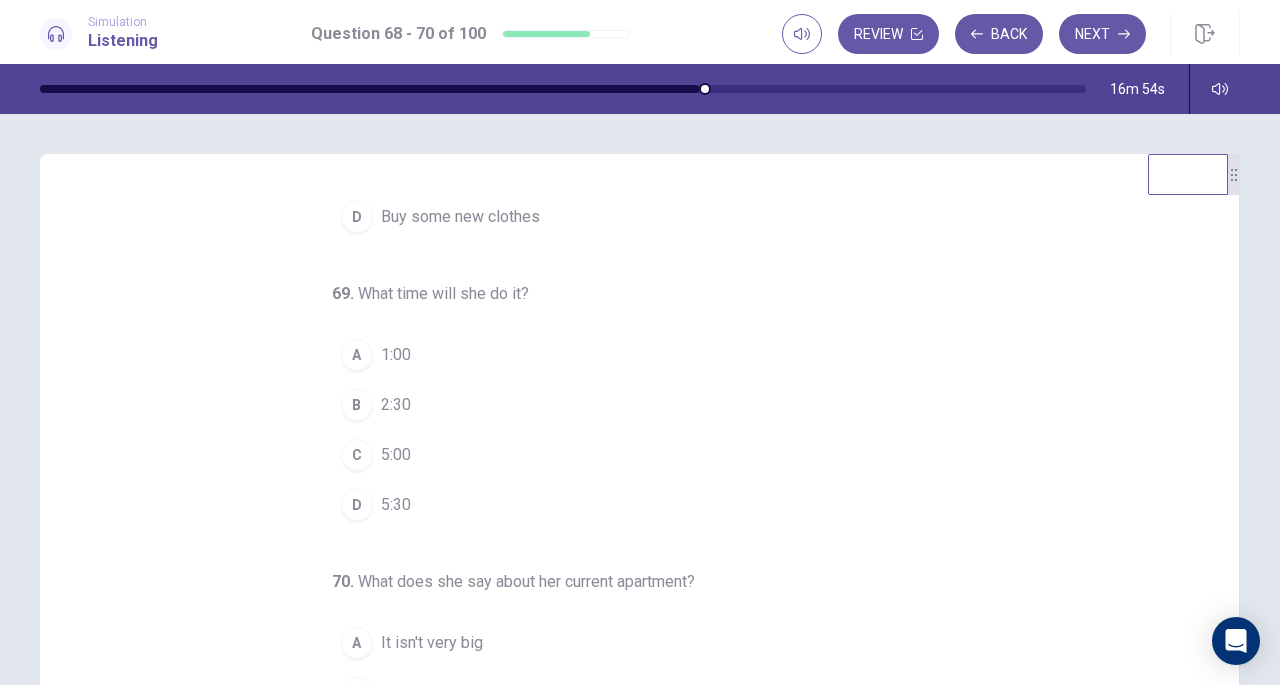 scroll, scrollTop: 268, scrollLeft: 0, axis: vertical 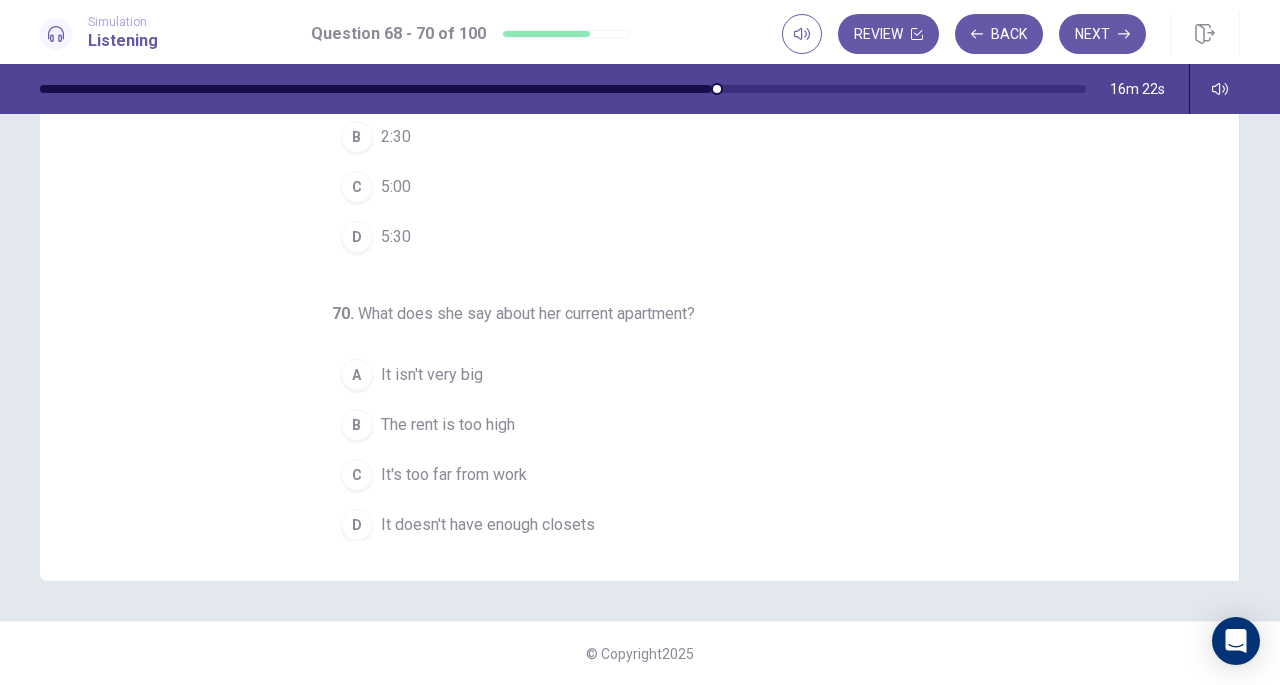 click on "It's too far from work" at bounding box center [454, 475] 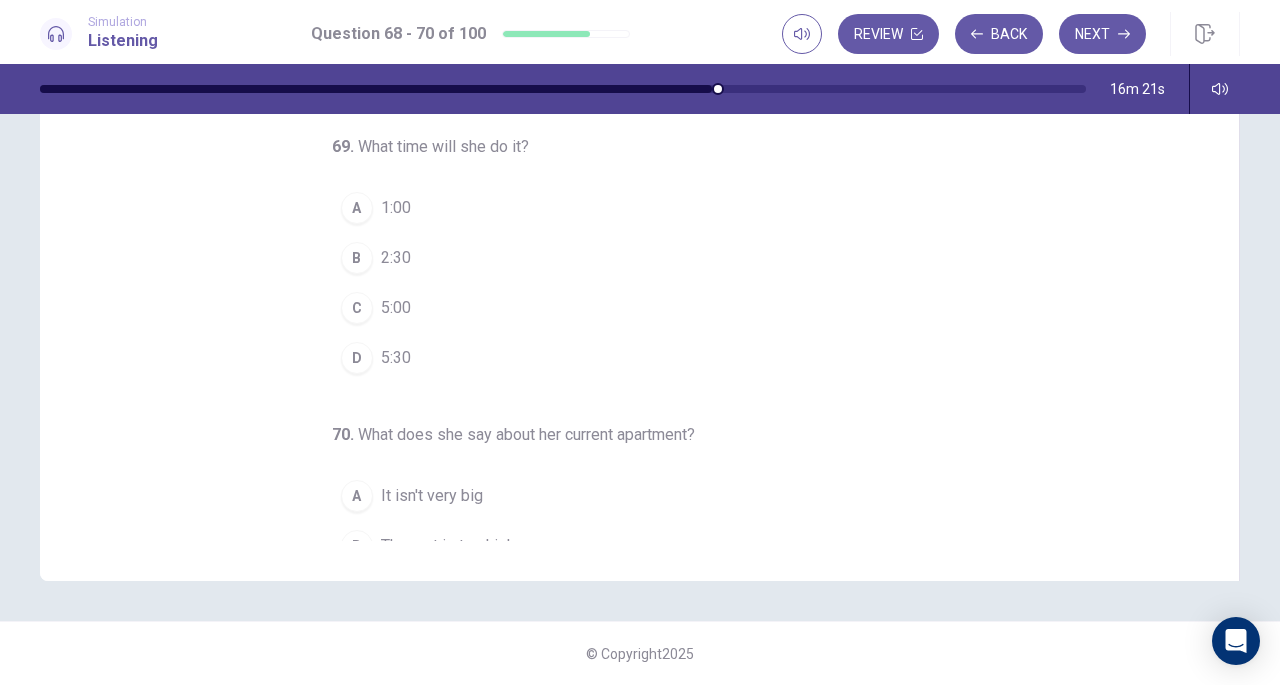 scroll, scrollTop: 0, scrollLeft: 0, axis: both 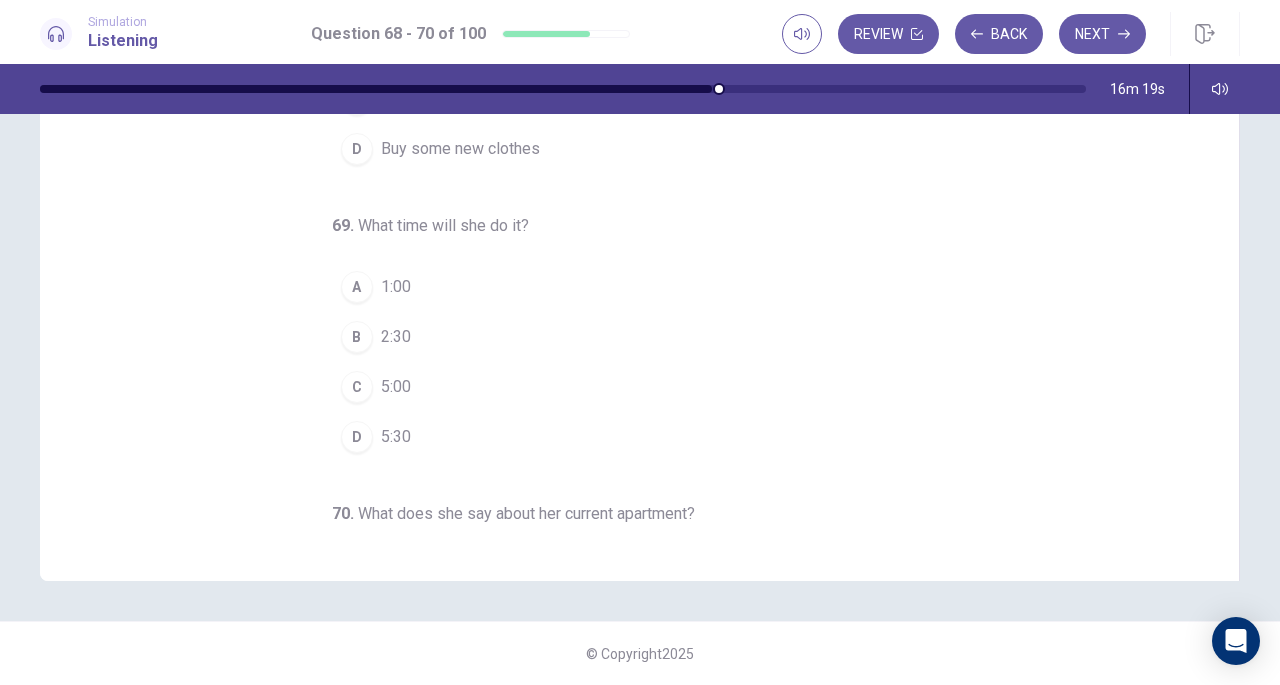 click on "B" at bounding box center [357, 337] 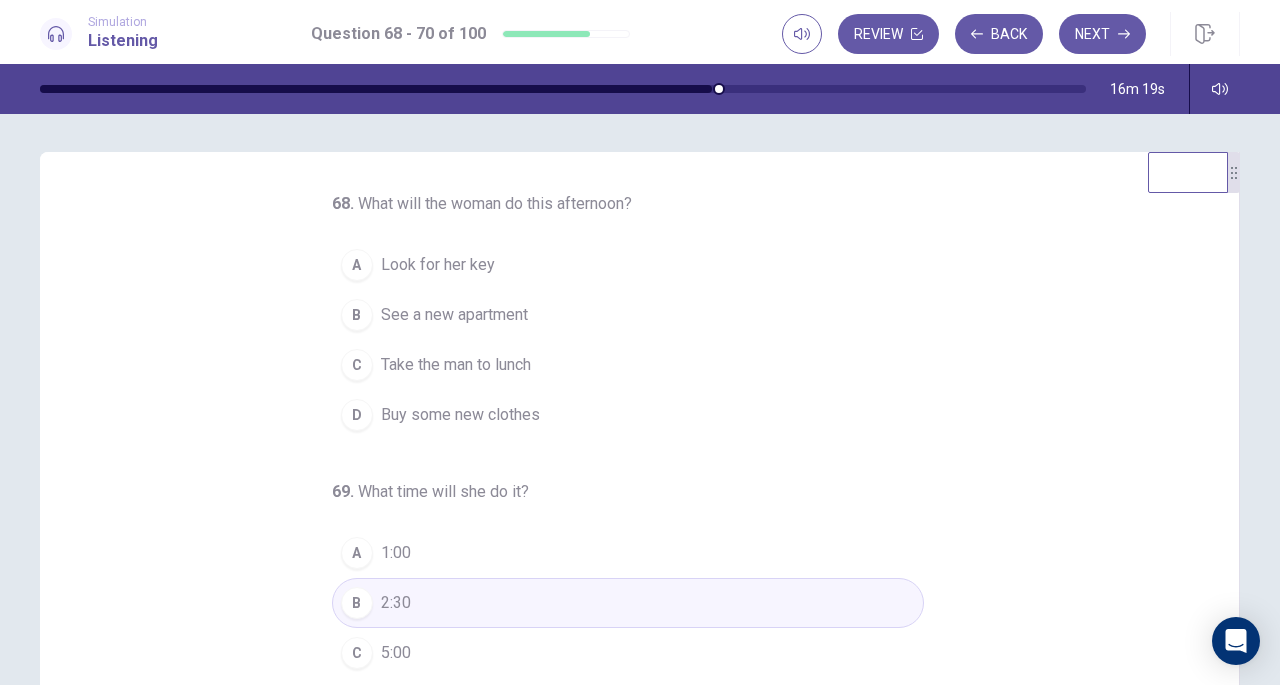 scroll, scrollTop: 0, scrollLeft: 0, axis: both 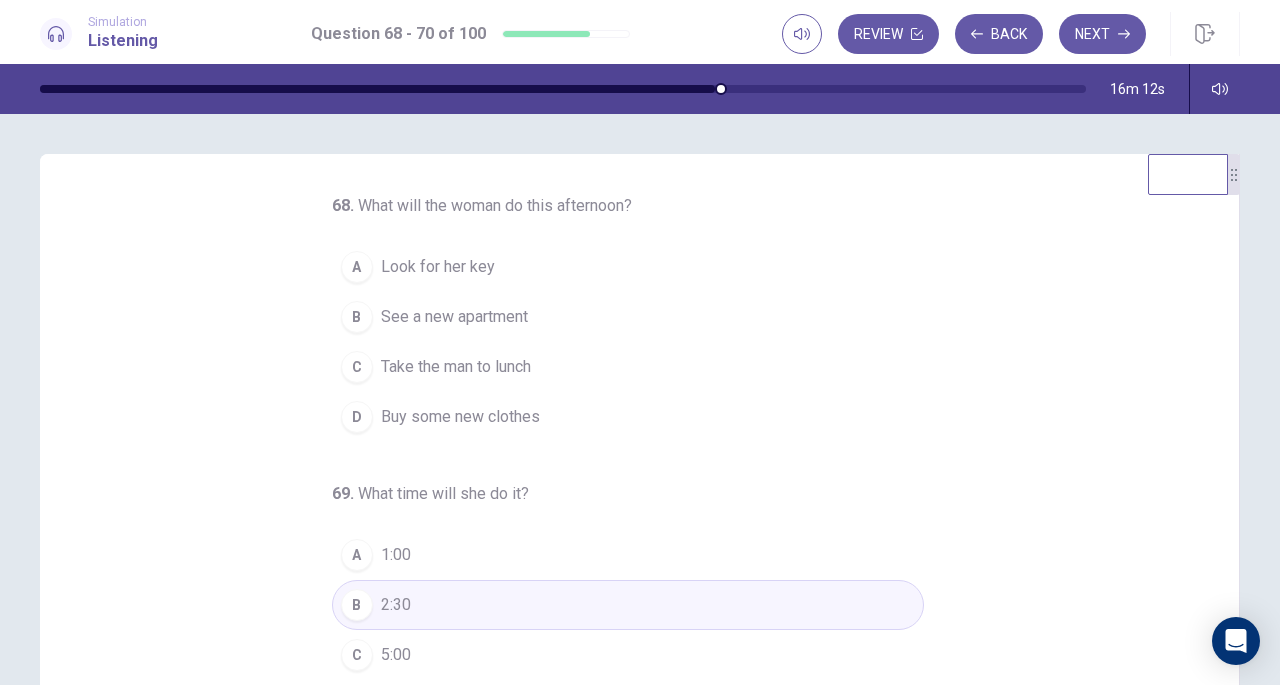 click on "B" at bounding box center (357, 317) 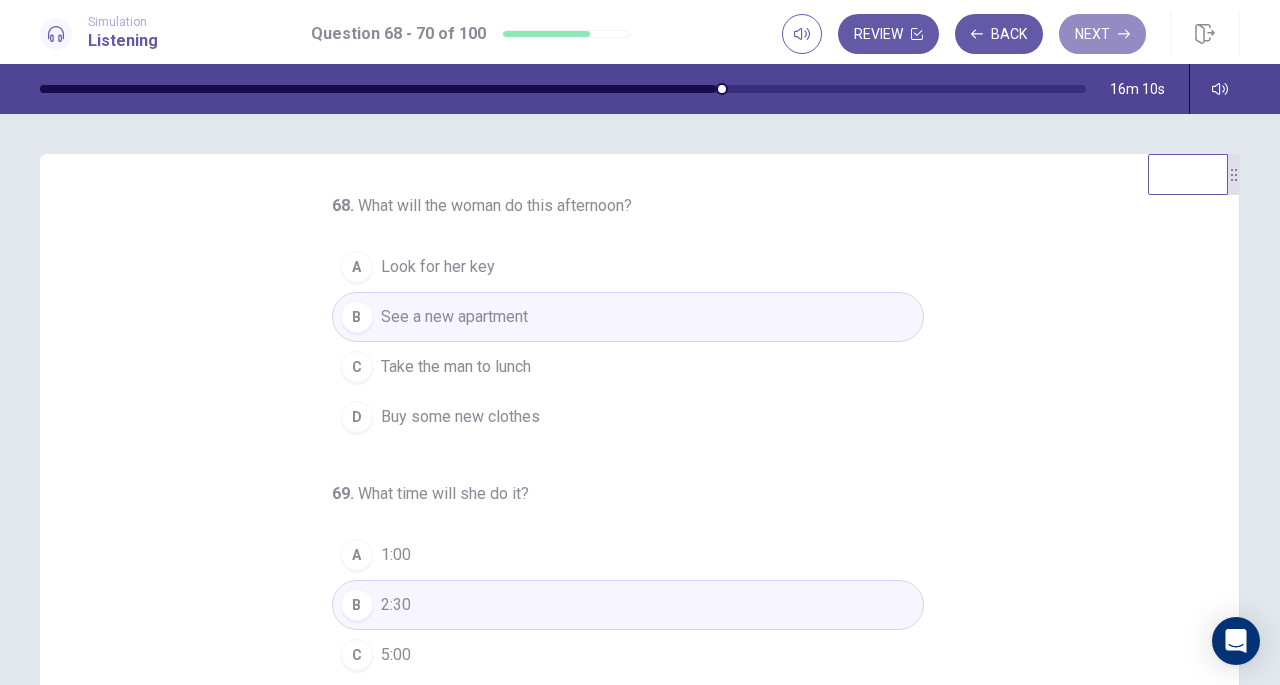 click on "Next" at bounding box center [1102, 34] 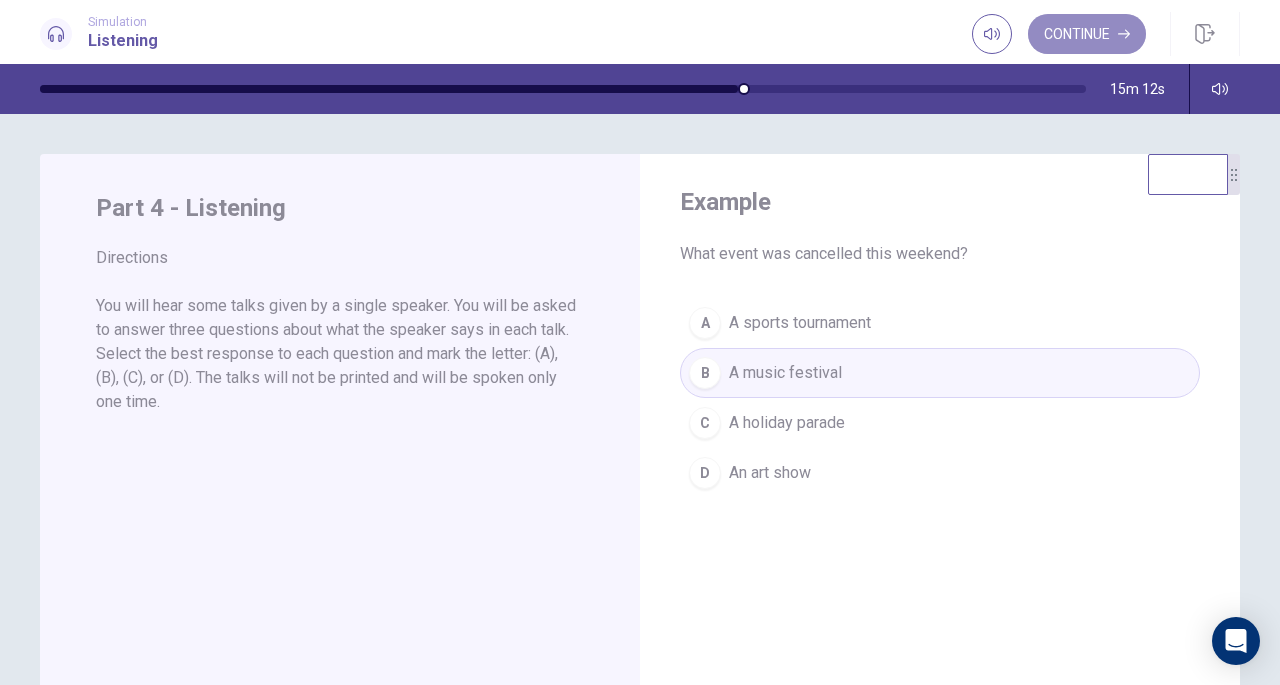 click on "Continue" at bounding box center (1087, 34) 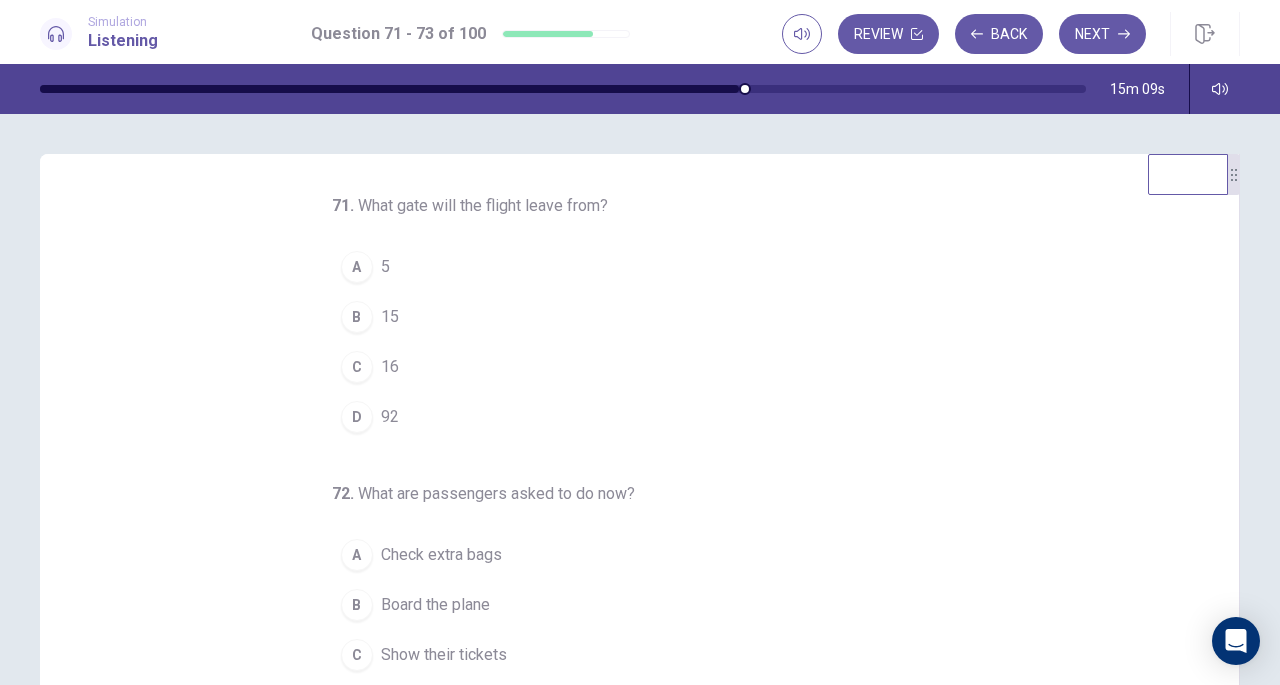 scroll, scrollTop: 200, scrollLeft: 0, axis: vertical 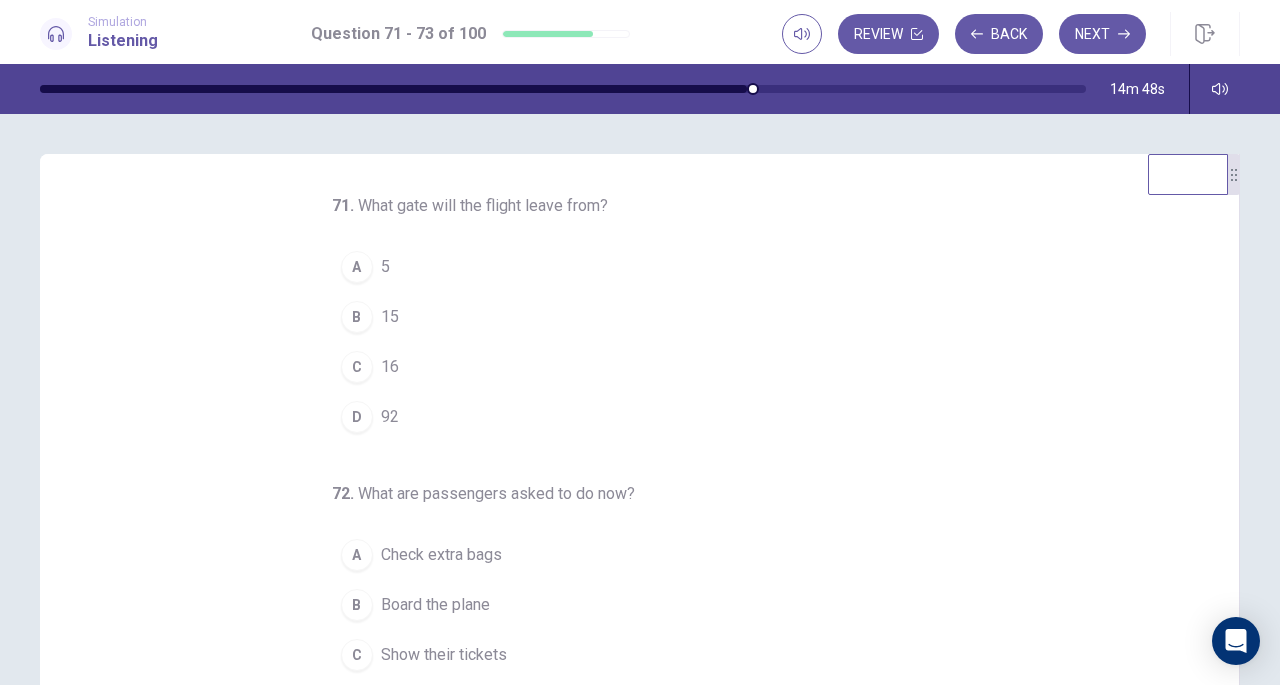 click on "D" at bounding box center [357, 417] 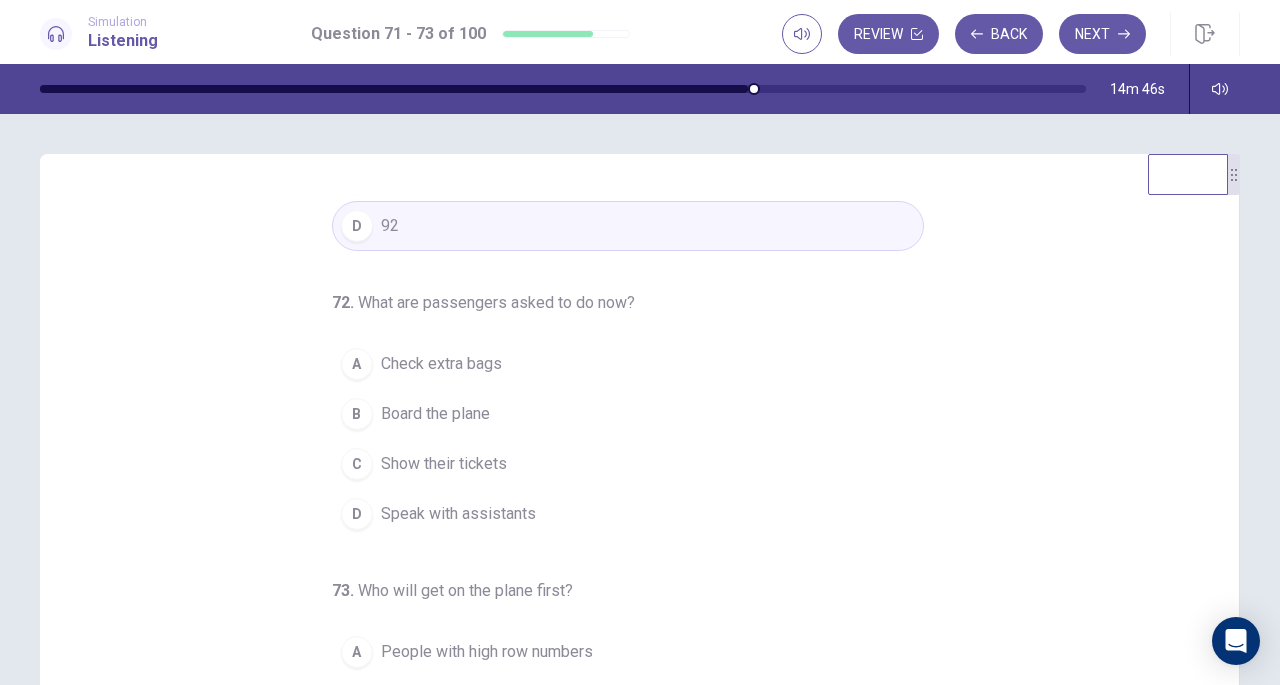 scroll, scrollTop: 200, scrollLeft: 0, axis: vertical 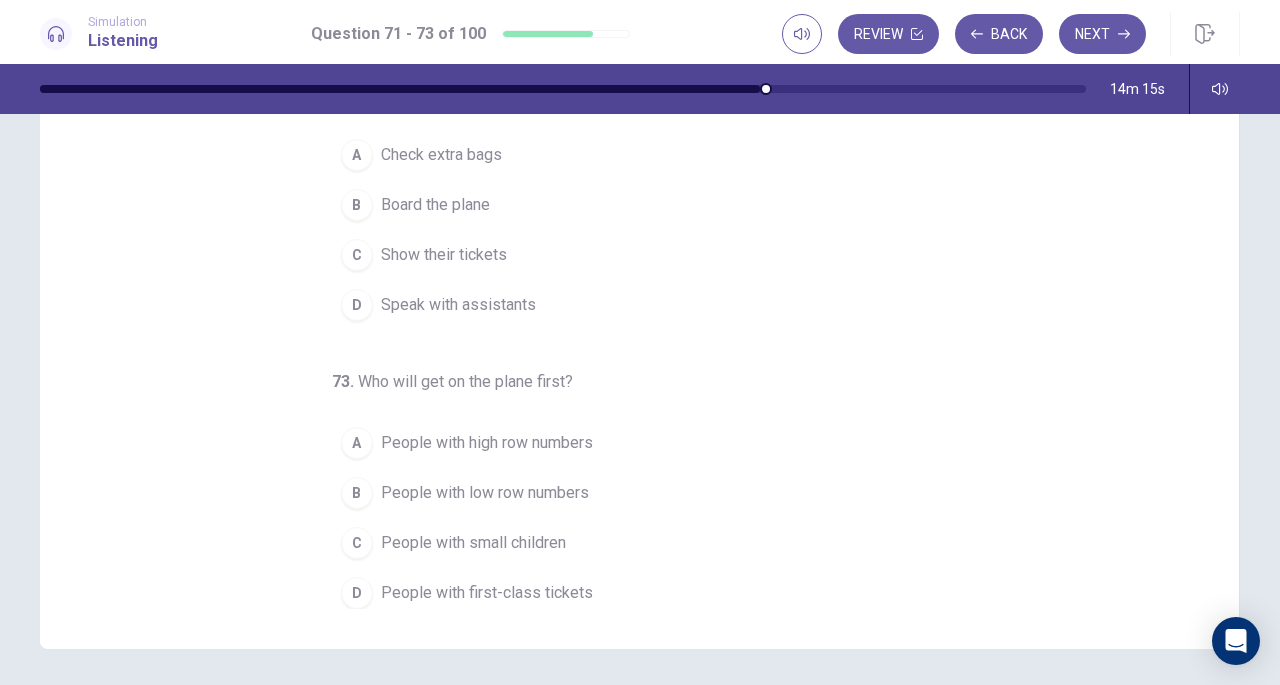 click on "C" at bounding box center [357, 543] 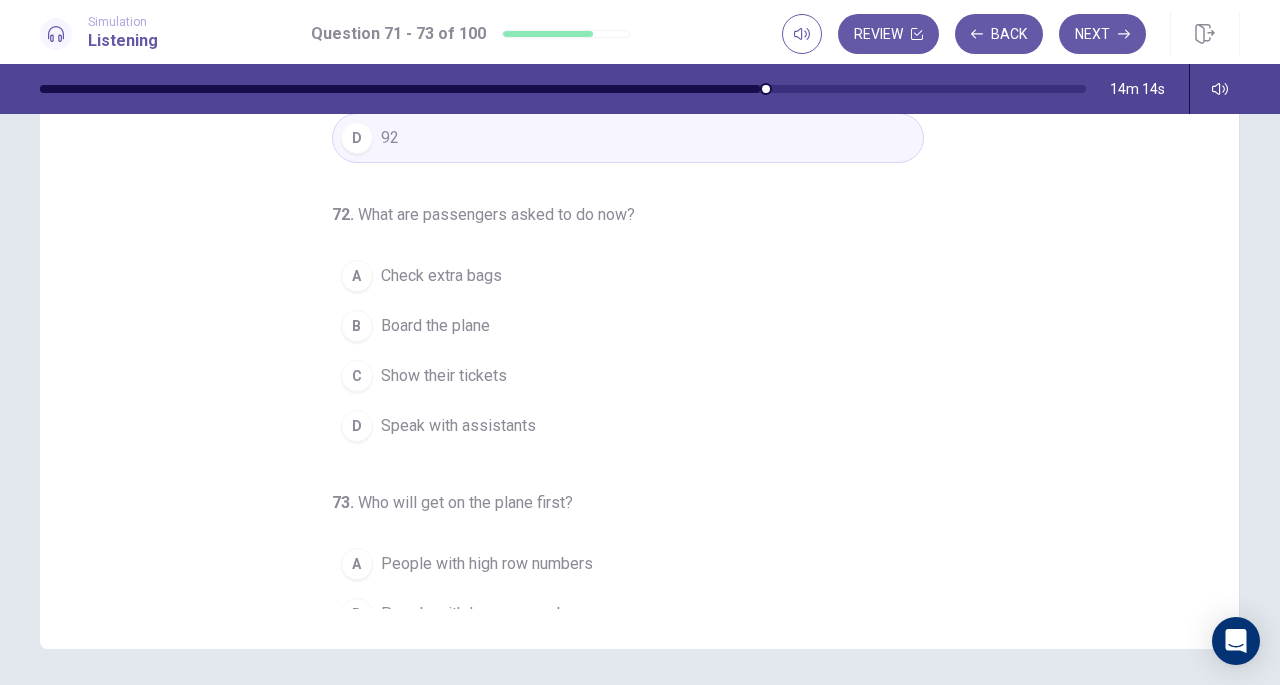 scroll, scrollTop: 0, scrollLeft: 0, axis: both 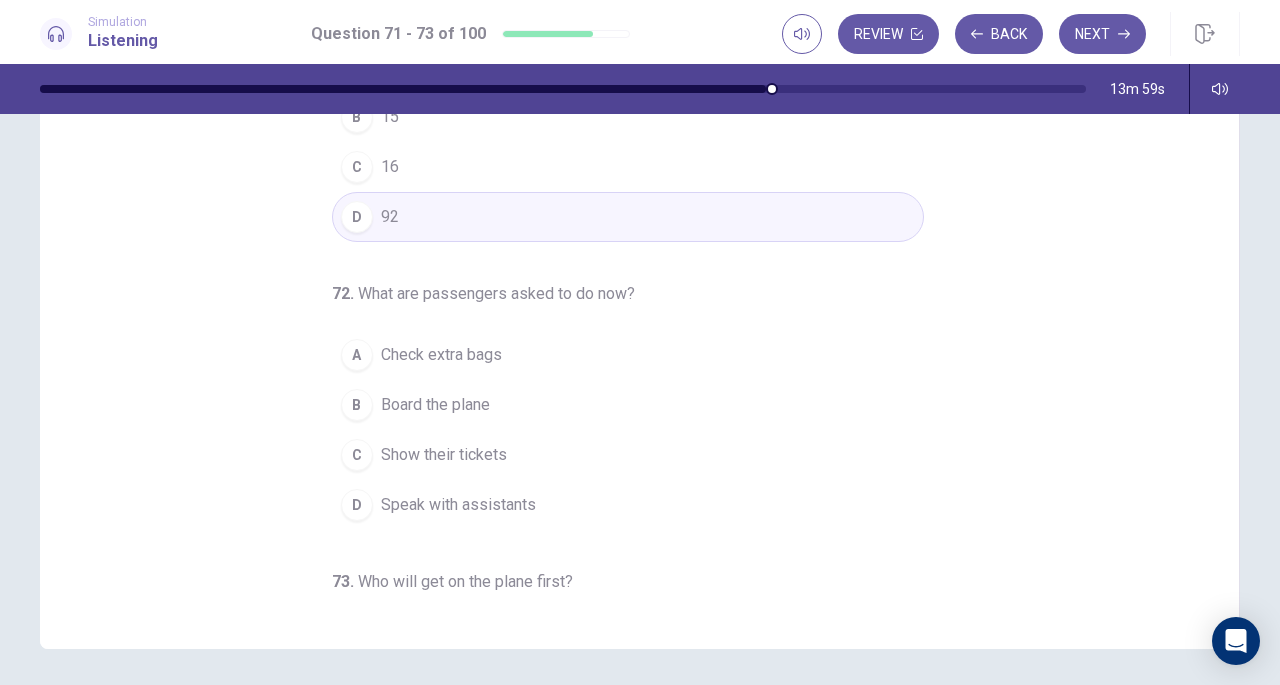 click on "B" at bounding box center (357, 405) 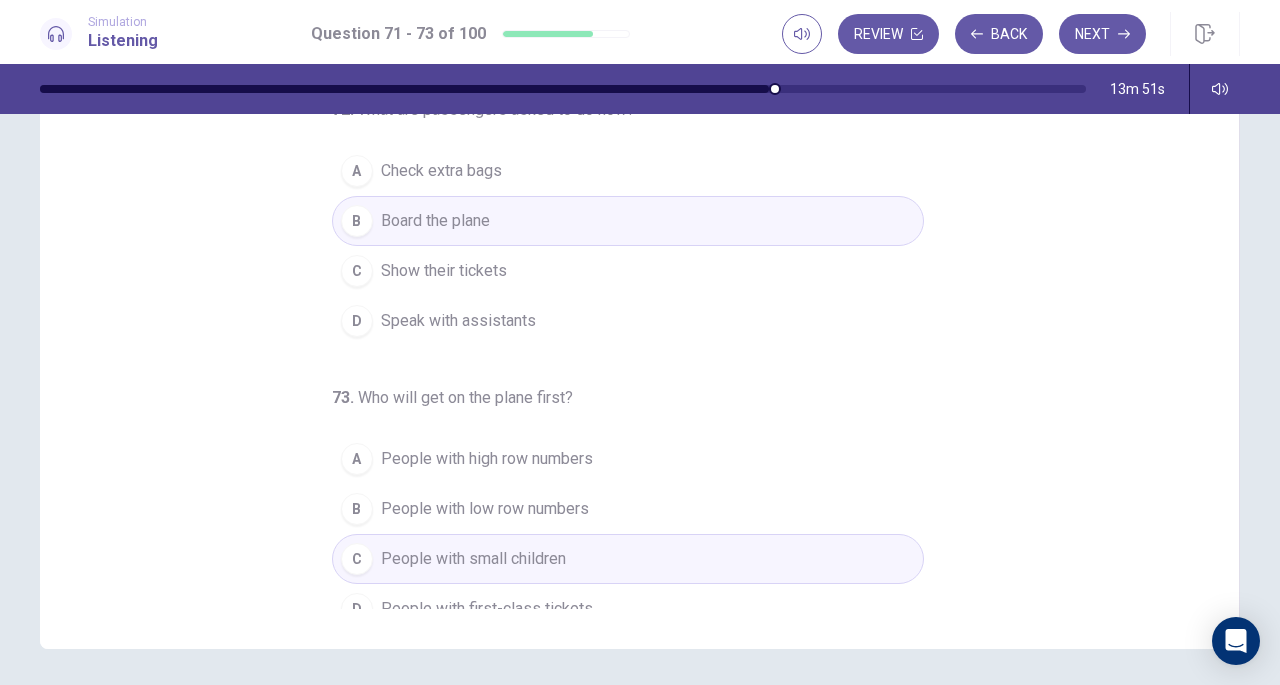 scroll, scrollTop: 200, scrollLeft: 0, axis: vertical 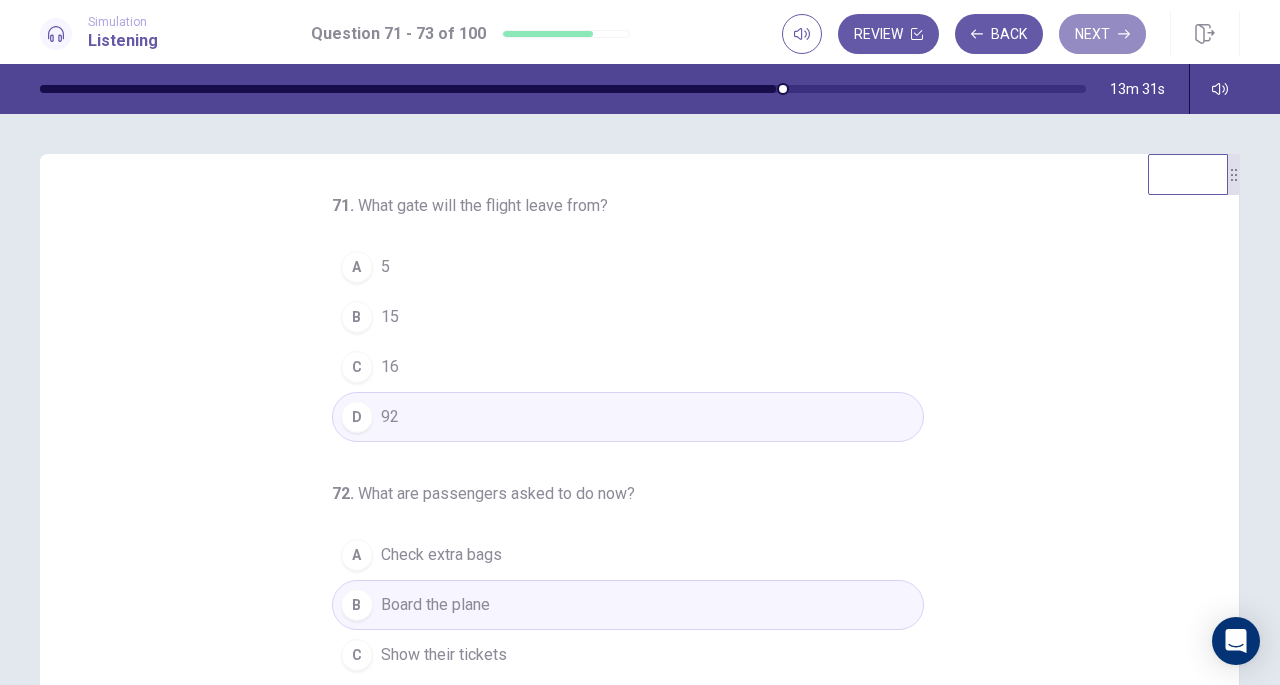 click on "Next" at bounding box center (1102, 34) 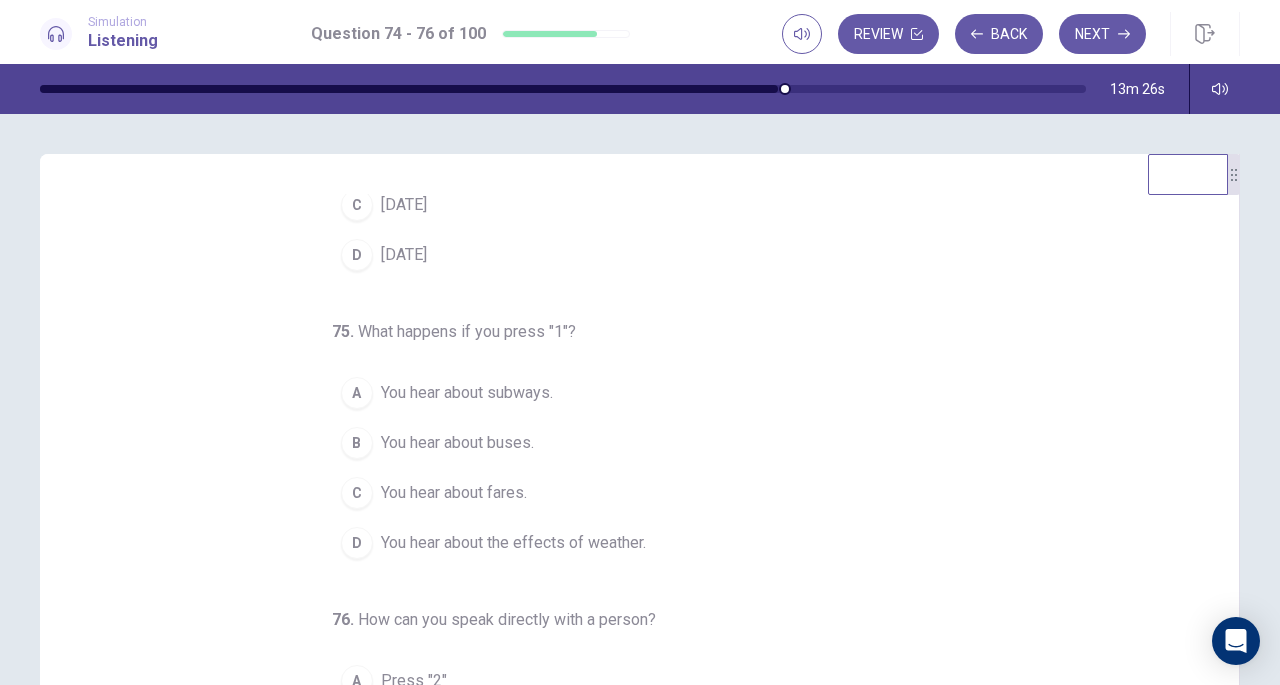 scroll, scrollTop: 200, scrollLeft: 0, axis: vertical 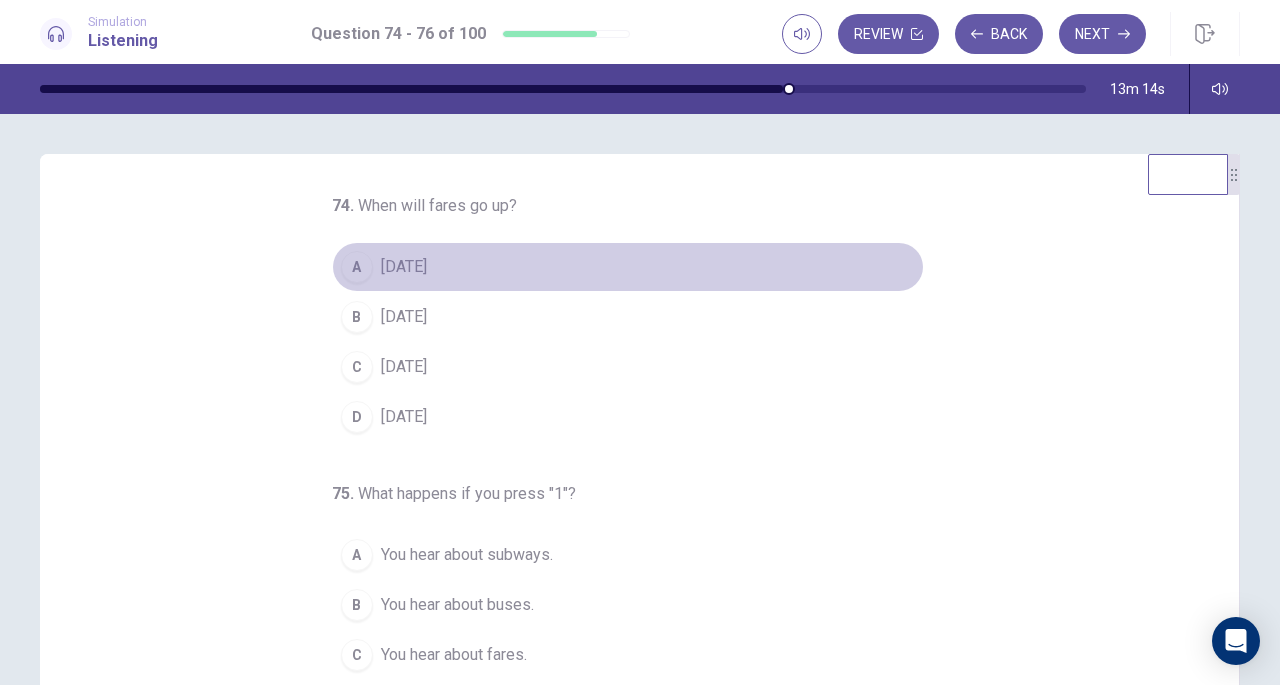 click on "A" at bounding box center (357, 267) 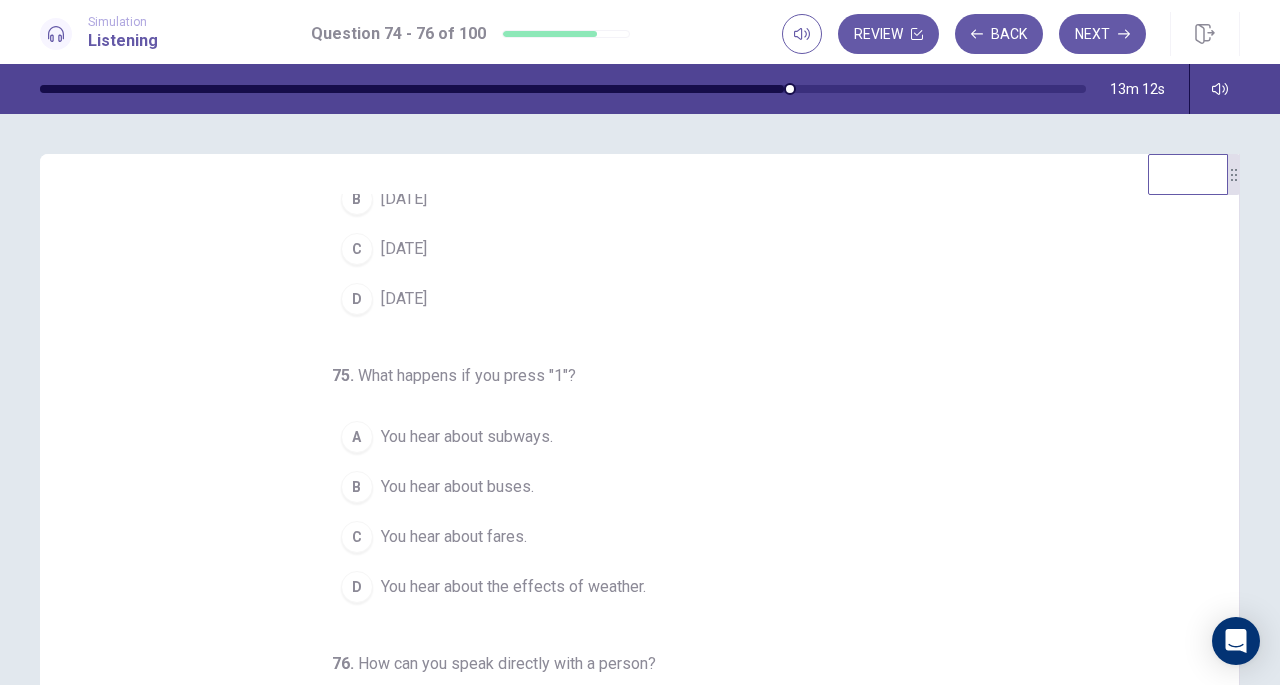 scroll, scrollTop: 200, scrollLeft: 0, axis: vertical 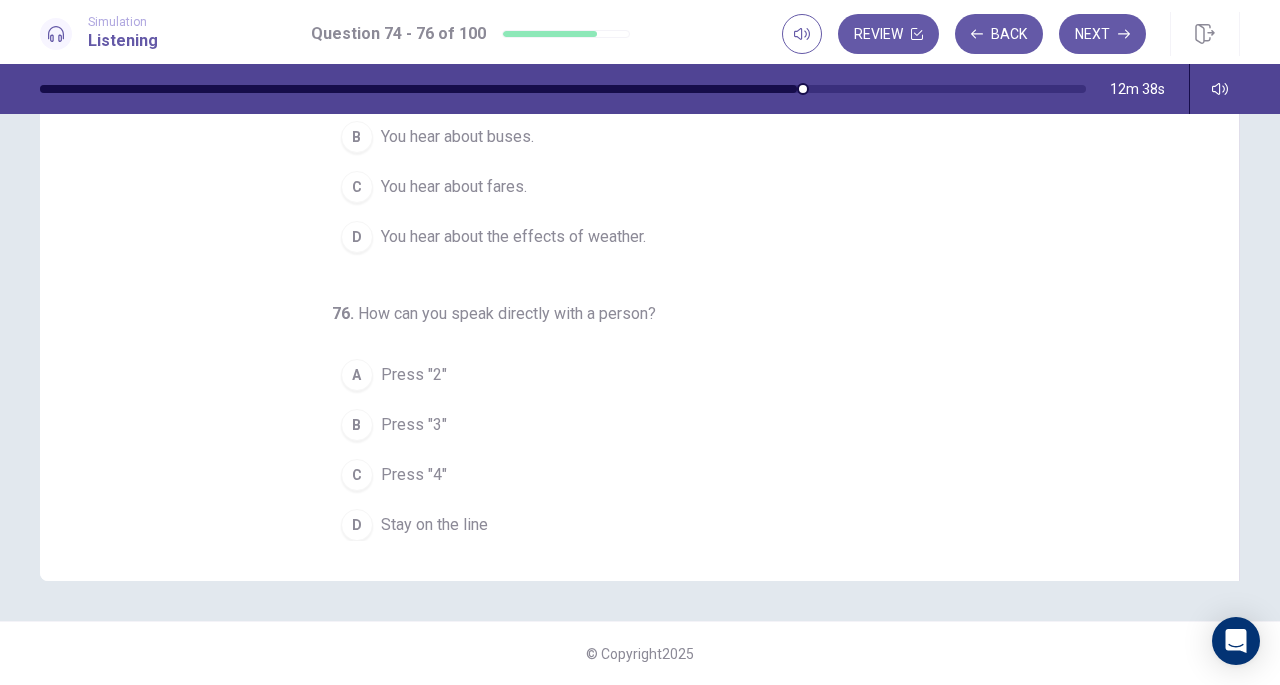 click on "D" at bounding box center [357, 525] 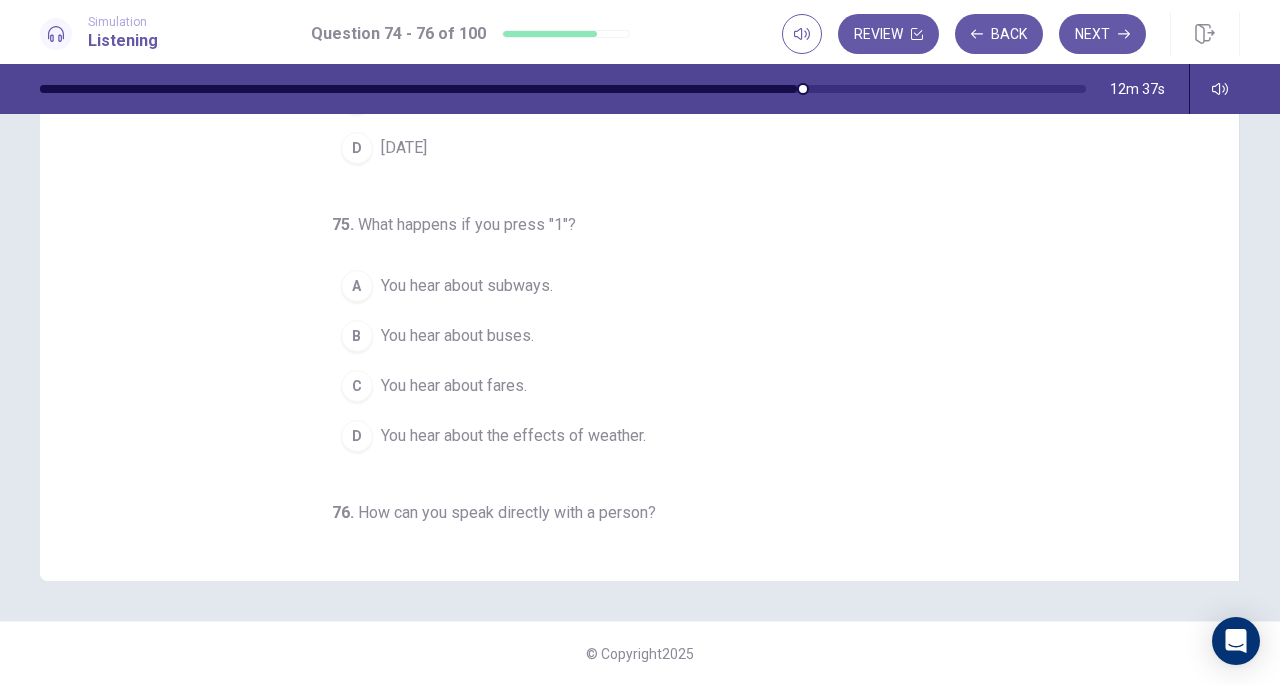 scroll, scrollTop: 0, scrollLeft: 0, axis: both 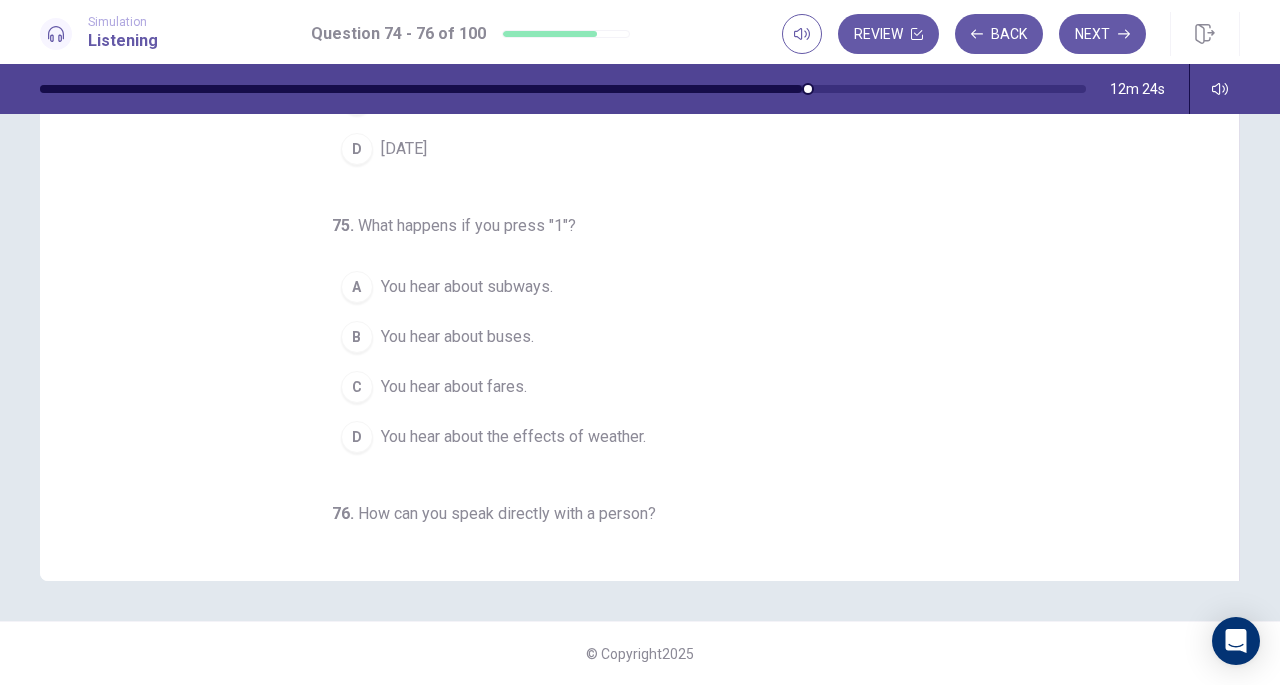click on "C" at bounding box center [357, 387] 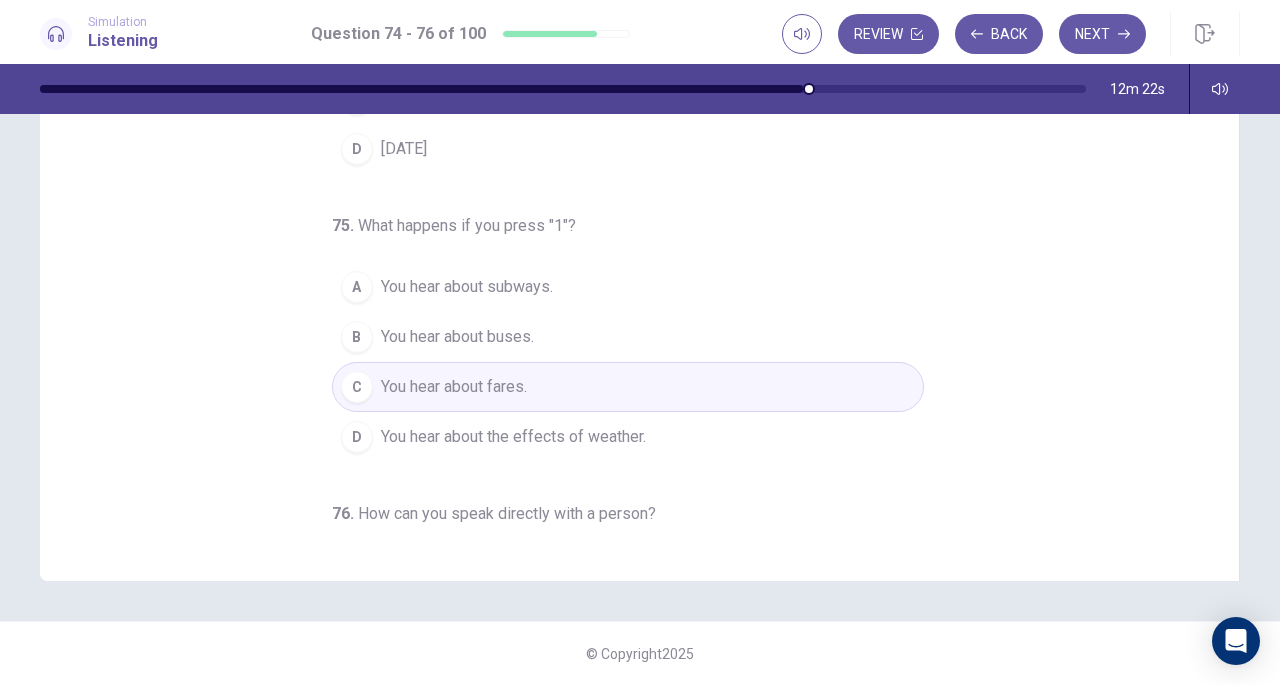 click on "Next" at bounding box center [1102, 34] 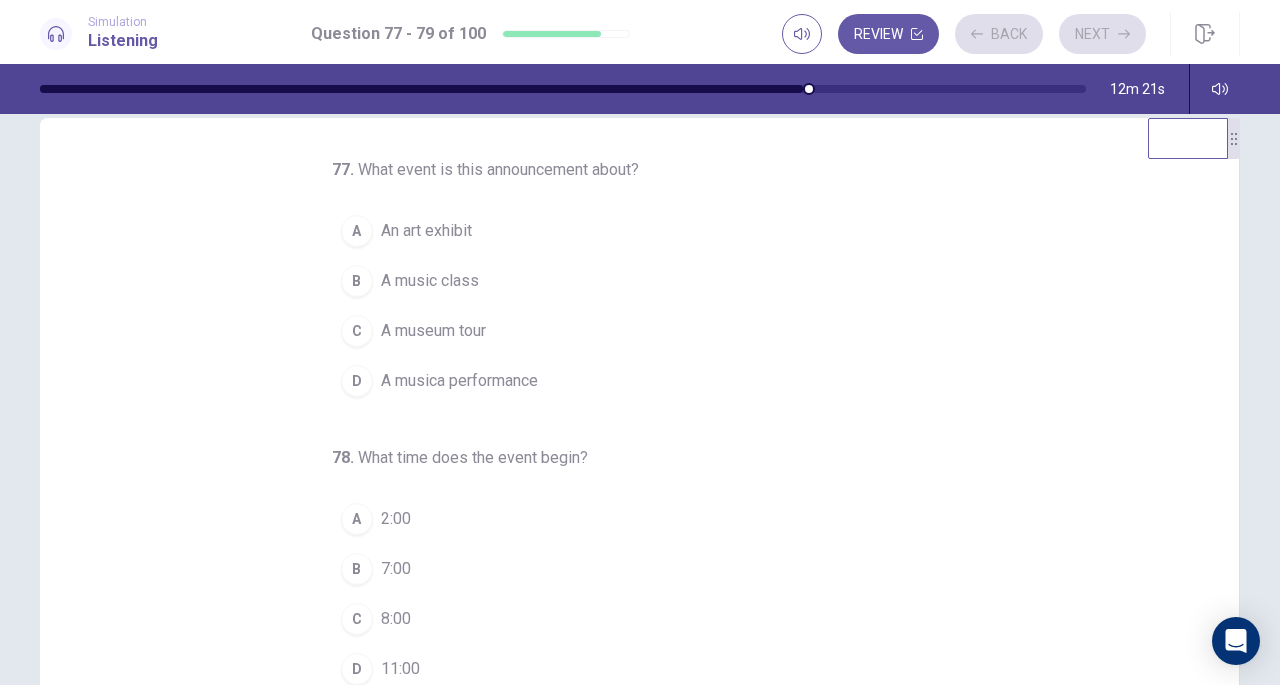 scroll, scrollTop: 0, scrollLeft: 0, axis: both 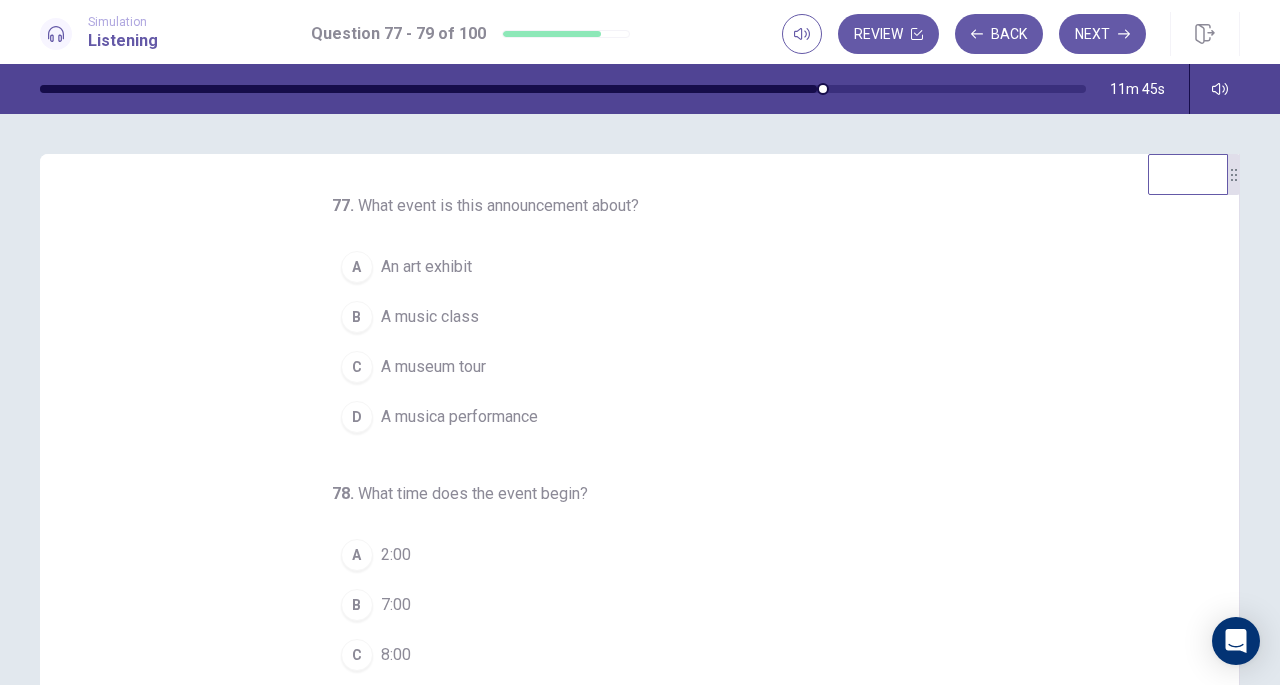 click on "C" at bounding box center [357, 367] 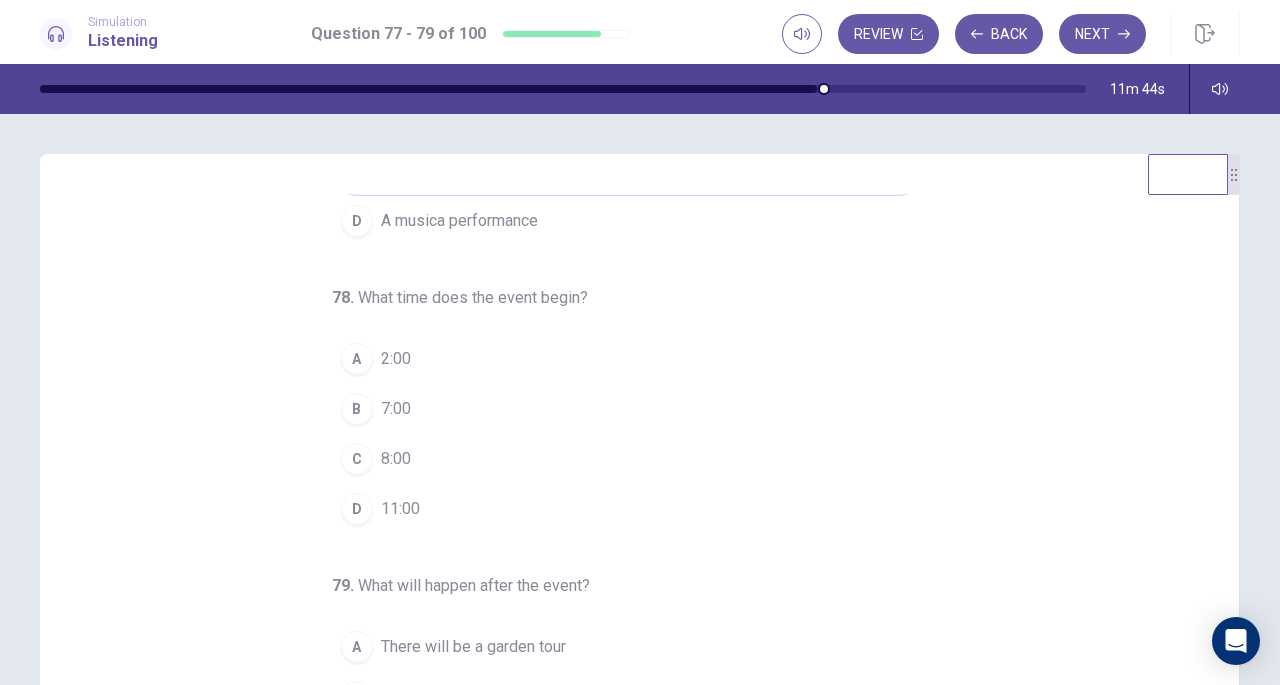 scroll, scrollTop: 200, scrollLeft: 0, axis: vertical 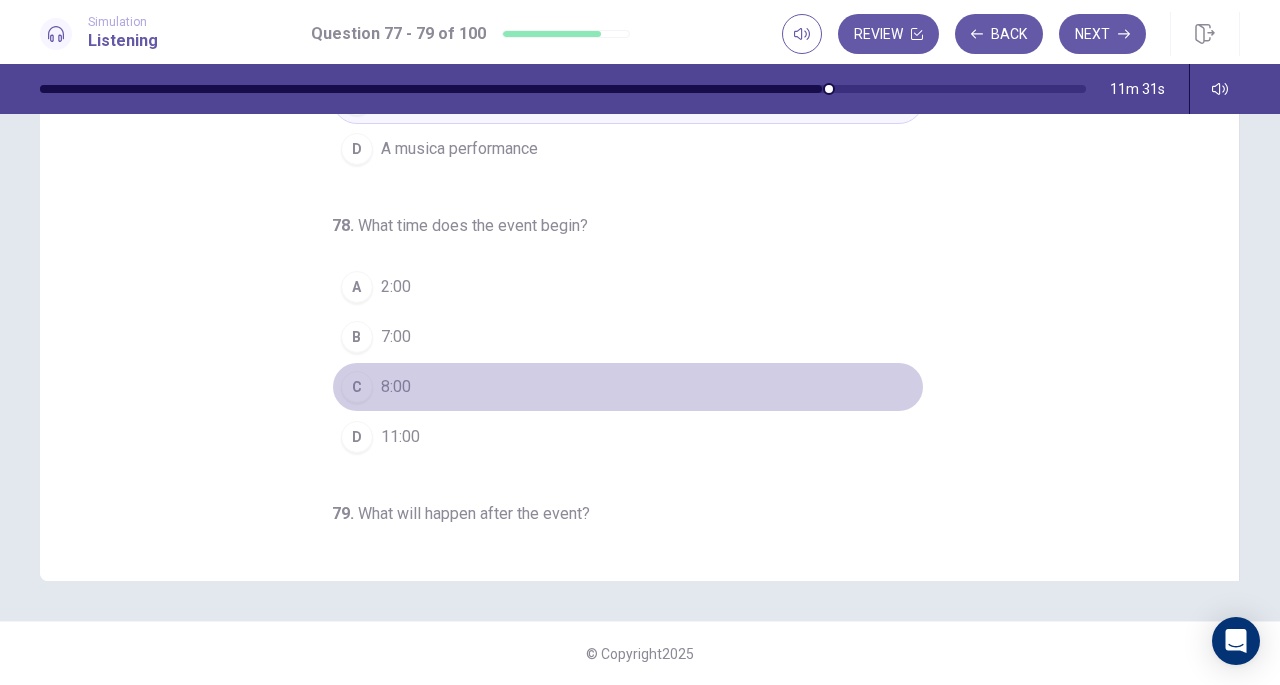 click on "C" at bounding box center [357, 387] 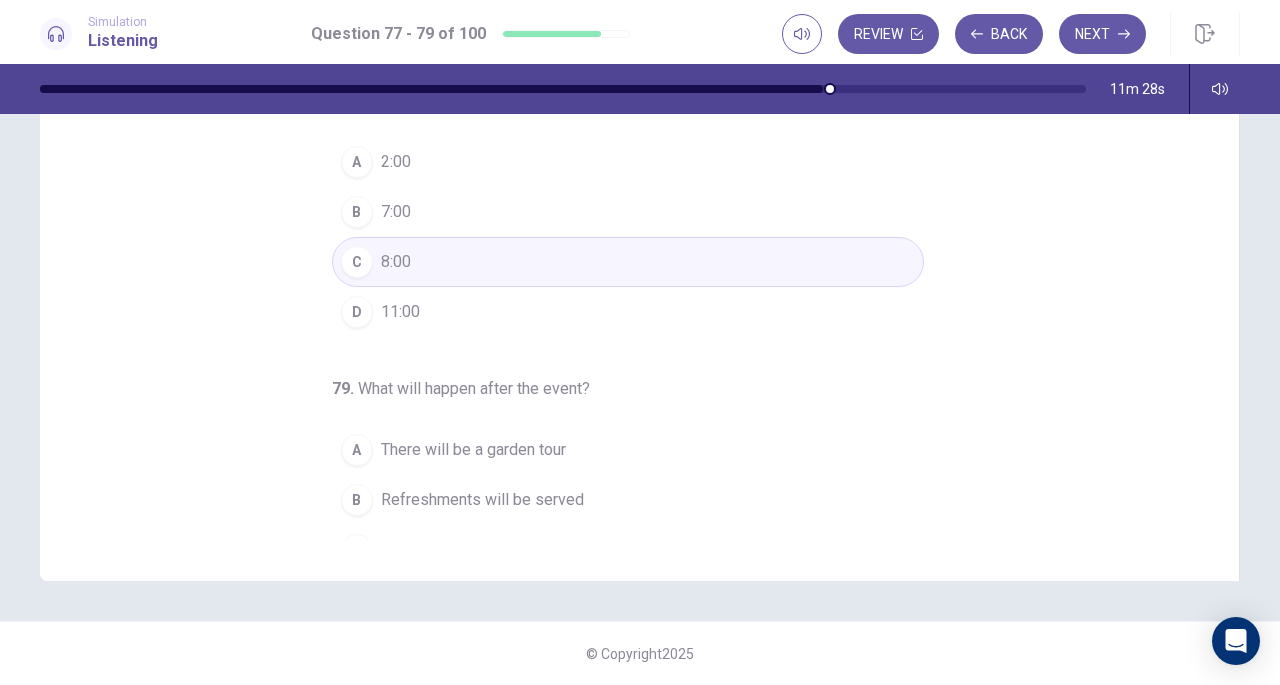 scroll, scrollTop: 200, scrollLeft: 0, axis: vertical 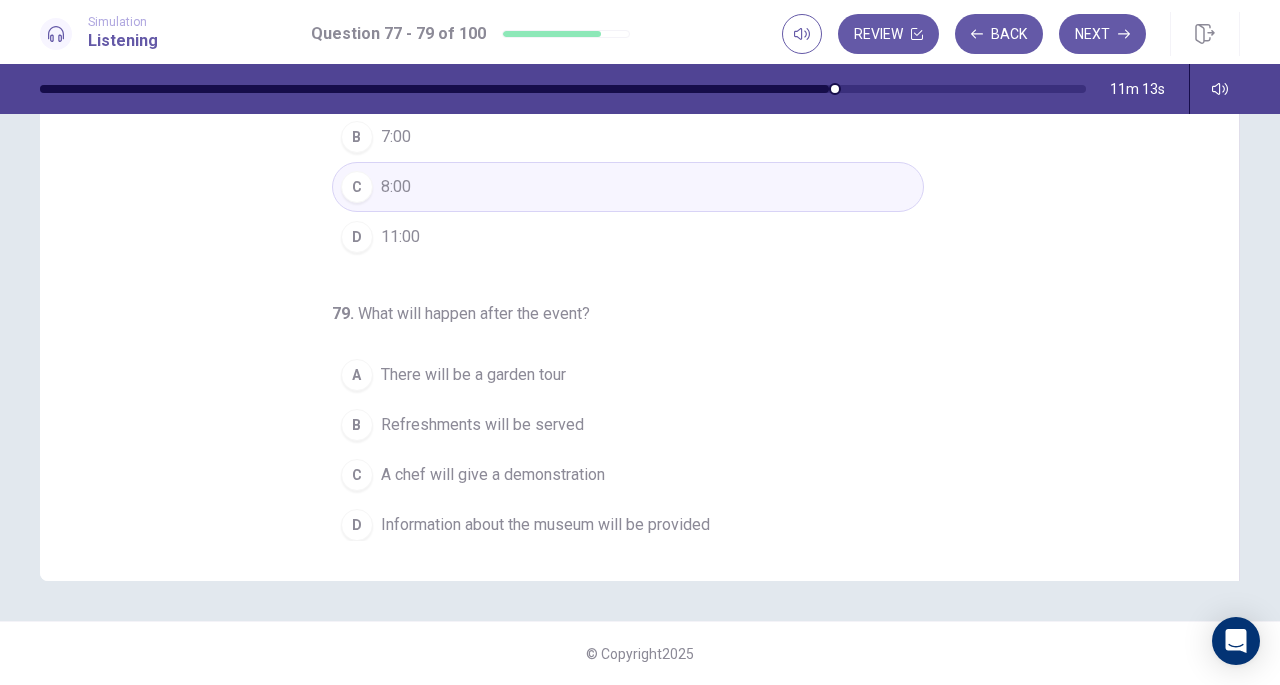 click on "B" at bounding box center [357, 425] 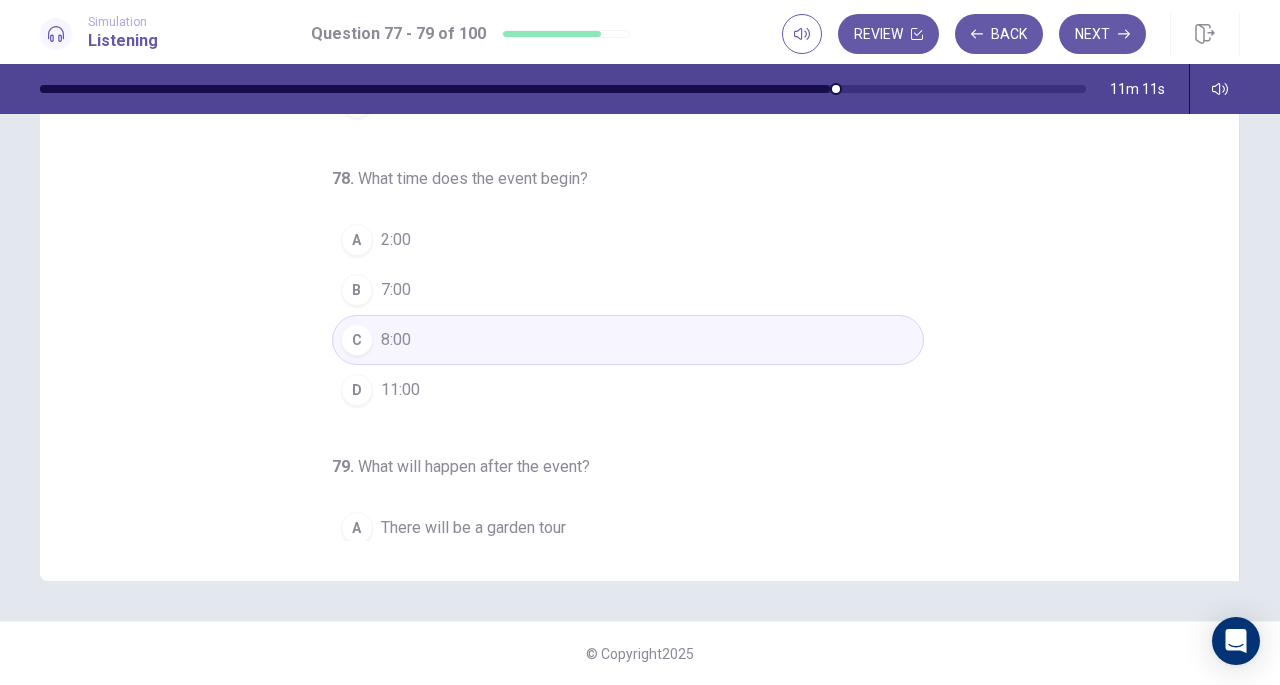 scroll, scrollTop: 0, scrollLeft: 0, axis: both 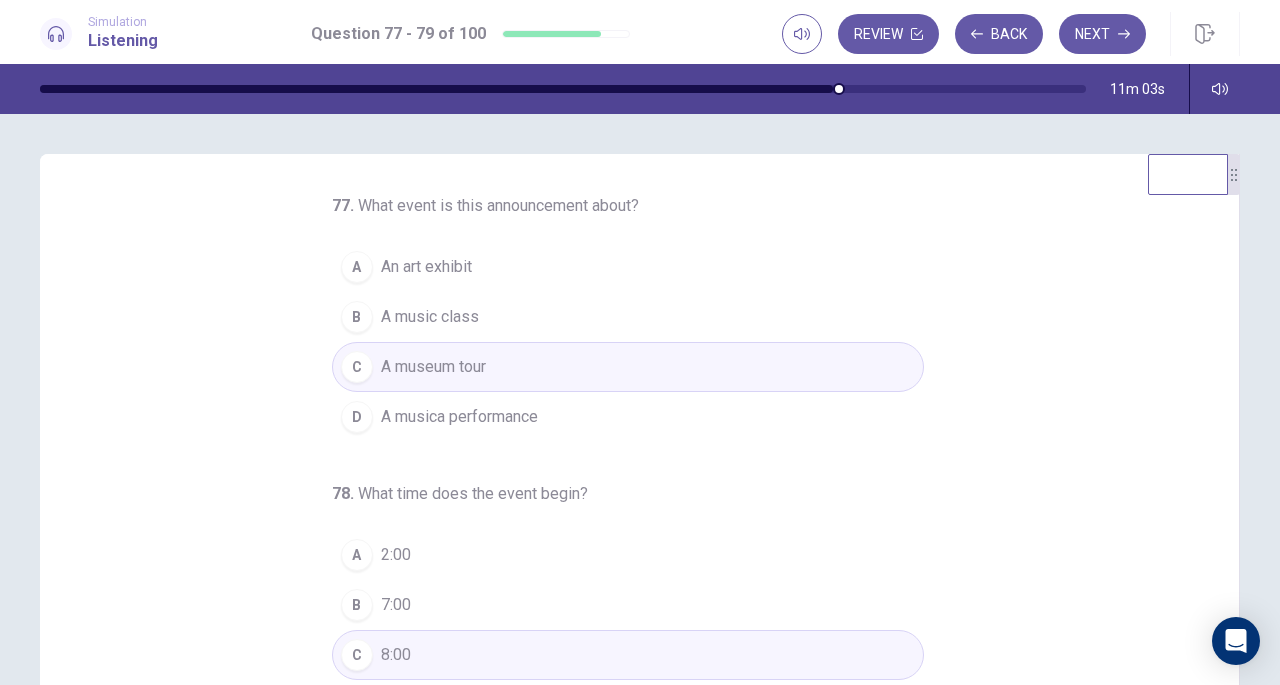 click on "D" at bounding box center [357, 417] 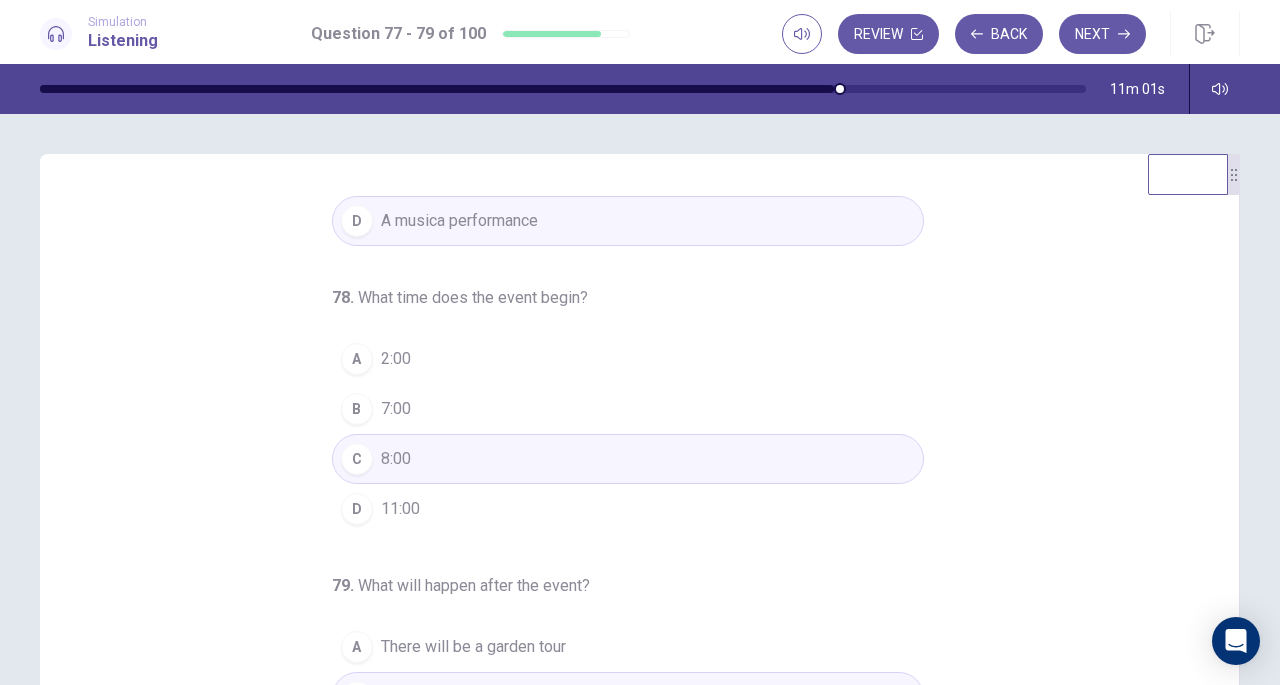 scroll, scrollTop: 200, scrollLeft: 0, axis: vertical 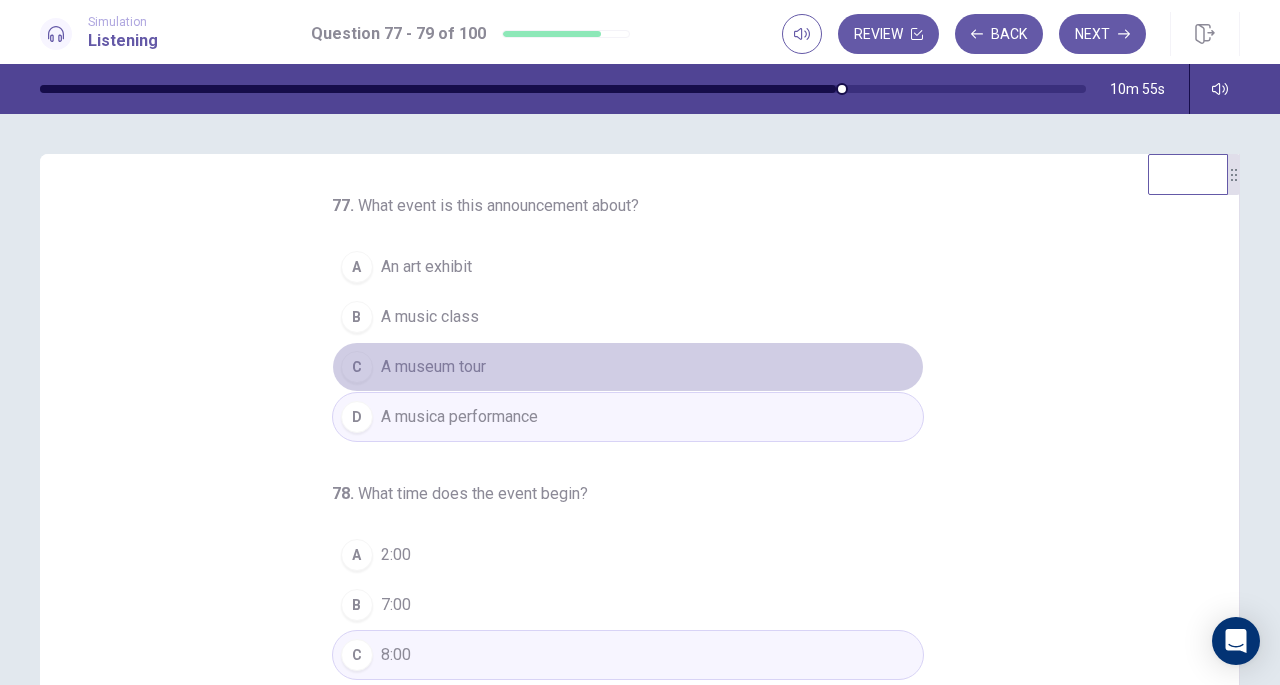 click on "C" at bounding box center [357, 367] 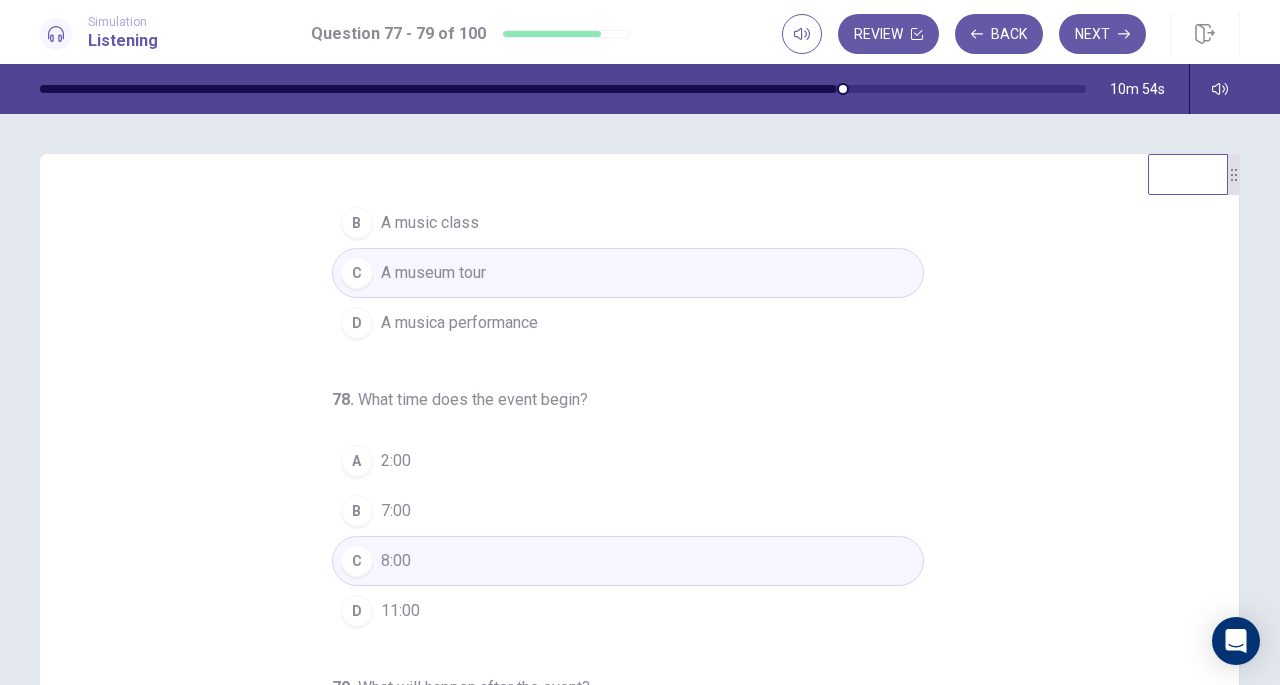 scroll, scrollTop: 200, scrollLeft: 0, axis: vertical 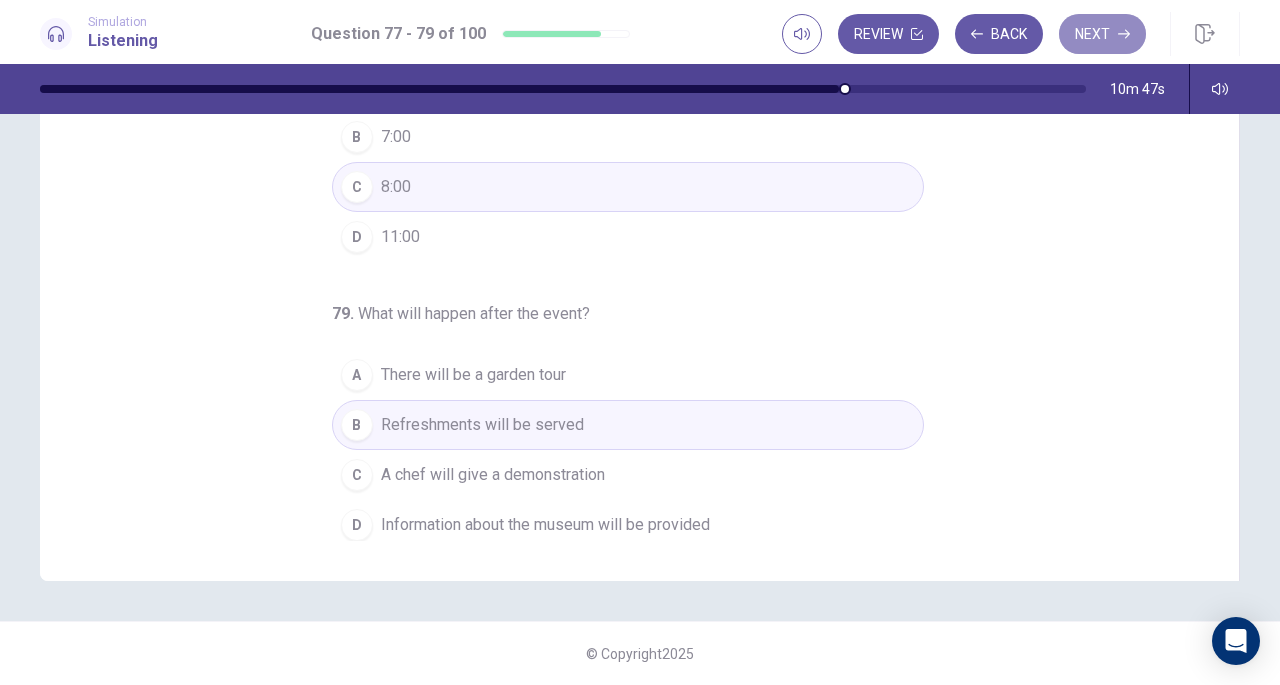 click on "Next" at bounding box center [1102, 34] 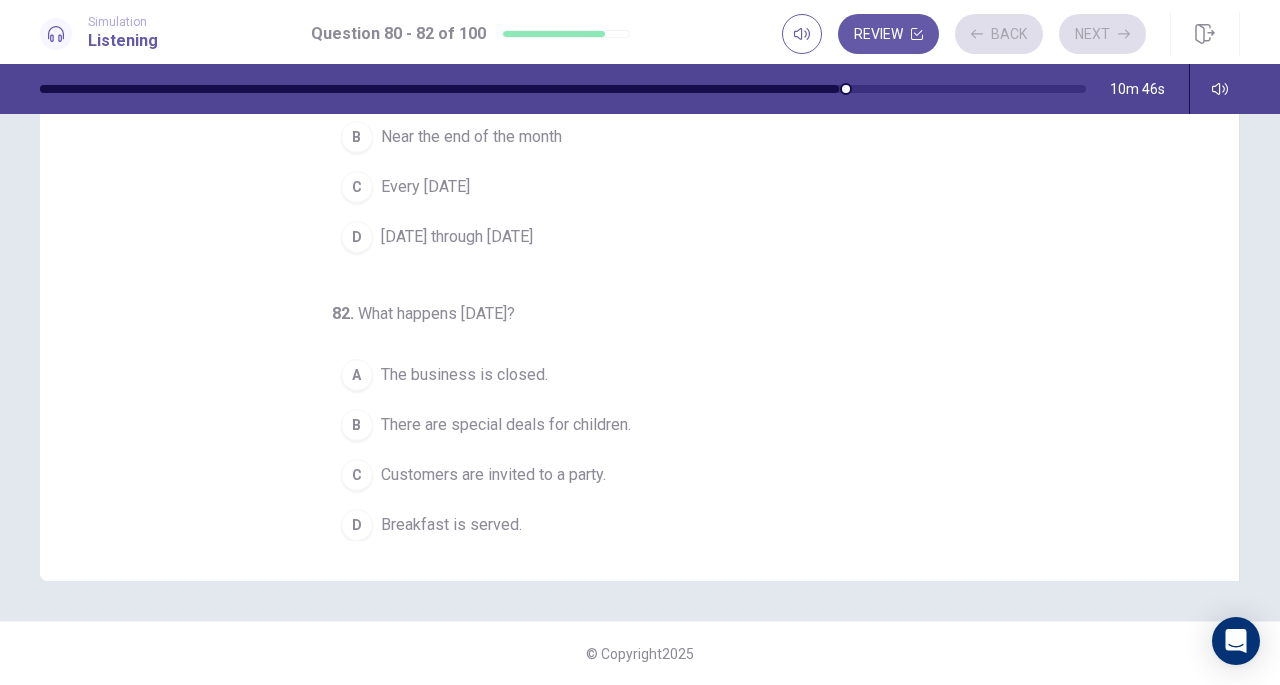 scroll, scrollTop: 0, scrollLeft: 0, axis: both 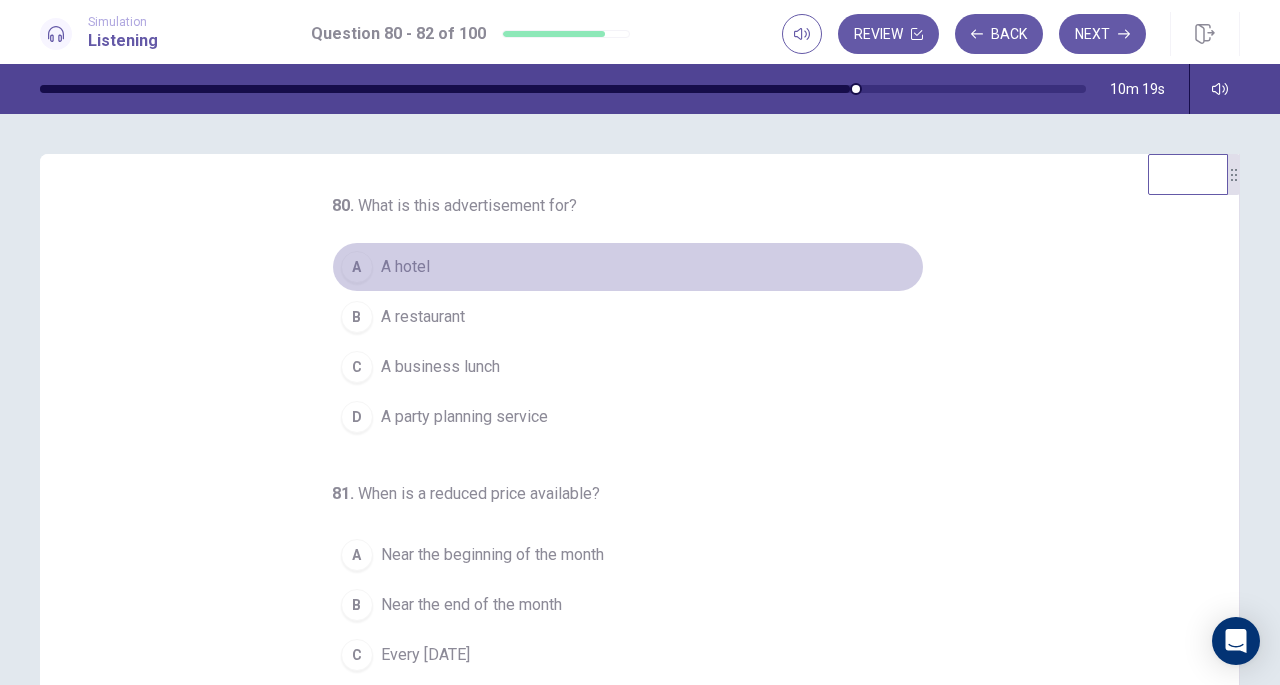 click on "A" at bounding box center (357, 267) 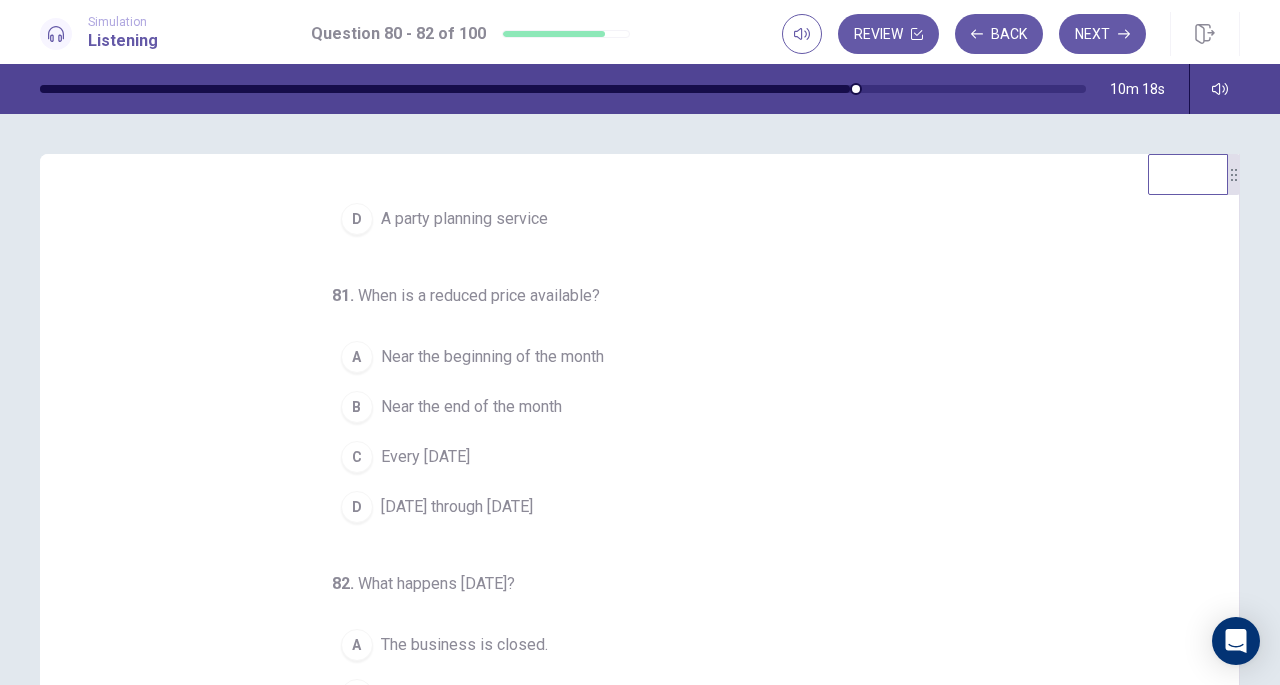 scroll, scrollTop: 200, scrollLeft: 0, axis: vertical 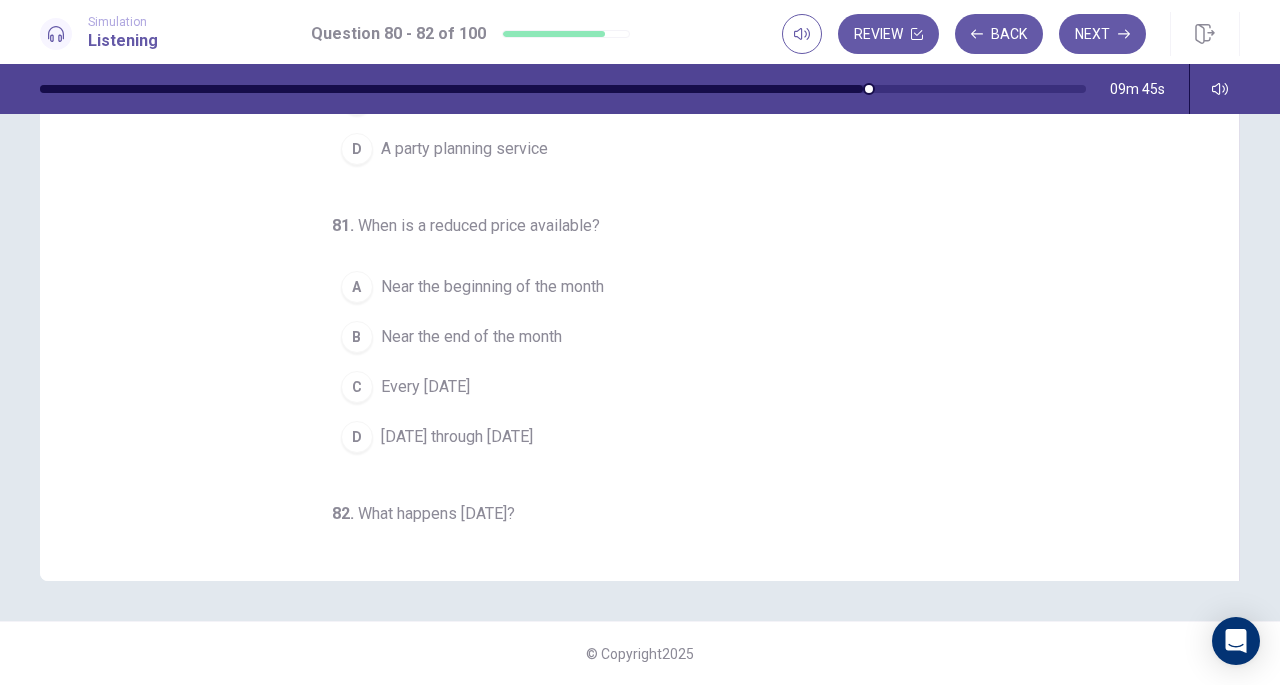click on "Near the beginning of the month" at bounding box center [492, 287] 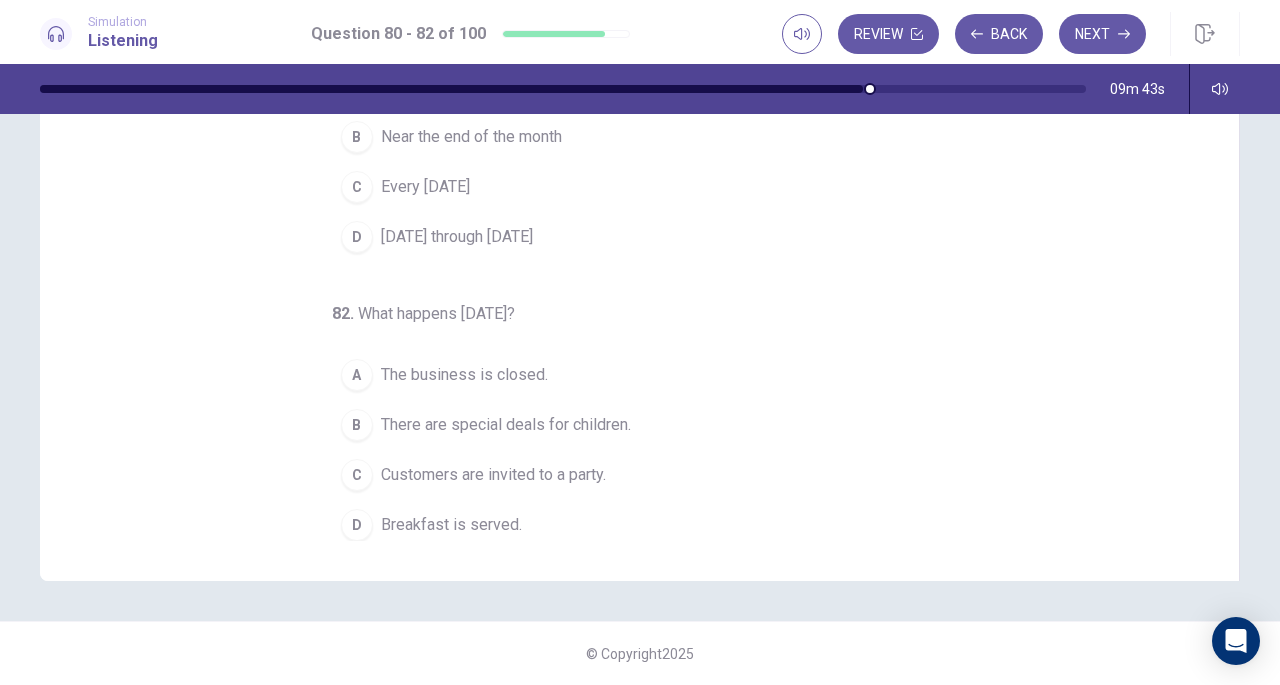 scroll, scrollTop: 200, scrollLeft: 0, axis: vertical 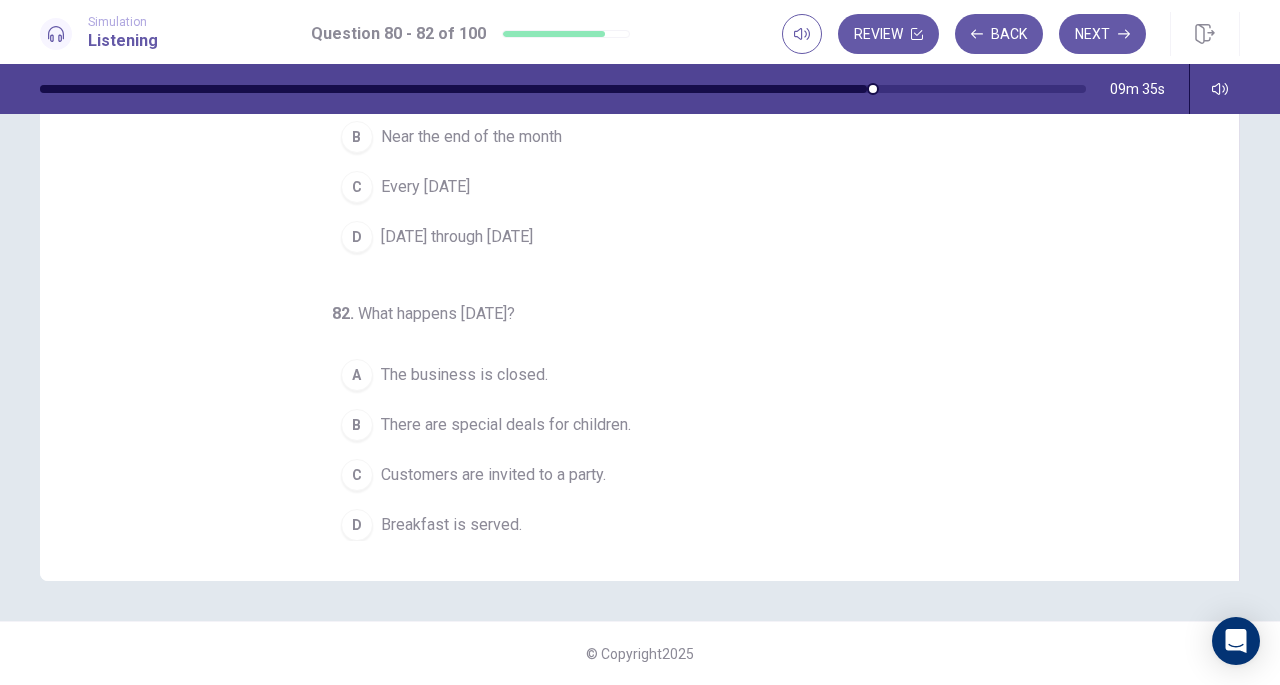 click on "Breakfast is served." at bounding box center [451, 525] 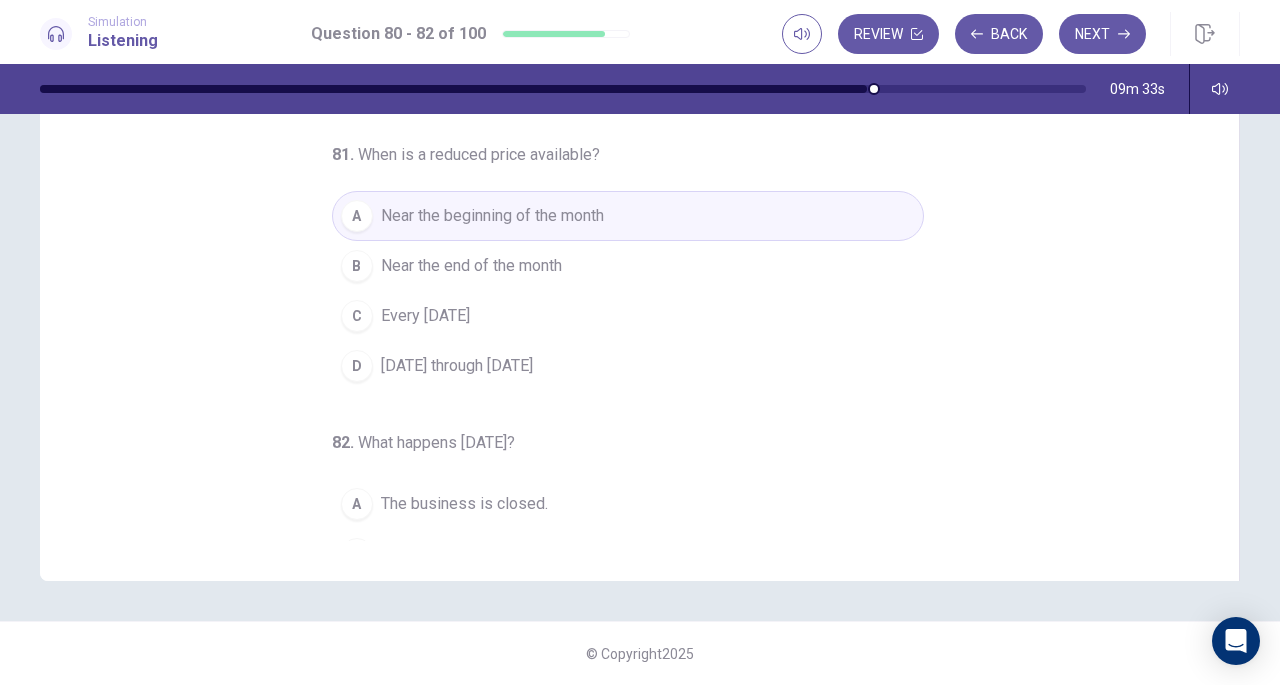 scroll, scrollTop: 0, scrollLeft: 0, axis: both 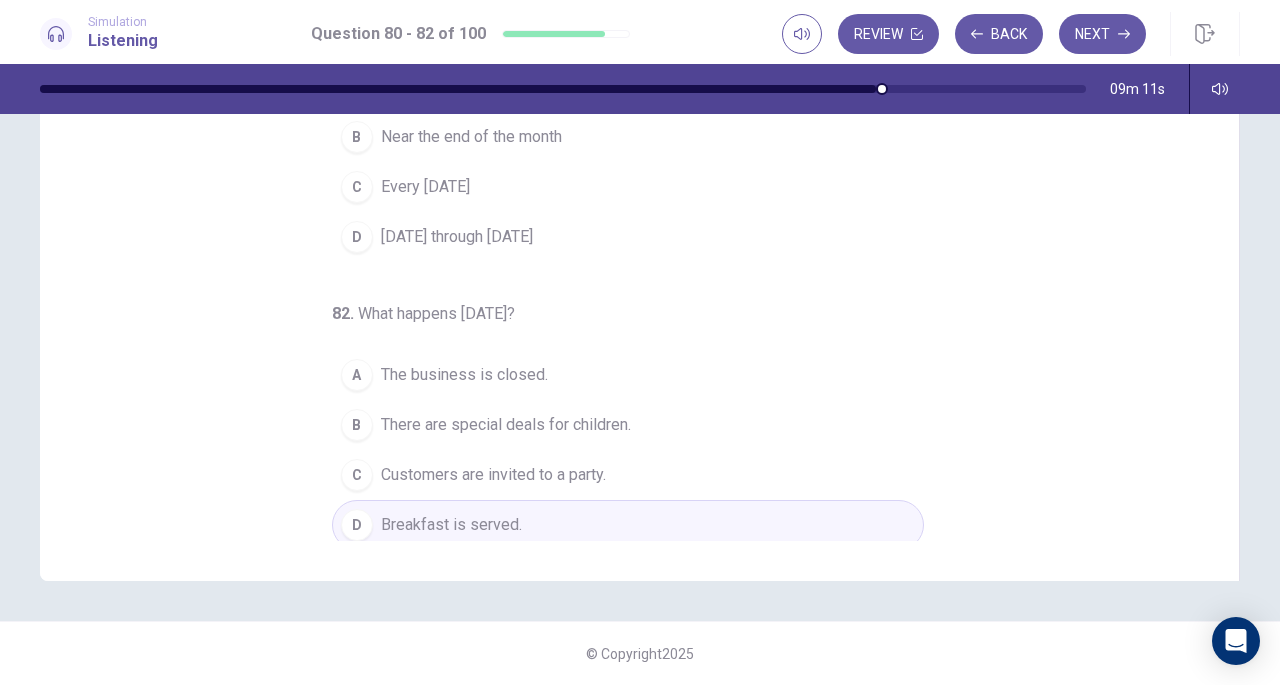 click on "Next" at bounding box center (1102, 34) 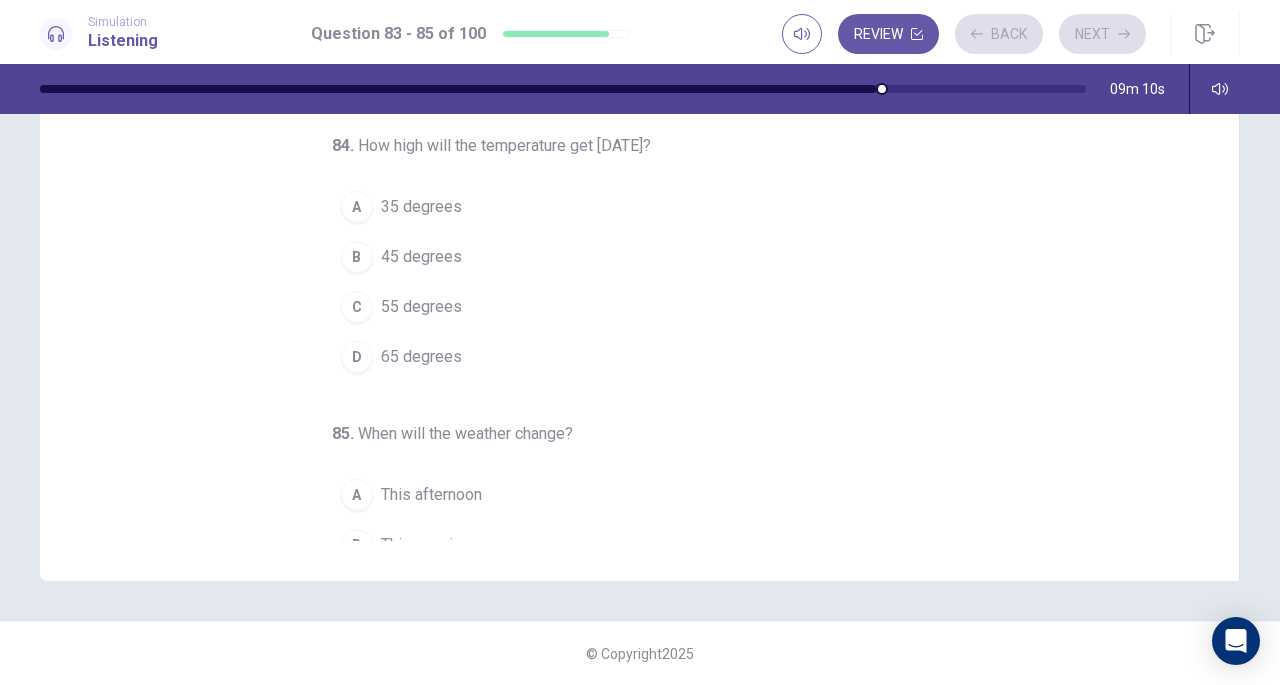 scroll, scrollTop: 0, scrollLeft: 0, axis: both 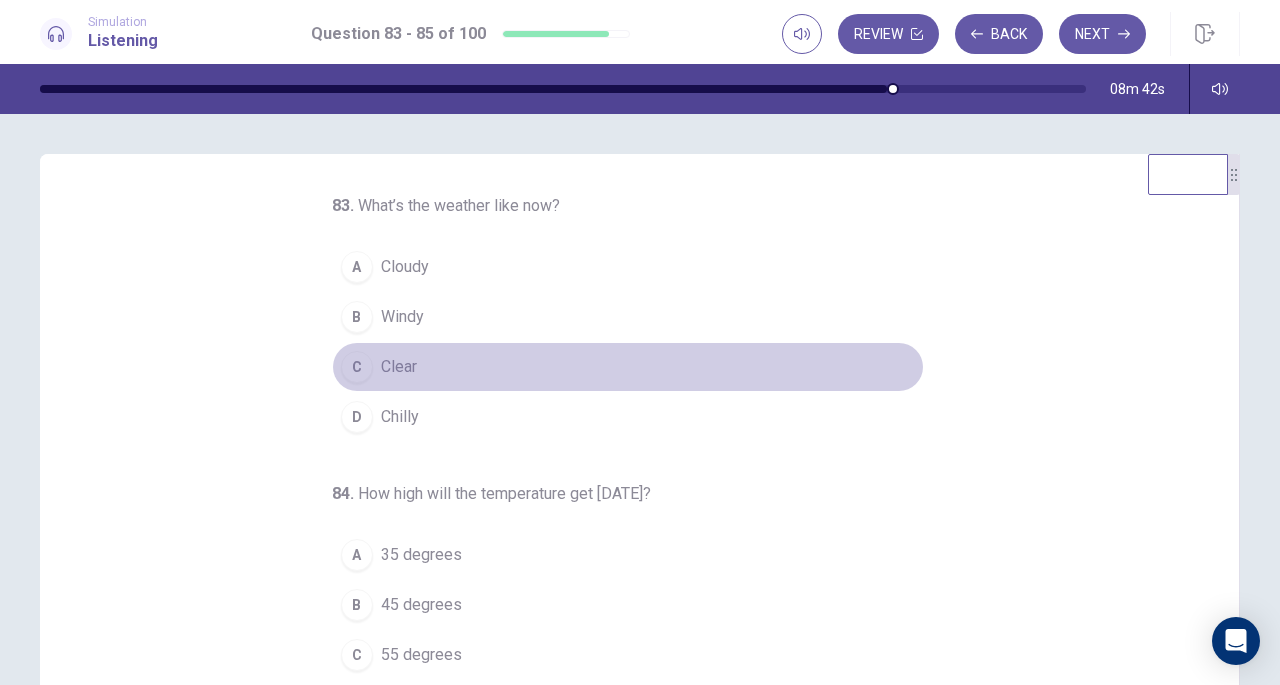 click on "Clear" at bounding box center (399, 367) 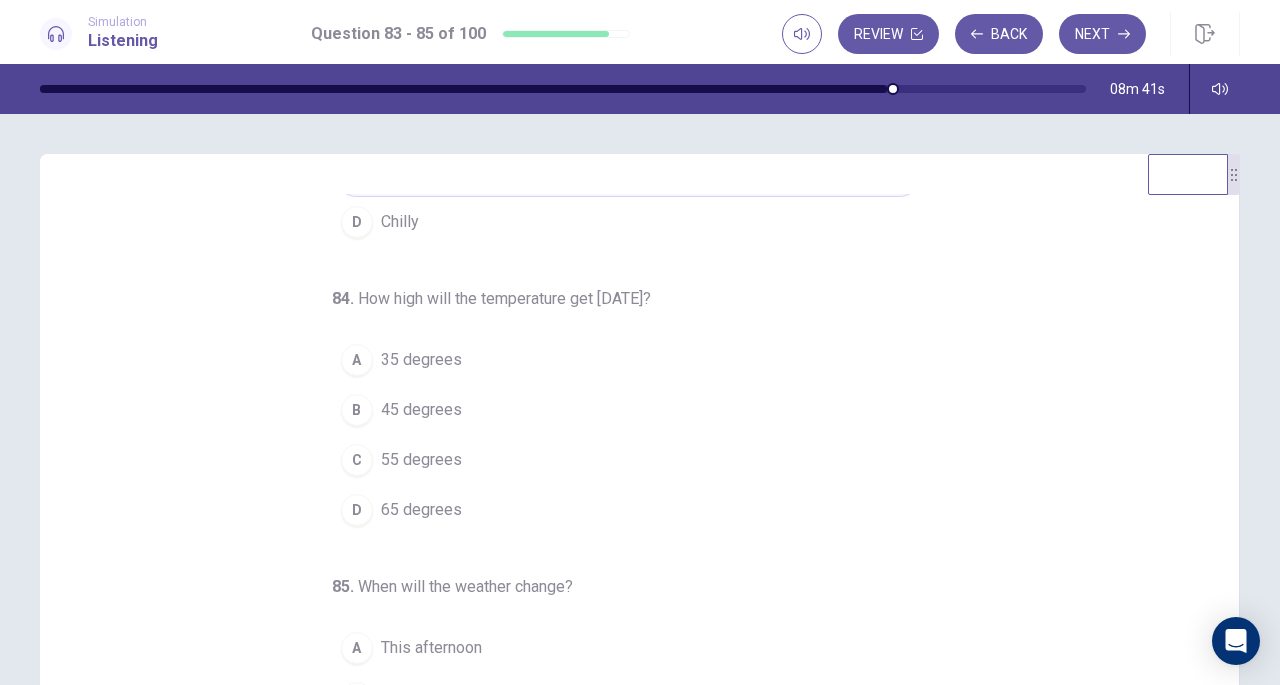 scroll, scrollTop: 200, scrollLeft: 0, axis: vertical 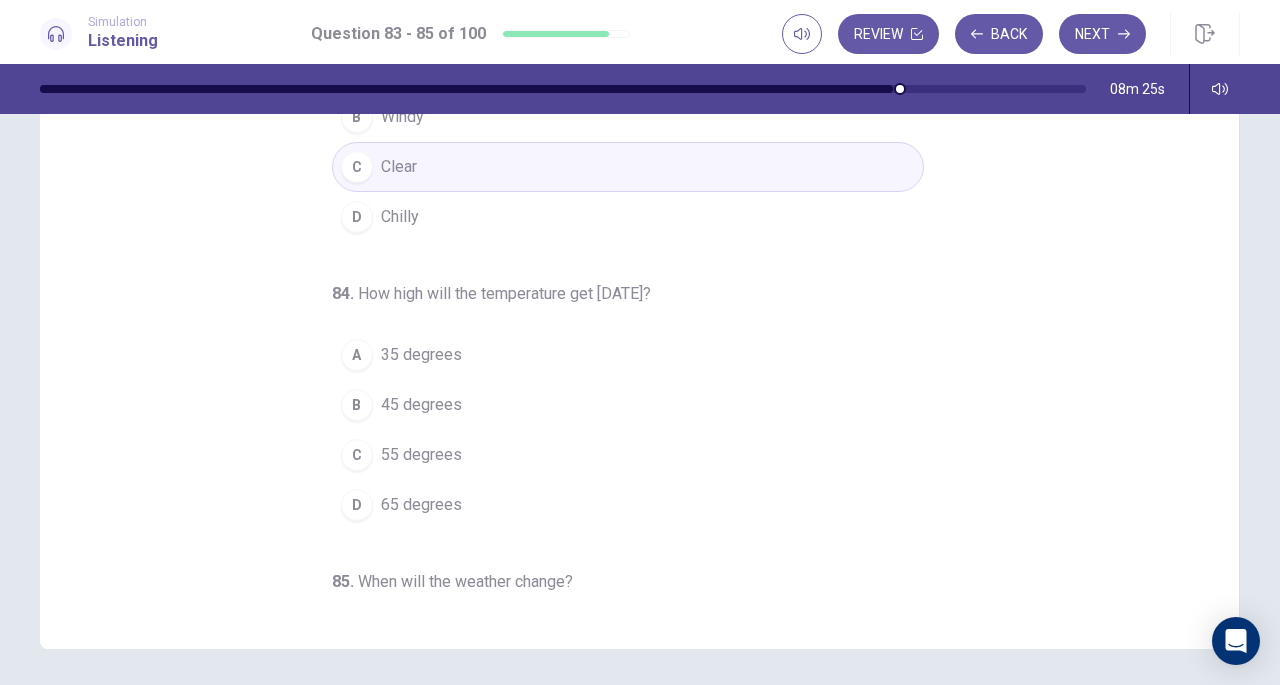 click on "C" at bounding box center (357, 455) 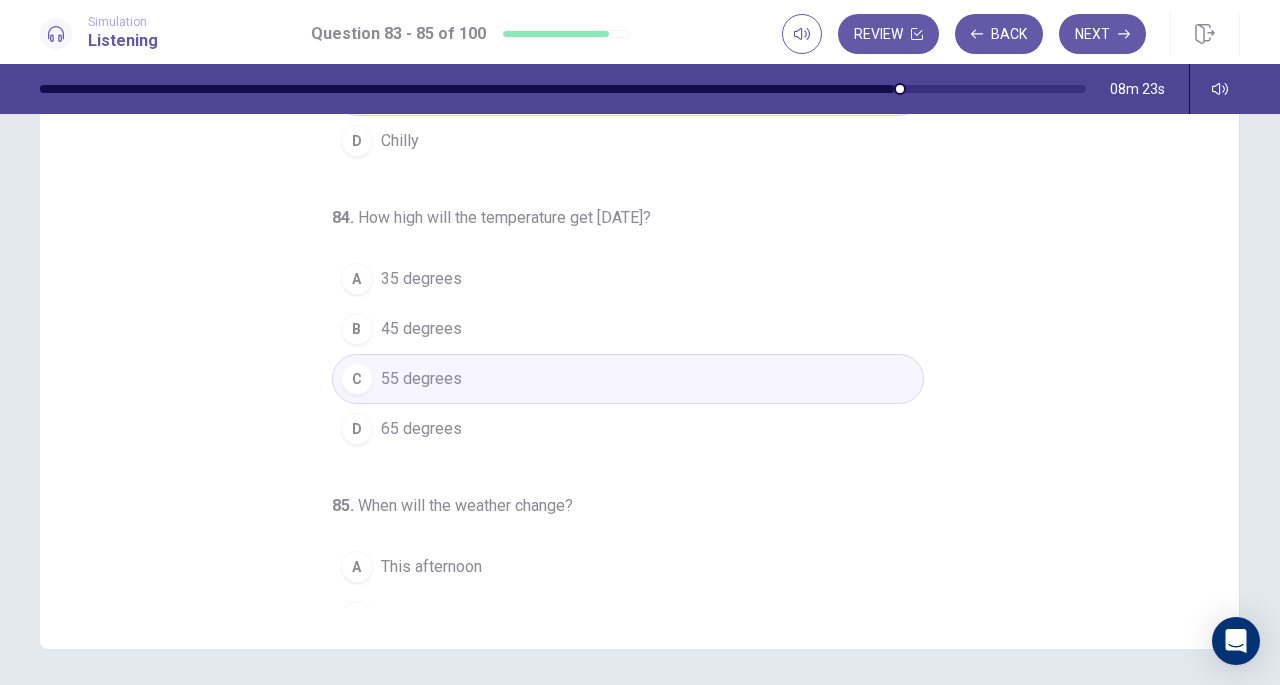 scroll, scrollTop: 200, scrollLeft: 0, axis: vertical 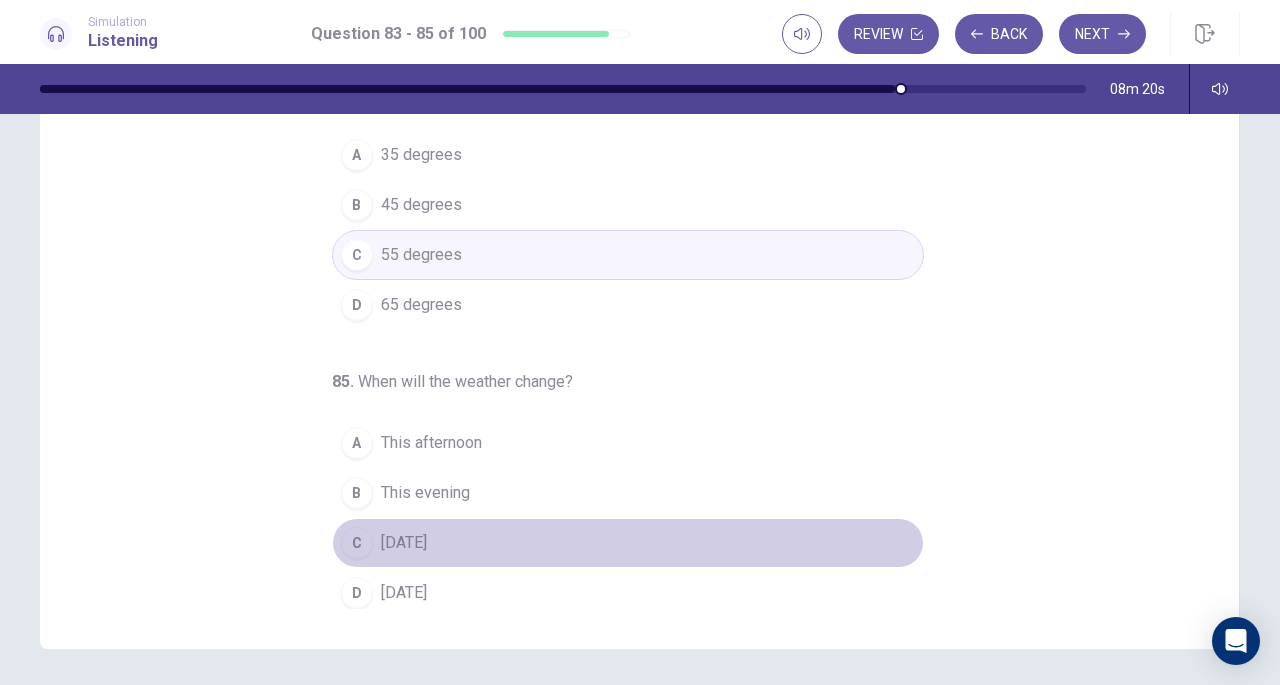 click on "C" at bounding box center (357, 543) 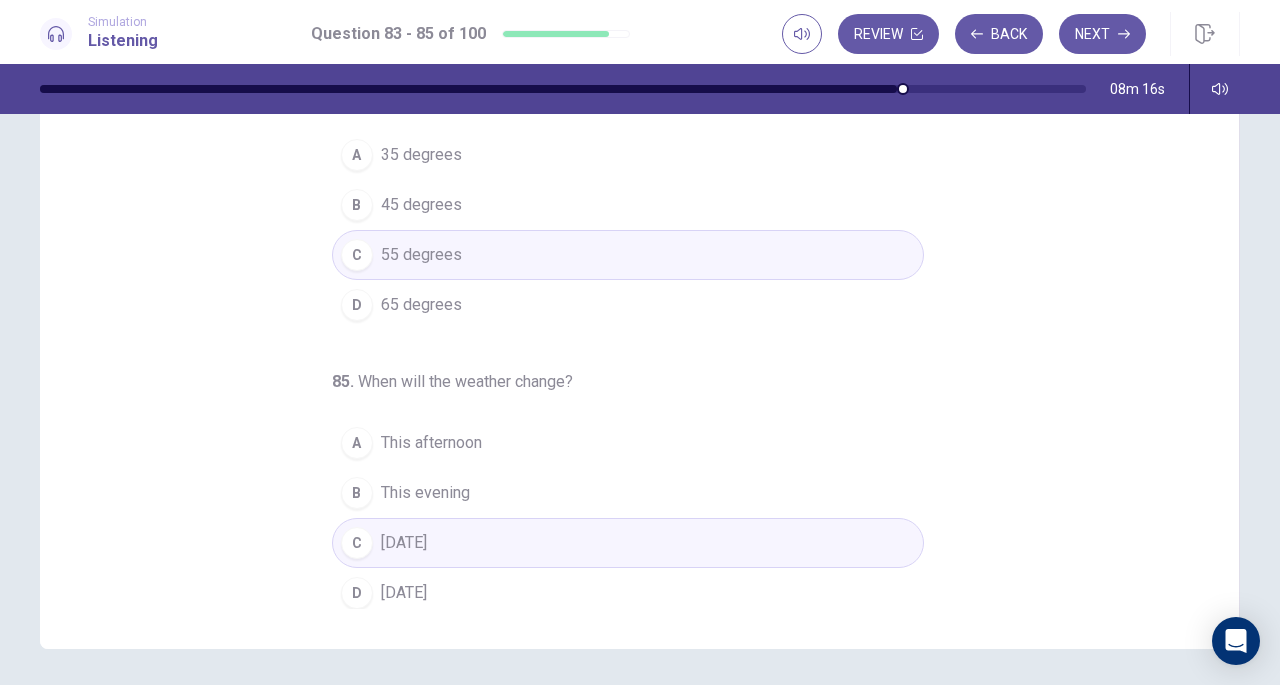 click 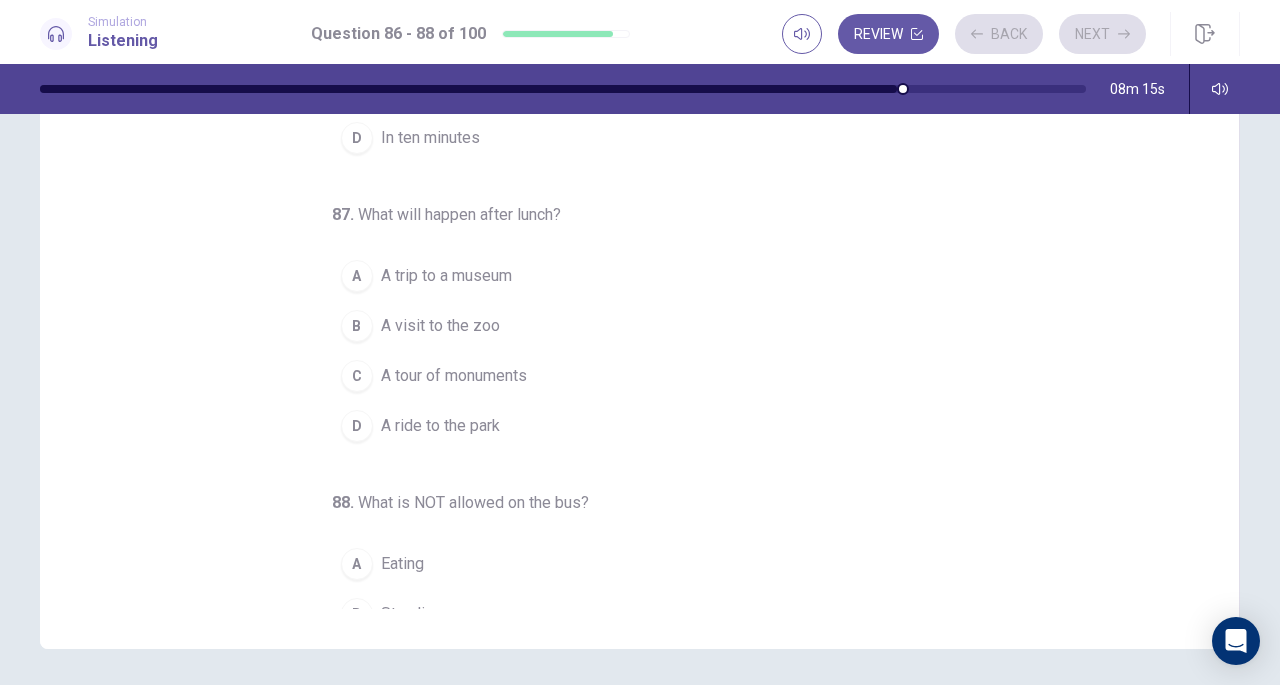 scroll, scrollTop: 0, scrollLeft: 0, axis: both 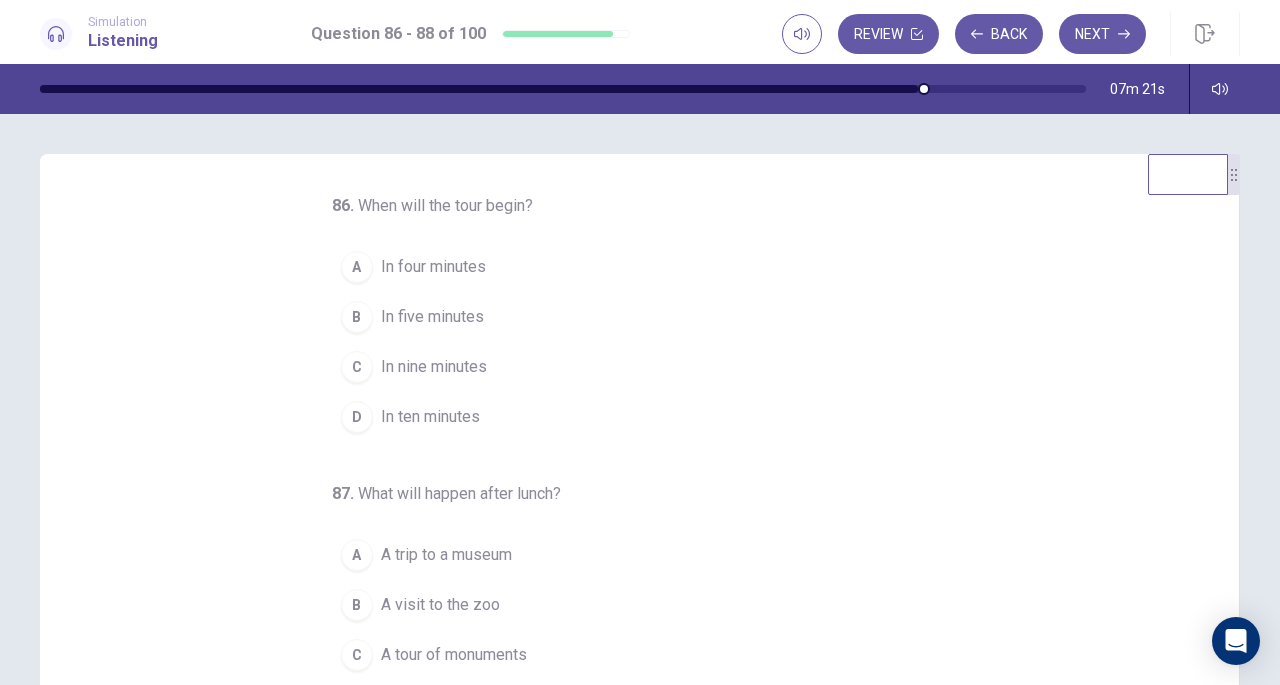 click on "D" at bounding box center (357, 417) 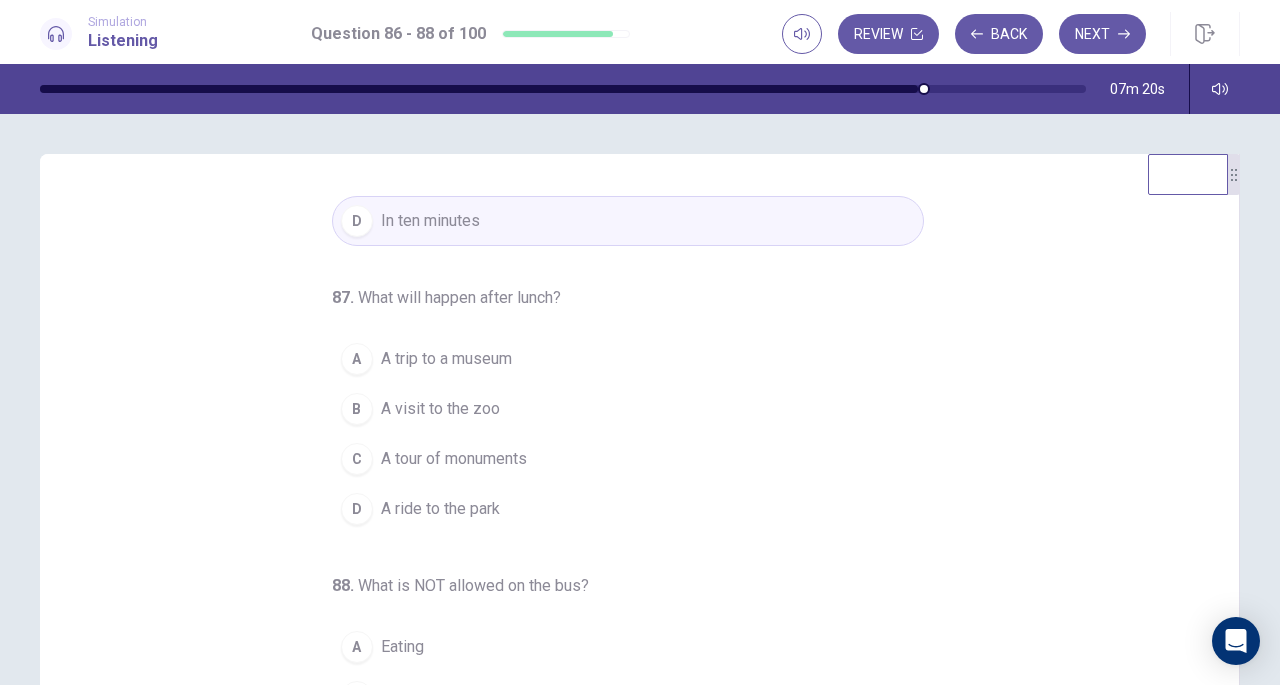 scroll, scrollTop: 200, scrollLeft: 0, axis: vertical 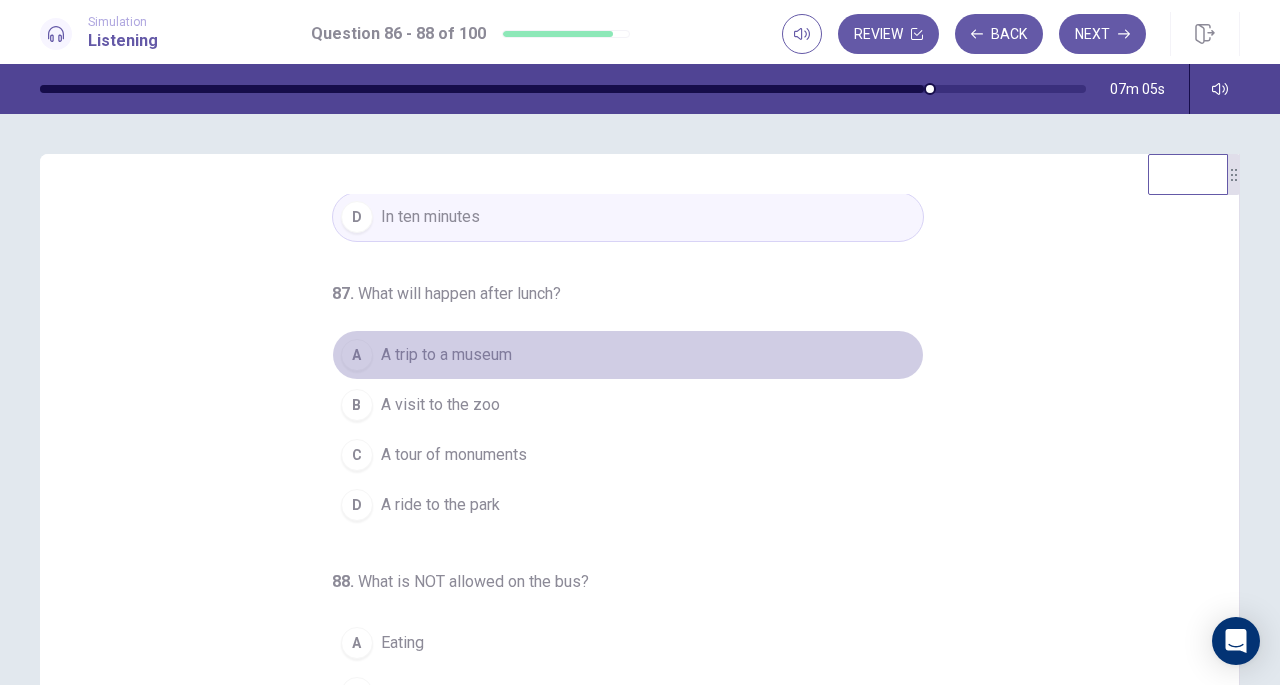 click on "A" at bounding box center (357, 355) 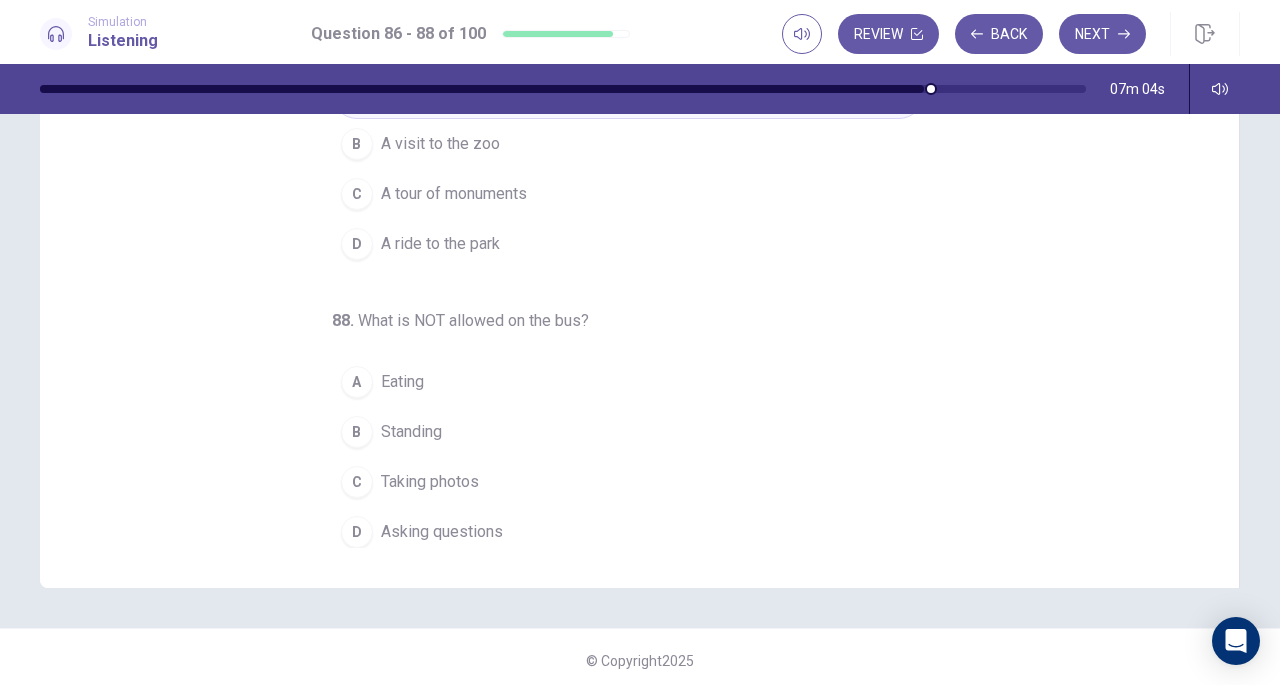 scroll, scrollTop: 268, scrollLeft: 0, axis: vertical 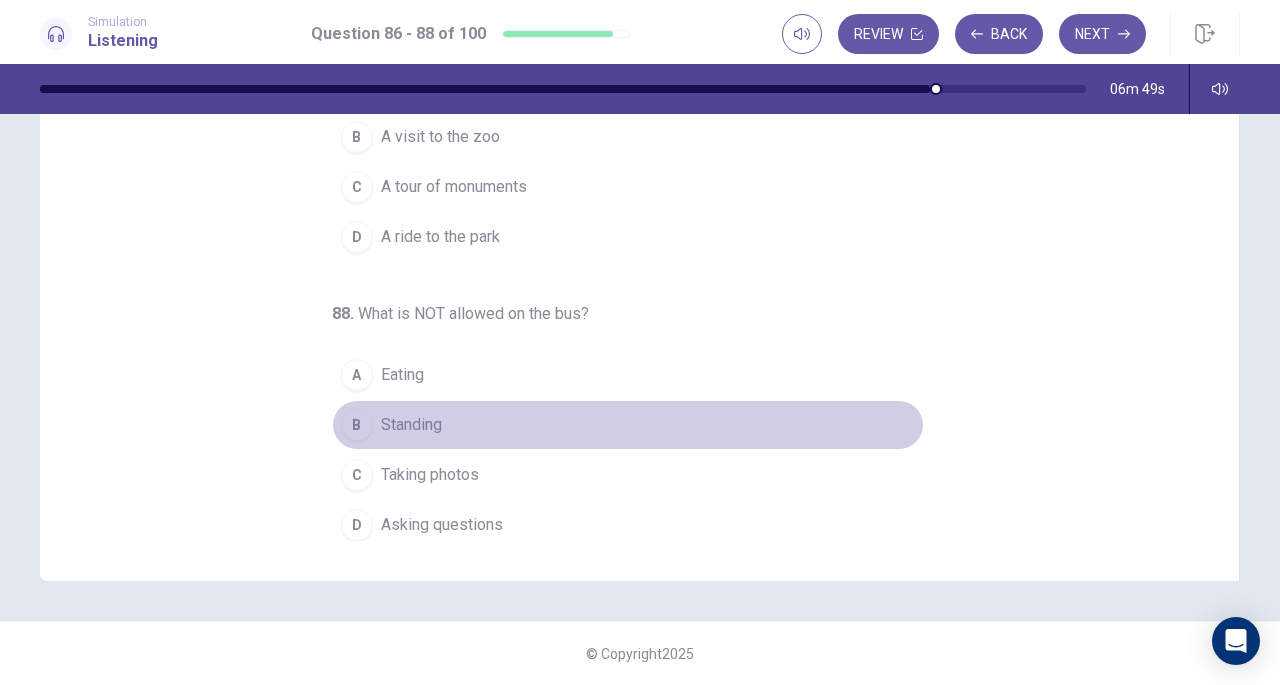 click on "B" at bounding box center [357, 425] 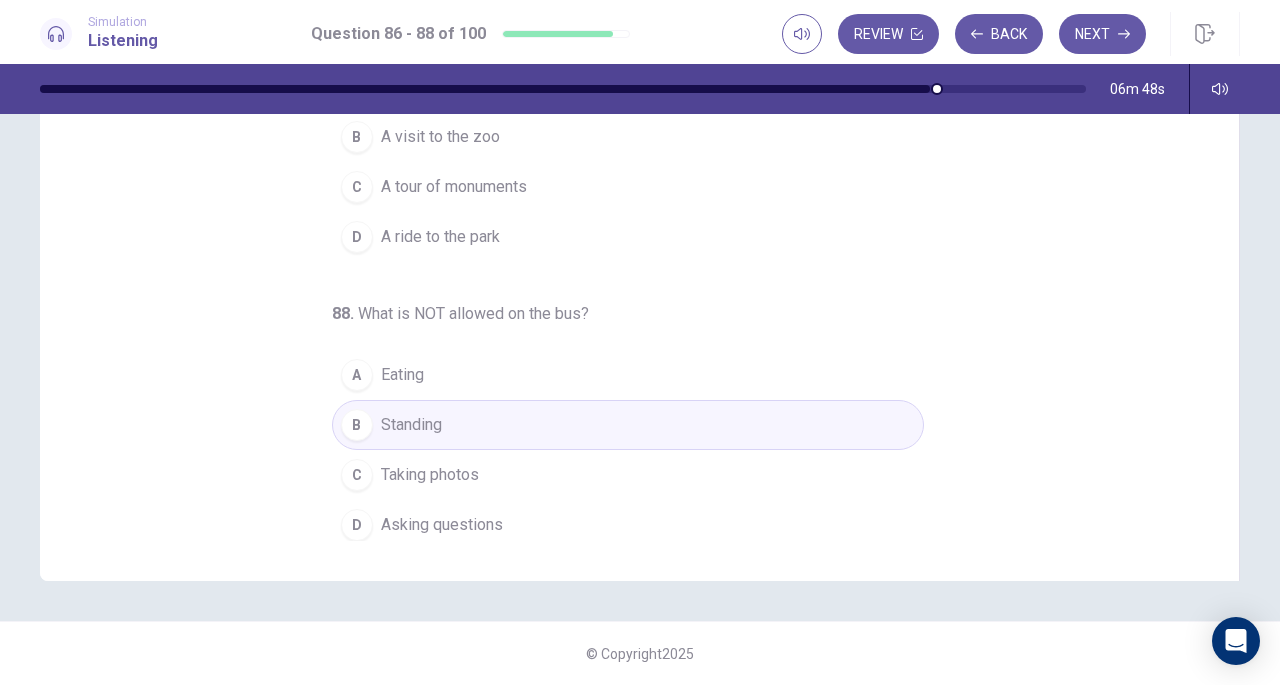 click on "Next" at bounding box center (1102, 34) 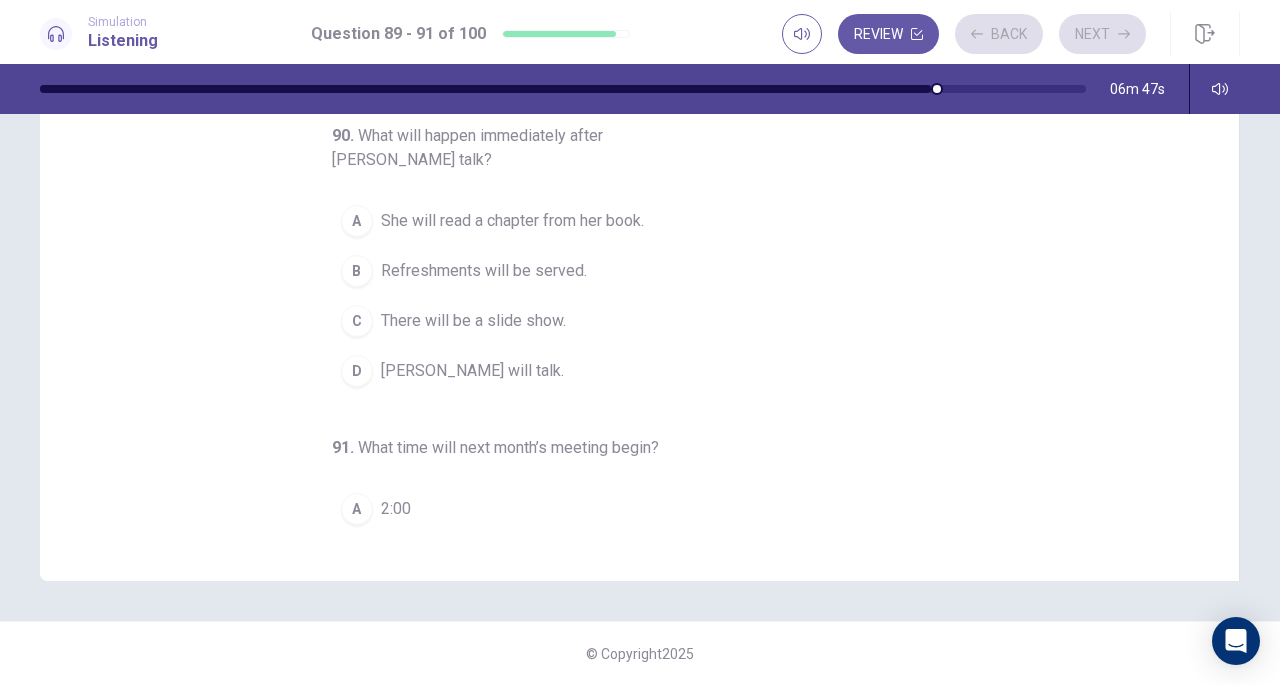 scroll, scrollTop: 0, scrollLeft: 0, axis: both 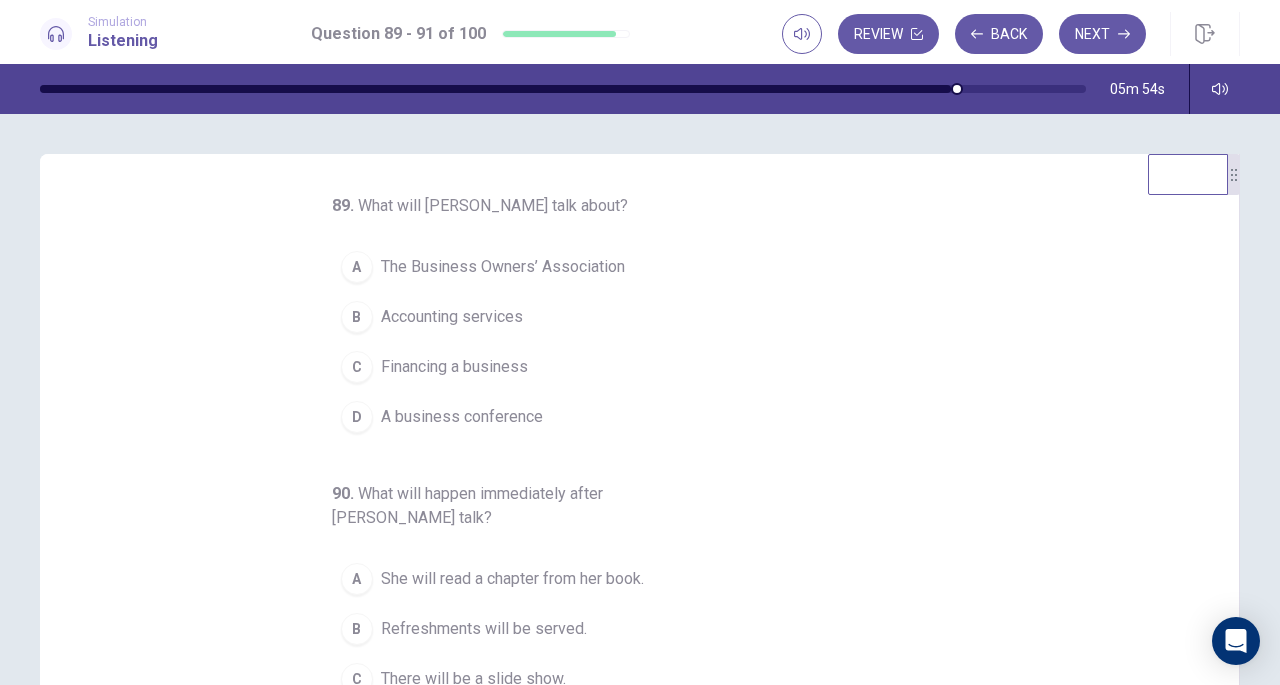 click on "A" at bounding box center (357, 267) 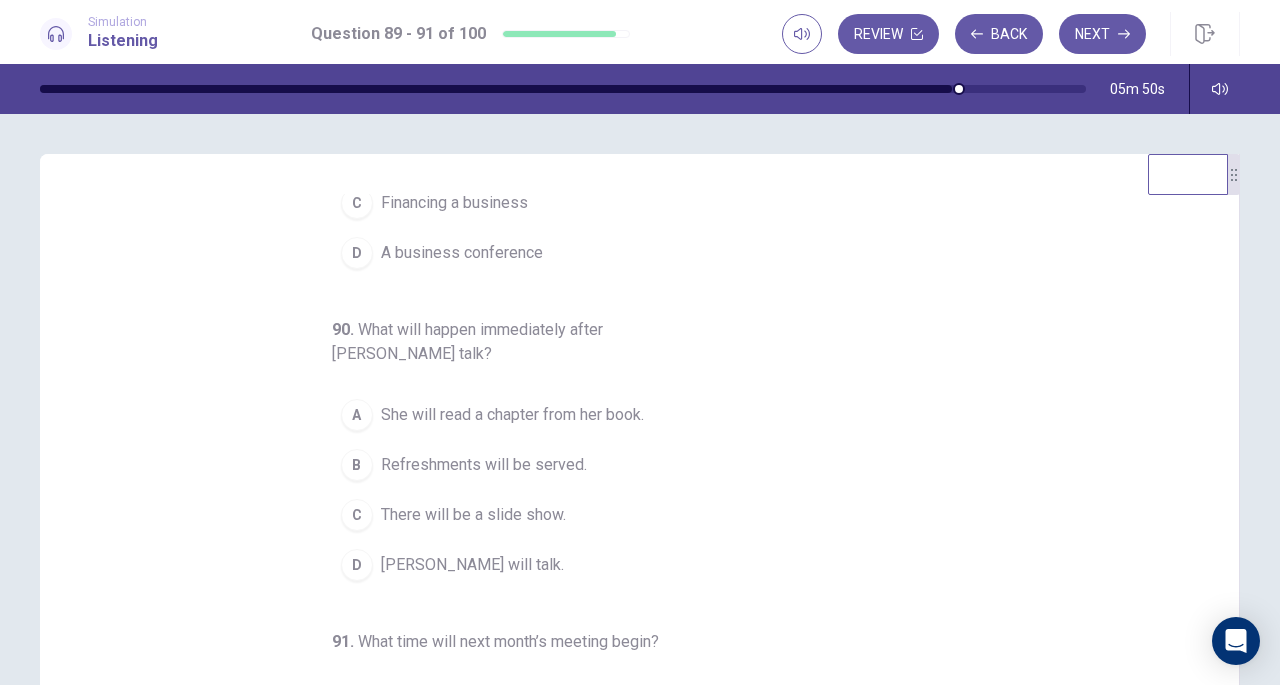 scroll, scrollTop: 200, scrollLeft: 0, axis: vertical 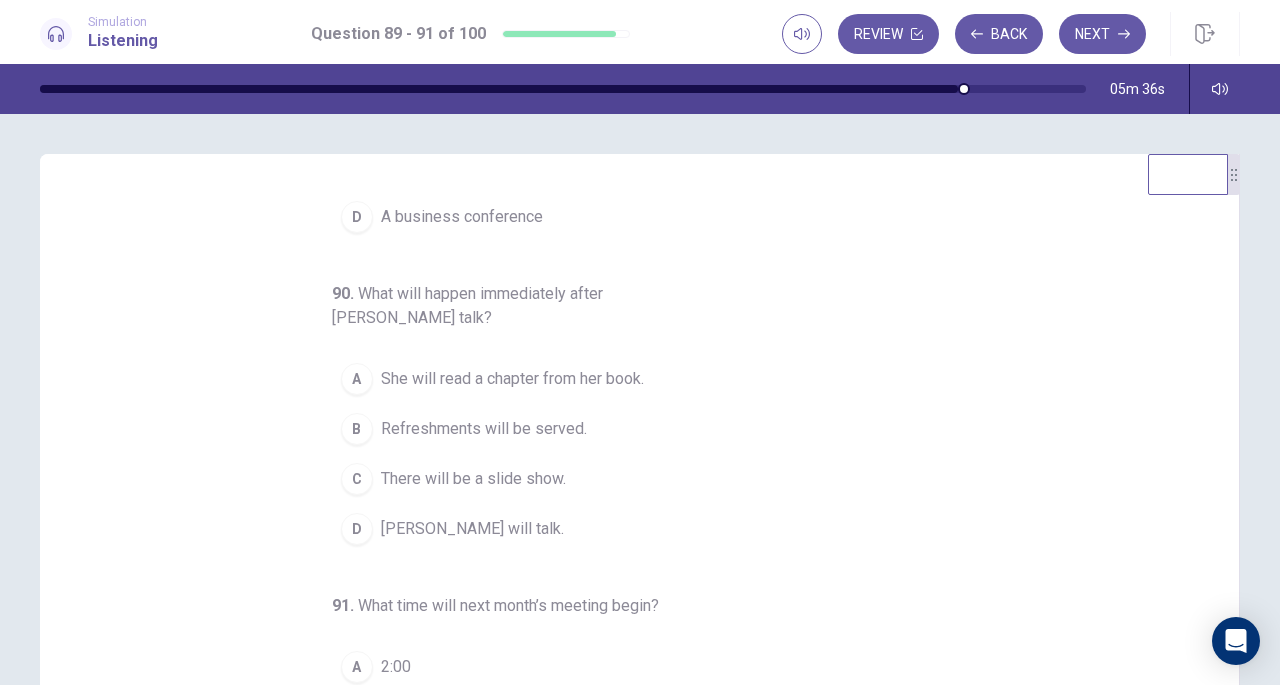 click on "B" at bounding box center [357, 429] 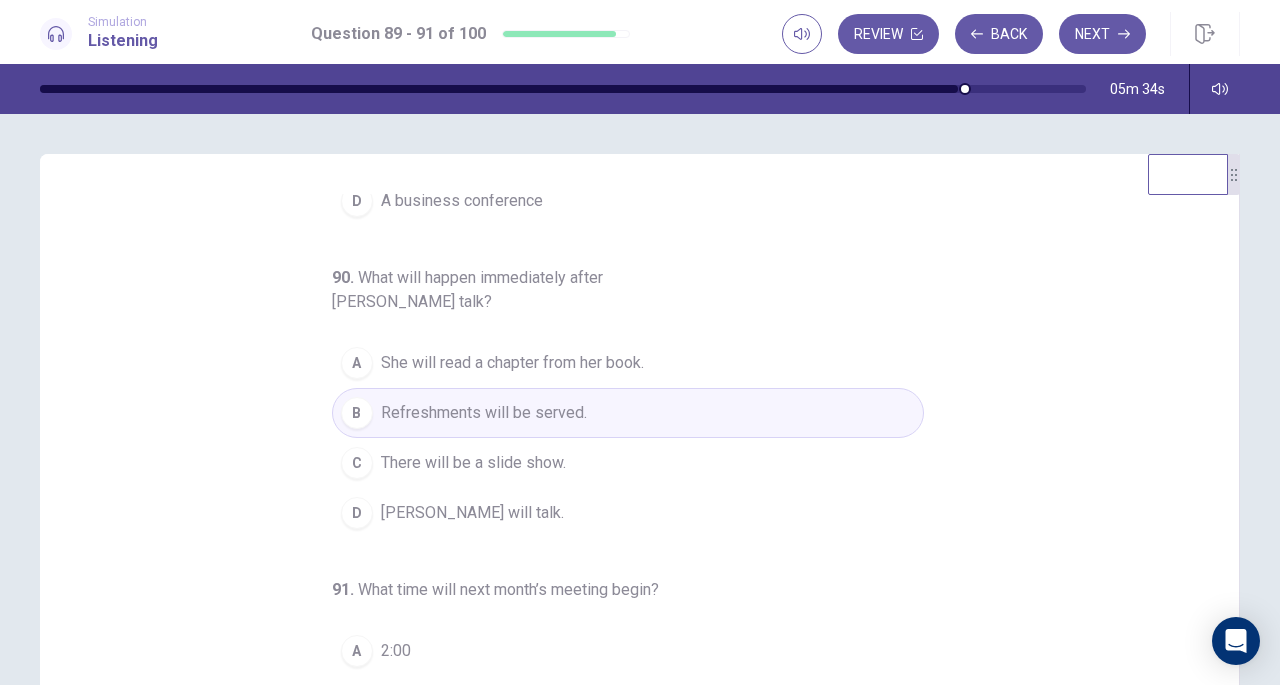 scroll, scrollTop: 224, scrollLeft: 0, axis: vertical 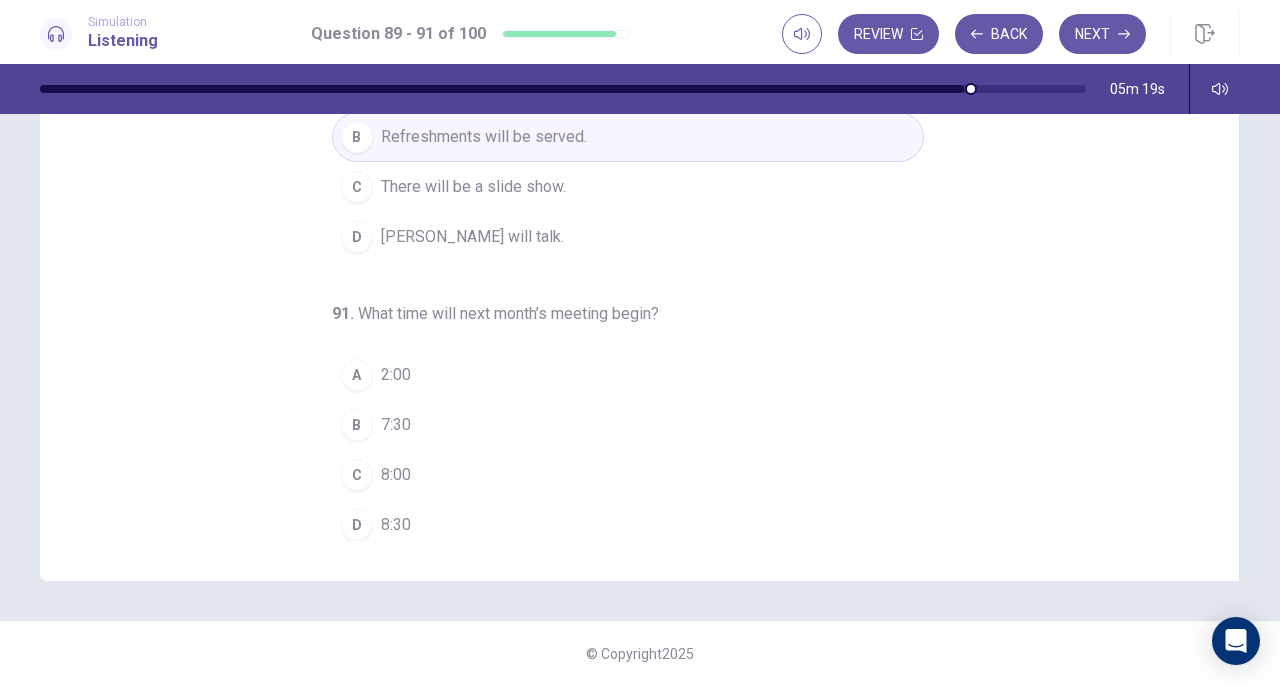 click on "B" at bounding box center [357, 425] 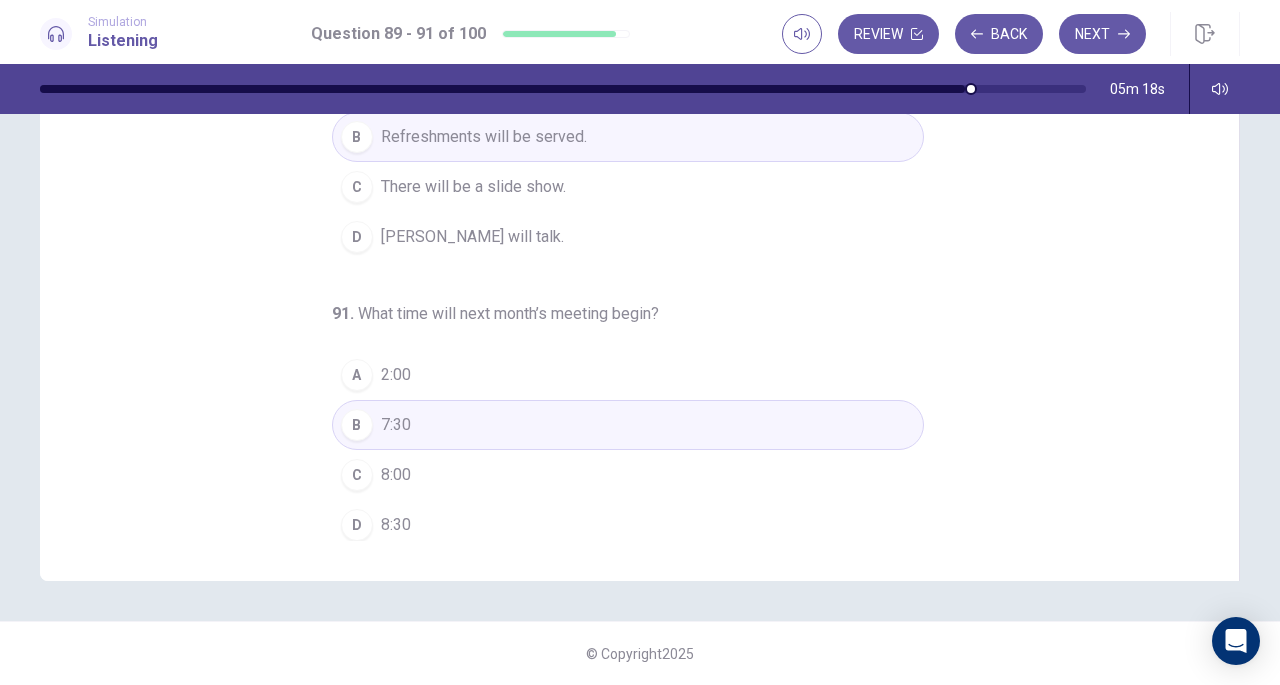 click on "Next" at bounding box center (1102, 34) 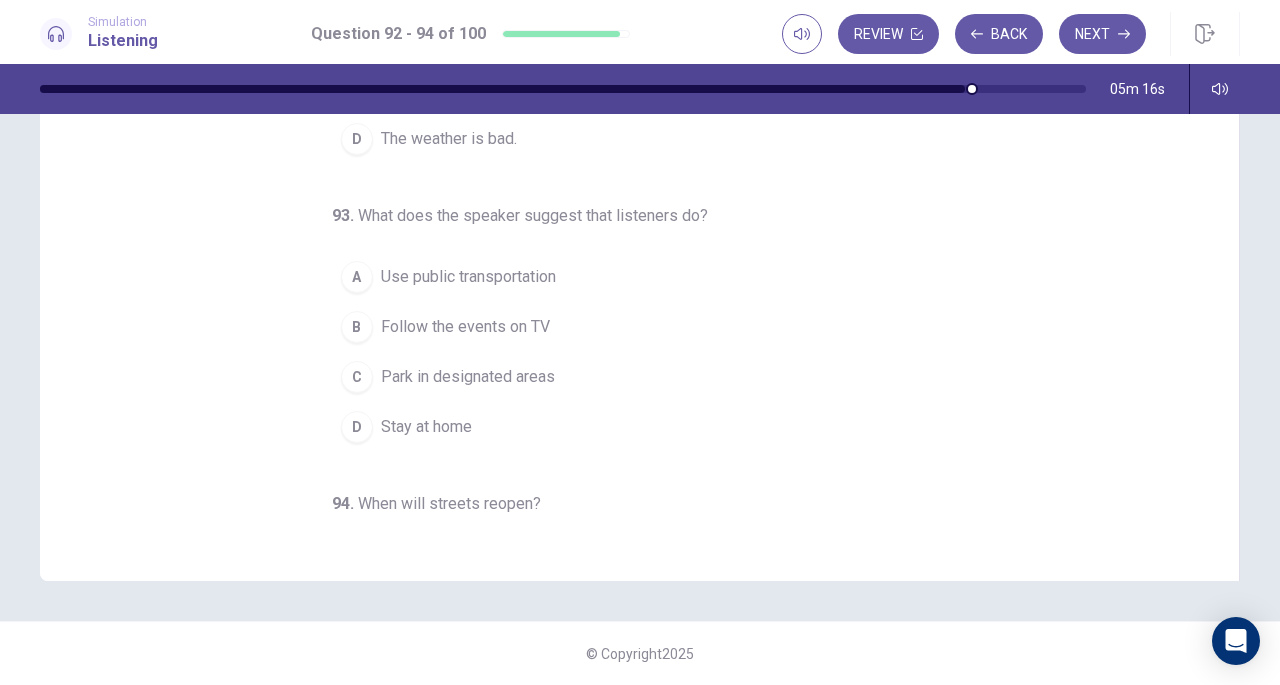 scroll, scrollTop: 0, scrollLeft: 0, axis: both 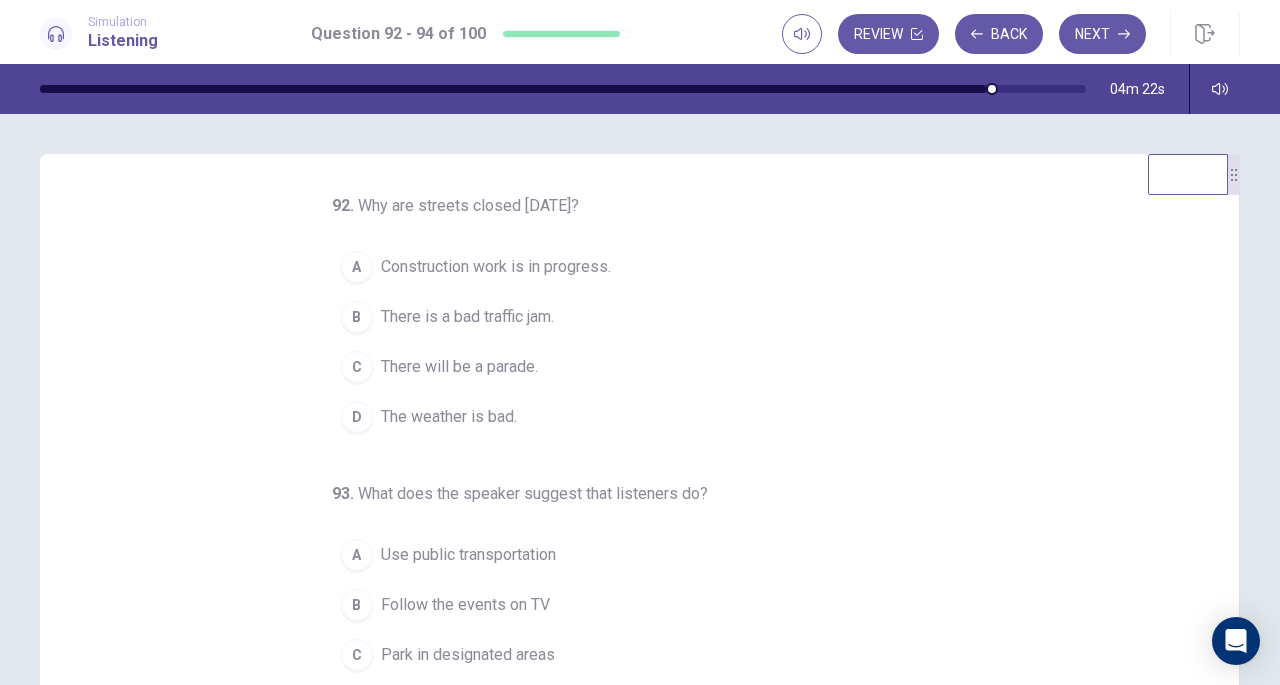 click on "C" at bounding box center [357, 367] 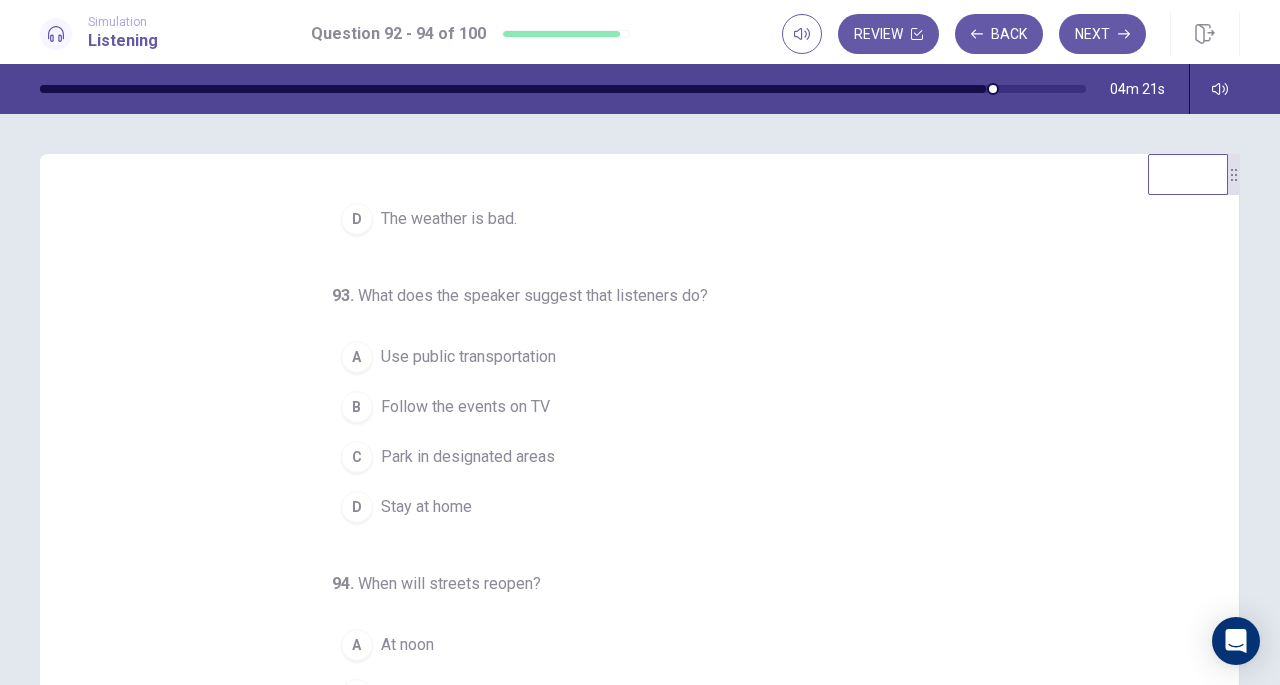 scroll, scrollTop: 200, scrollLeft: 0, axis: vertical 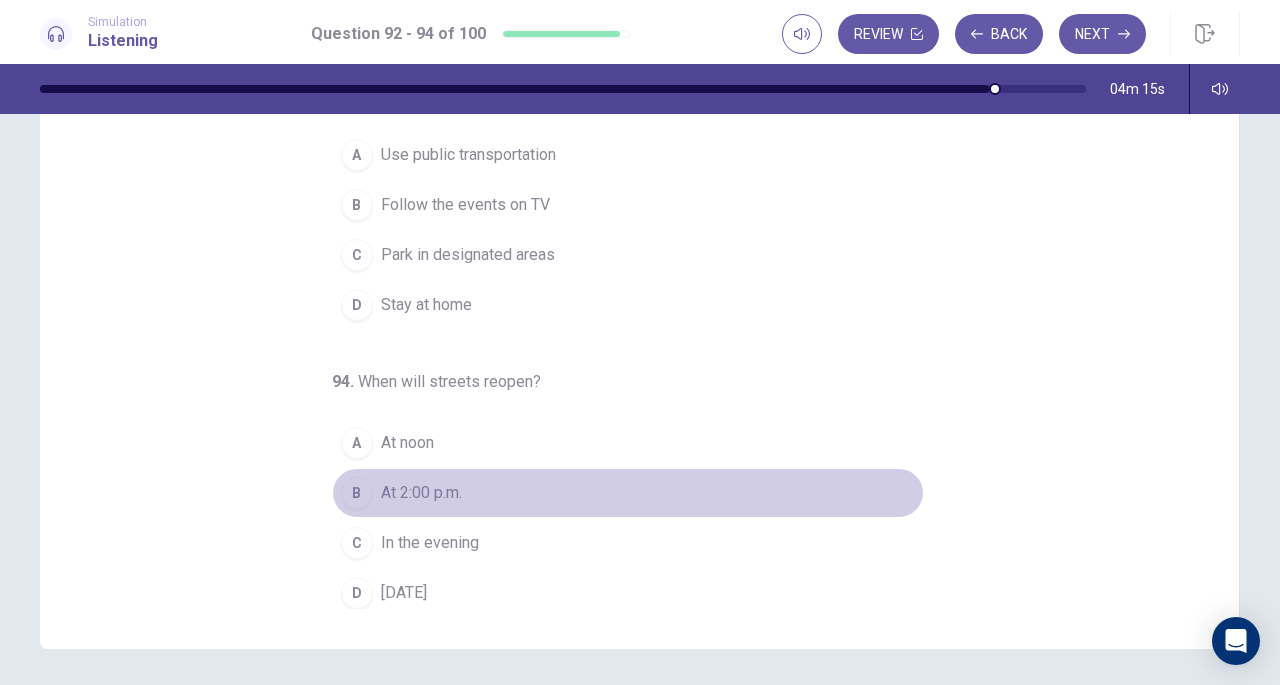 click on "B" at bounding box center (357, 493) 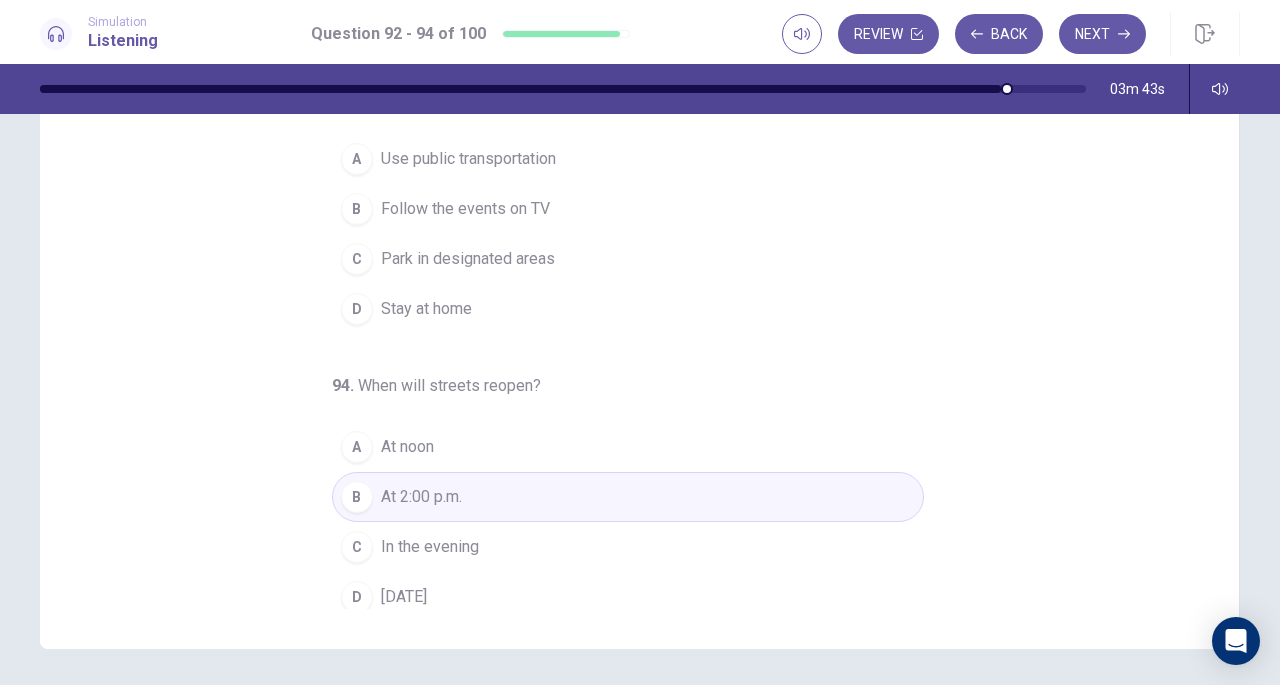 scroll, scrollTop: 200, scrollLeft: 0, axis: vertical 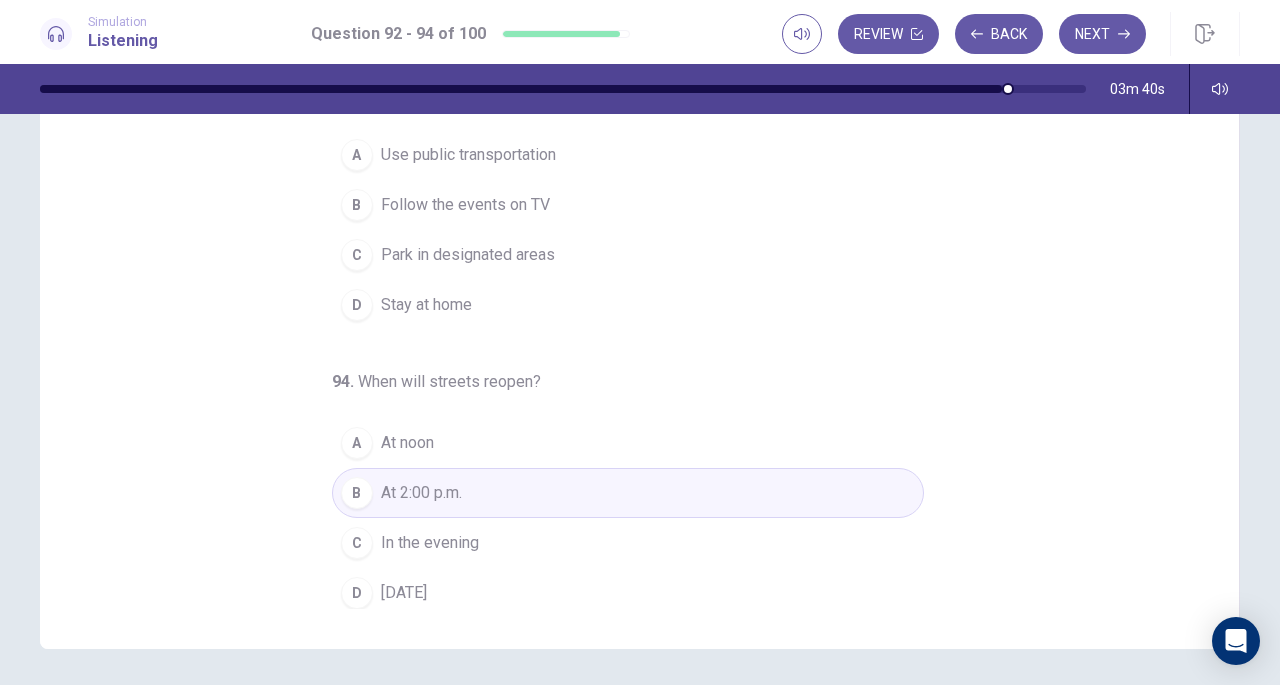 click on "Tomorrow" at bounding box center (404, 593) 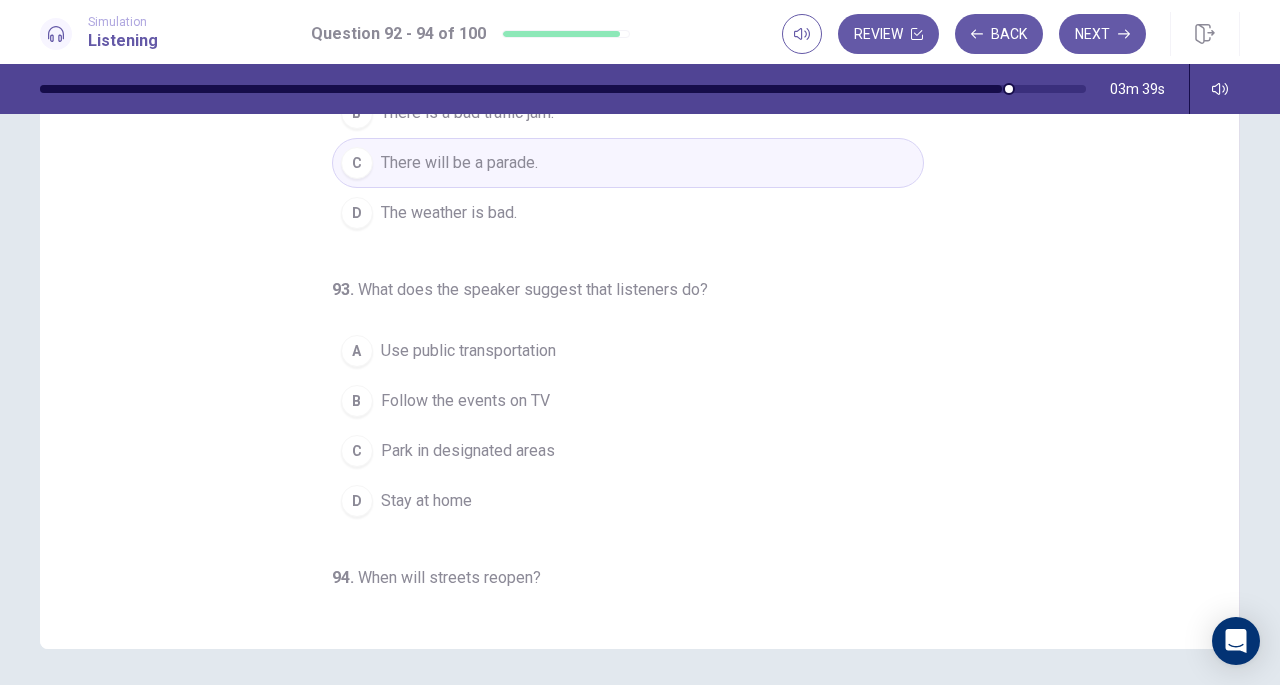 scroll, scrollTop: 0, scrollLeft: 0, axis: both 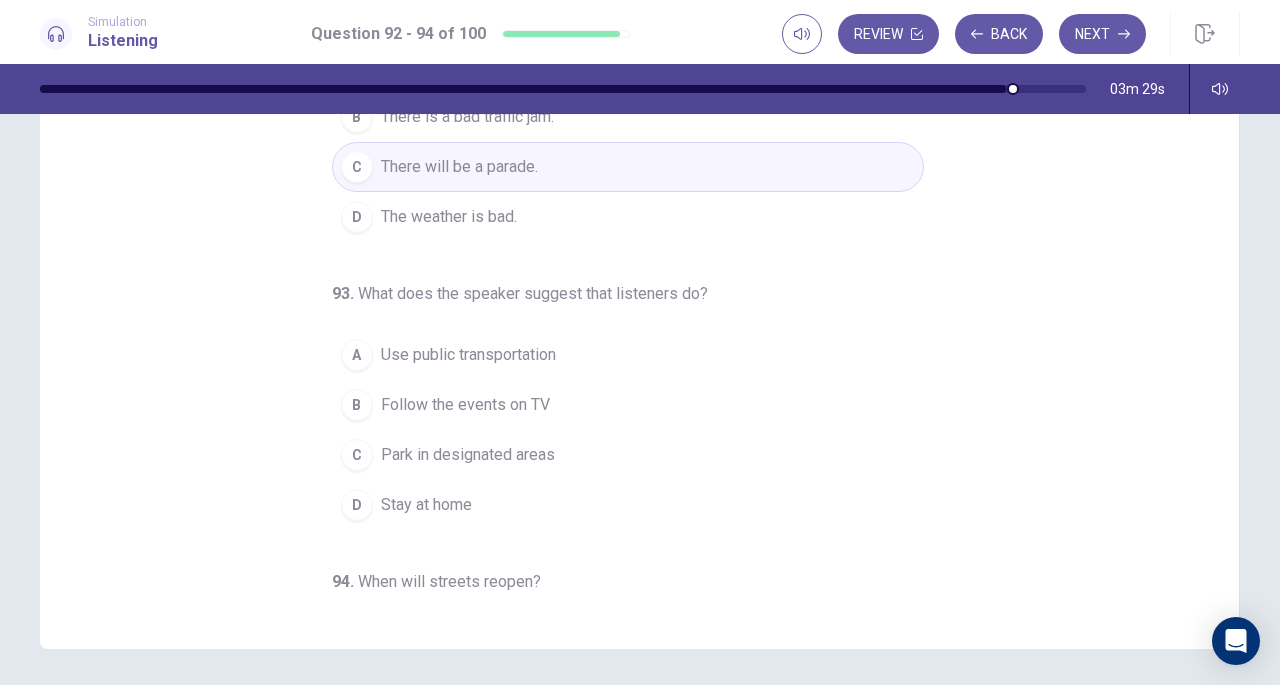 click on "Follow the events on TV" at bounding box center [465, 405] 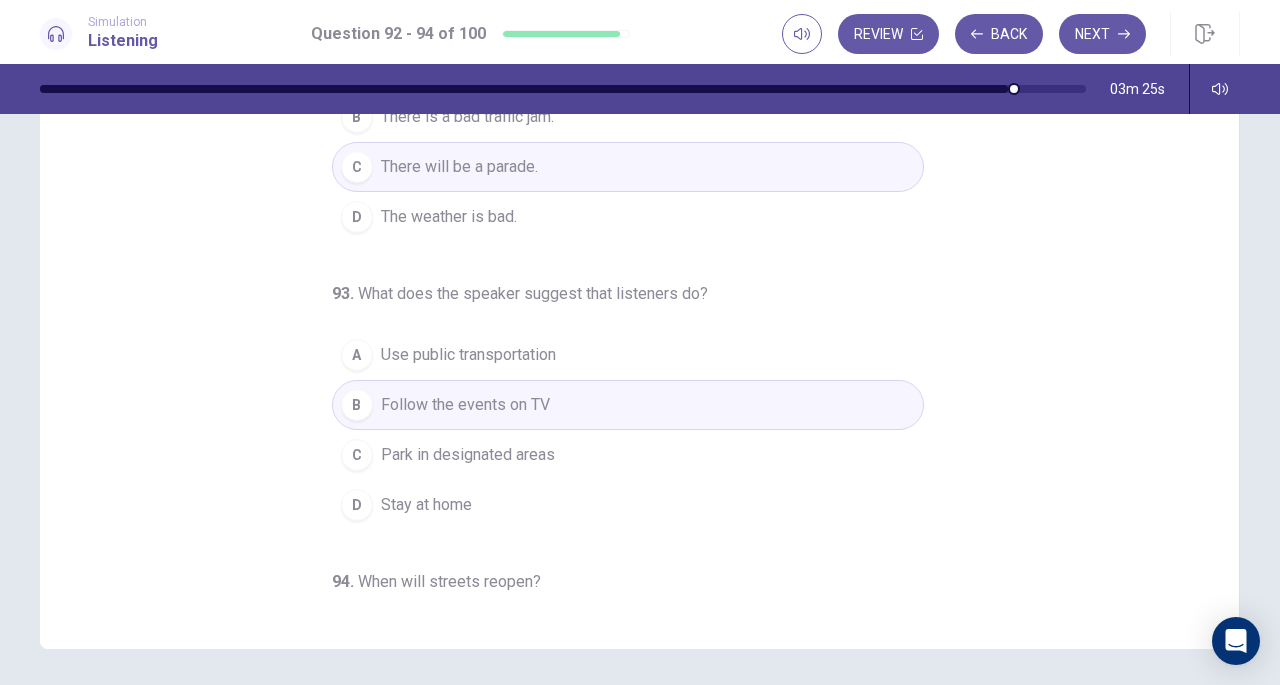 drag, startPoint x: 1103, startPoint y: 31, endPoint x: 1090, endPoint y: 45, distance: 19.104973 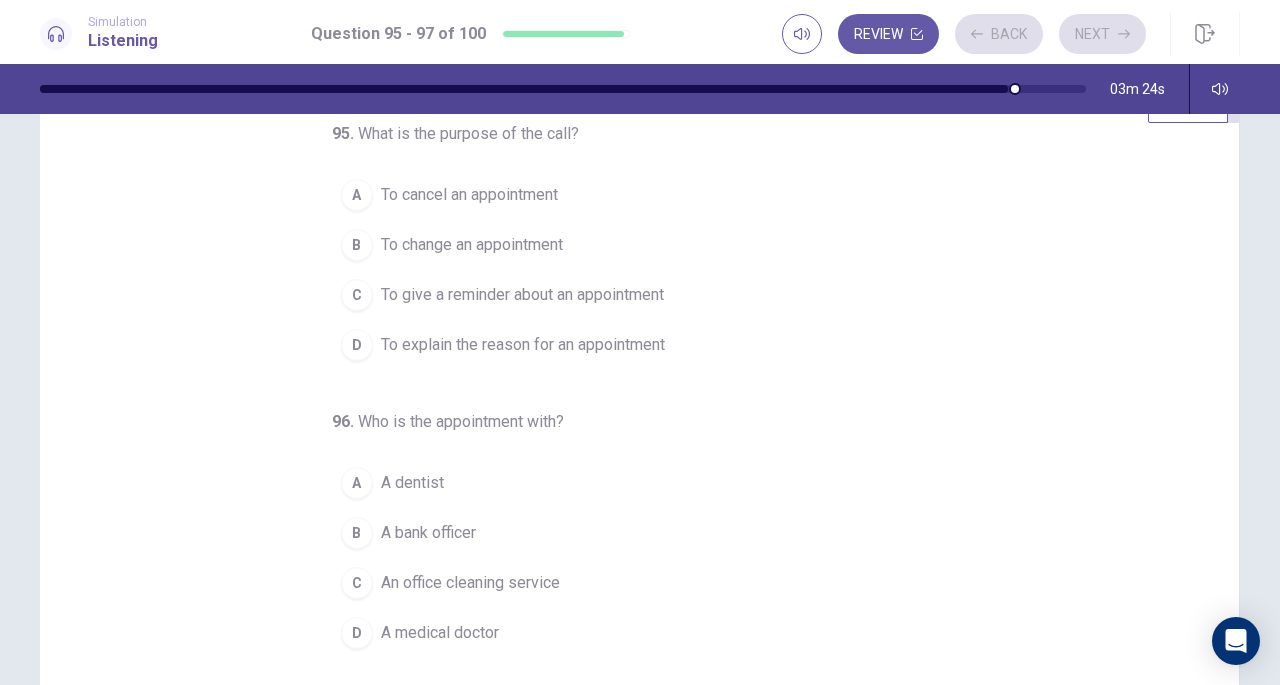 scroll, scrollTop: 0, scrollLeft: 0, axis: both 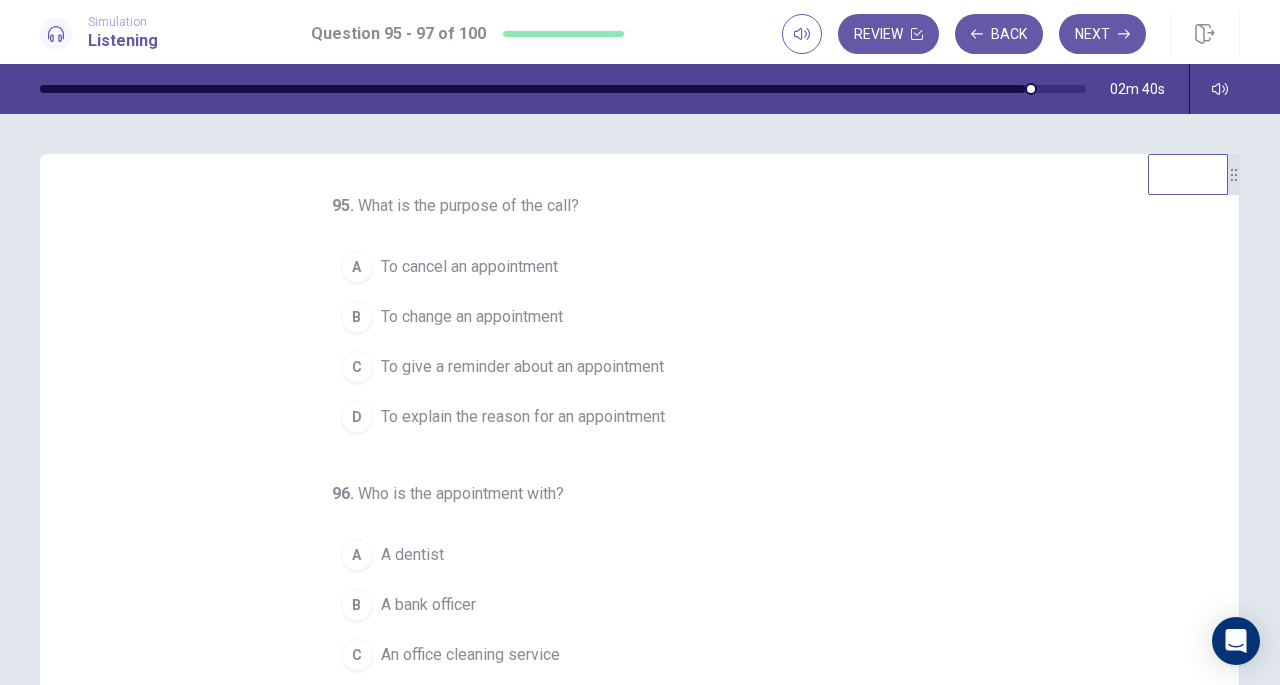click on "C" at bounding box center (357, 367) 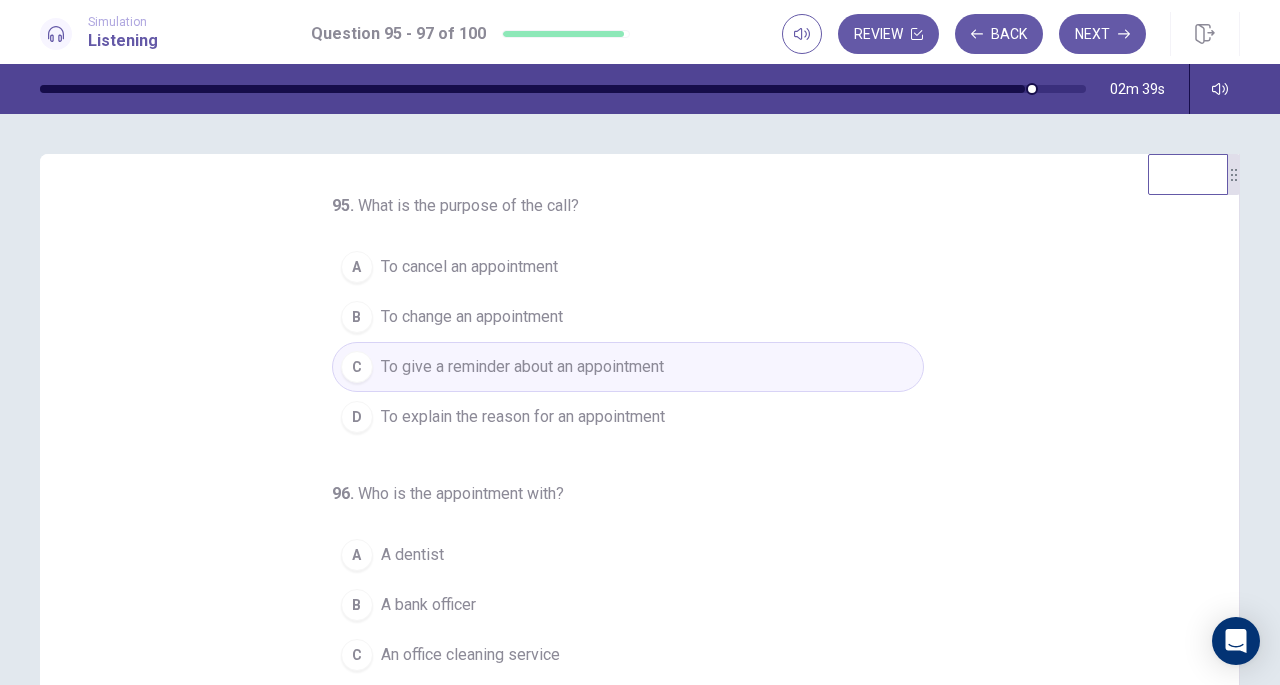 scroll, scrollTop: 200, scrollLeft: 0, axis: vertical 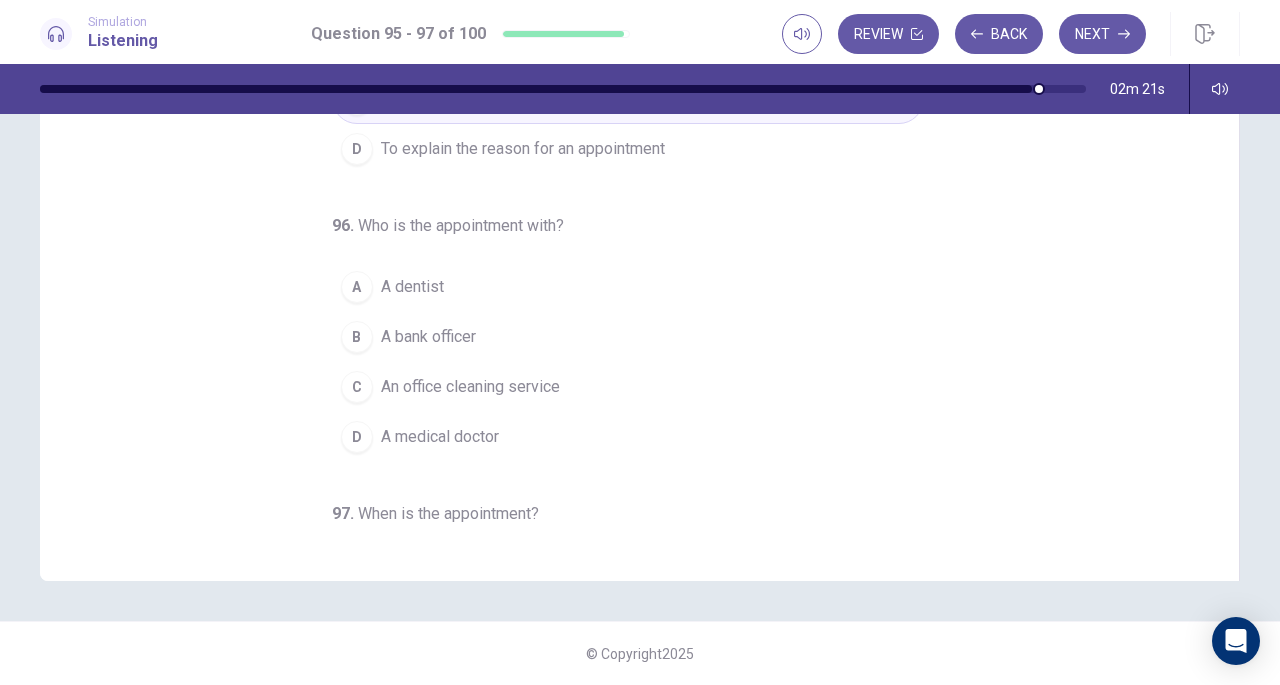 click on "A" at bounding box center [357, 287] 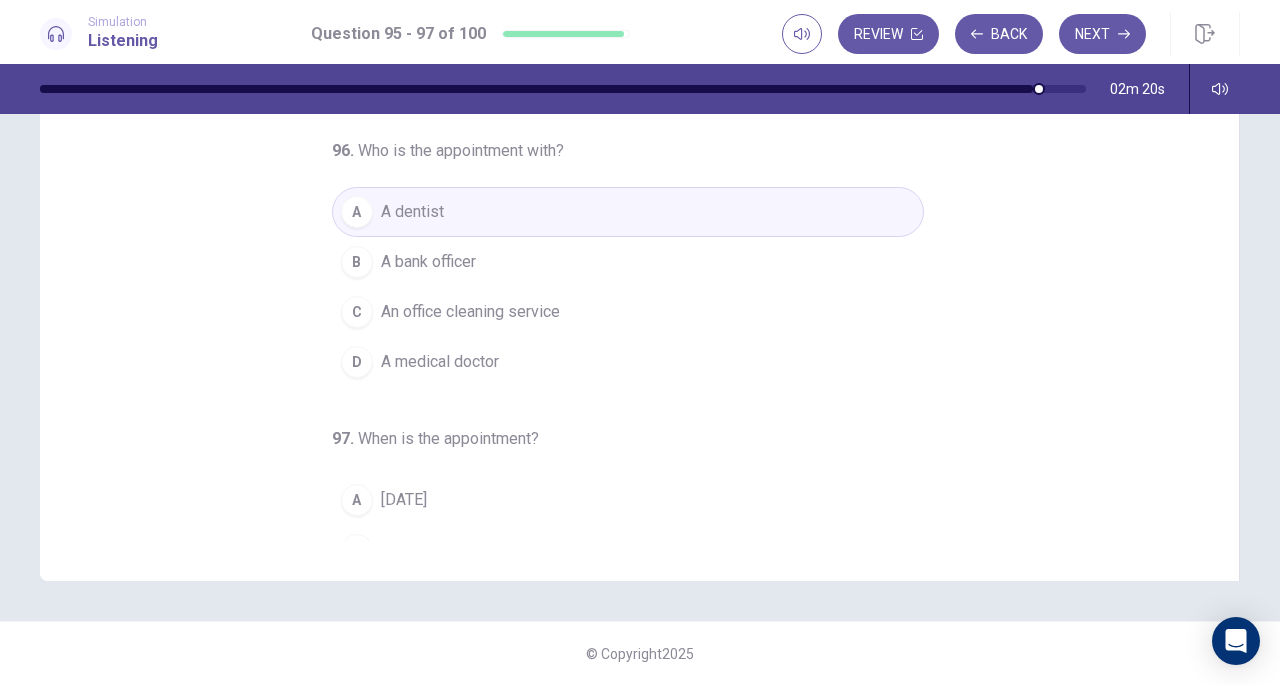 scroll, scrollTop: 200, scrollLeft: 0, axis: vertical 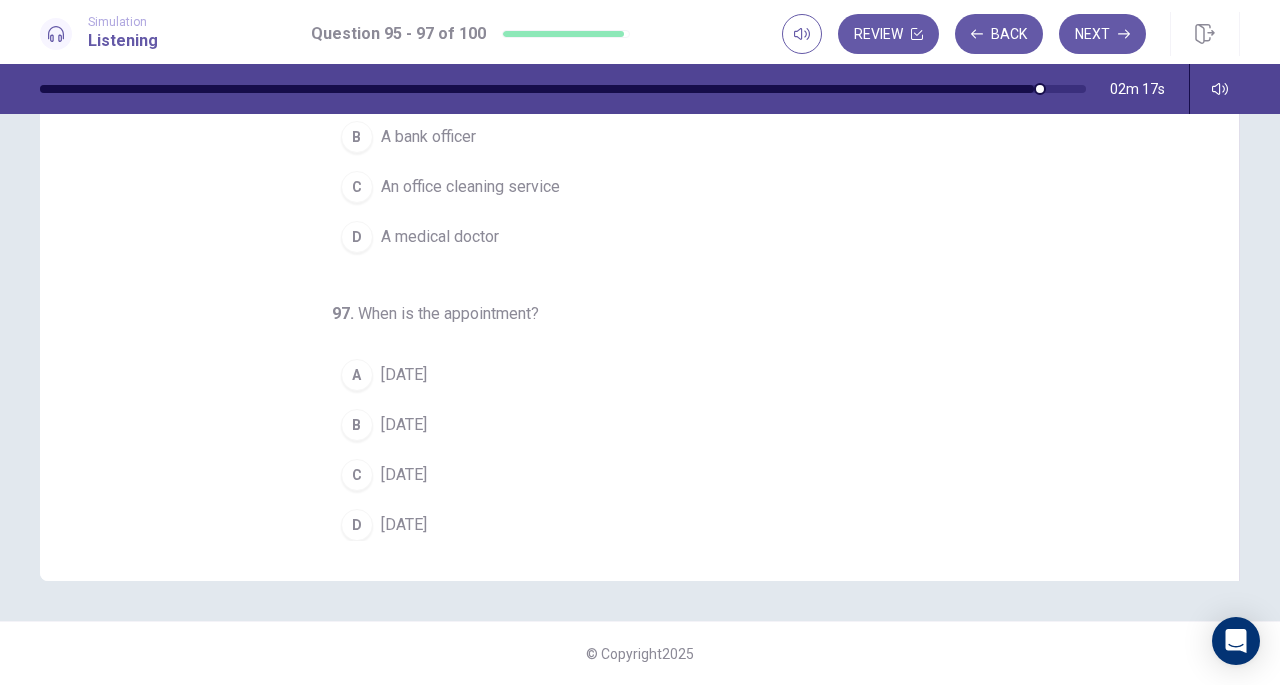 click on "C" at bounding box center [357, 475] 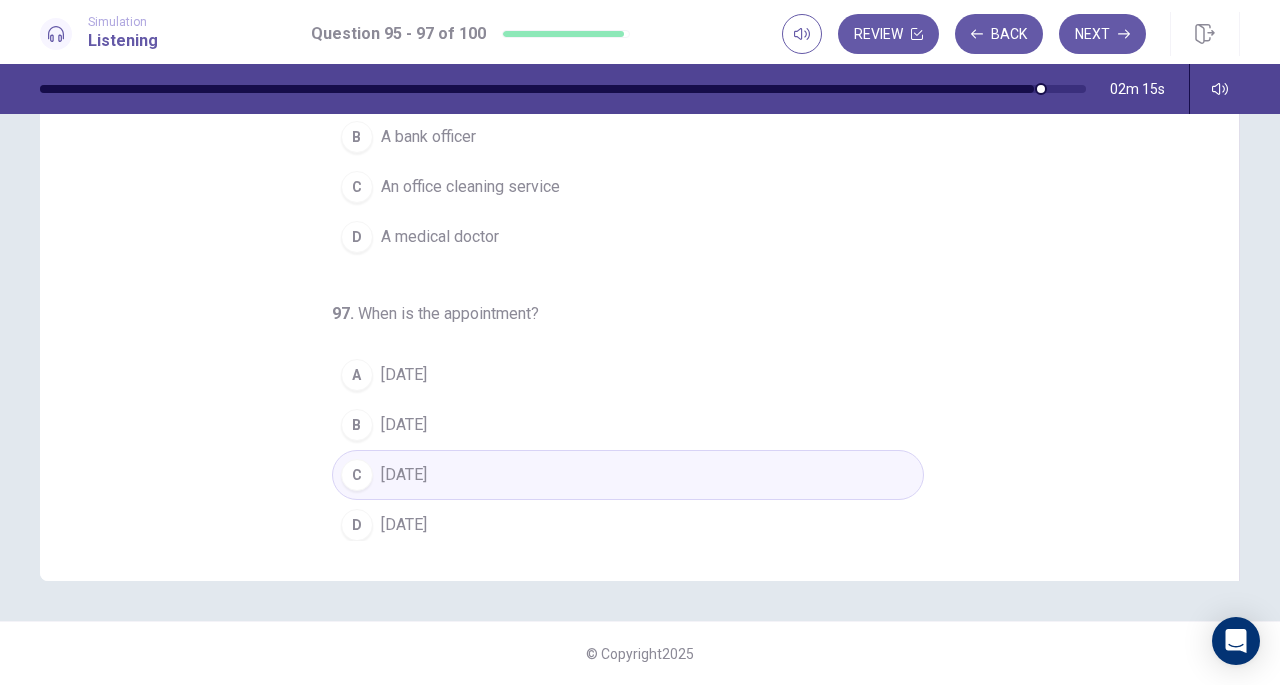 click on "Next" at bounding box center (1102, 34) 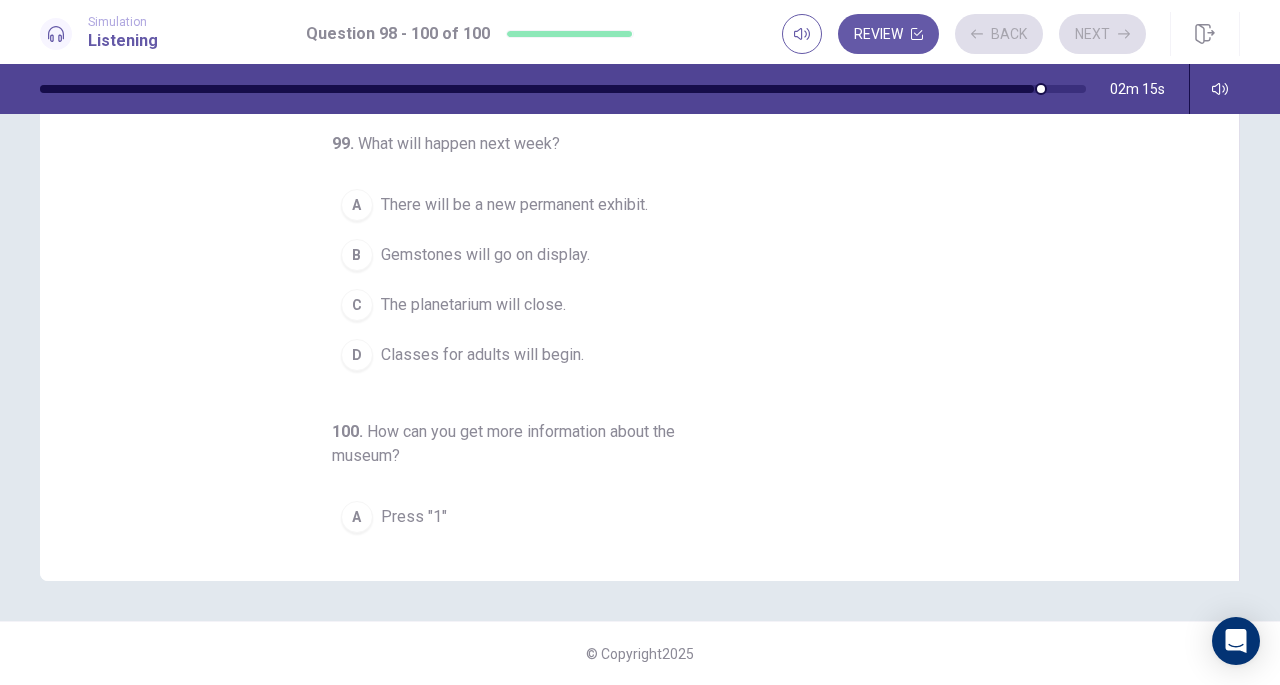 scroll, scrollTop: 0, scrollLeft: 0, axis: both 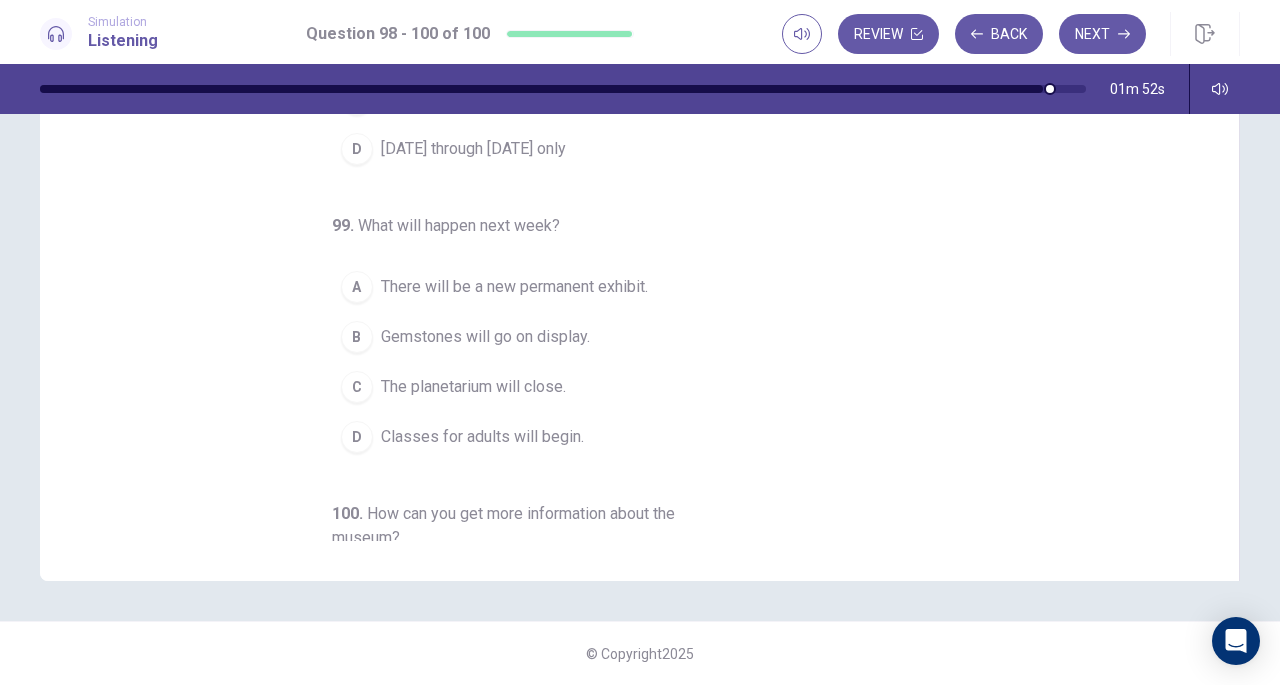 drag, startPoint x: 799, startPoint y: 479, endPoint x: 791, endPoint y: 452, distance: 28.160255 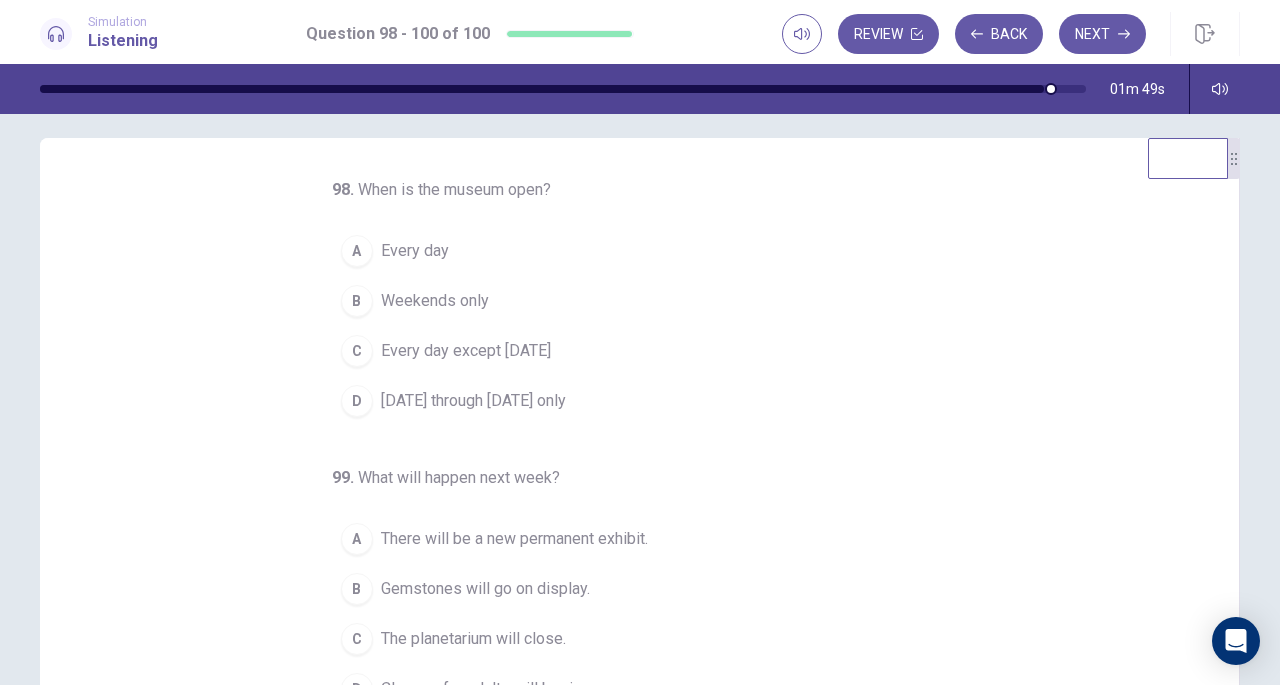 scroll, scrollTop: 14, scrollLeft: 0, axis: vertical 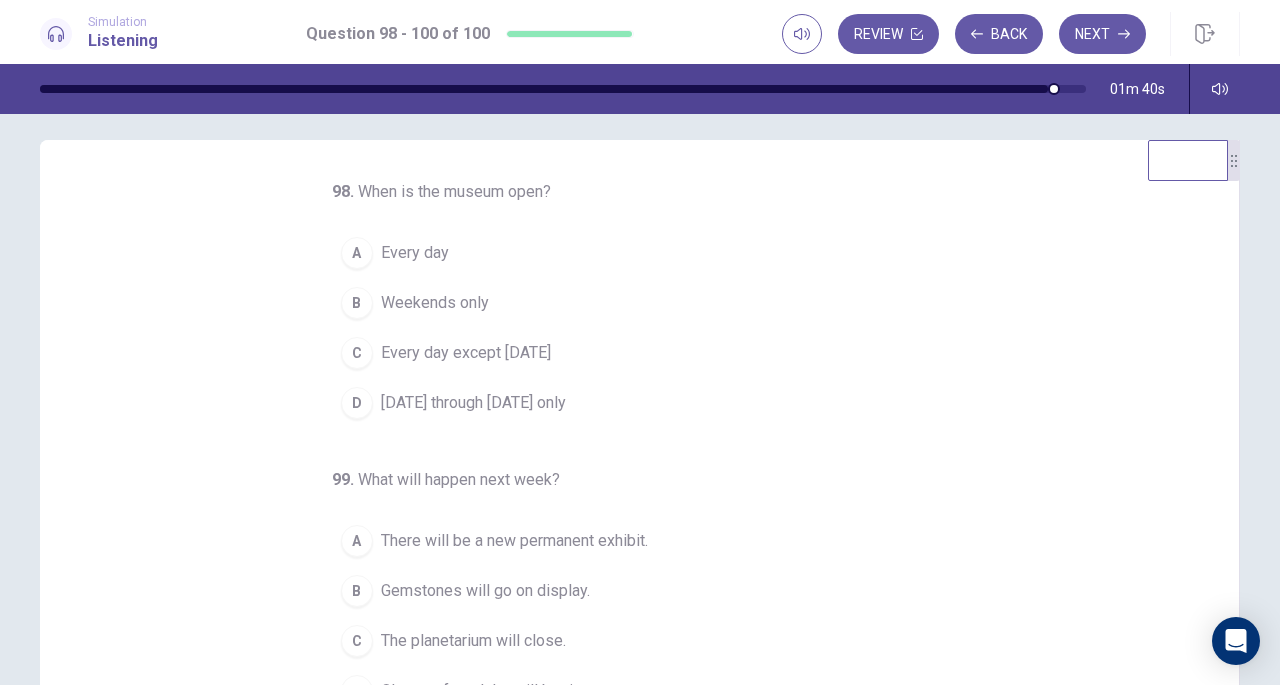 click on "D" at bounding box center (357, 403) 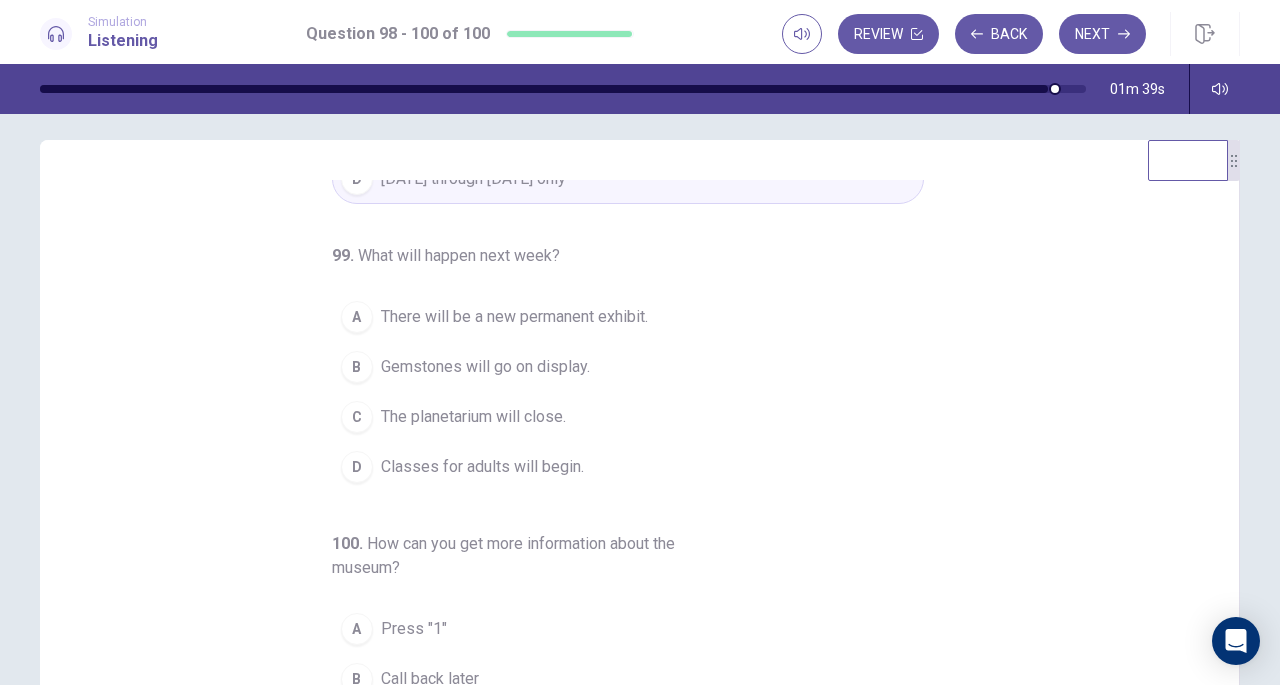 scroll, scrollTop: 224, scrollLeft: 0, axis: vertical 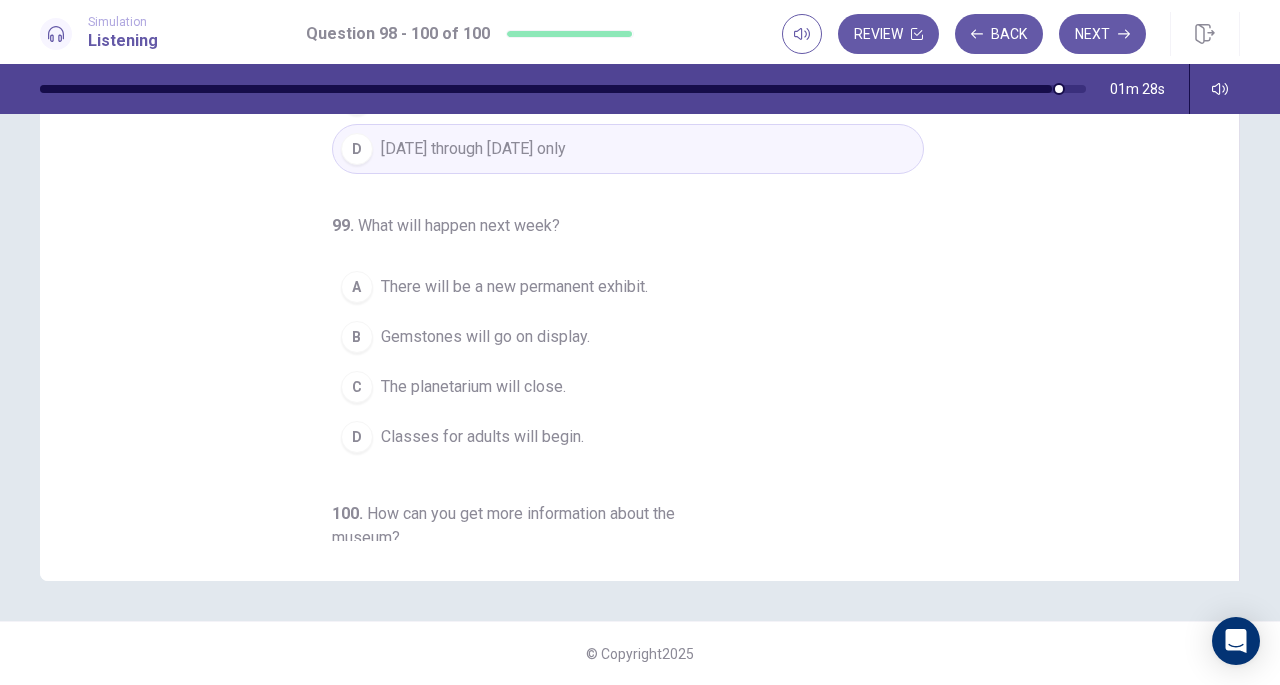 click on "B" at bounding box center [357, 337] 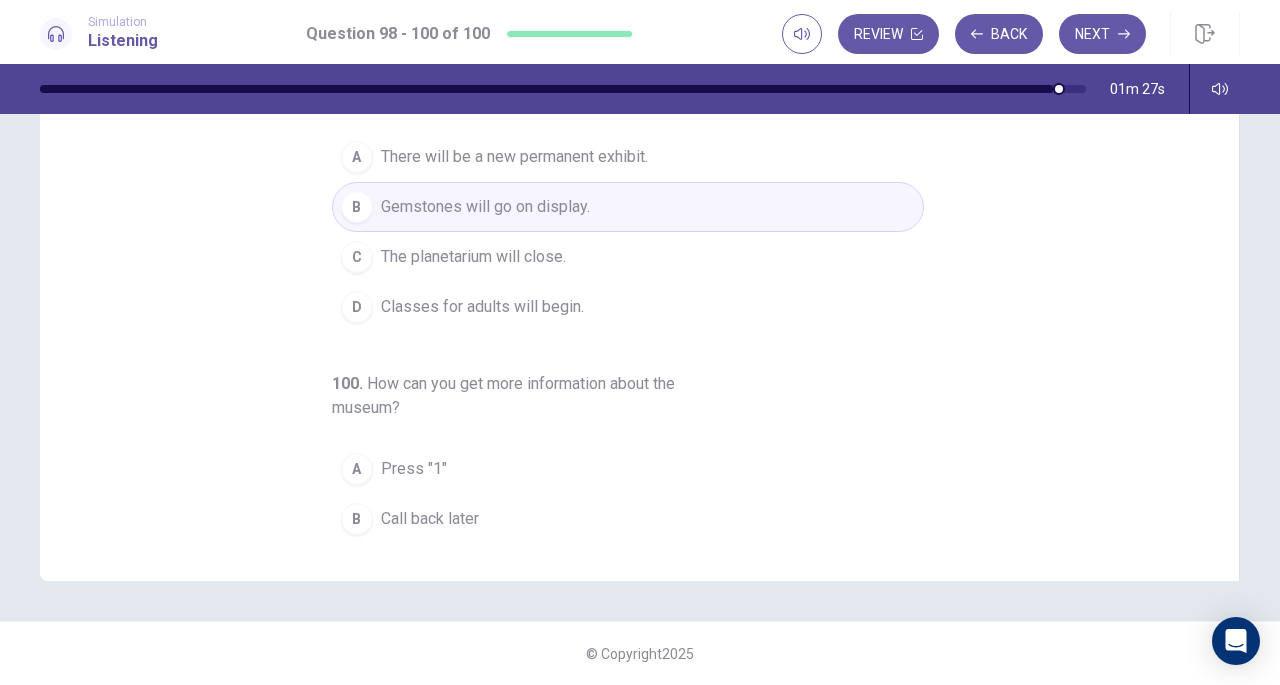 scroll, scrollTop: 224, scrollLeft: 0, axis: vertical 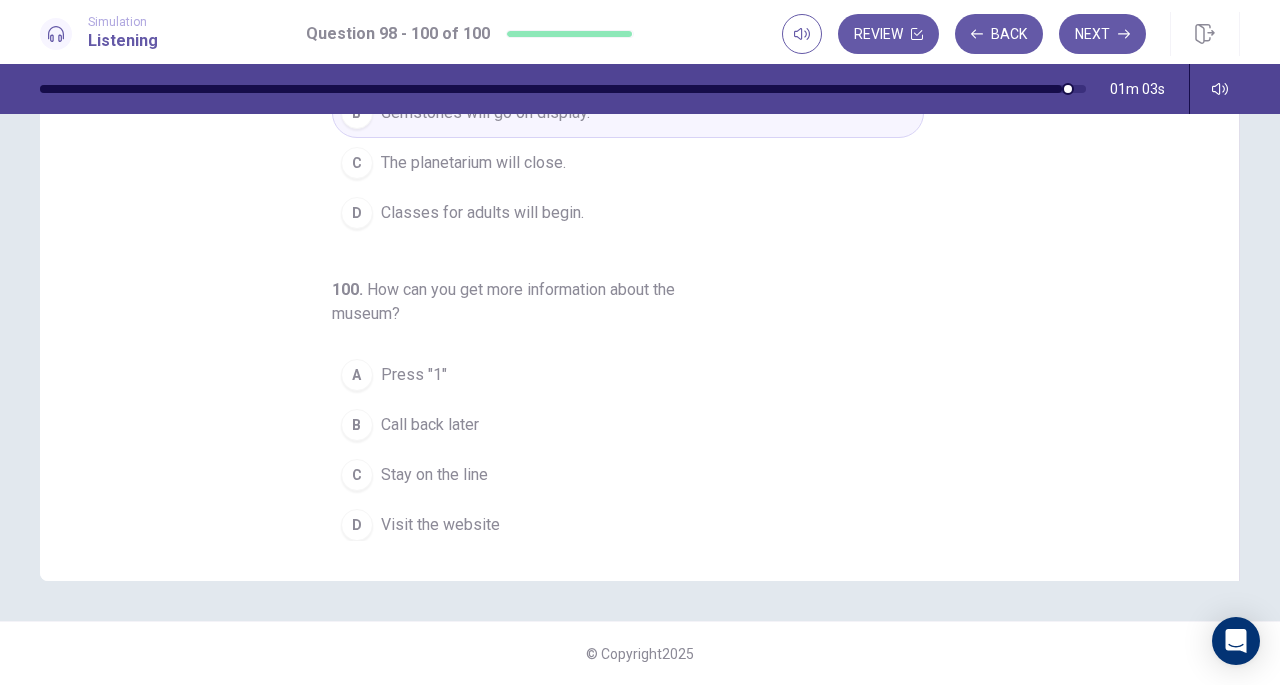 click on "C" at bounding box center (357, 475) 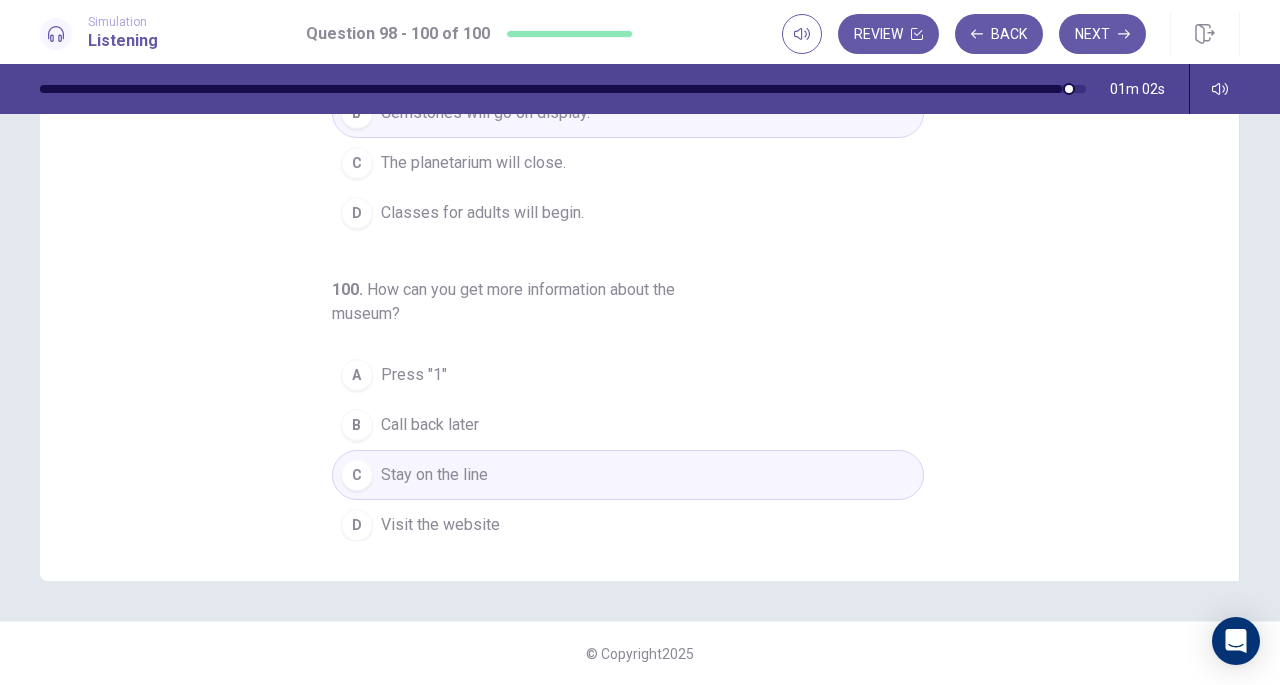 click on "Next" at bounding box center (1102, 34) 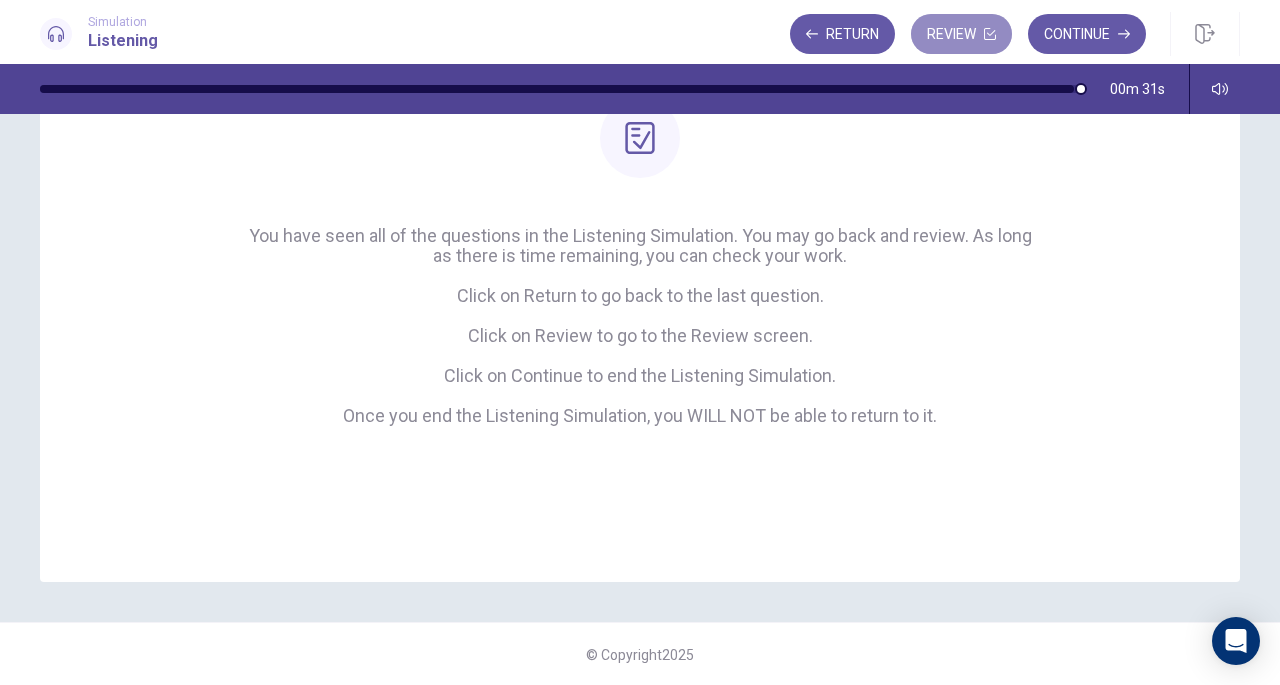 click on "Review" at bounding box center [961, 34] 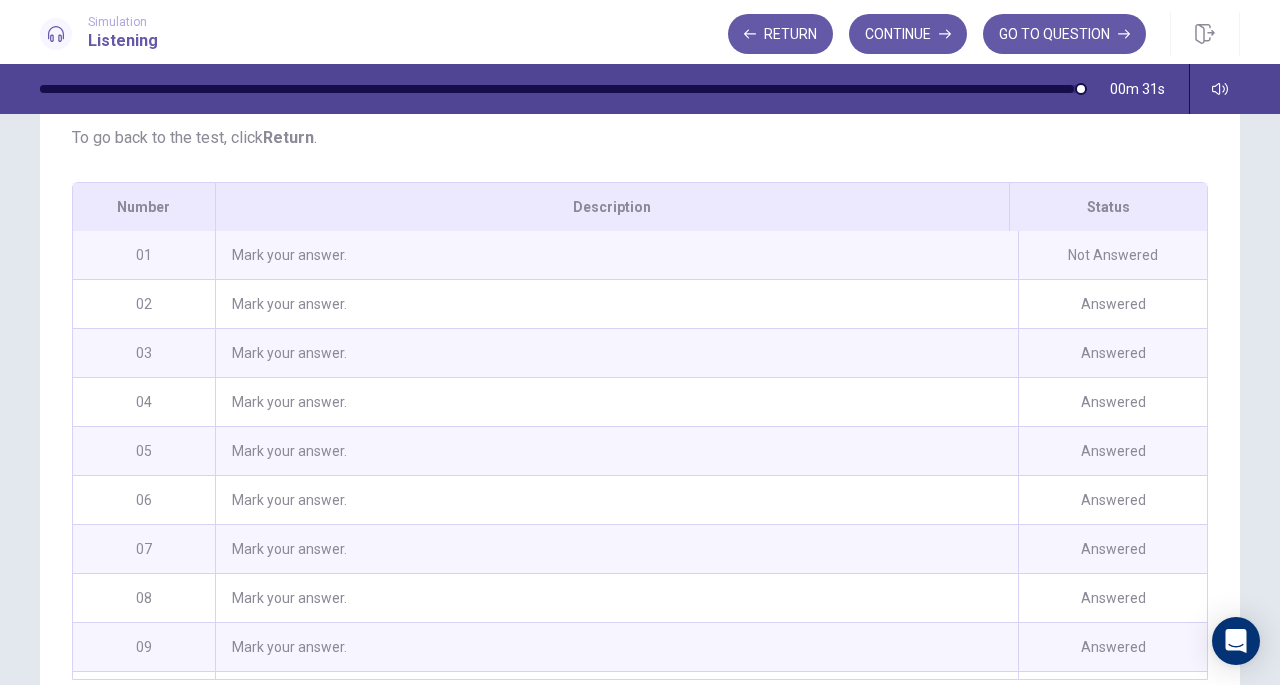 scroll, scrollTop: 268, scrollLeft: 0, axis: vertical 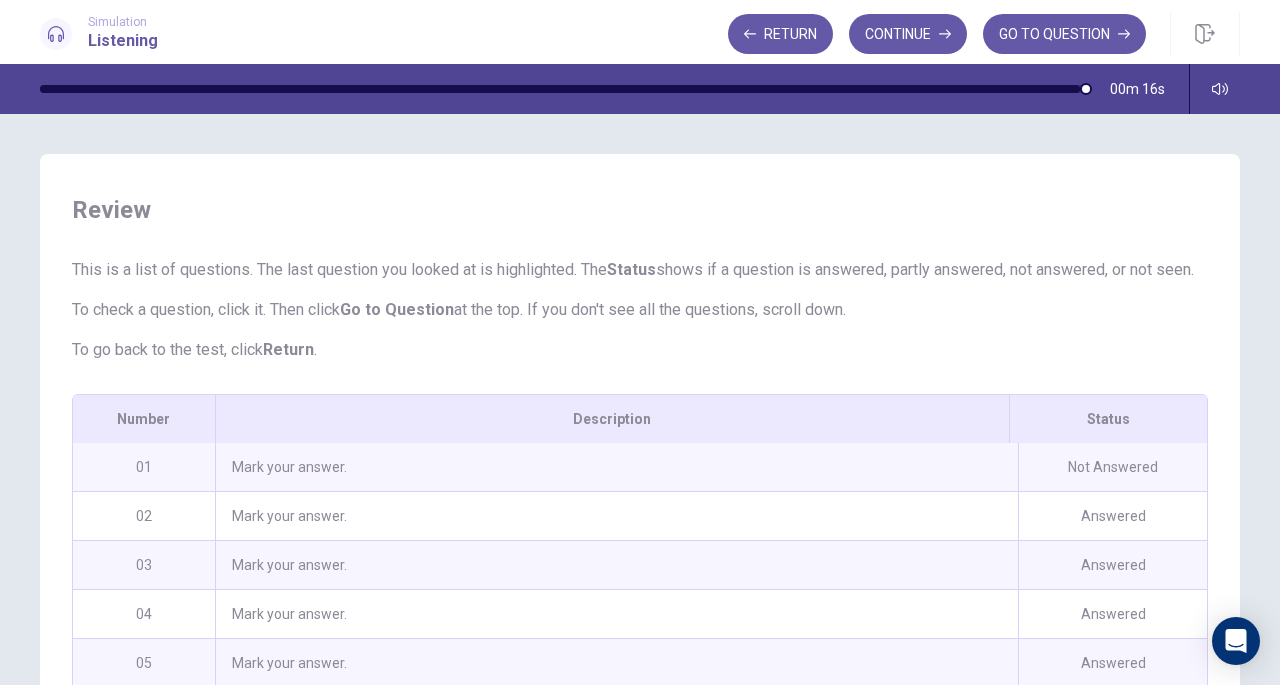 click on "Mark your answer." at bounding box center (616, 467) 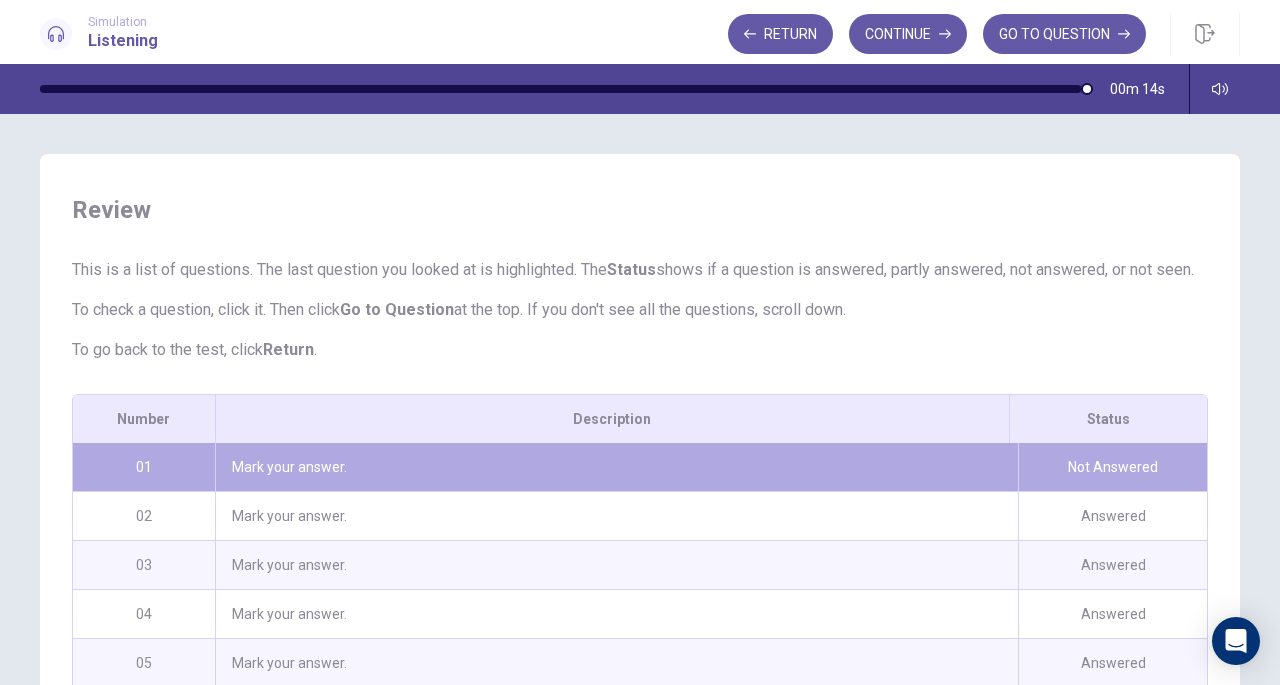 click on "GO TO QUESTION" at bounding box center (1064, 34) 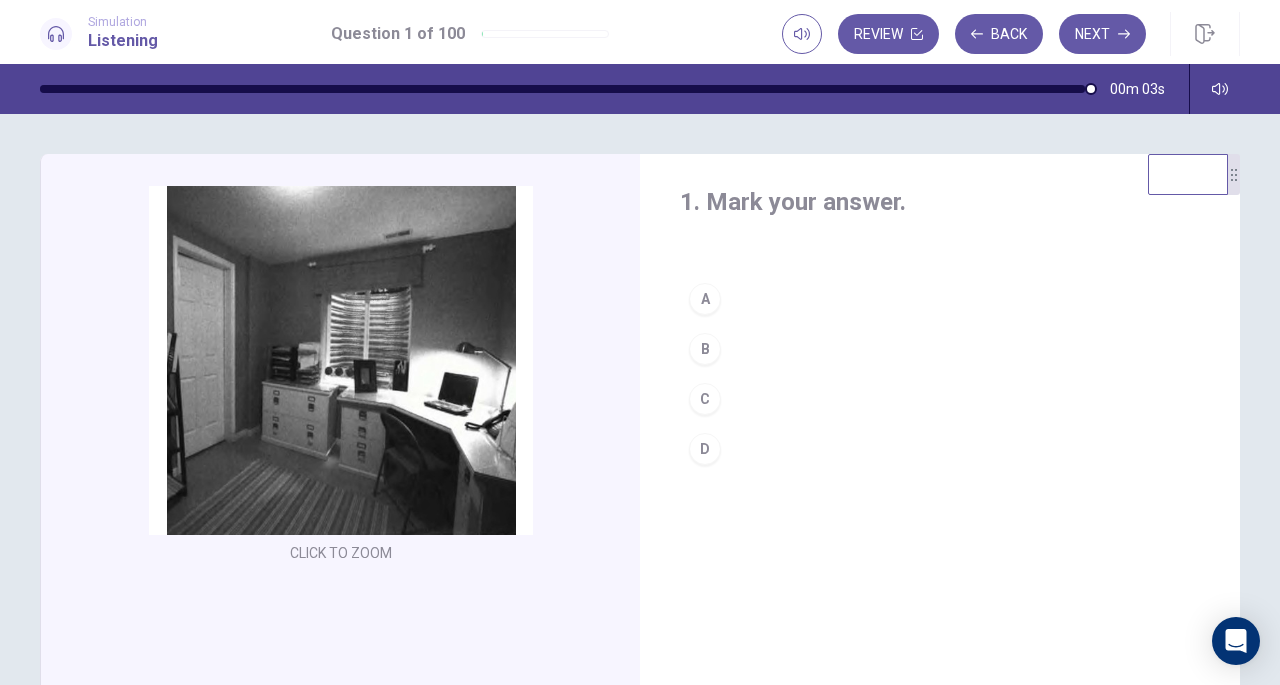 click on "C" at bounding box center (705, 399) 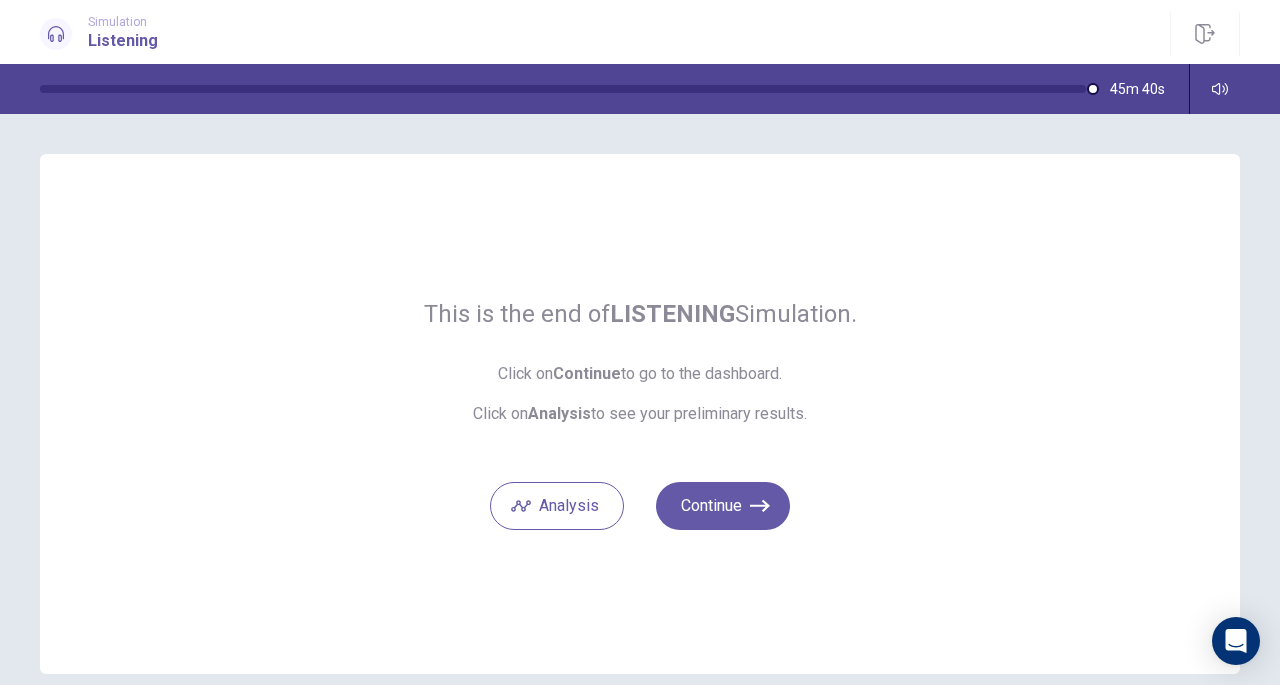 click on "Continue" at bounding box center [723, 506] 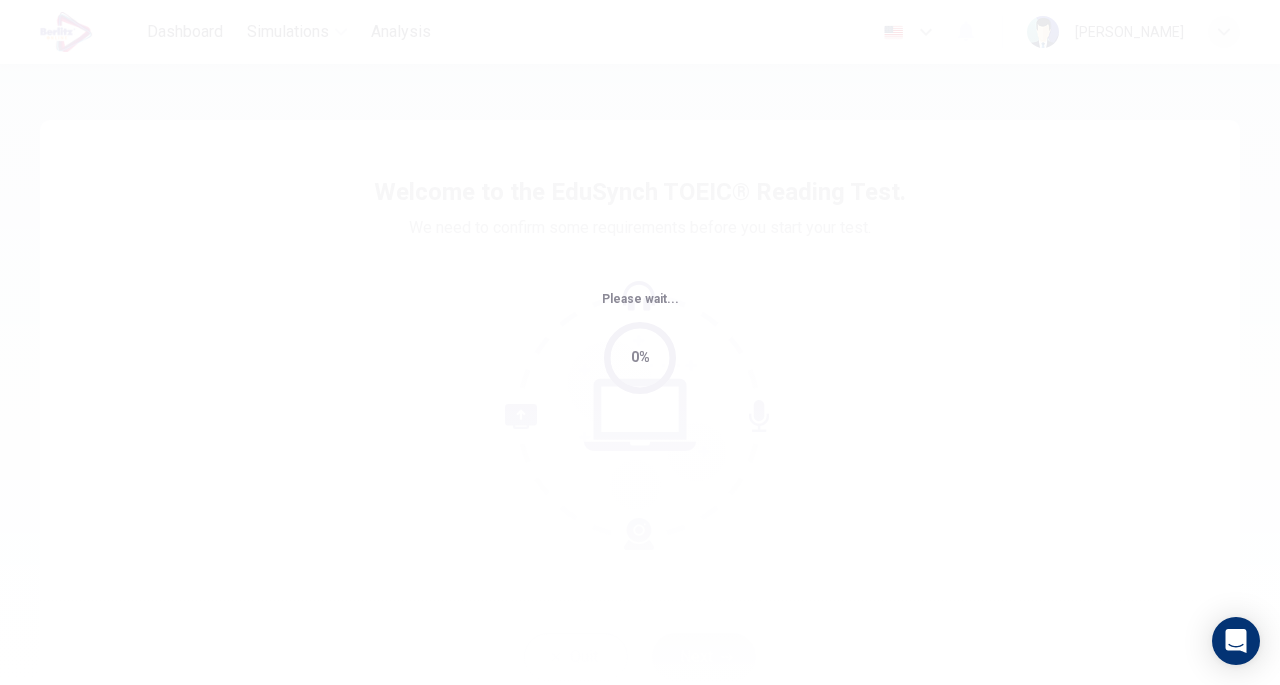 scroll, scrollTop: 0, scrollLeft: 0, axis: both 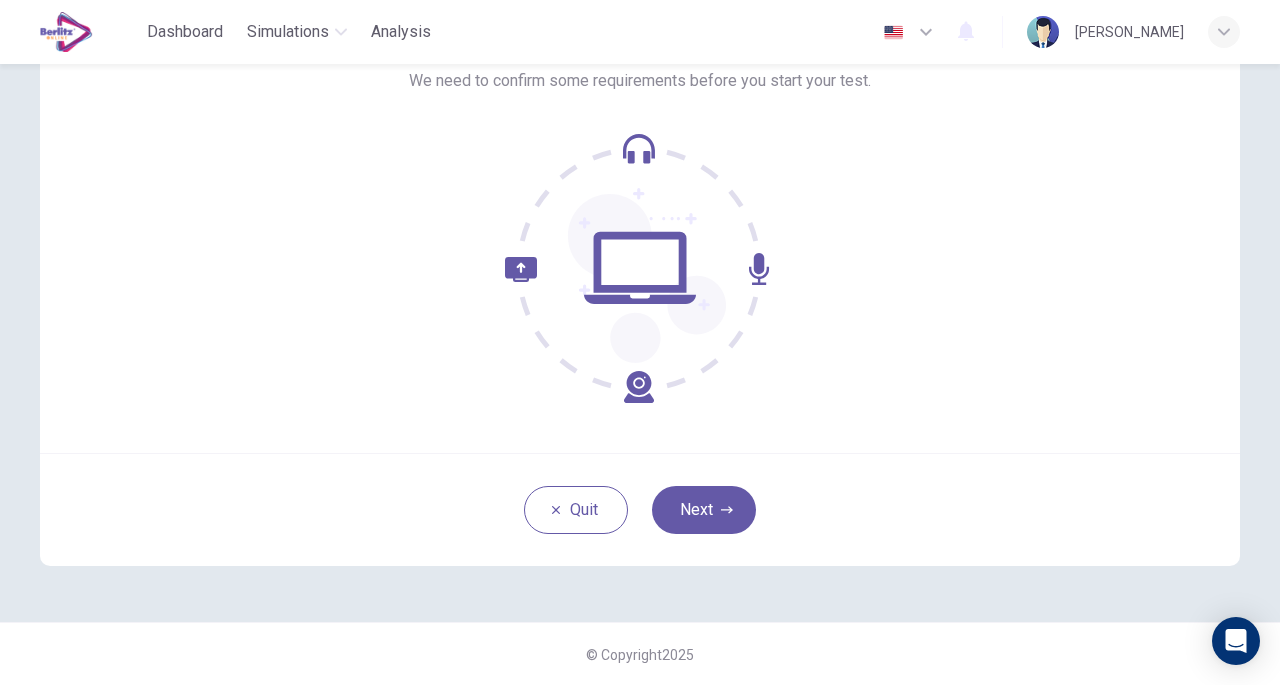 click on "Next" at bounding box center [704, 510] 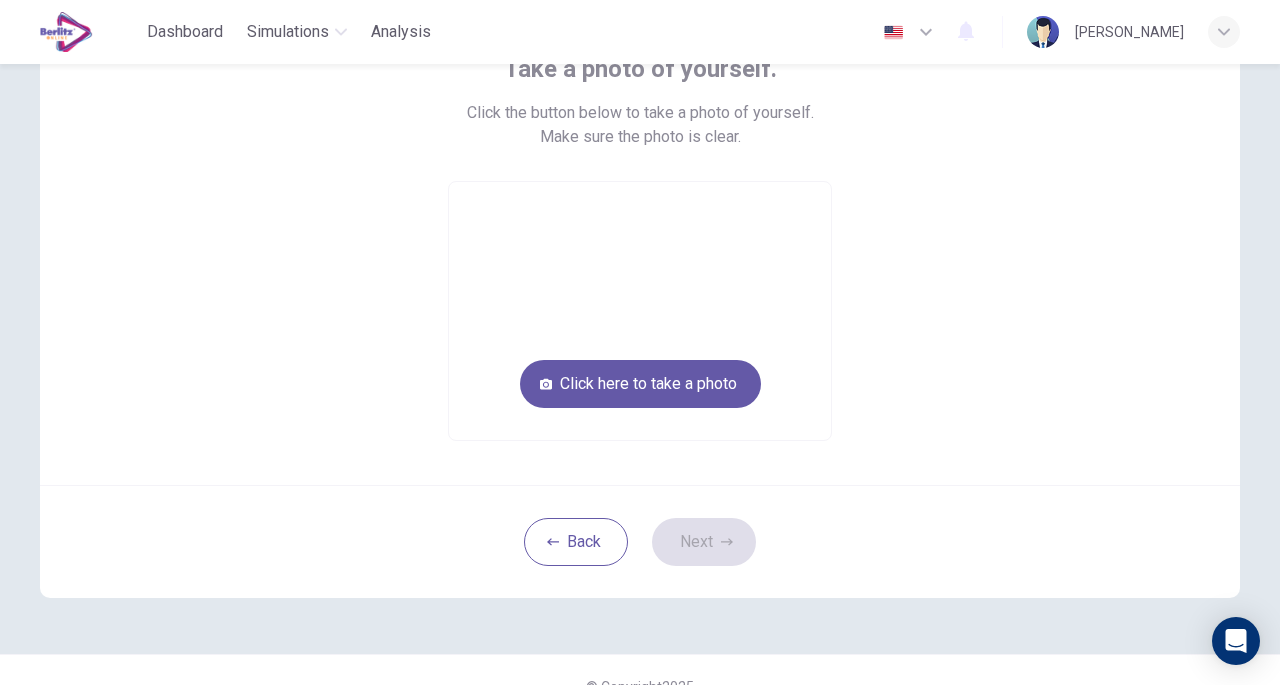click on "Click here to take a photo" at bounding box center [640, 384] 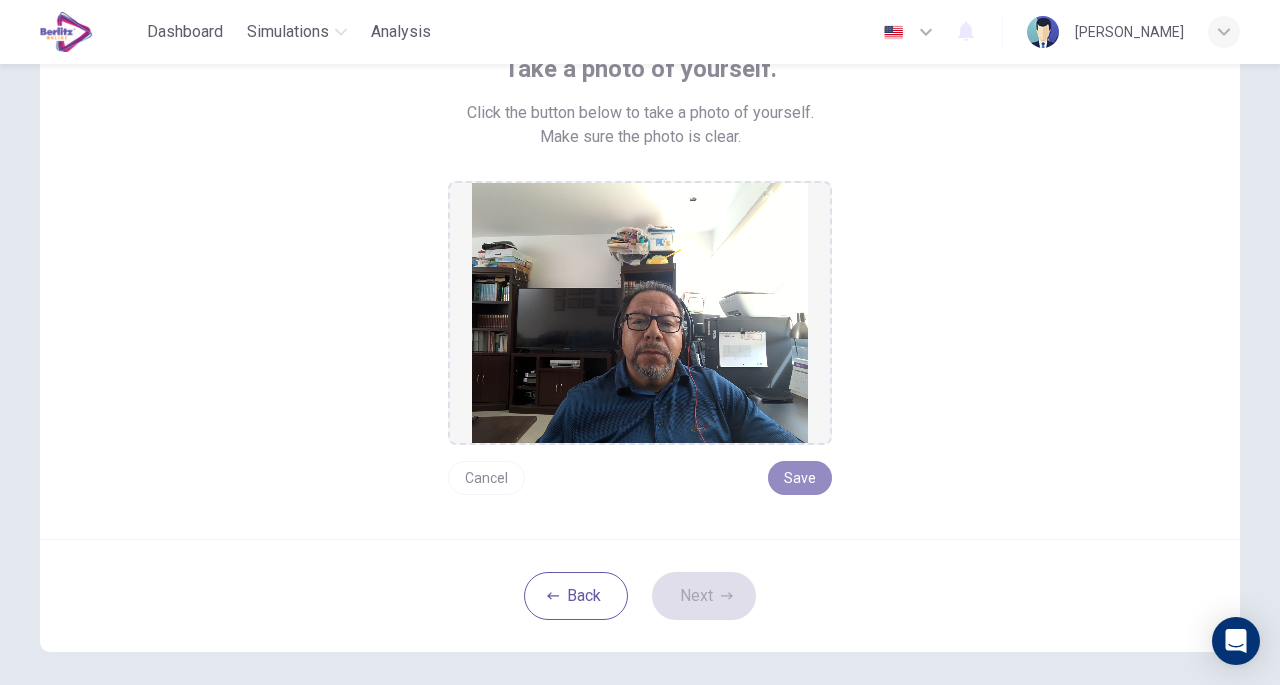 click on "Save" at bounding box center [800, 478] 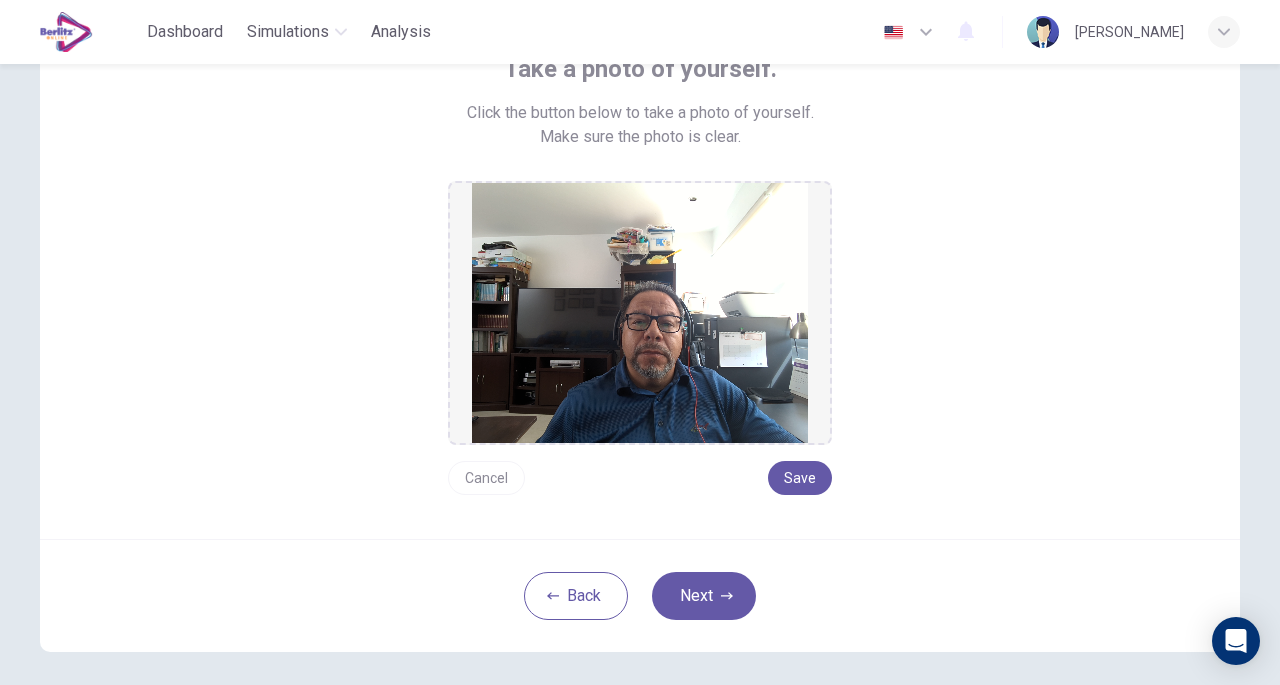 click on "Next" at bounding box center [704, 596] 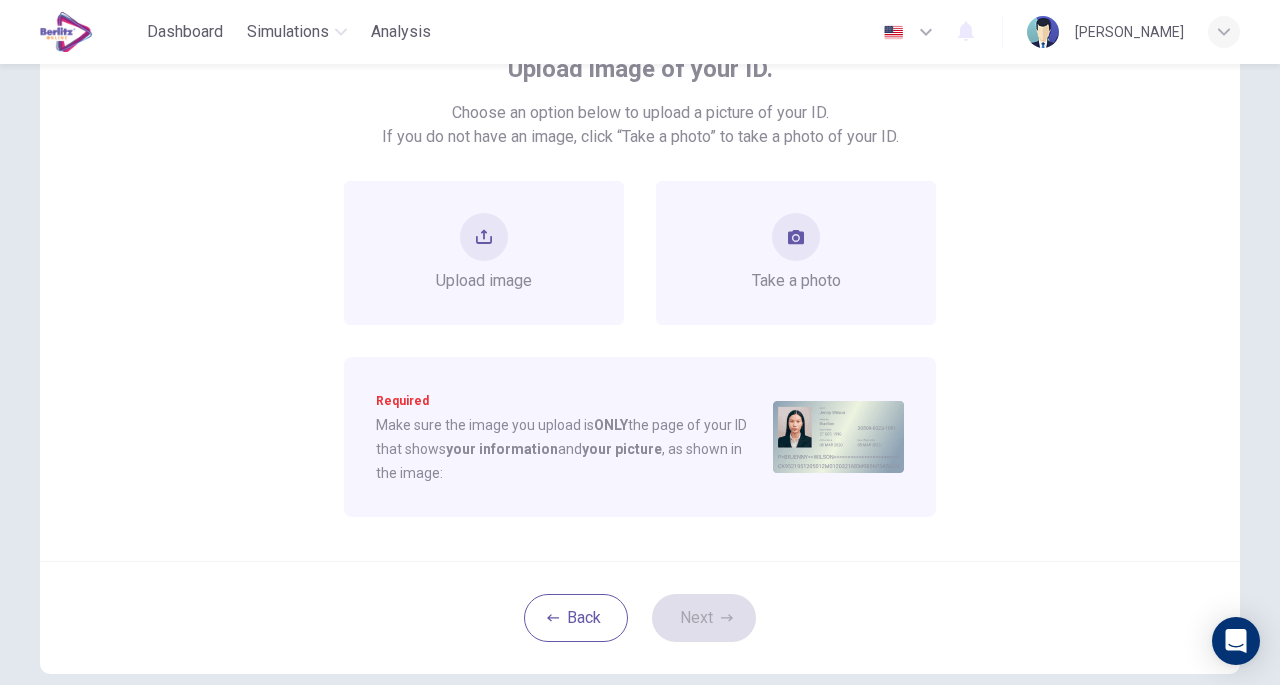 click at bounding box center (796, 237) 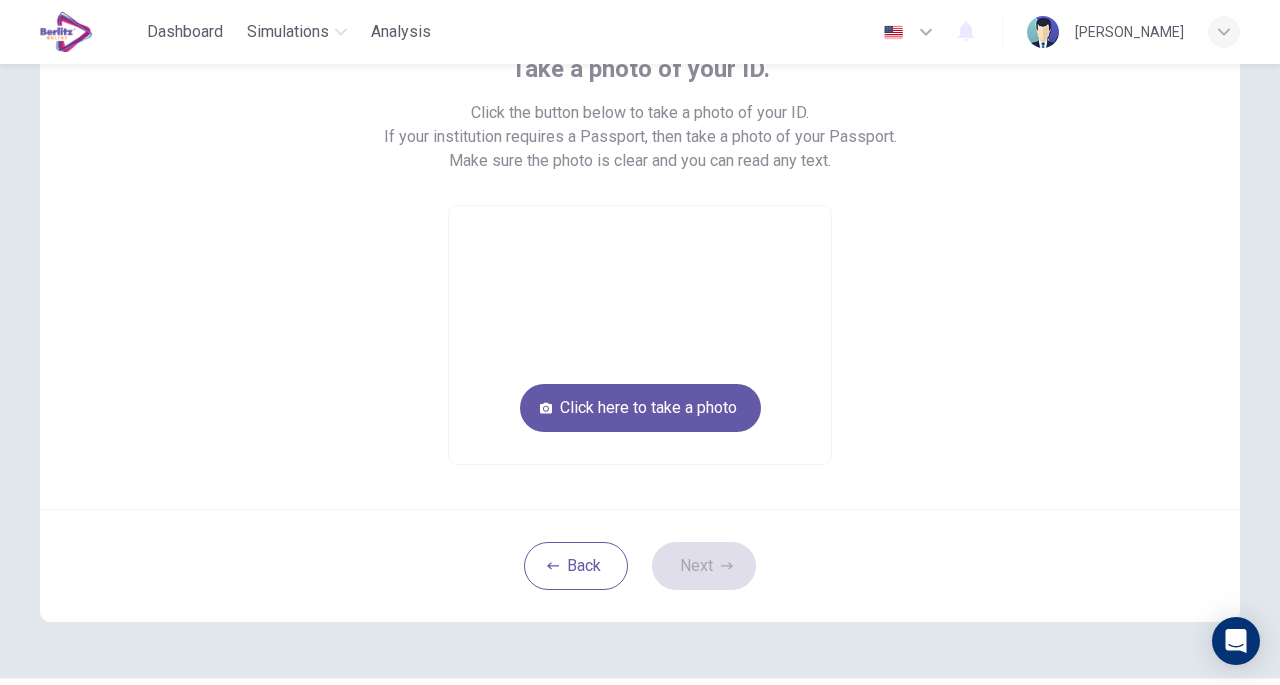 click on "Click here to take a photo" at bounding box center (640, 408) 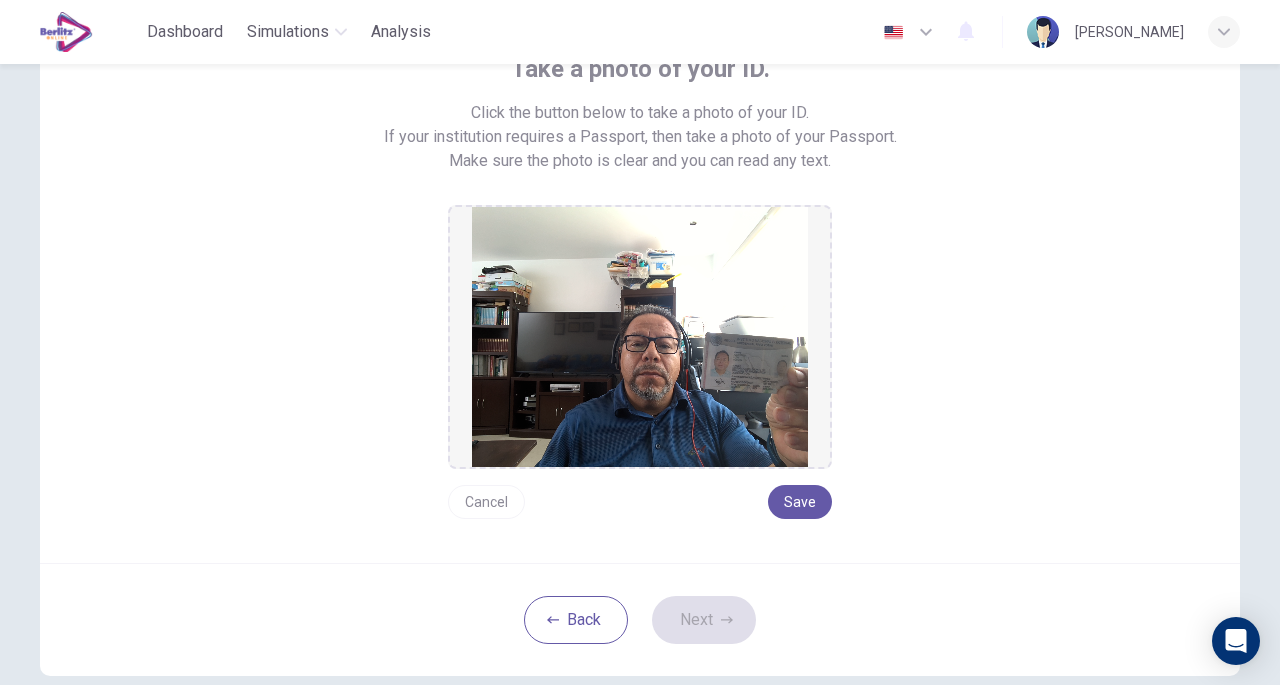 click on "Save" at bounding box center [800, 502] 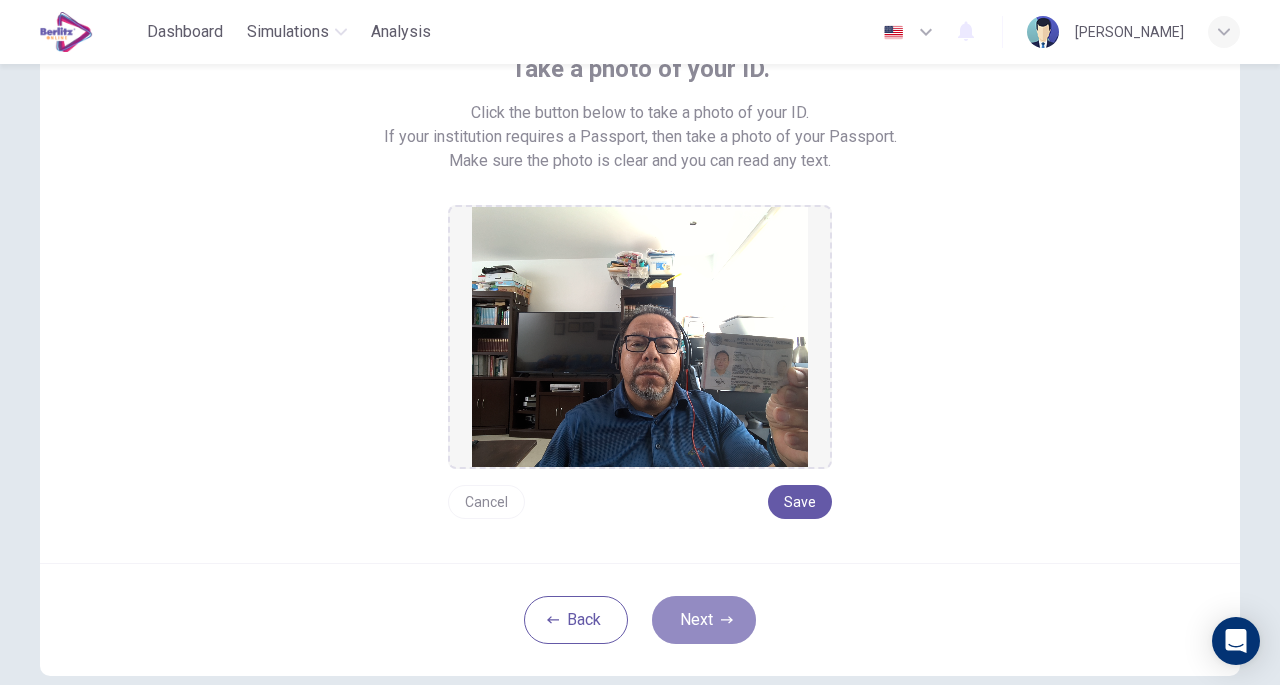 click 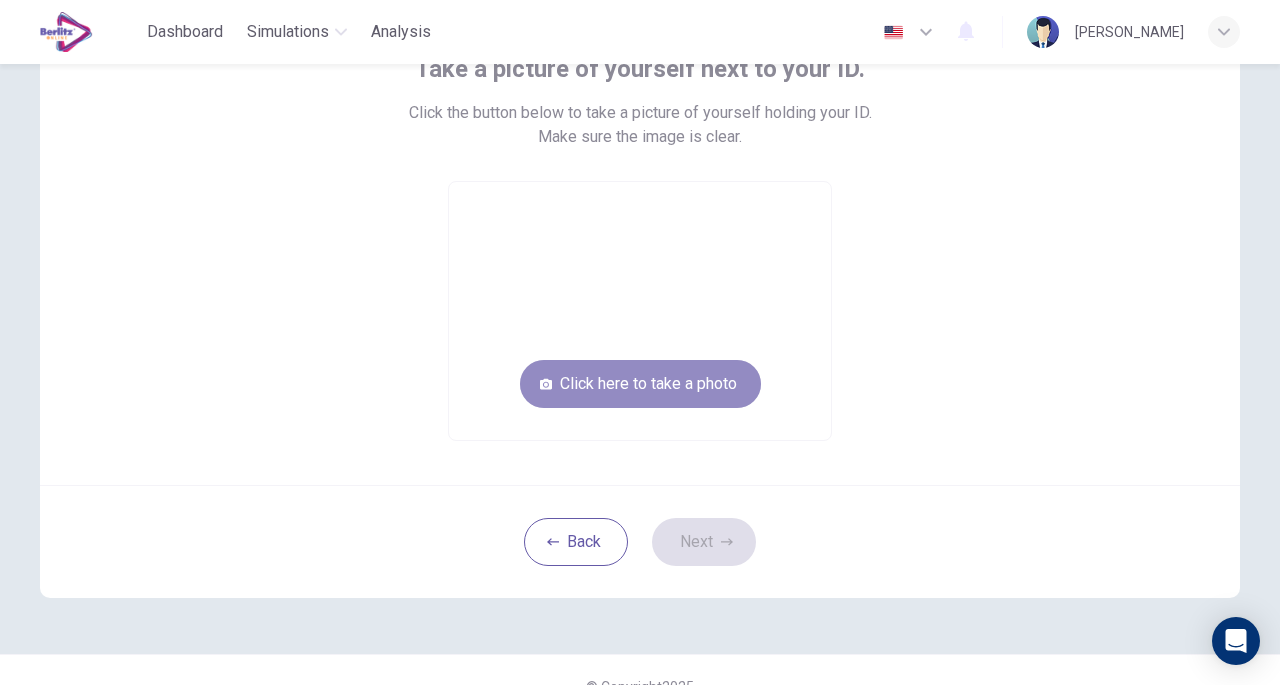 click on "Click here to take a photo" at bounding box center (640, 384) 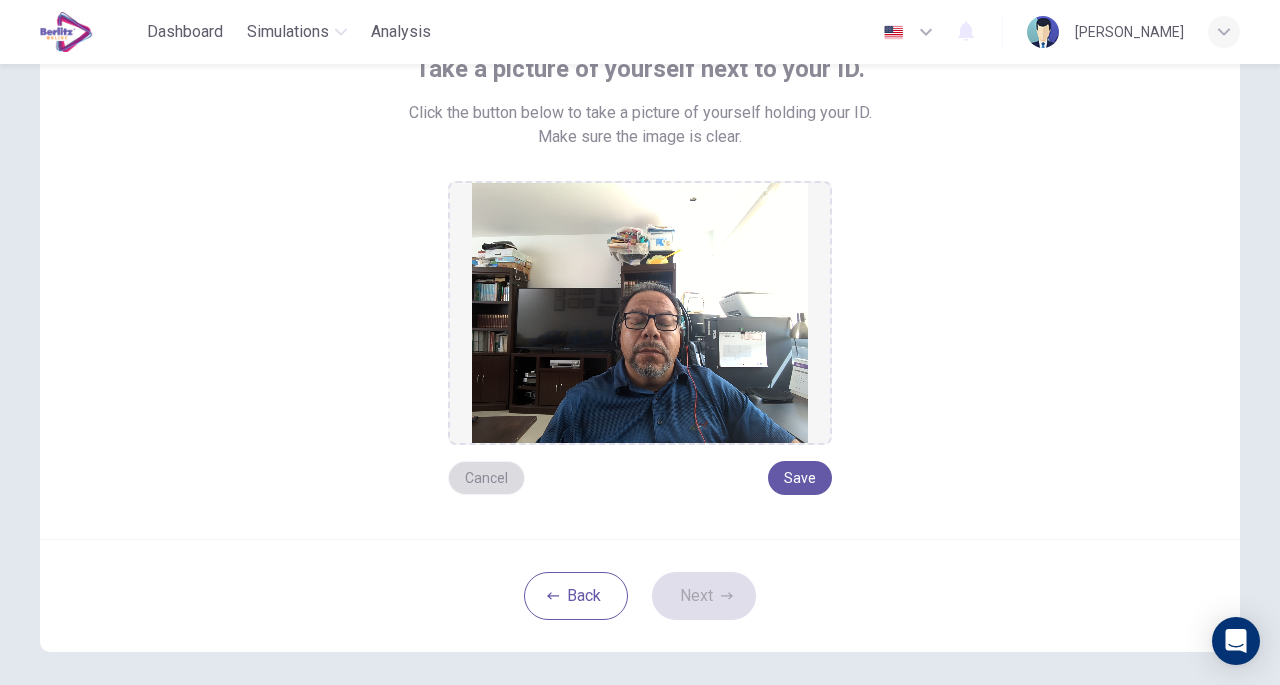 click on "Cancel" at bounding box center (486, 478) 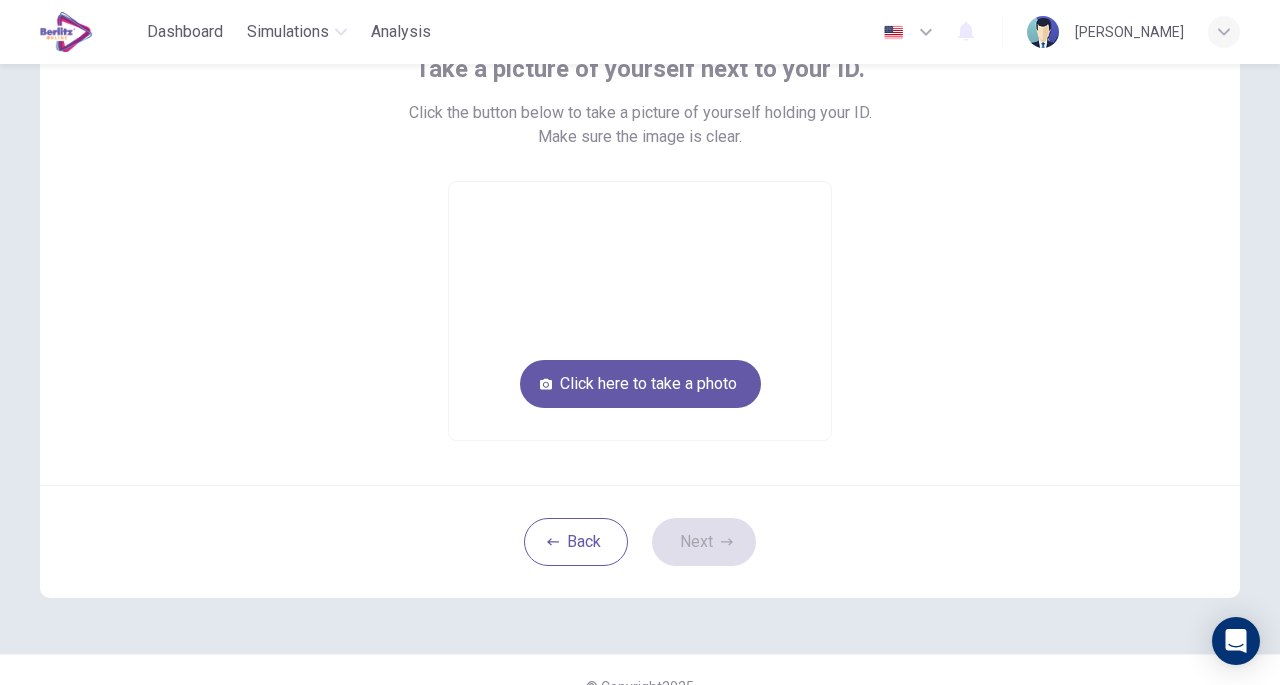 click on "Click here to take a photo" at bounding box center [640, 384] 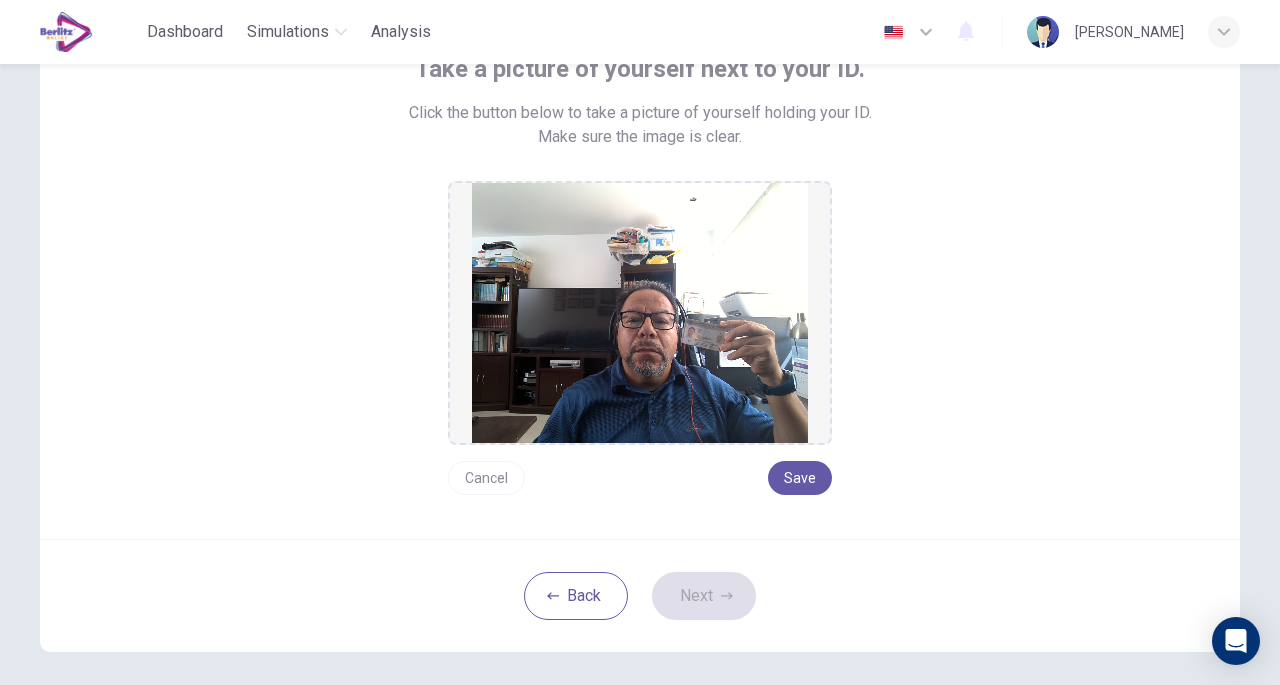 click on "Save" at bounding box center [800, 478] 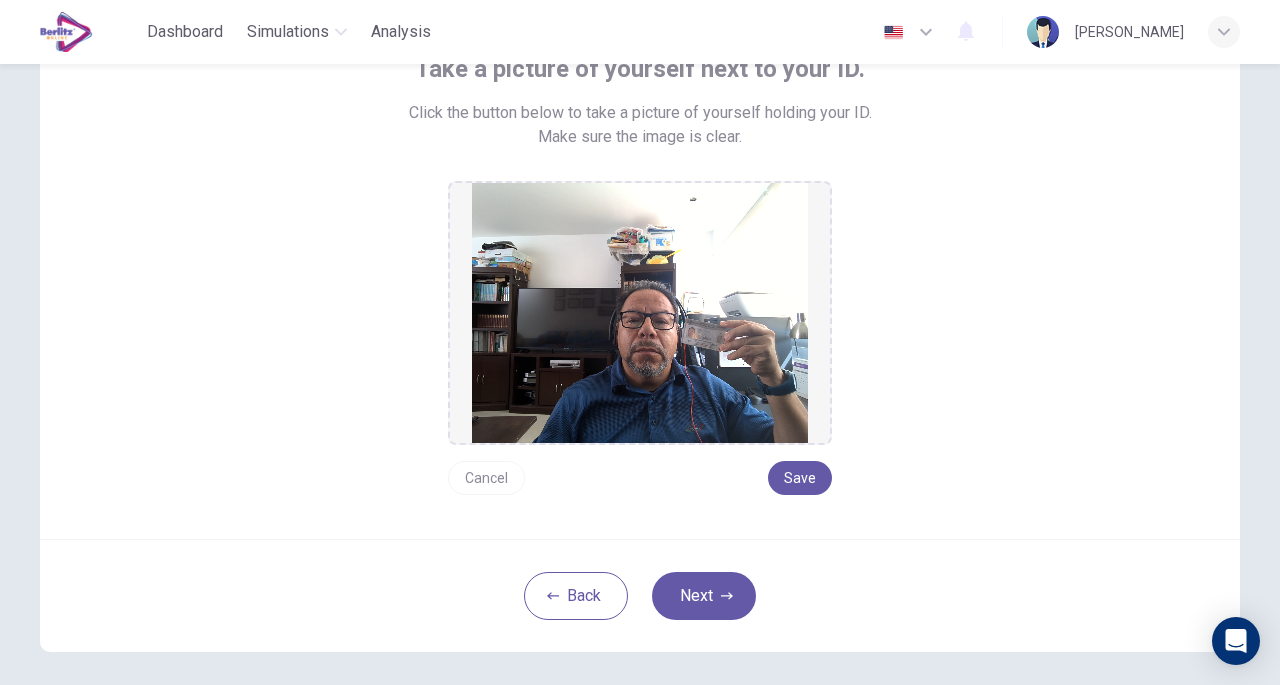 click on "Next" at bounding box center (704, 596) 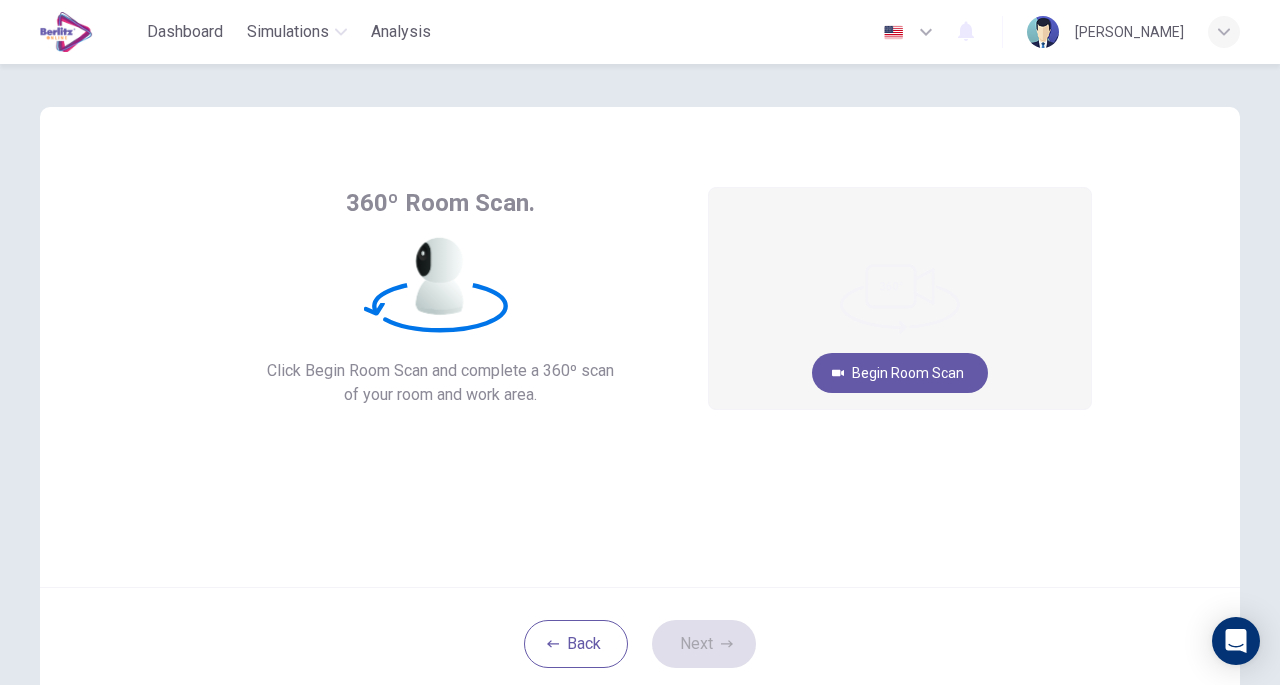 scroll, scrollTop: 12, scrollLeft: 0, axis: vertical 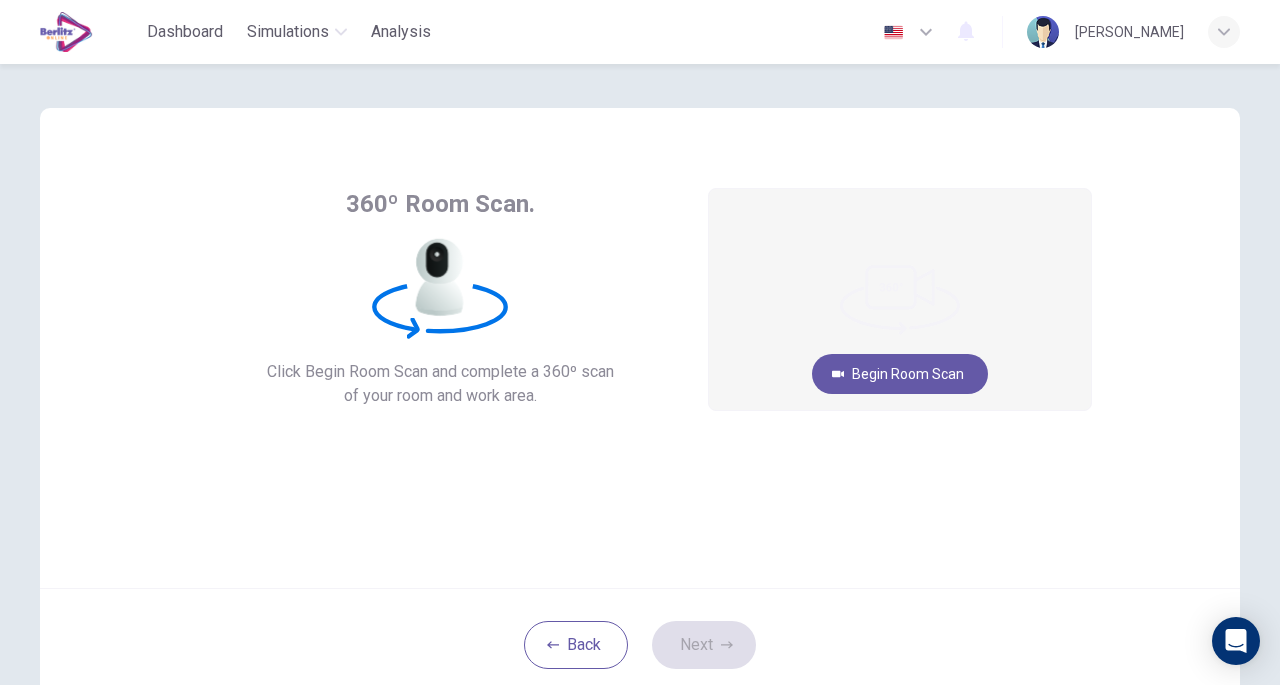 click on "Begin Room Scan" at bounding box center (900, 374) 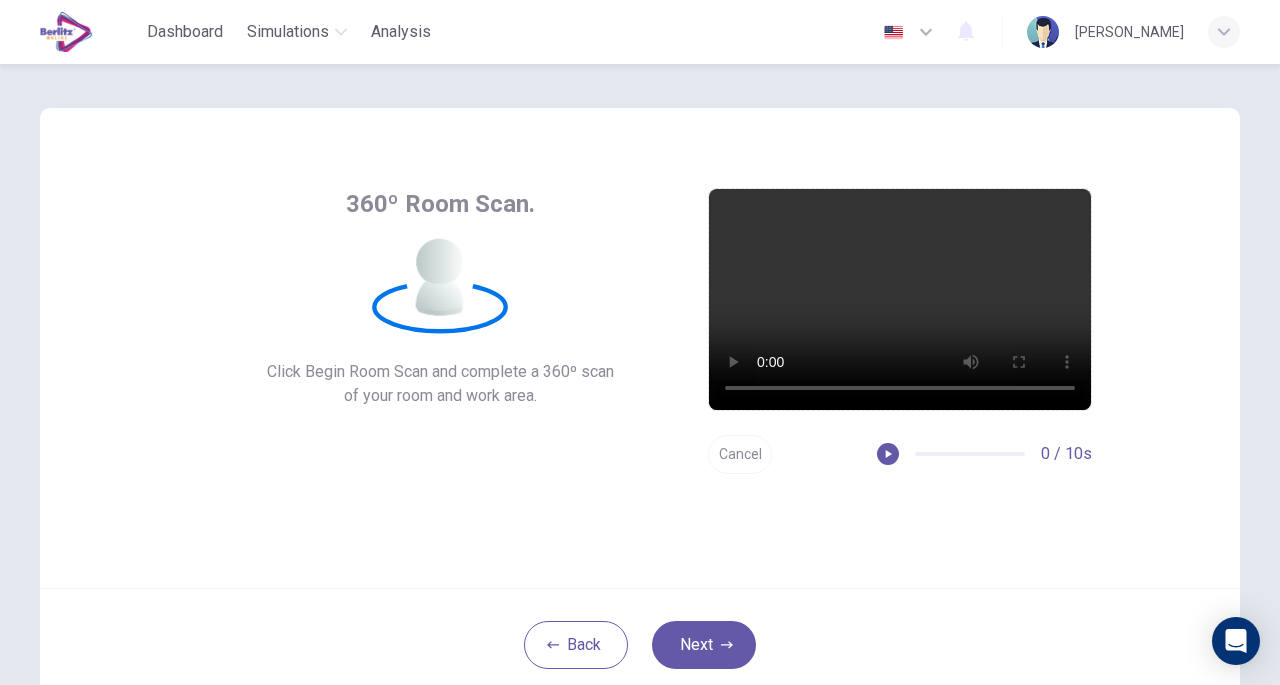 click on "Next" at bounding box center (704, 645) 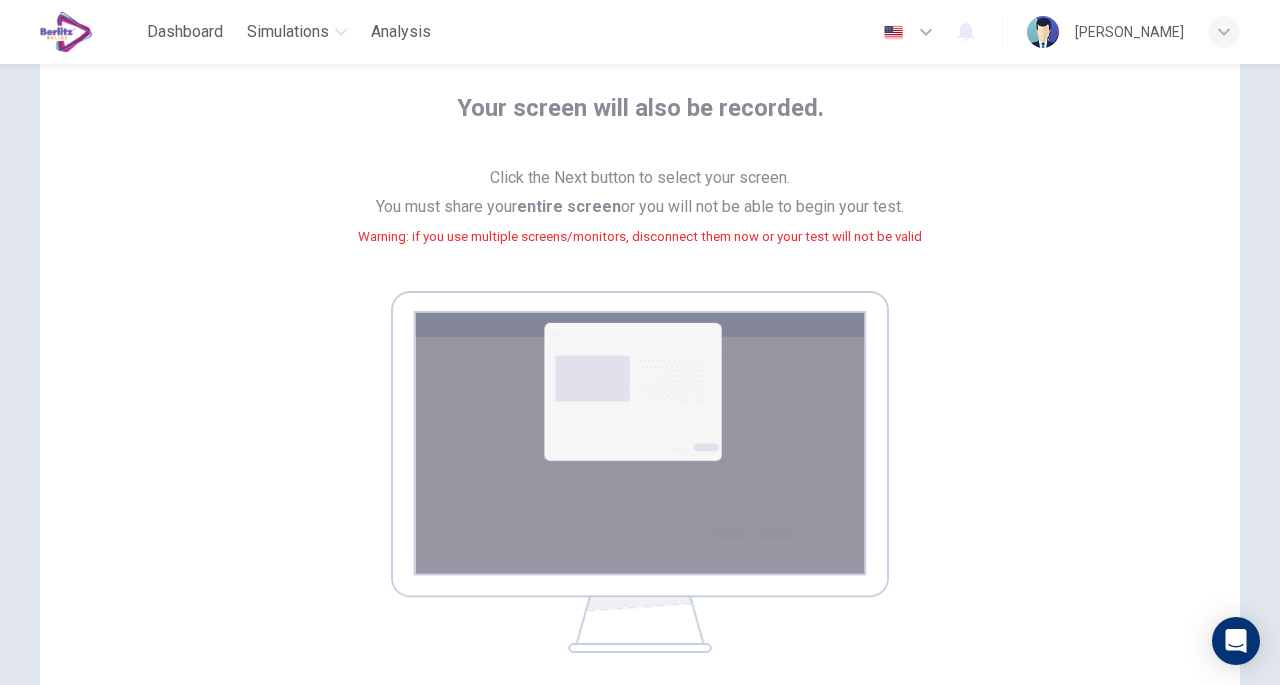 scroll, scrollTop: 353, scrollLeft: 0, axis: vertical 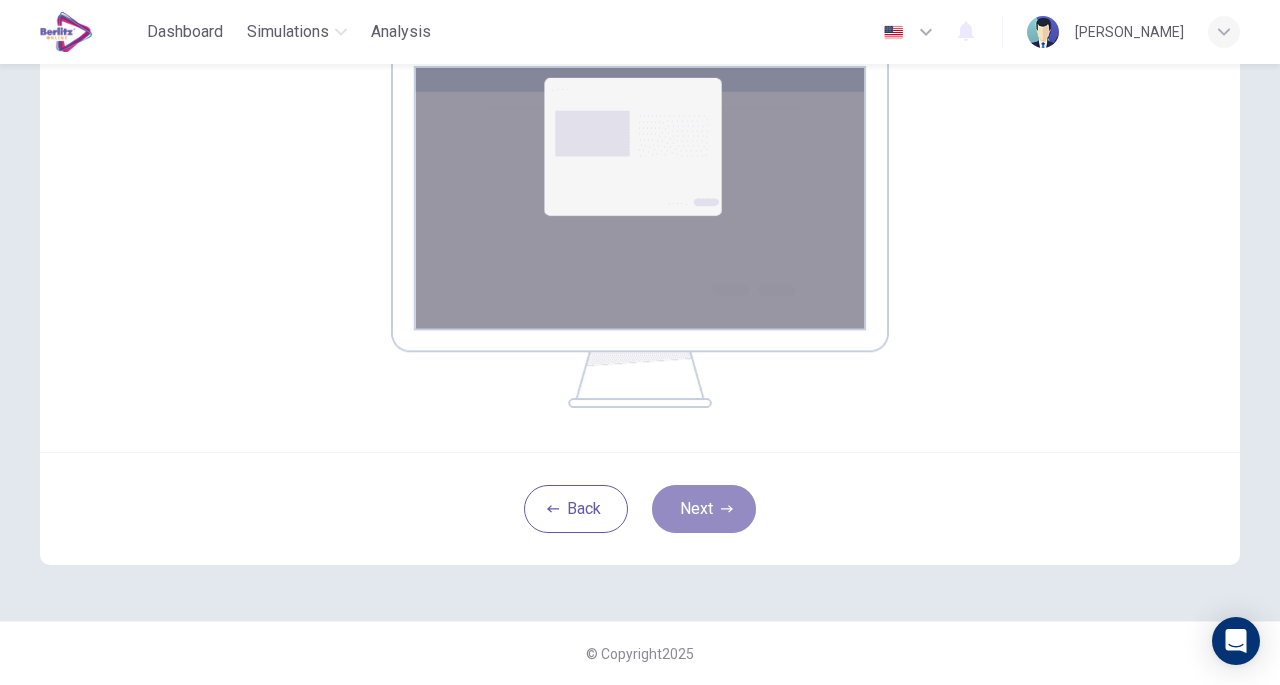 click on "Next" at bounding box center [704, 509] 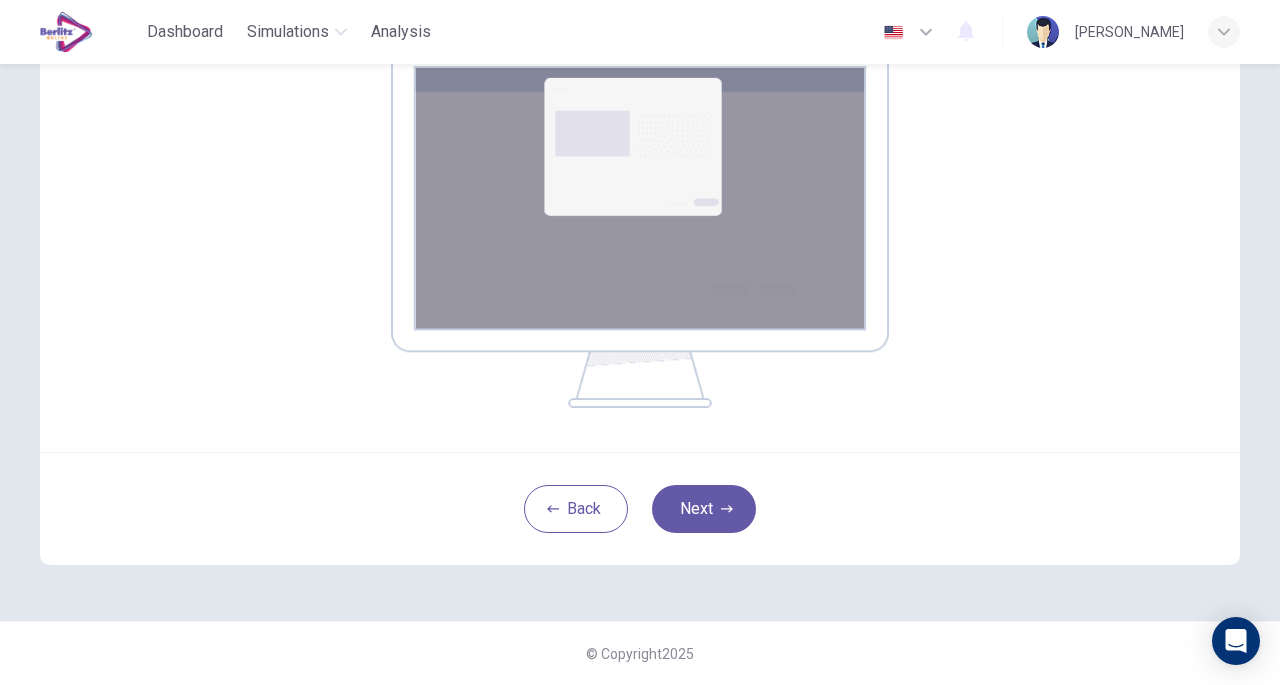 scroll, scrollTop: 147, scrollLeft: 0, axis: vertical 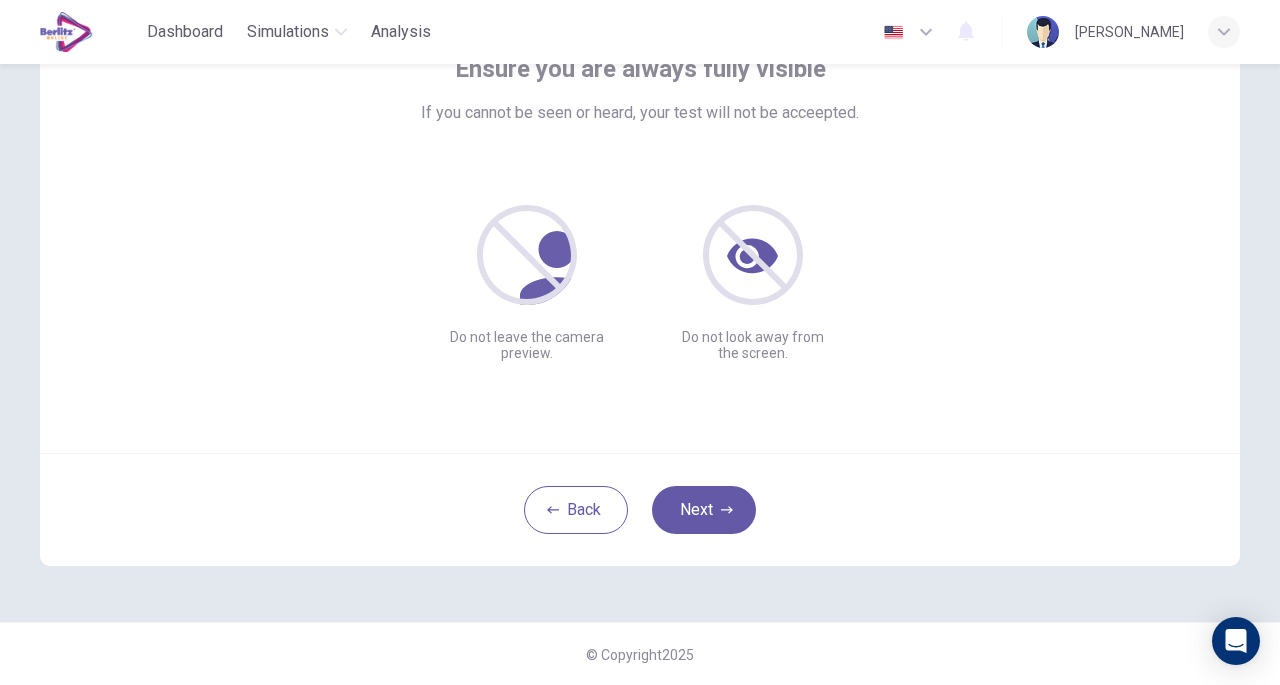 click on "Next" at bounding box center [704, 510] 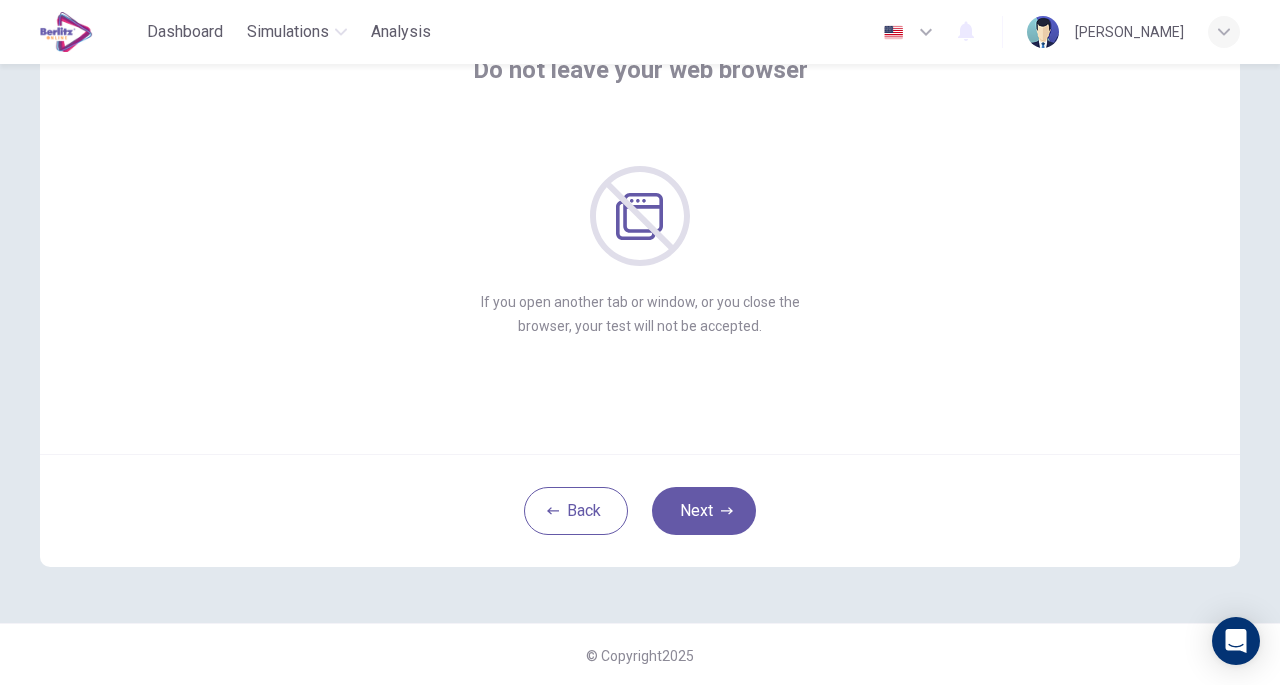 scroll, scrollTop: 147, scrollLeft: 0, axis: vertical 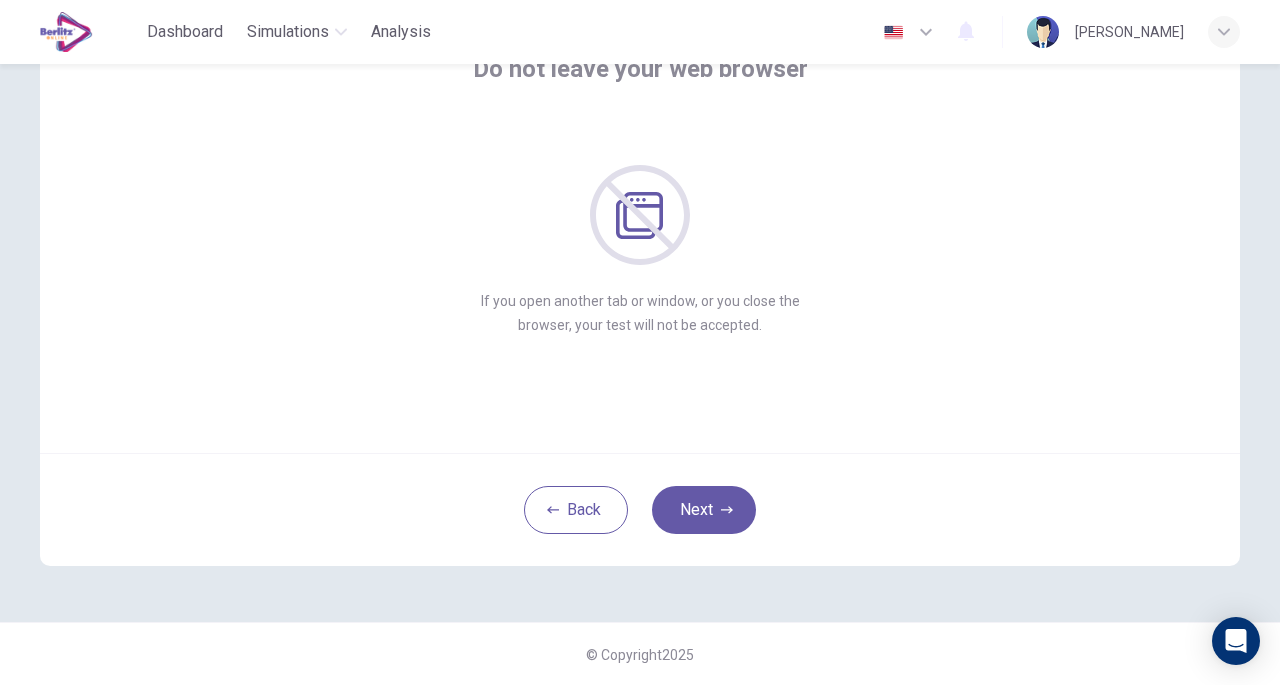 click on "Next" at bounding box center [704, 510] 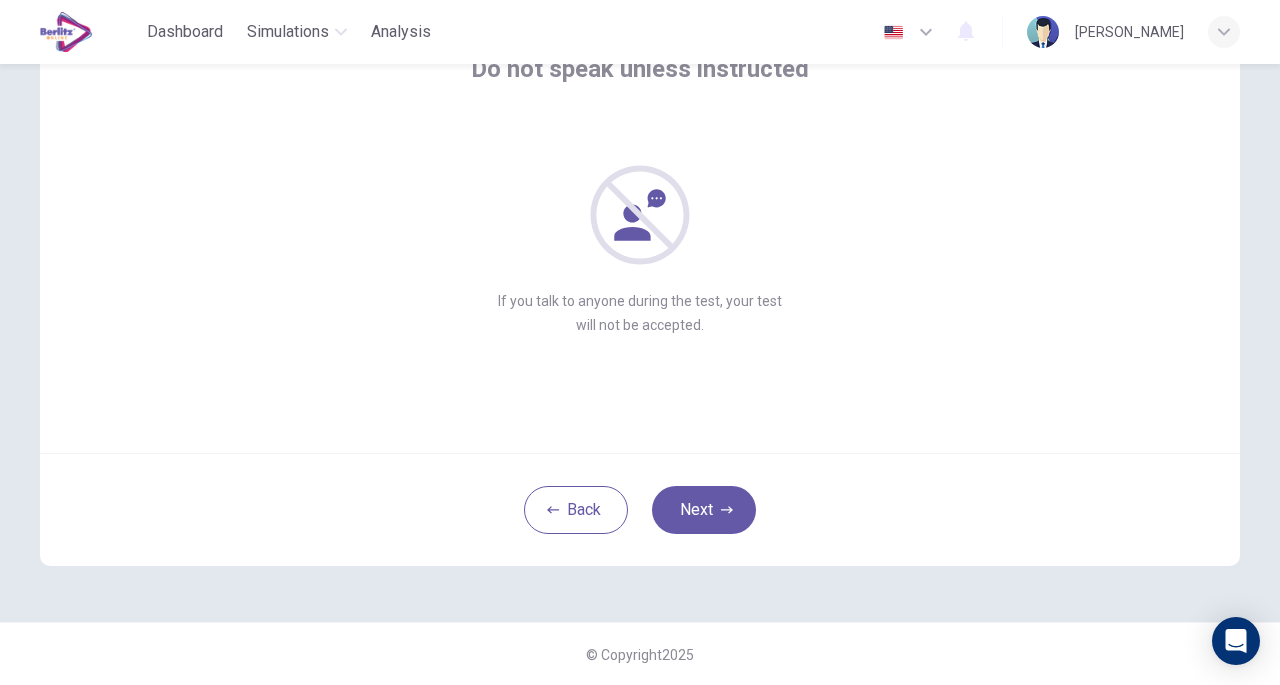 click on "Next" at bounding box center [704, 510] 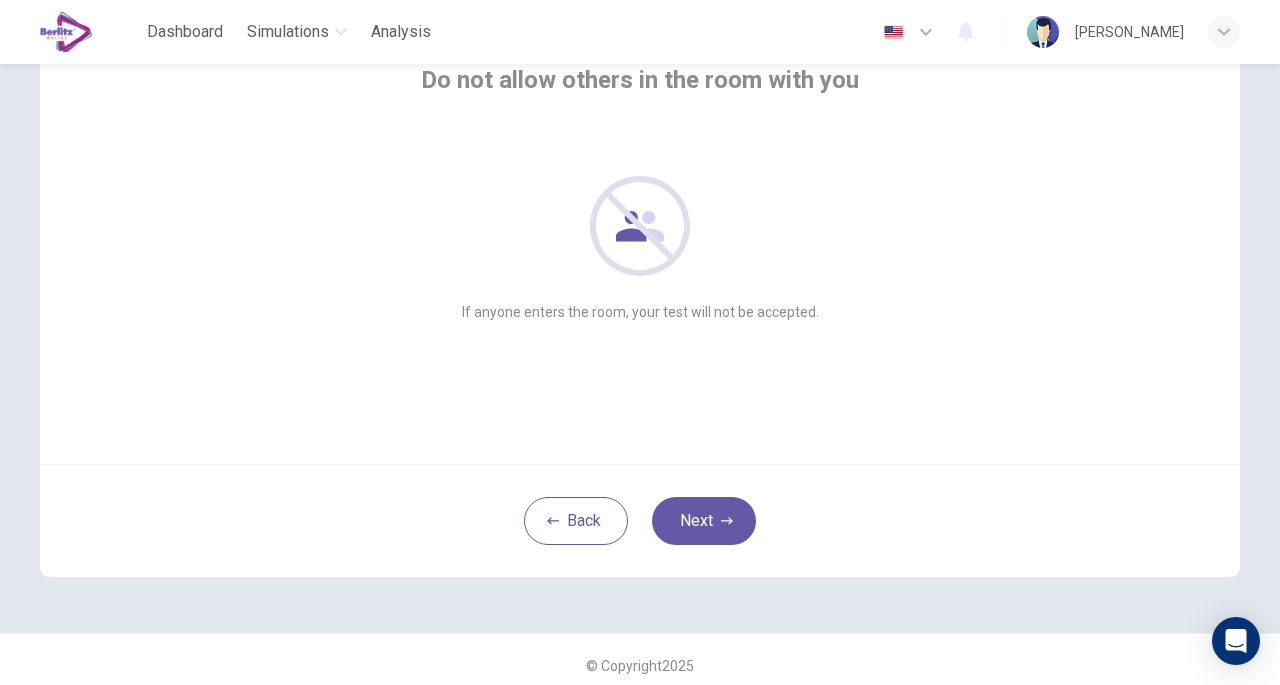 scroll, scrollTop: 147, scrollLeft: 0, axis: vertical 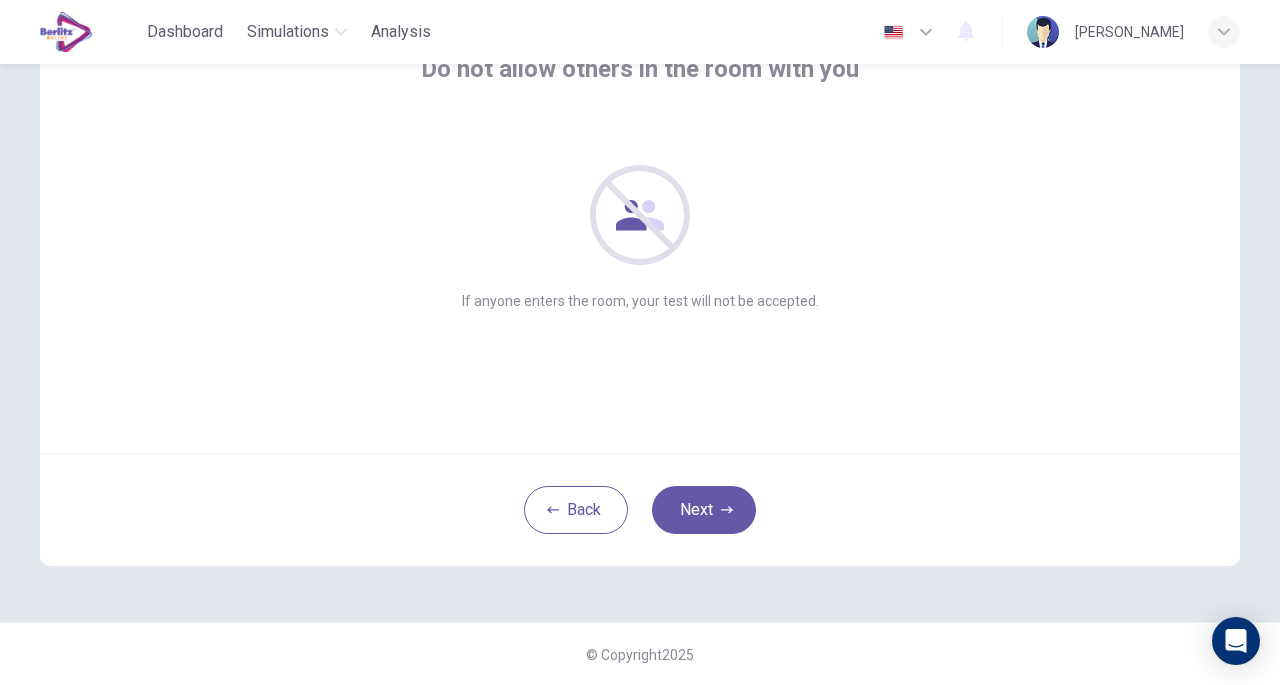 click on "Next" at bounding box center [704, 510] 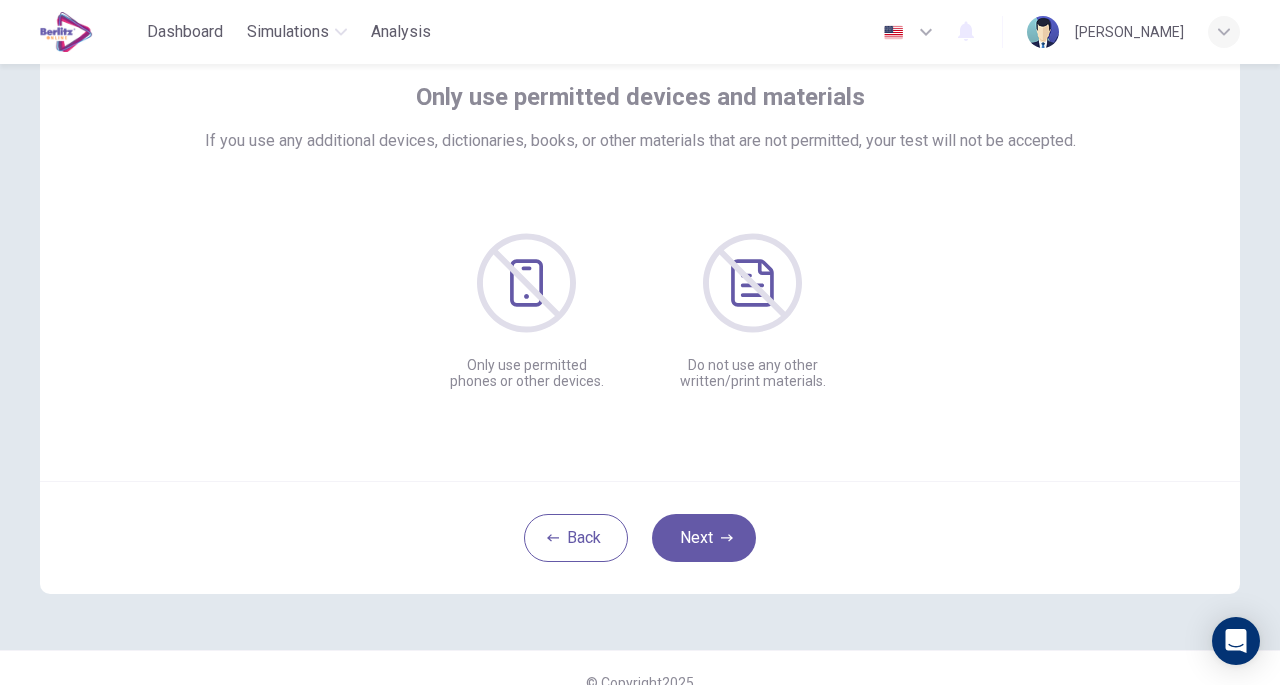 scroll, scrollTop: 147, scrollLeft: 0, axis: vertical 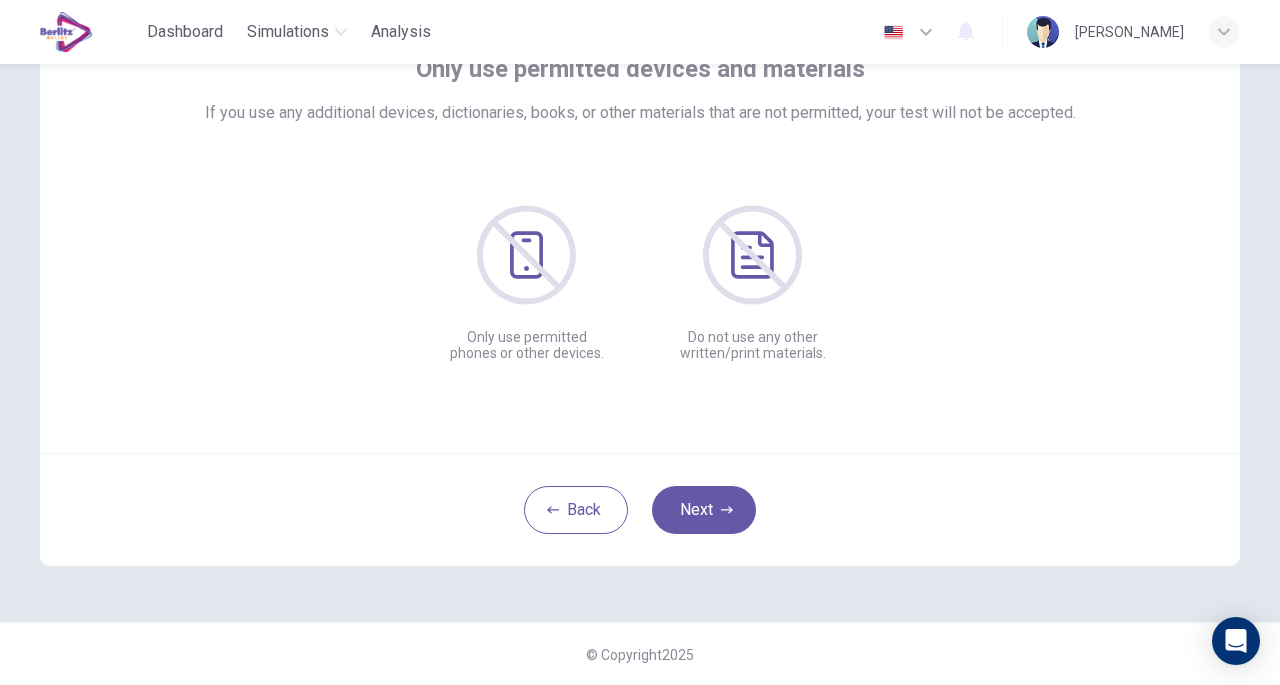 click on "Next" at bounding box center [704, 510] 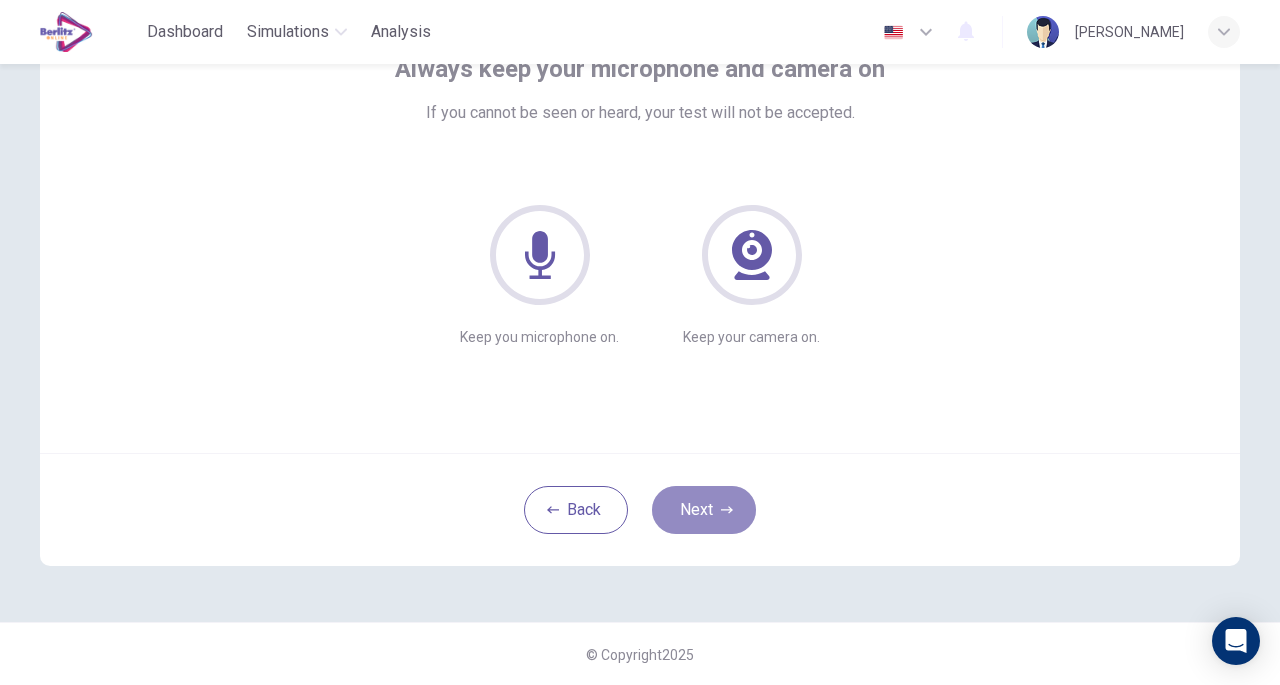 click on "Next" at bounding box center [704, 510] 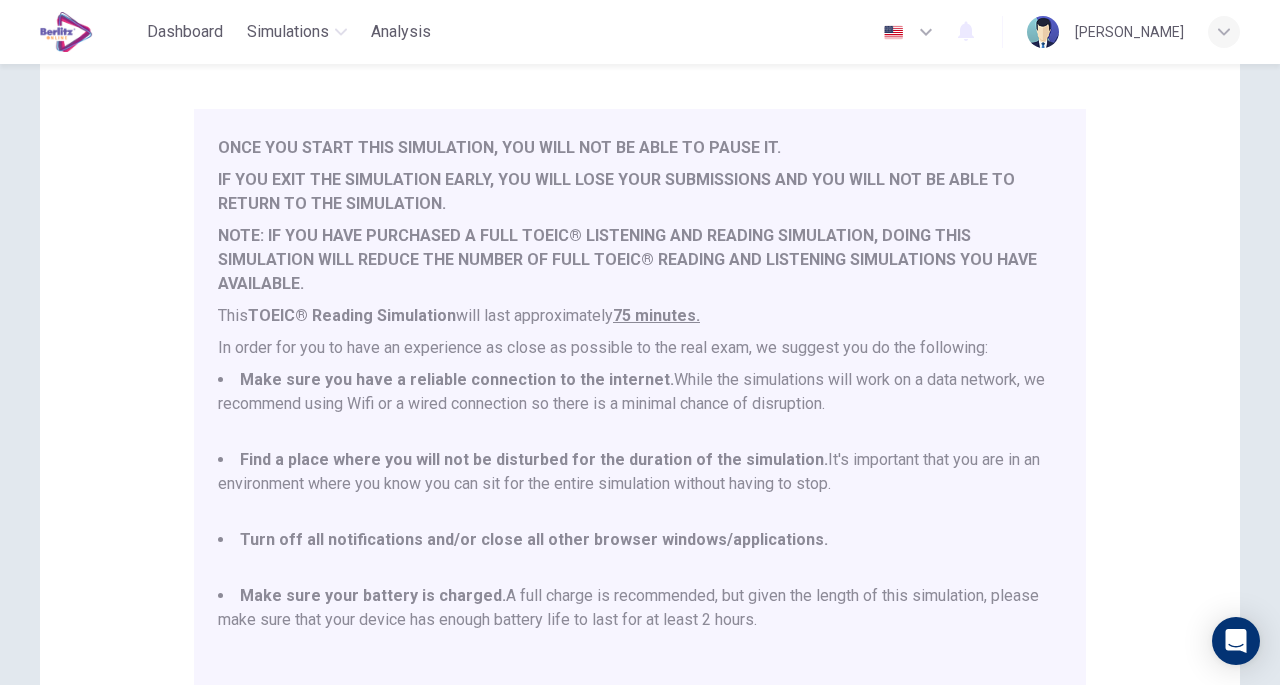 scroll, scrollTop: 52, scrollLeft: 0, axis: vertical 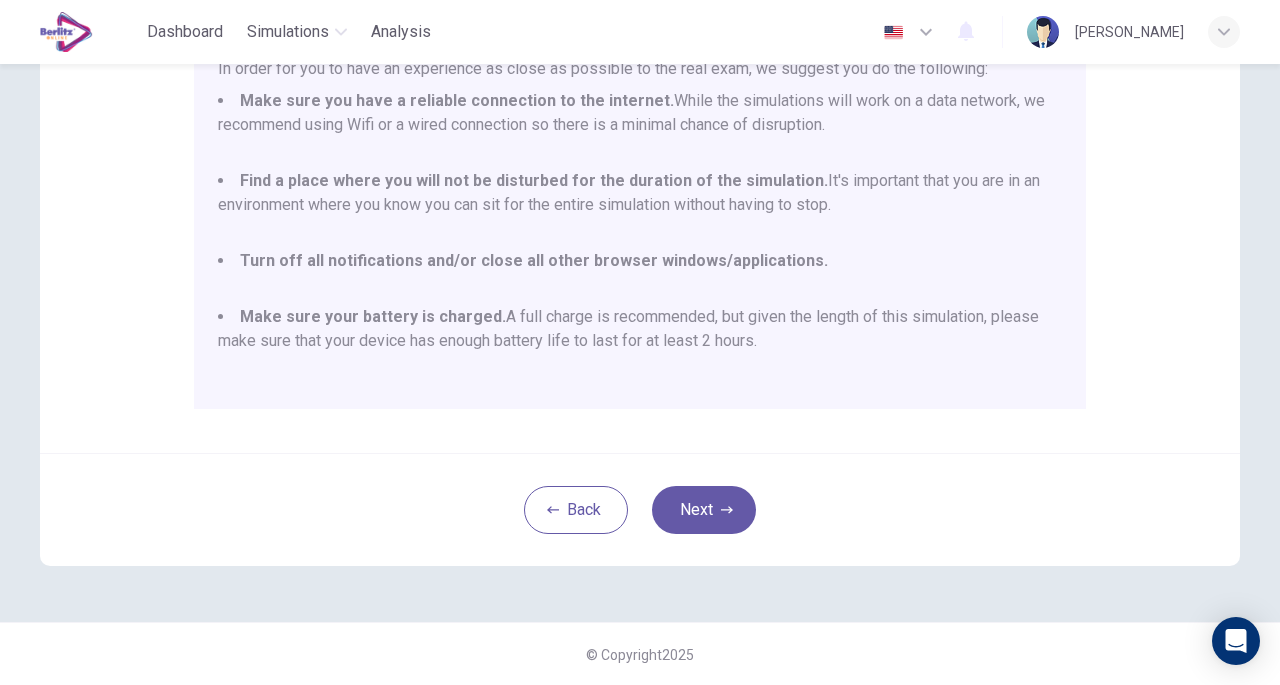 click 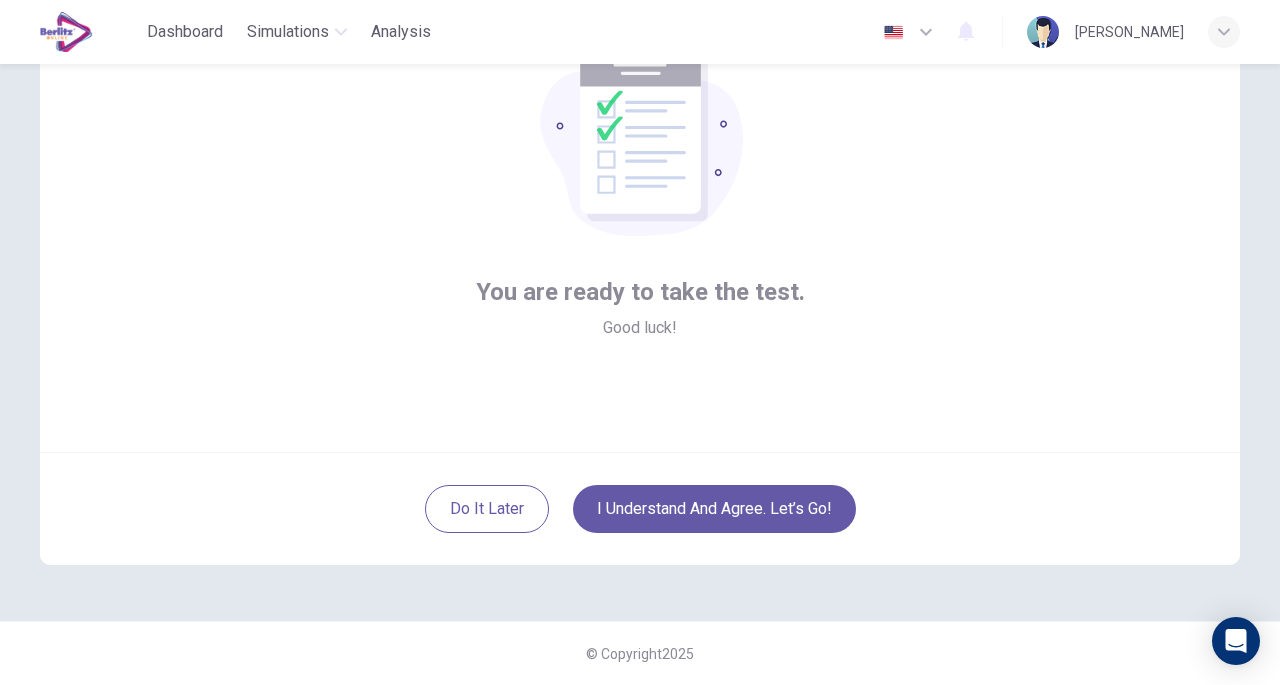 scroll, scrollTop: 147, scrollLeft: 0, axis: vertical 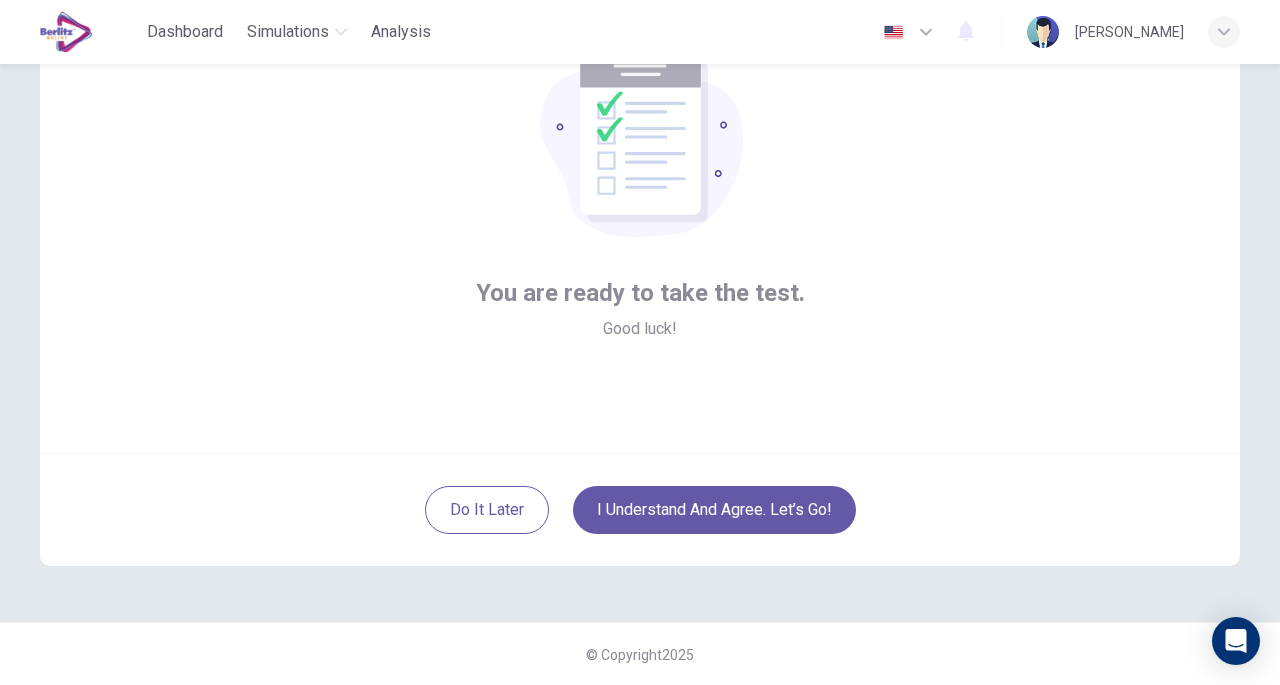 click on "I understand and agree. Let’s go!" at bounding box center [714, 510] 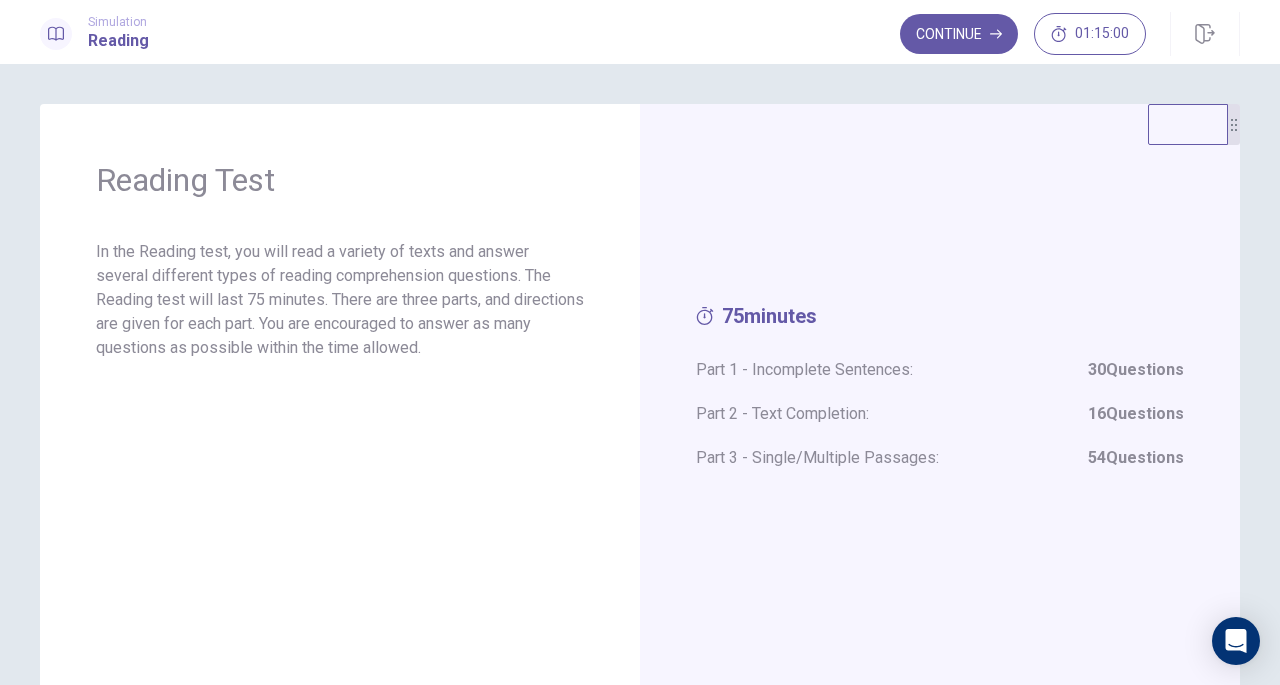 click on "Continue" at bounding box center (959, 34) 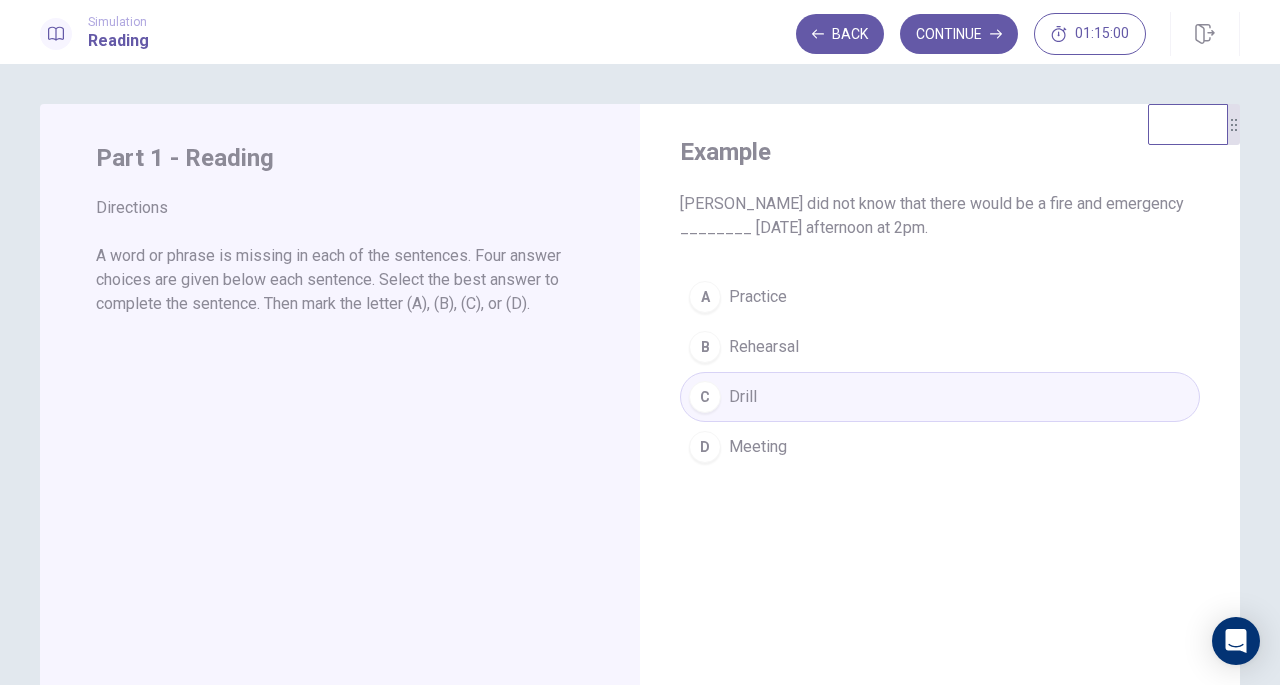 click on "A Practice B Rehearsal C Drill D Meeting" at bounding box center [940, 372] 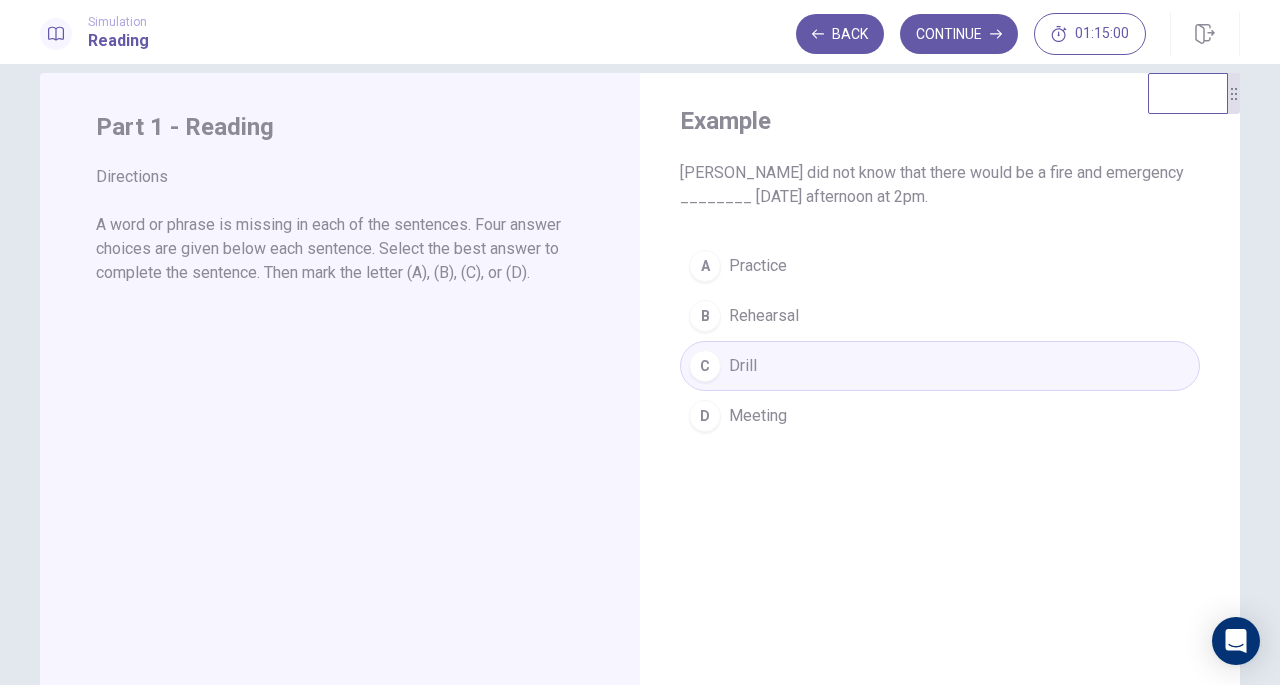 scroll, scrollTop: 0, scrollLeft: 0, axis: both 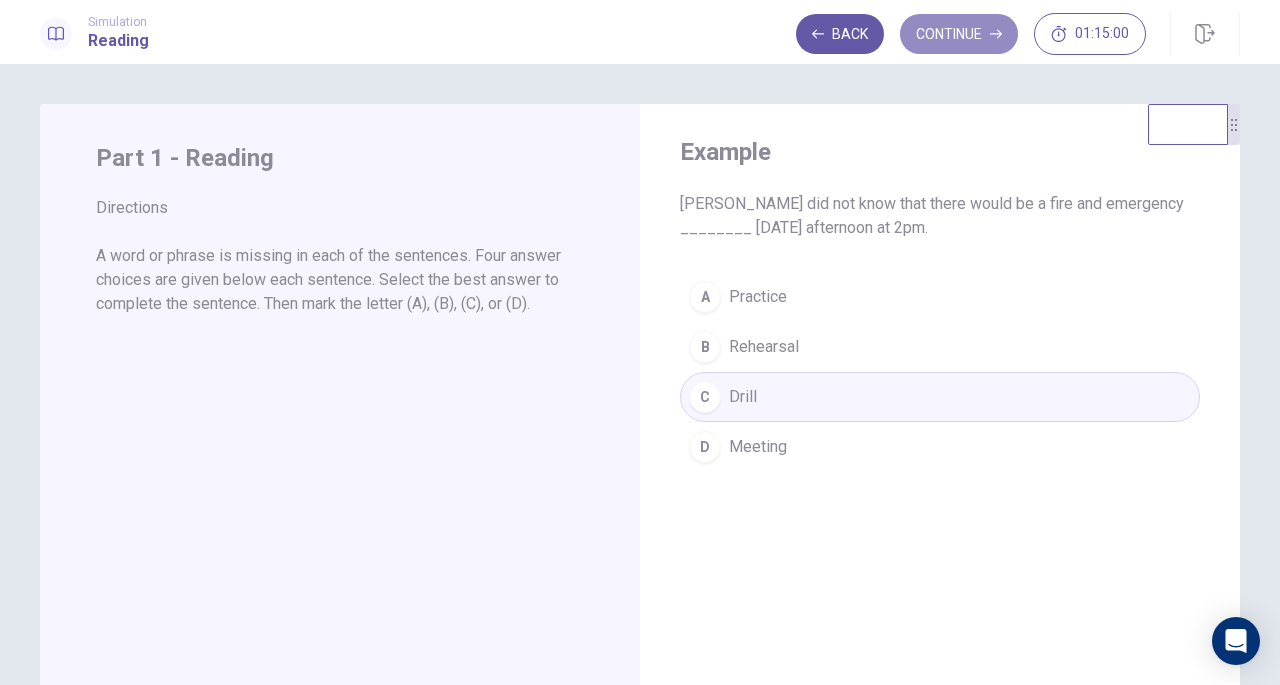 click on "Continue" at bounding box center (959, 34) 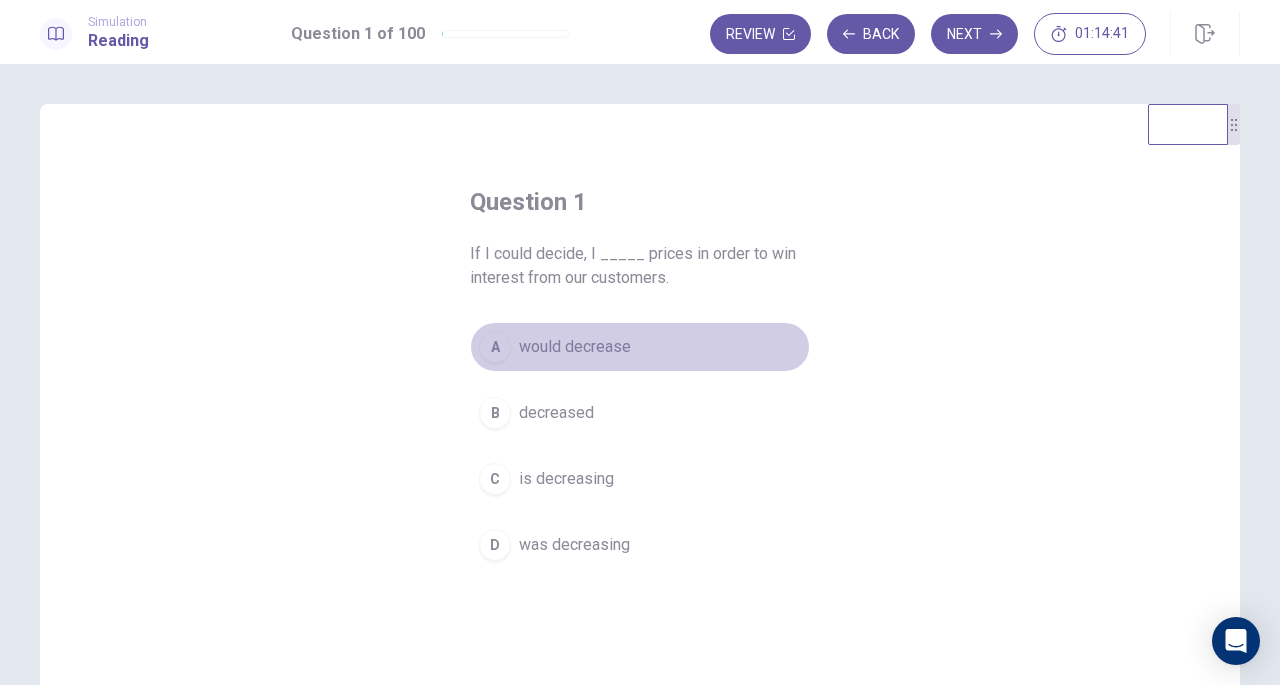 click on "would decrease" at bounding box center (575, 347) 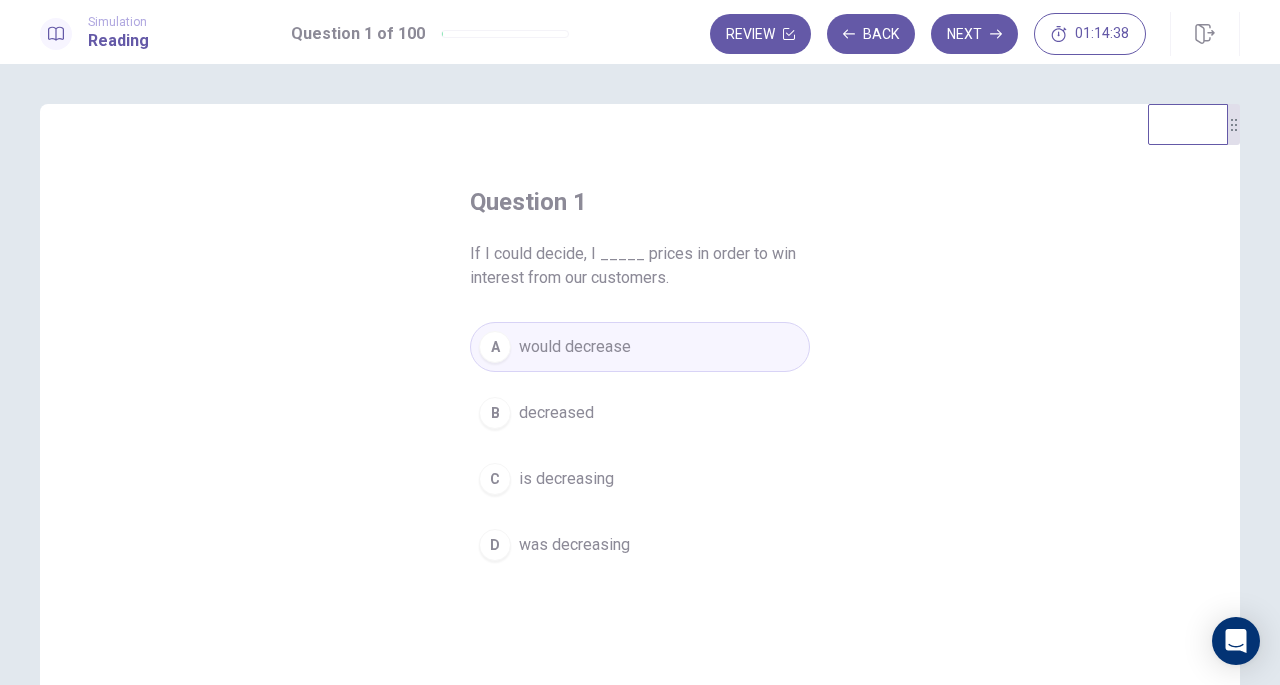 click on "Next" at bounding box center (974, 34) 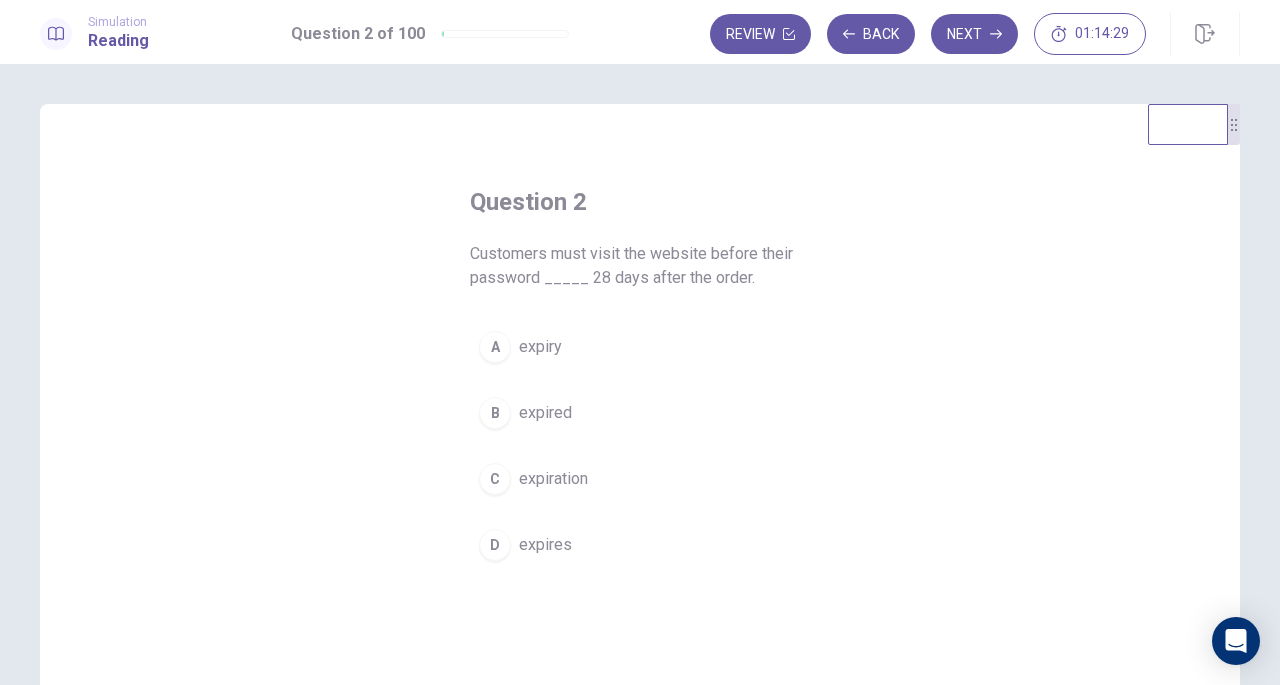 click on "expired" at bounding box center (545, 413) 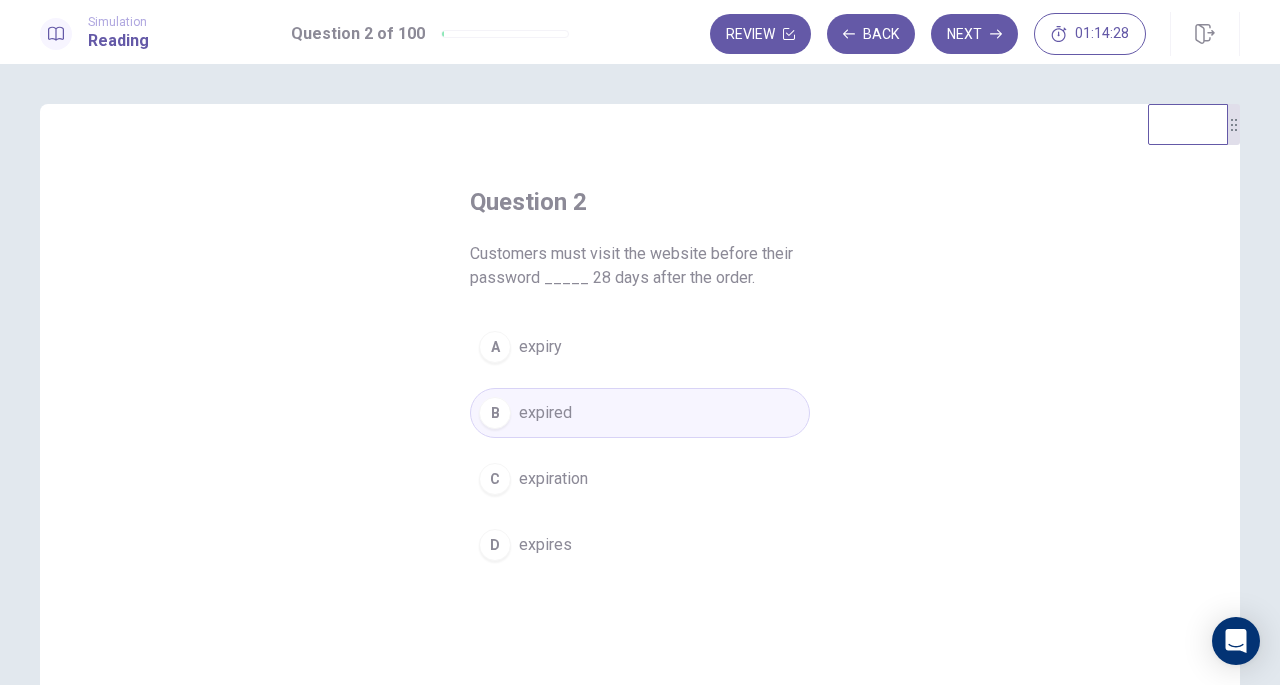 click on "Next" at bounding box center (974, 34) 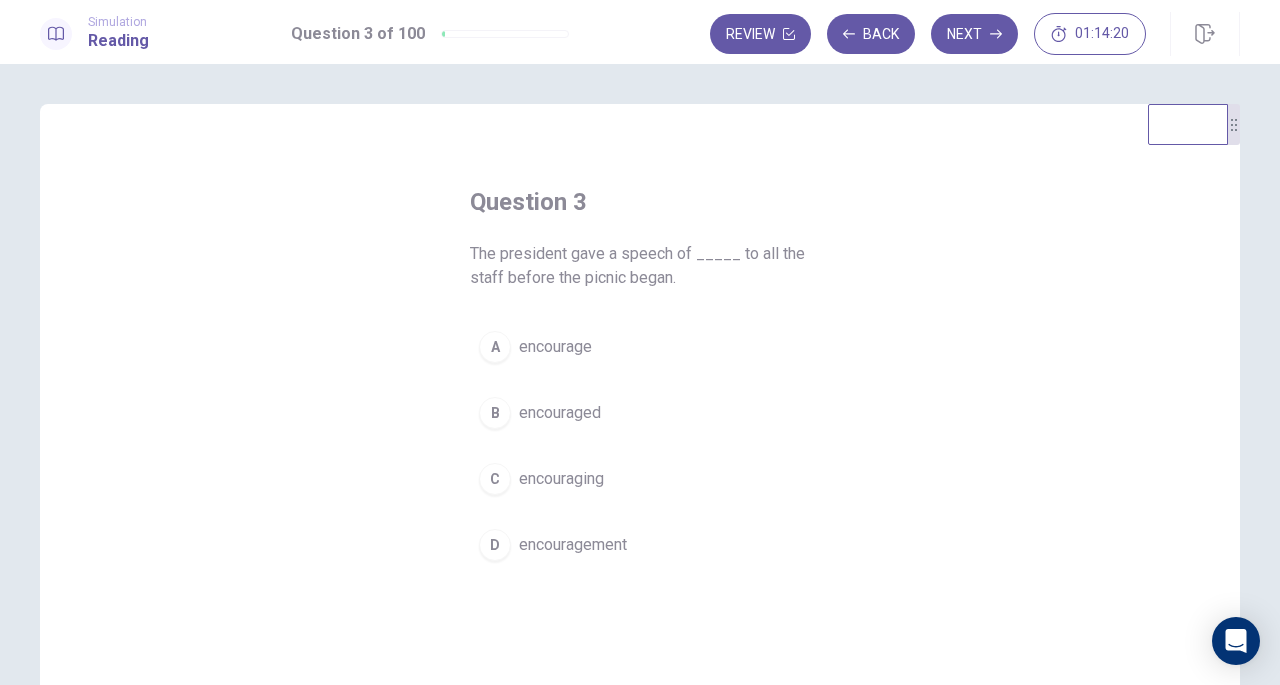 click on "encouragement" at bounding box center (573, 545) 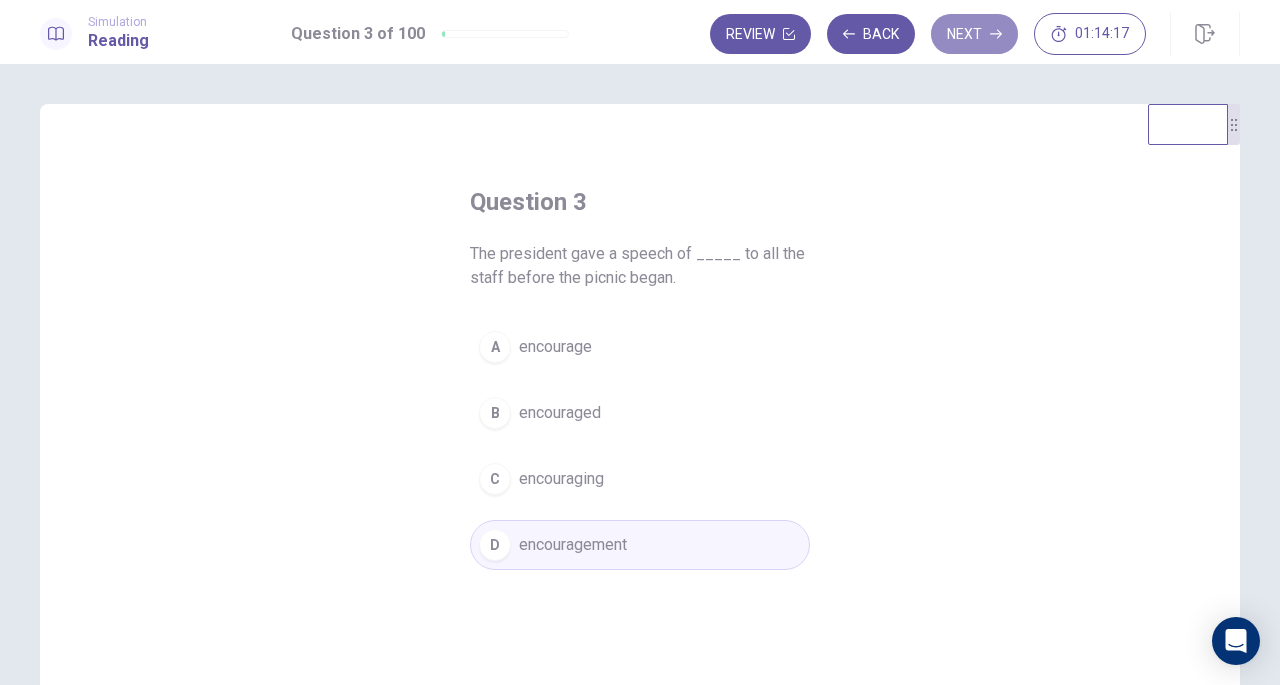 click on "Next" at bounding box center [974, 34] 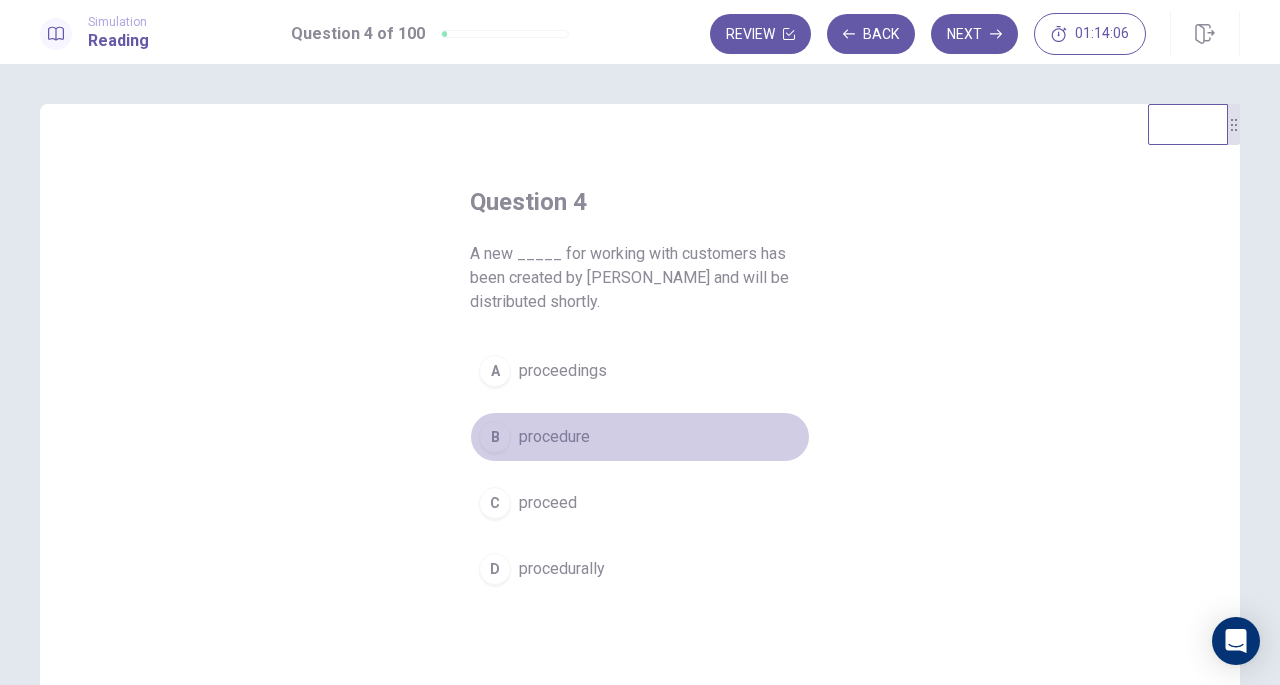 click on "procedure" at bounding box center [554, 437] 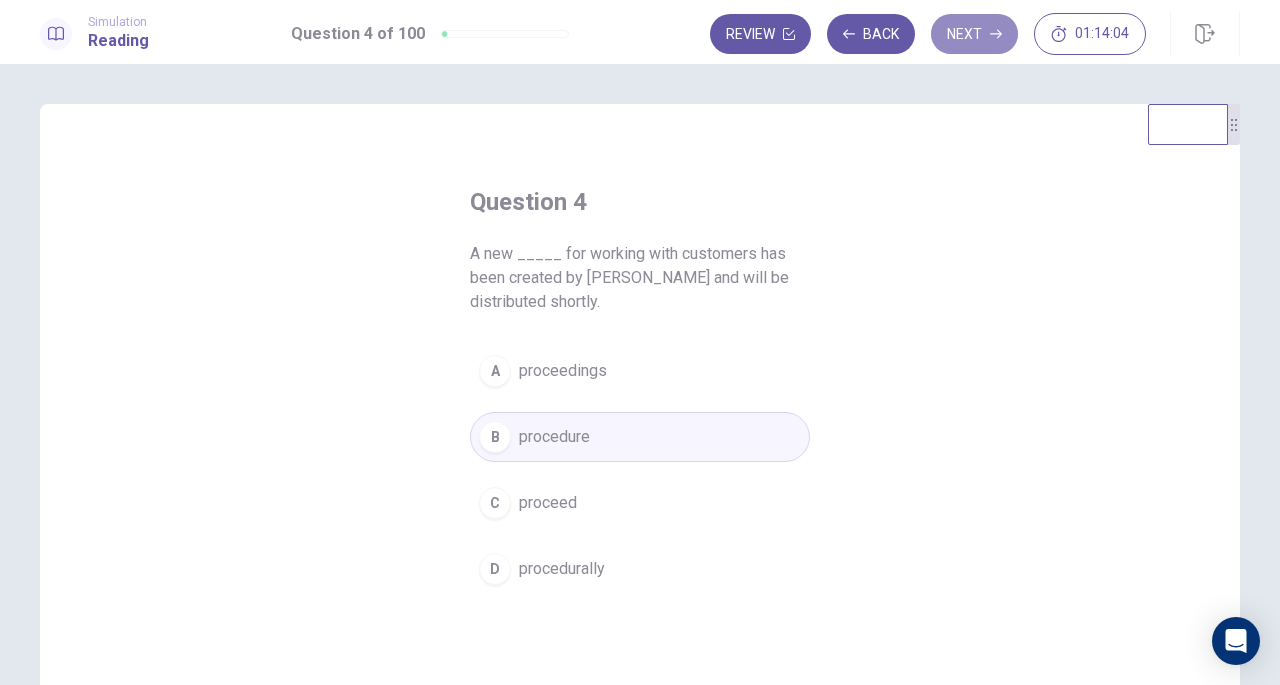 click on "Next" at bounding box center [974, 34] 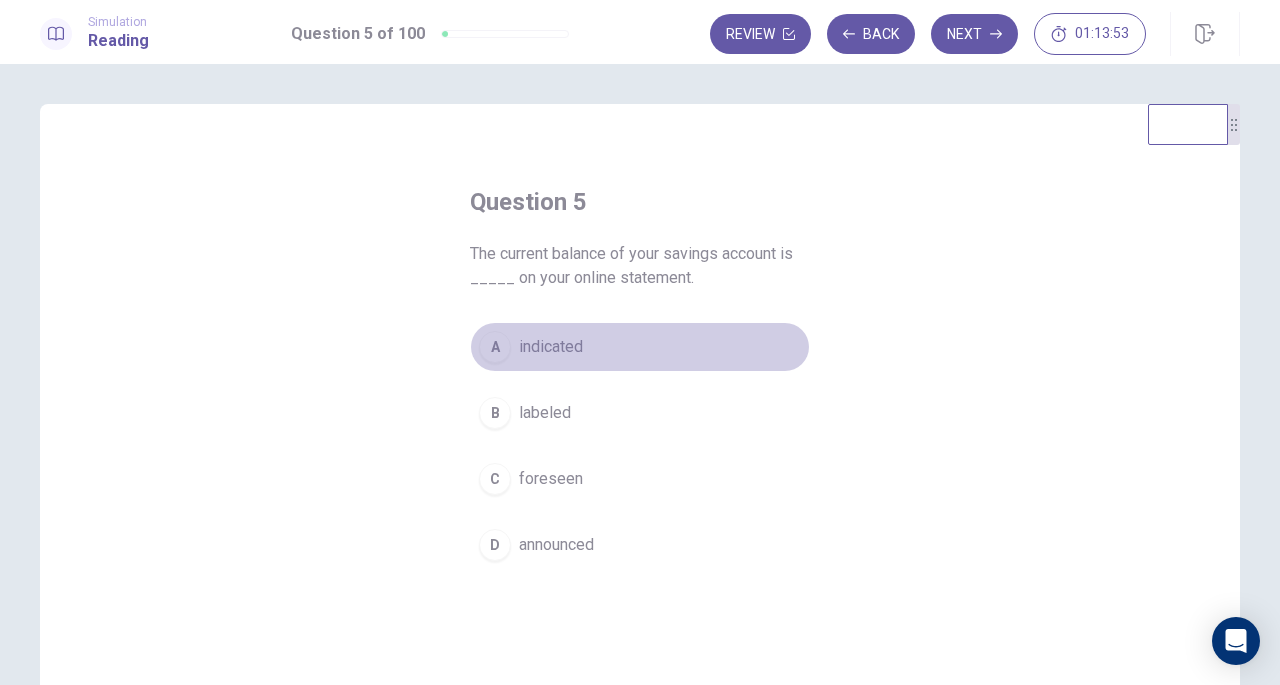 click on "indicated" at bounding box center (551, 347) 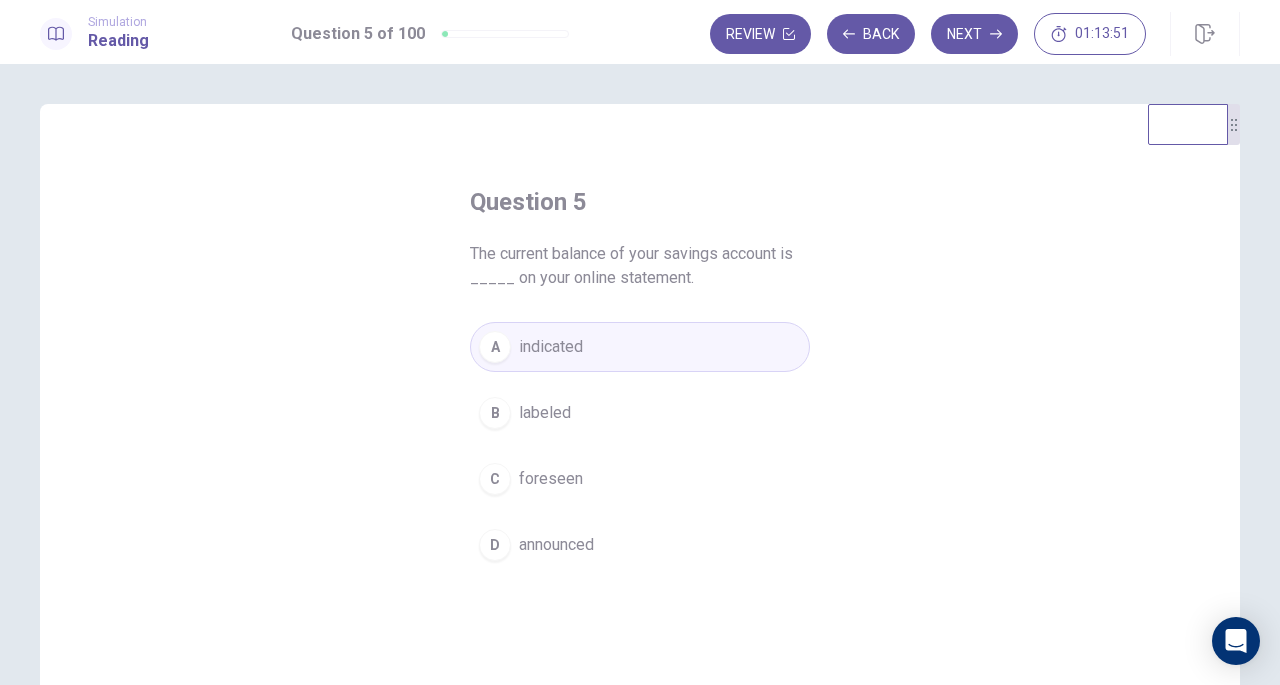 click on "Next" at bounding box center [974, 34] 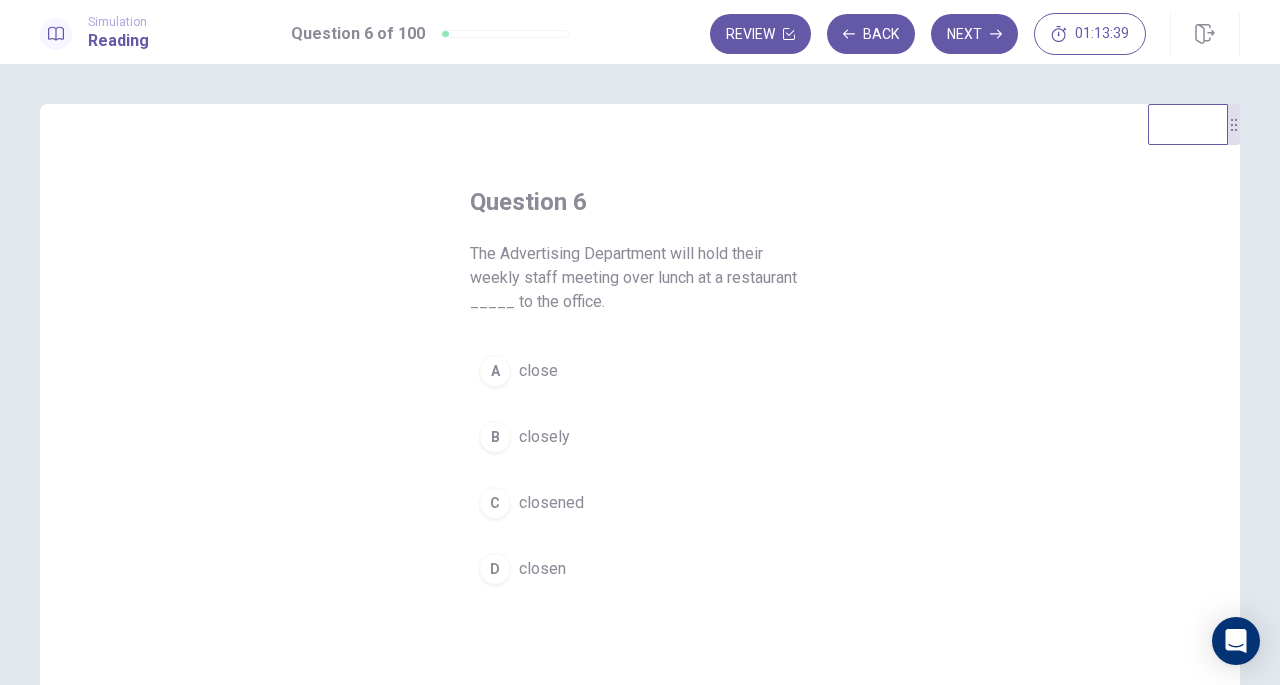 click on "close" at bounding box center [538, 371] 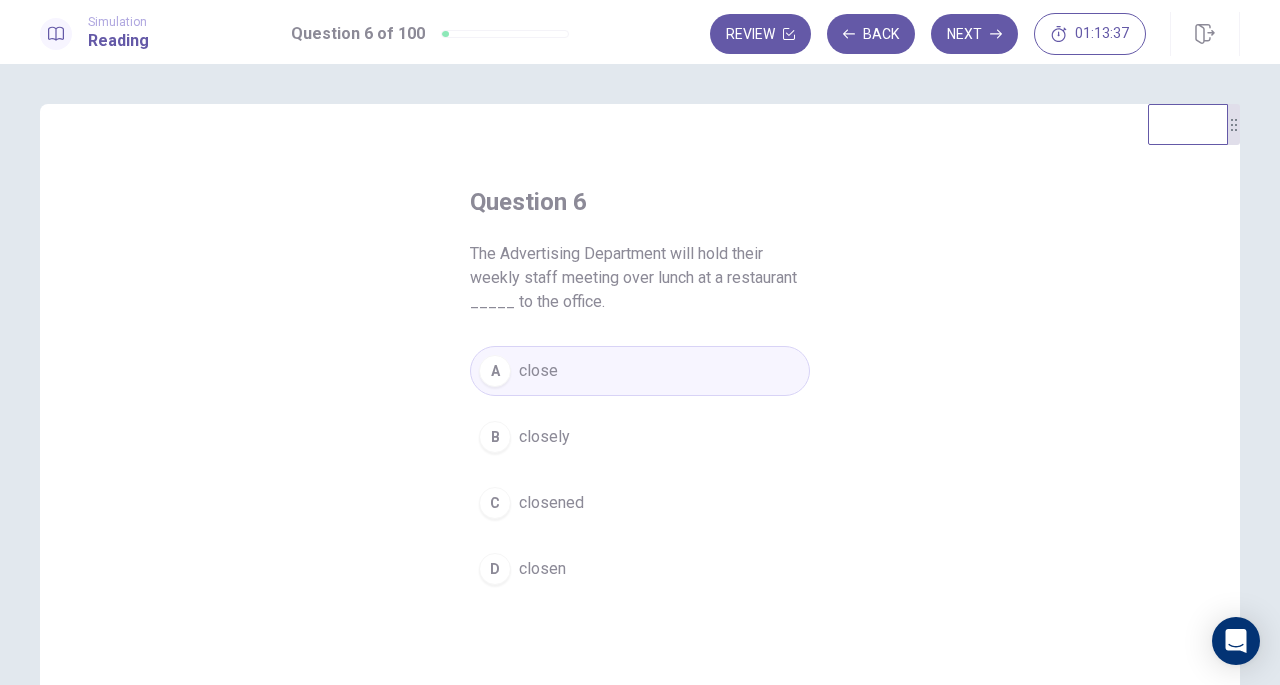 click on "Next" at bounding box center [974, 34] 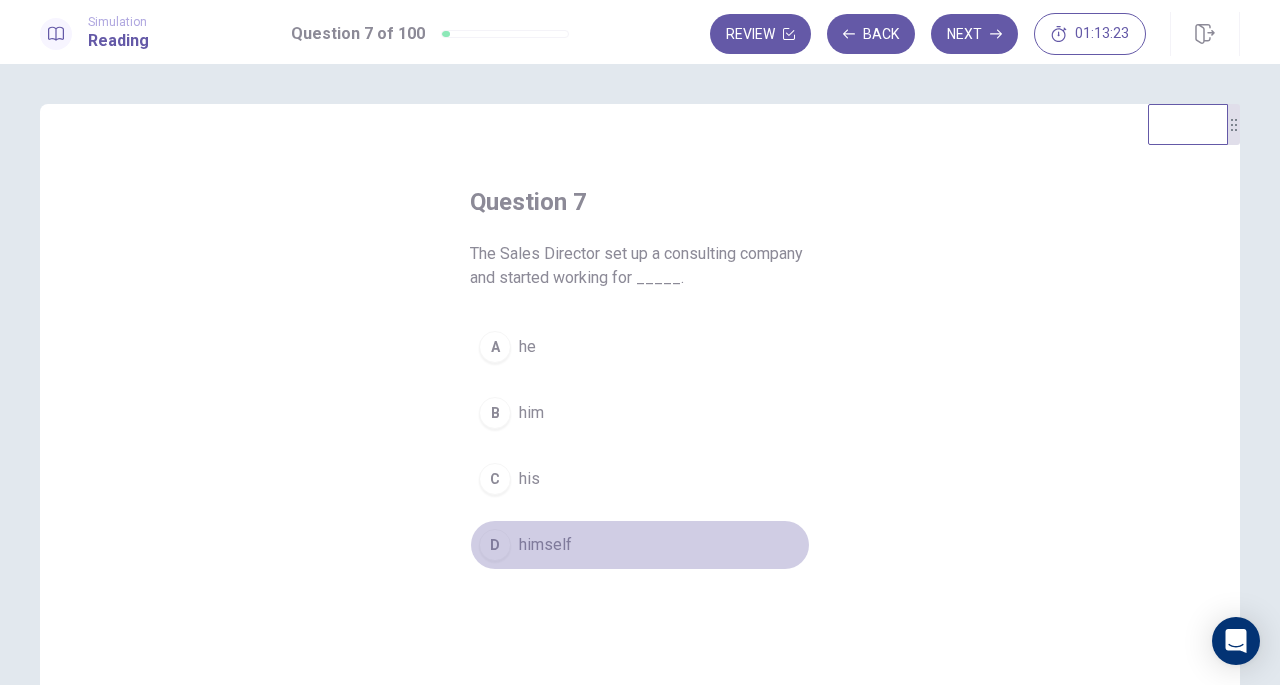 click on "himself" at bounding box center (545, 545) 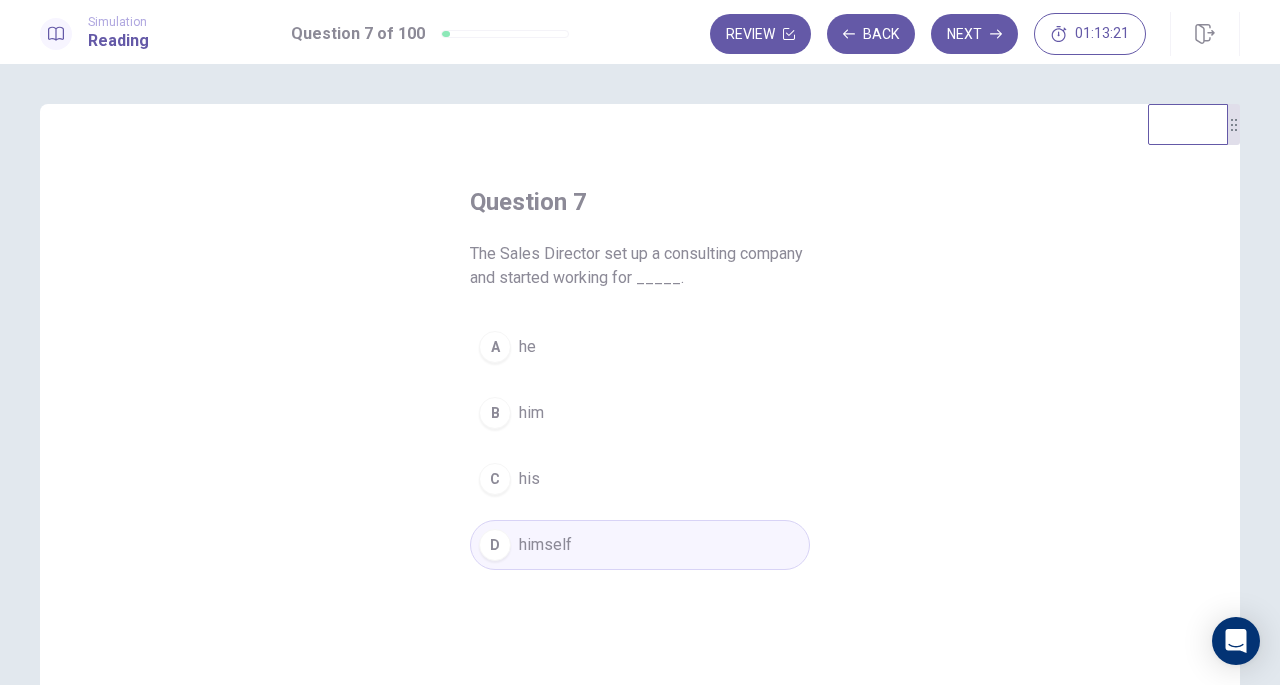click on "Next" at bounding box center [974, 34] 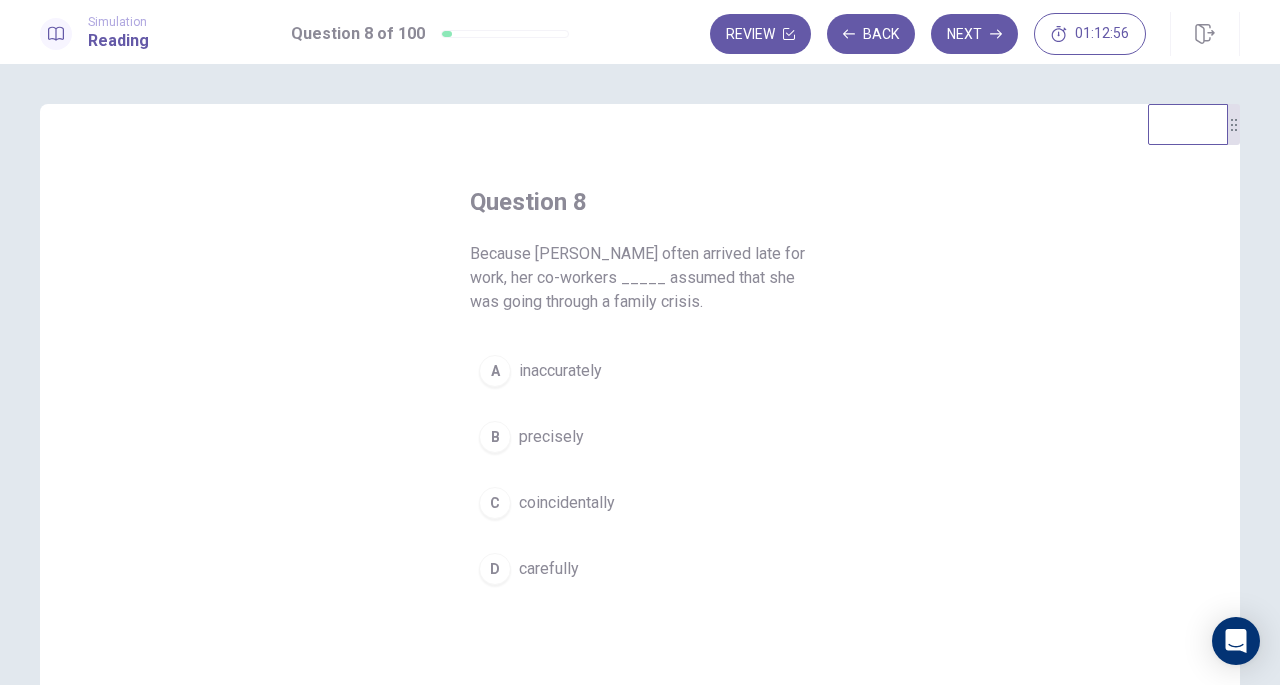 click on "inaccurately" at bounding box center [560, 371] 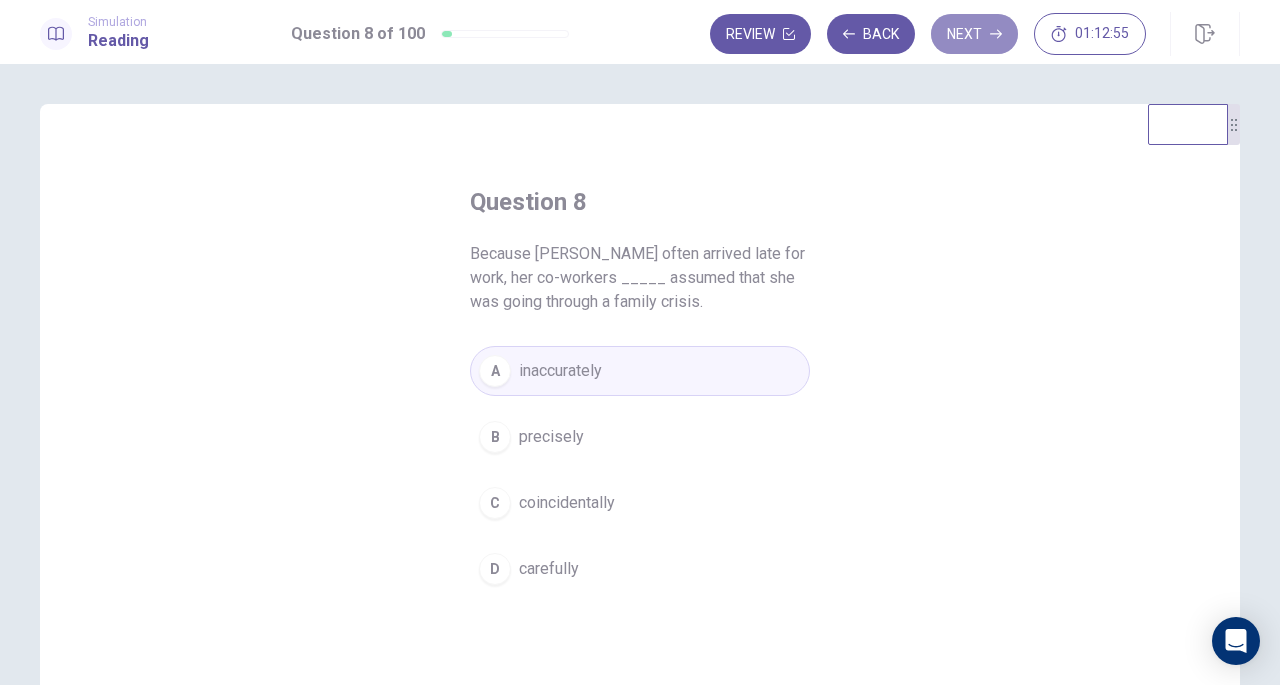 click on "Next" at bounding box center [974, 34] 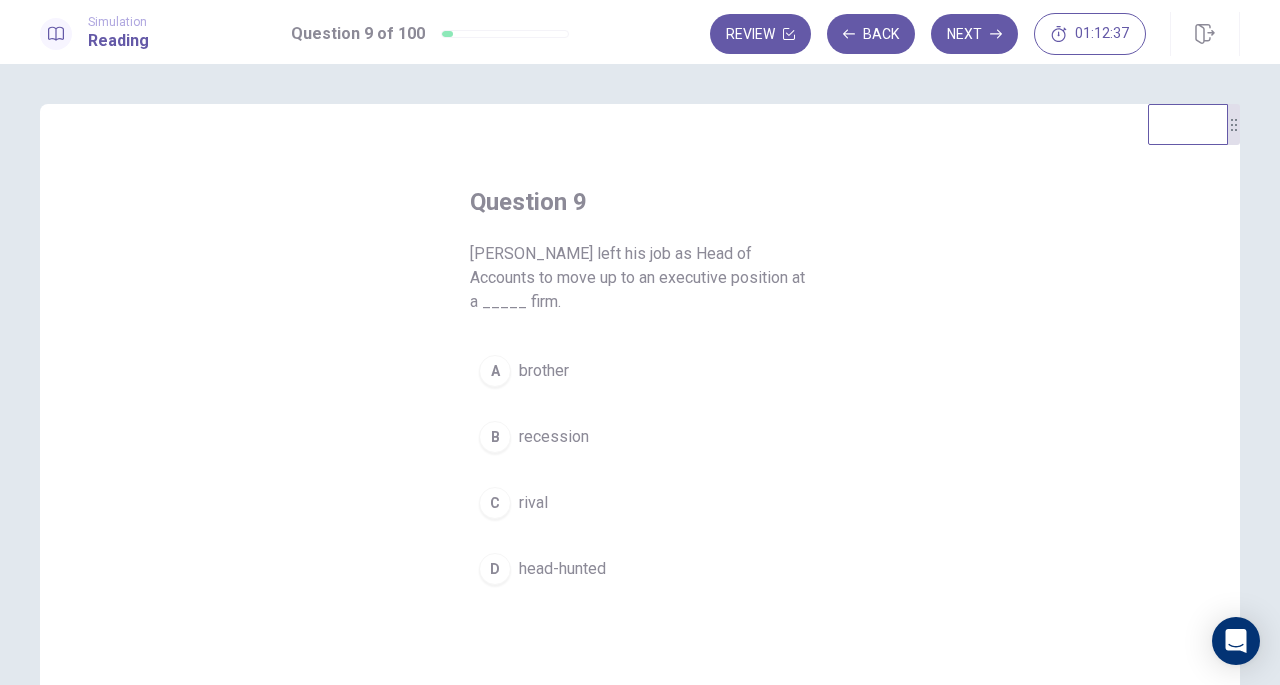 click on "head-hunted" at bounding box center [562, 569] 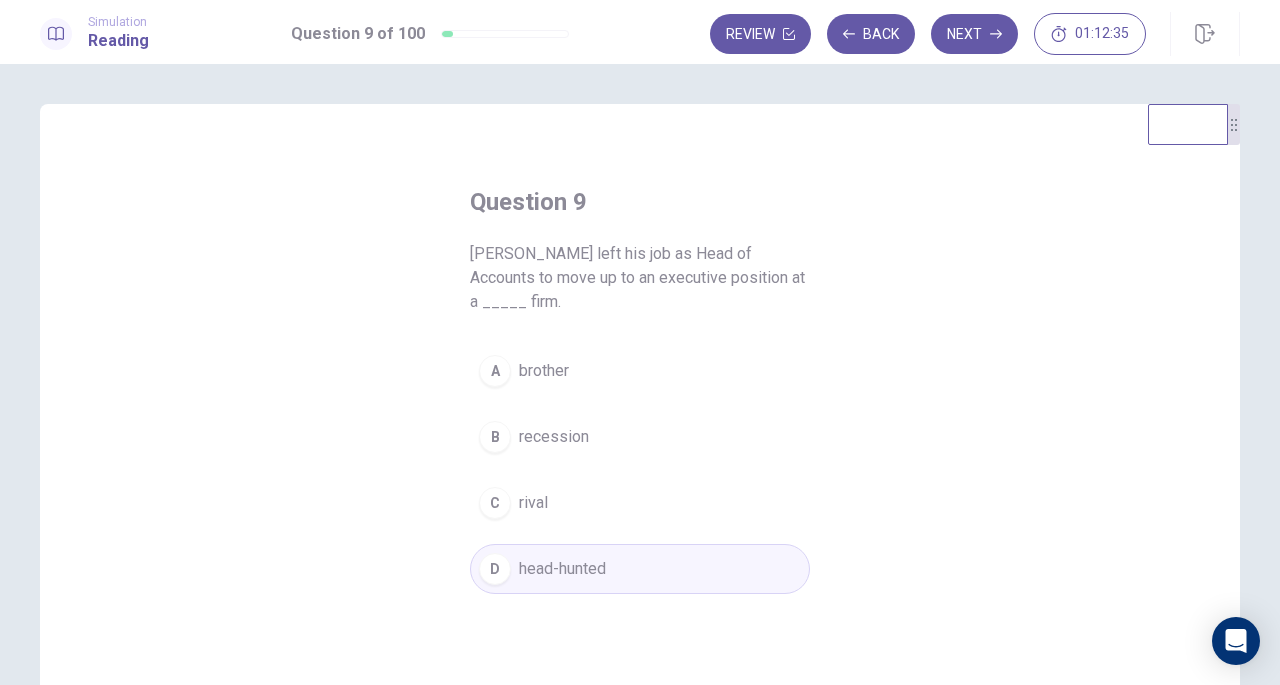 click on "rival" at bounding box center [533, 503] 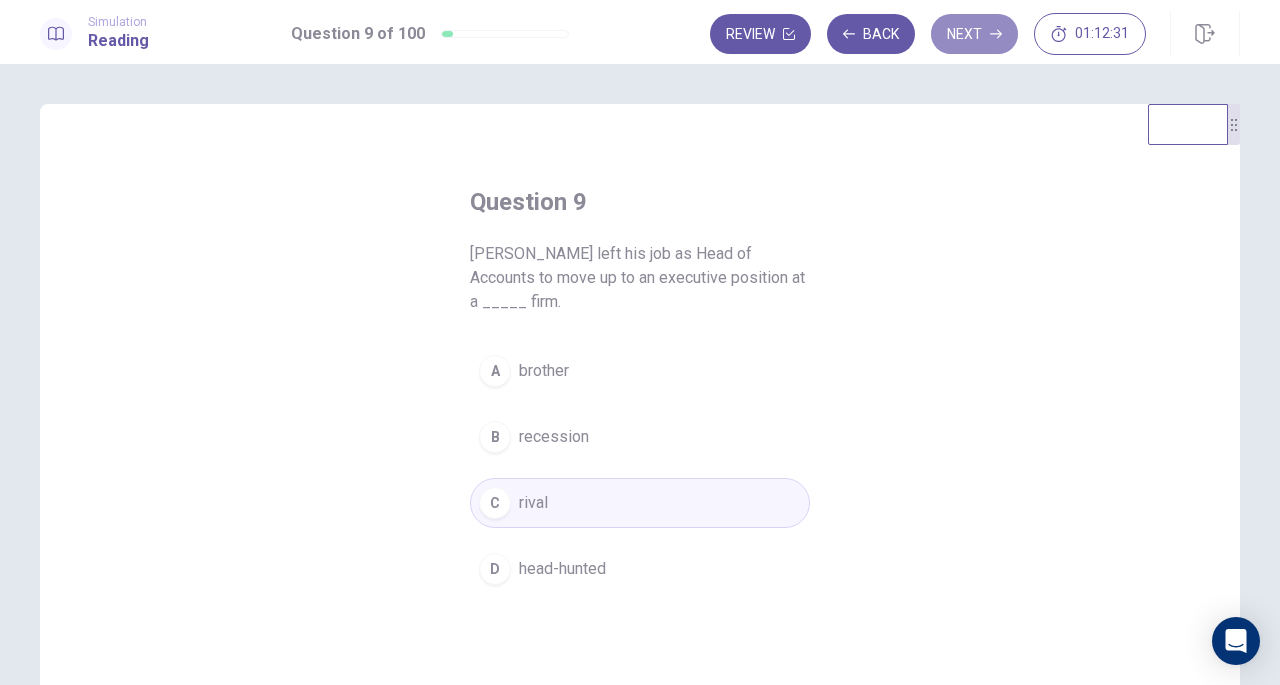 click on "Next" at bounding box center [974, 34] 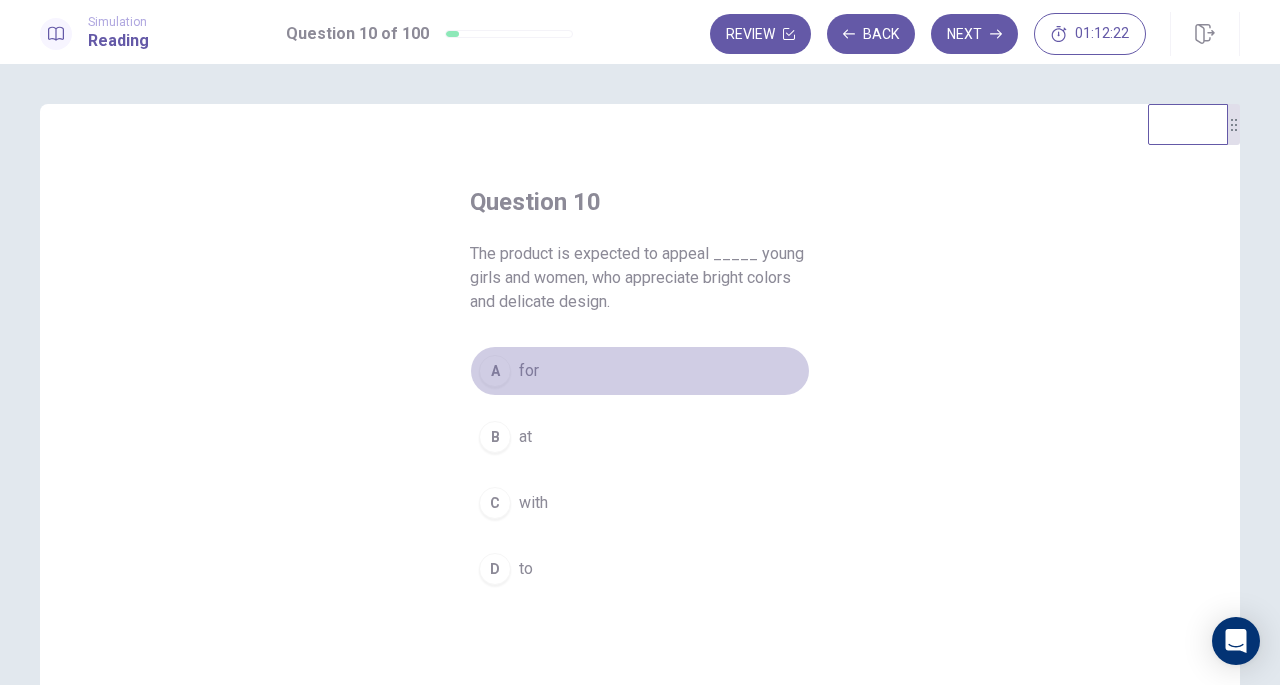 click on "for" at bounding box center [529, 371] 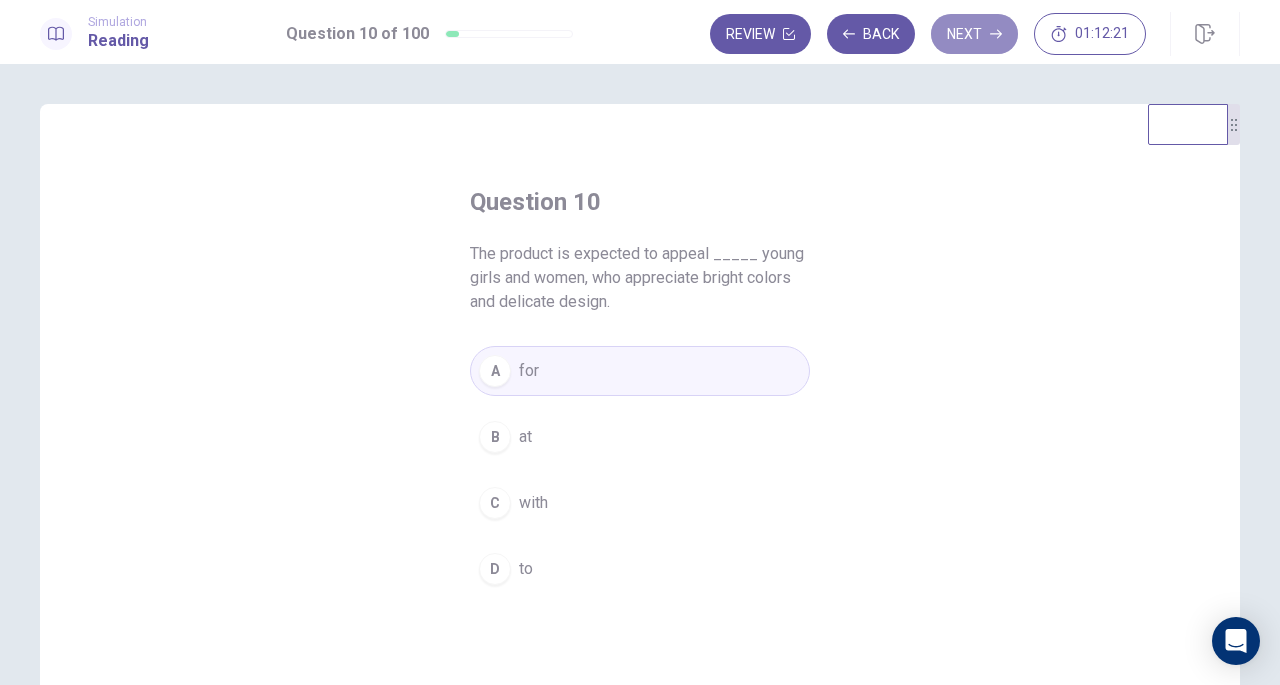 click on "Next" at bounding box center (974, 34) 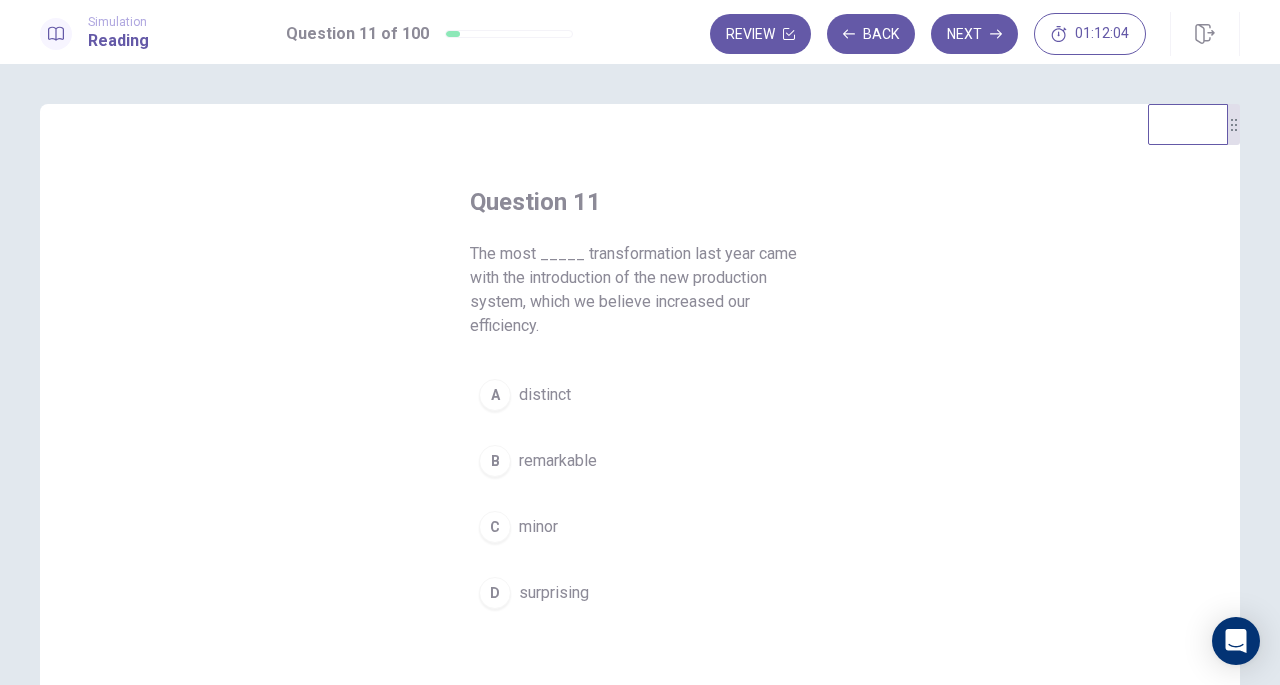 click on "remarkable" at bounding box center (558, 461) 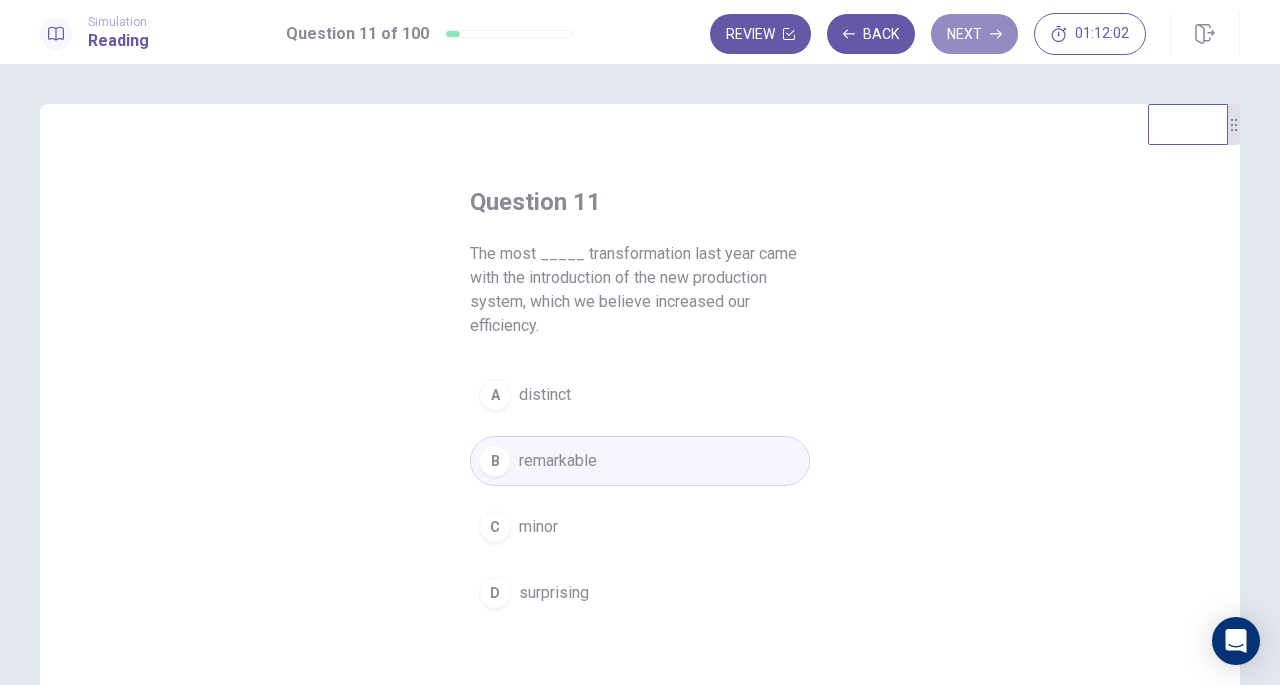 click on "Next" at bounding box center [974, 34] 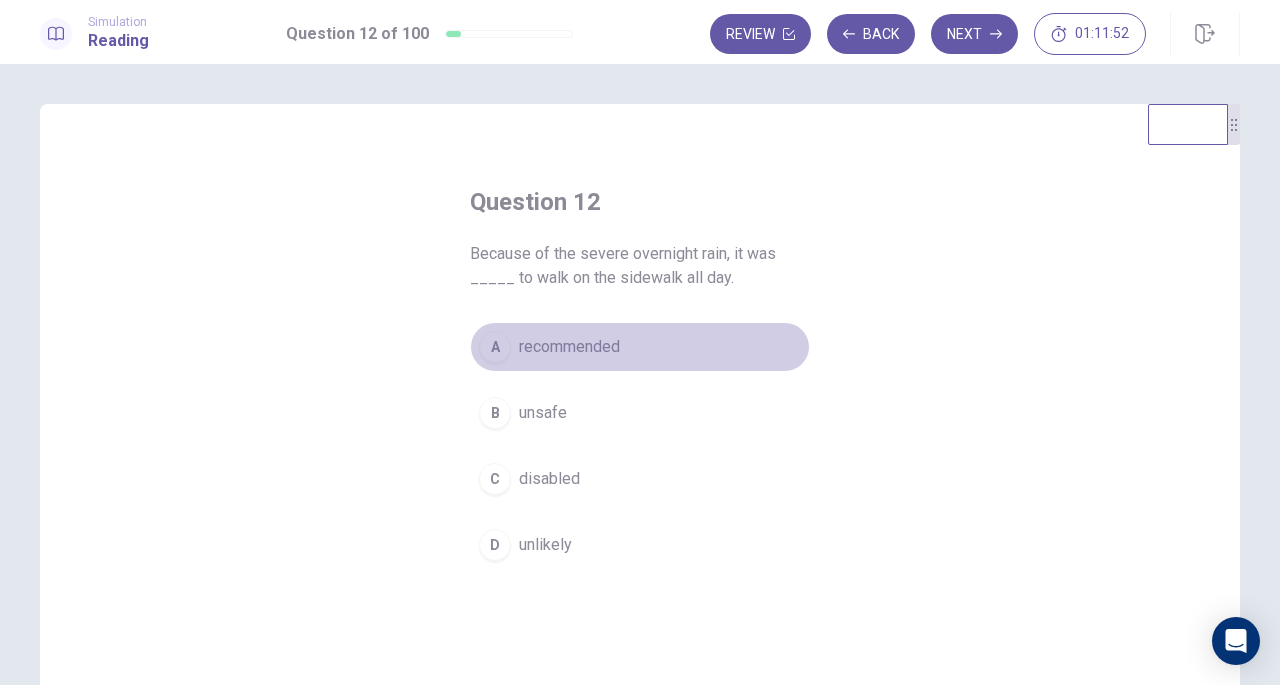 click on "recommended" at bounding box center (569, 347) 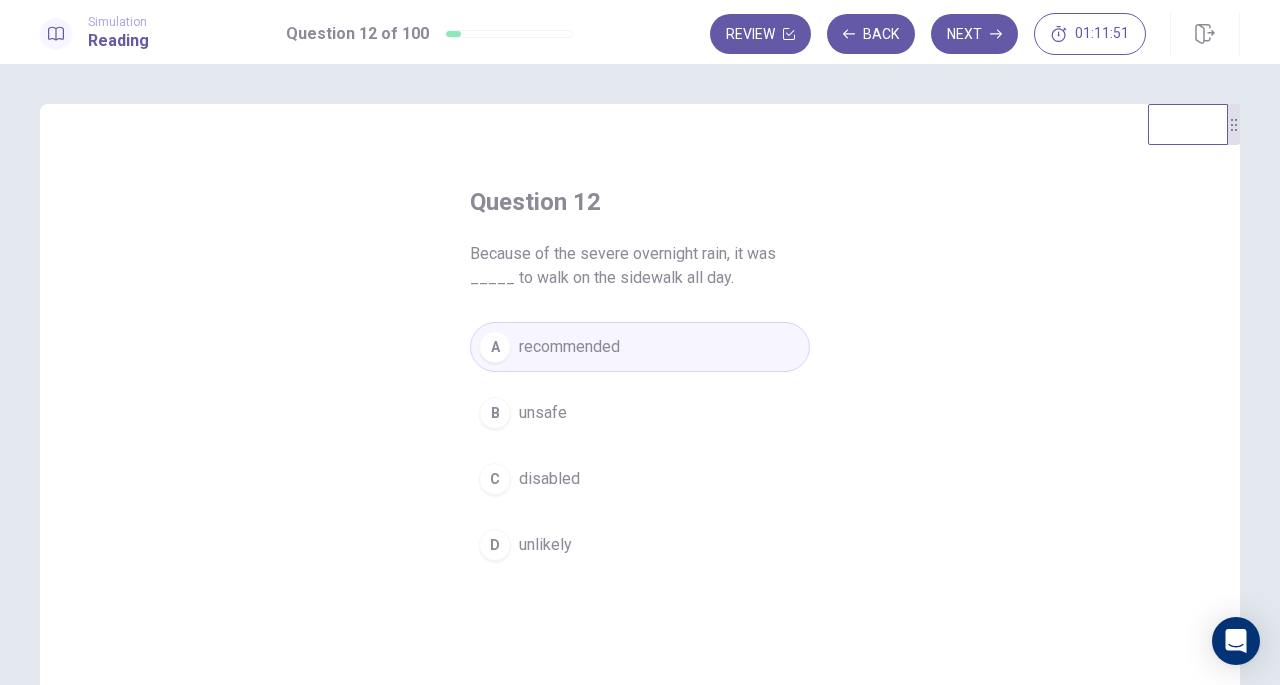 click on "Next" at bounding box center (974, 34) 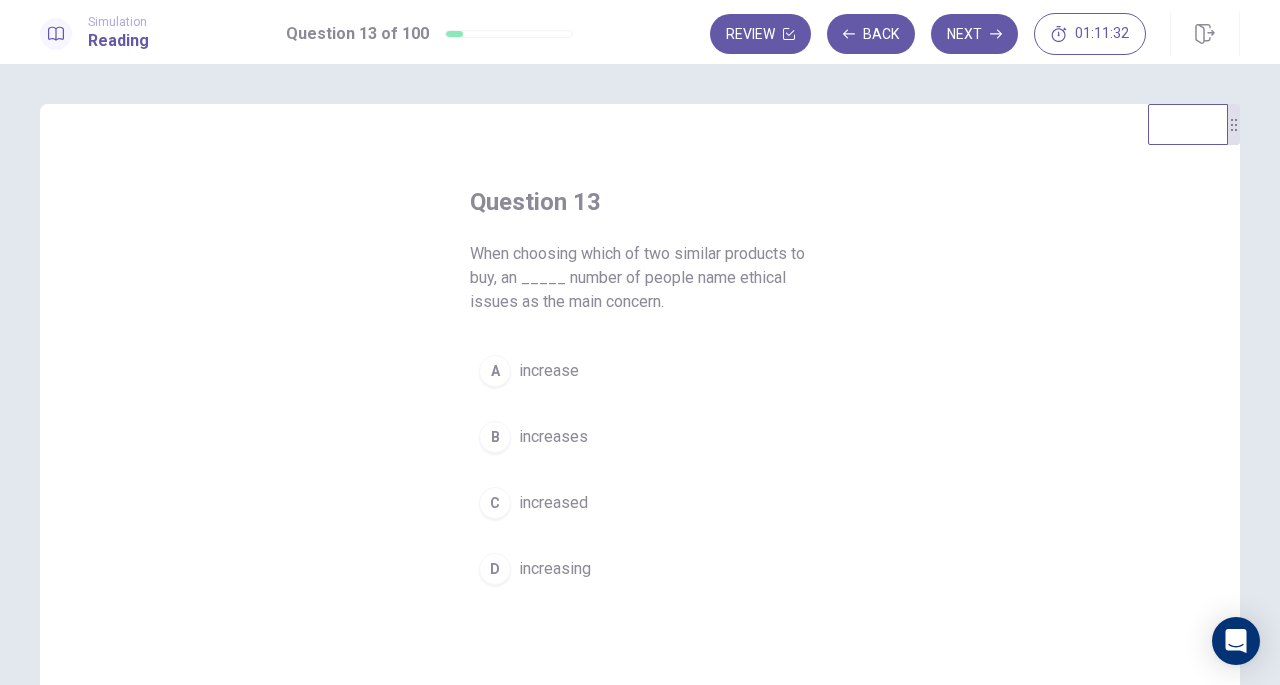click on "increasing" at bounding box center [555, 569] 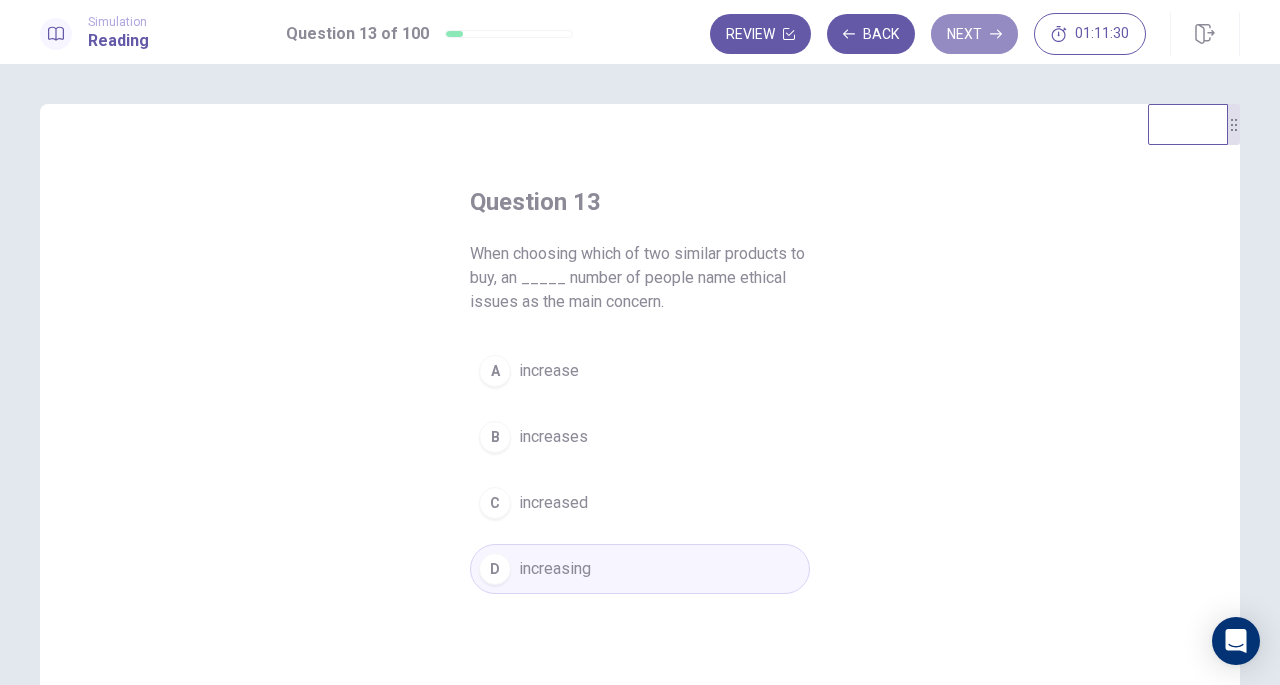 click on "Next" at bounding box center (974, 34) 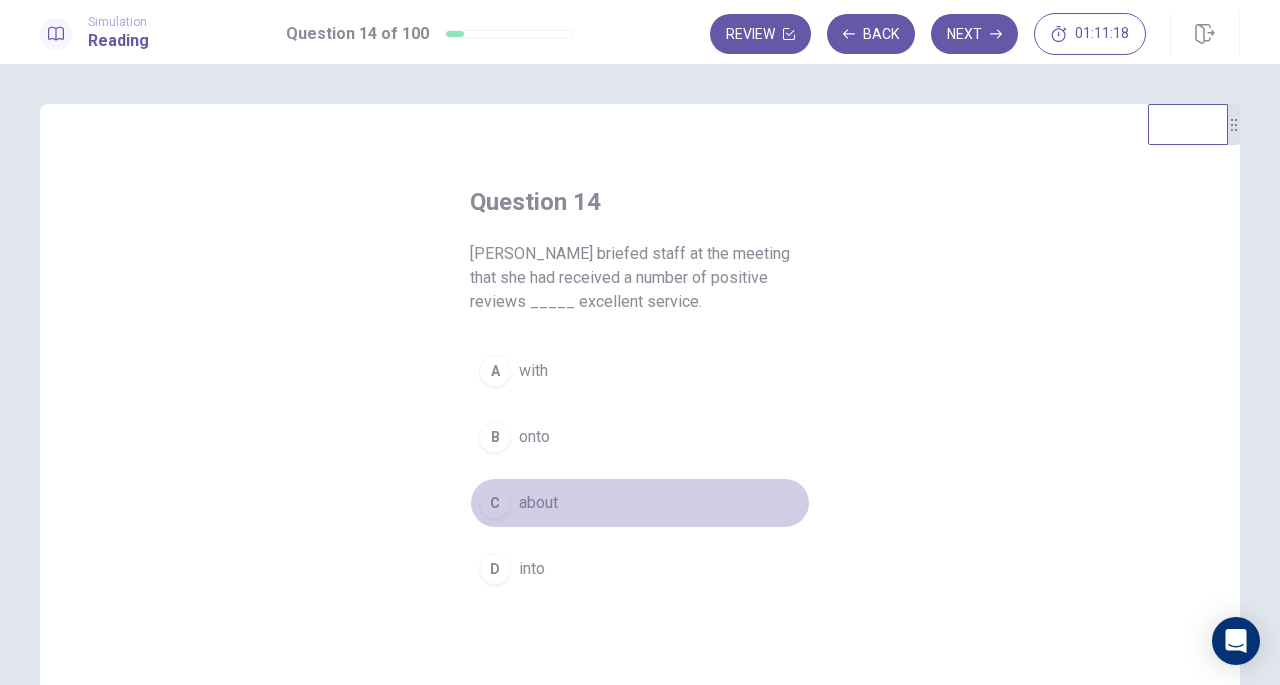 click on "about" at bounding box center [538, 503] 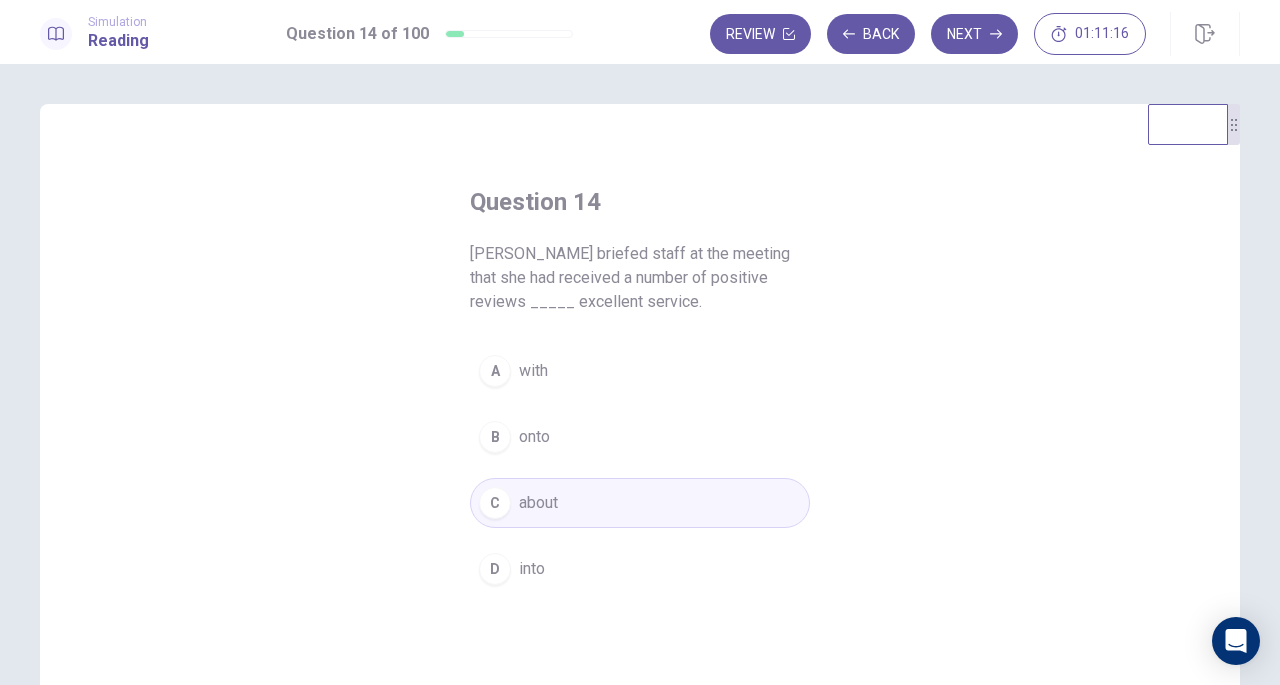click on "Next" at bounding box center [974, 34] 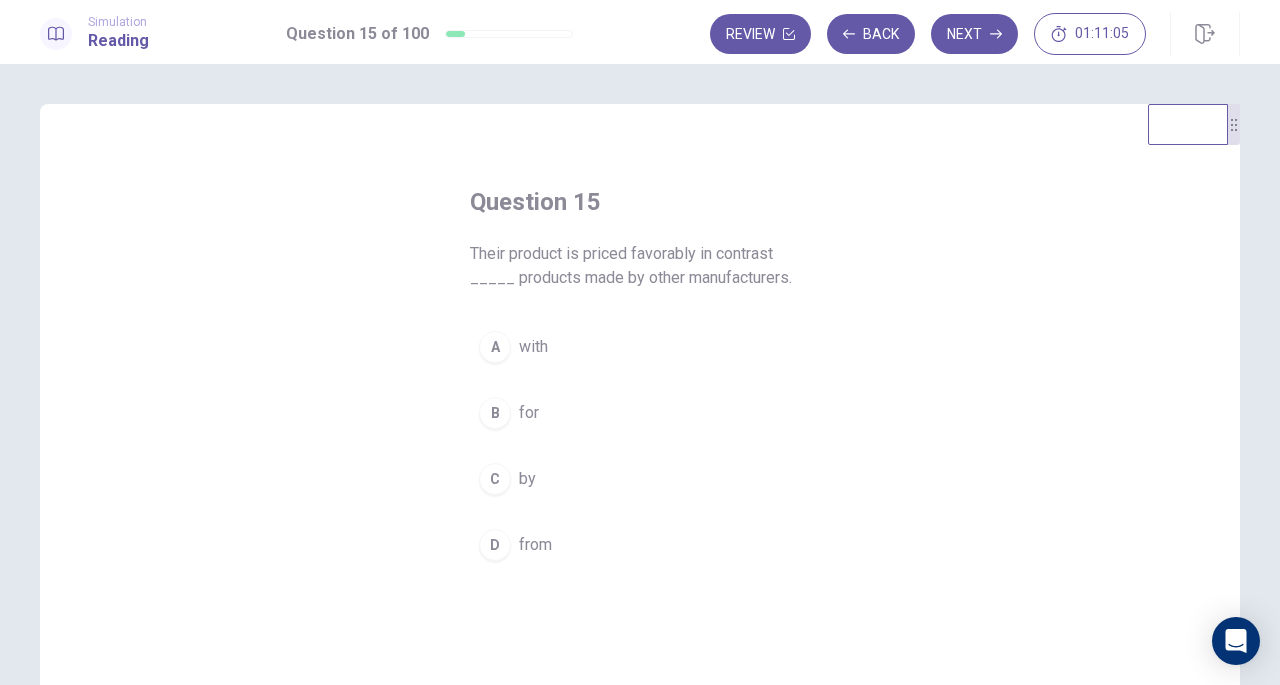 click on "with" at bounding box center [533, 347] 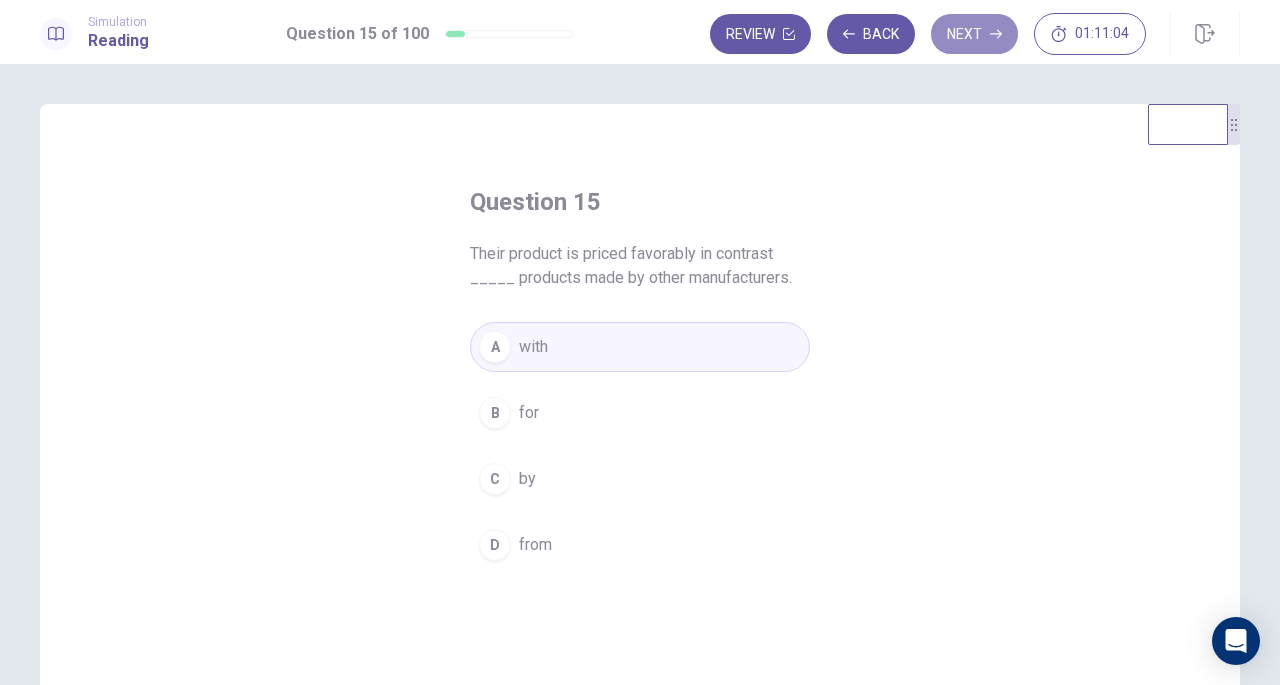 click 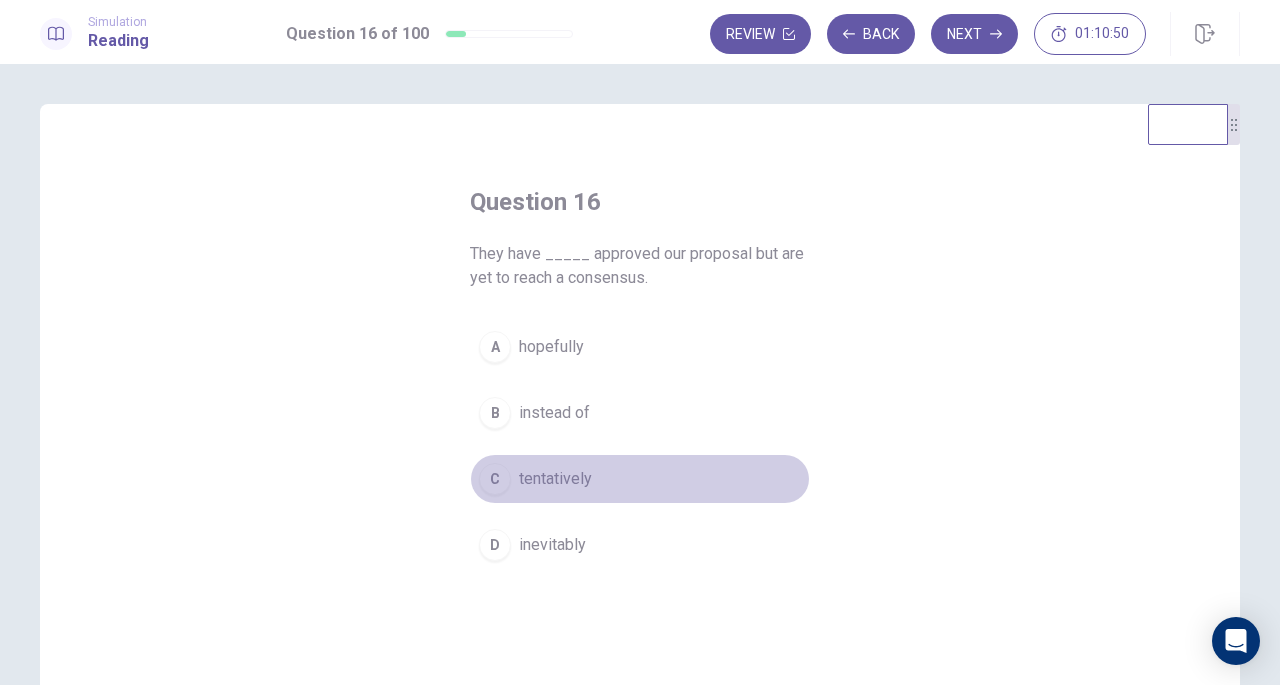 click on "tentatively" at bounding box center (555, 479) 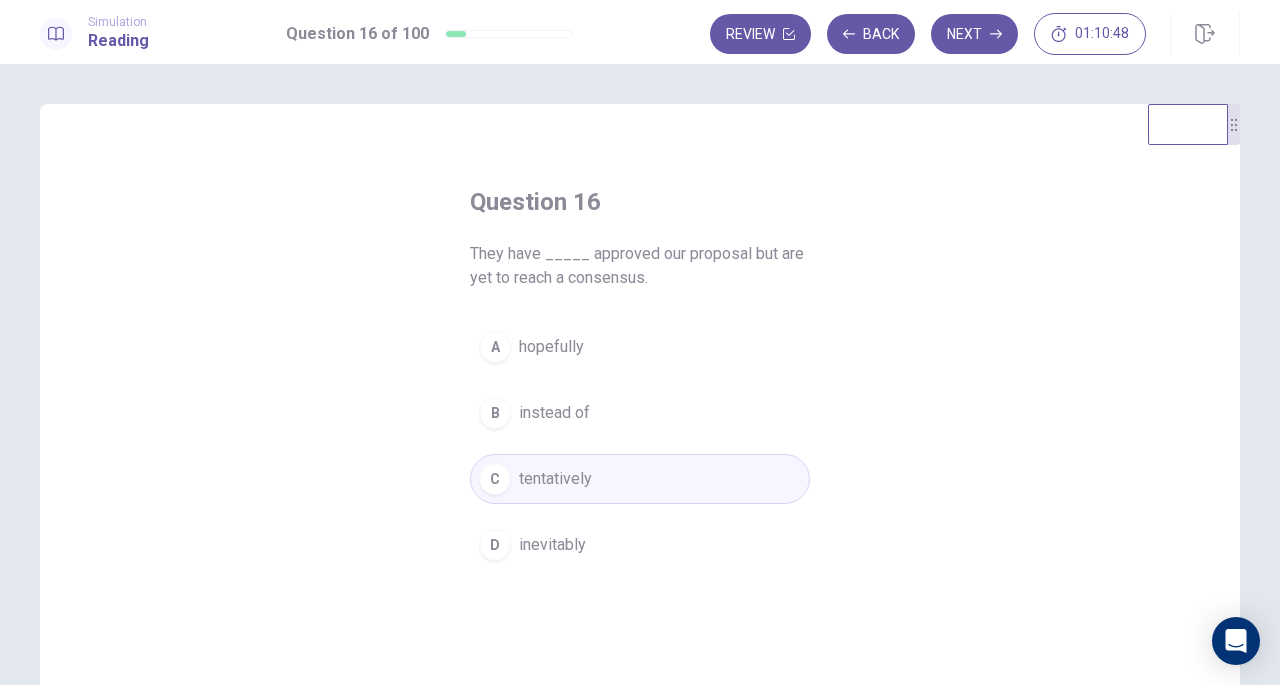 click on "Next" at bounding box center [974, 34] 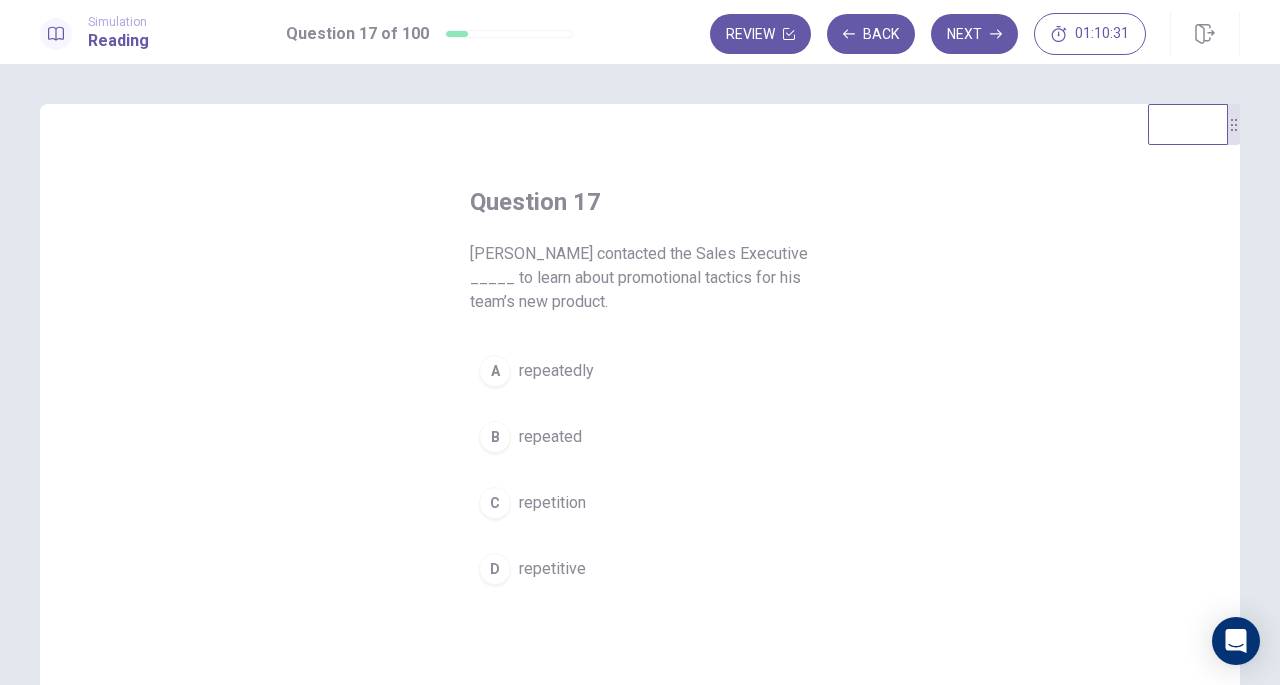 click on "repeatedly" at bounding box center (556, 371) 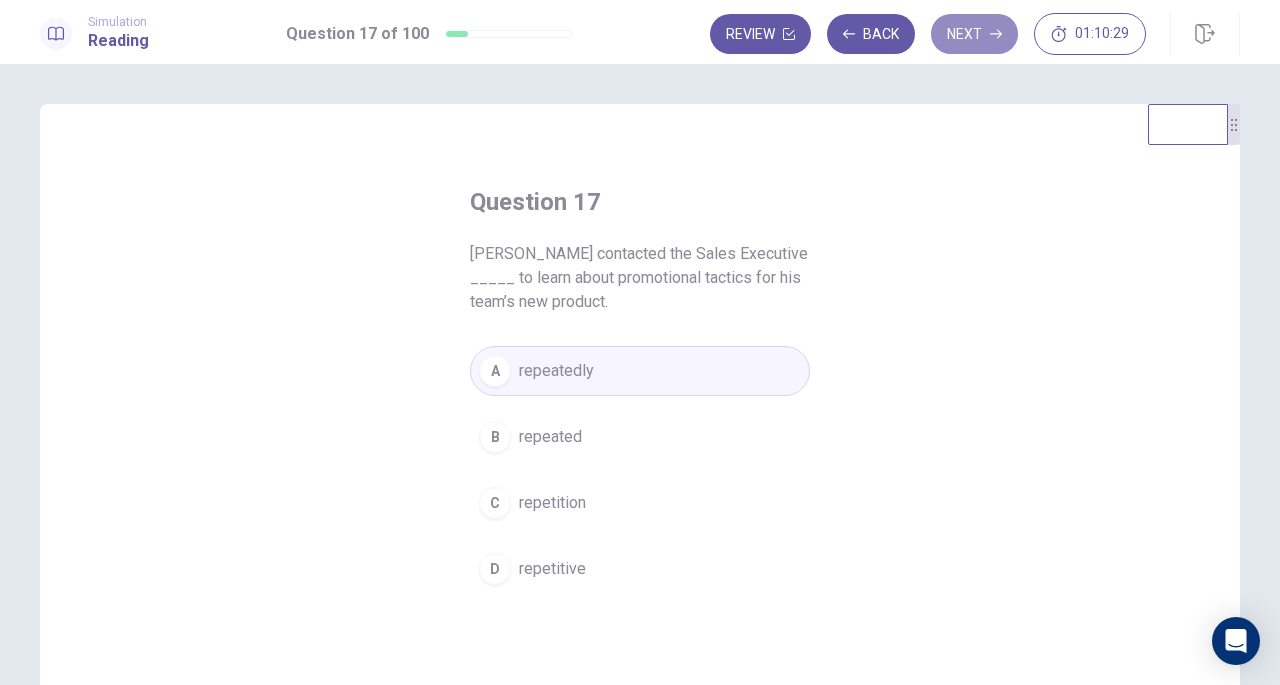 click on "Next" at bounding box center (974, 34) 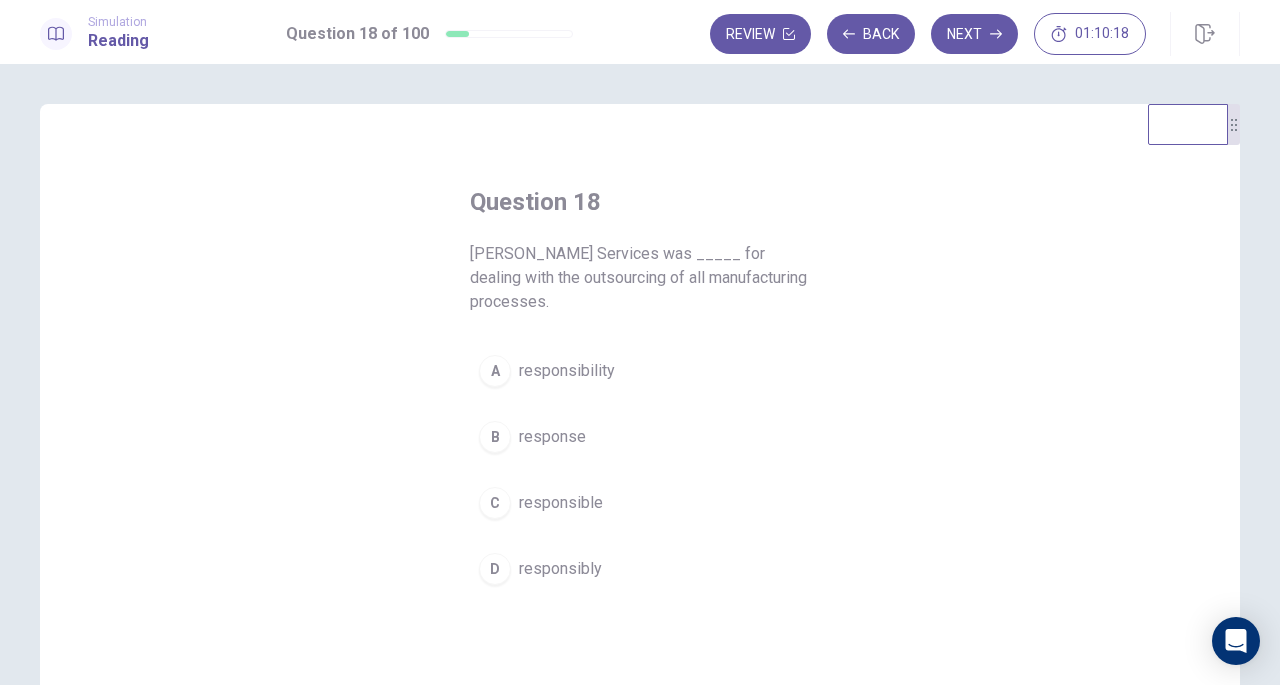 click on "responsible" at bounding box center [561, 503] 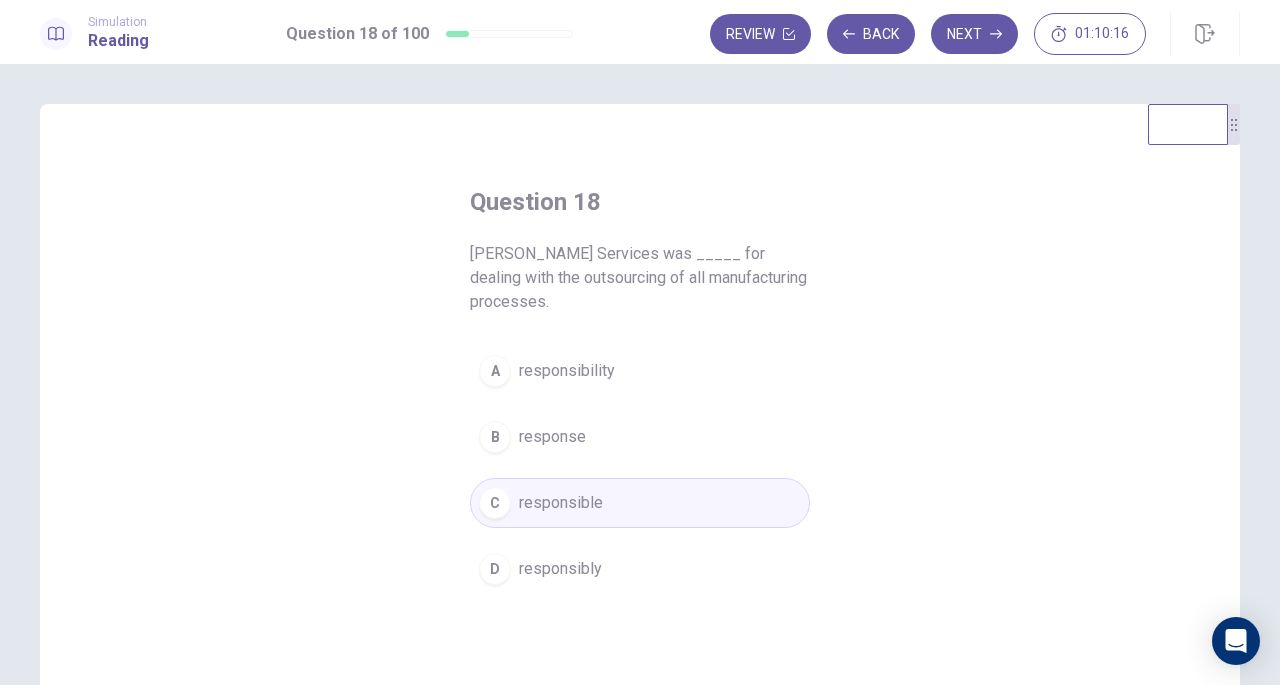 click on "Next" at bounding box center [974, 34] 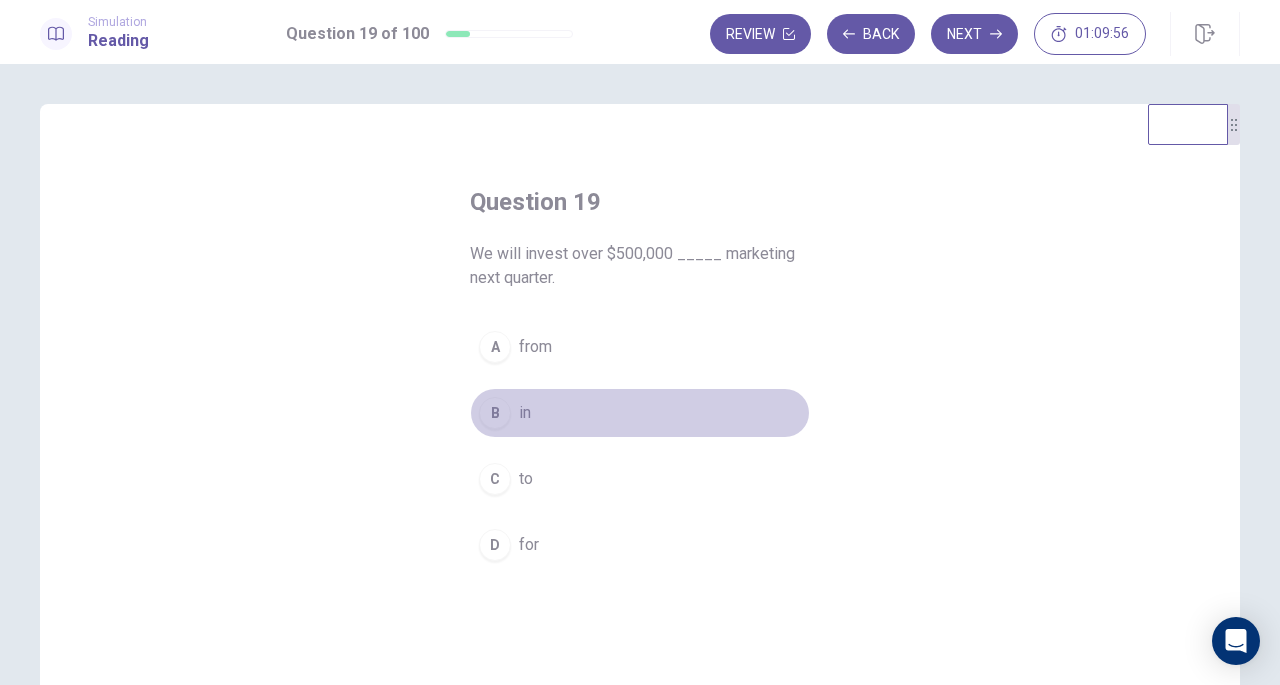 click on "in" at bounding box center [525, 413] 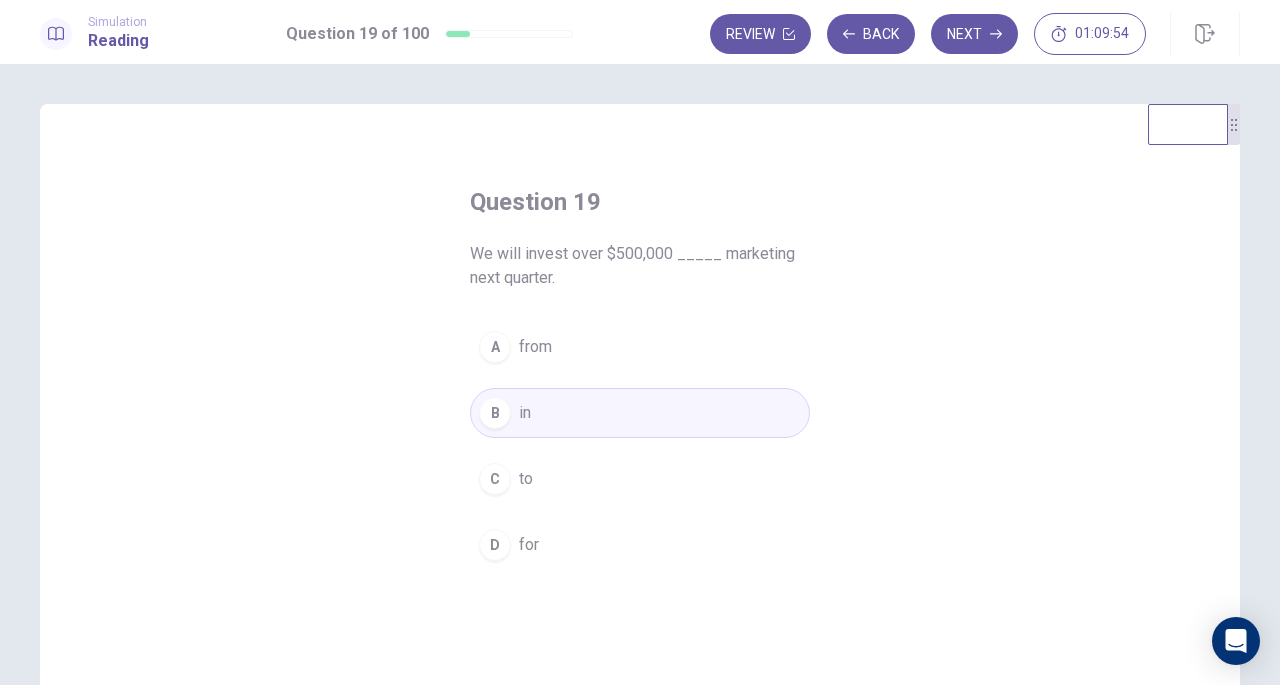 click on "Next" at bounding box center [974, 34] 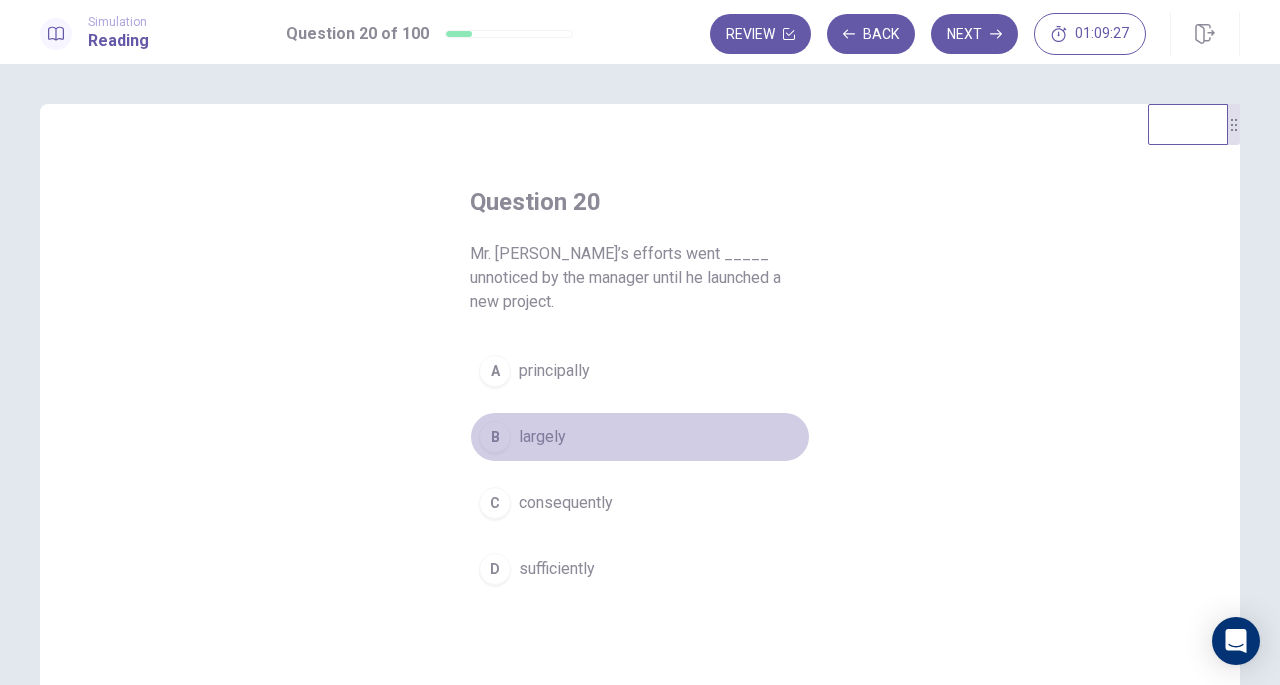 click on "largely" at bounding box center (542, 437) 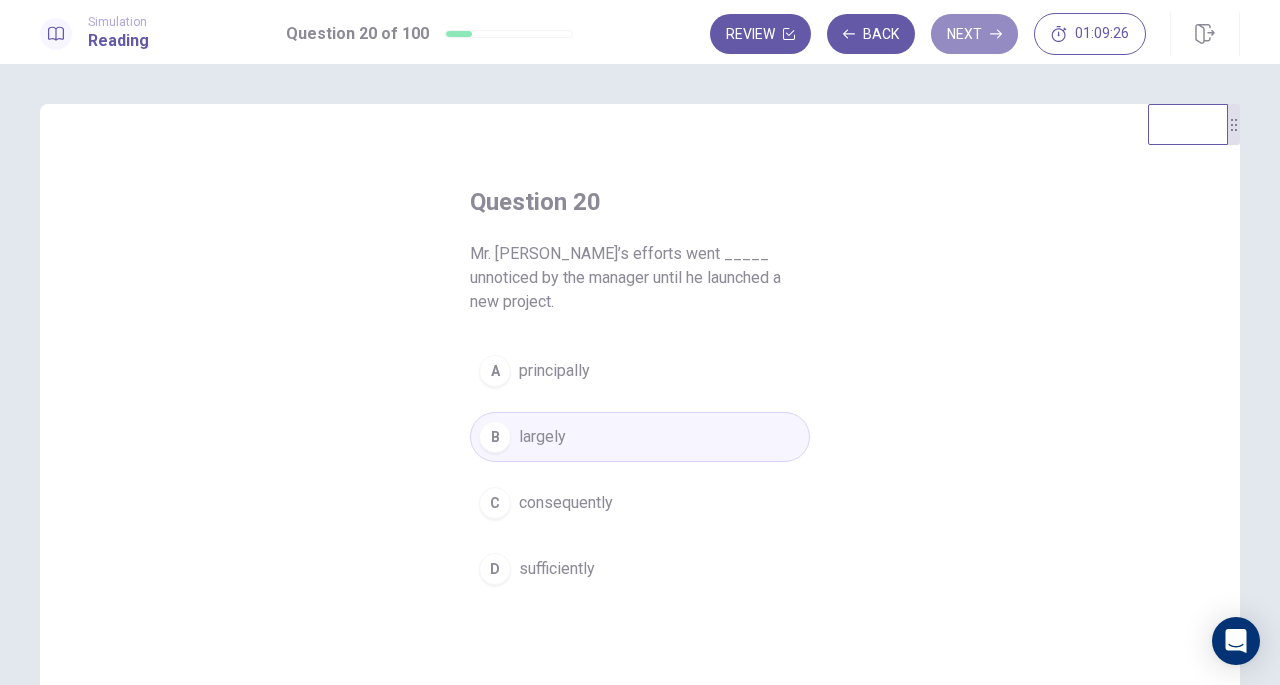 click on "Next" at bounding box center (974, 34) 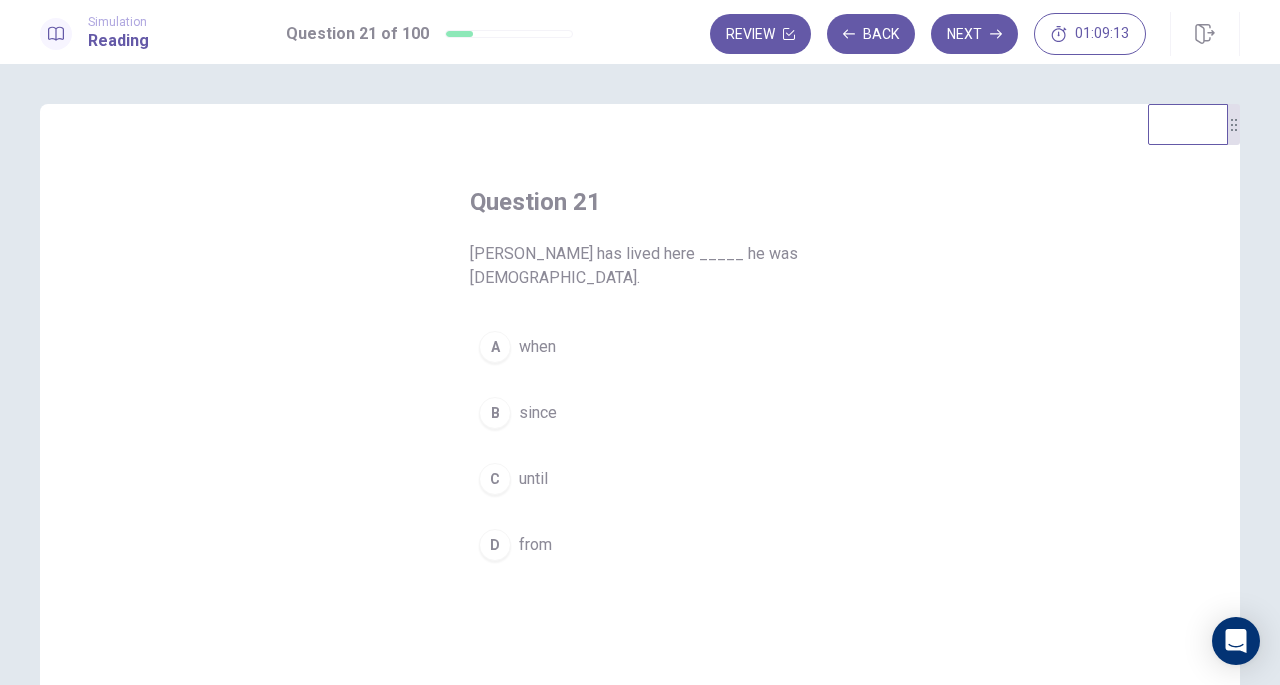 click on "until" at bounding box center (533, 479) 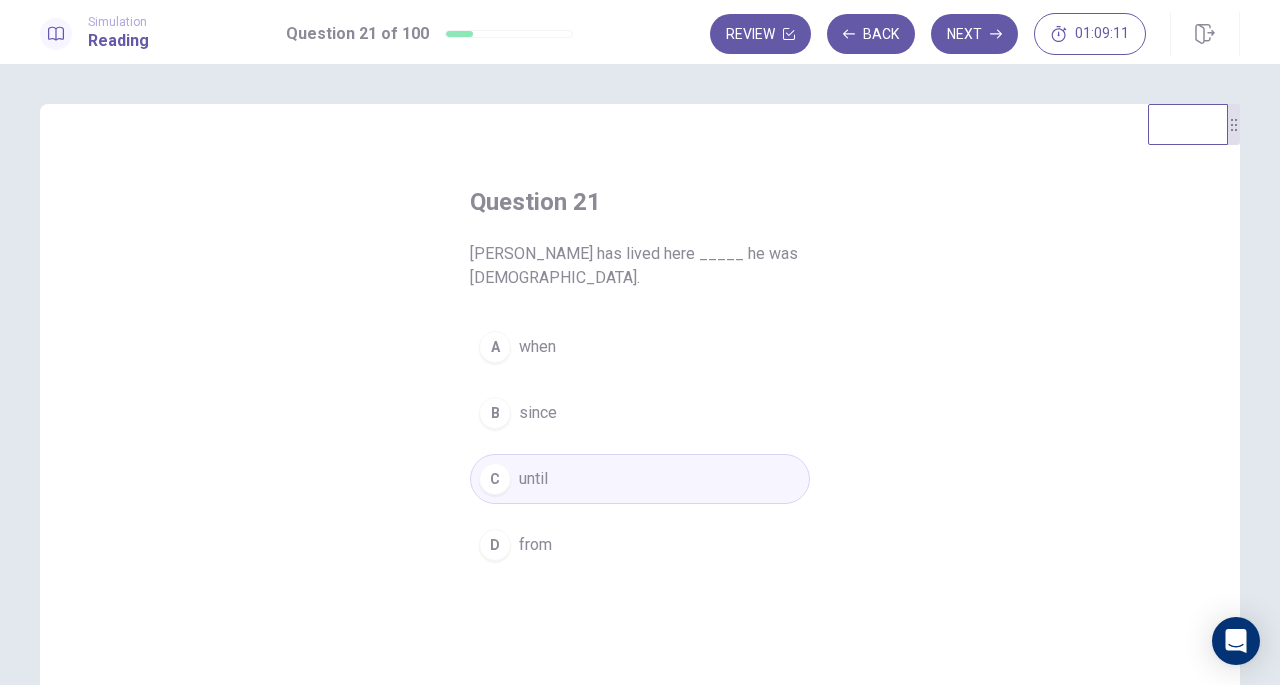 click on "Next" at bounding box center [974, 34] 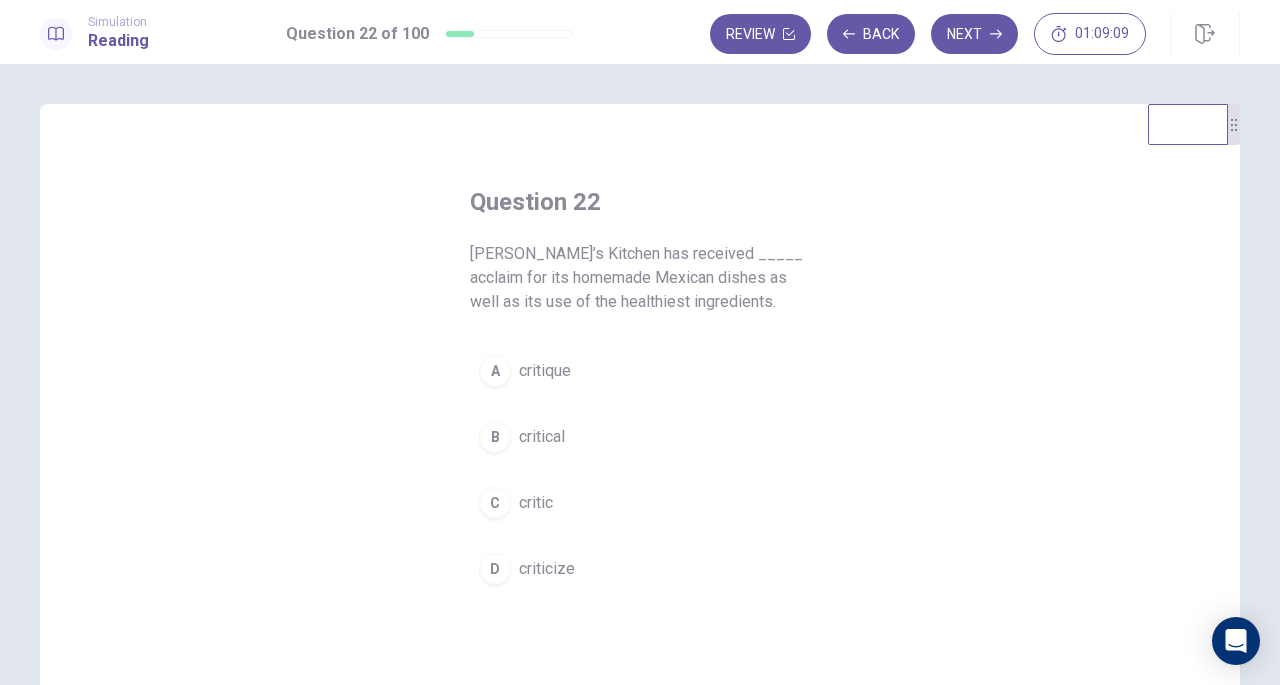 click on "Back" at bounding box center [871, 34] 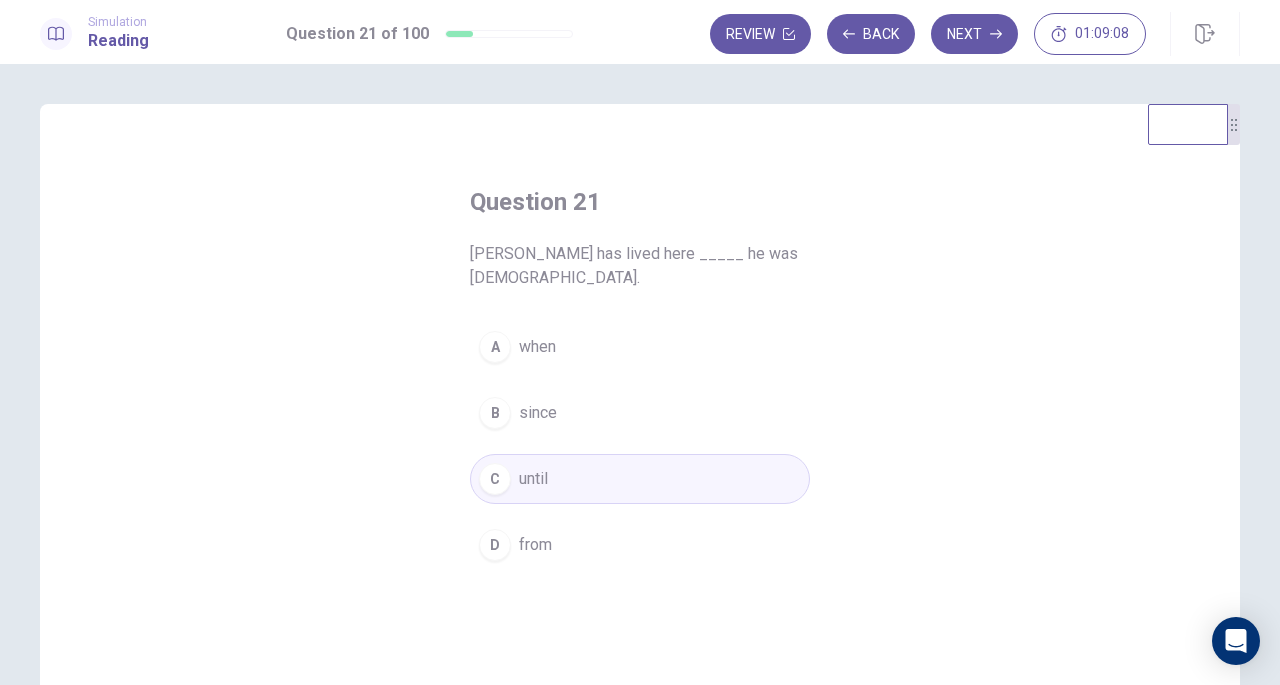 click on "Next" at bounding box center (974, 34) 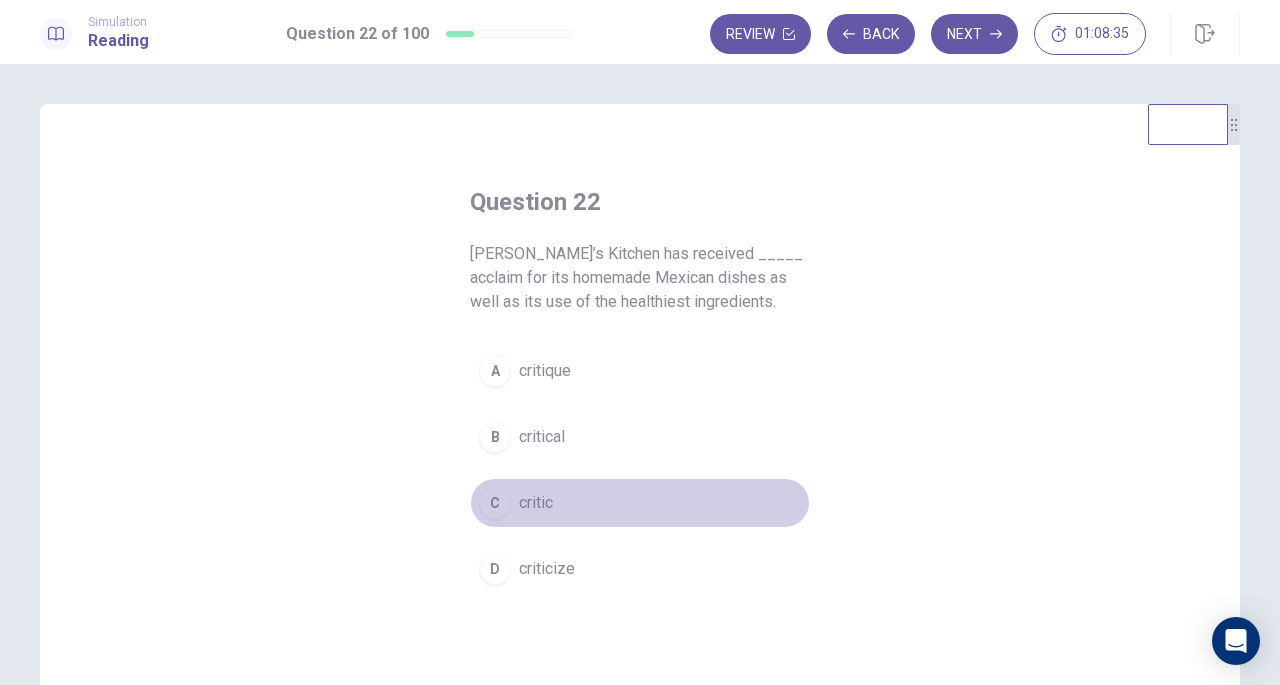 click on "critic" at bounding box center (536, 503) 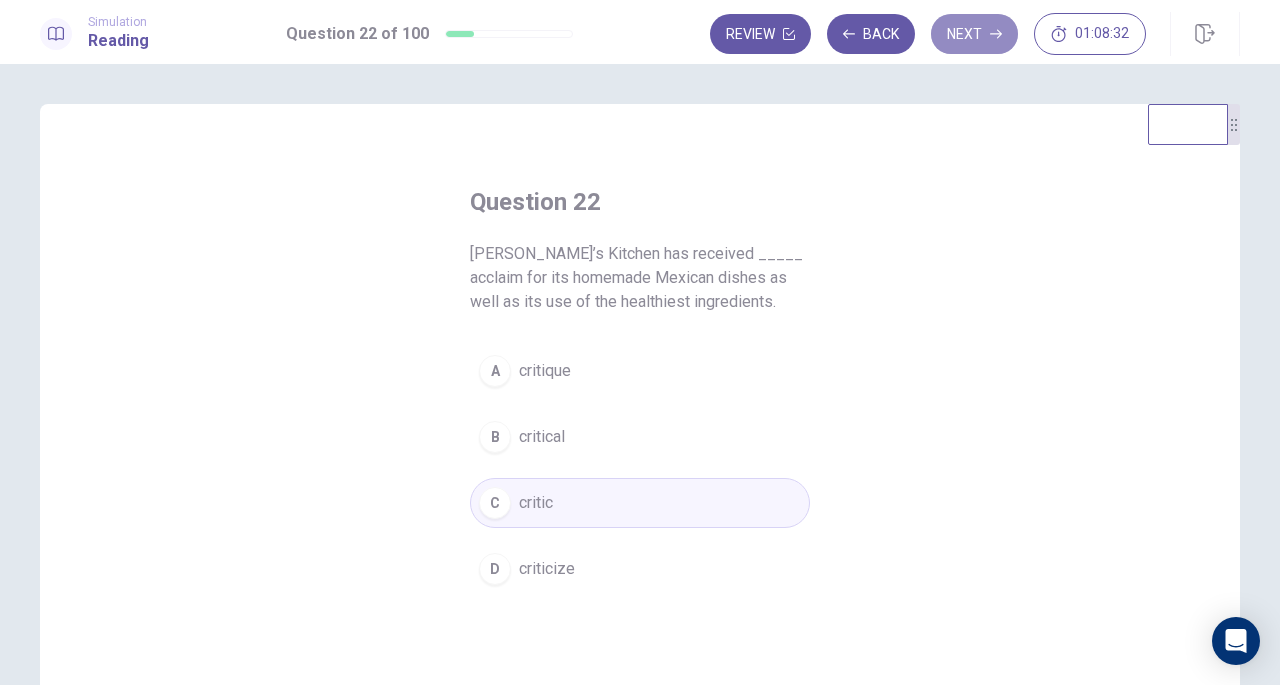 click on "Next" at bounding box center (974, 34) 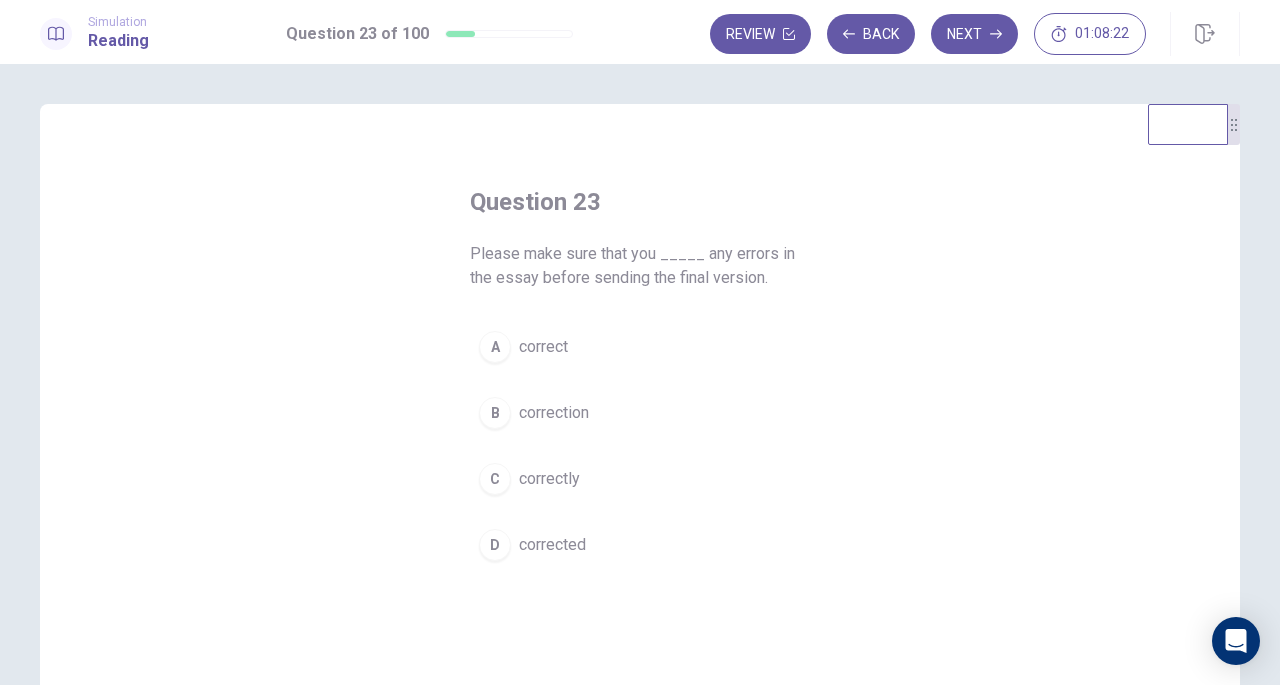 click on "correct" at bounding box center [543, 347] 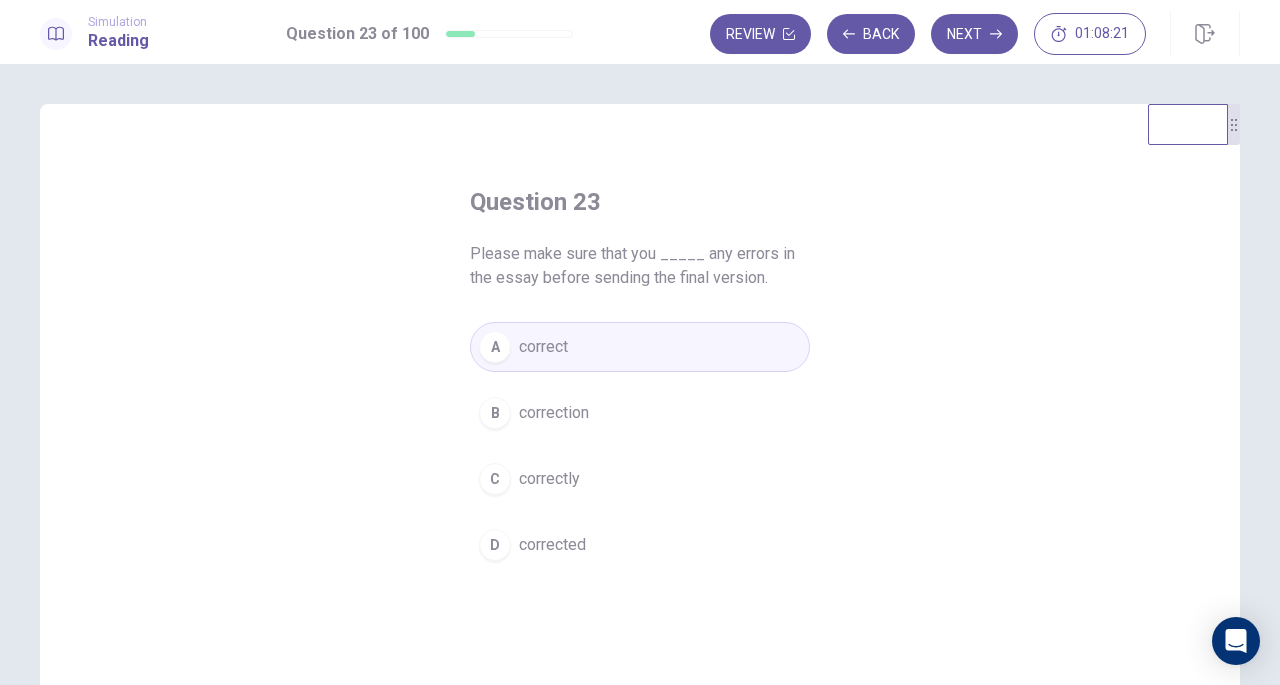 click on "Next" at bounding box center [974, 34] 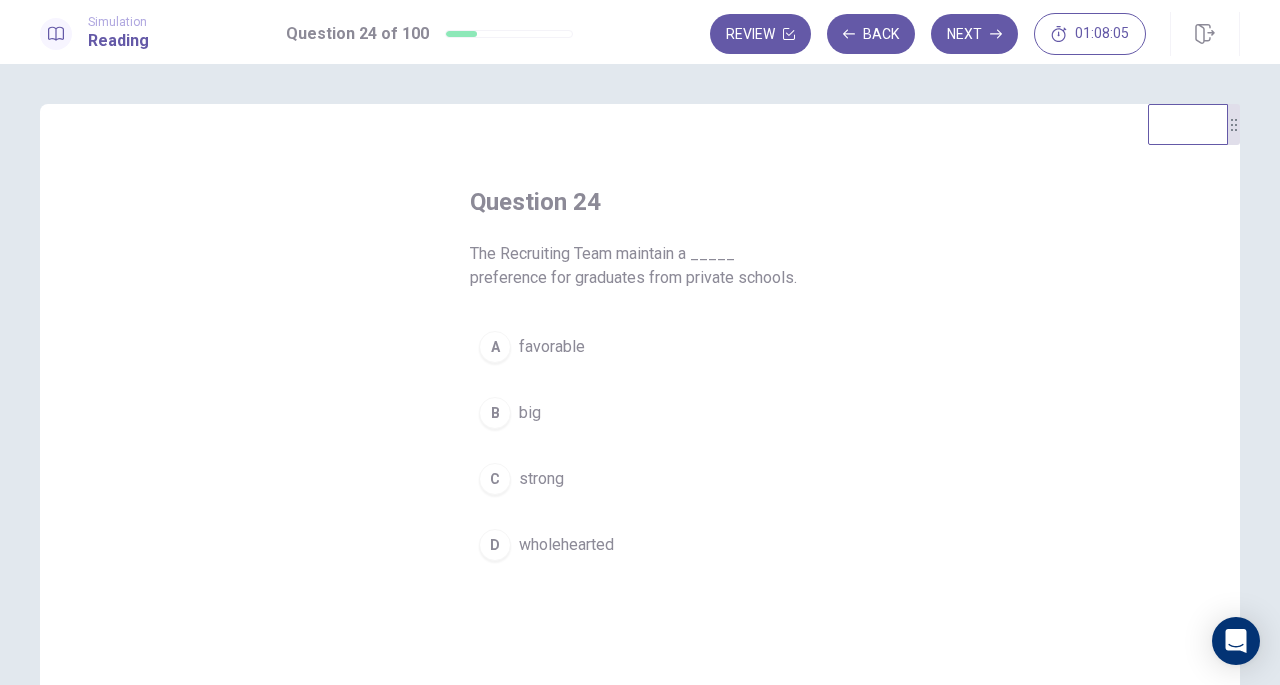 click on "favorable" at bounding box center [552, 347] 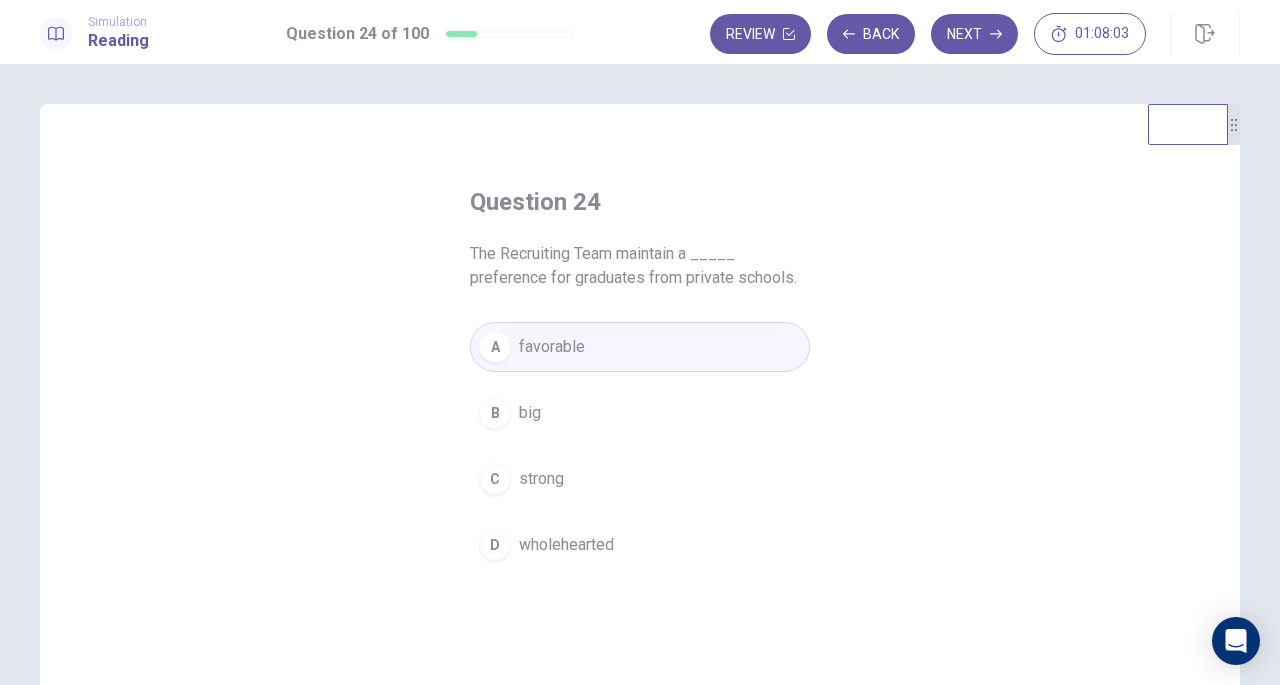 click on "Next" at bounding box center [974, 34] 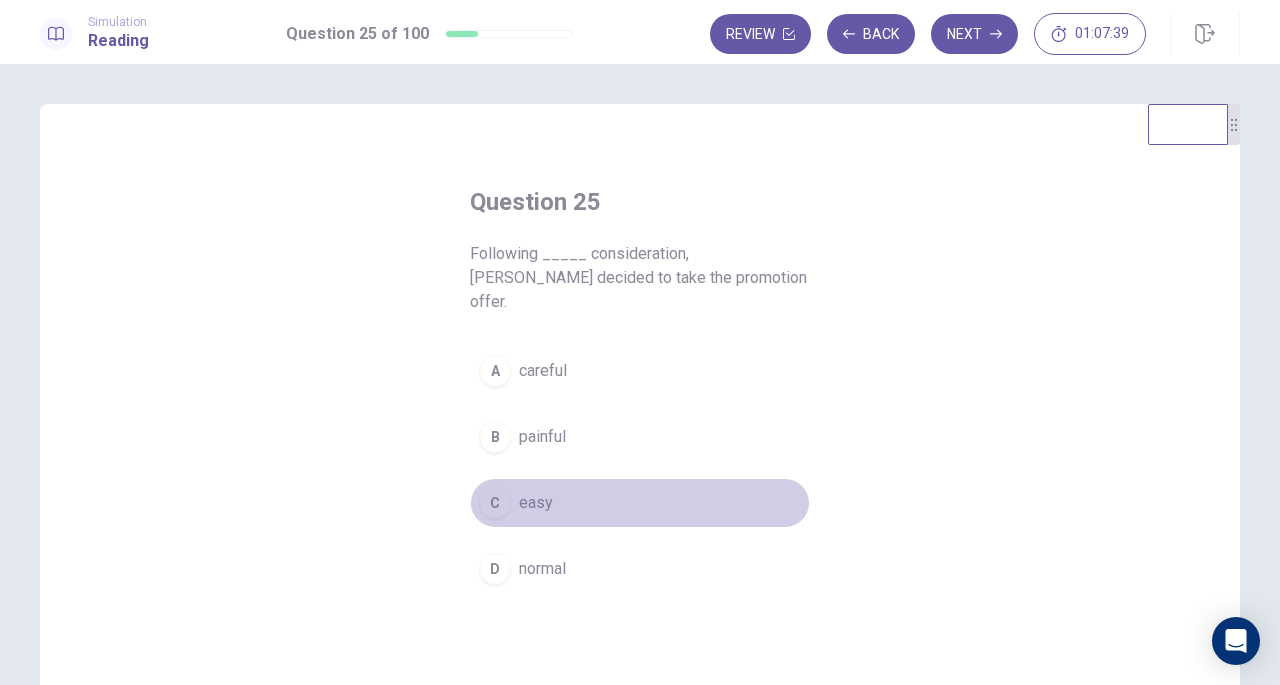 click on "easy" at bounding box center (536, 503) 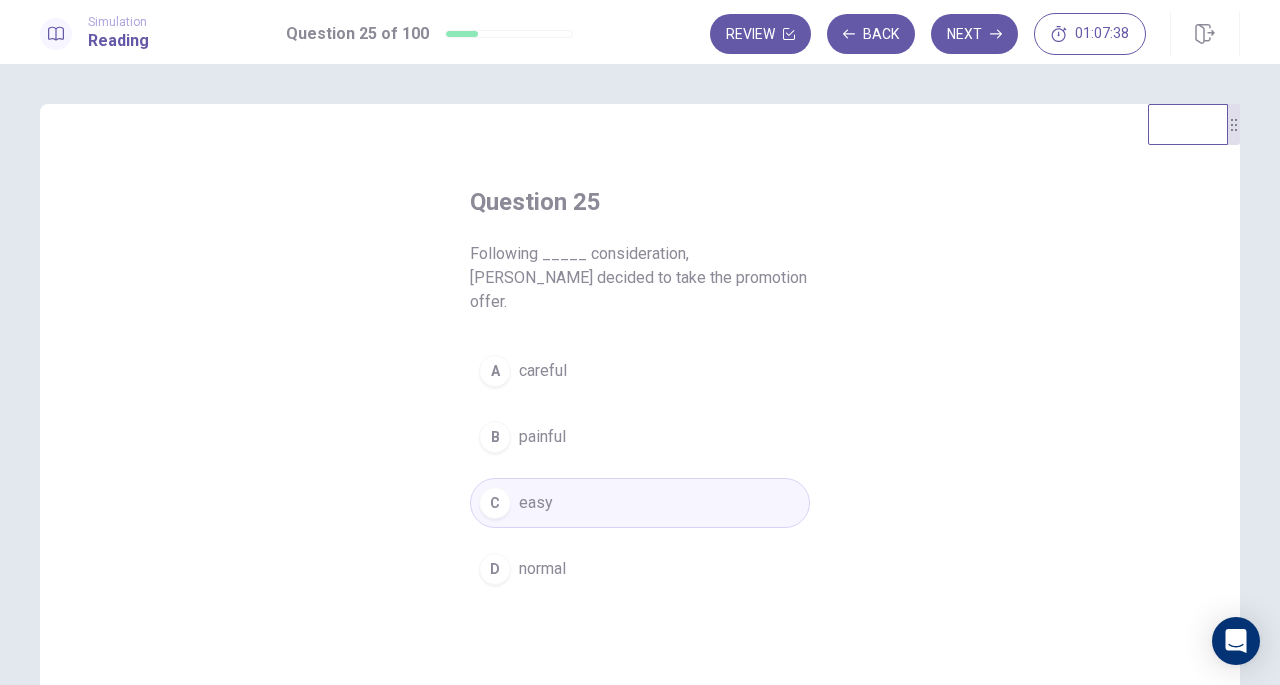 click on "Next" at bounding box center [974, 34] 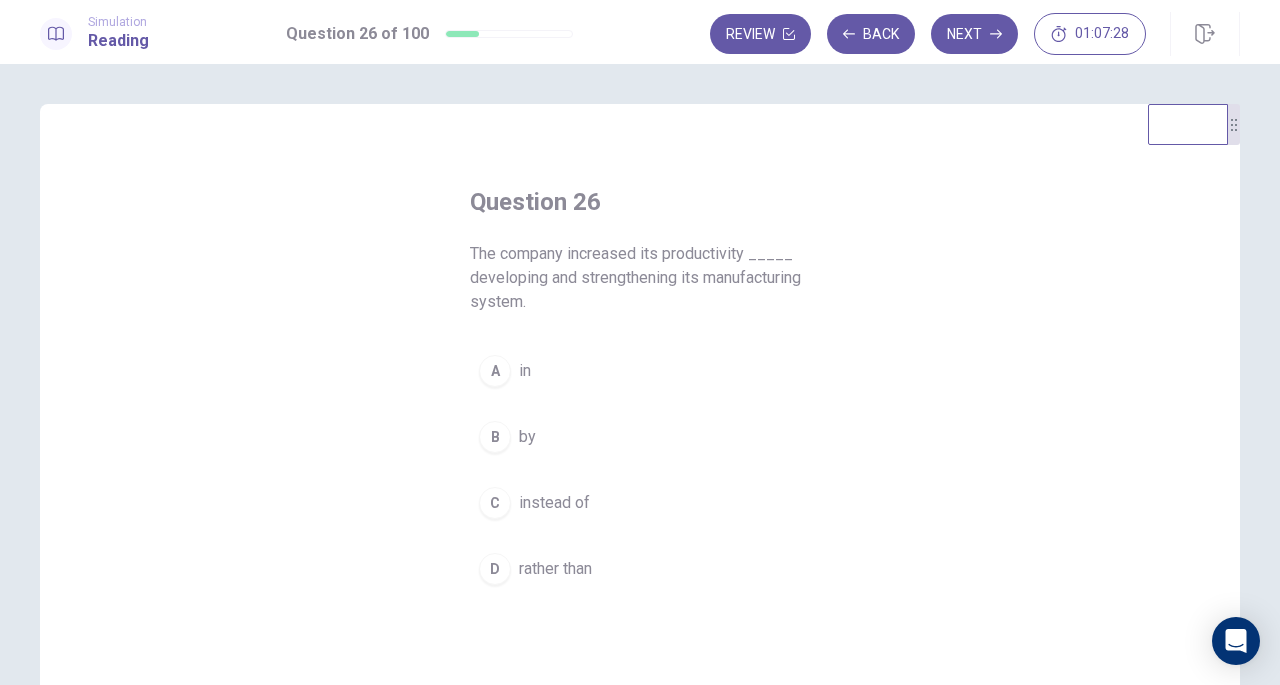 click on "B" at bounding box center (495, 437) 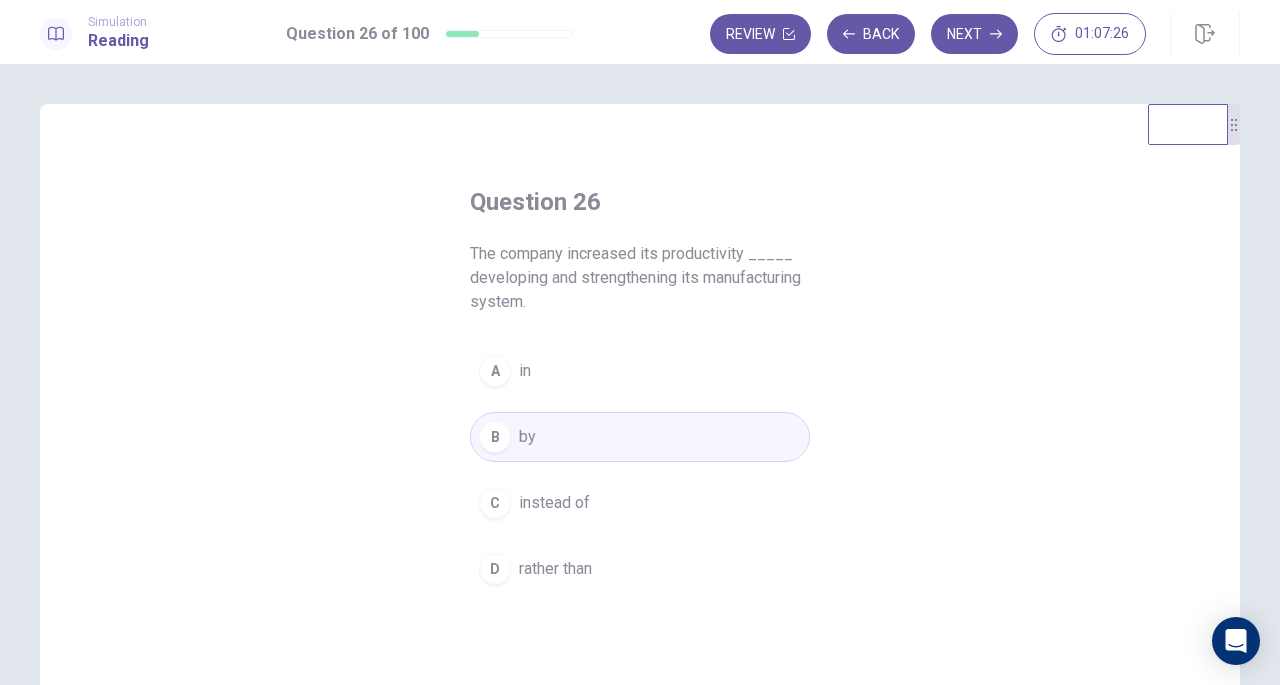 click on "Next" at bounding box center (974, 34) 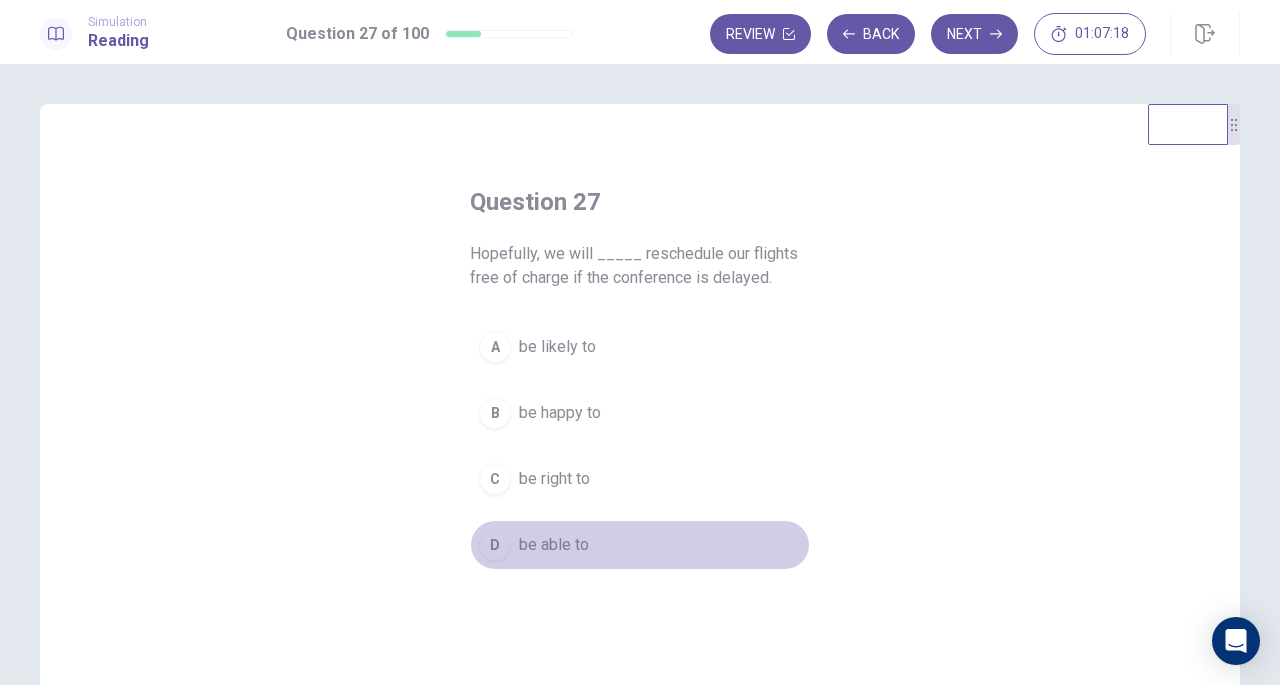 click on "be able to" at bounding box center (554, 545) 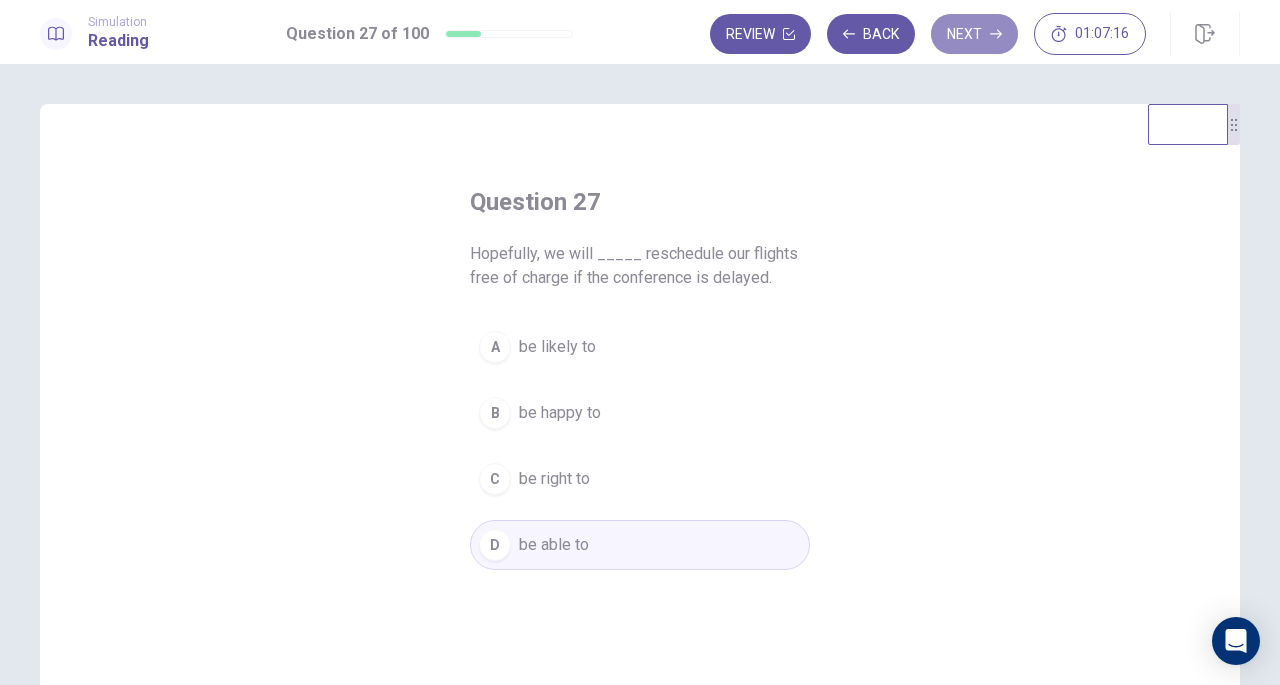 drag, startPoint x: 990, startPoint y: 36, endPoint x: 839, endPoint y: 347, distance: 345.71954 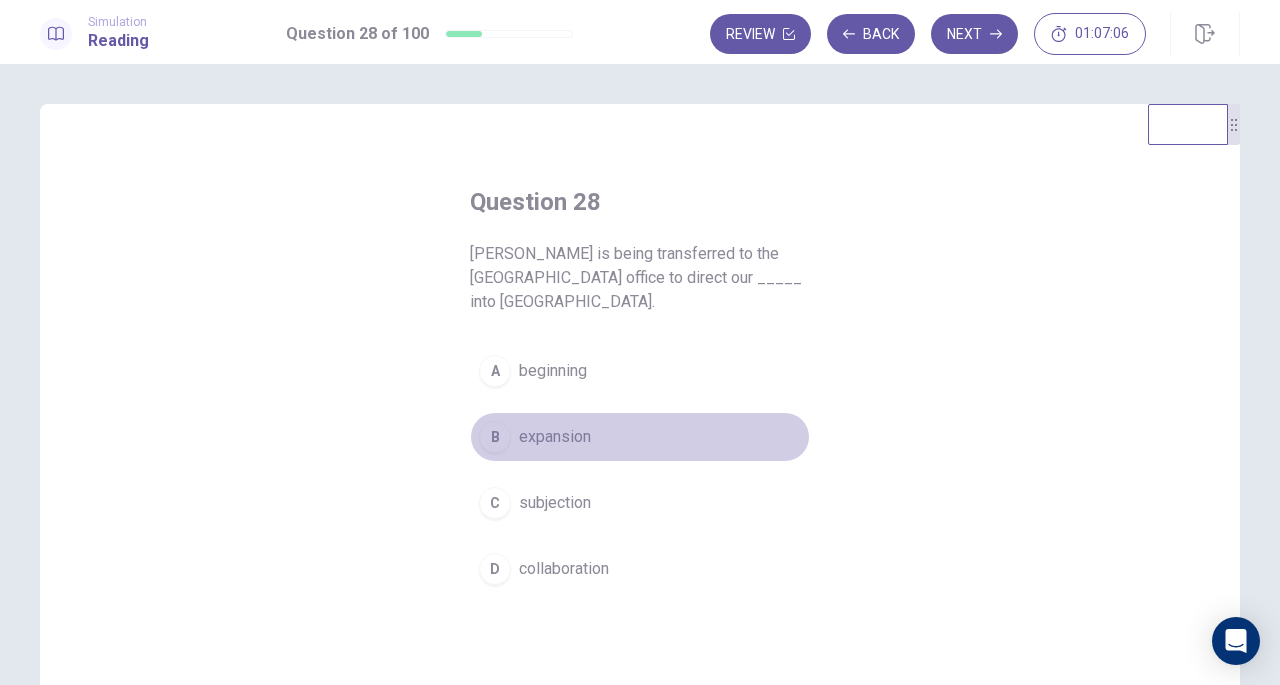 click on "expansion" at bounding box center [555, 437] 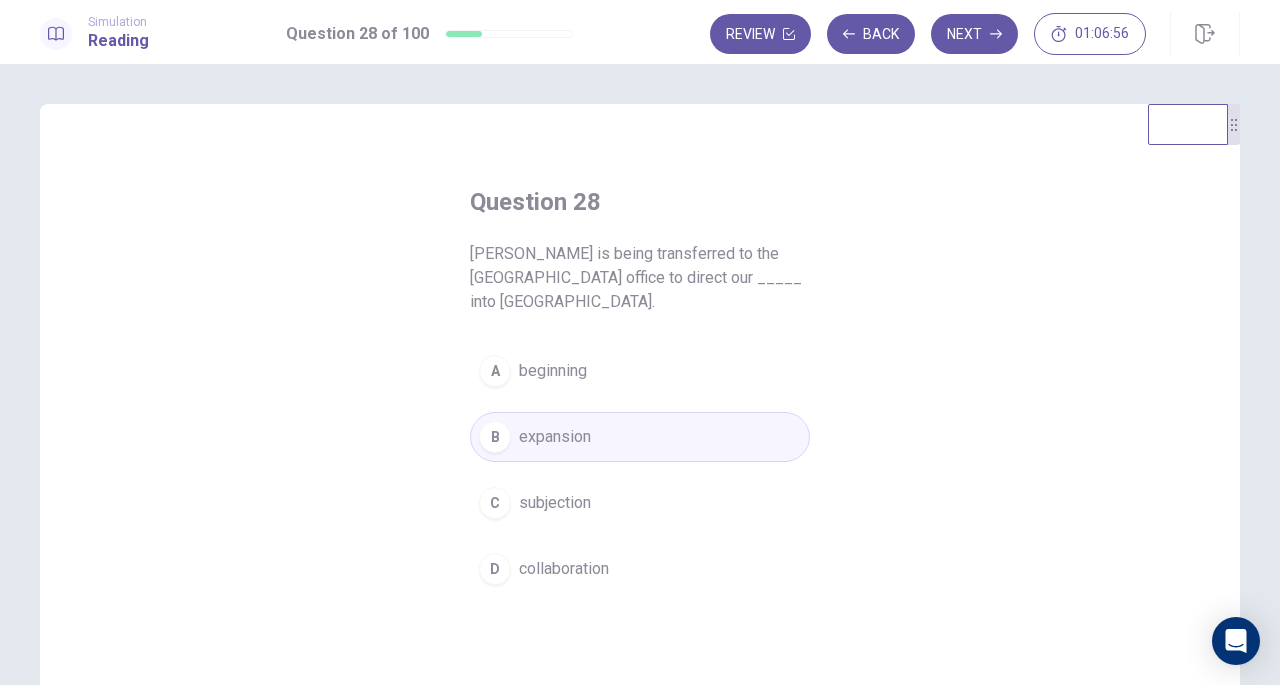 click on "Next" at bounding box center (974, 34) 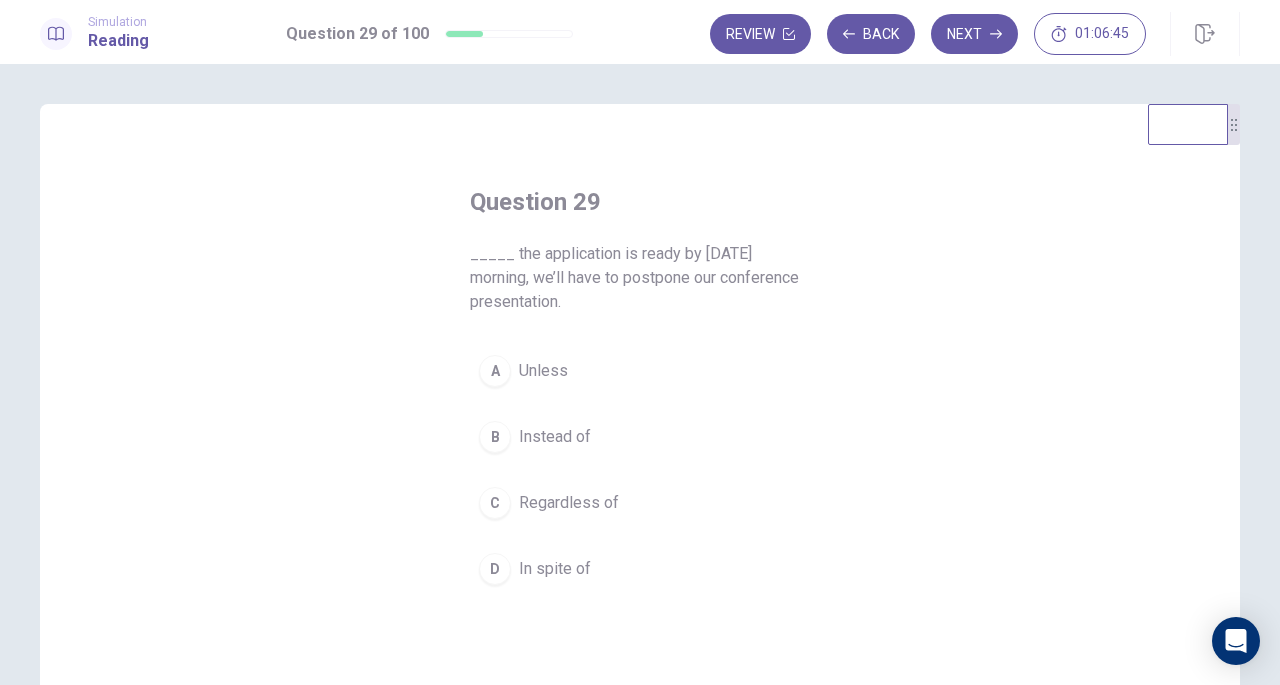 click on "Unless" at bounding box center [543, 371] 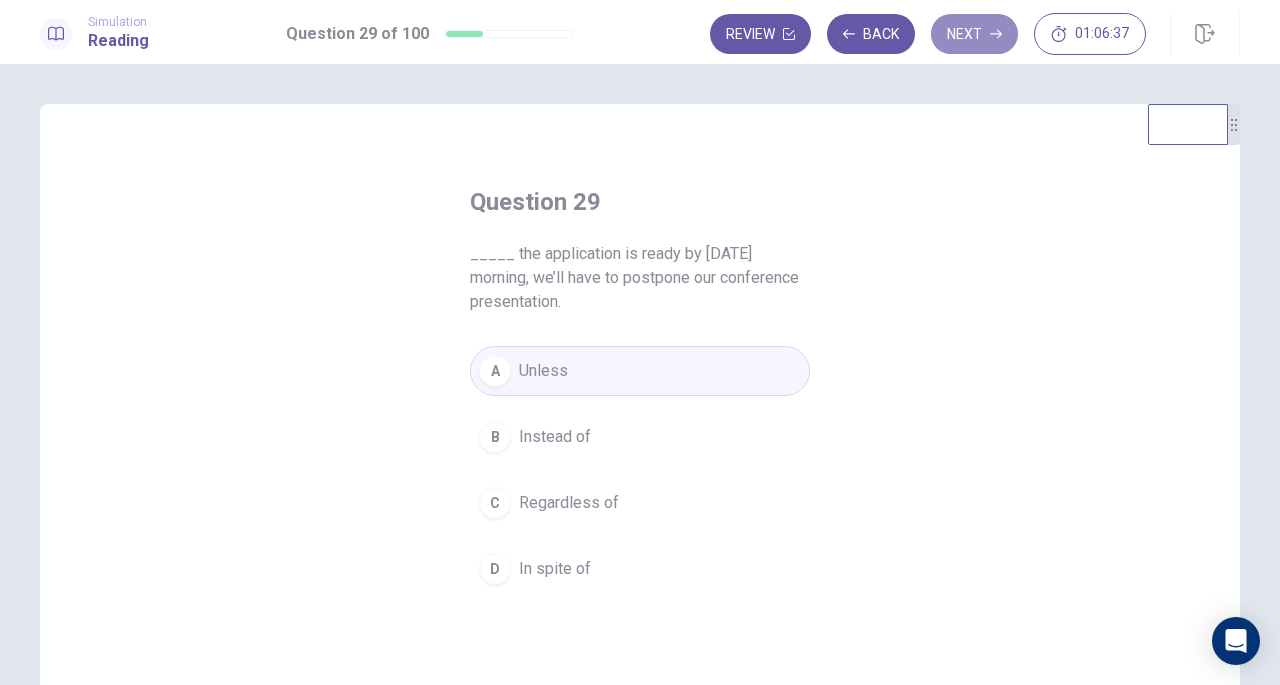 click on "Next" at bounding box center [974, 34] 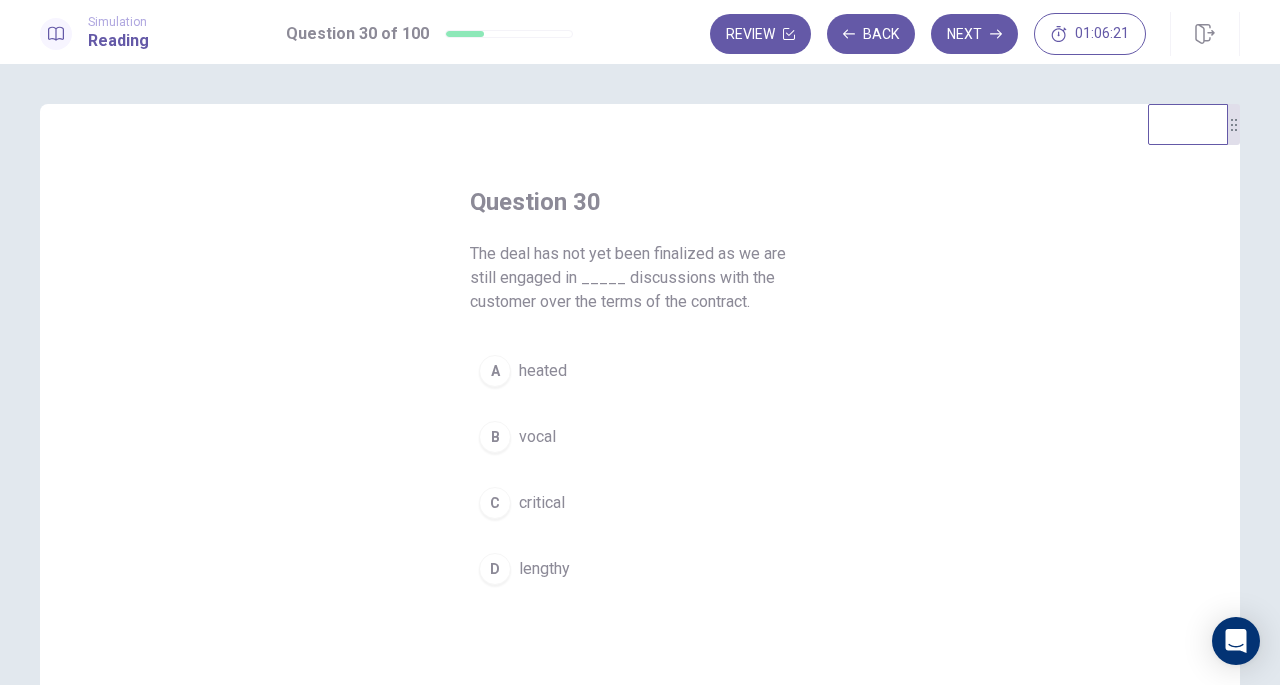 click on "heated" at bounding box center (543, 371) 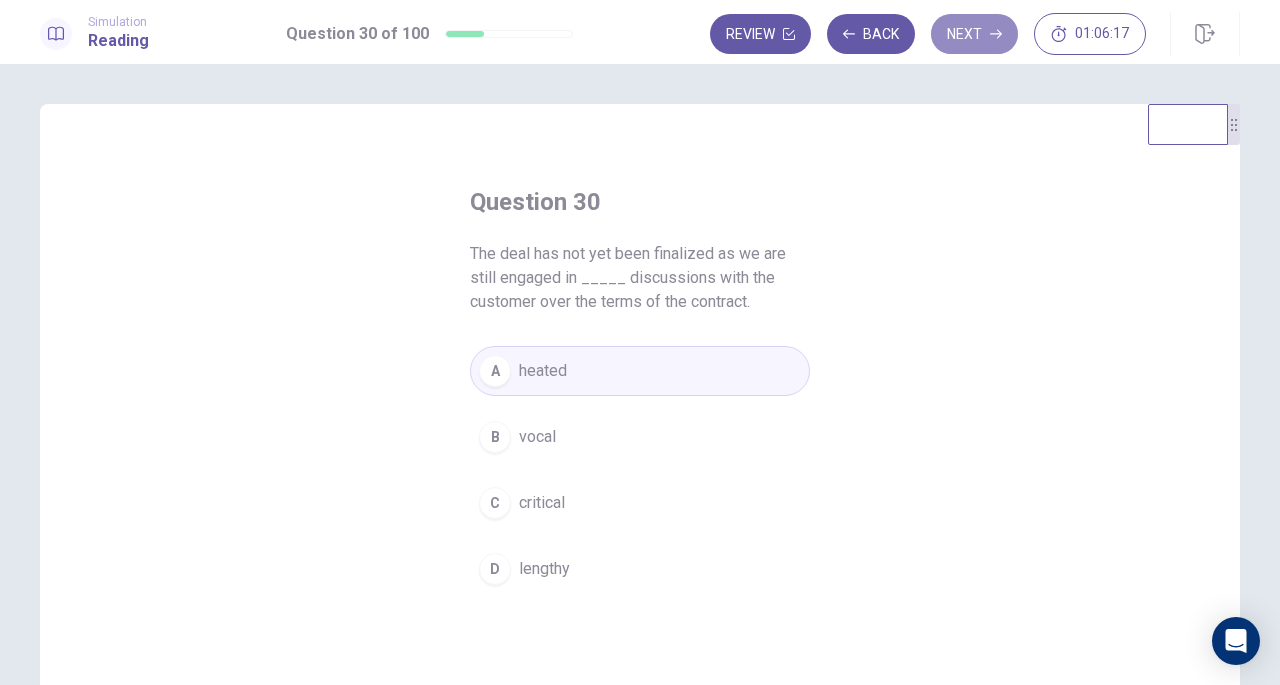 click 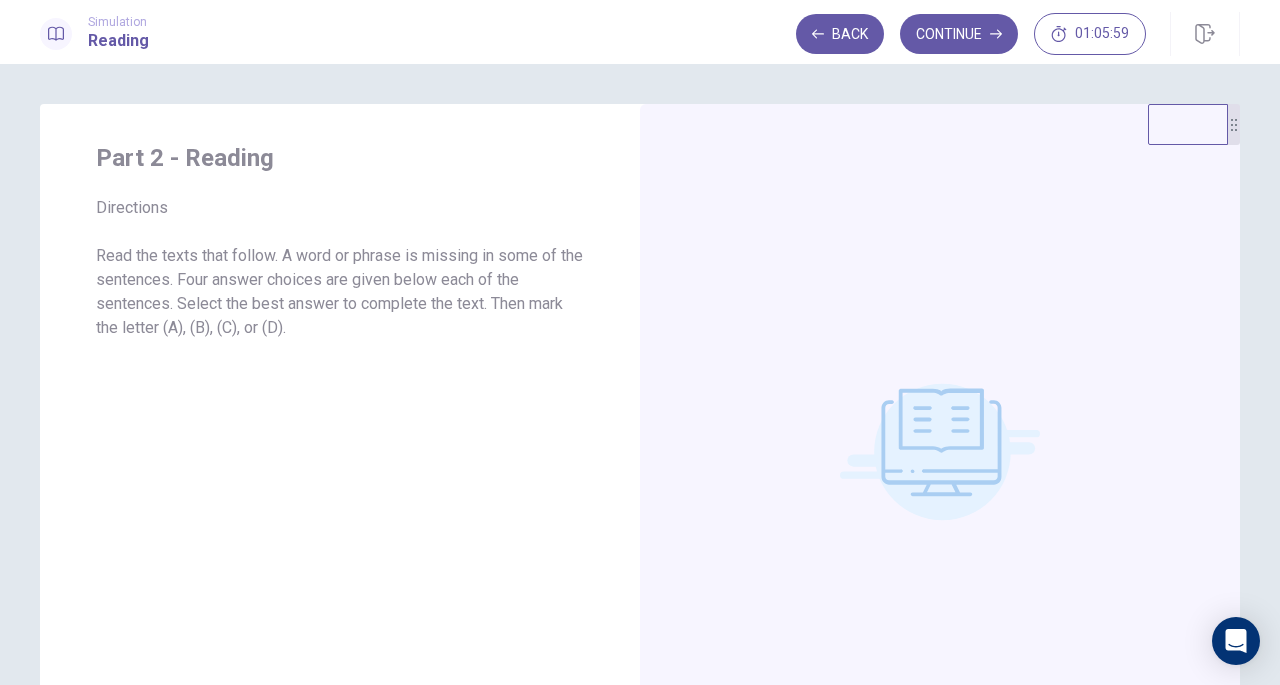 click on "Continue" at bounding box center [959, 34] 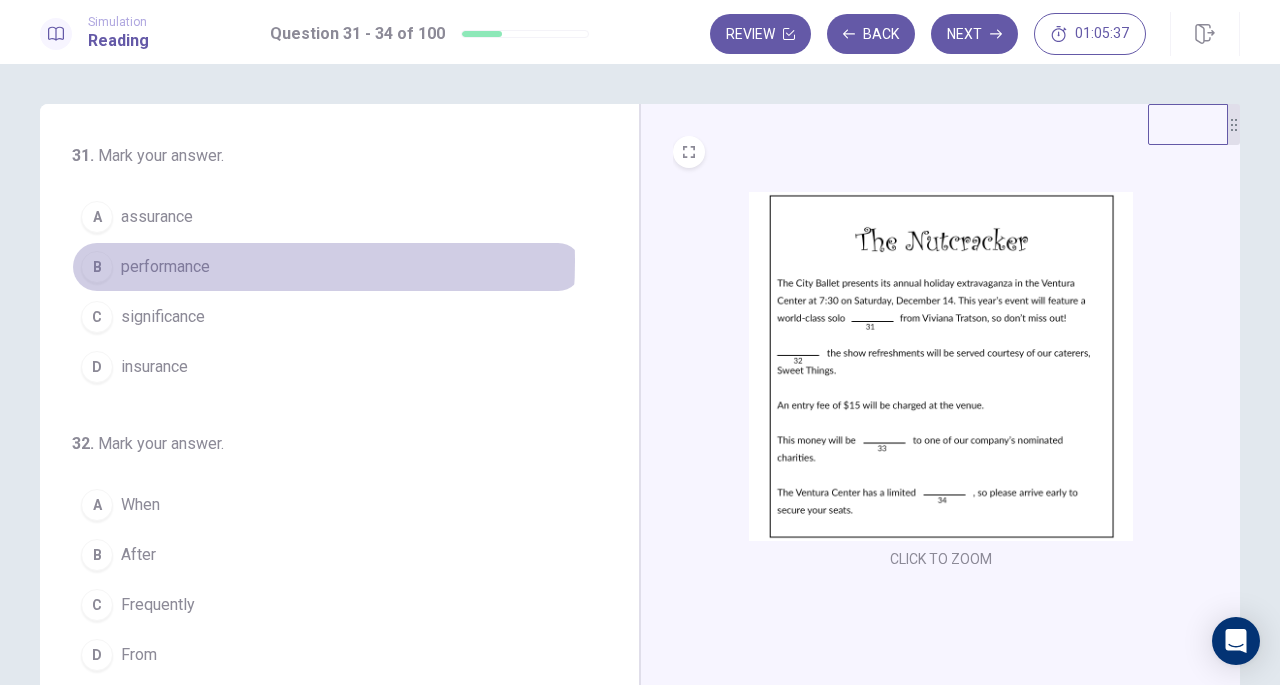 click on "performance" at bounding box center (165, 267) 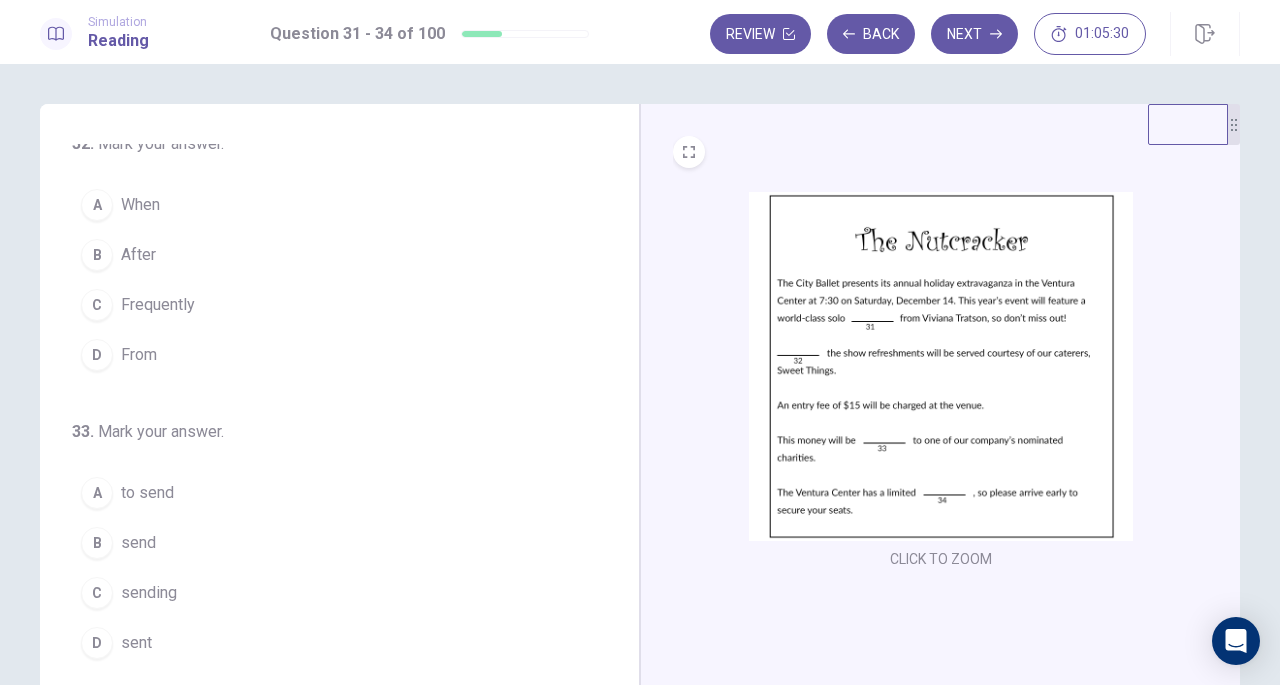 scroll, scrollTop: 200, scrollLeft: 0, axis: vertical 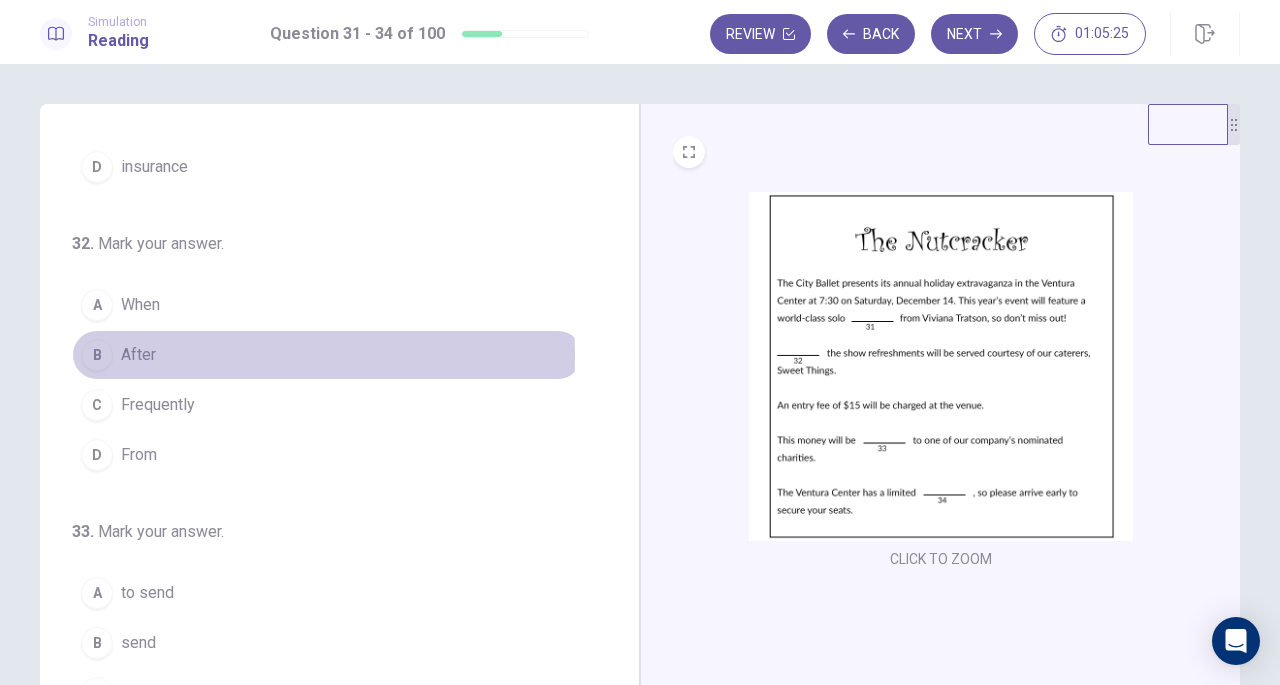 click on "After" at bounding box center [138, 355] 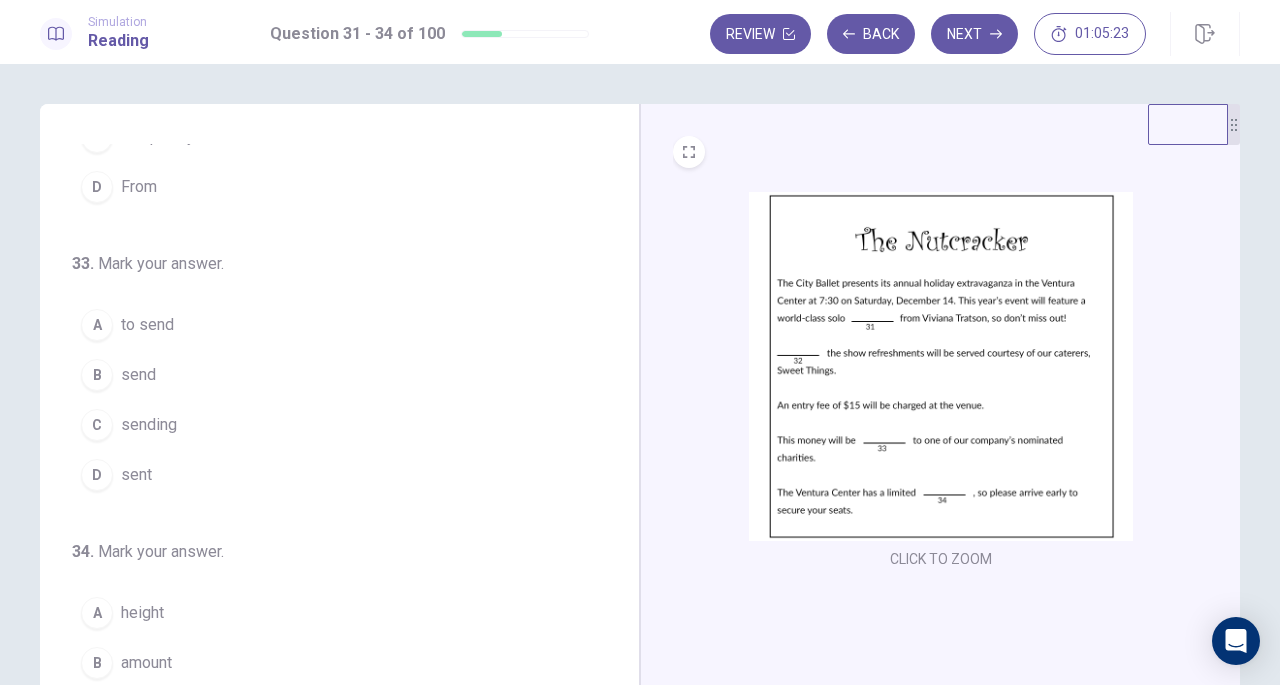 scroll, scrollTop: 486, scrollLeft: 0, axis: vertical 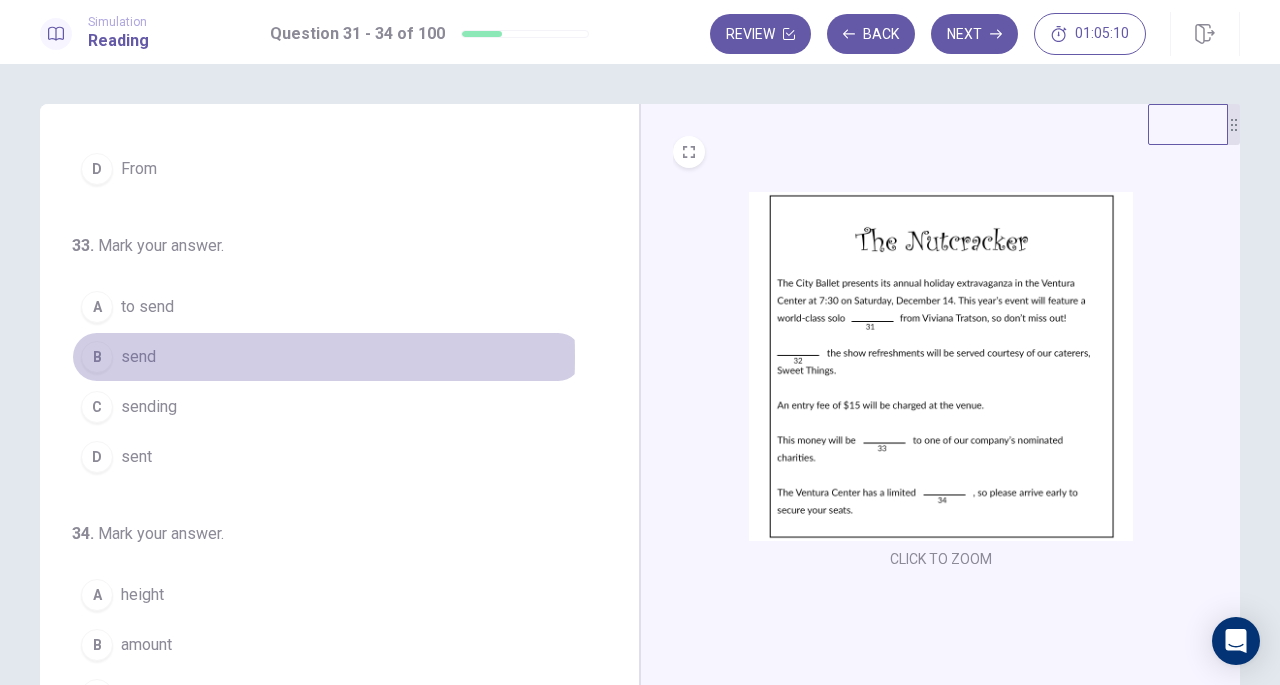 click on "send" at bounding box center [138, 357] 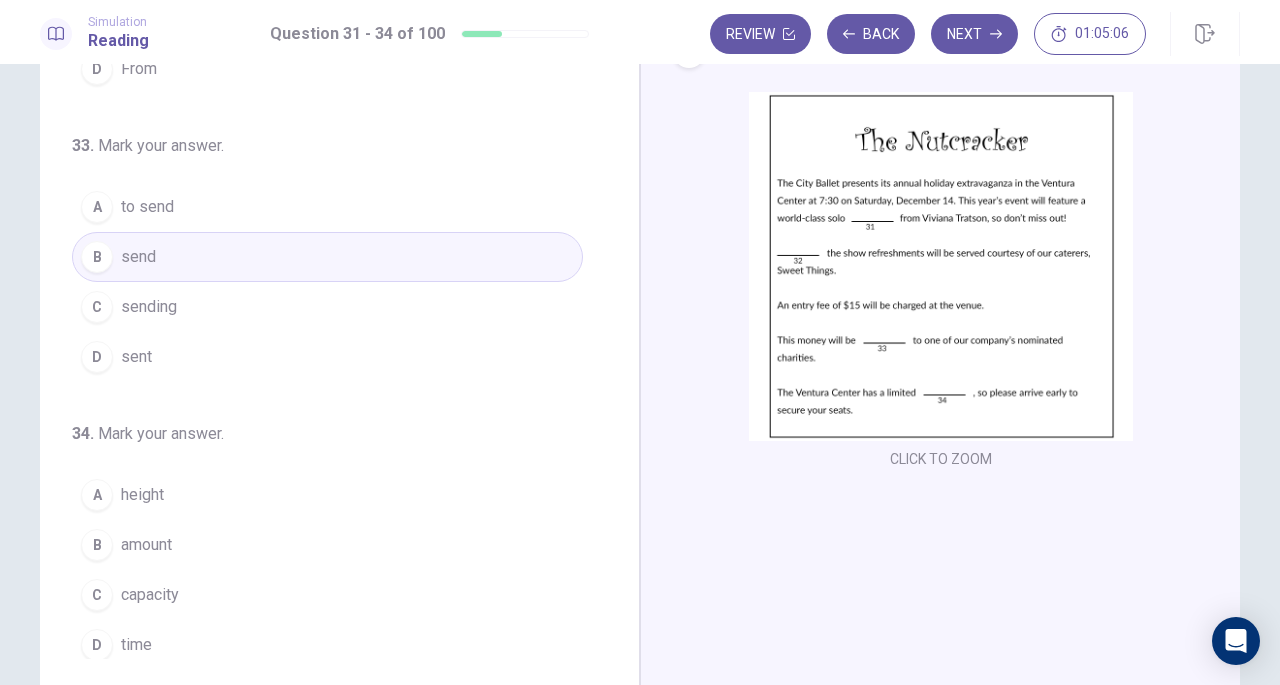 scroll, scrollTop: 200, scrollLeft: 0, axis: vertical 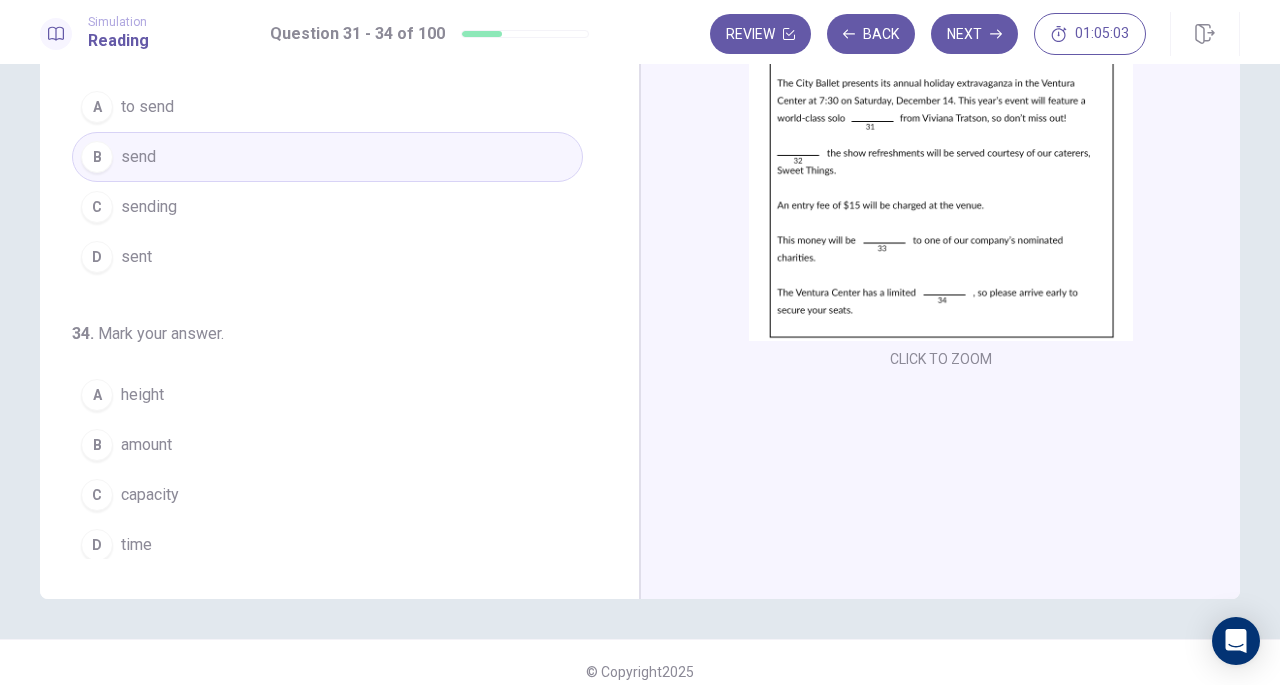 click on "capacity" at bounding box center [150, 495] 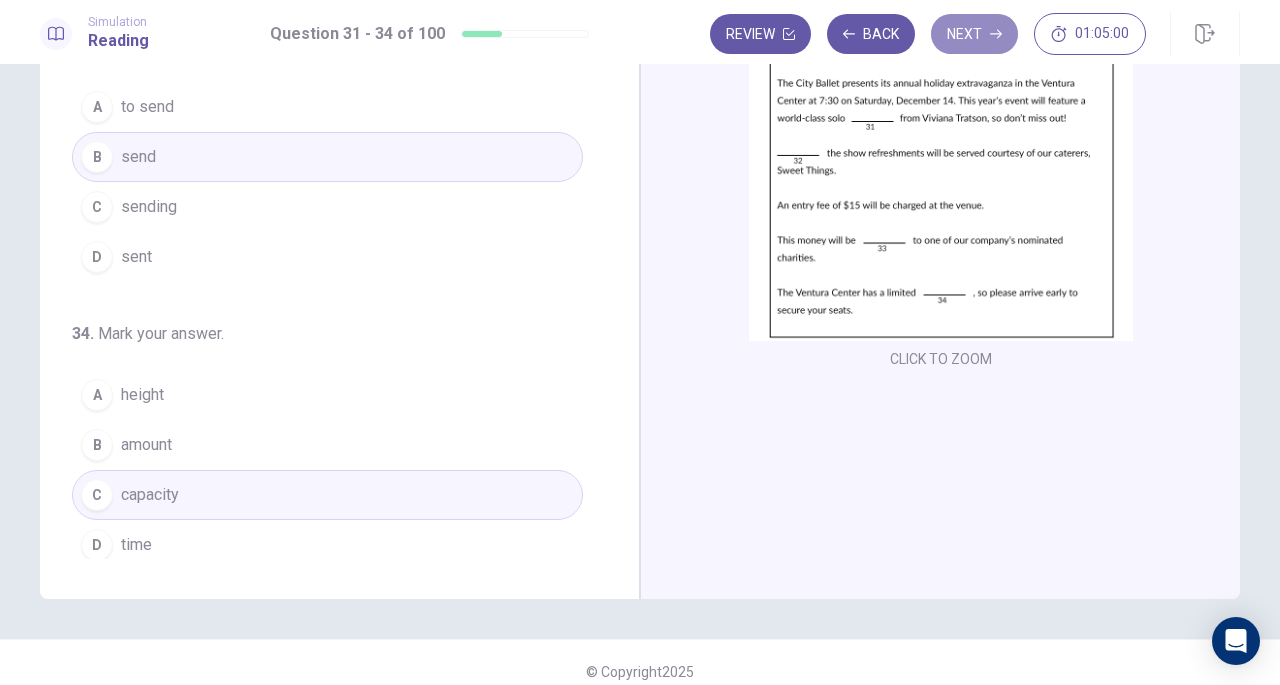 click on "Next" at bounding box center [974, 34] 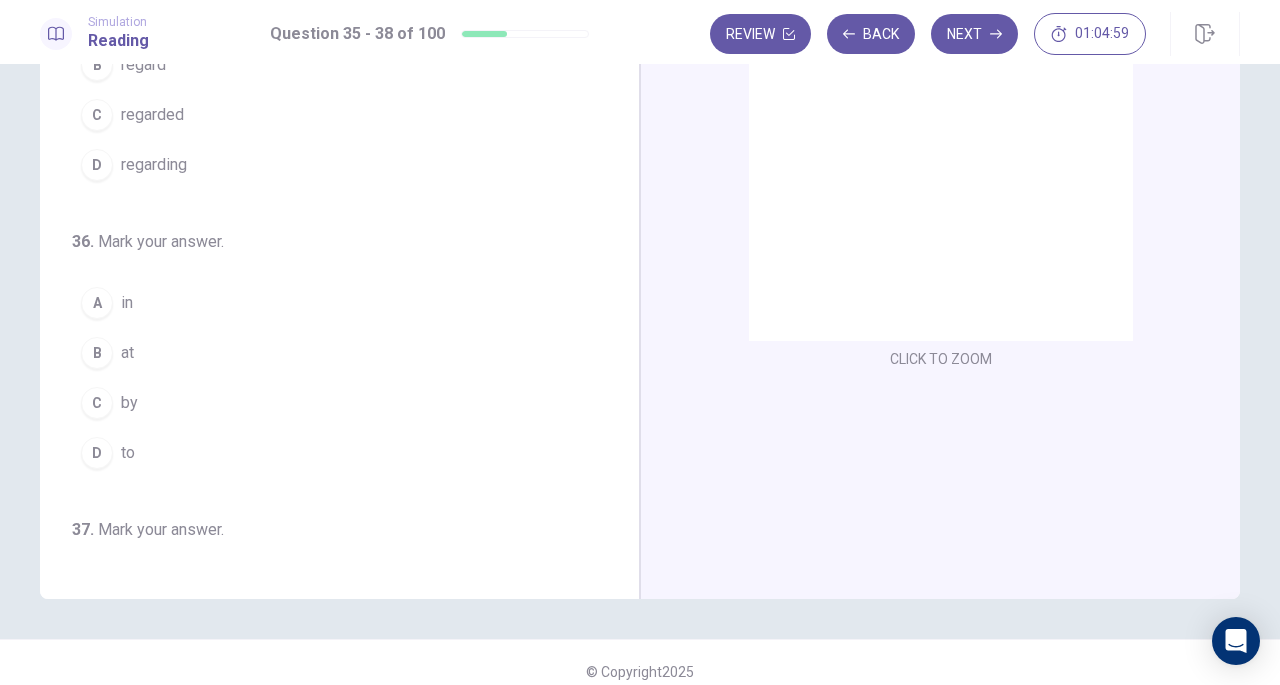 scroll, scrollTop: 0, scrollLeft: 0, axis: both 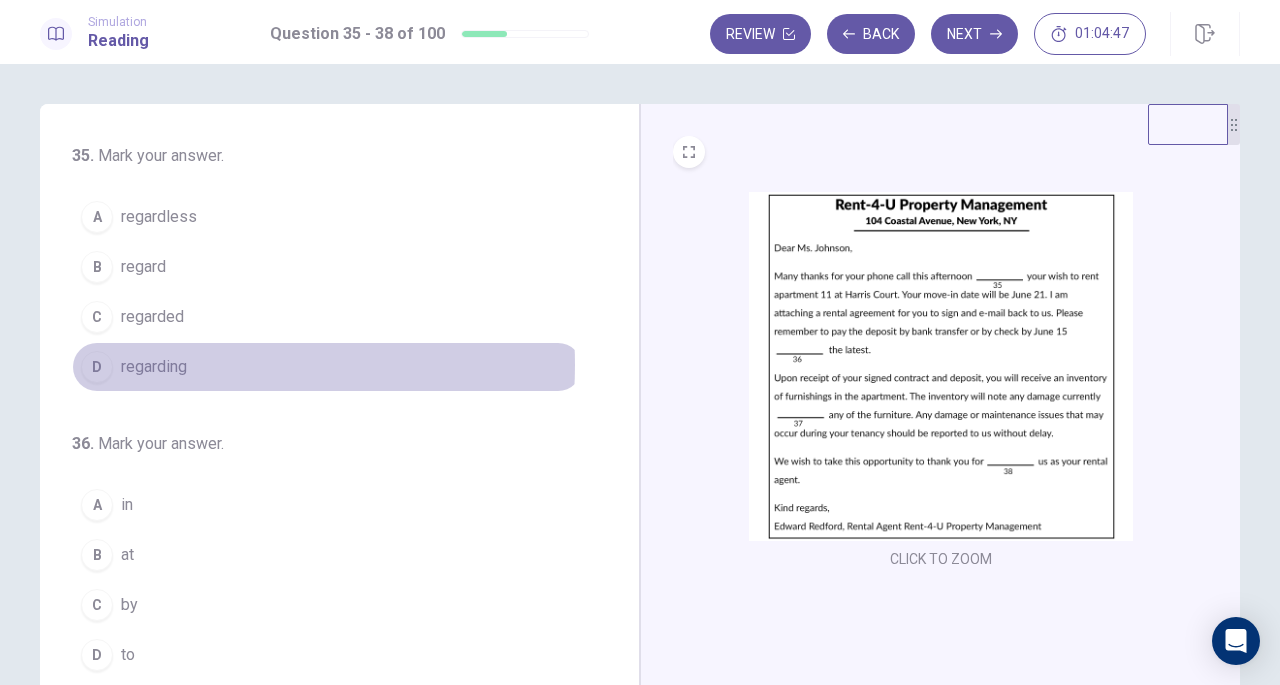 click on "regarding" at bounding box center (154, 367) 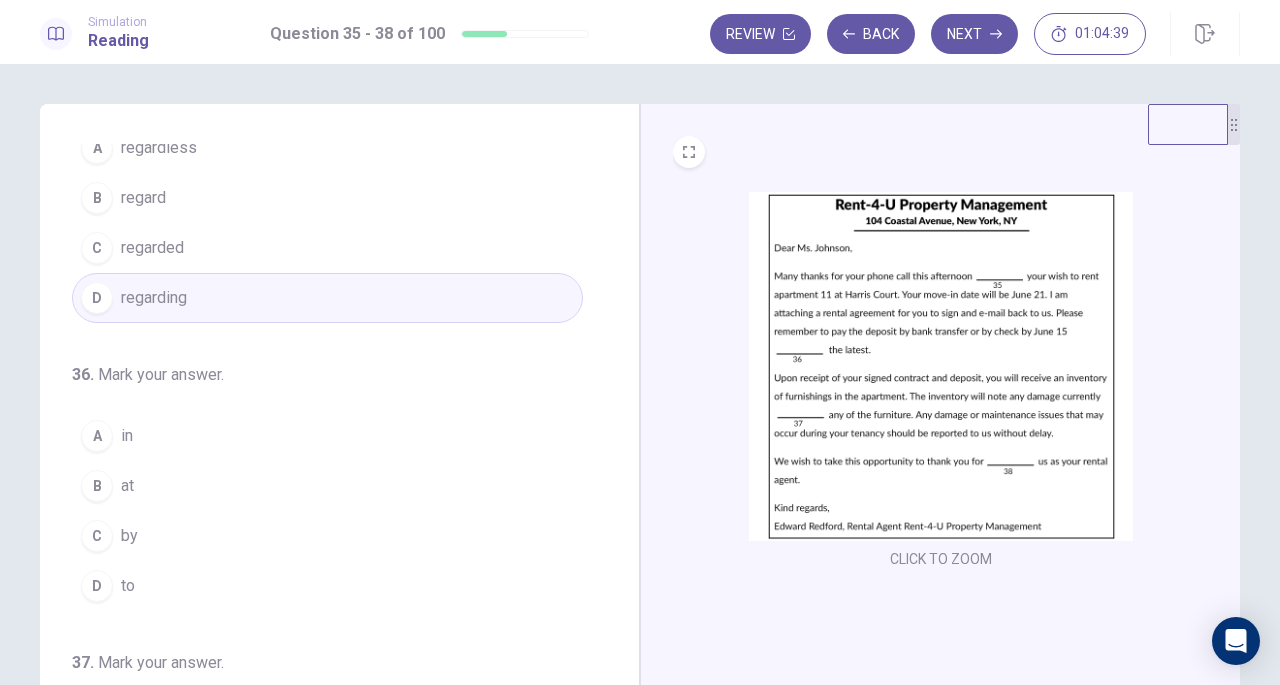 scroll, scrollTop: 100, scrollLeft: 0, axis: vertical 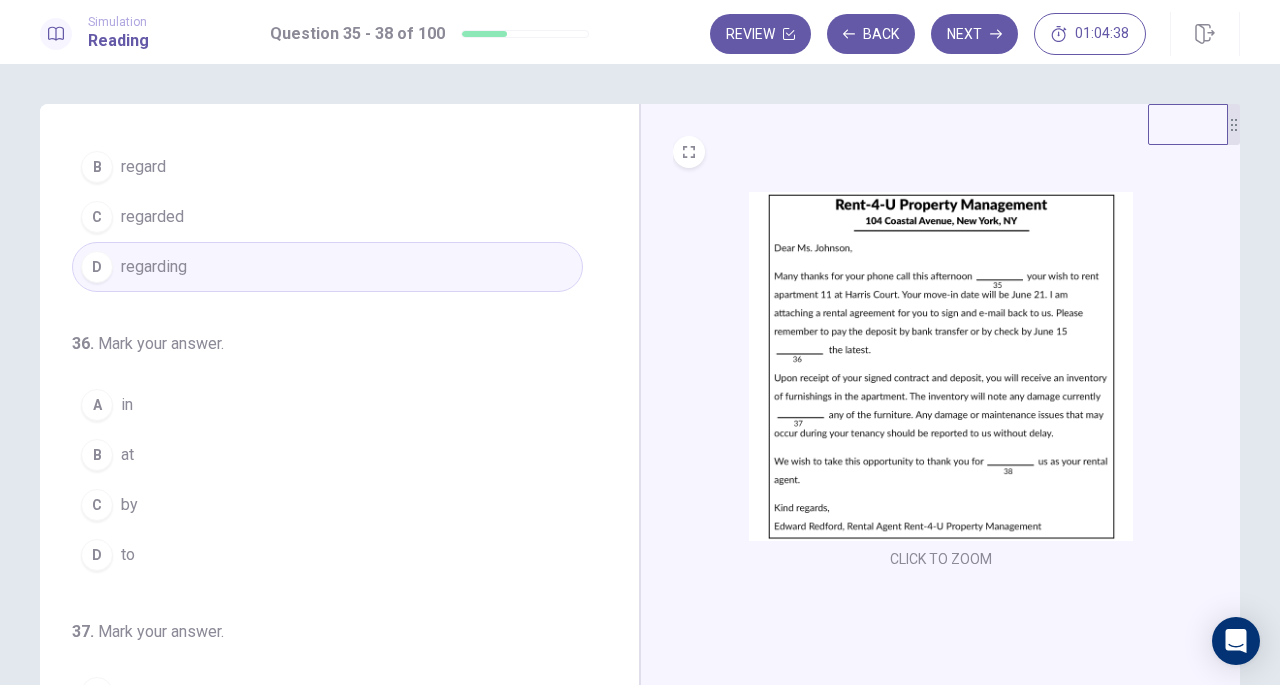 click on "at" at bounding box center (127, 455) 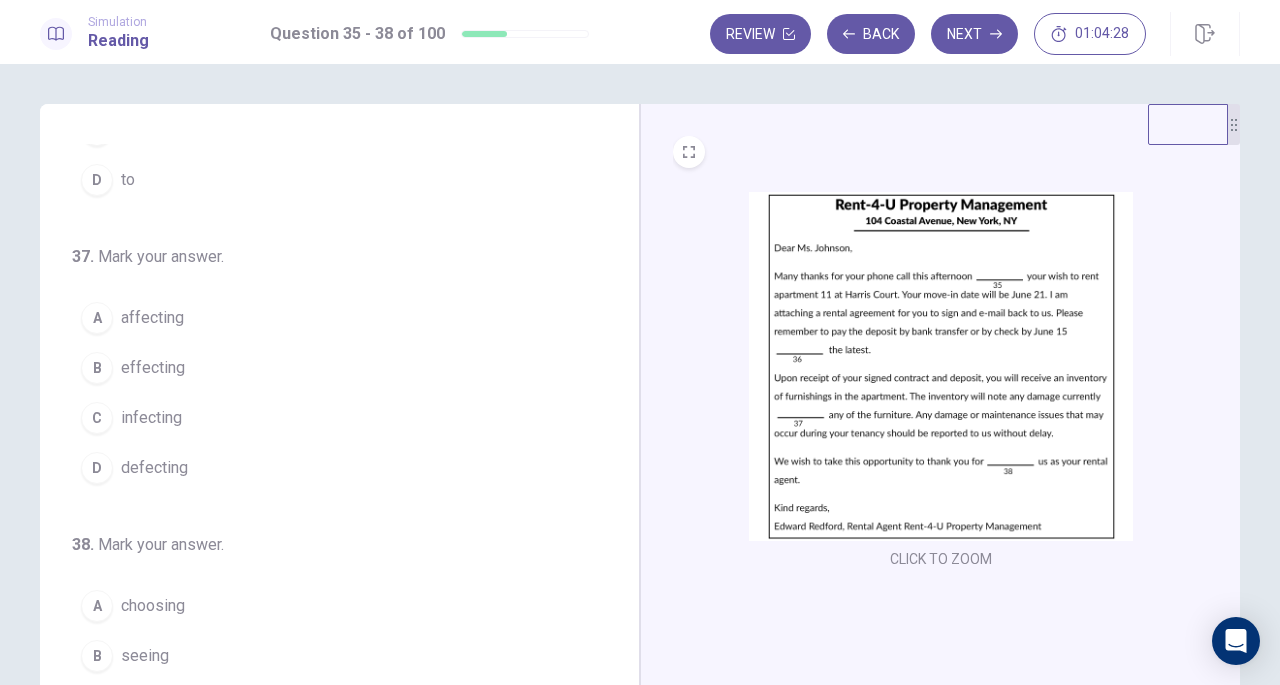 scroll, scrollTop: 486, scrollLeft: 0, axis: vertical 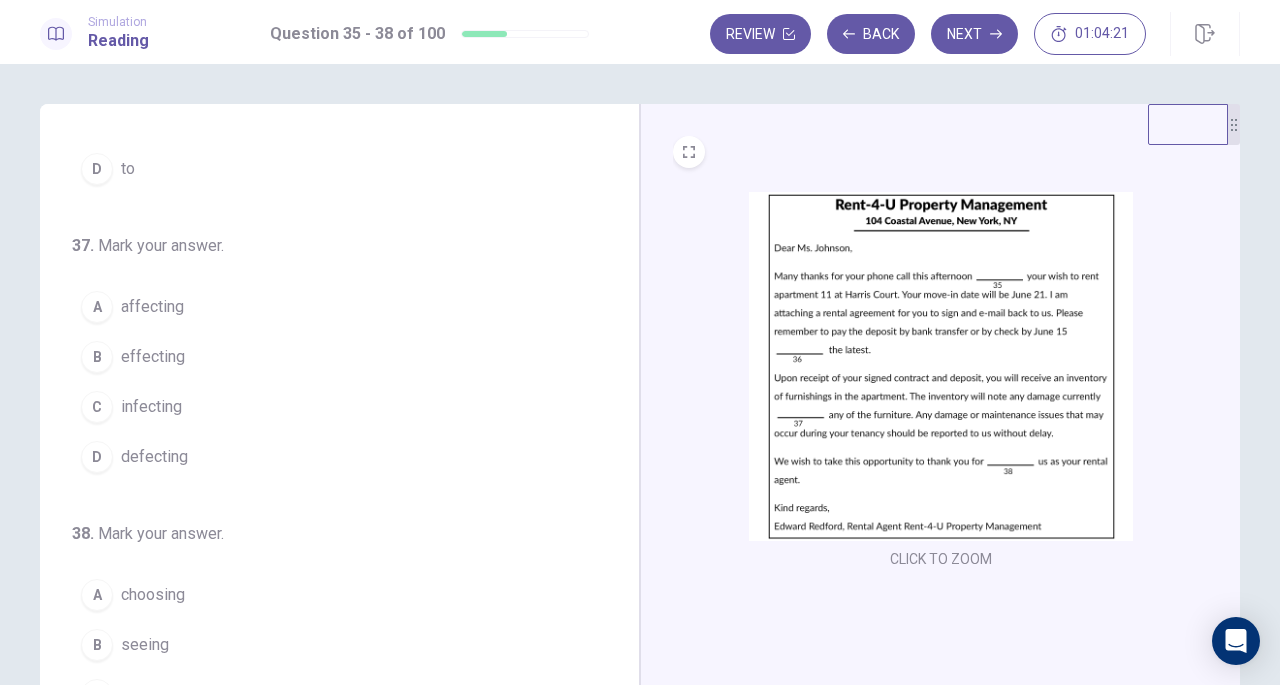 click on "affecting" at bounding box center (152, 307) 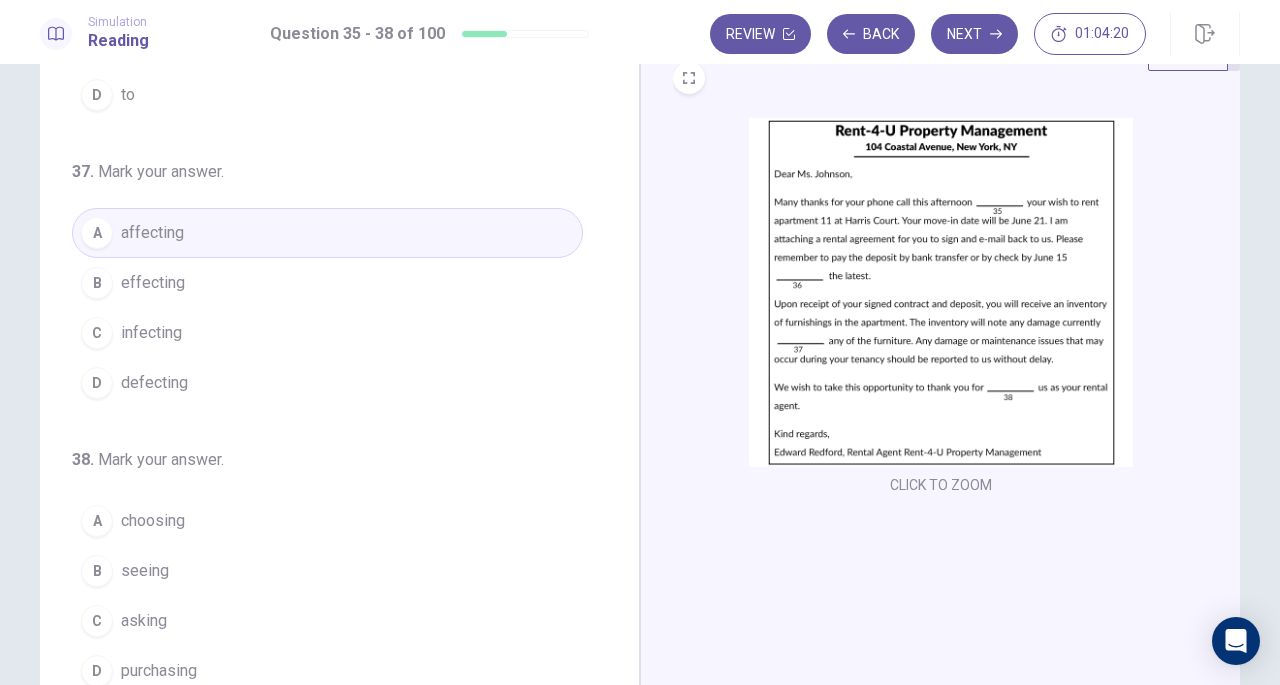 scroll, scrollTop: 200, scrollLeft: 0, axis: vertical 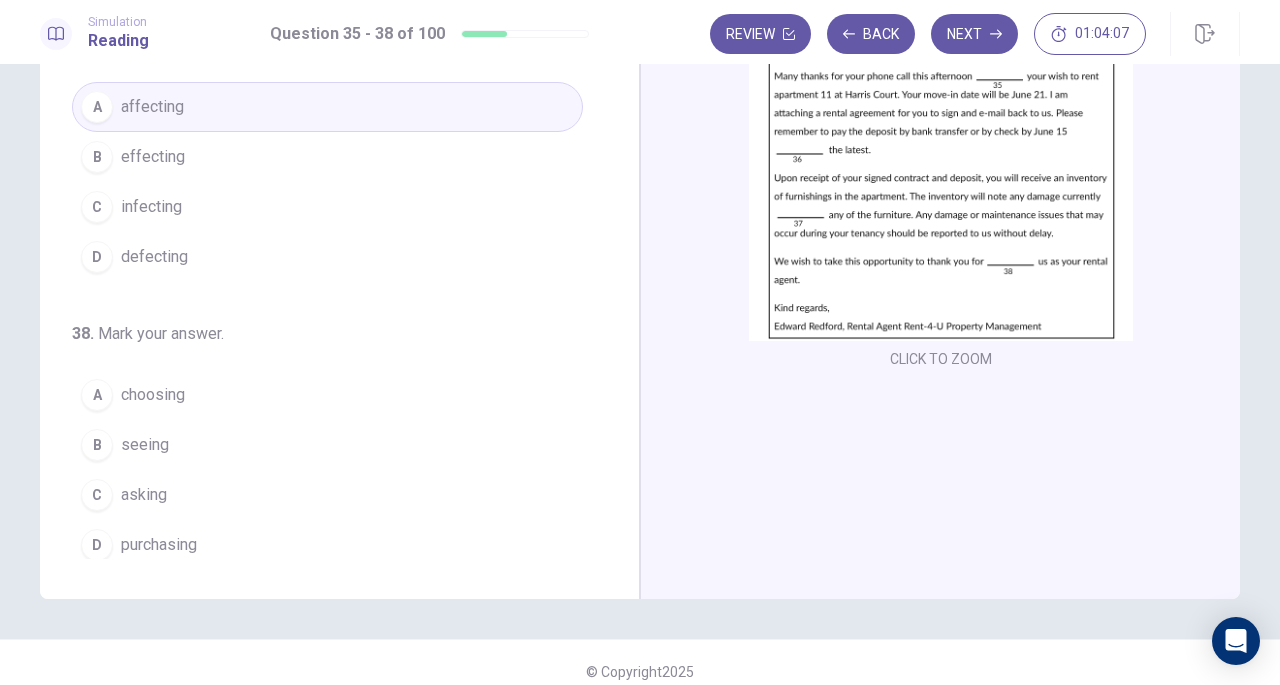 click on "choosing" at bounding box center [153, 395] 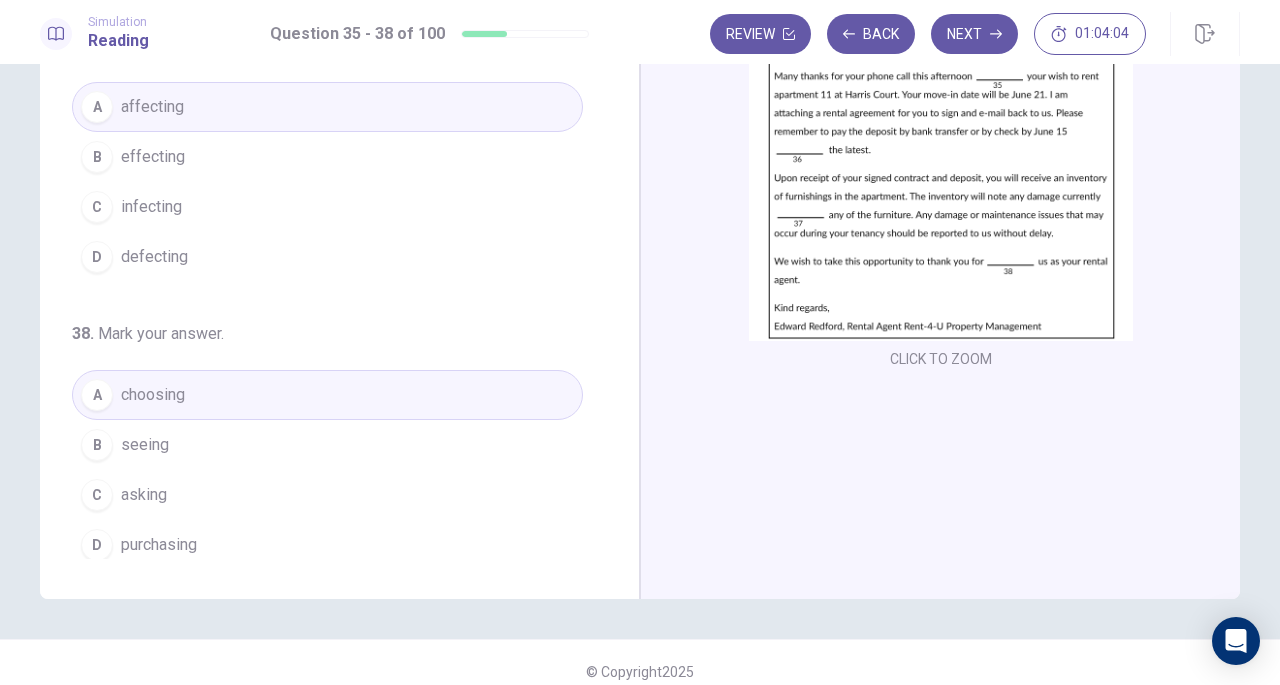 click on "Next" at bounding box center (974, 34) 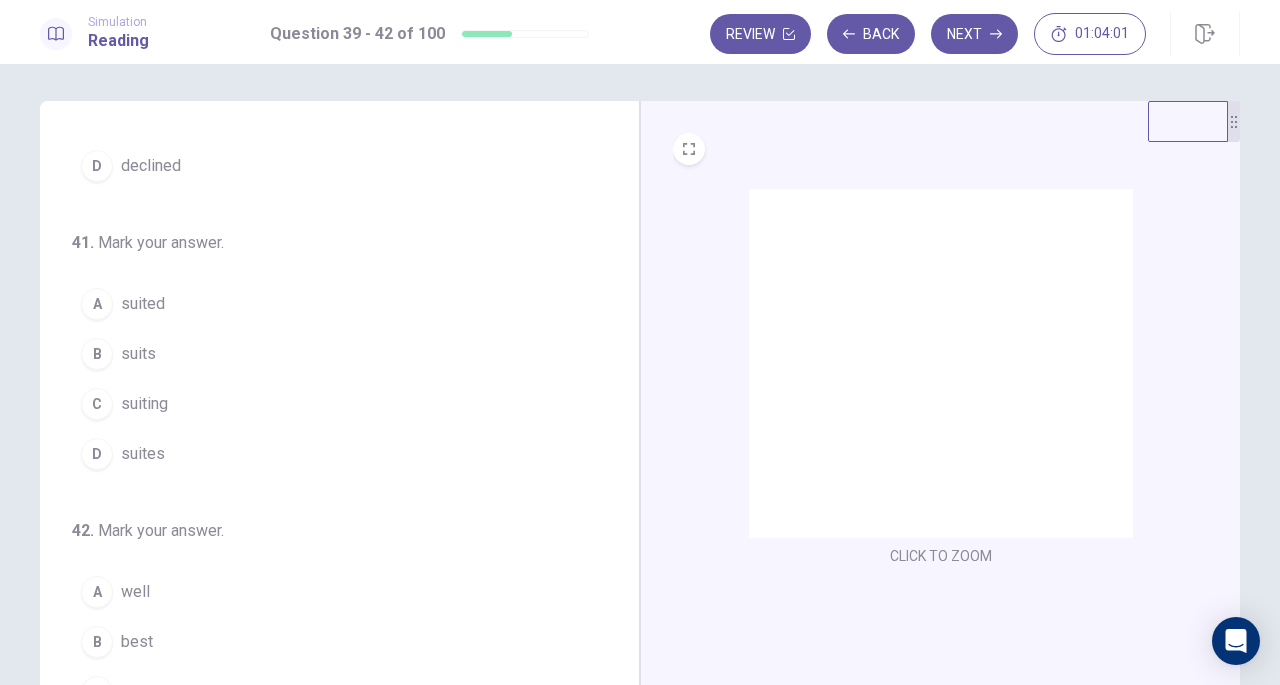 scroll, scrollTop: 0, scrollLeft: 0, axis: both 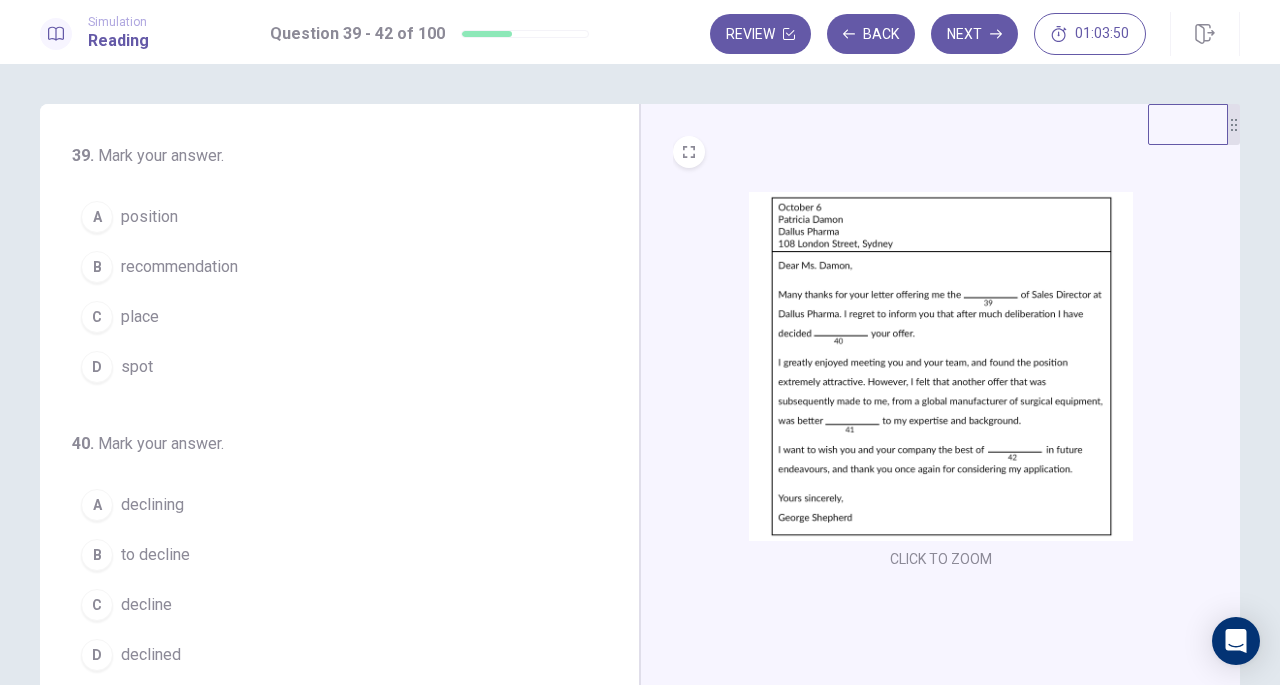 click on "position" at bounding box center [149, 217] 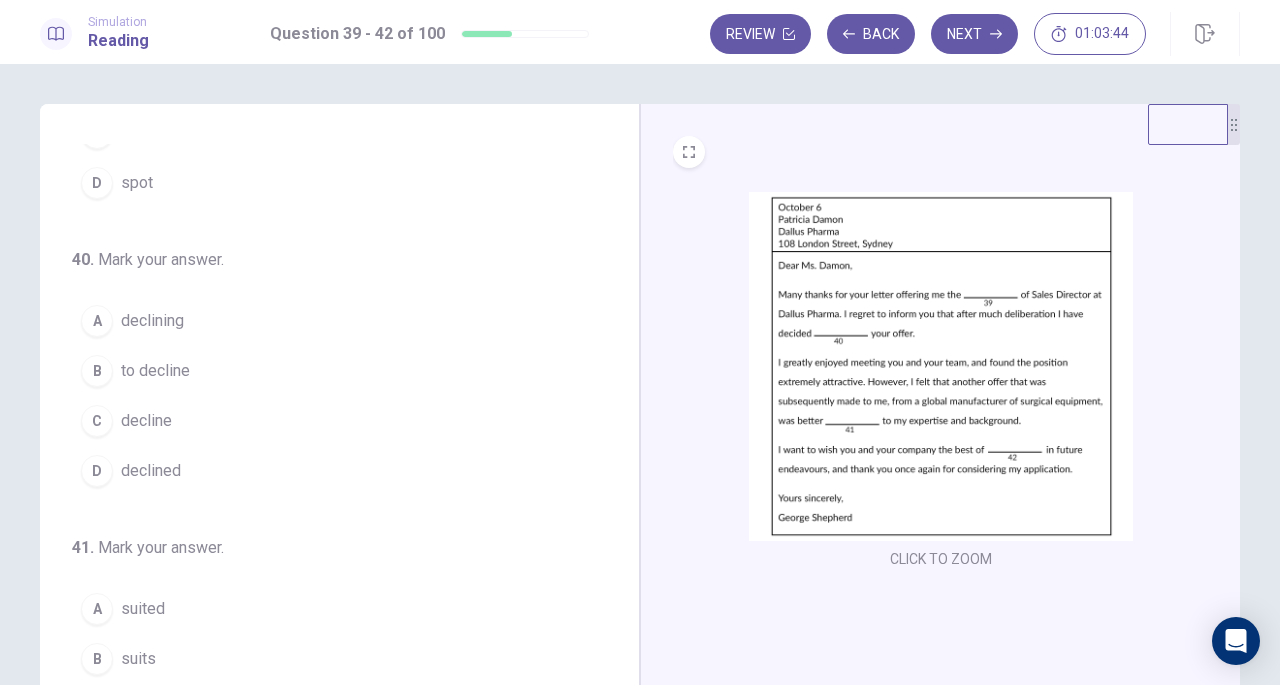 scroll, scrollTop: 200, scrollLeft: 0, axis: vertical 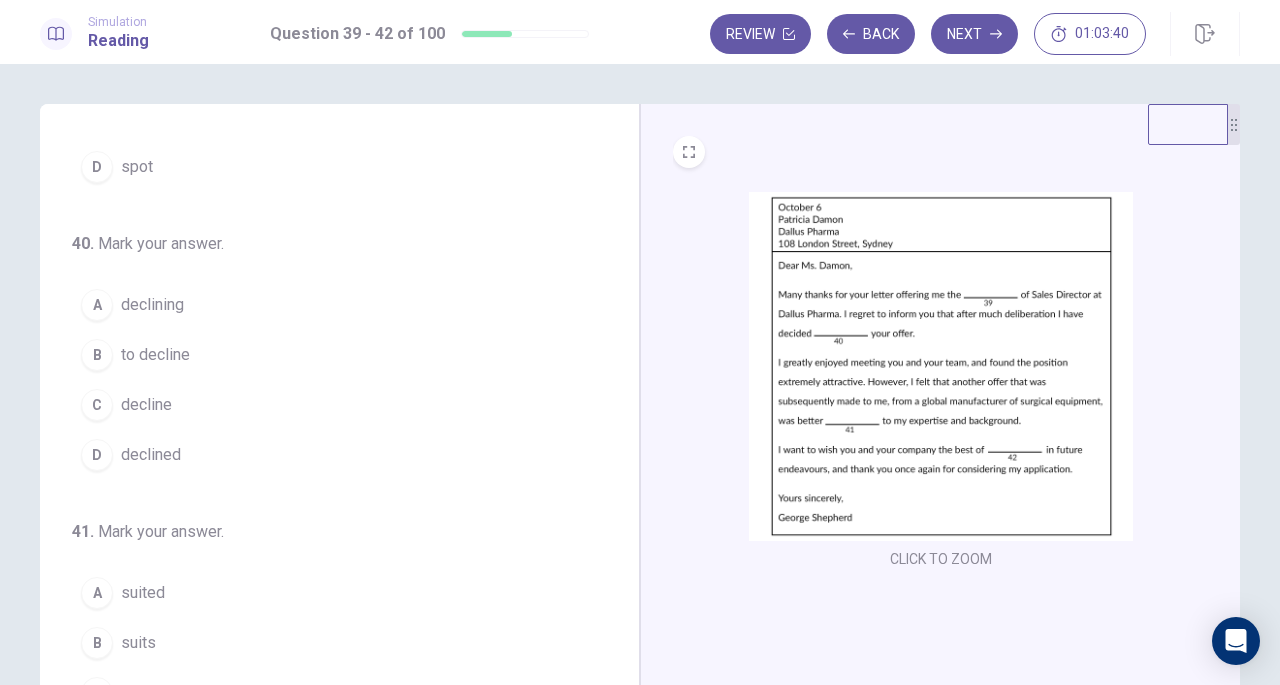 click on "to decline" at bounding box center (155, 355) 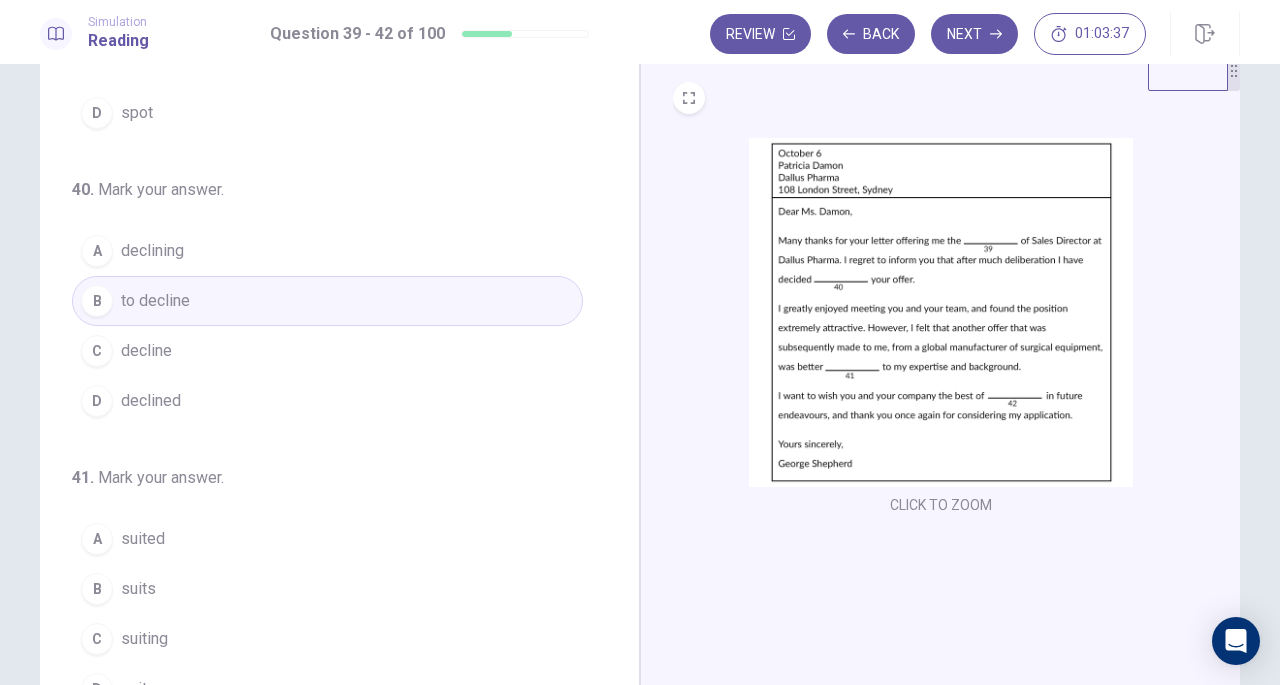 scroll, scrollTop: 100, scrollLeft: 0, axis: vertical 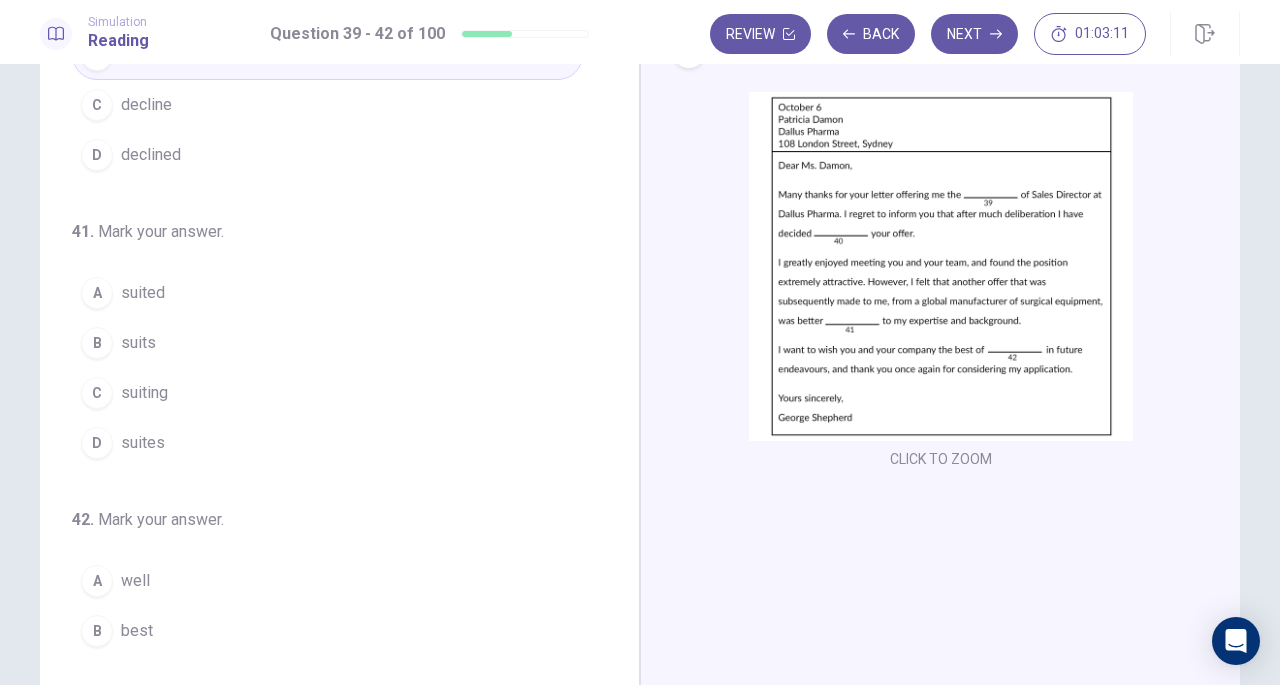 click on "suited" at bounding box center (143, 293) 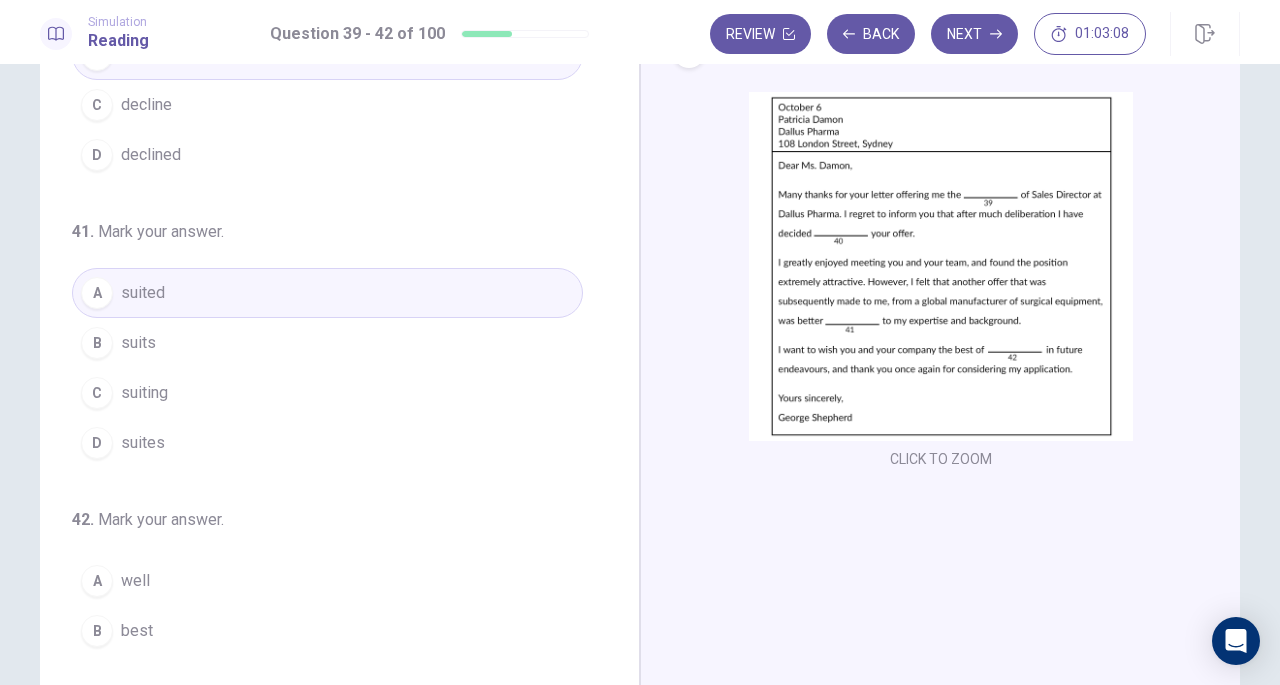 scroll, scrollTop: 486, scrollLeft: 0, axis: vertical 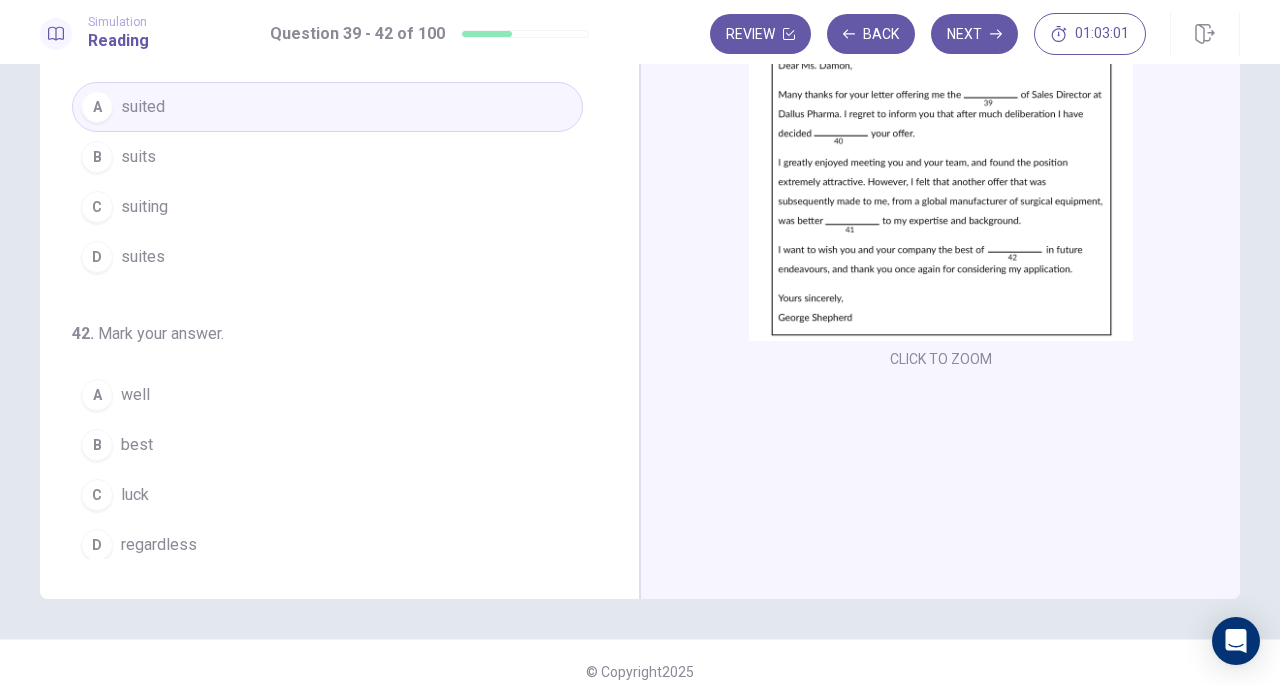 click on "luck" at bounding box center (135, 495) 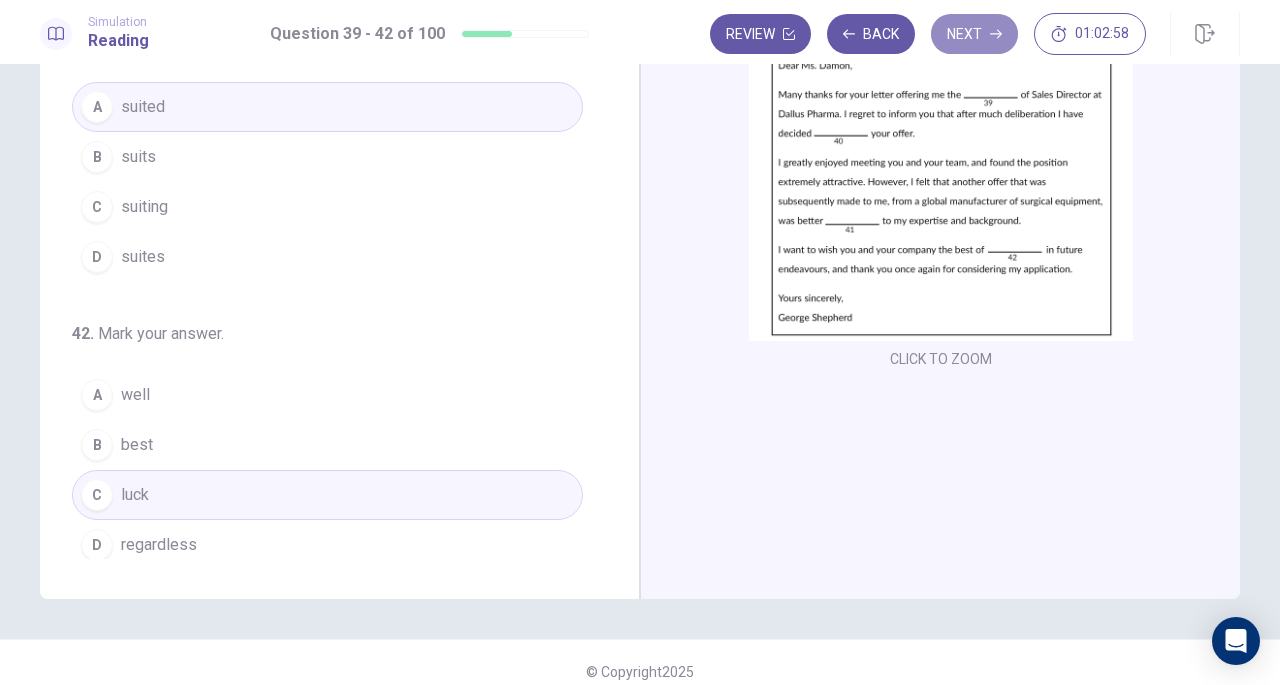 click on "Next" at bounding box center (974, 34) 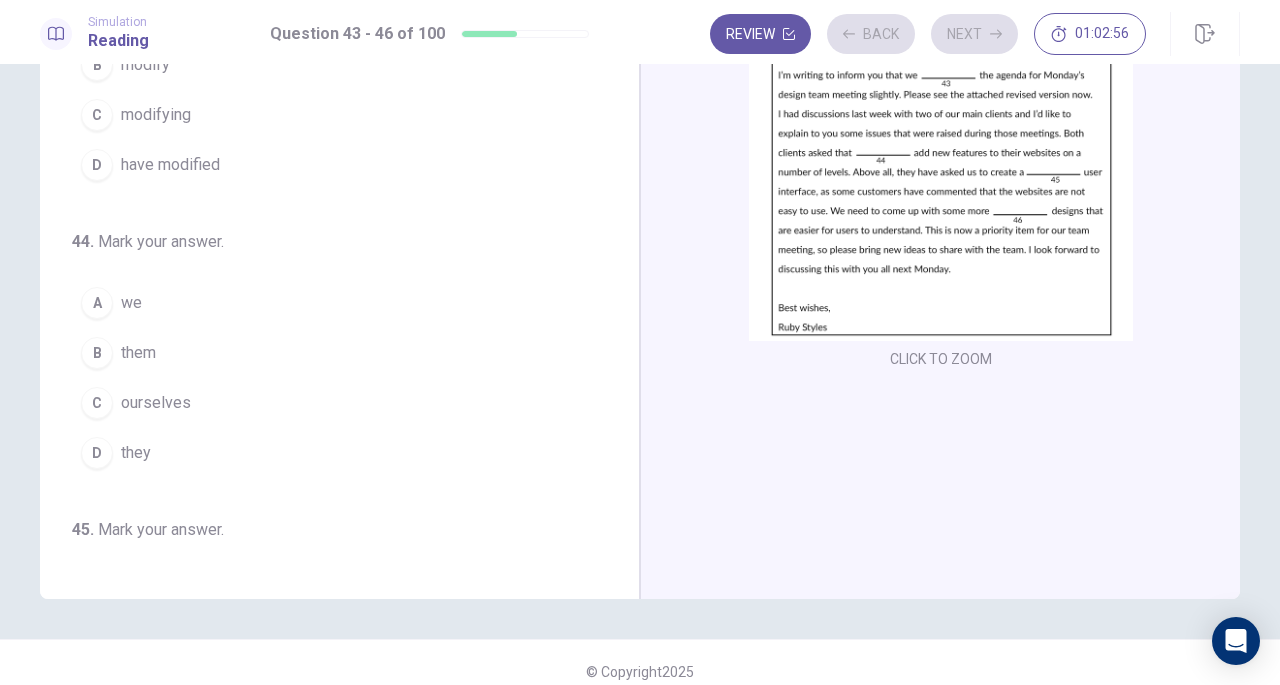scroll, scrollTop: 0, scrollLeft: 0, axis: both 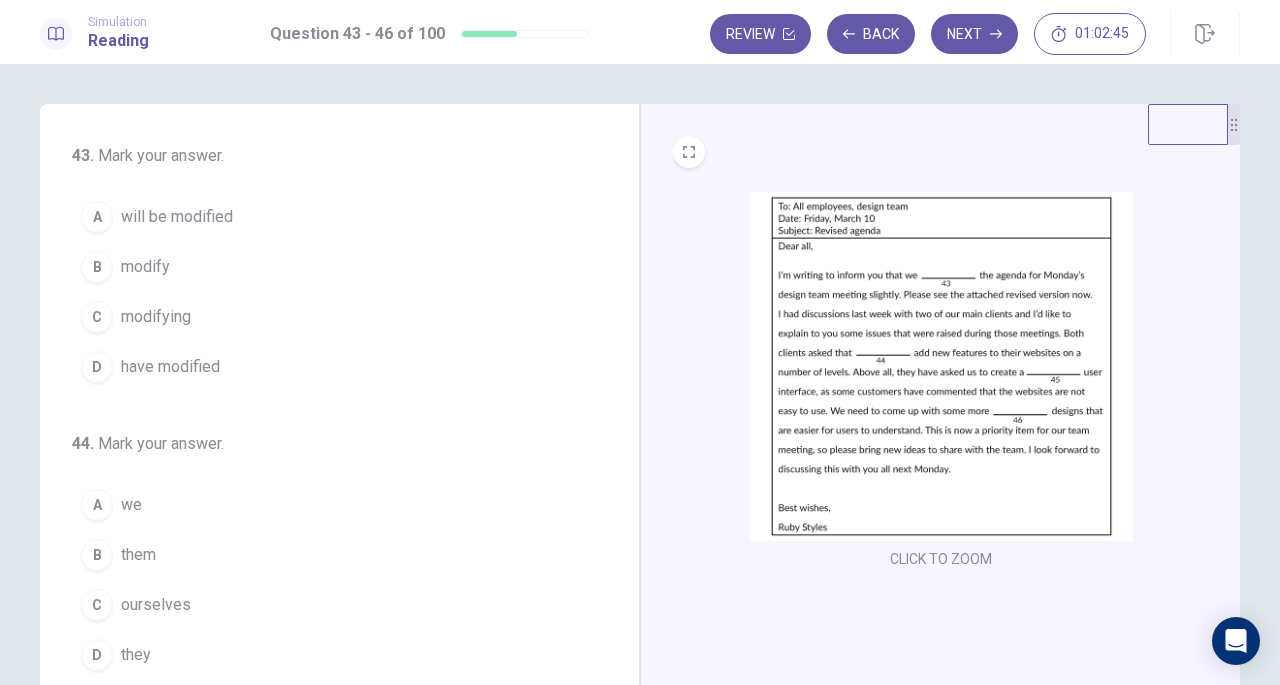 click on "will be modified" at bounding box center (177, 217) 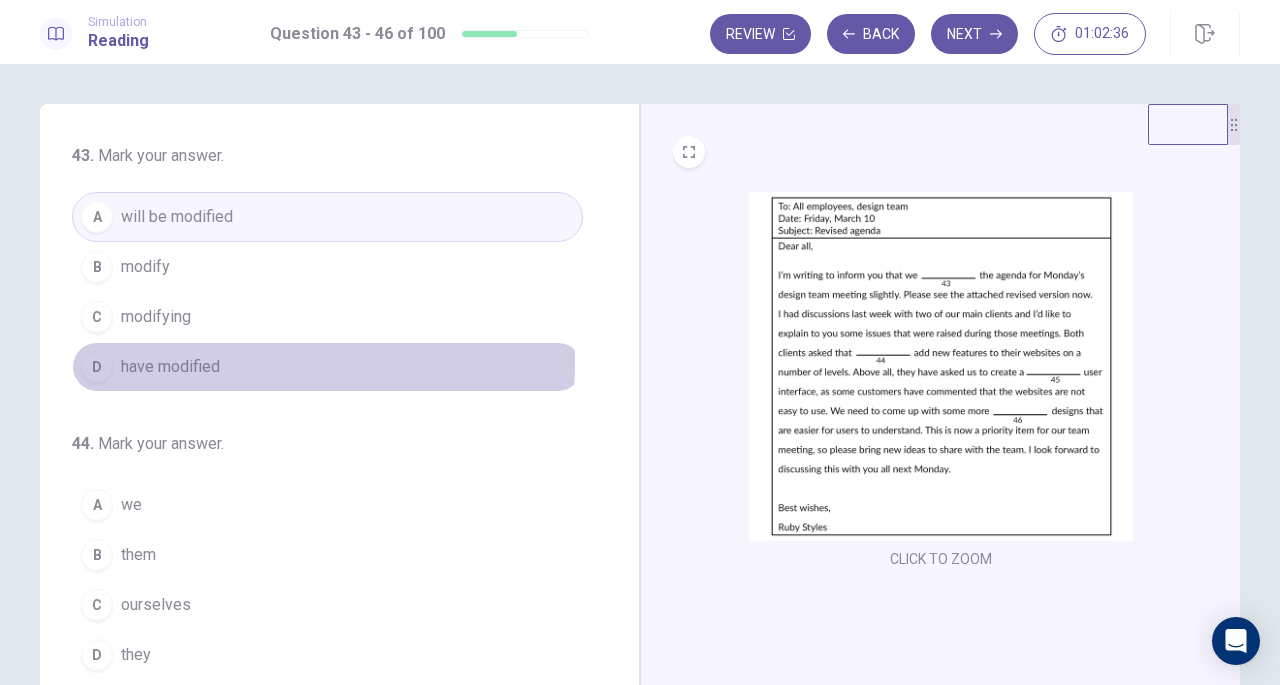 click on "have modified" at bounding box center [170, 367] 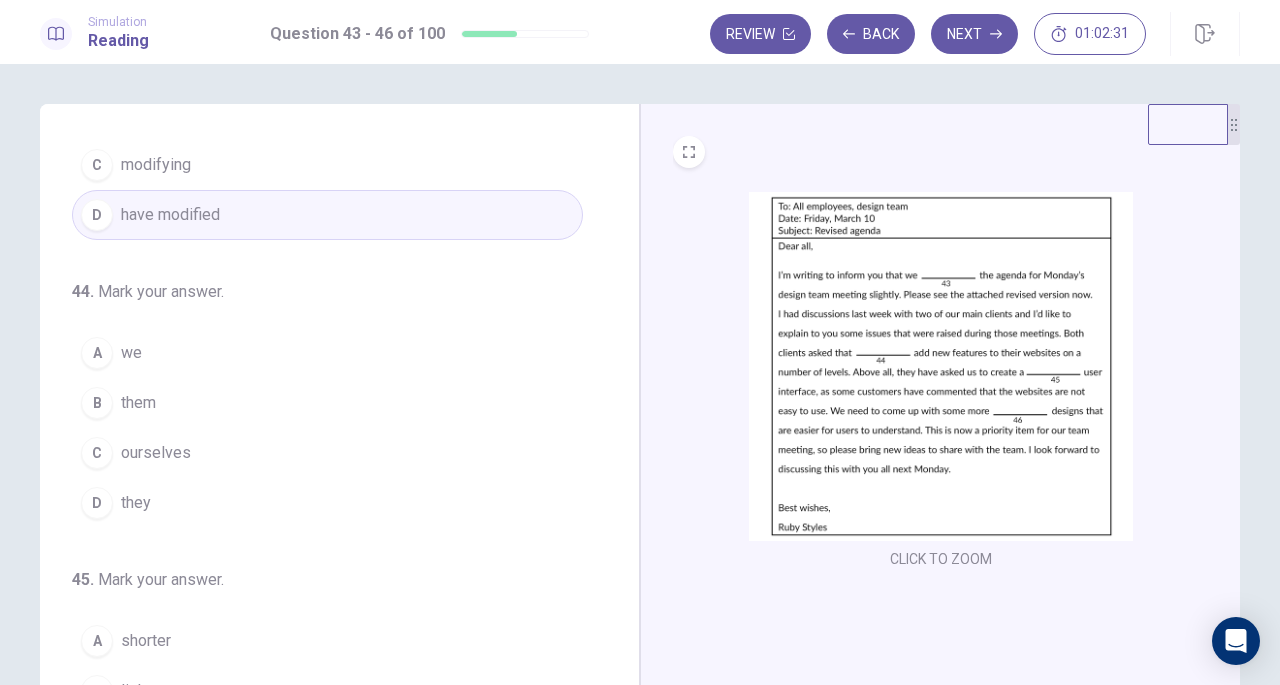 scroll, scrollTop: 200, scrollLeft: 0, axis: vertical 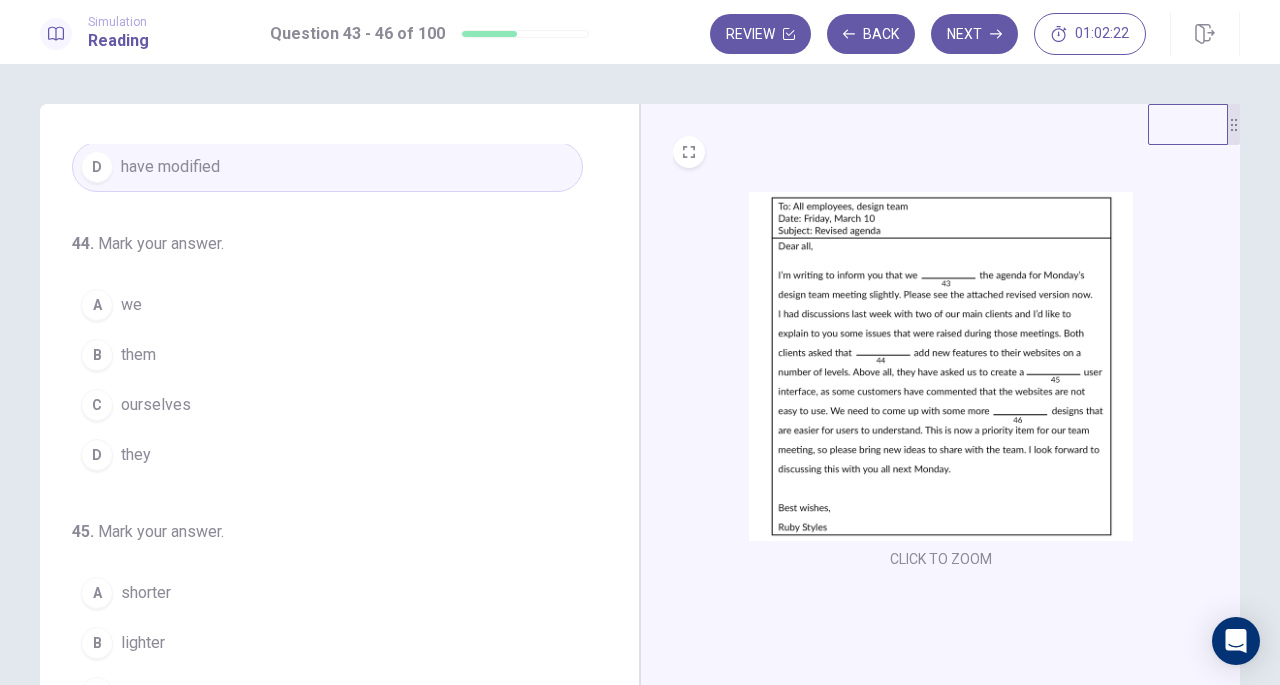click on "they" at bounding box center (136, 455) 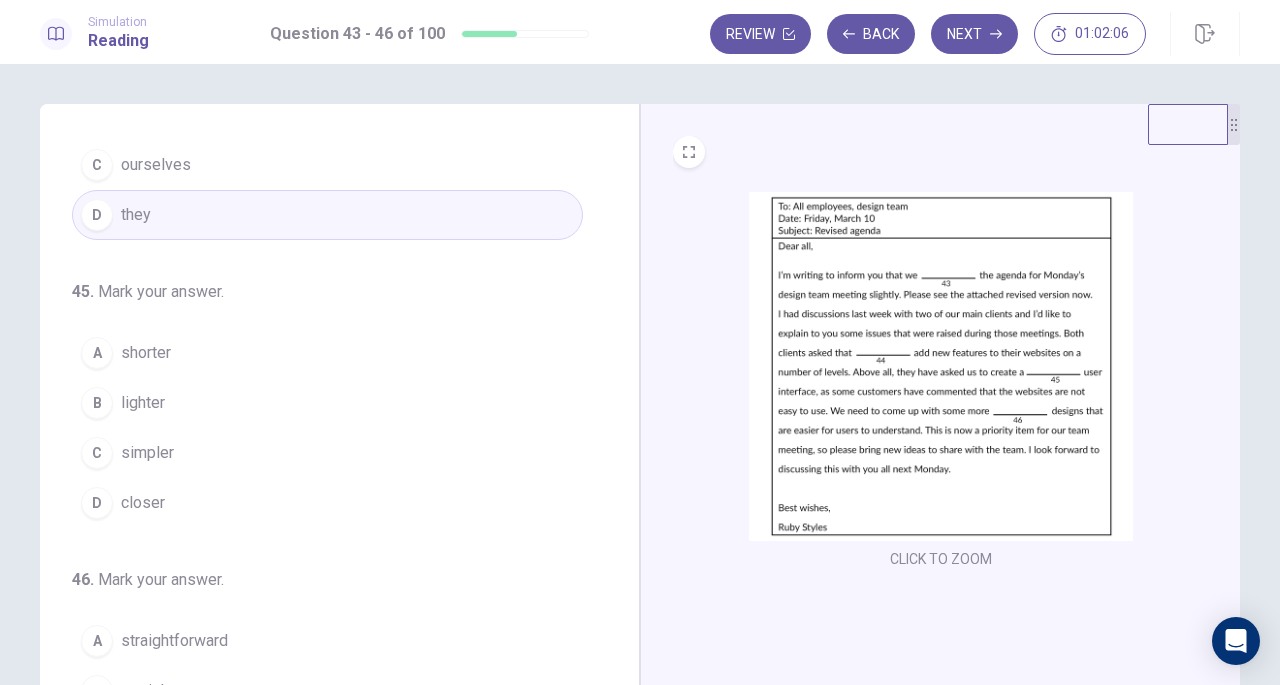 scroll, scrollTop: 486, scrollLeft: 0, axis: vertical 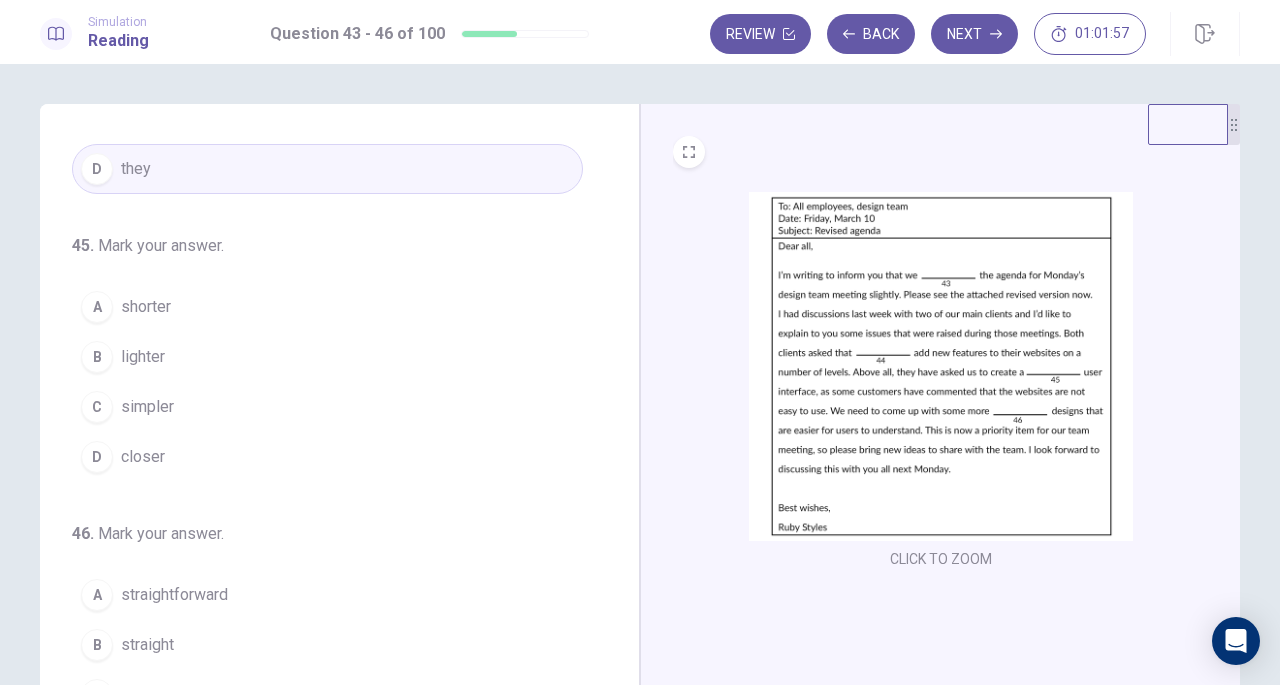 click on "simpler" at bounding box center [147, 407] 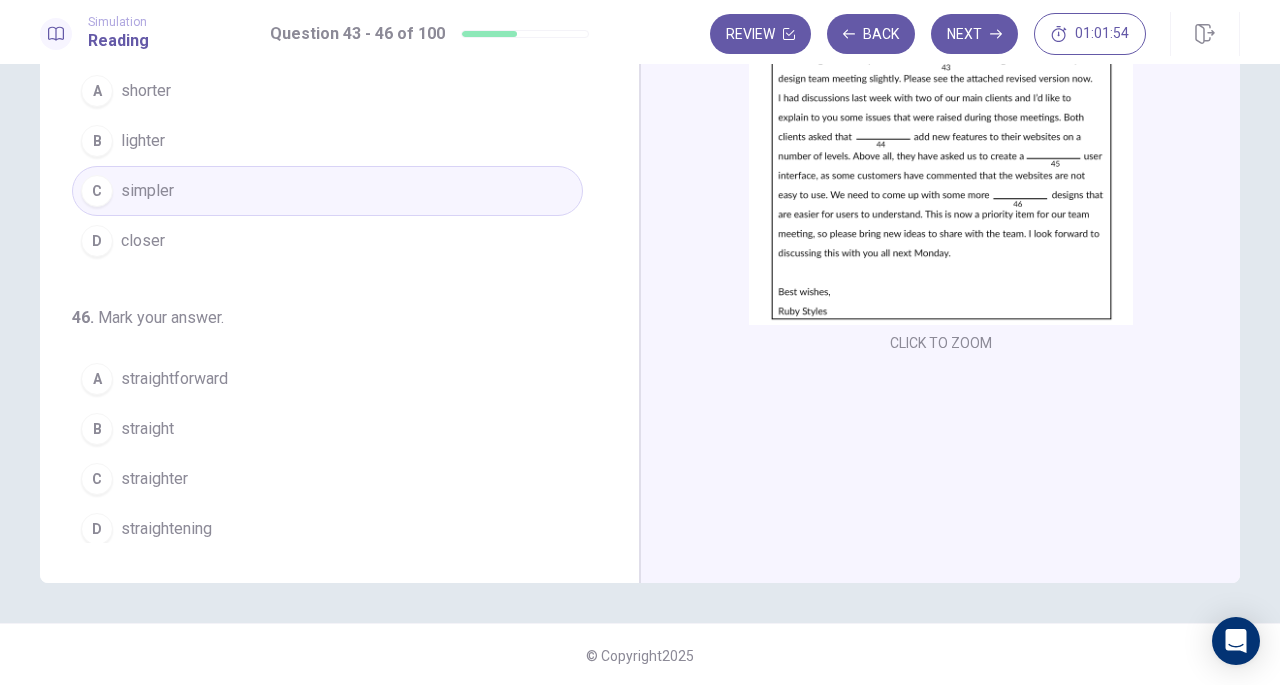 scroll, scrollTop: 218, scrollLeft: 0, axis: vertical 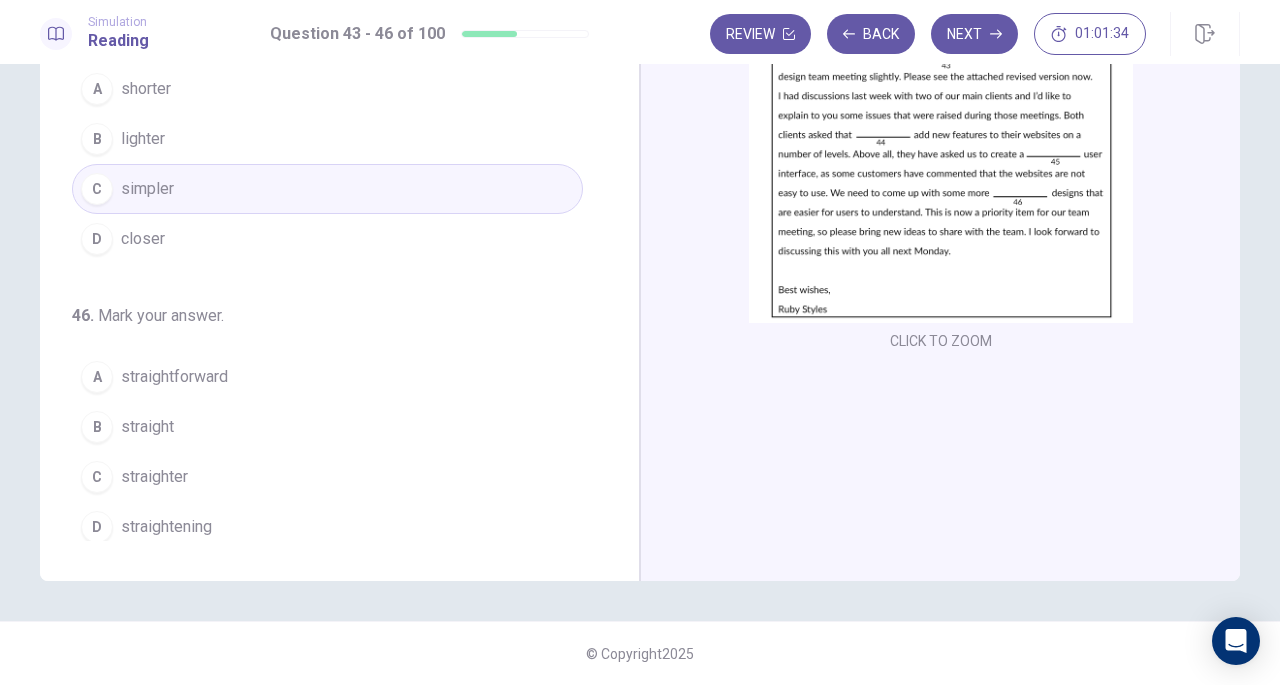 click on "straightening" at bounding box center [166, 527] 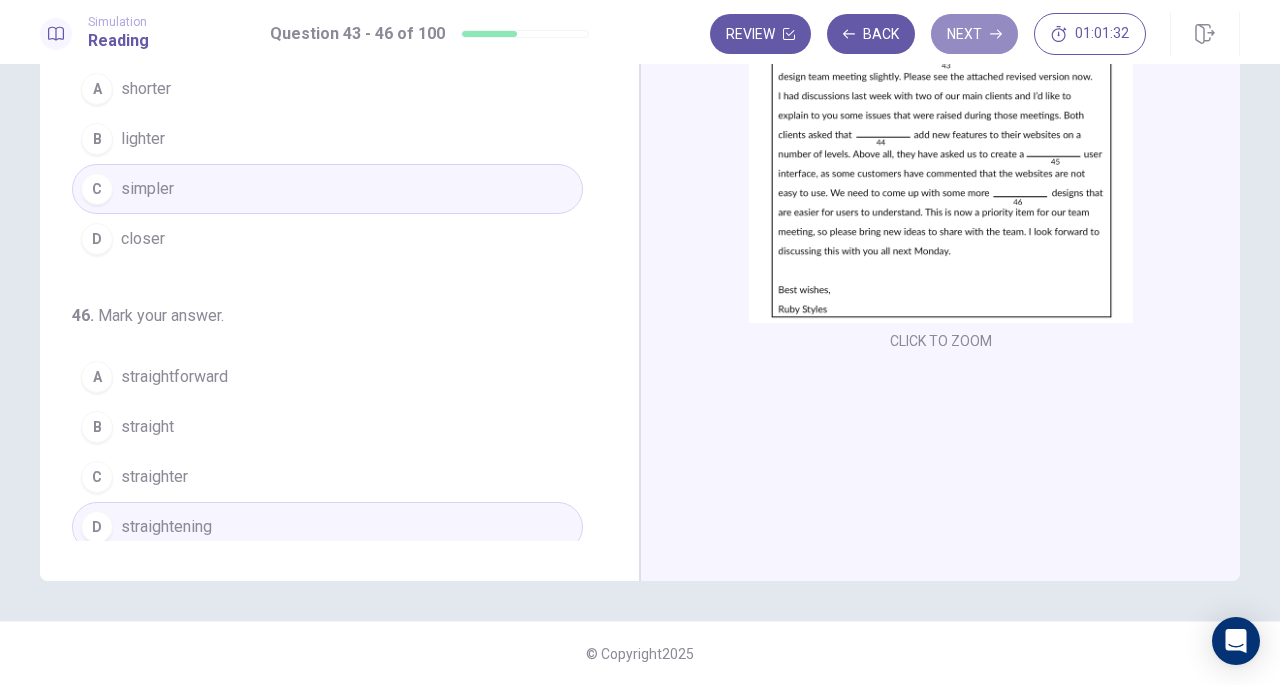 click on "Next" at bounding box center [974, 34] 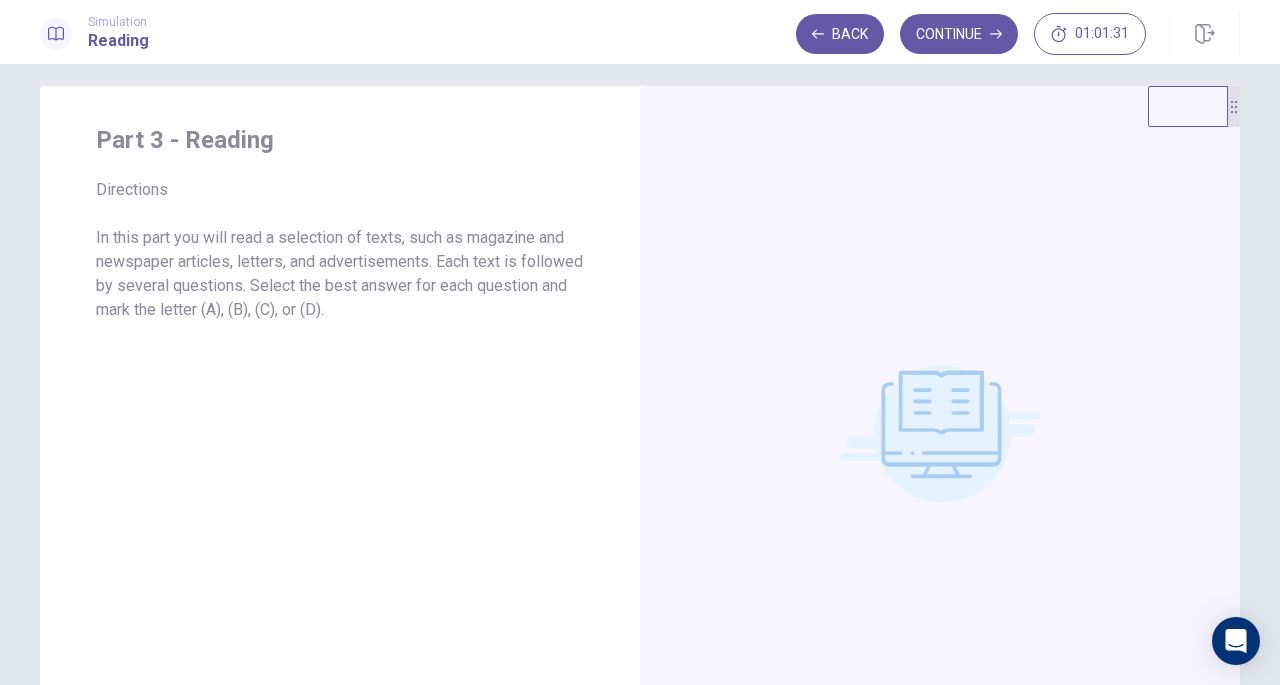 scroll, scrollTop: 0, scrollLeft: 0, axis: both 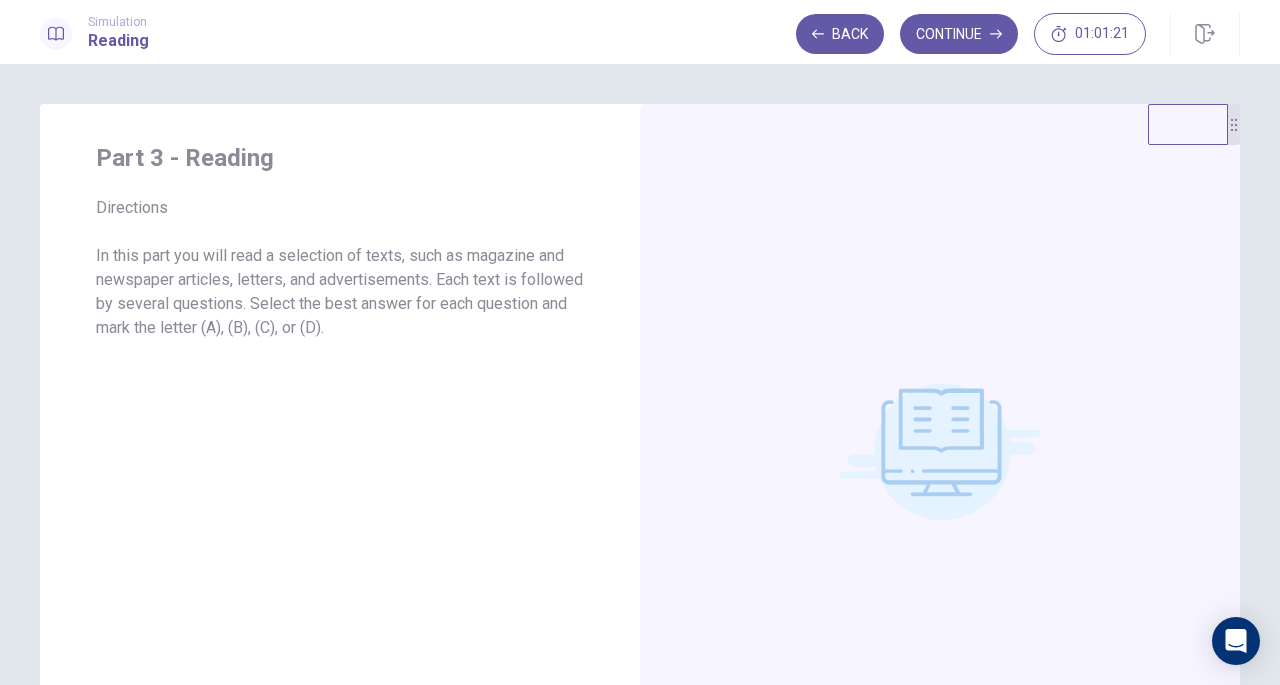 click on "Continue" at bounding box center [959, 34] 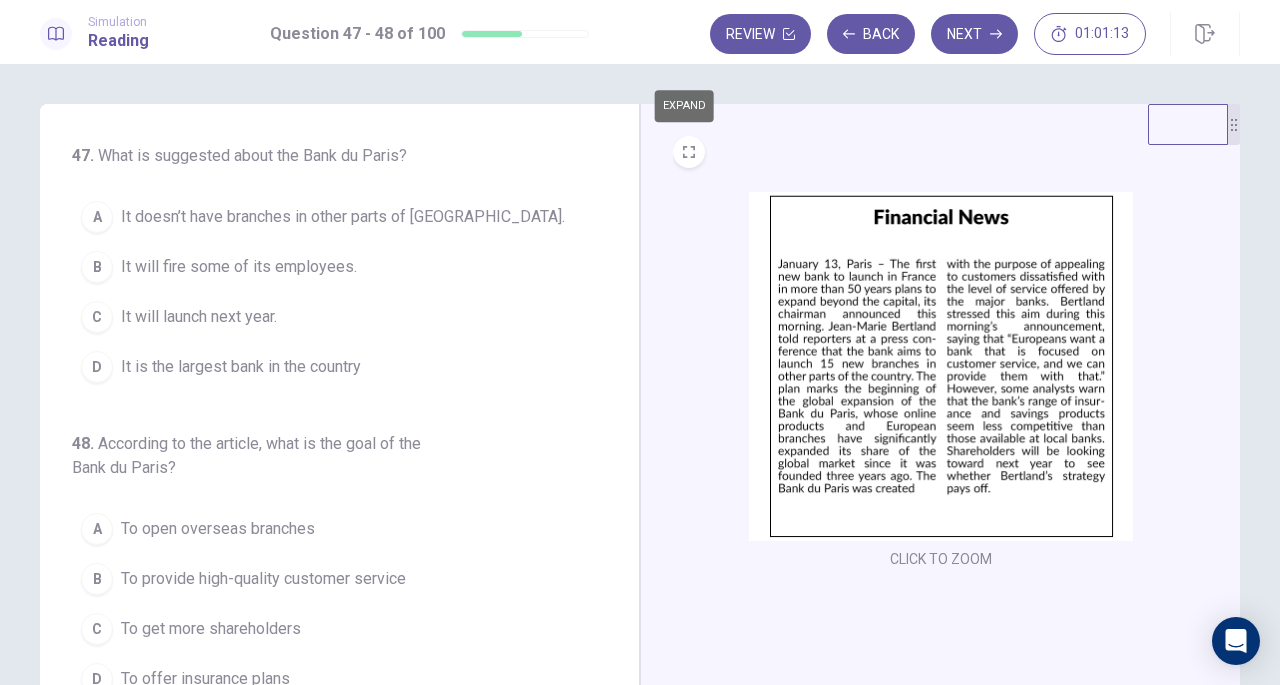 click at bounding box center (689, 152) 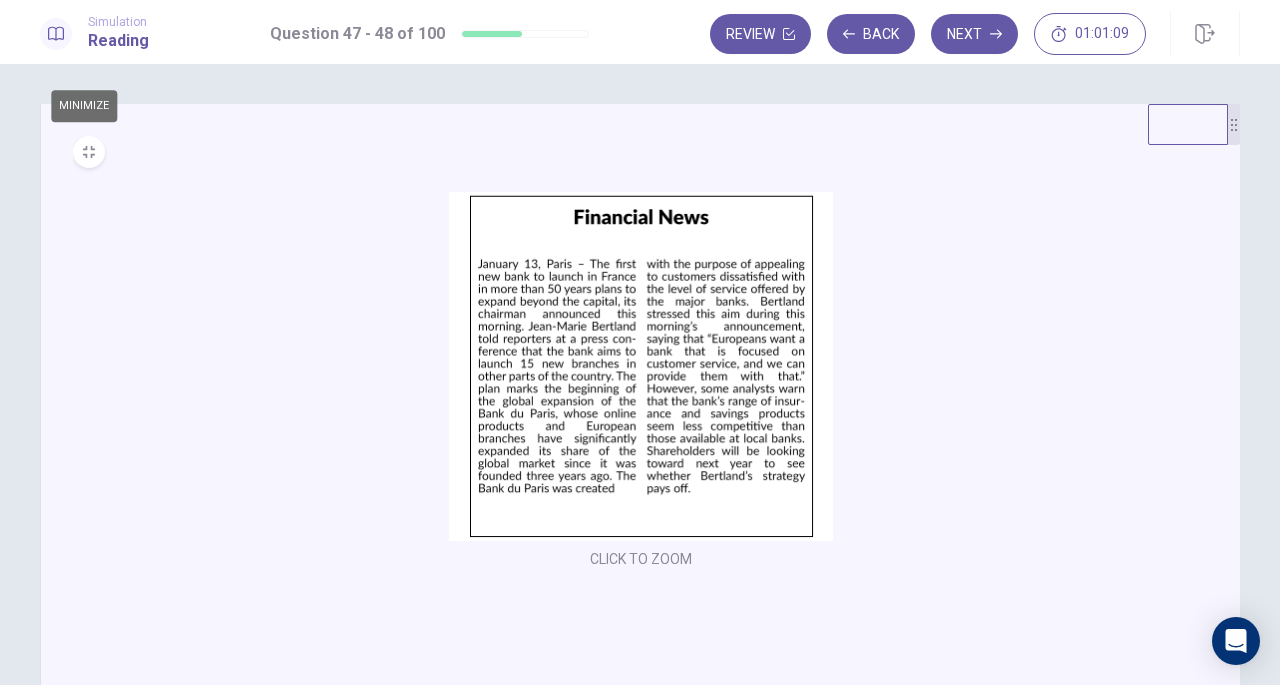 click 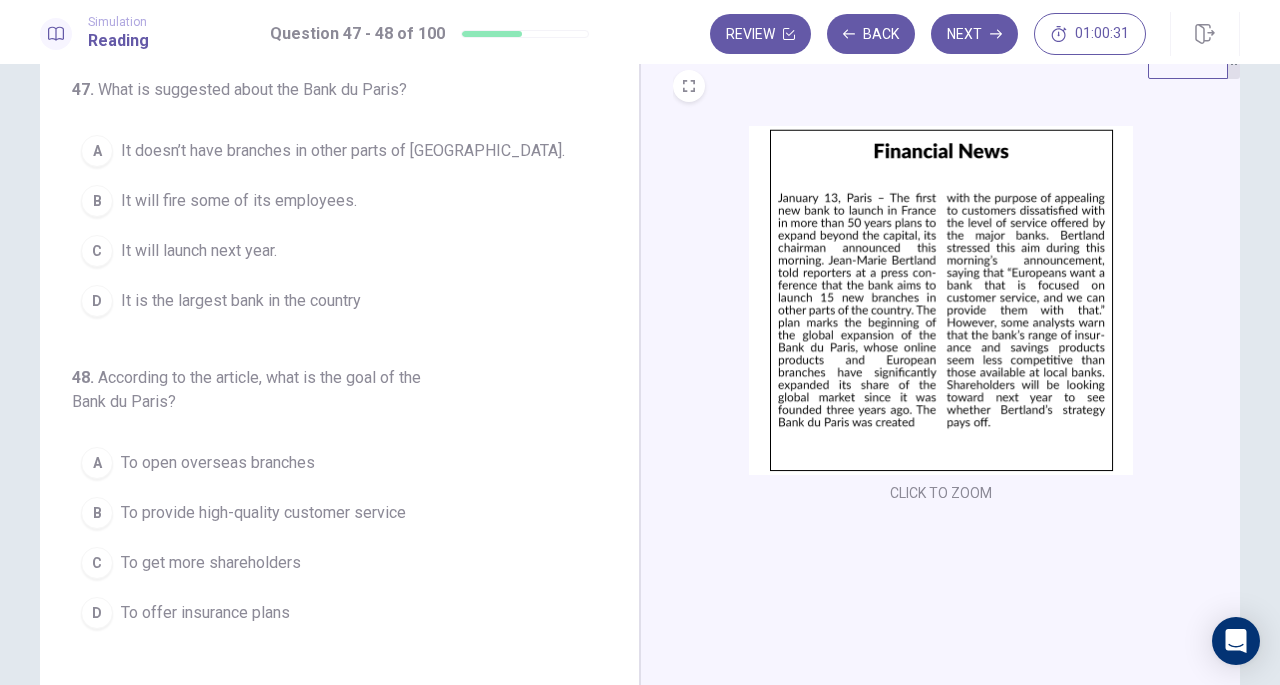 scroll, scrollTop: 18, scrollLeft: 0, axis: vertical 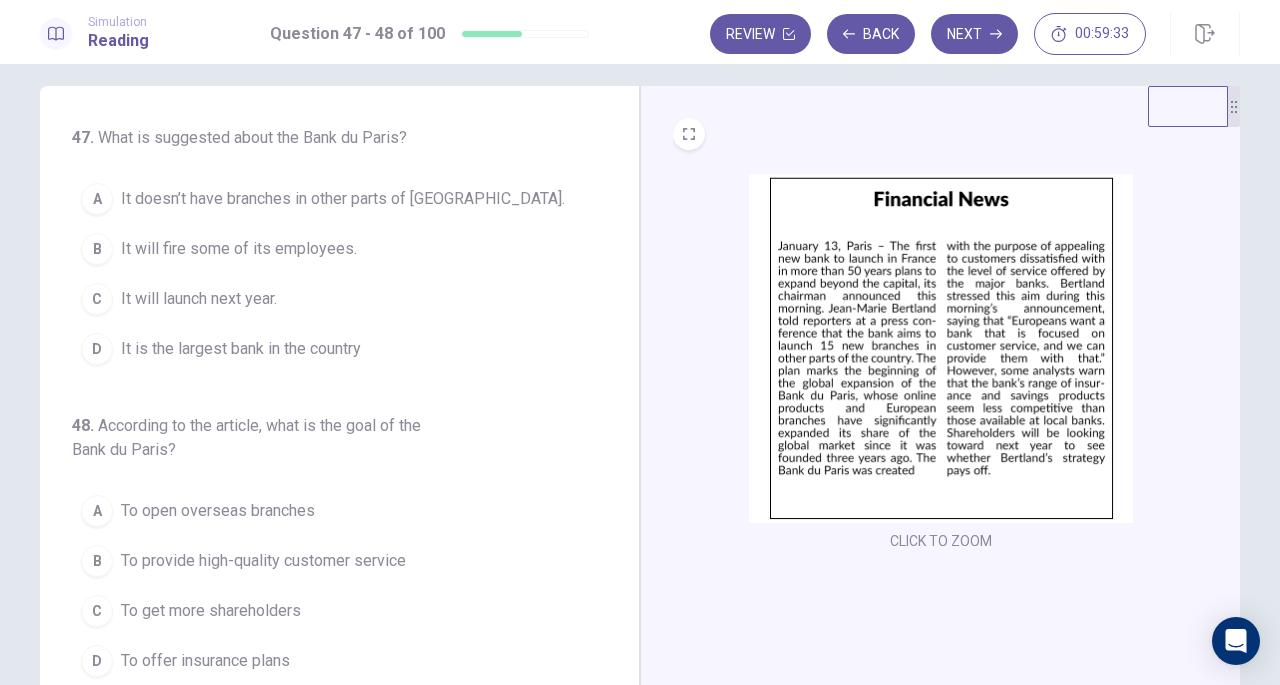 click on "It will launch next year." at bounding box center (199, 299) 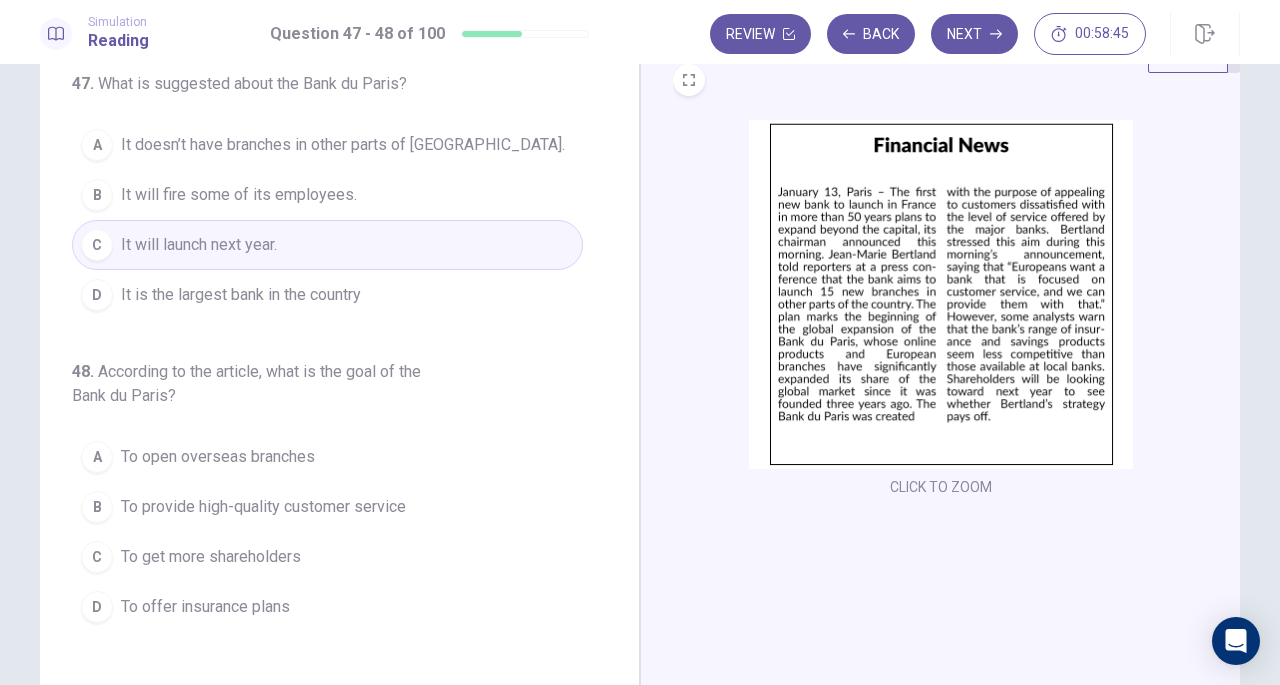scroll, scrollTop: 118, scrollLeft: 0, axis: vertical 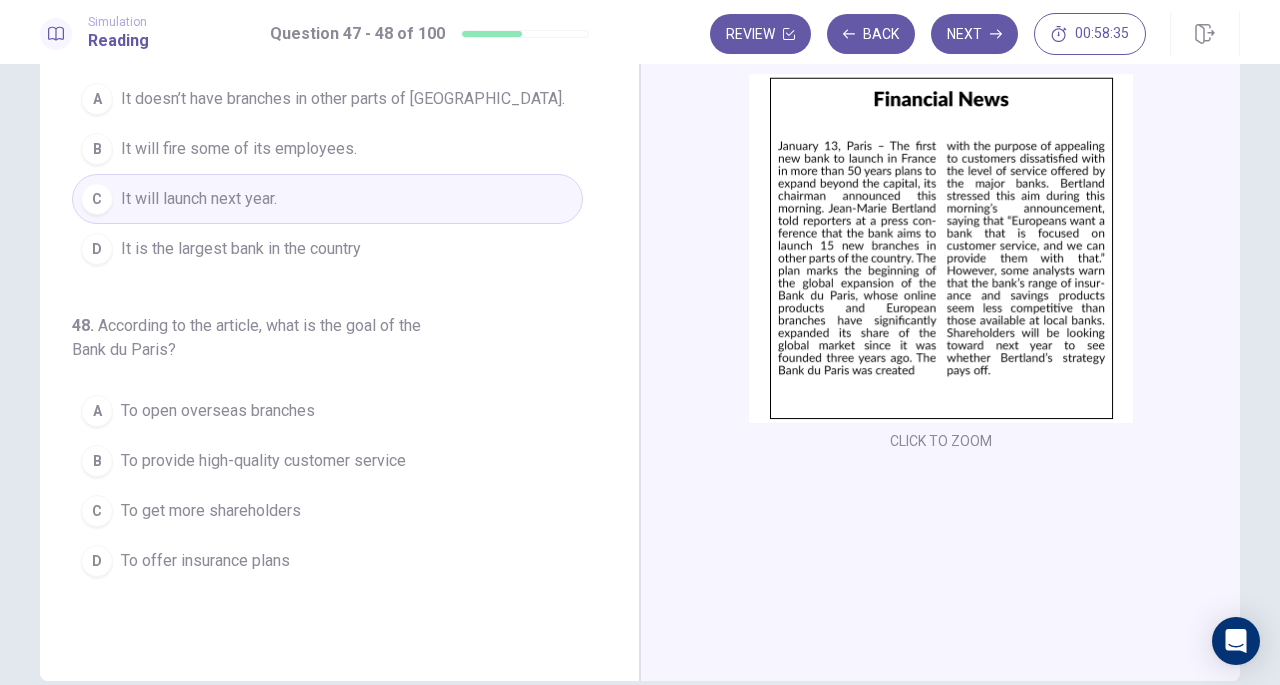 click on "To open overseas branches" at bounding box center [218, 411] 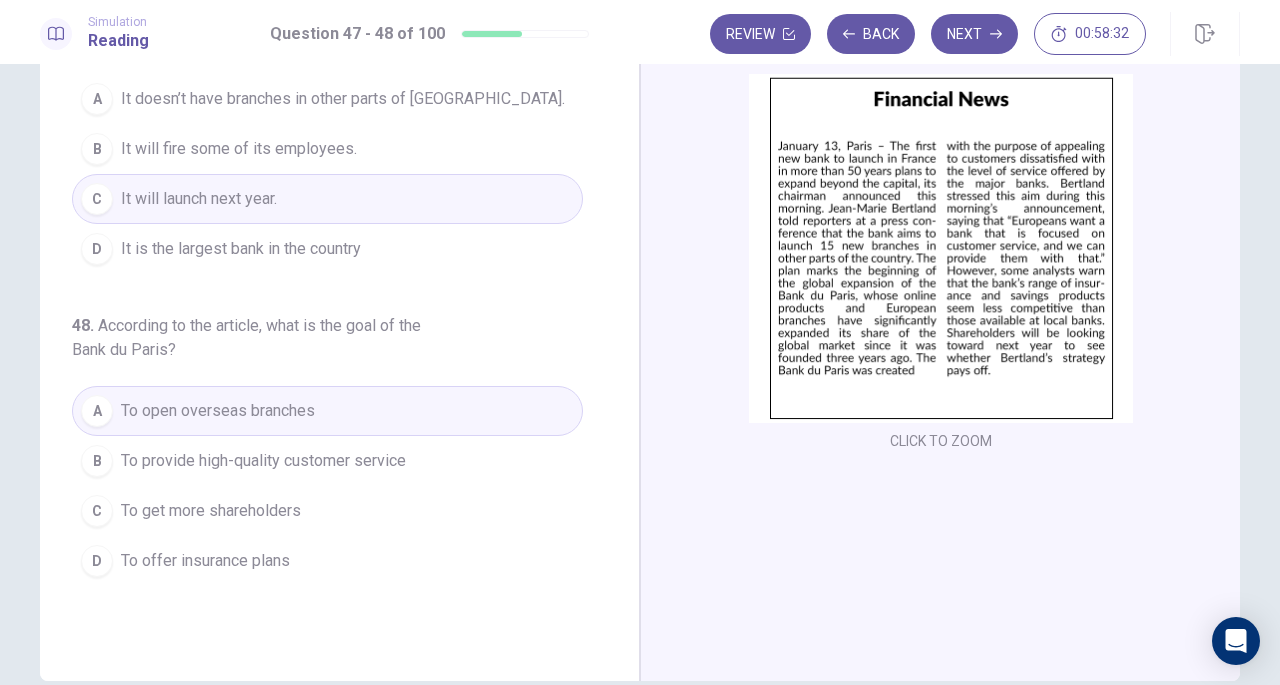 click on "Next" at bounding box center [974, 34] 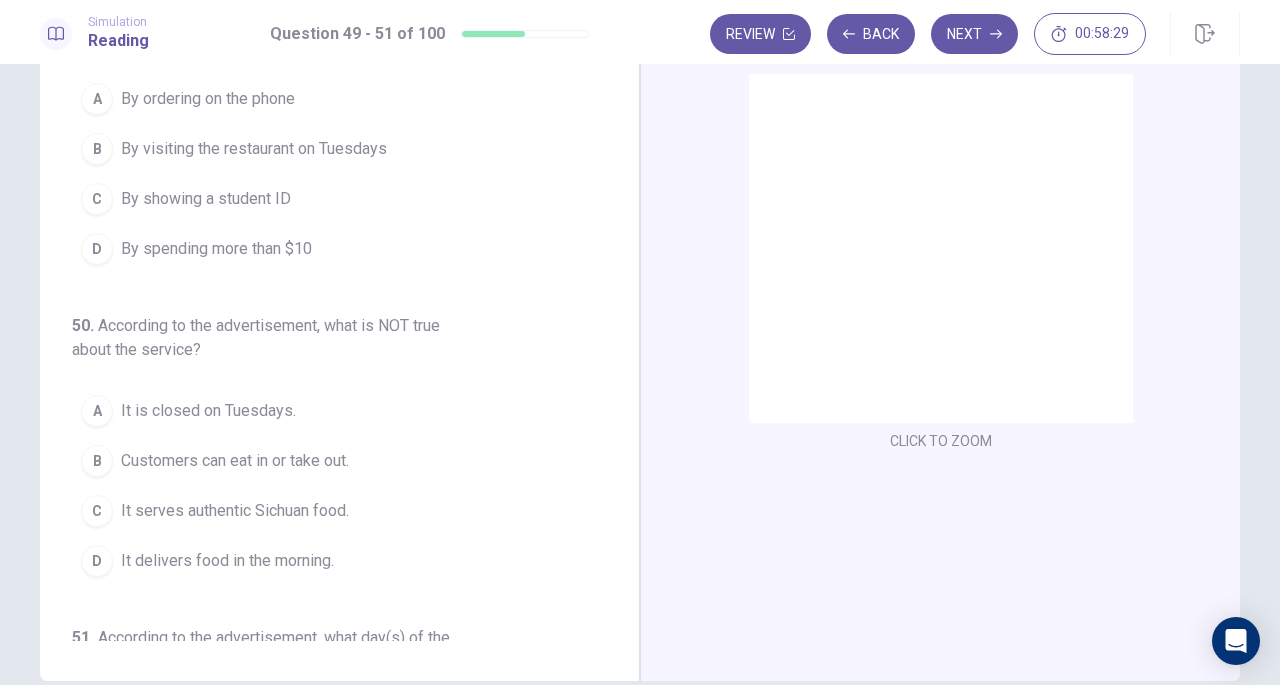 scroll, scrollTop: 0, scrollLeft: 0, axis: both 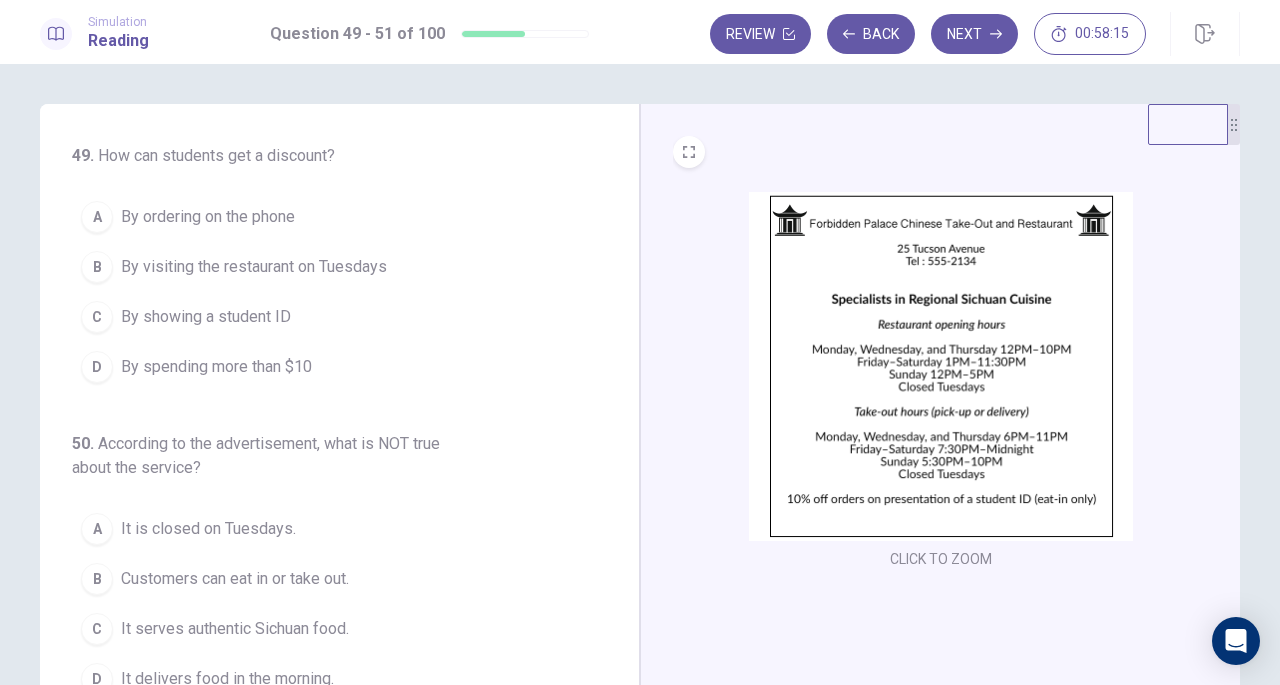 click on "By showing a student ID" at bounding box center [206, 317] 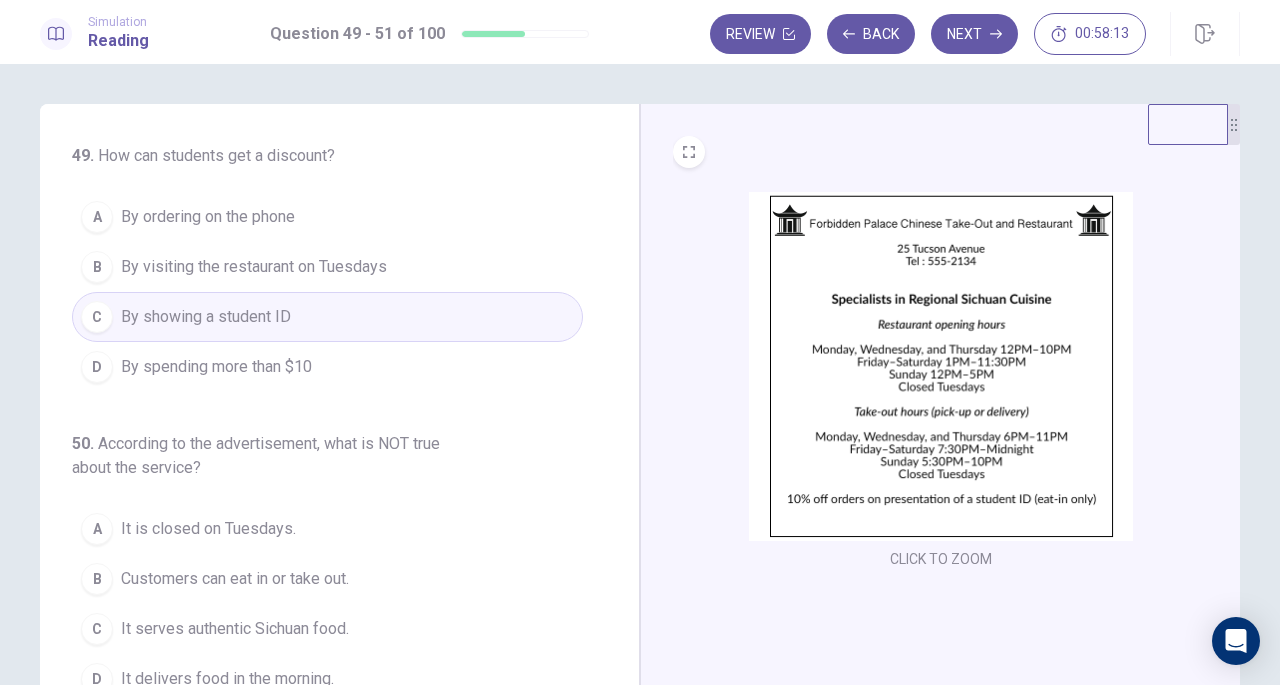 scroll, scrollTop: 100, scrollLeft: 0, axis: vertical 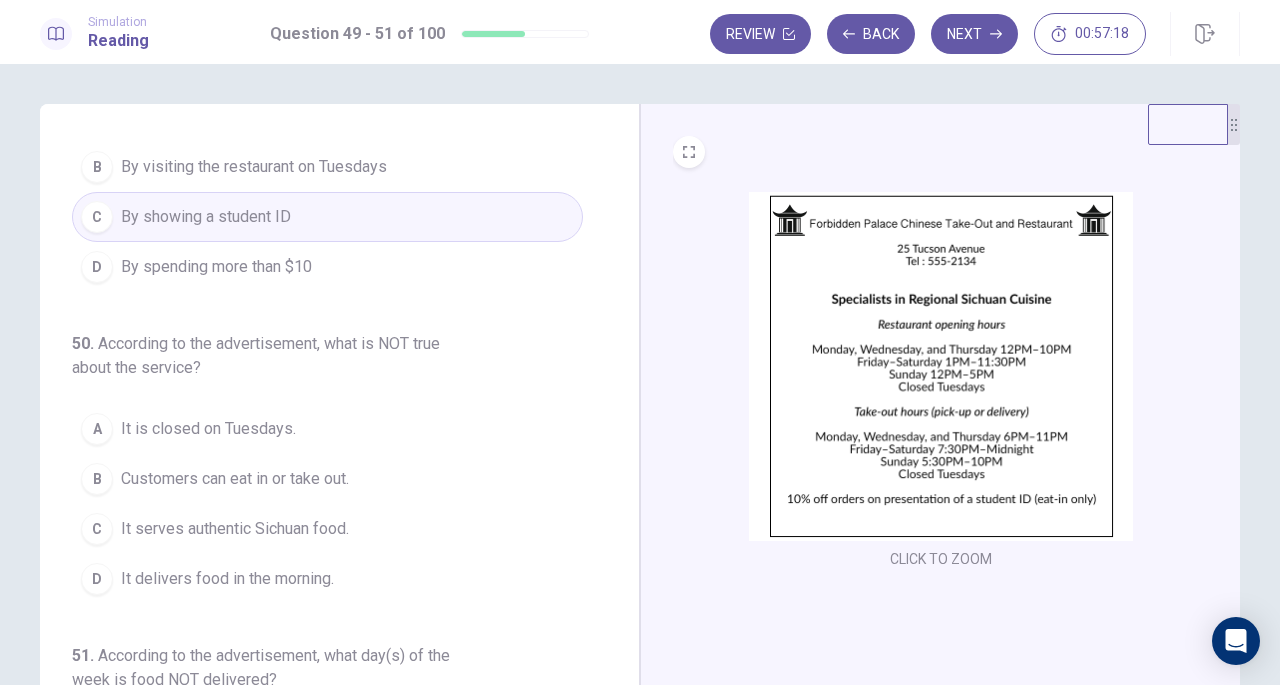 click on "It delivers food in the morning." at bounding box center [227, 579] 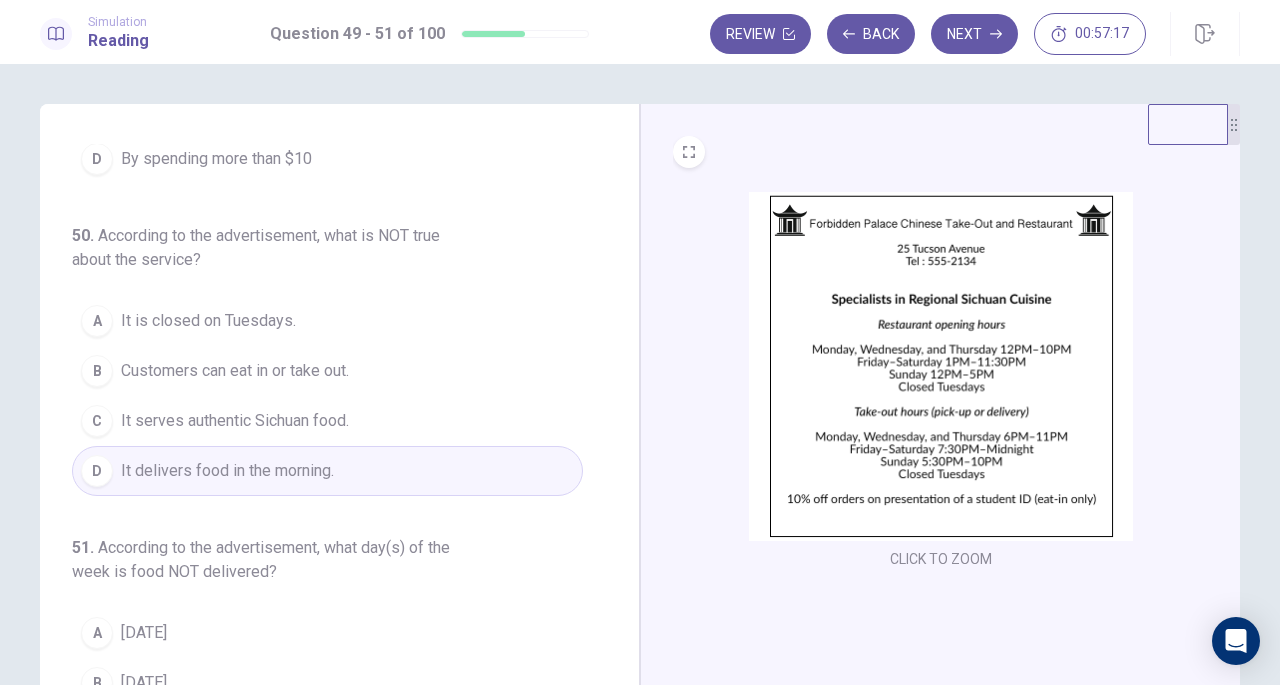 scroll, scrollTop: 248, scrollLeft: 0, axis: vertical 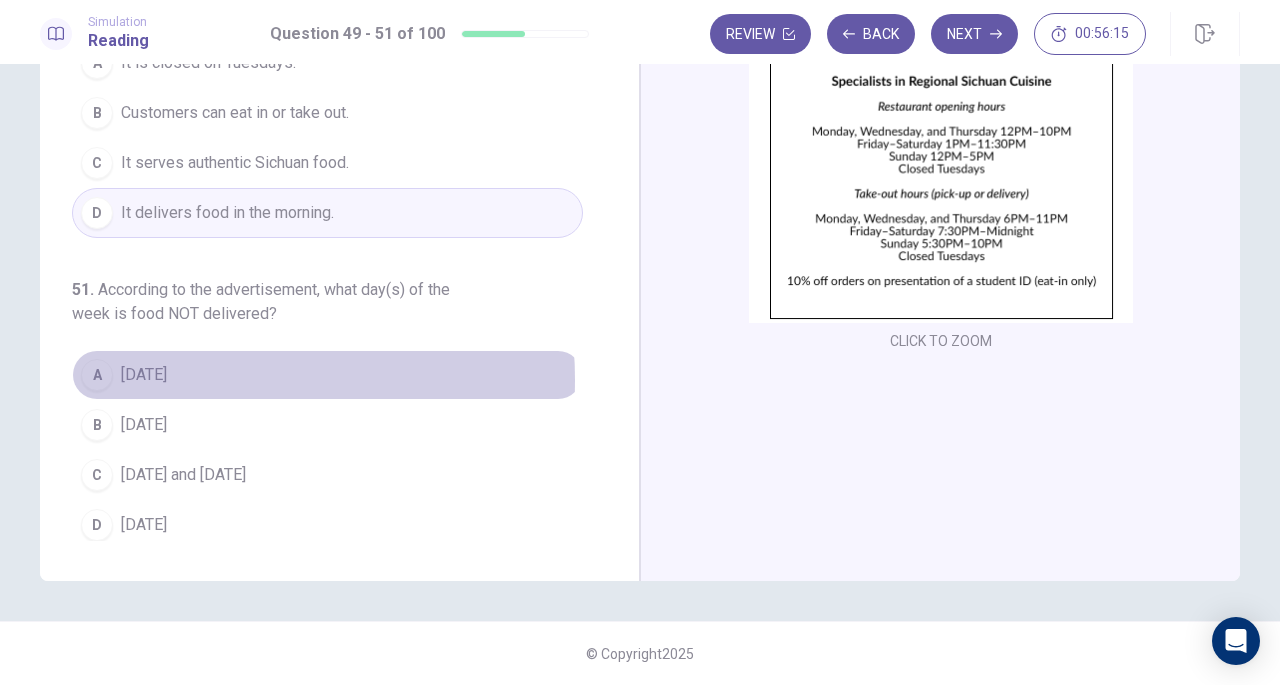 click on "[DATE]" at bounding box center [144, 375] 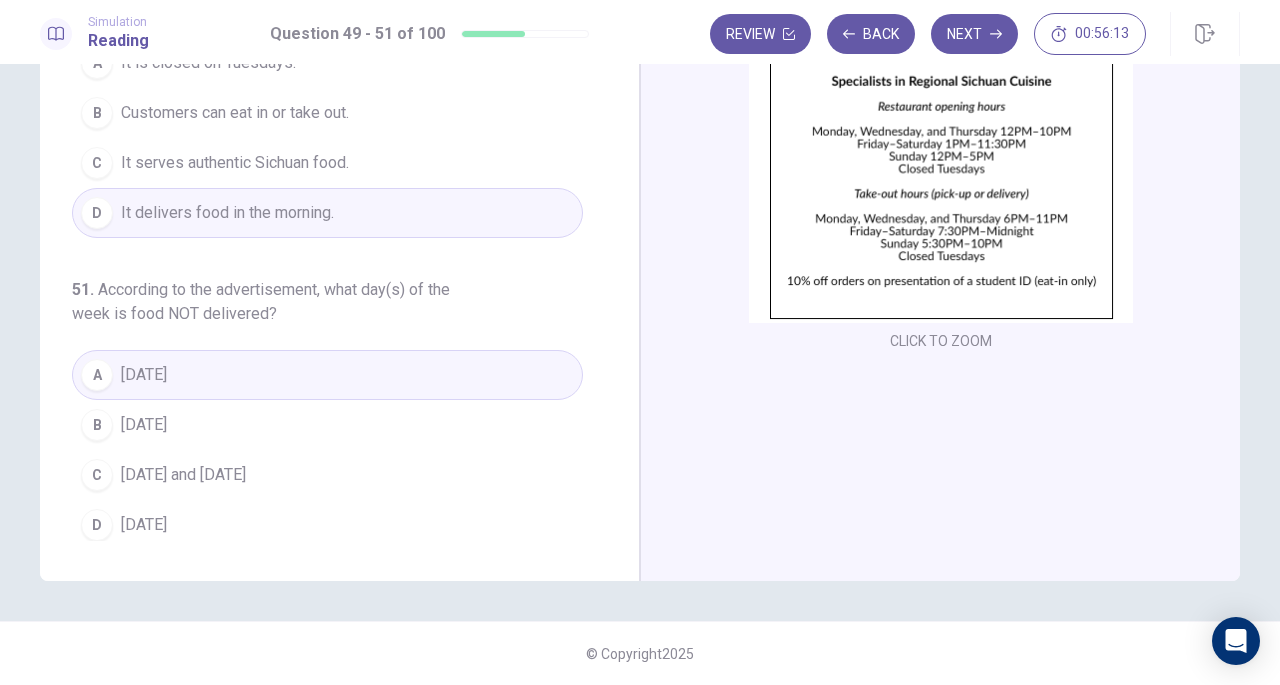 click on "Next" at bounding box center (974, 34) 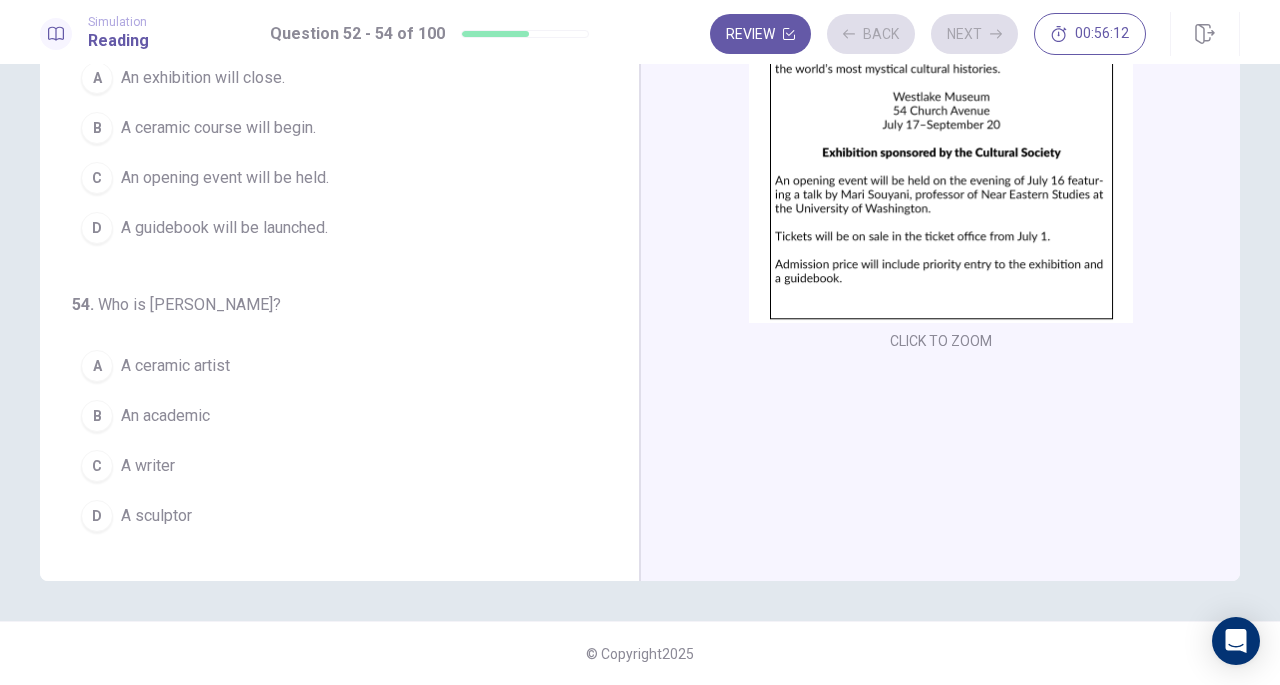 scroll, scrollTop: 200, scrollLeft: 0, axis: vertical 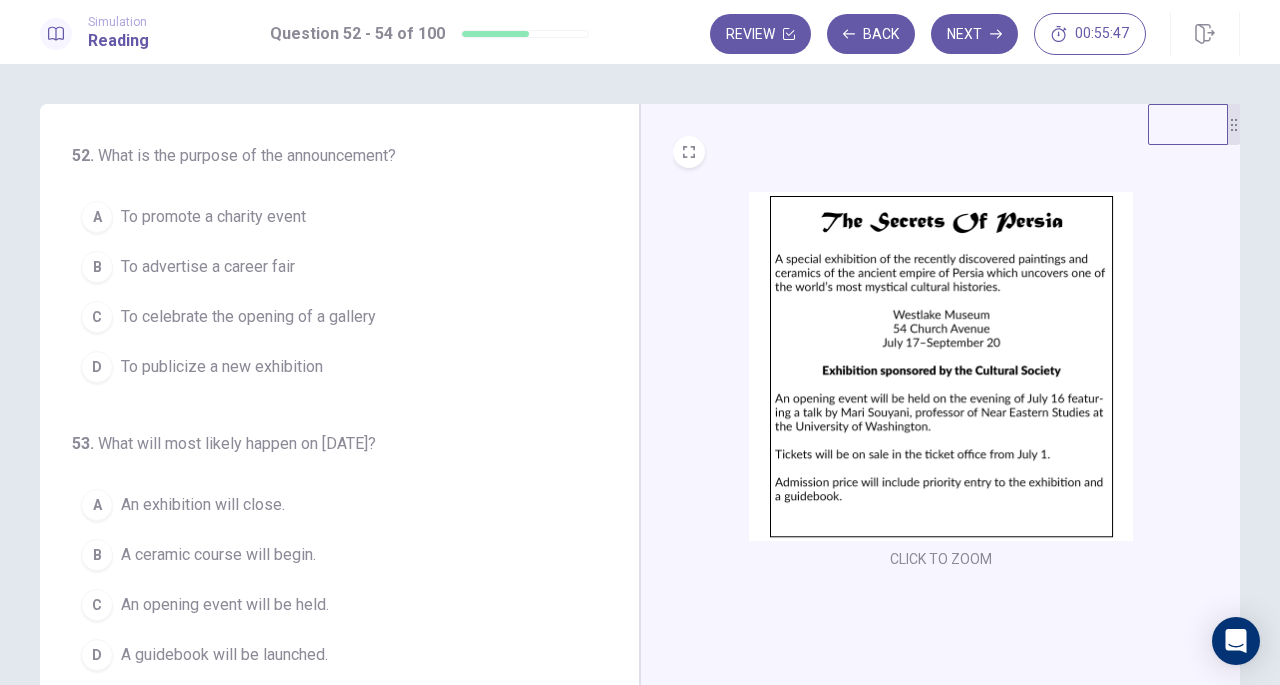 click on "To publicize a new exhibition" at bounding box center (222, 367) 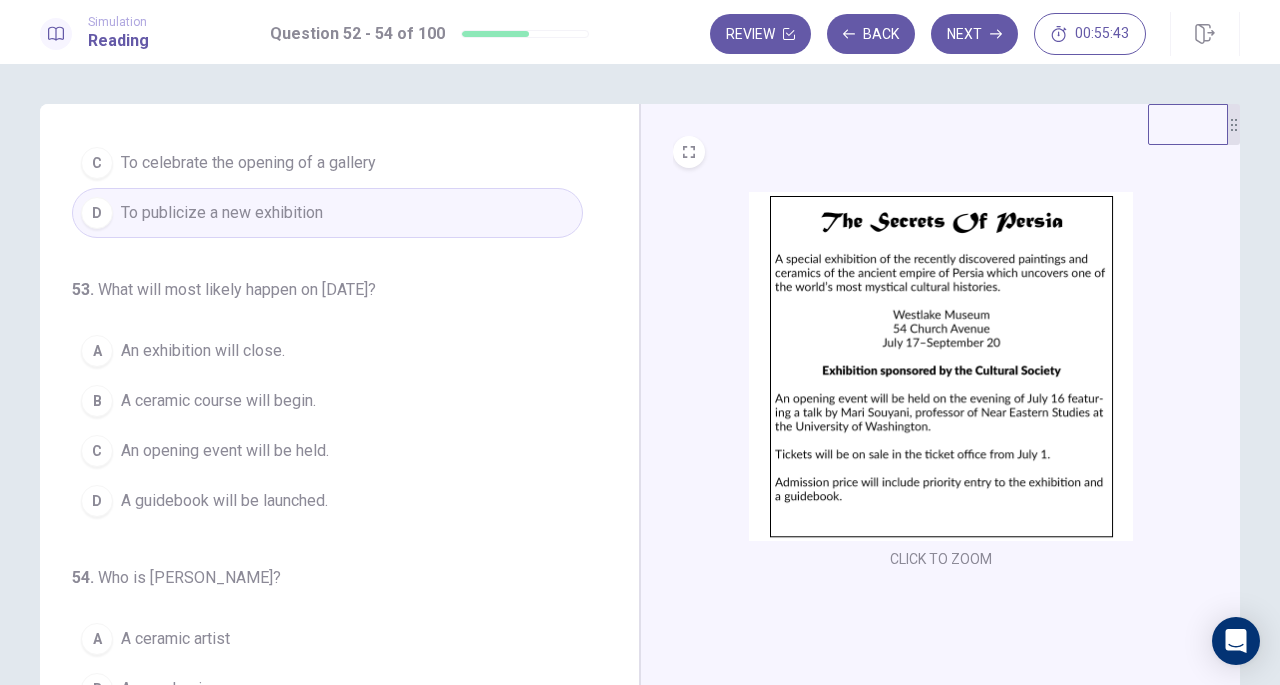 scroll, scrollTop: 200, scrollLeft: 0, axis: vertical 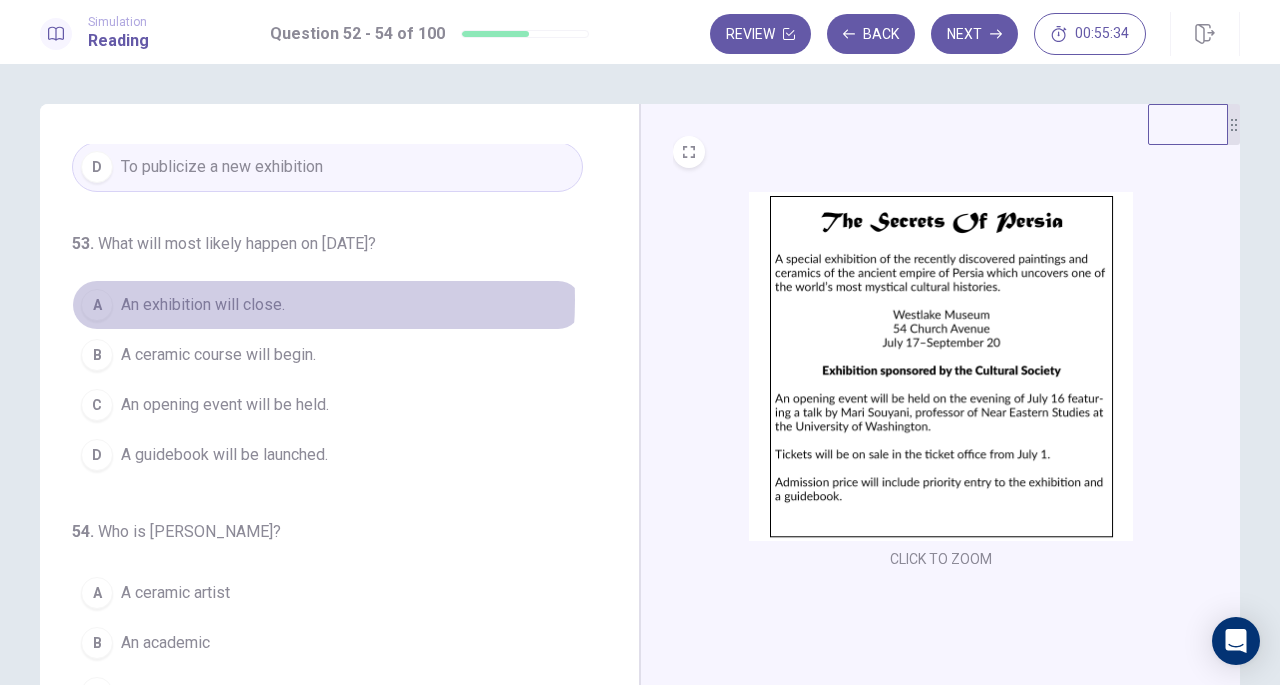 click on "An exhibition will close." at bounding box center [203, 305] 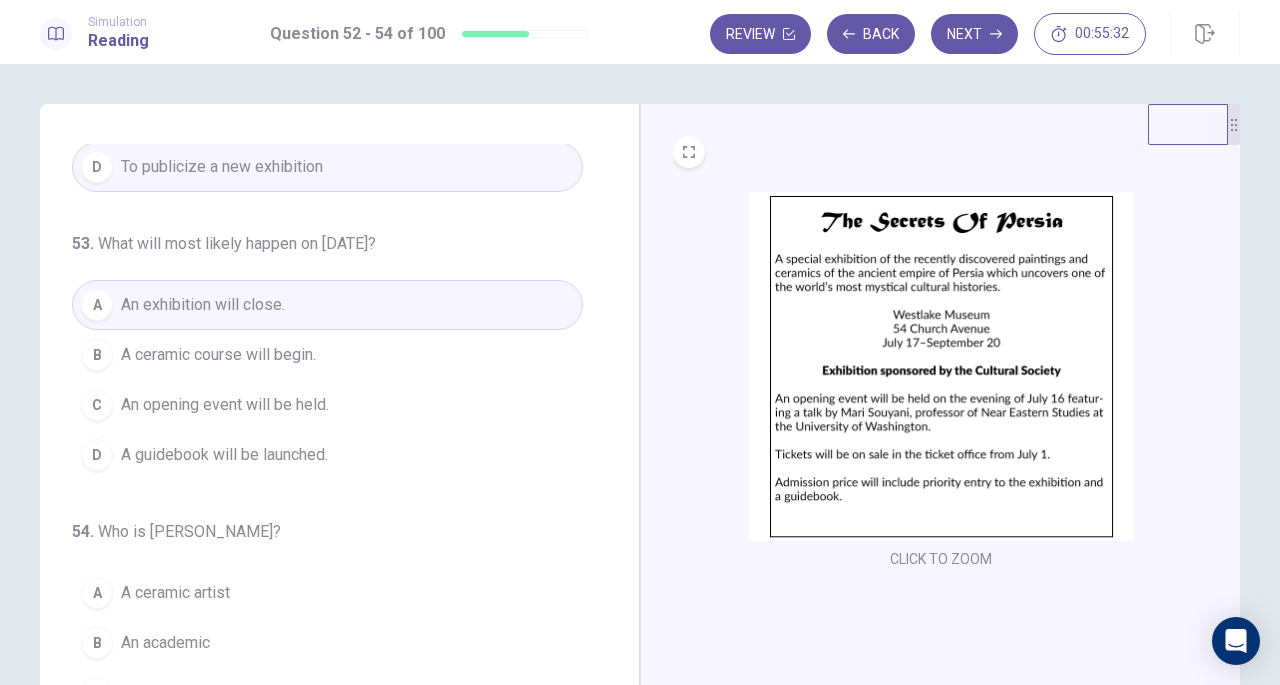 scroll, scrollTop: 200, scrollLeft: 0, axis: vertical 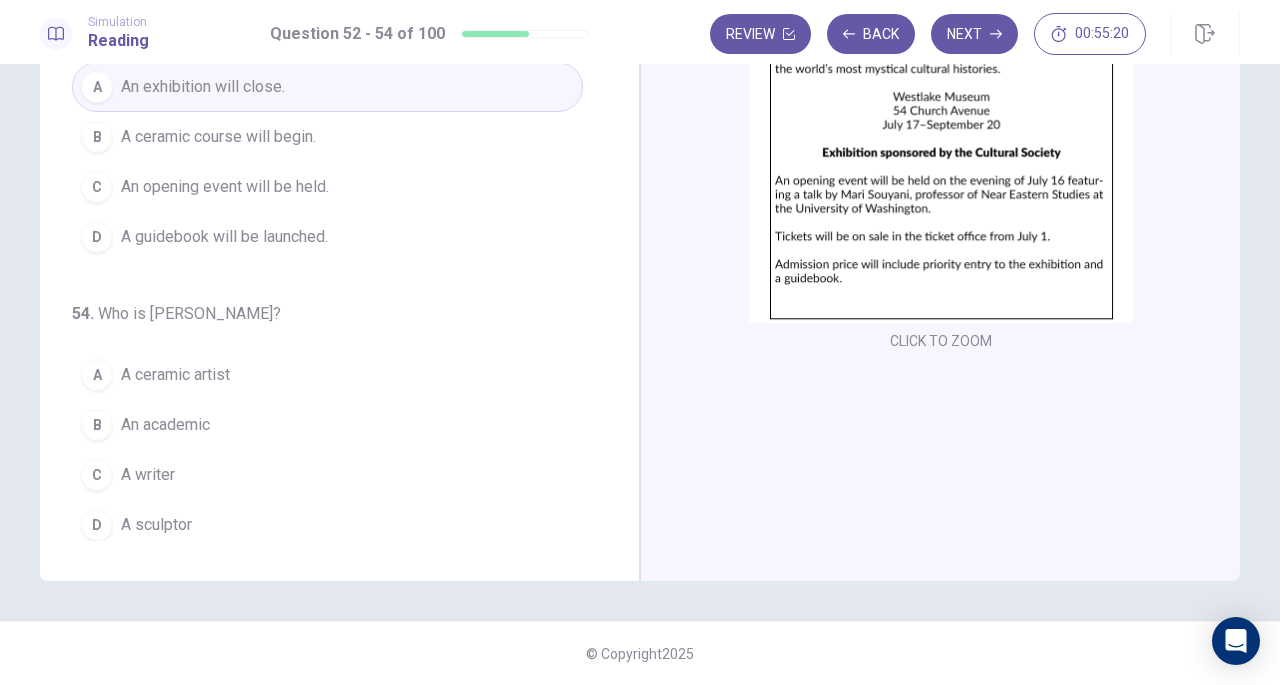 click on "An academic" at bounding box center [165, 425] 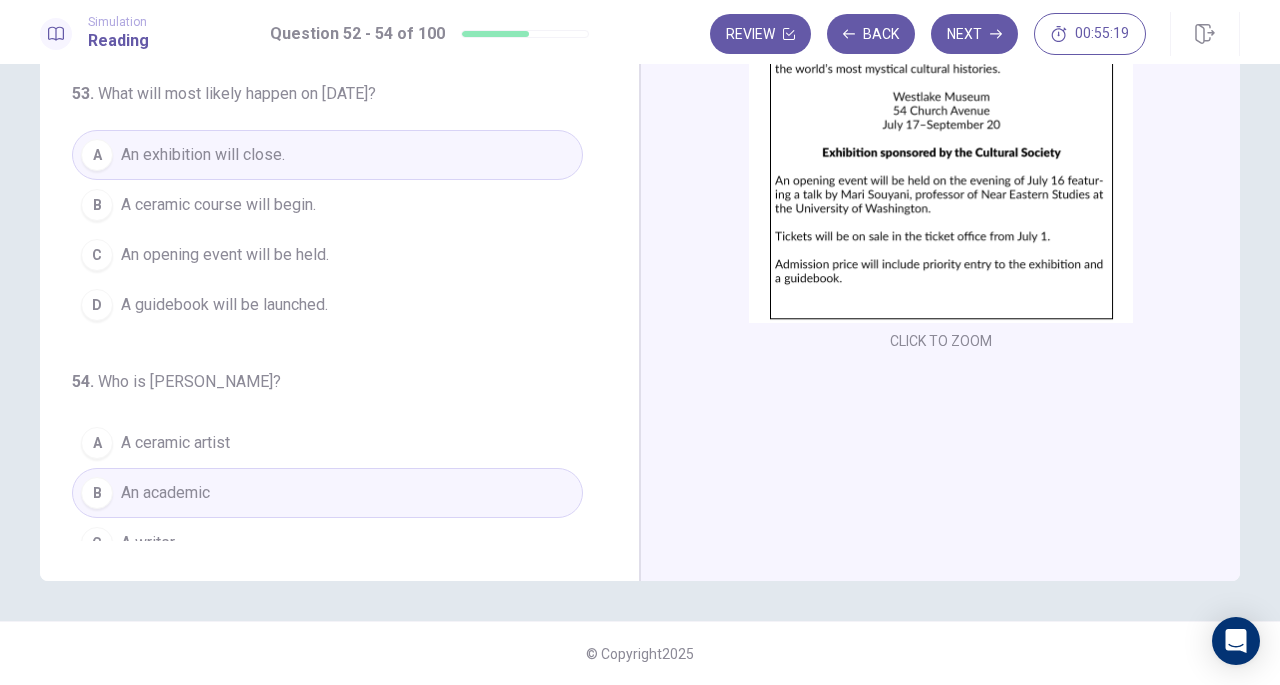 scroll, scrollTop: 100, scrollLeft: 0, axis: vertical 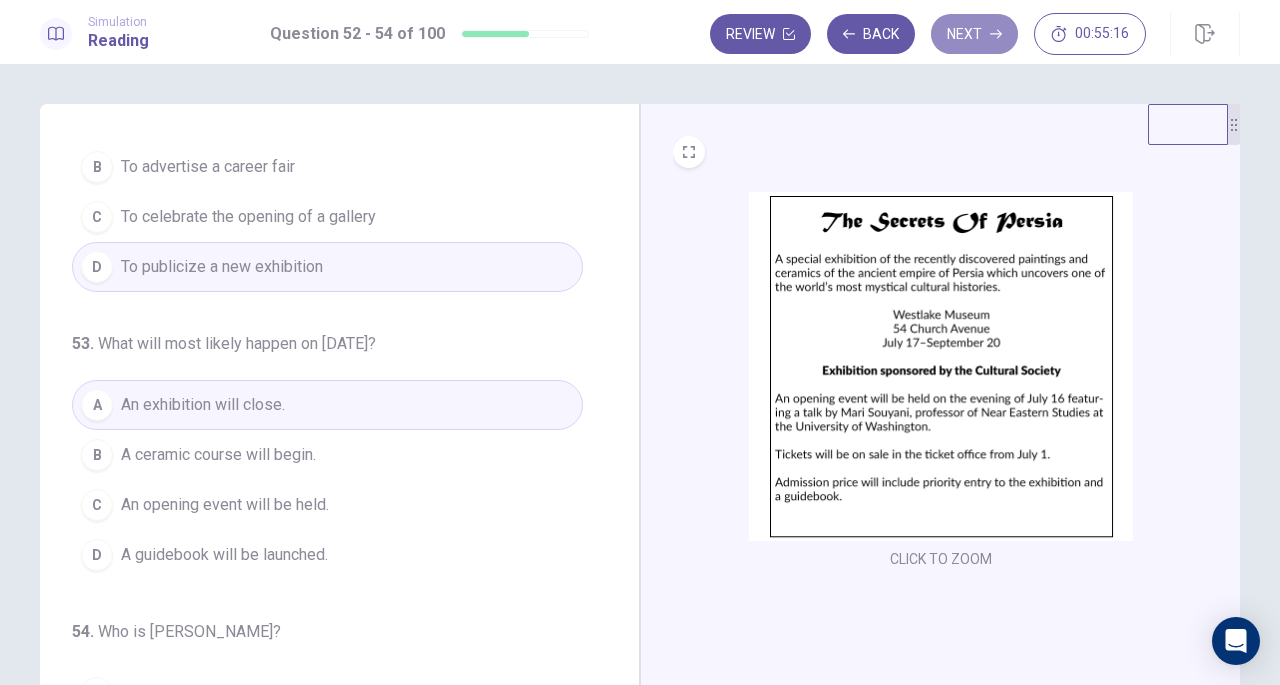 click 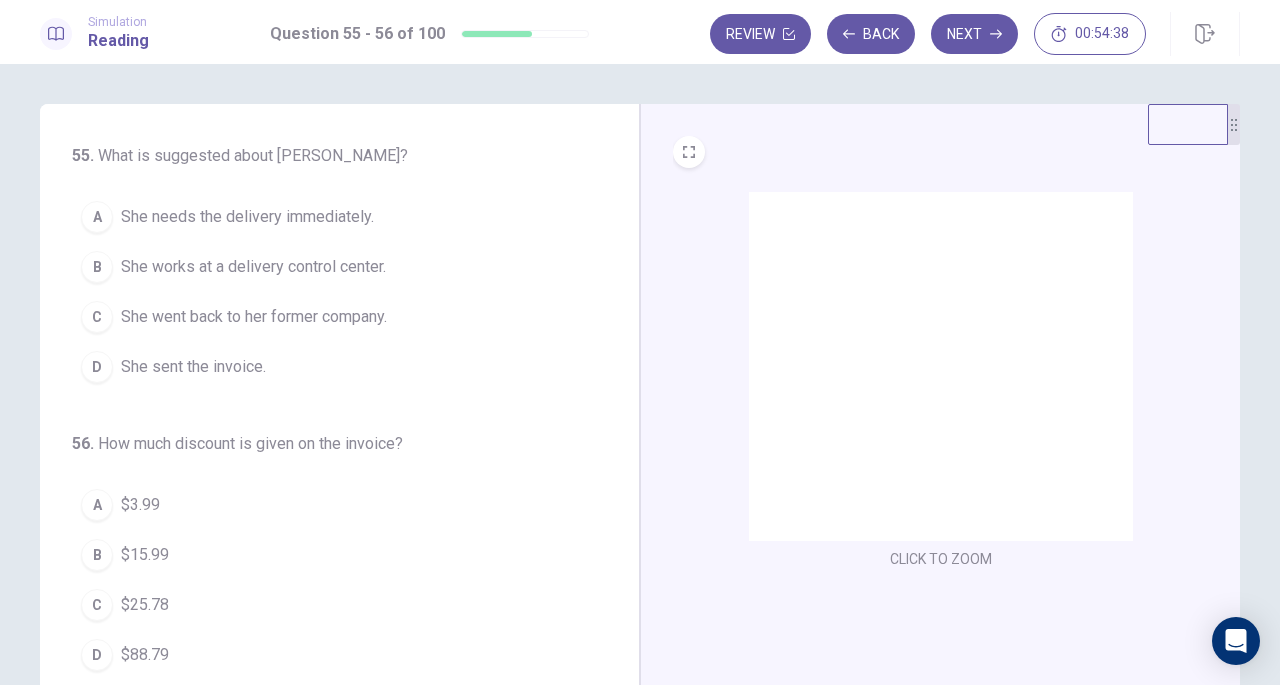 scroll, scrollTop: 100, scrollLeft: 0, axis: vertical 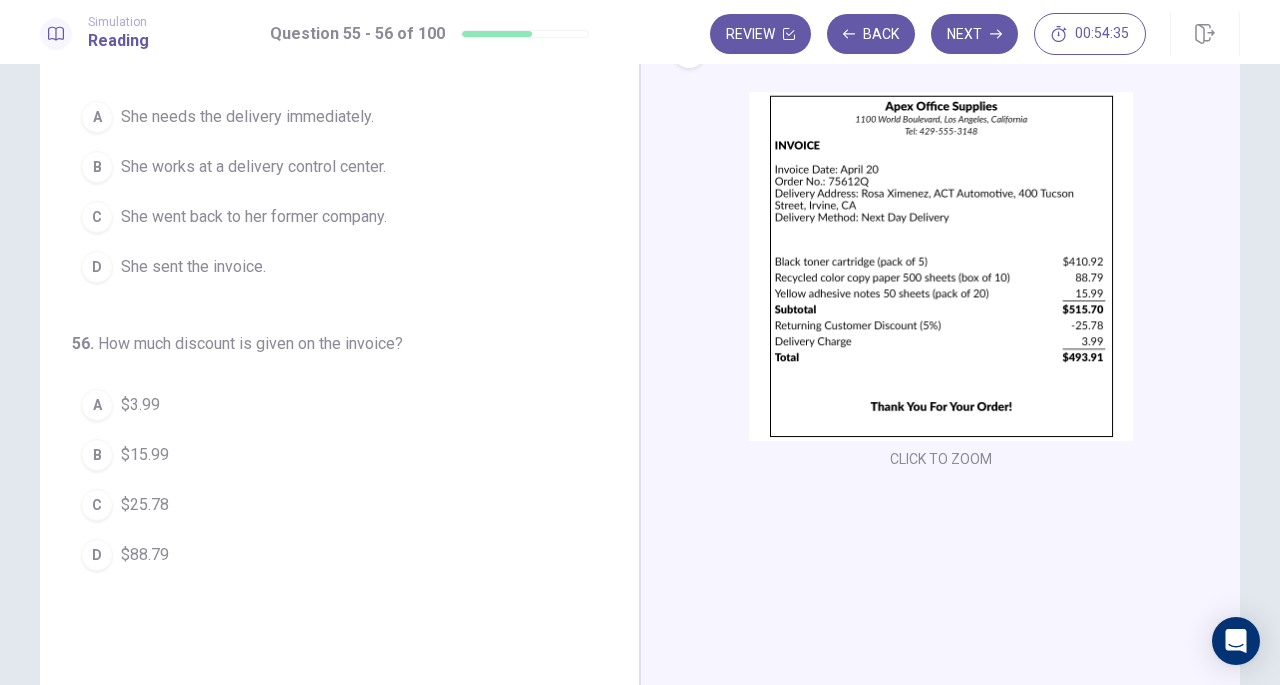 click on "C $25.78" at bounding box center [327, 505] 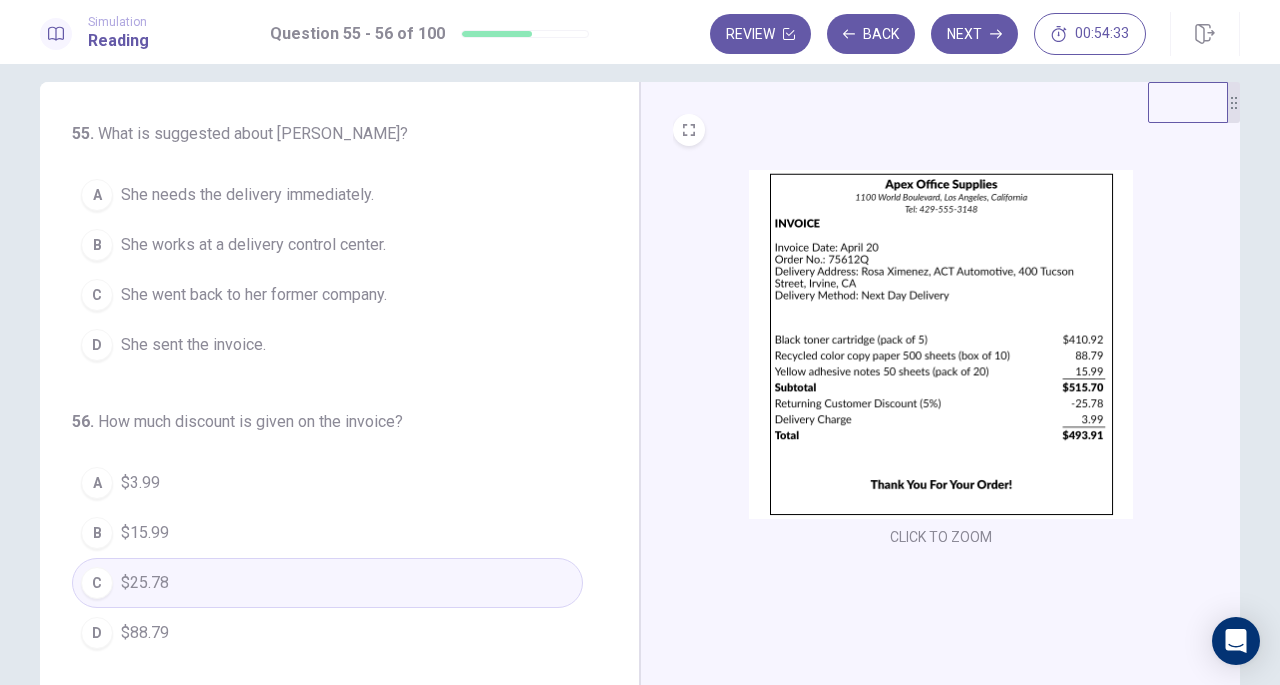 scroll, scrollTop: 18, scrollLeft: 0, axis: vertical 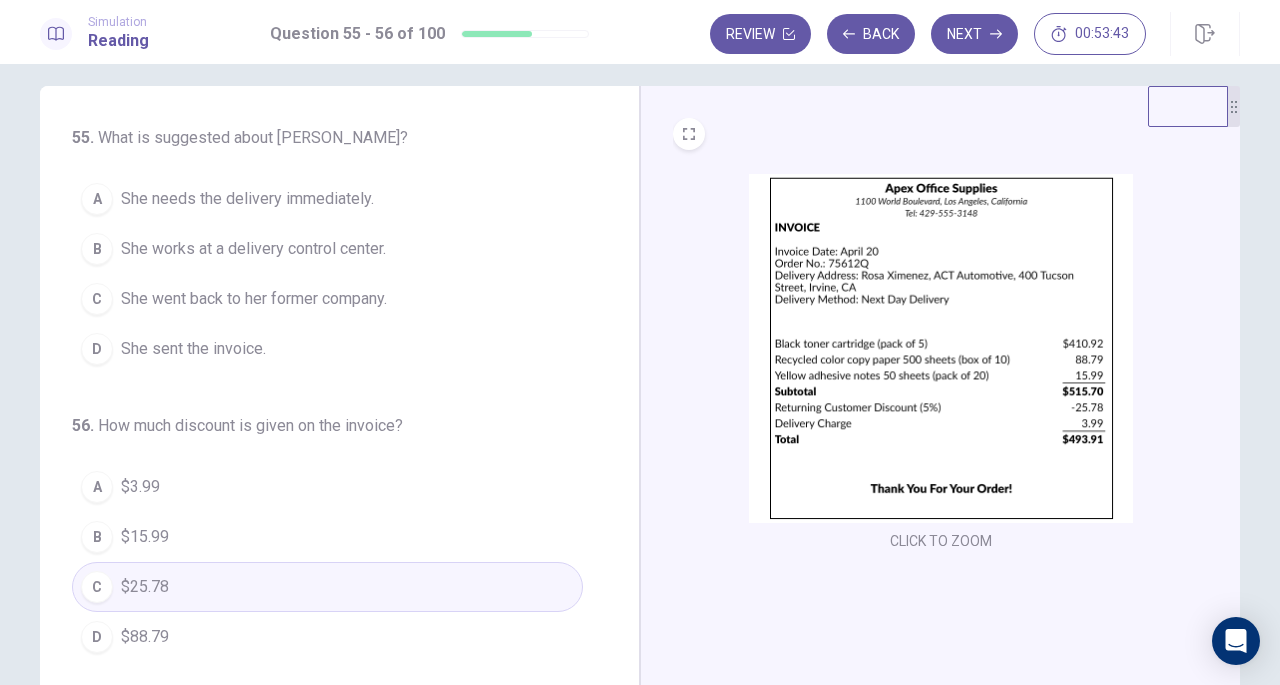 click on "She sent the invoice." at bounding box center (193, 349) 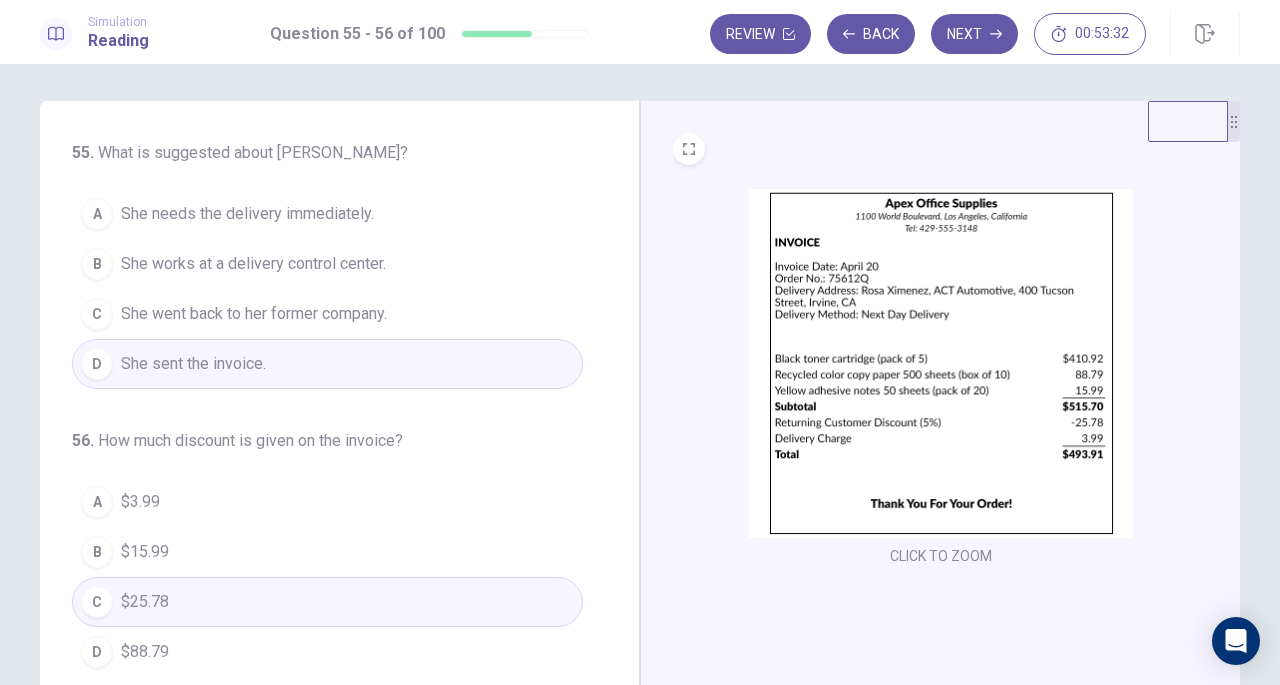 scroll, scrollTop: 0, scrollLeft: 0, axis: both 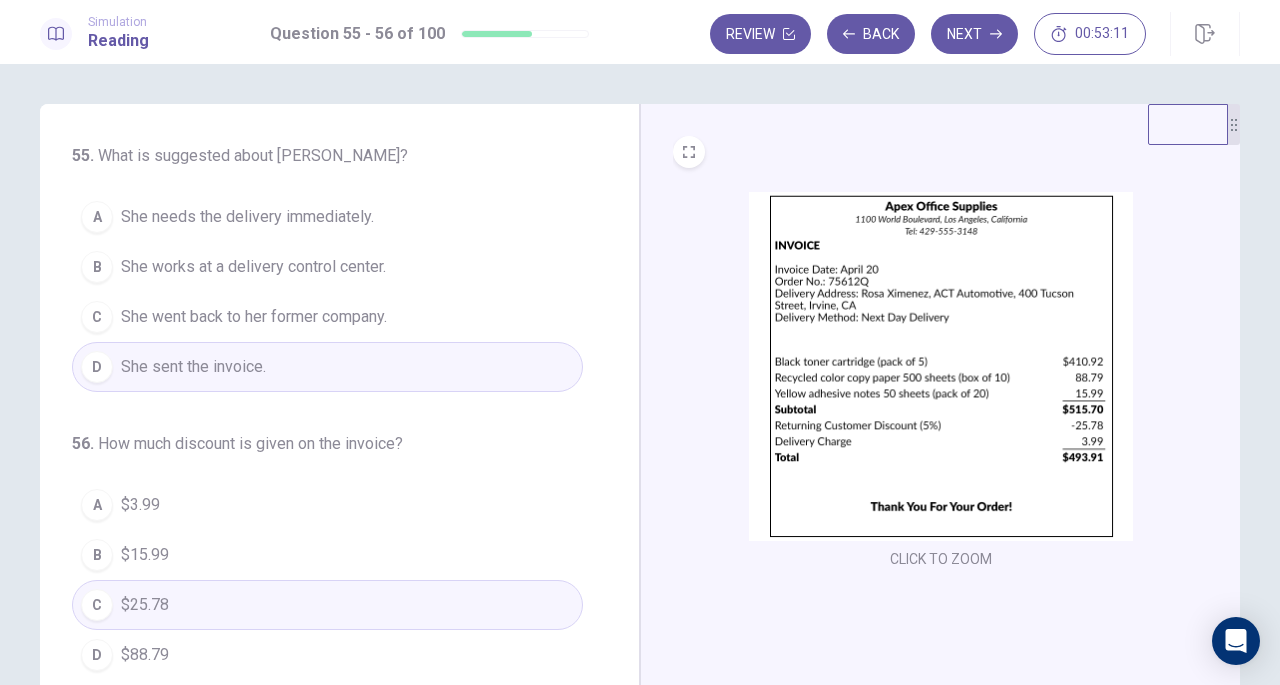 click on "Next" at bounding box center [974, 34] 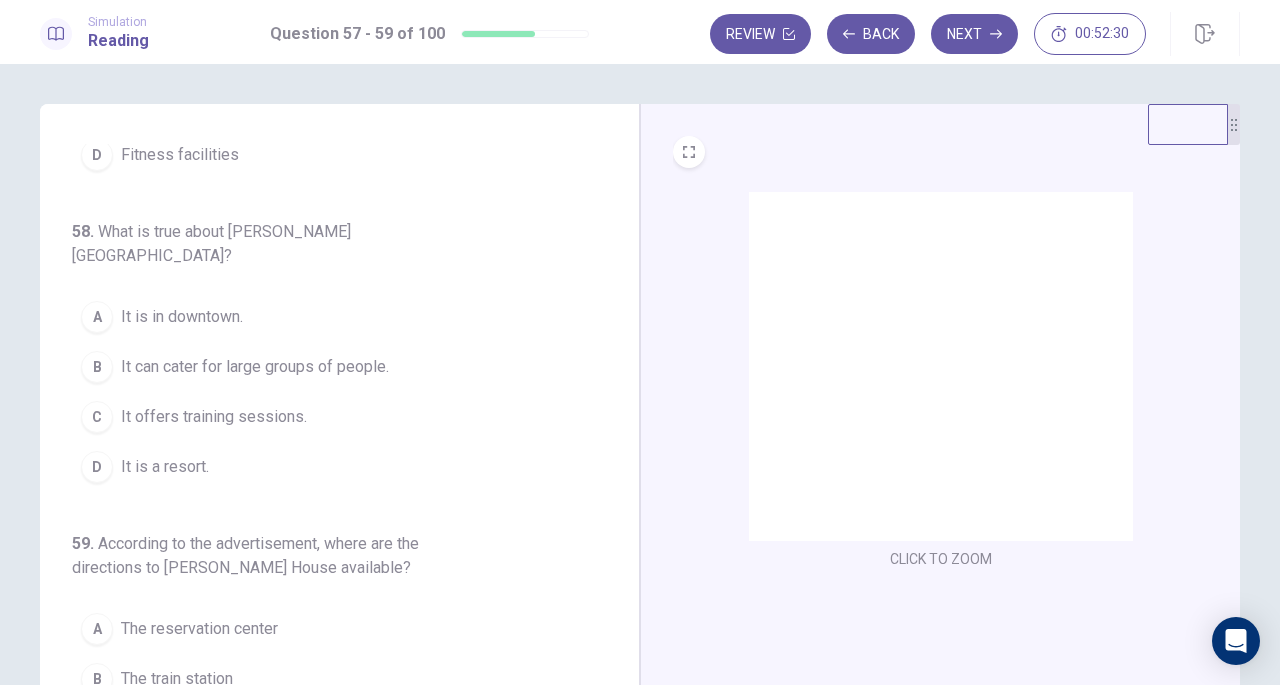 scroll, scrollTop: 224, scrollLeft: 0, axis: vertical 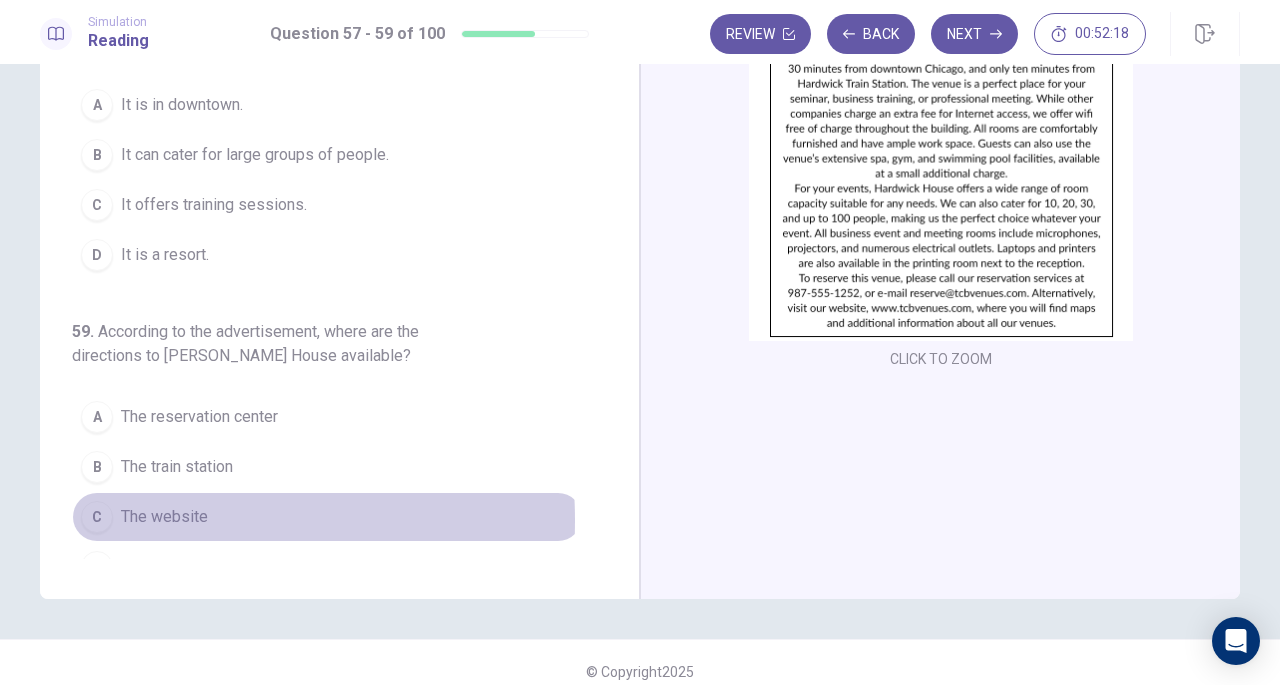 click on "The website" at bounding box center [164, 517] 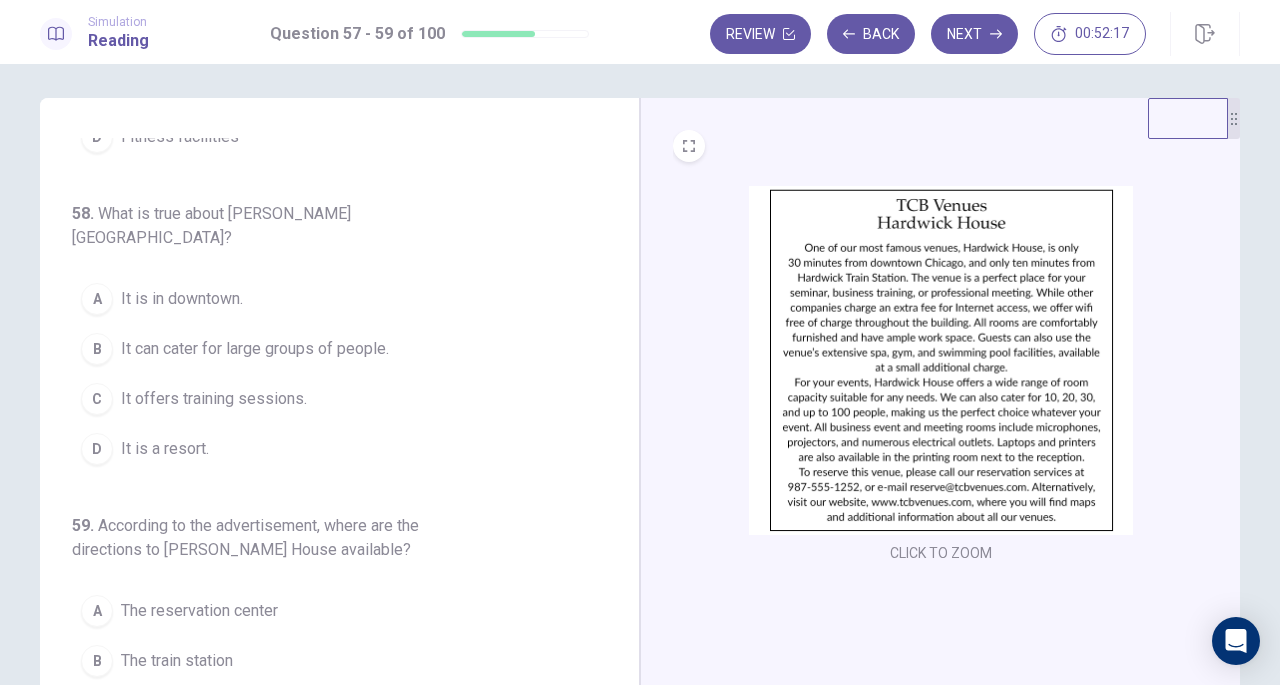 scroll, scrollTop: 0, scrollLeft: 0, axis: both 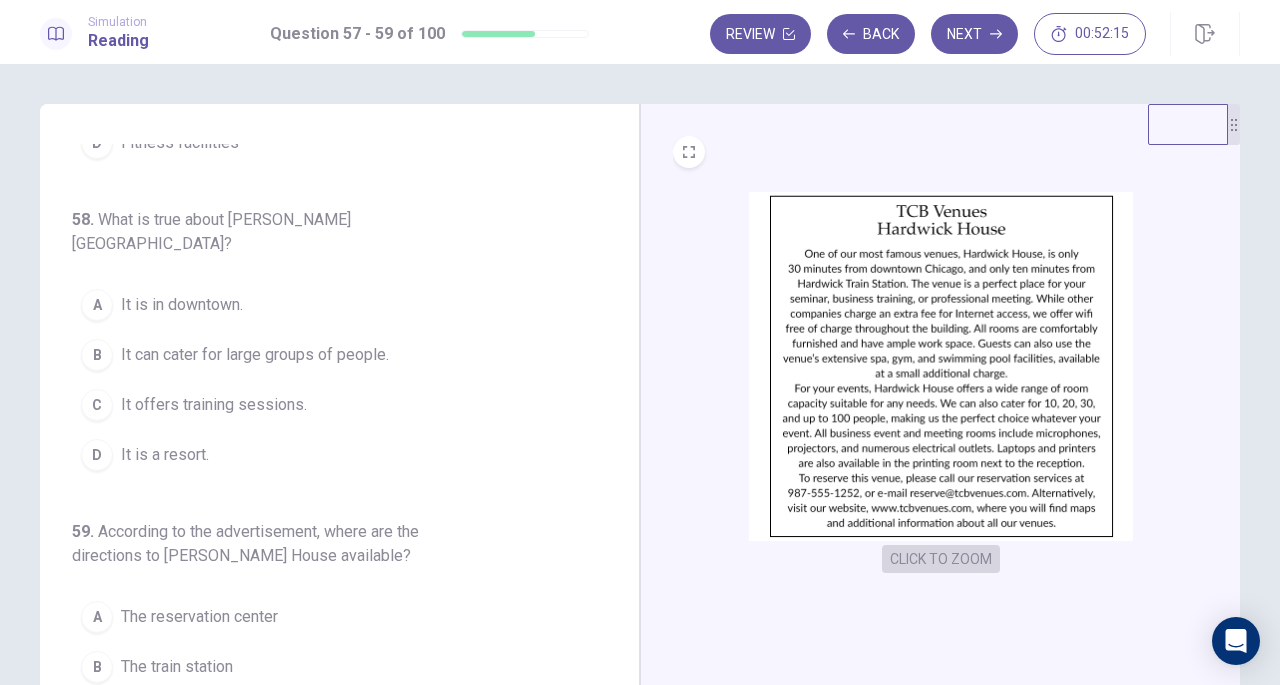 click on "CLICK TO ZOOM" at bounding box center [941, 559] 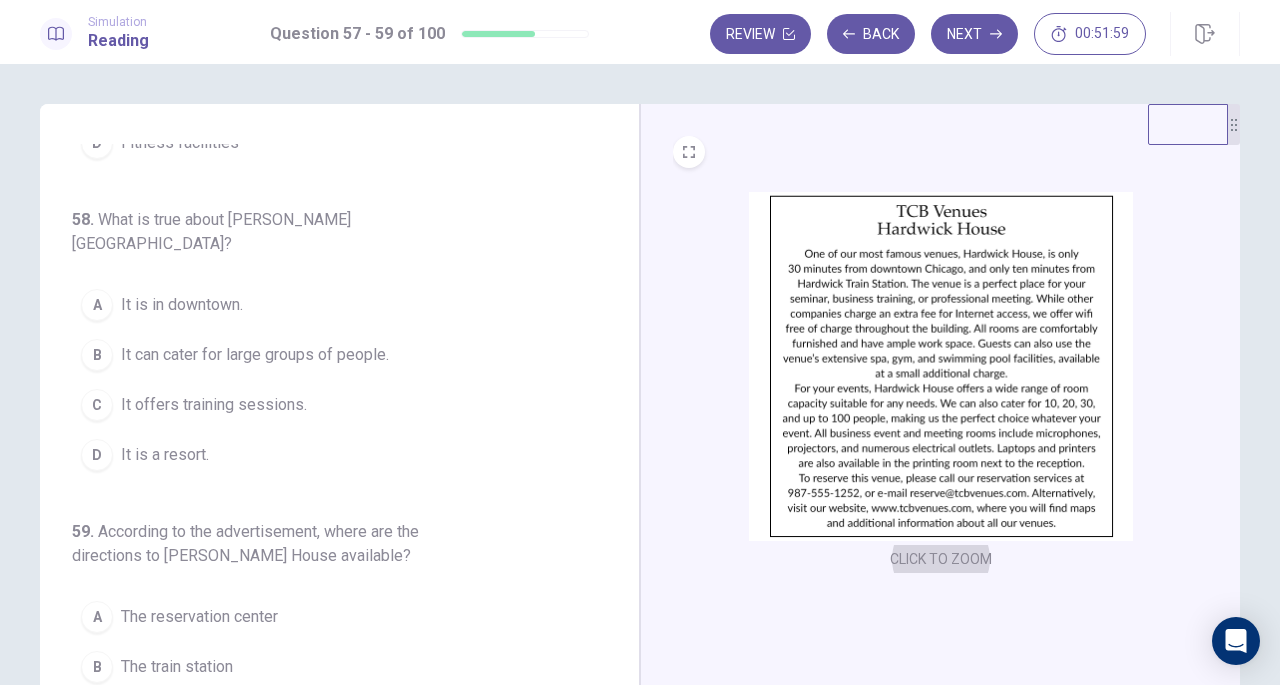 type 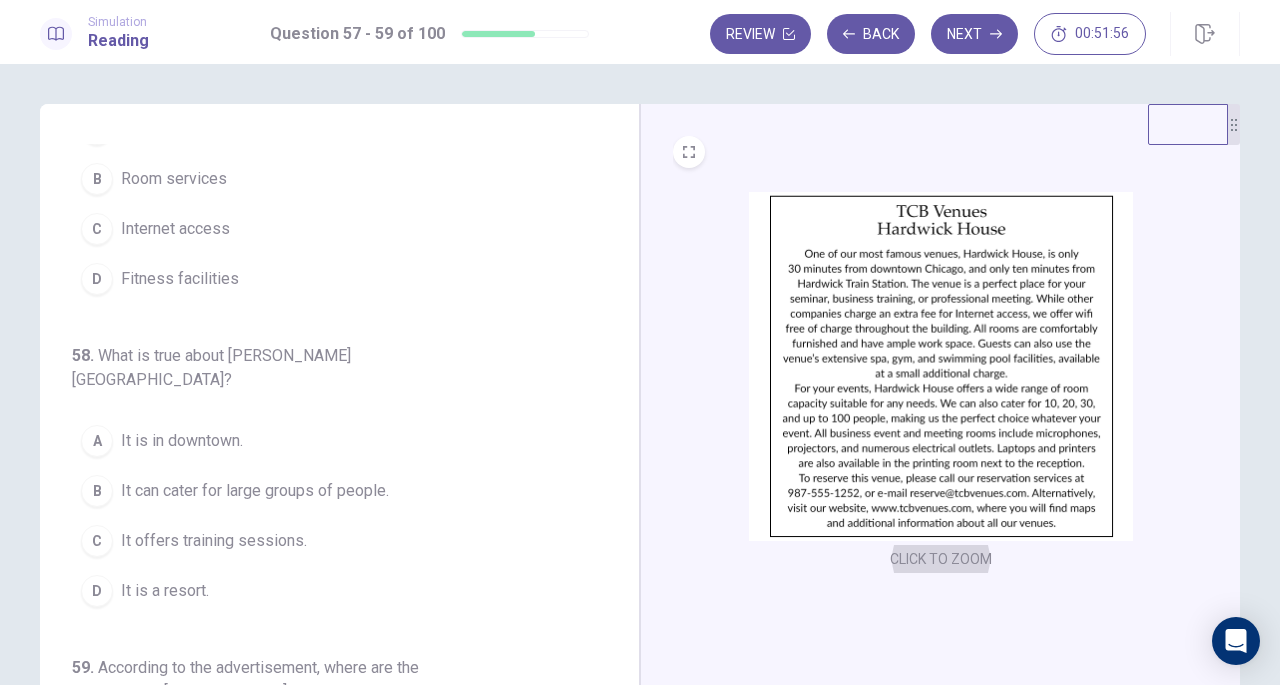 scroll, scrollTop: 0, scrollLeft: 0, axis: both 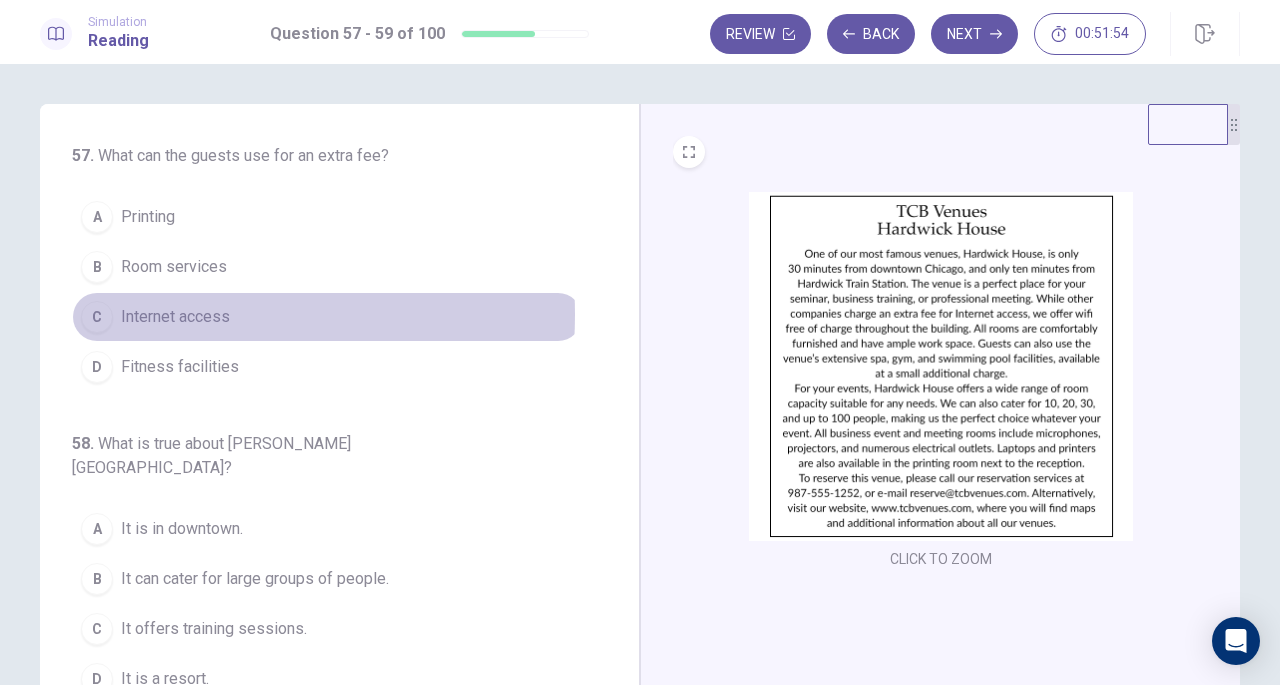click on "Internet access" at bounding box center (175, 317) 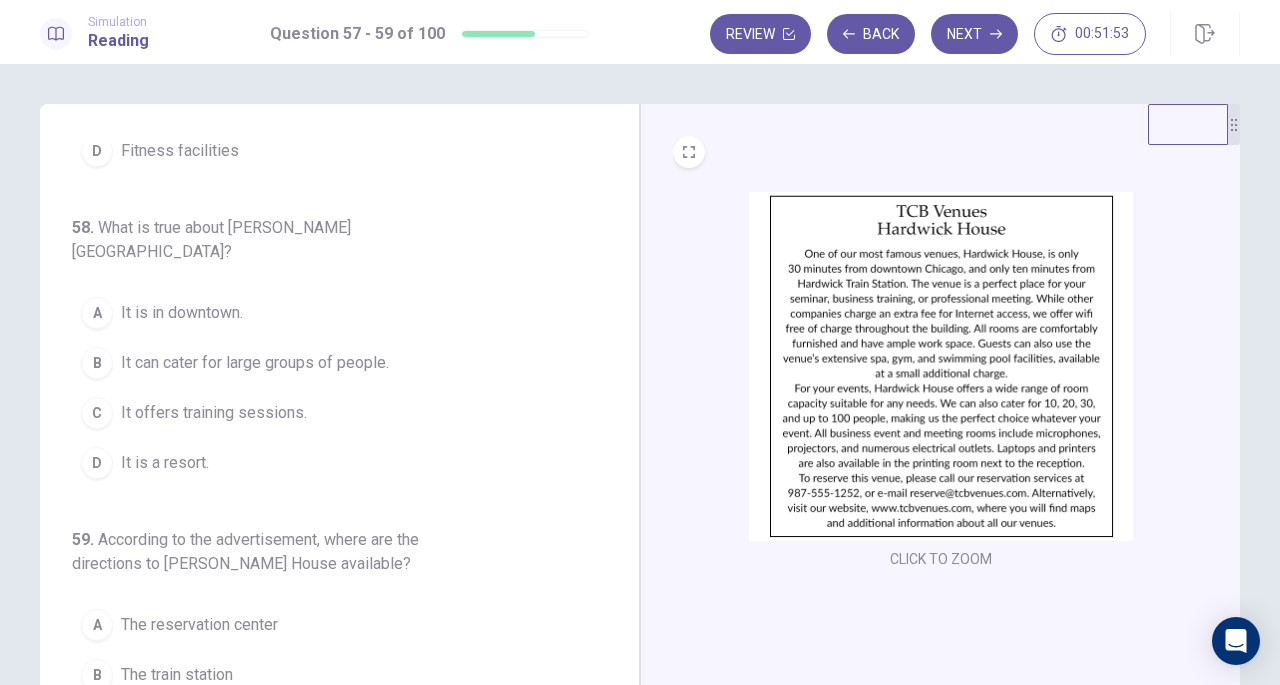 scroll, scrollTop: 224, scrollLeft: 0, axis: vertical 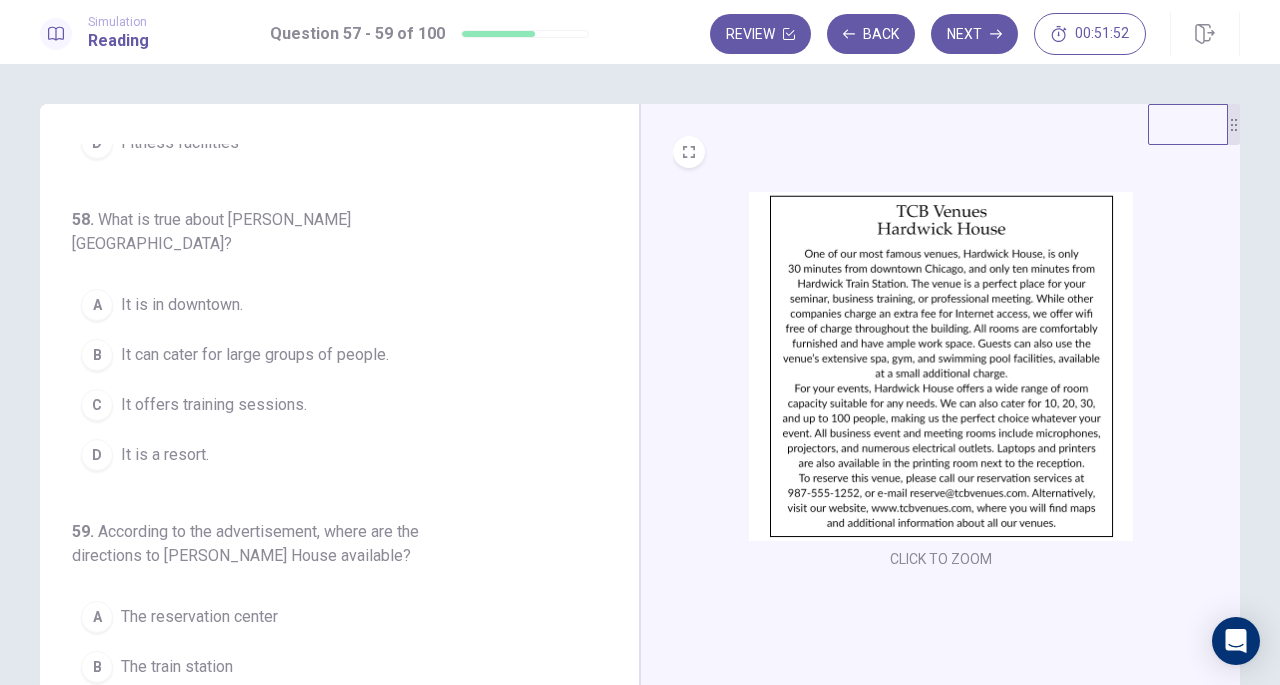click at bounding box center [941, 366] 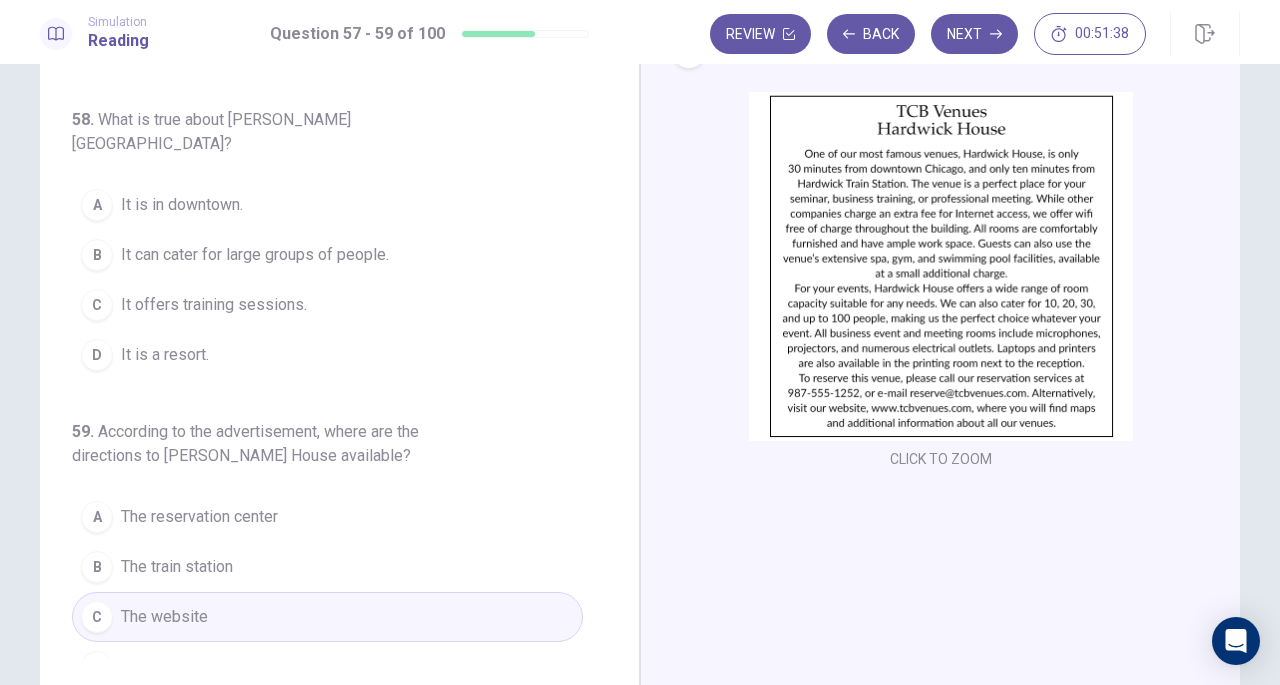 scroll, scrollTop: 200, scrollLeft: 0, axis: vertical 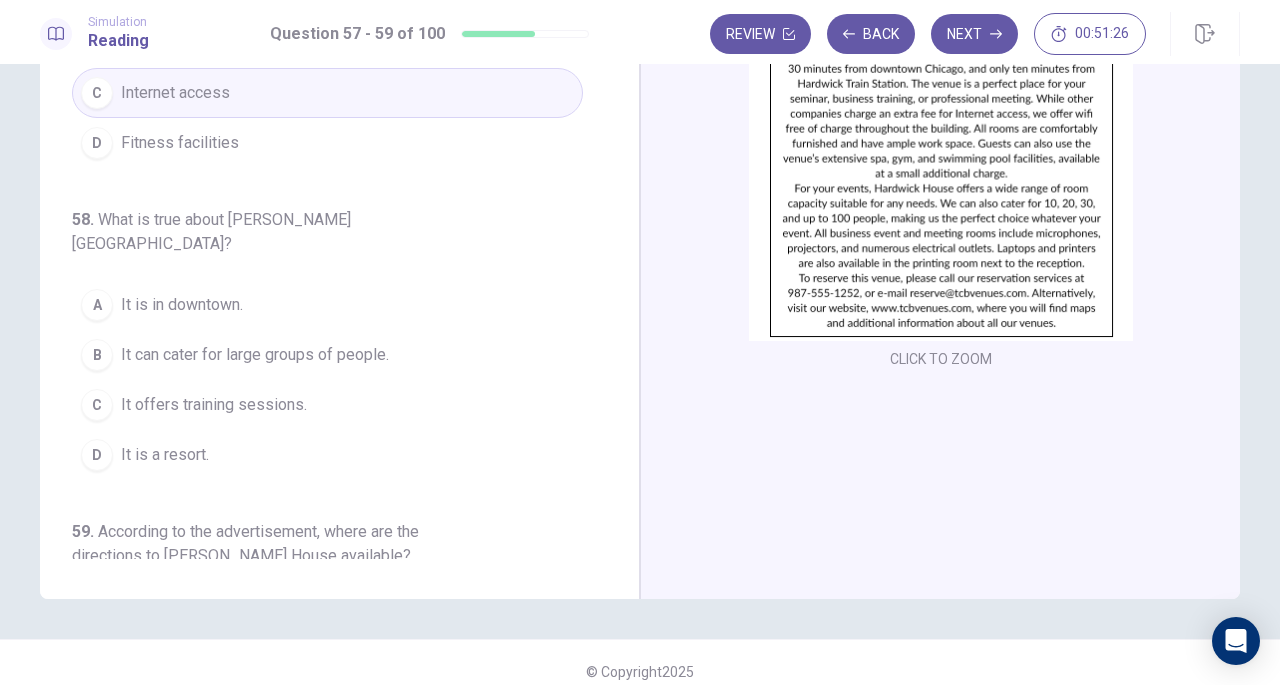 click at bounding box center [941, 166] 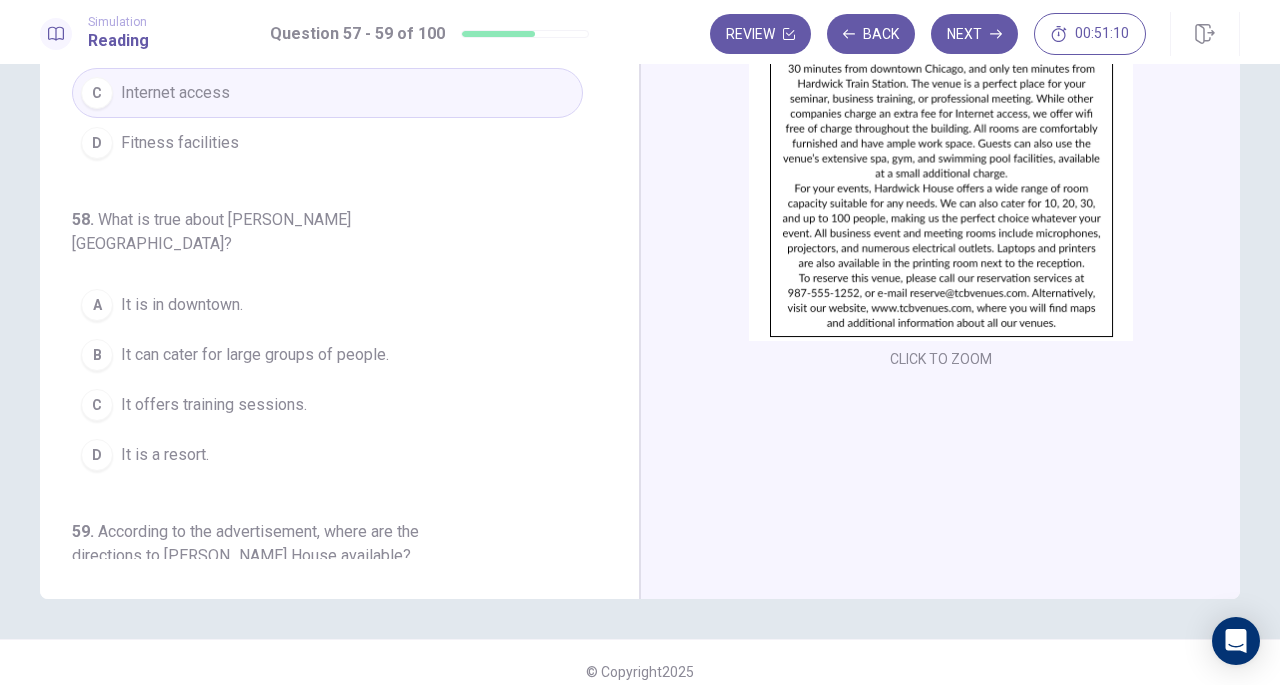 click on "It is in downtown." at bounding box center (182, 305) 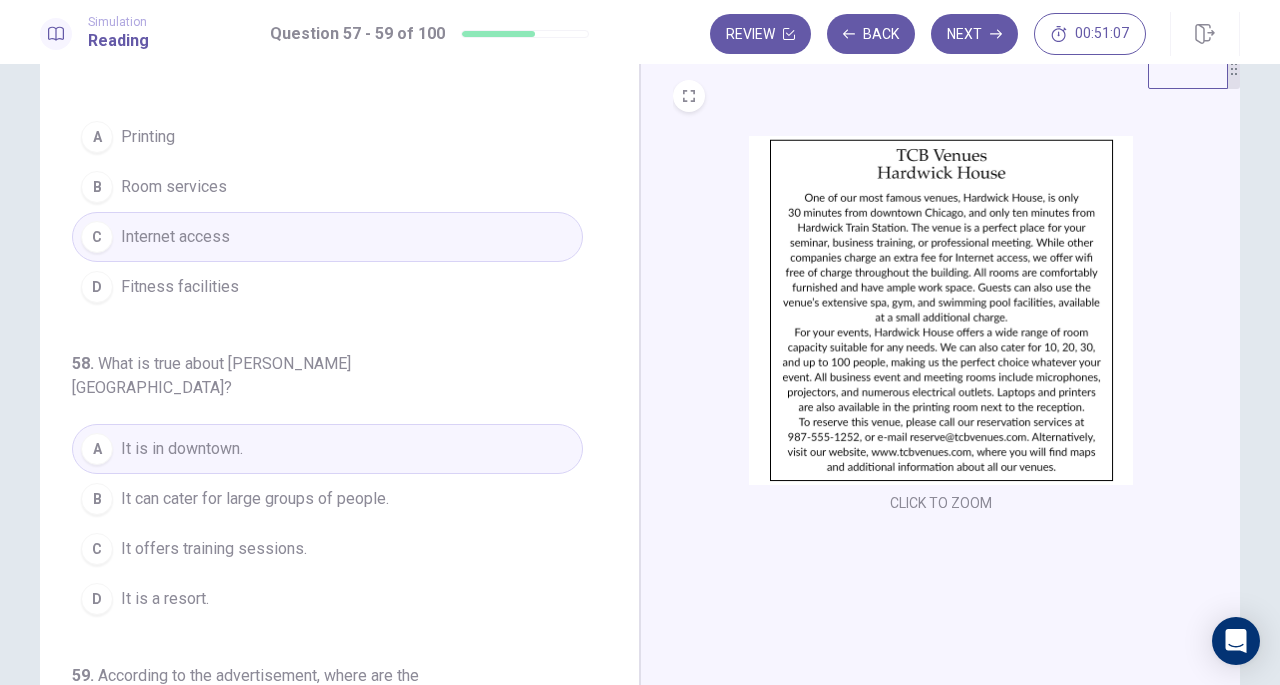 scroll, scrollTop: 0, scrollLeft: 0, axis: both 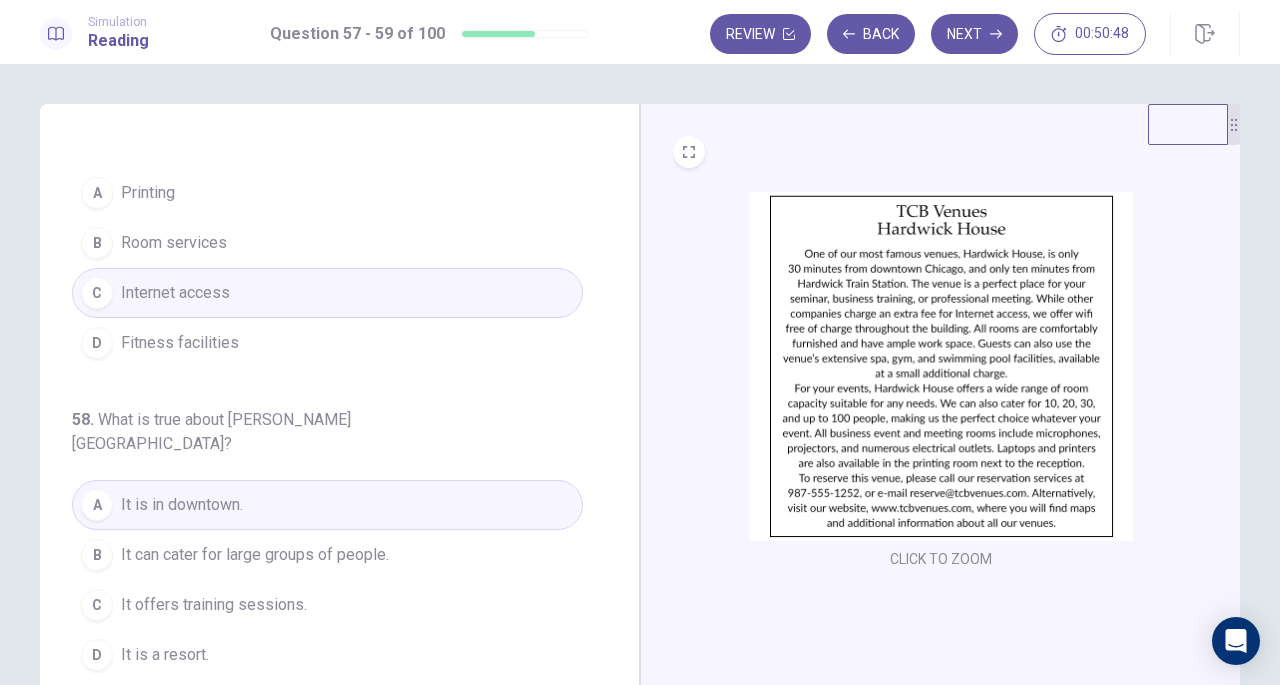 click at bounding box center (941, 366) 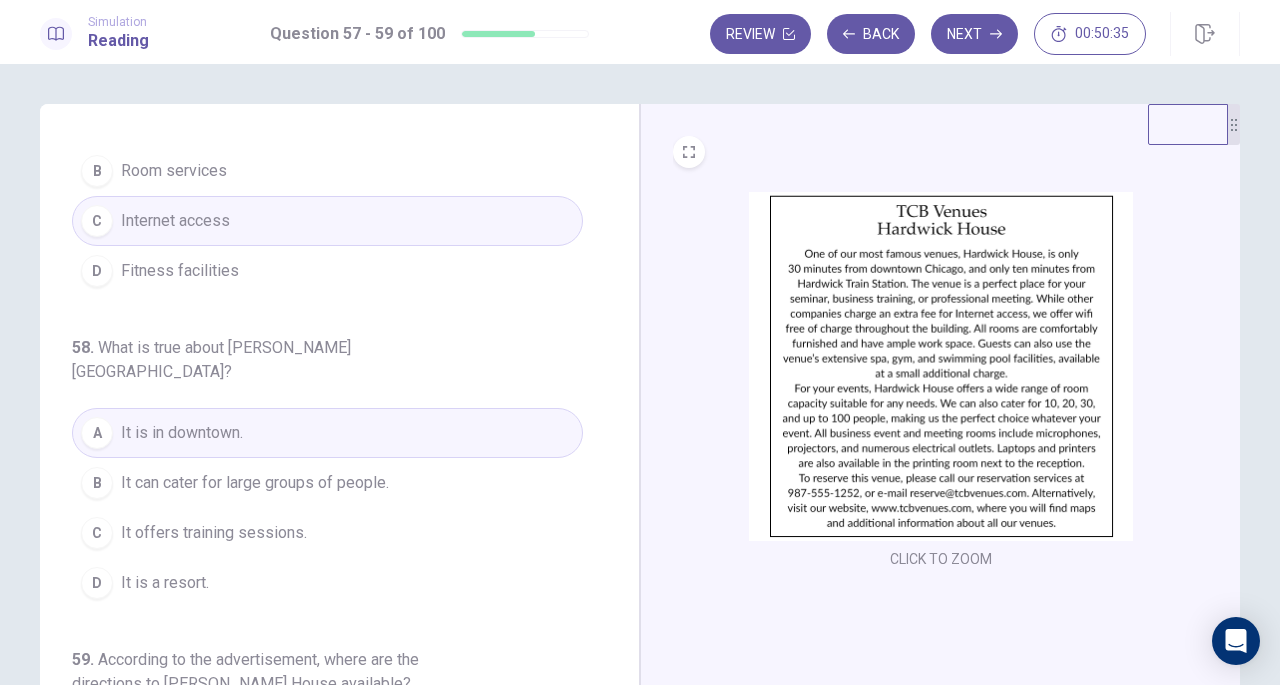 scroll, scrollTop: 224, scrollLeft: 0, axis: vertical 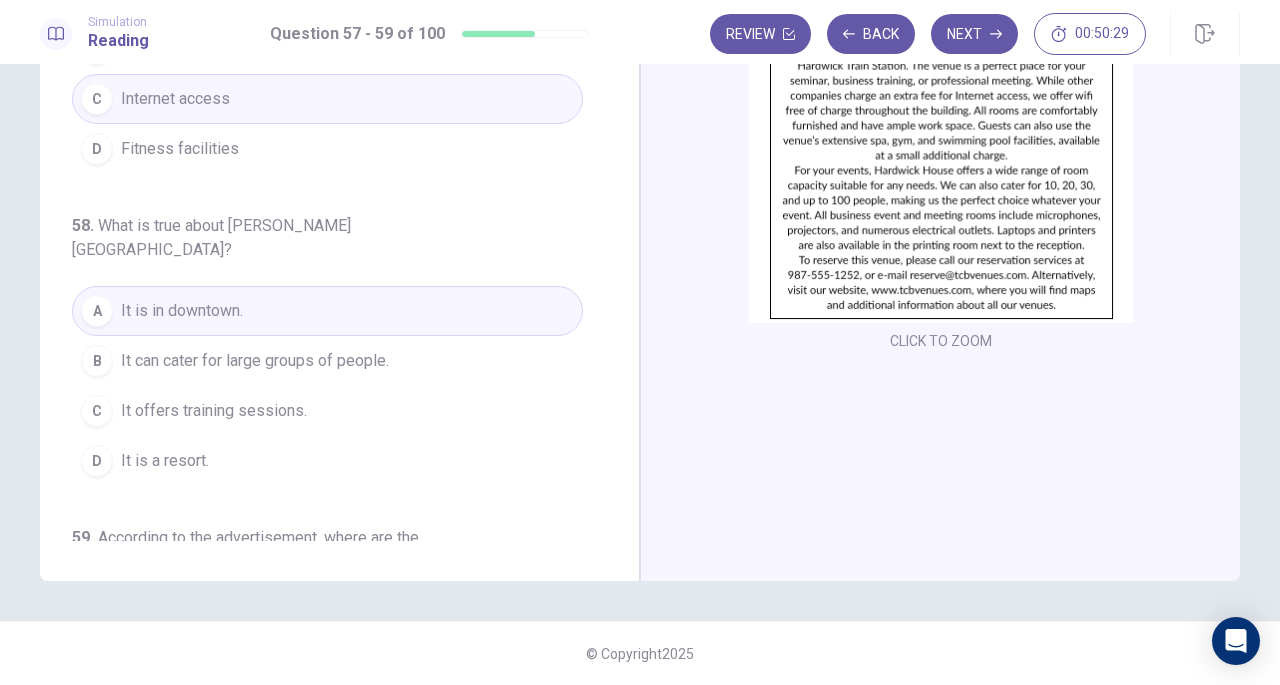 click on "It offers training sessions." at bounding box center (214, 411) 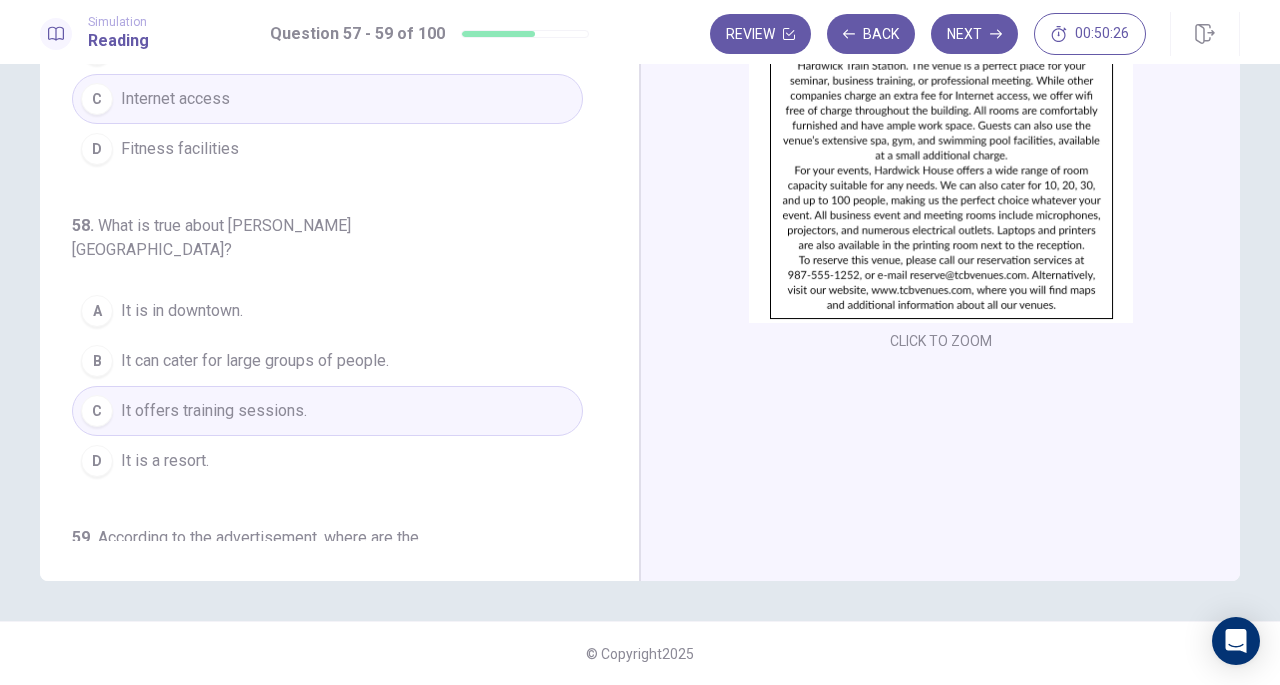 click on "Next" at bounding box center (974, 34) 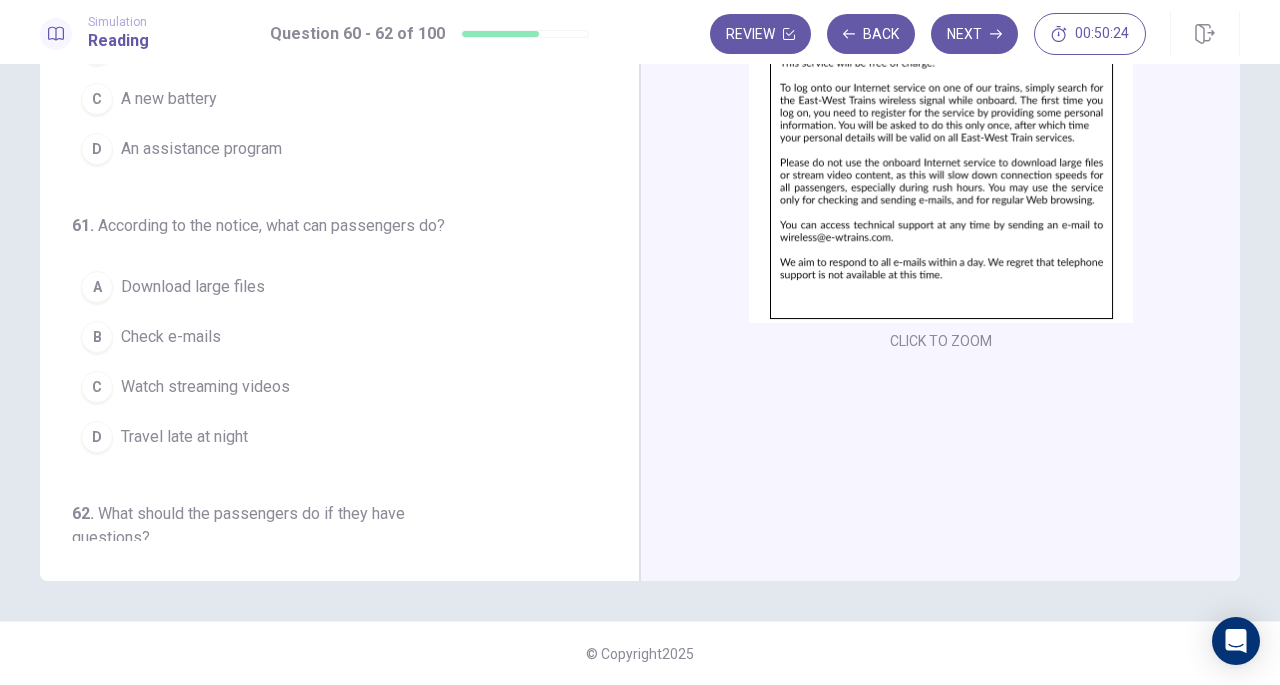 scroll, scrollTop: 0, scrollLeft: 0, axis: both 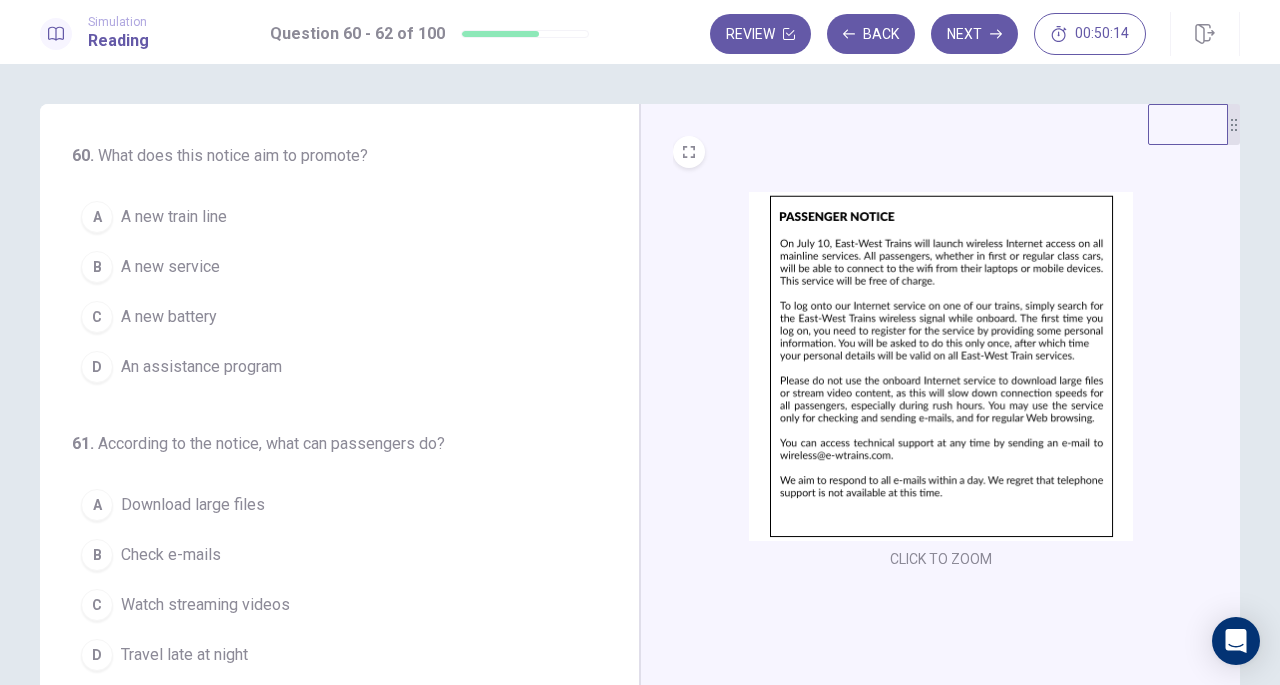 click at bounding box center [941, 366] 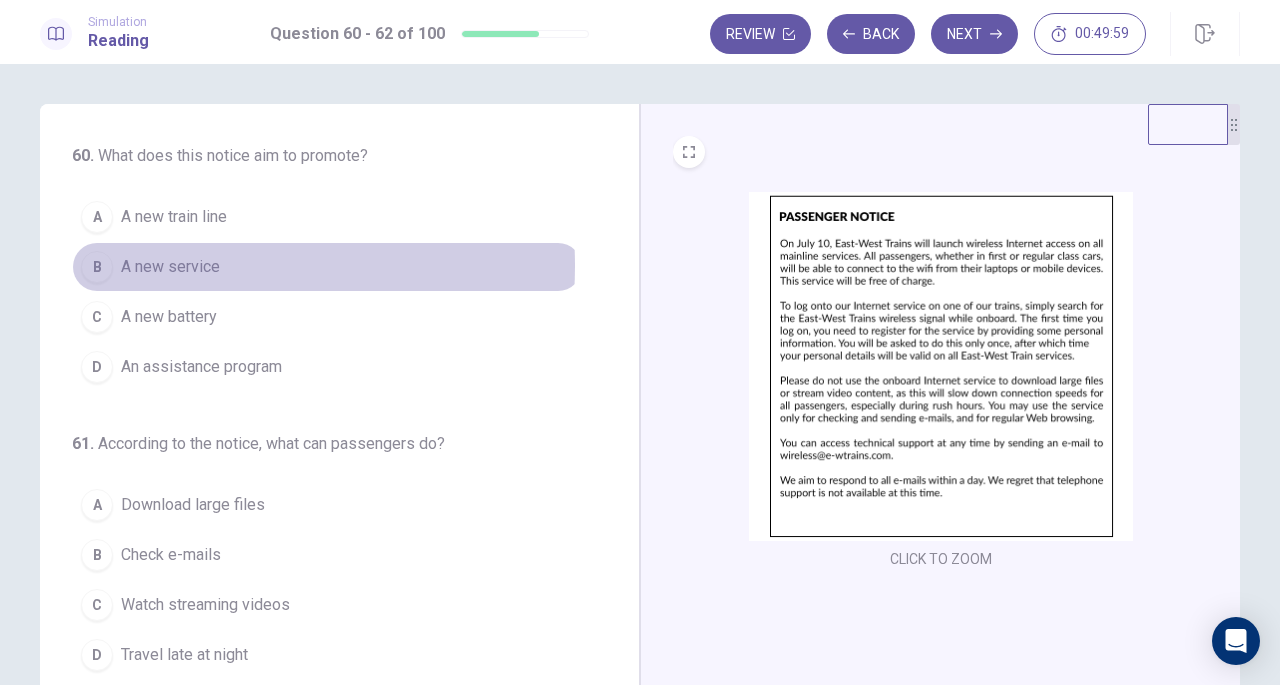 click on "A new service" at bounding box center (170, 267) 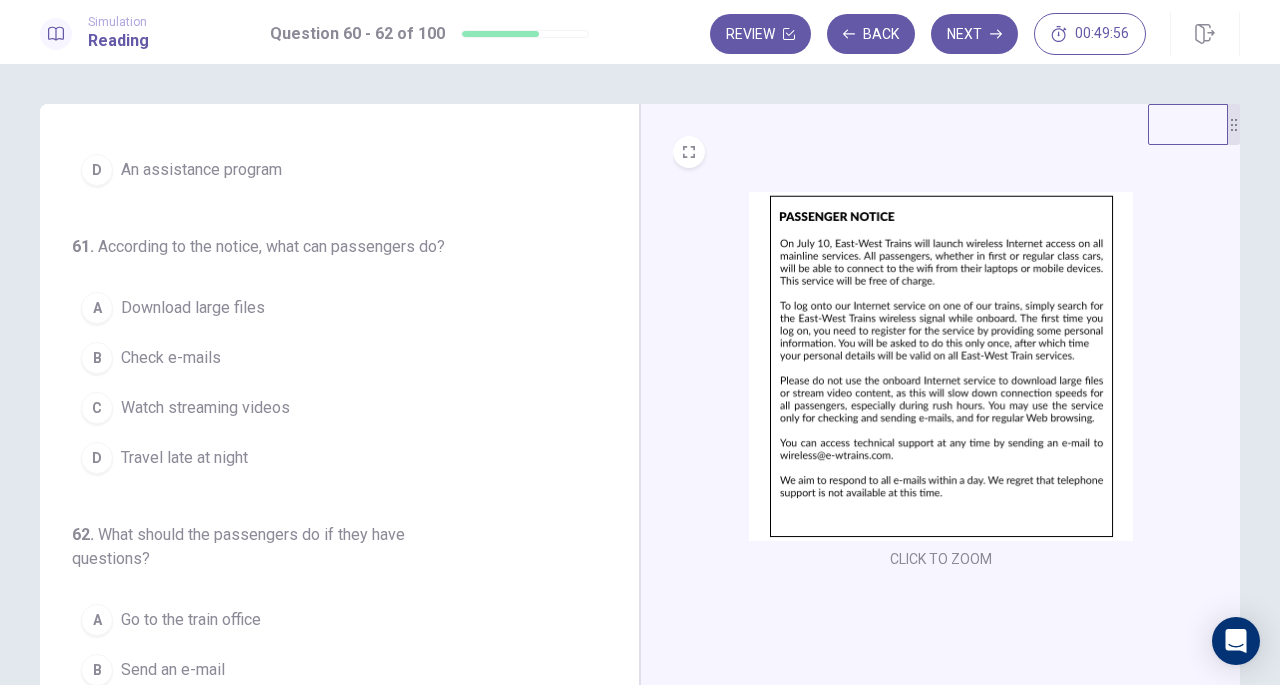 scroll, scrollTop: 224, scrollLeft: 0, axis: vertical 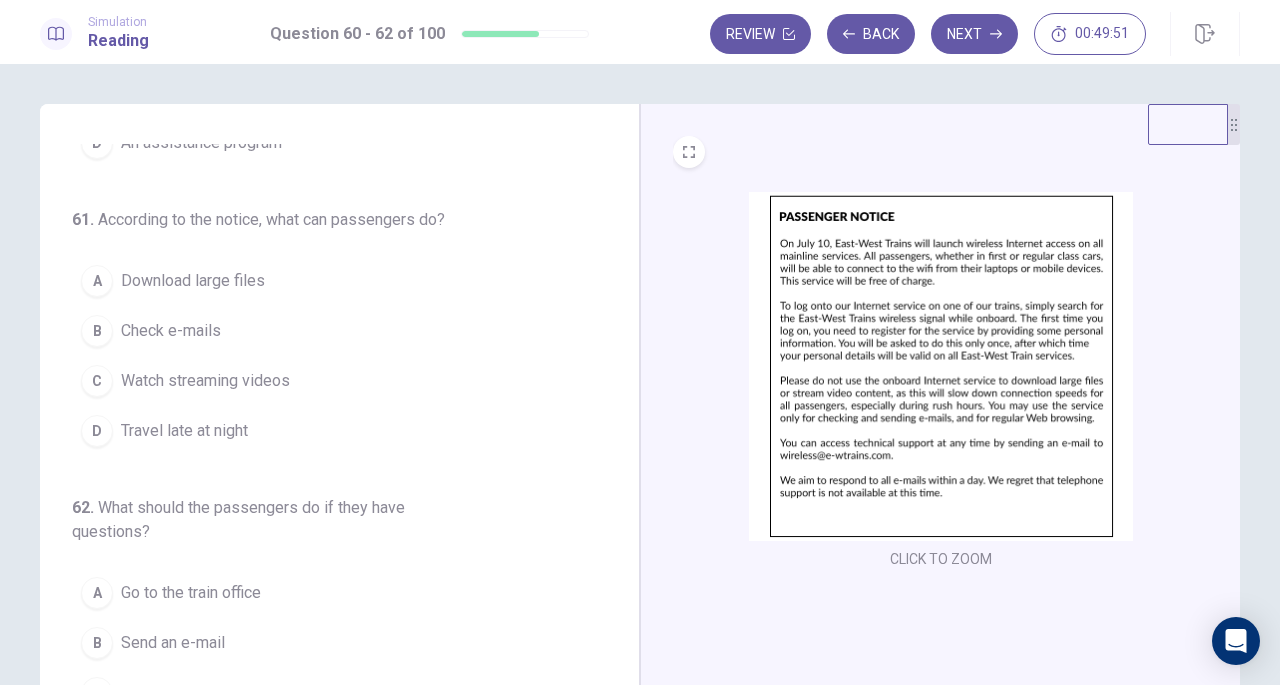 click at bounding box center [941, 366] 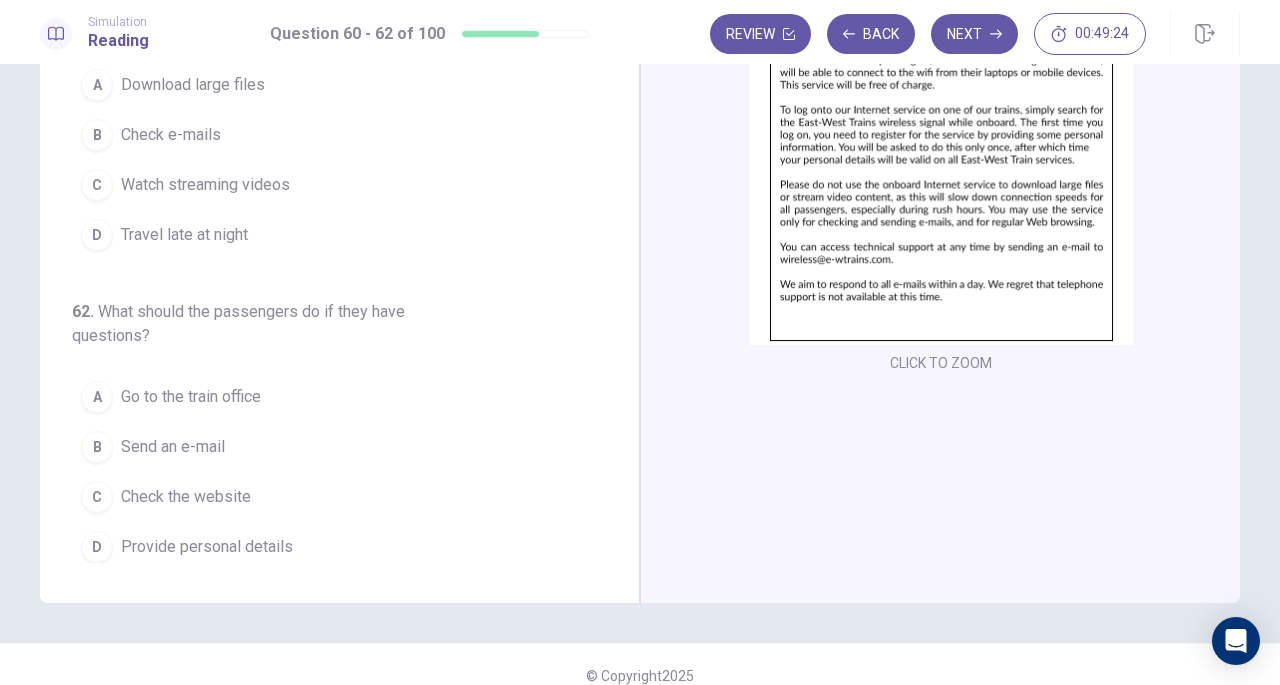 scroll, scrollTop: 200, scrollLeft: 0, axis: vertical 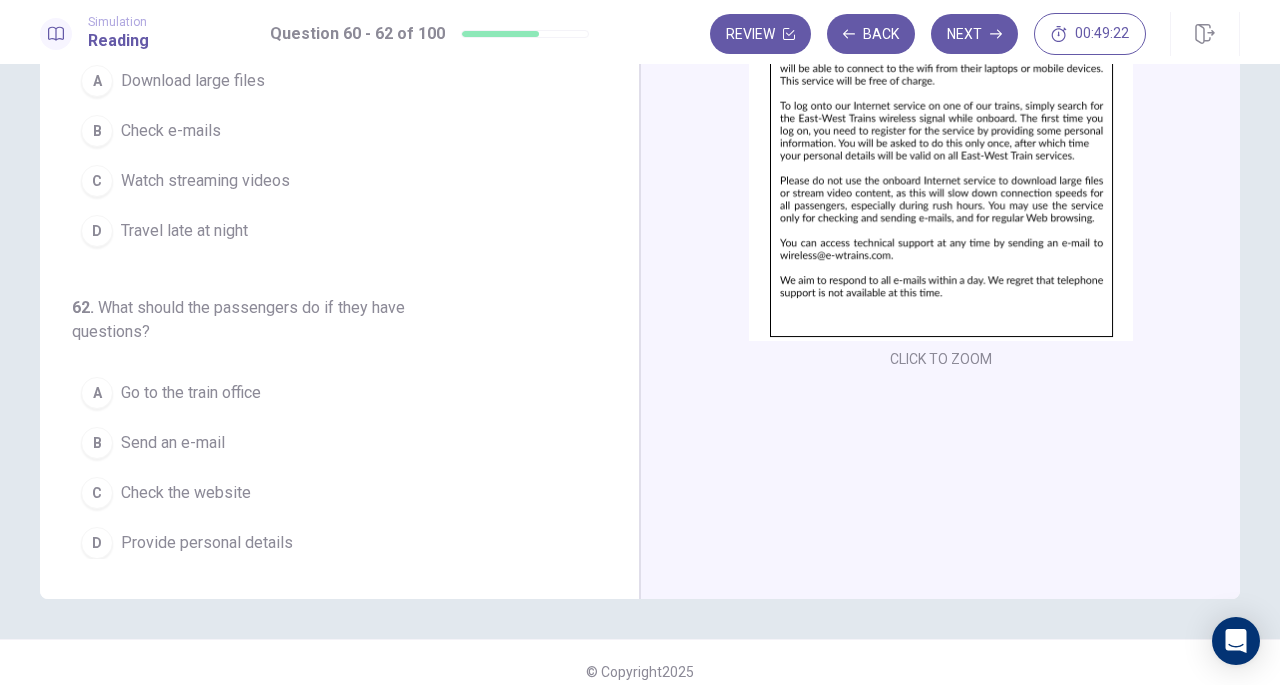 click on "Check e-mails" at bounding box center (171, 131) 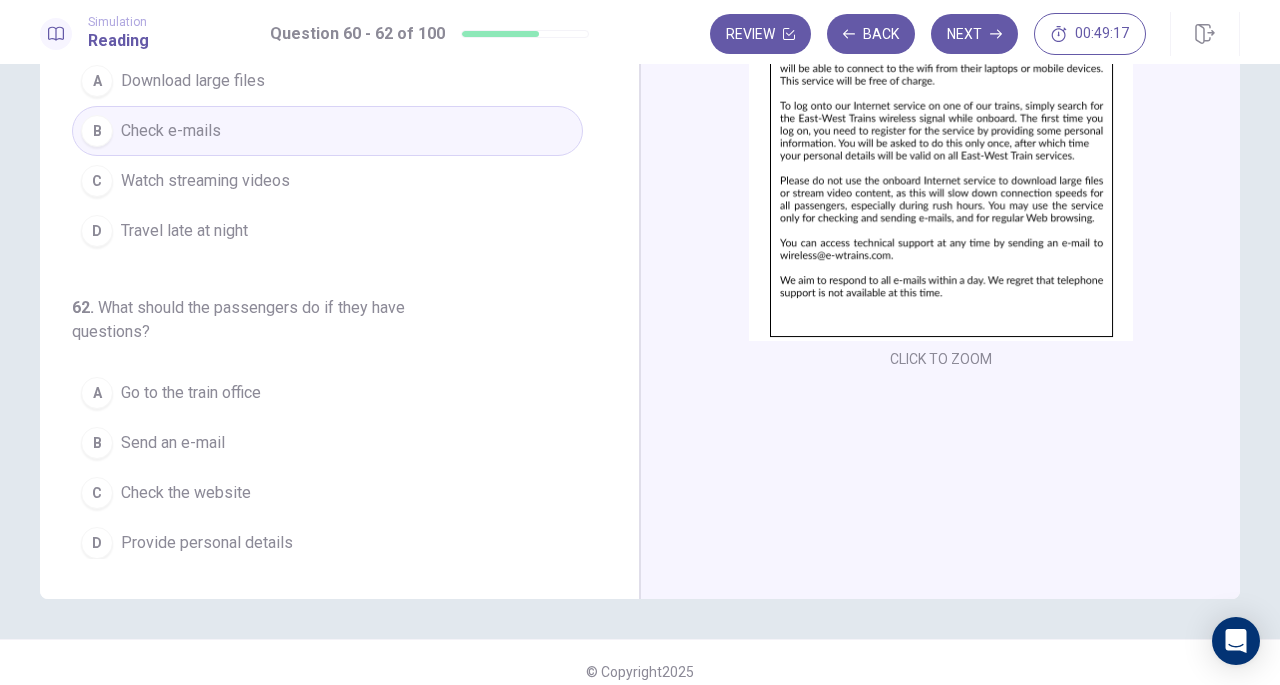 click at bounding box center (941, 166) 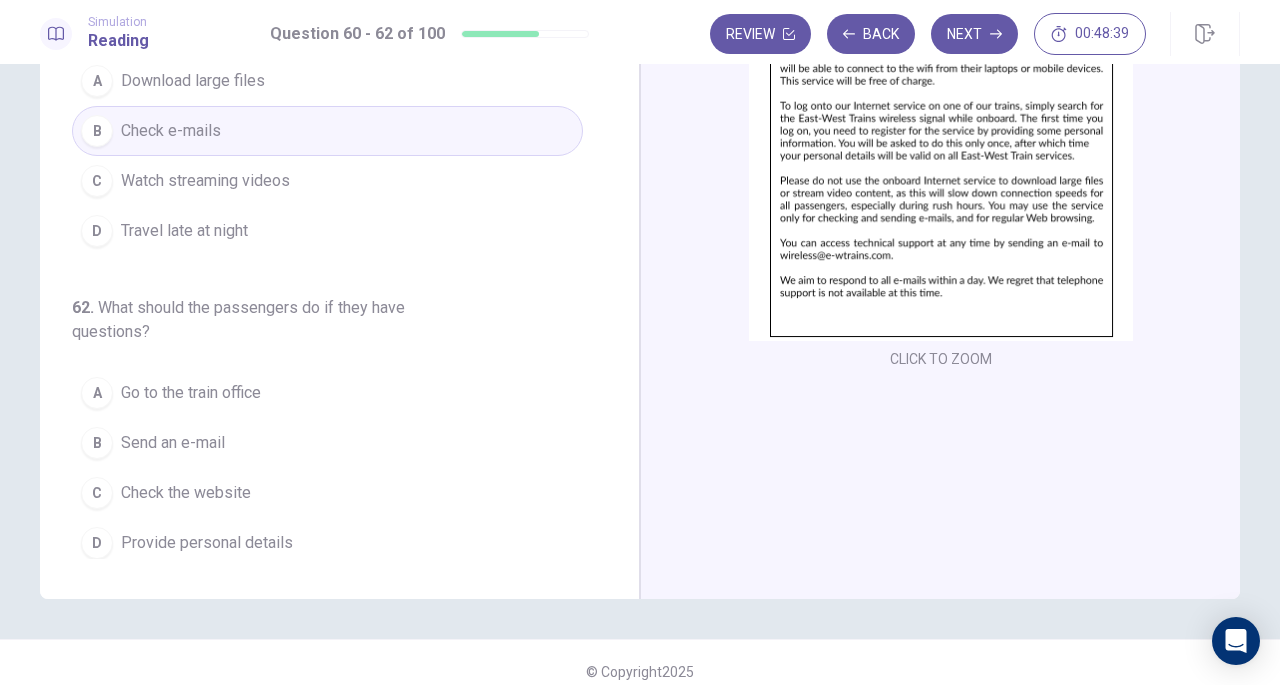 click on "Send an e-mail" at bounding box center [173, 443] 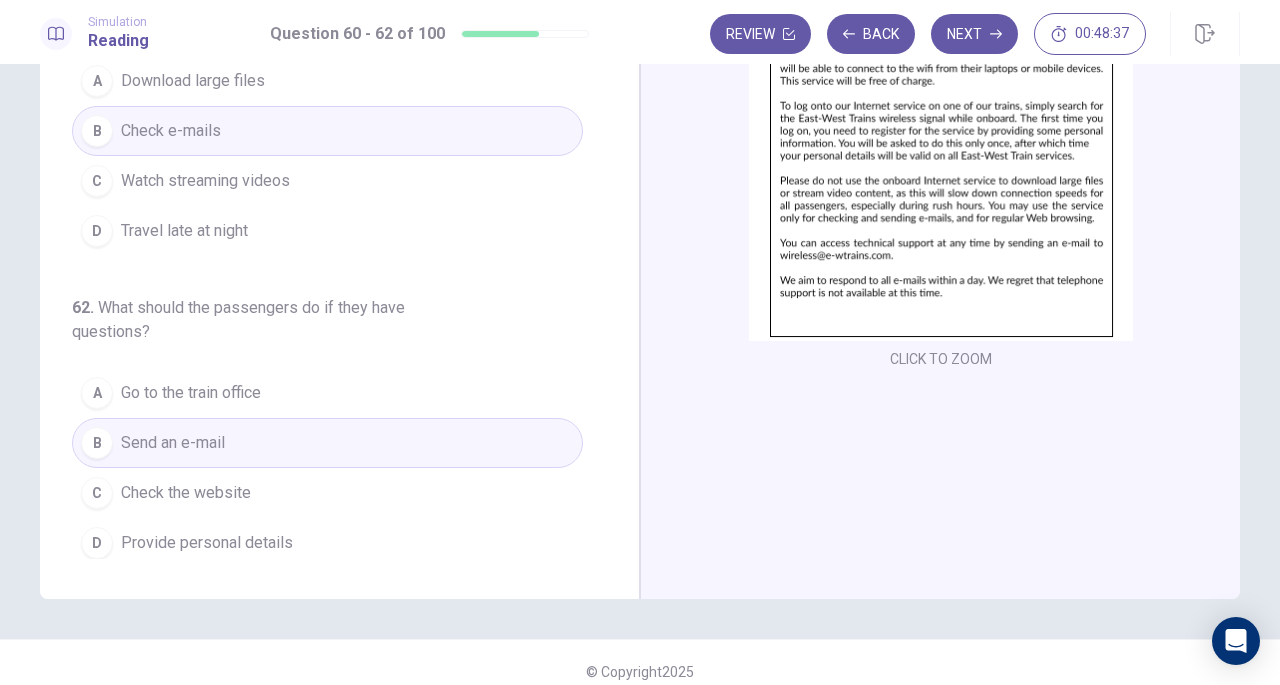 click on "Next" at bounding box center (974, 34) 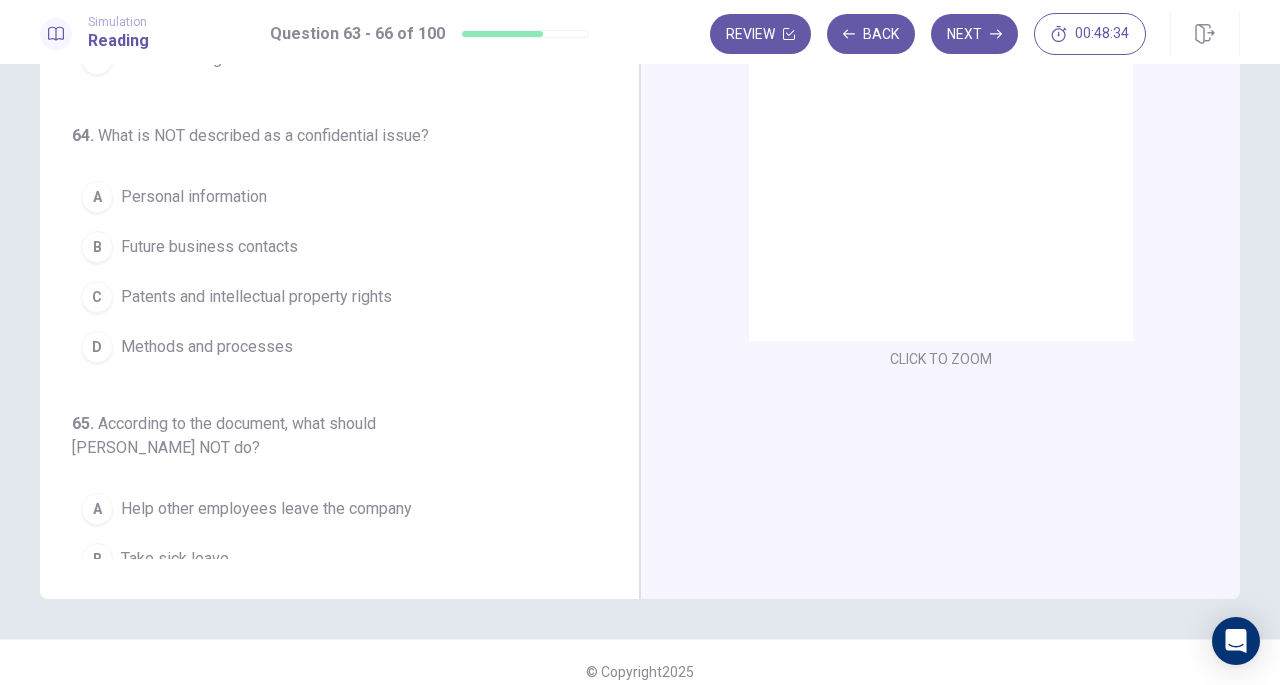 scroll, scrollTop: 0, scrollLeft: 0, axis: both 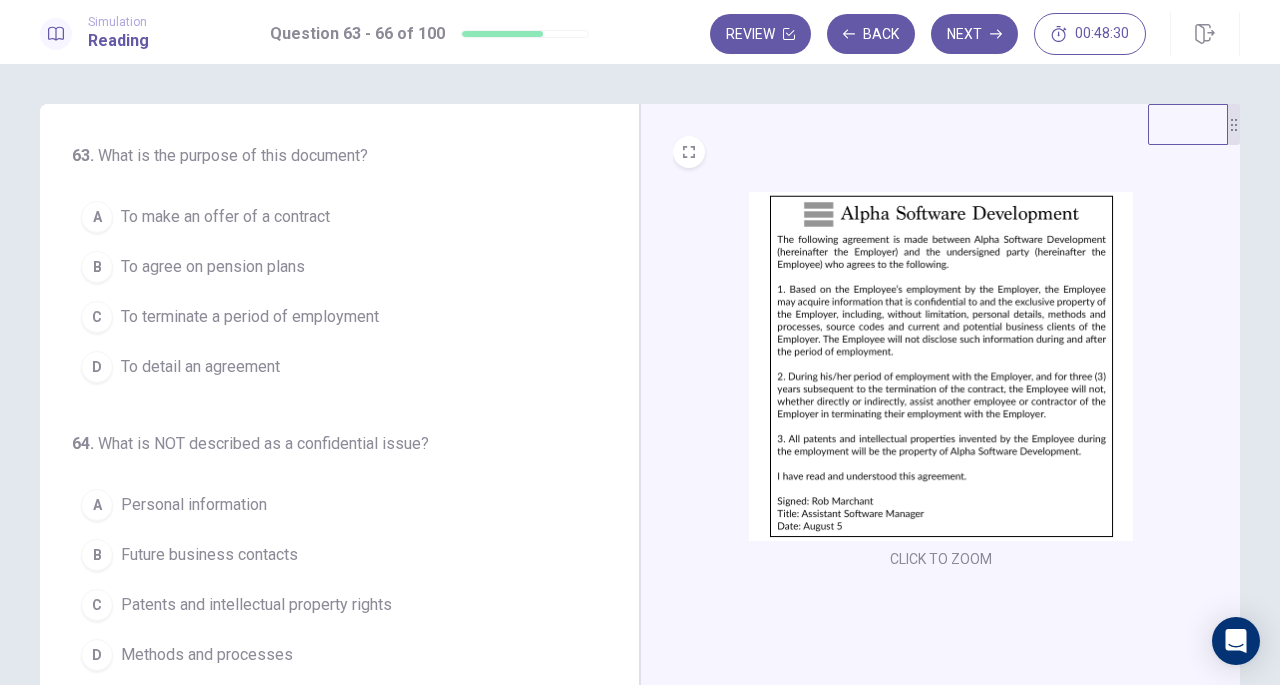 click at bounding box center [941, 366] 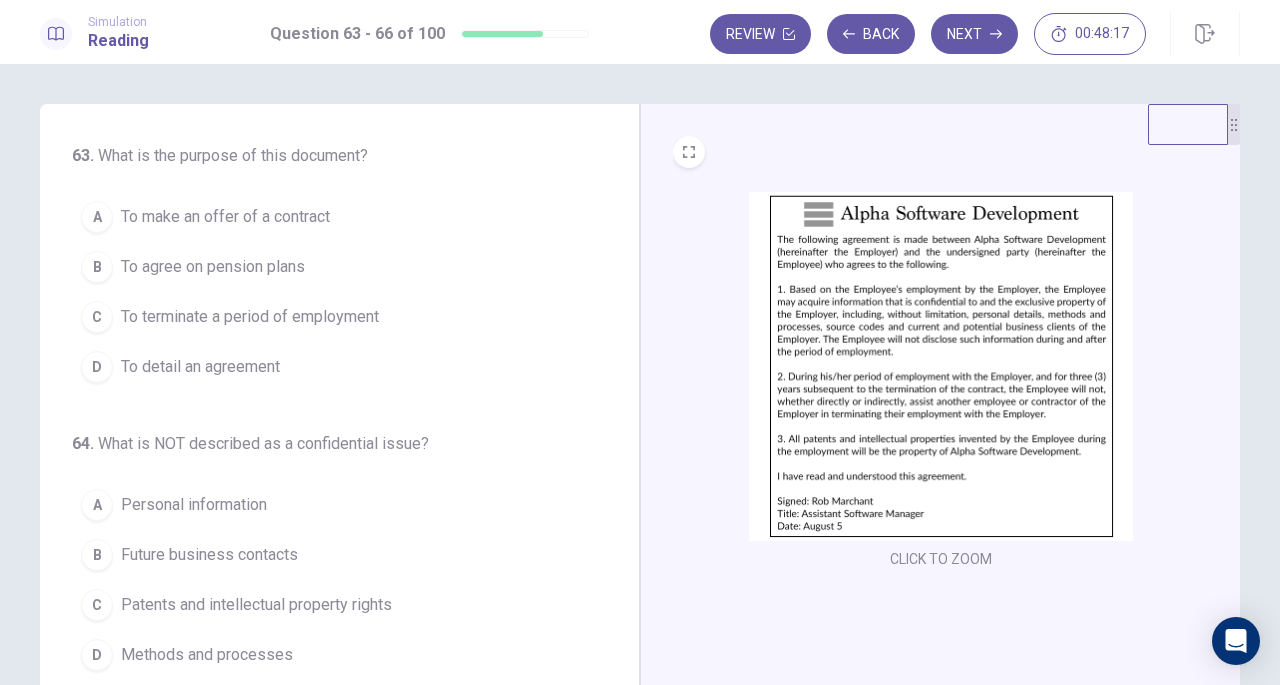 click at bounding box center (941, 366) 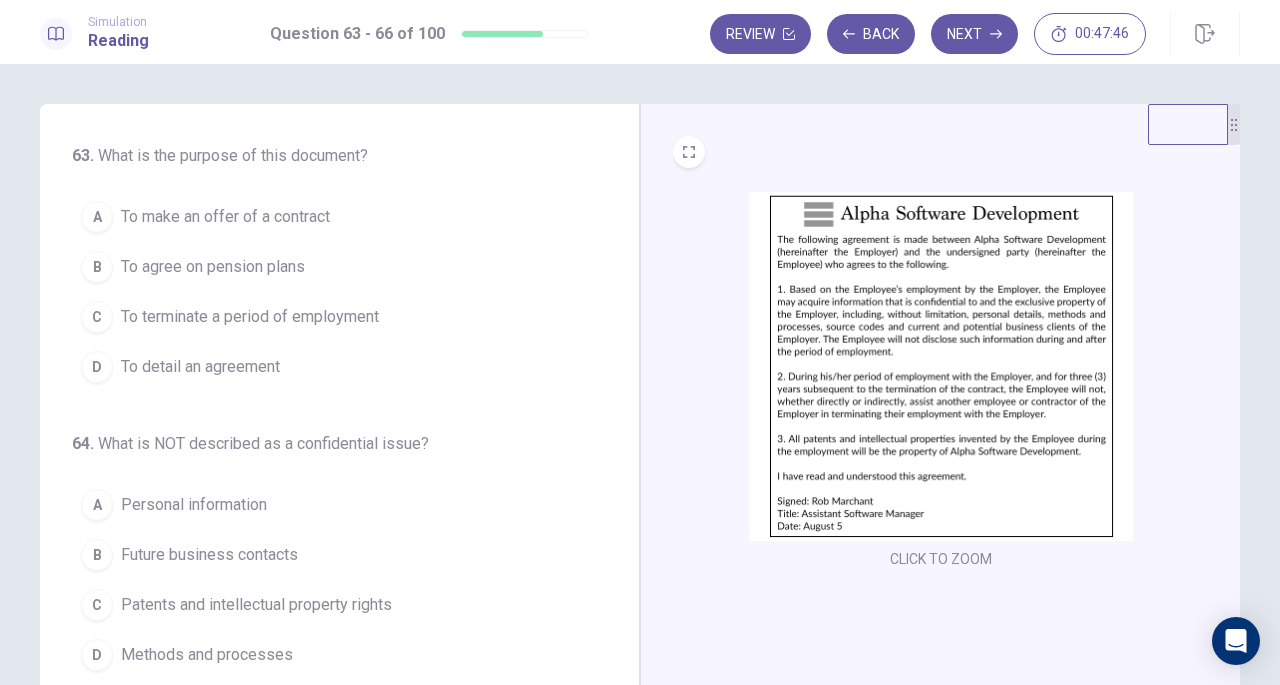 click on "To detail an agreement" at bounding box center (200, 367) 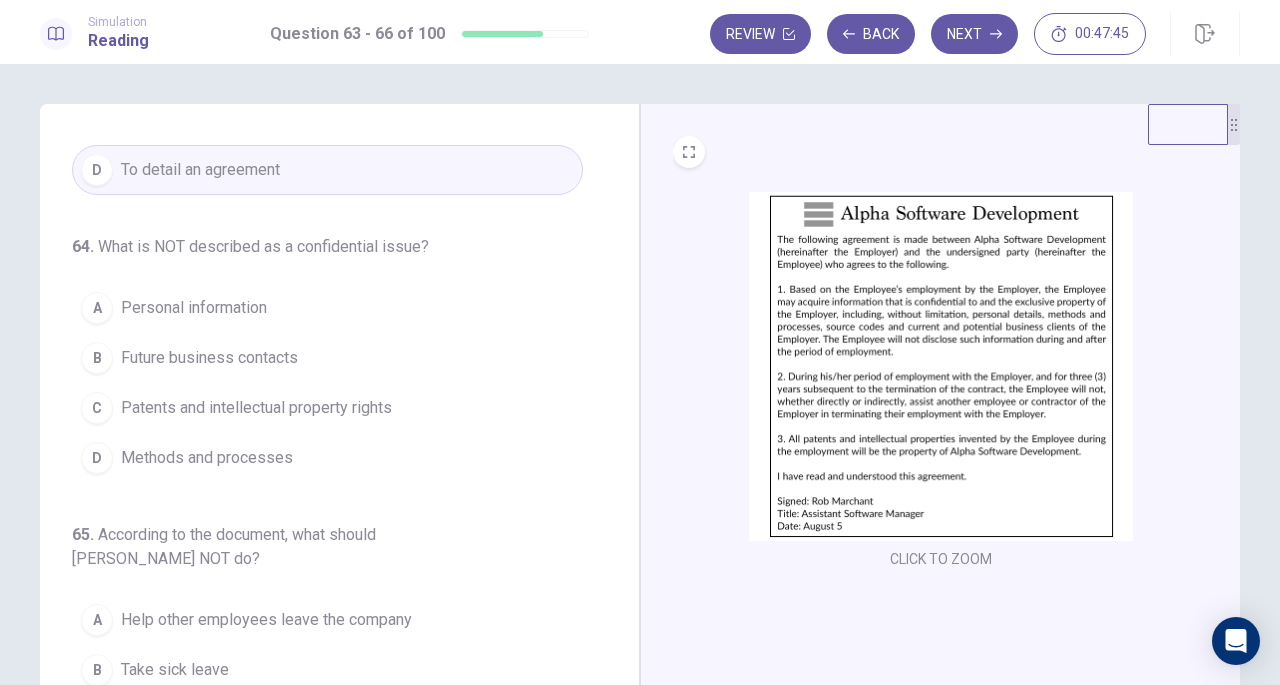 scroll, scrollTop: 200, scrollLeft: 0, axis: vertical 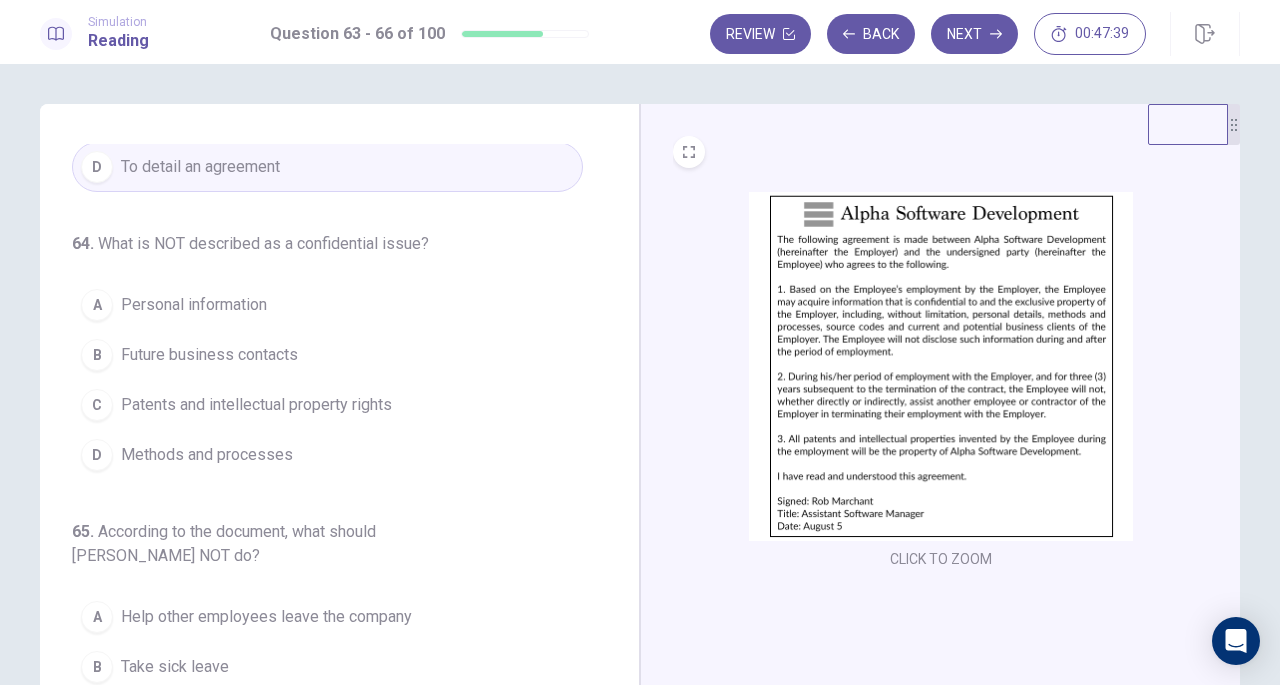 click at bounding box center [941, 366] 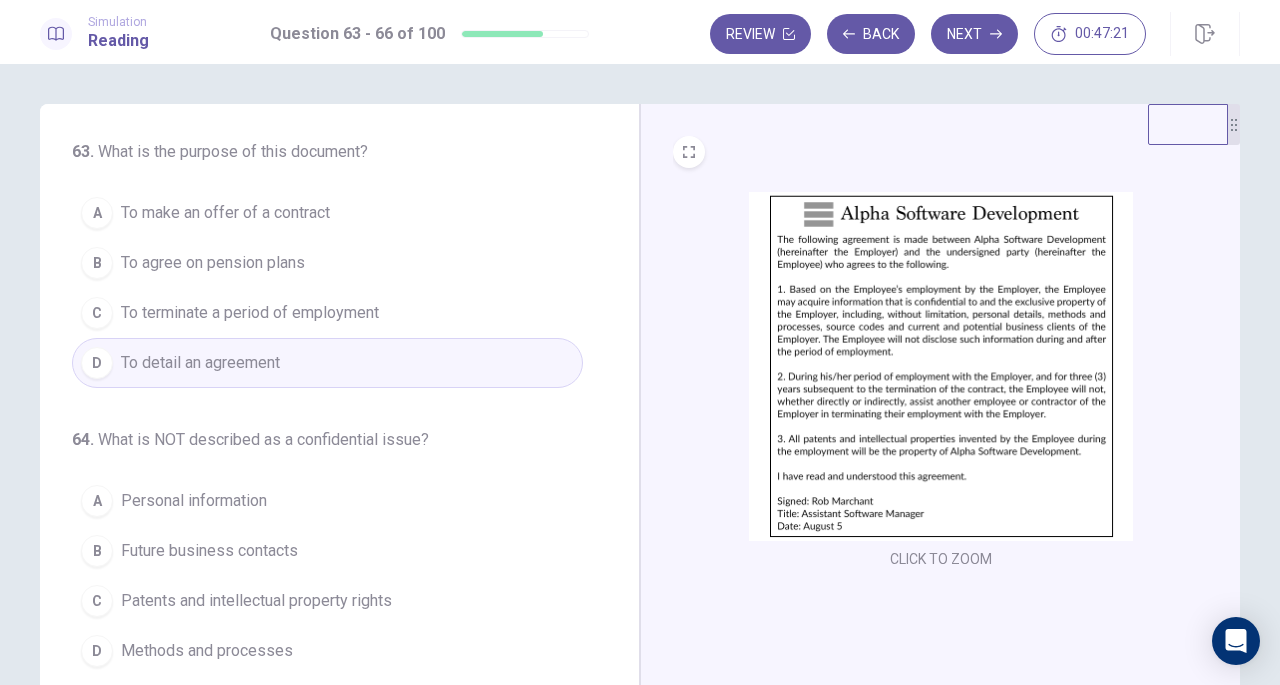 scroll, scrollTop: 0, scrollLeft: 0, axis: both 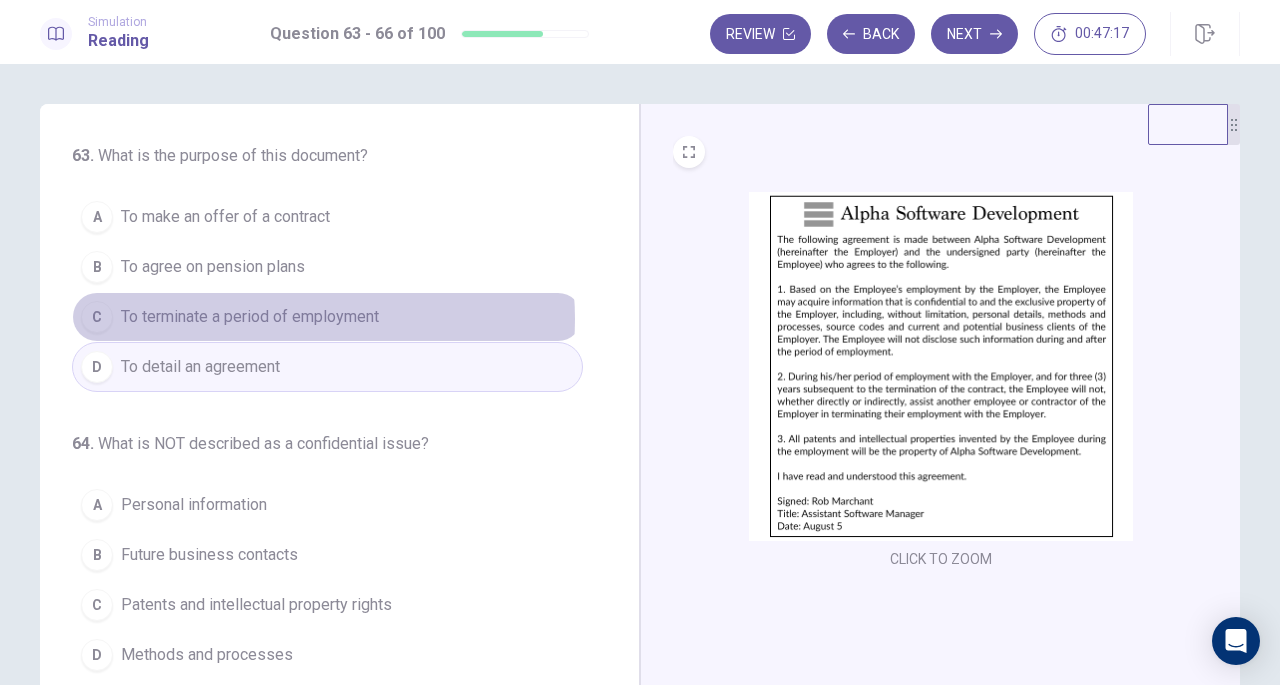 click on "To terminate a period of employment" at bounding box center [250, 317] 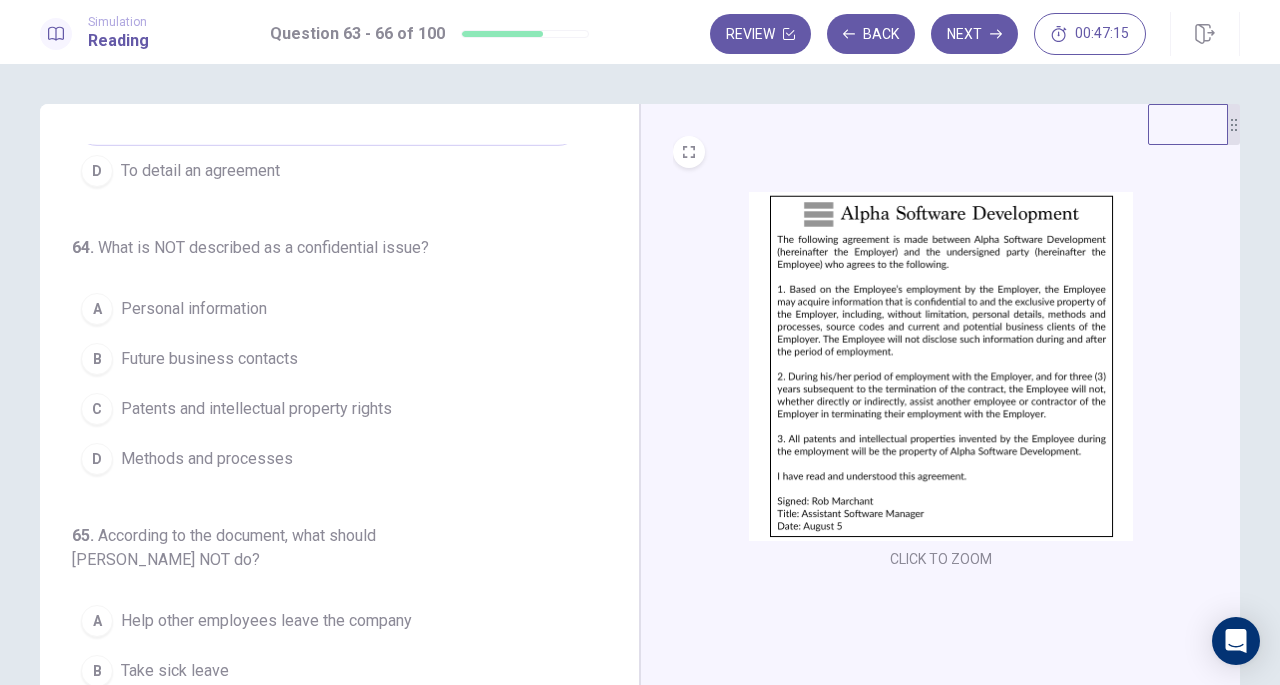 scroll, scrollTop: 200, scrollLeft: 0, axis: vertical 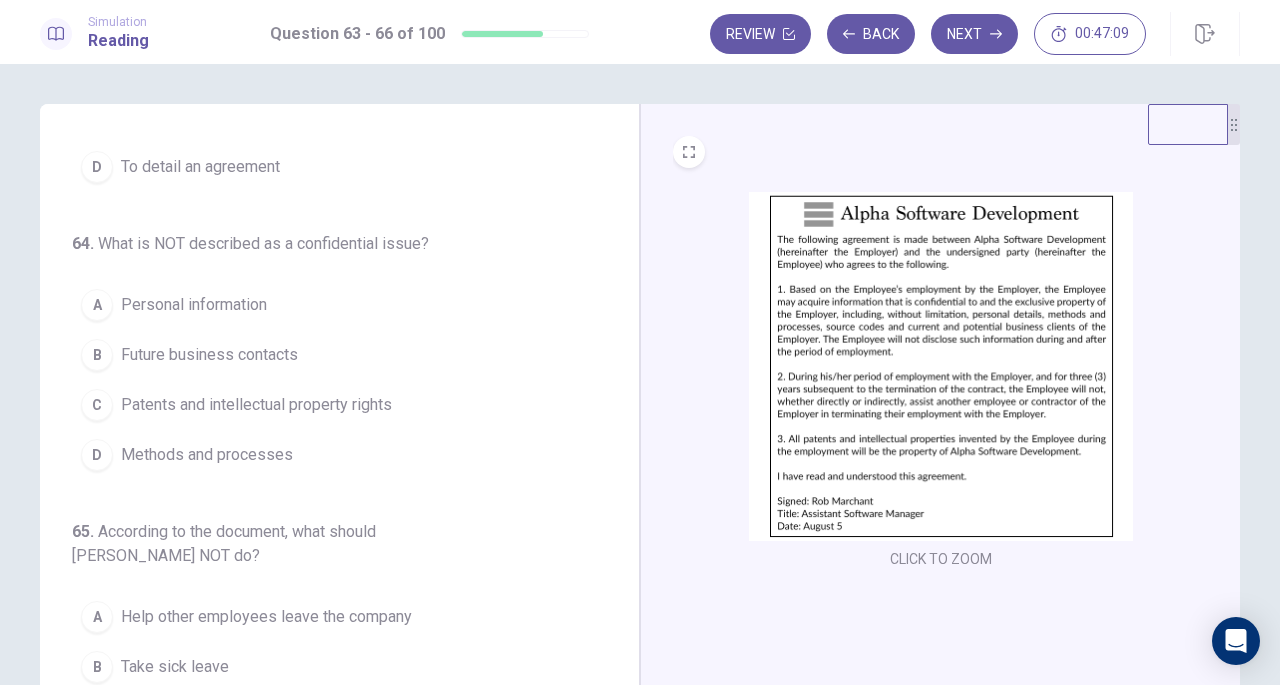 click at bounding box center (941, 366) 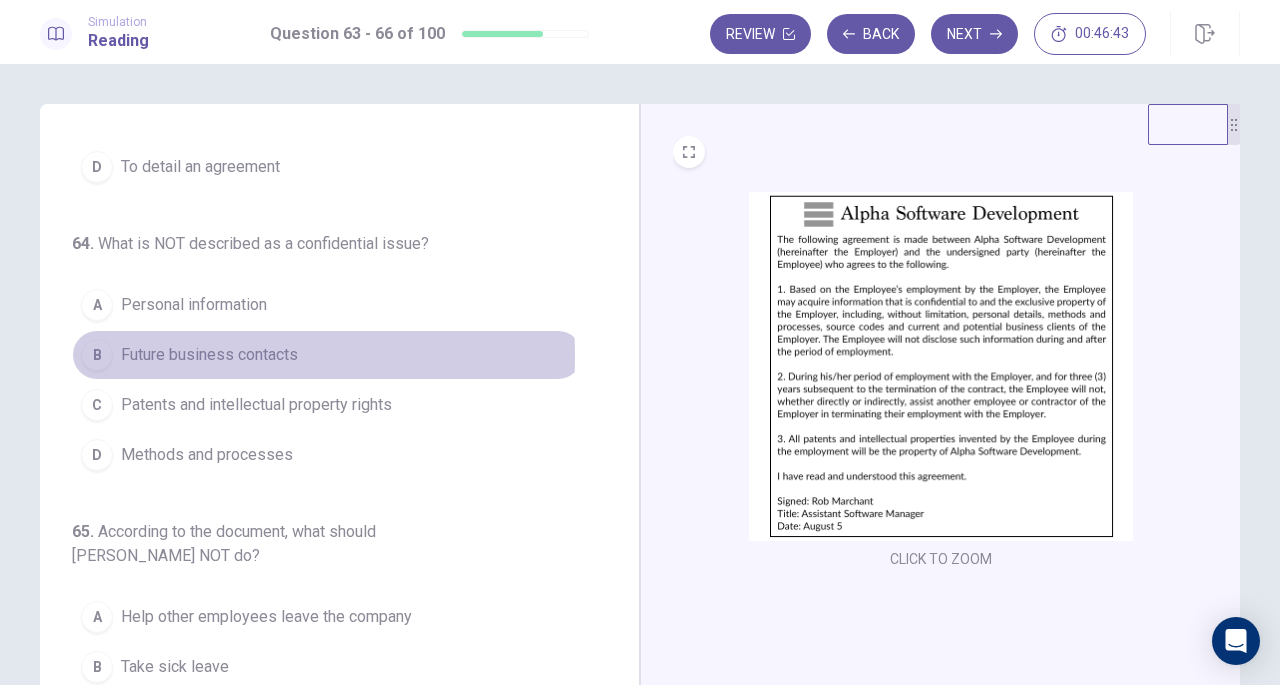 click on "Future business contacts" at bounding box center [209, 355] 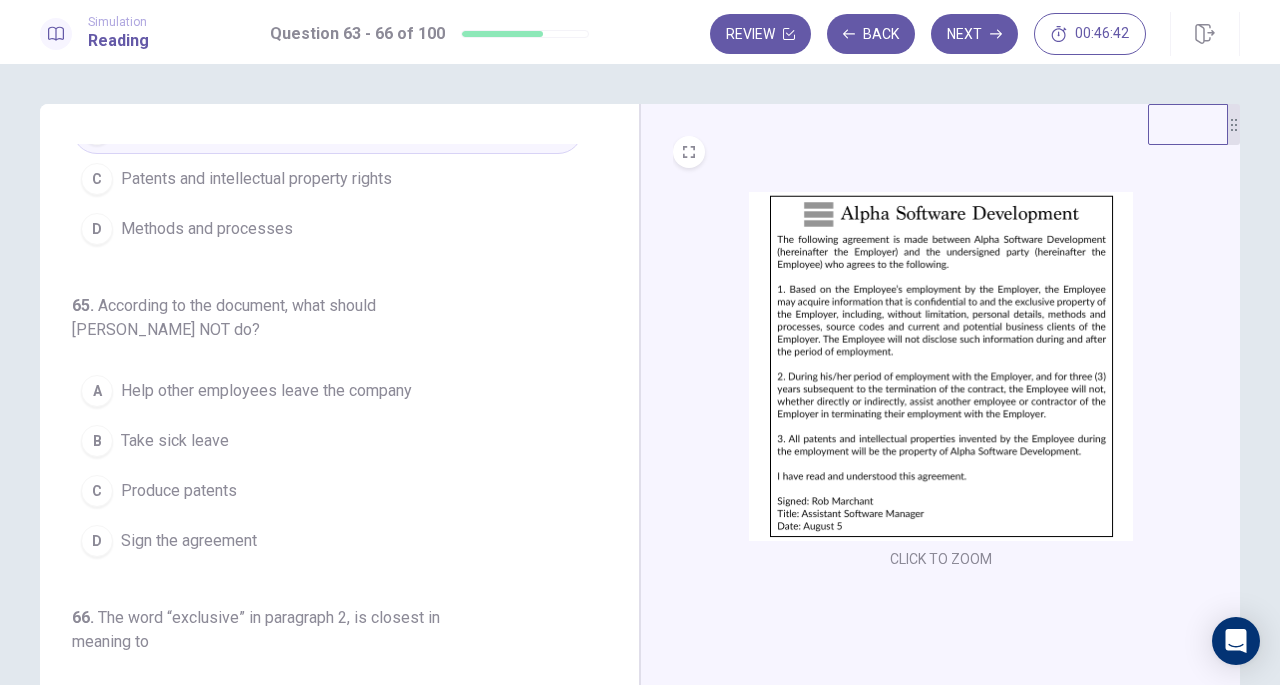 scroll, scrollTop: 534, scrollLeft: 0, axis: vertical 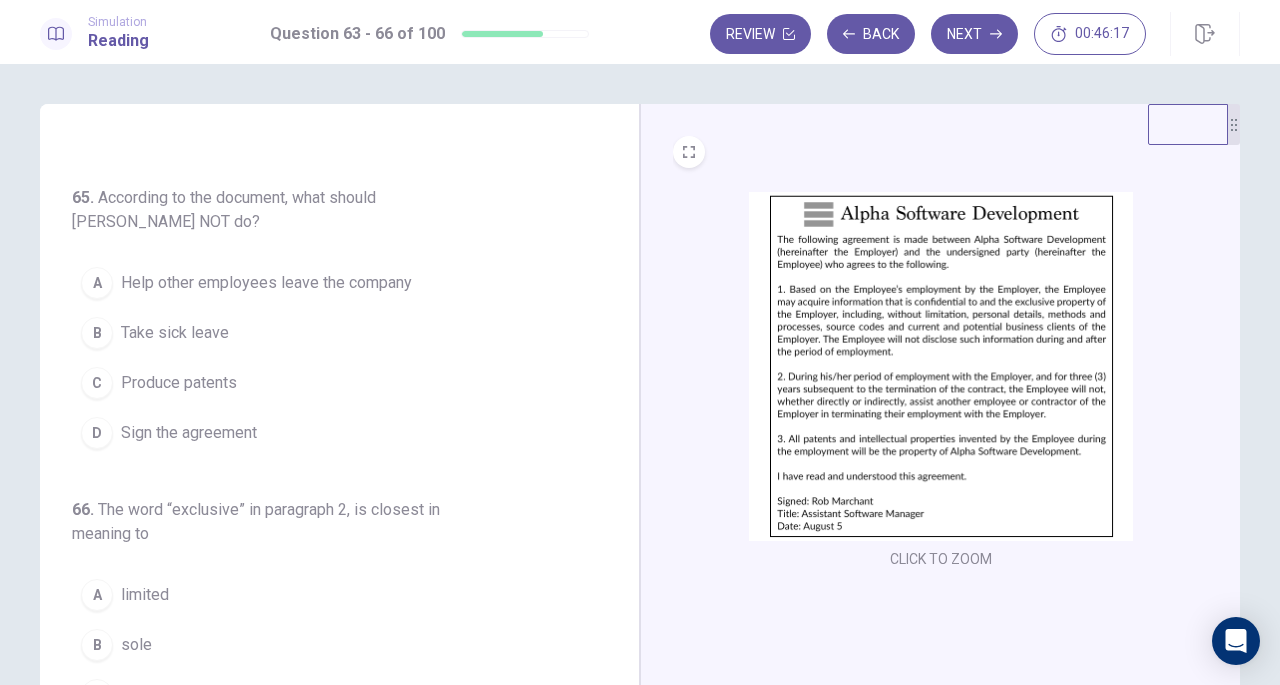 click on "Help other employees leave the company" at bounding box center (266, 283) 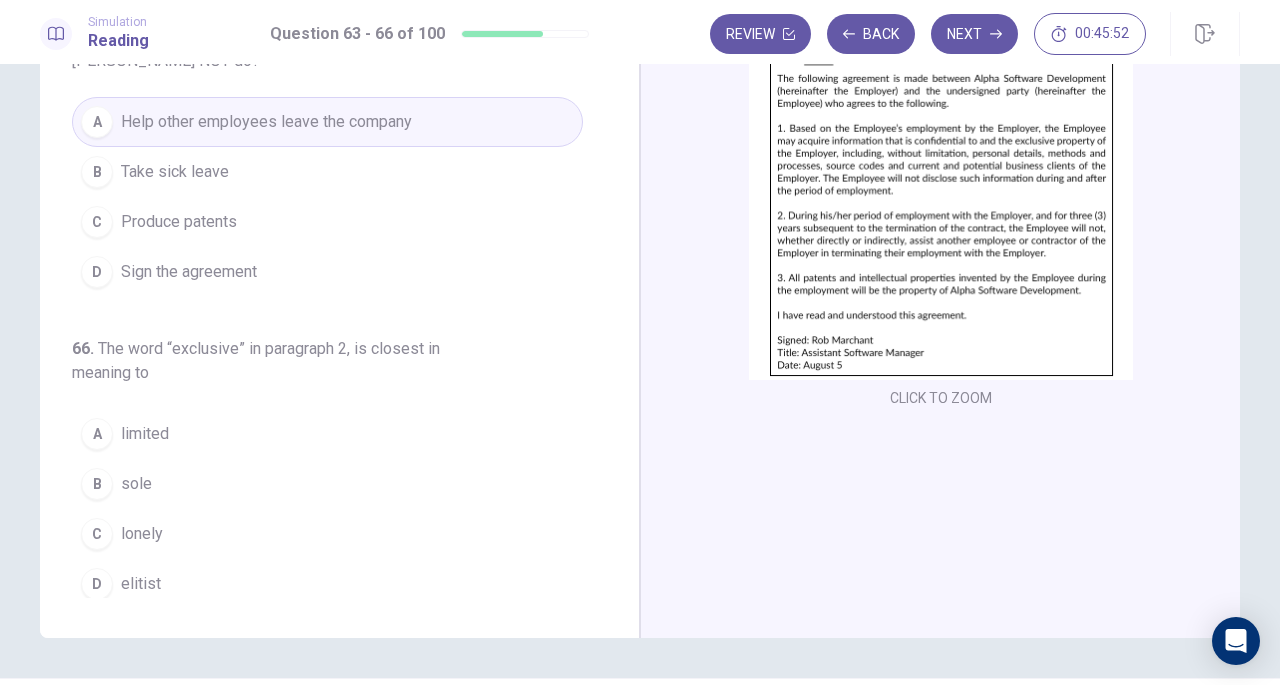 scroll, scrollTop: 200, scrollLeft: 0, axis: vertical 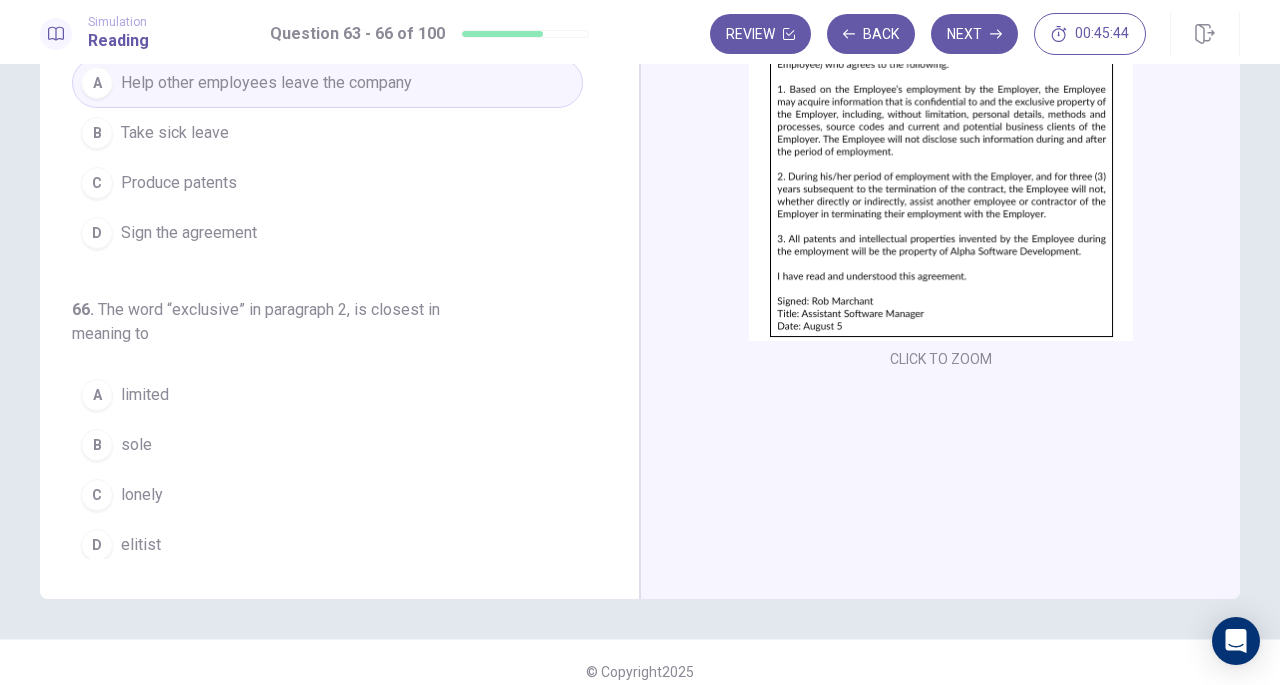type 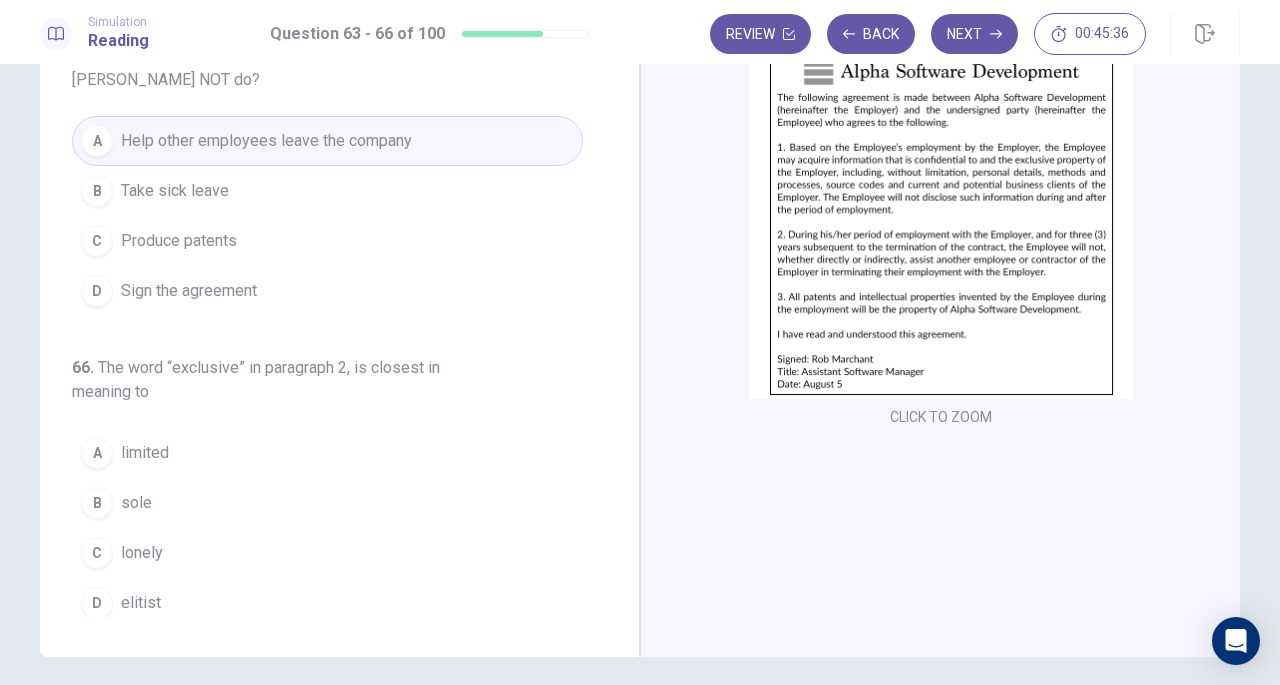 scroll, scrollTop: 100, scrollLeft: 0, axis: vertical 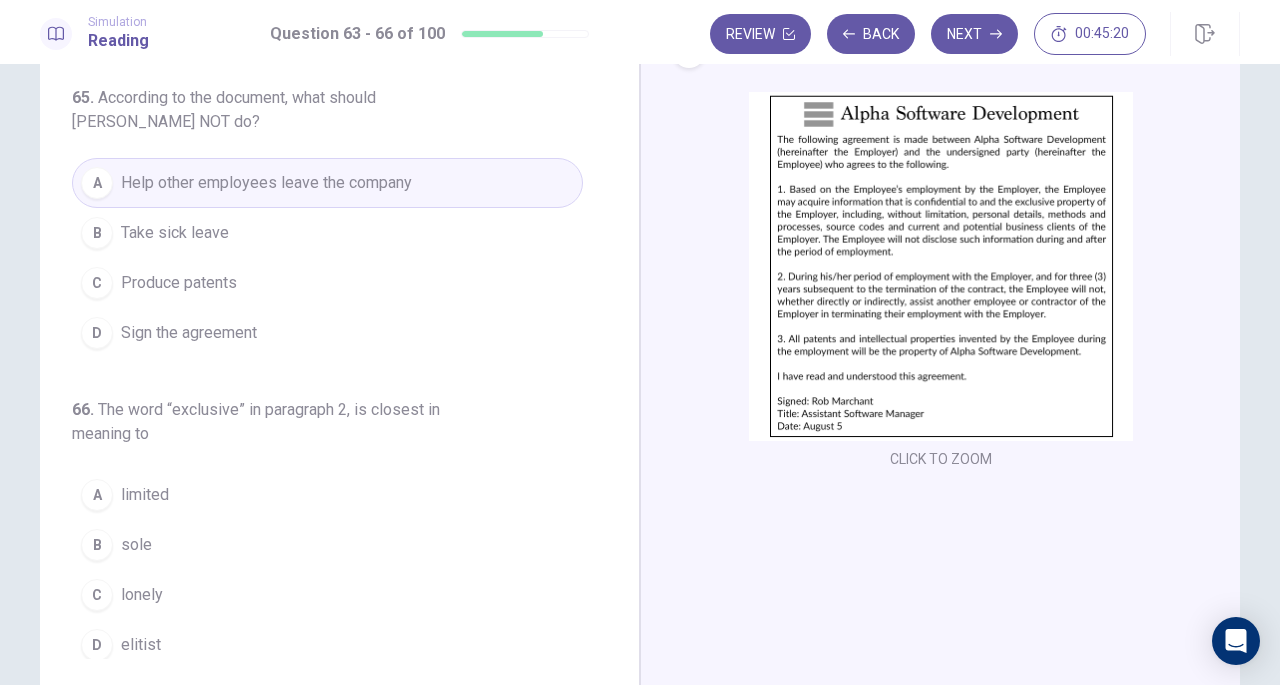 click on "limited" at bounding box center (145, 495) 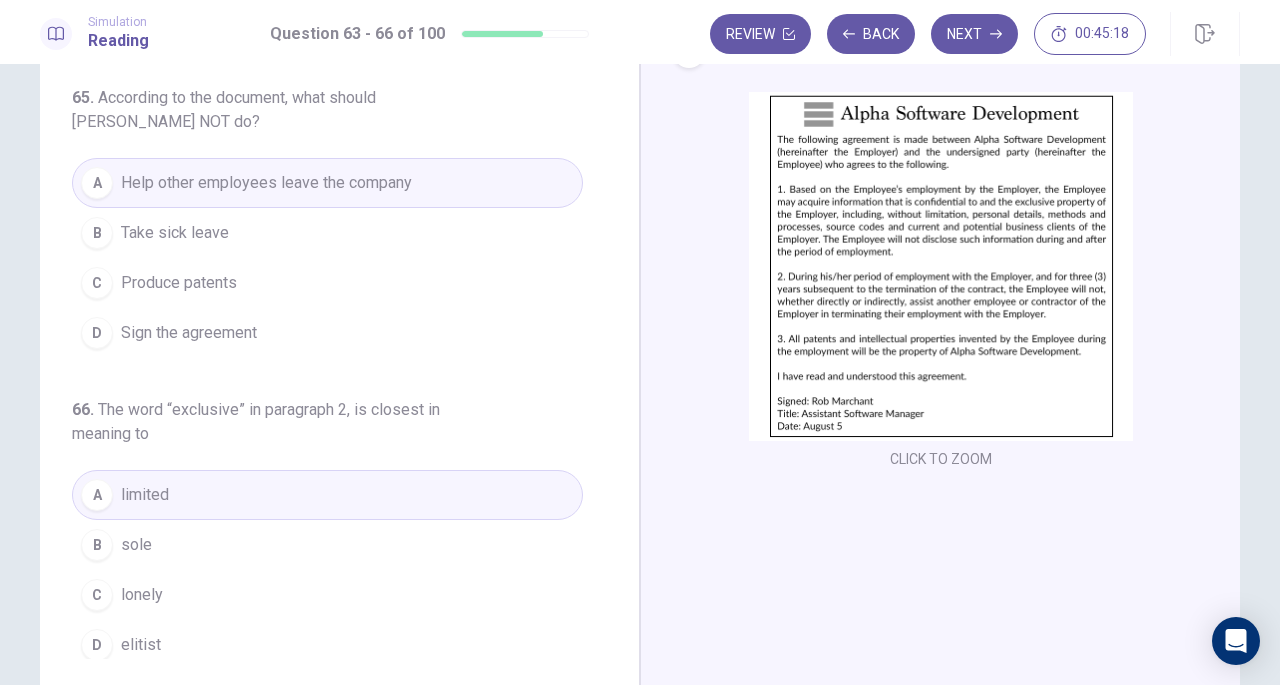 click on "Next" at bounding box center [974, 34] 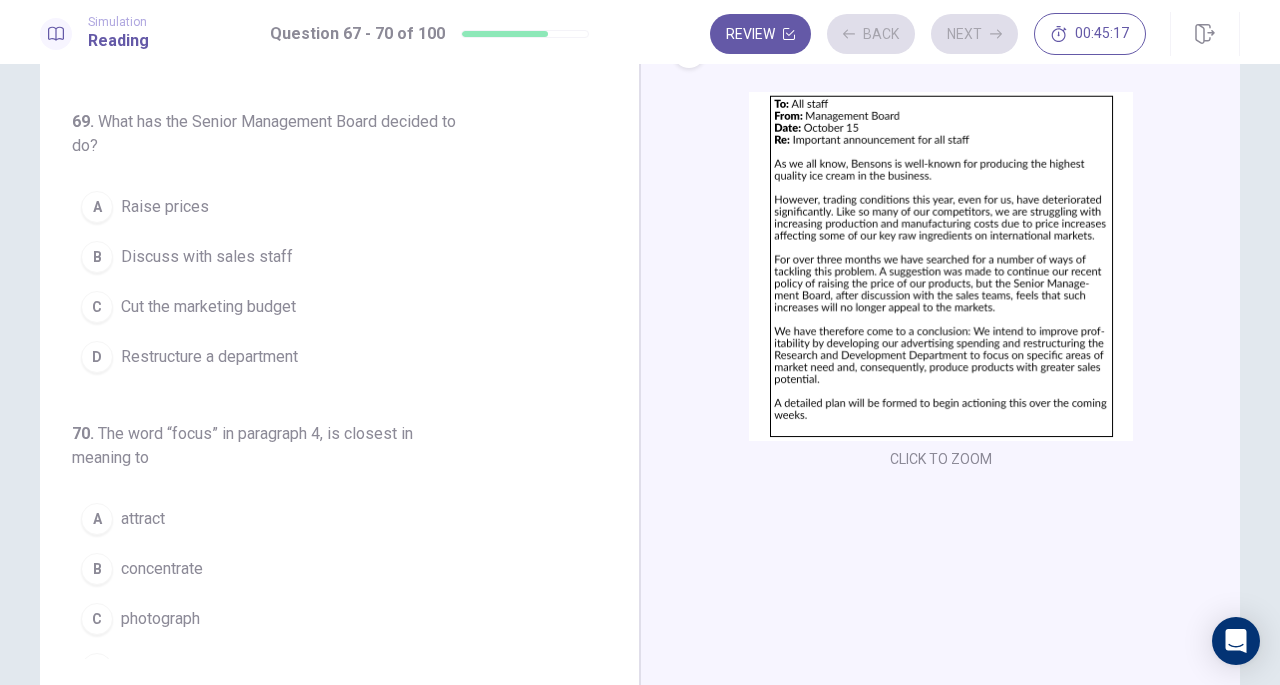 scroll, scrollTop: 558, scrollLeft: 0, axis: vertical 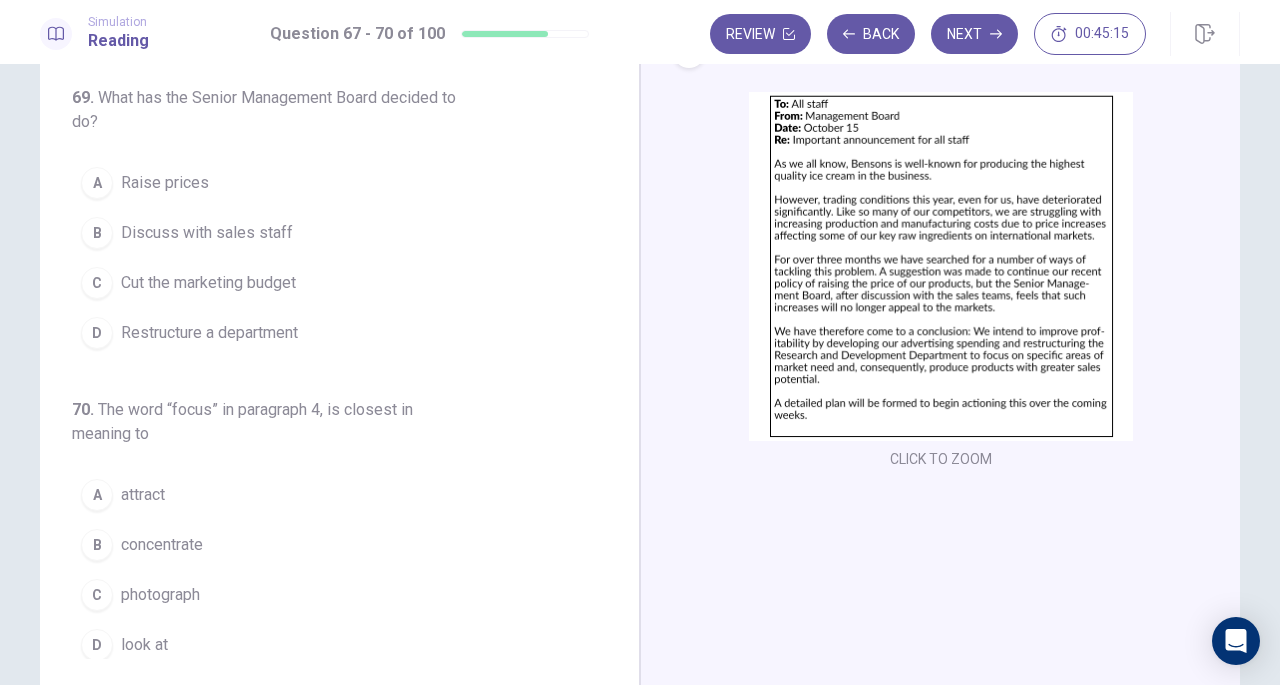 click at bounding box center [941, 266] 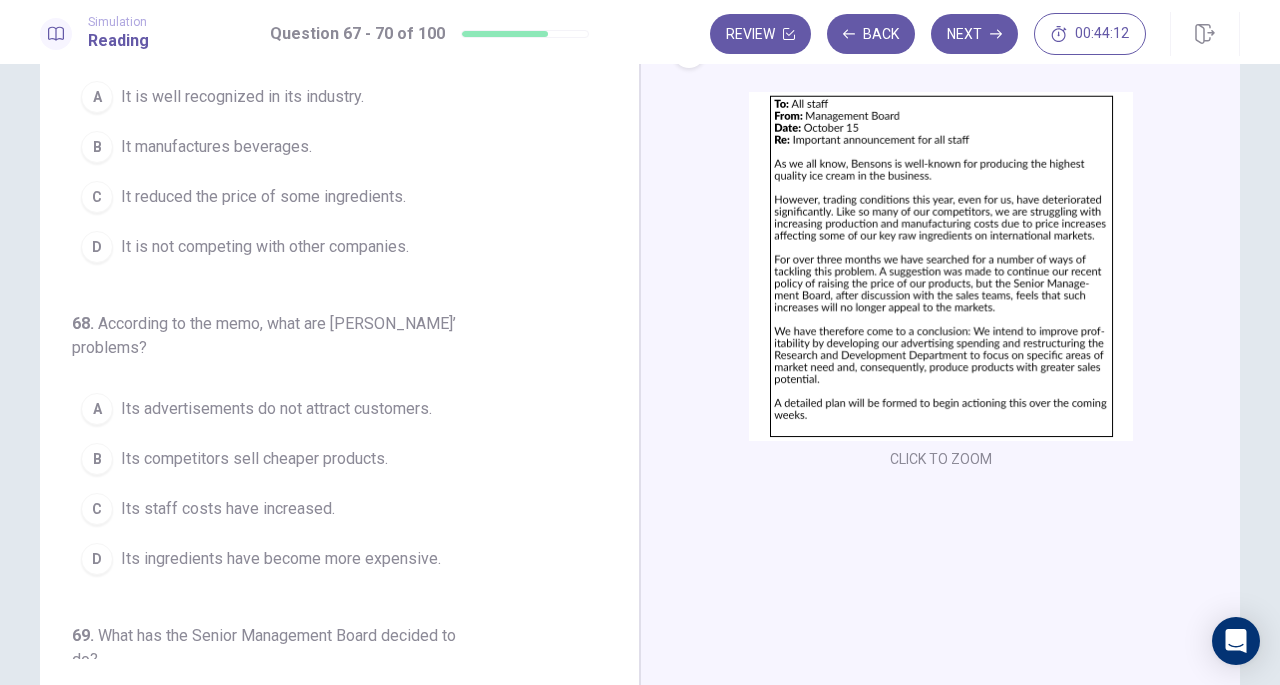 scroll, scrollTop: 0, scrollLeft: 0, axis: both 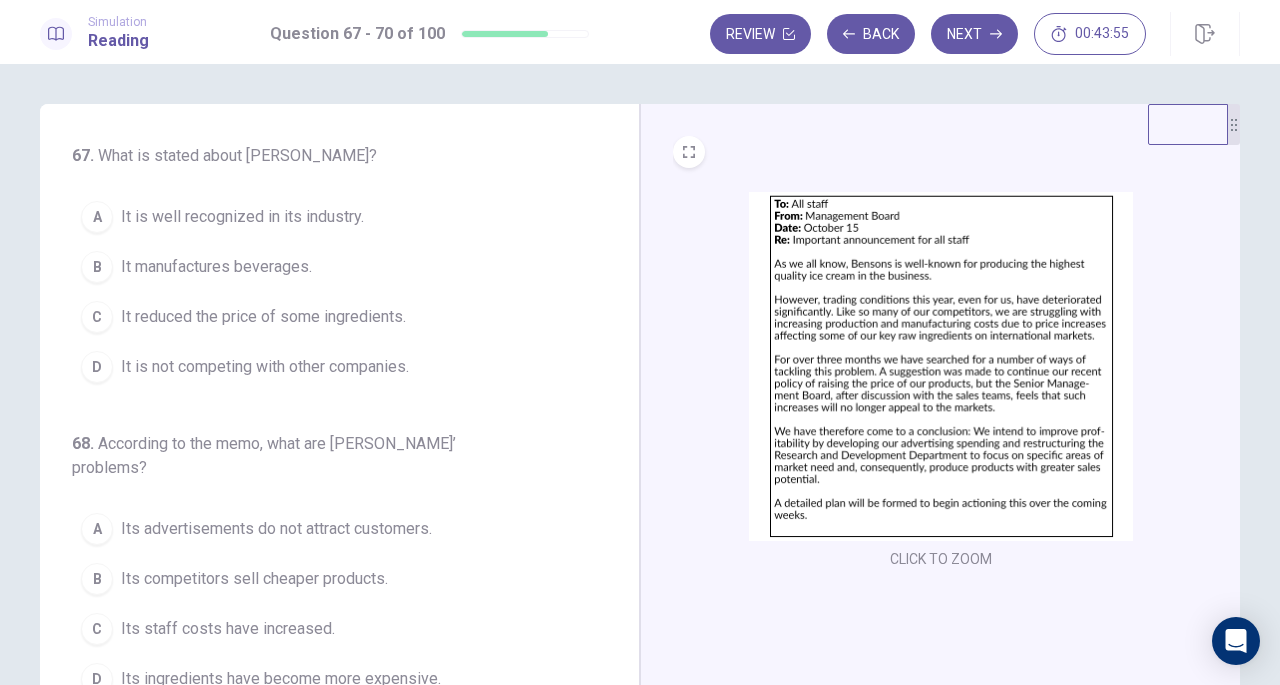 click on "It is well recognized in its industry." at bounding box center [242, 217] 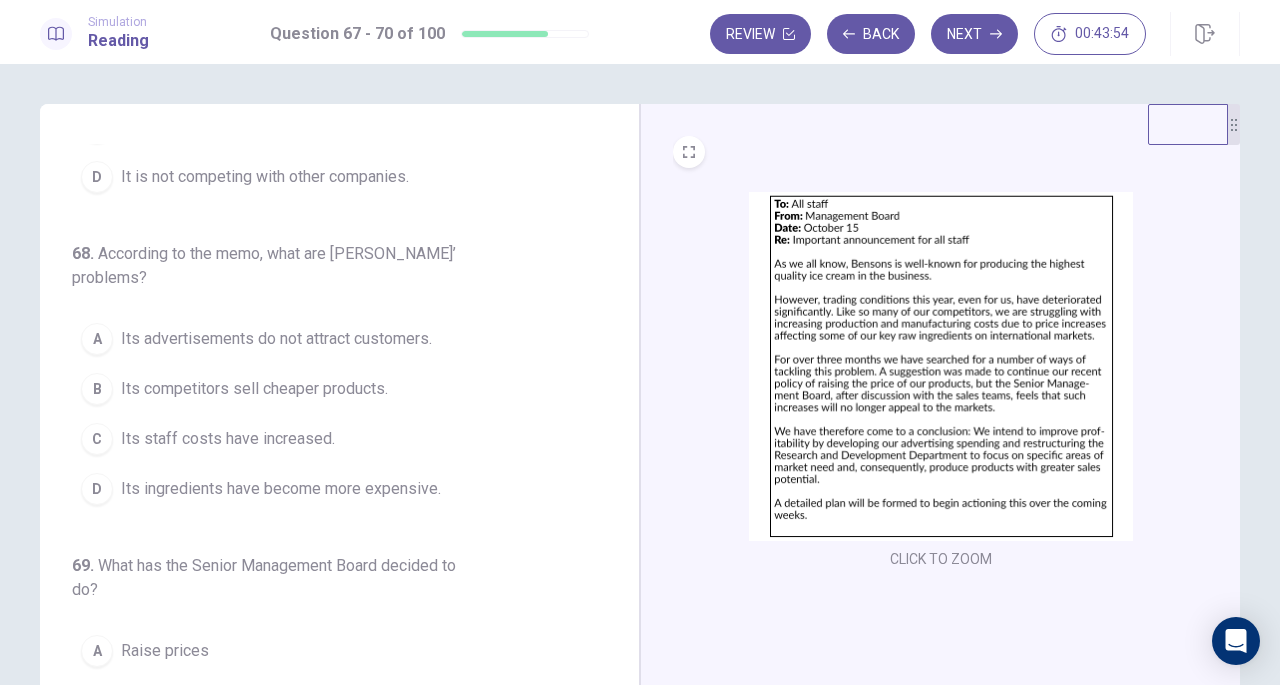 scroll, scrollTop: 200, scrollLeft: 0, axis: vertical 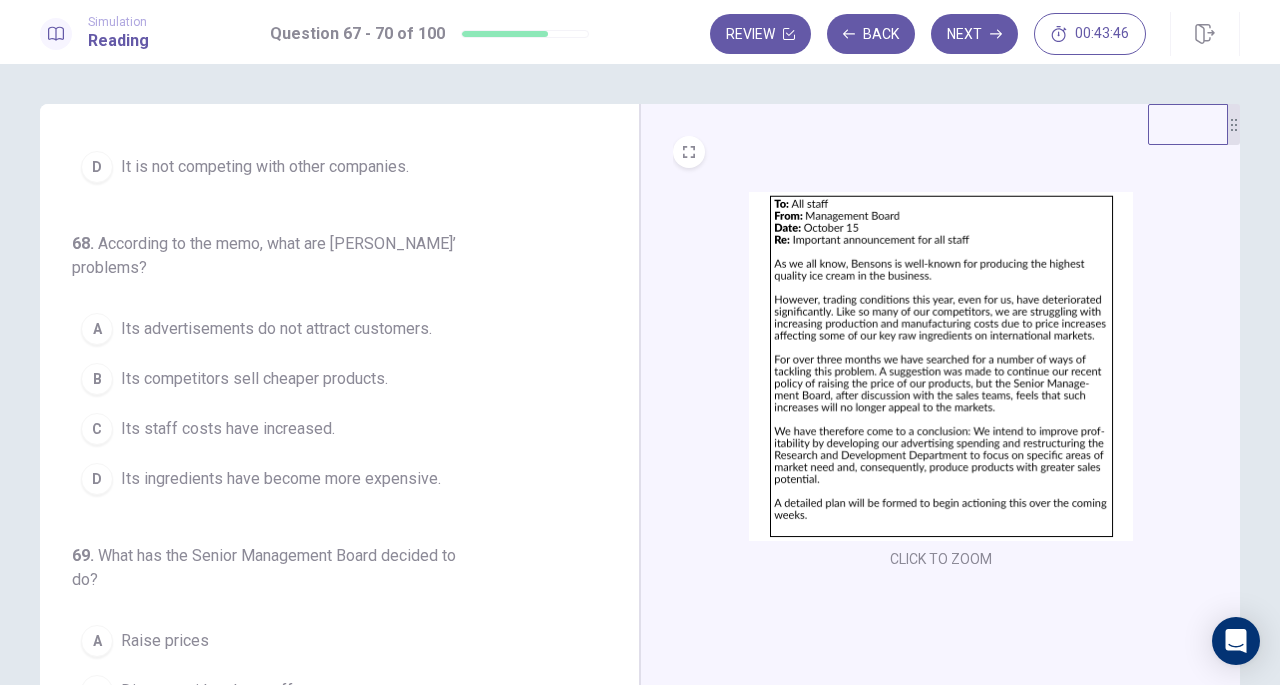 click on "Its ingredients have become more
expensive." at bounding box center [281, 479] 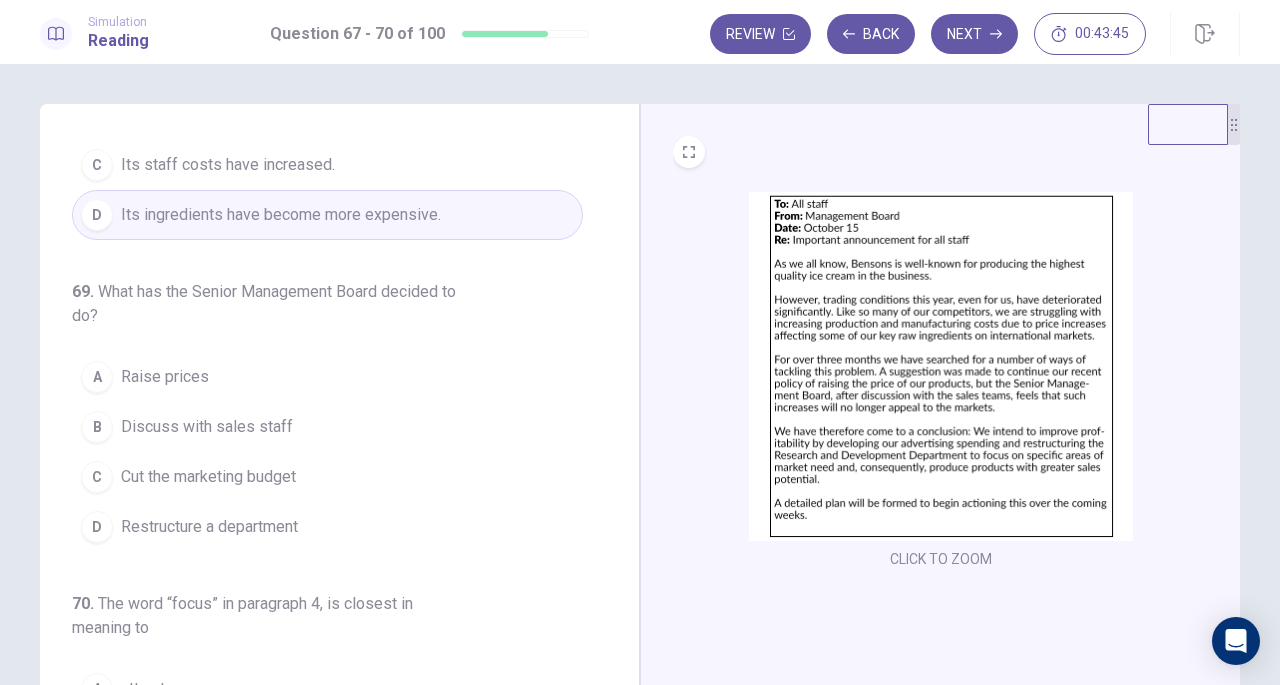 scroll, scrollTop: 500, scrollLeft: 0, axis: vertical 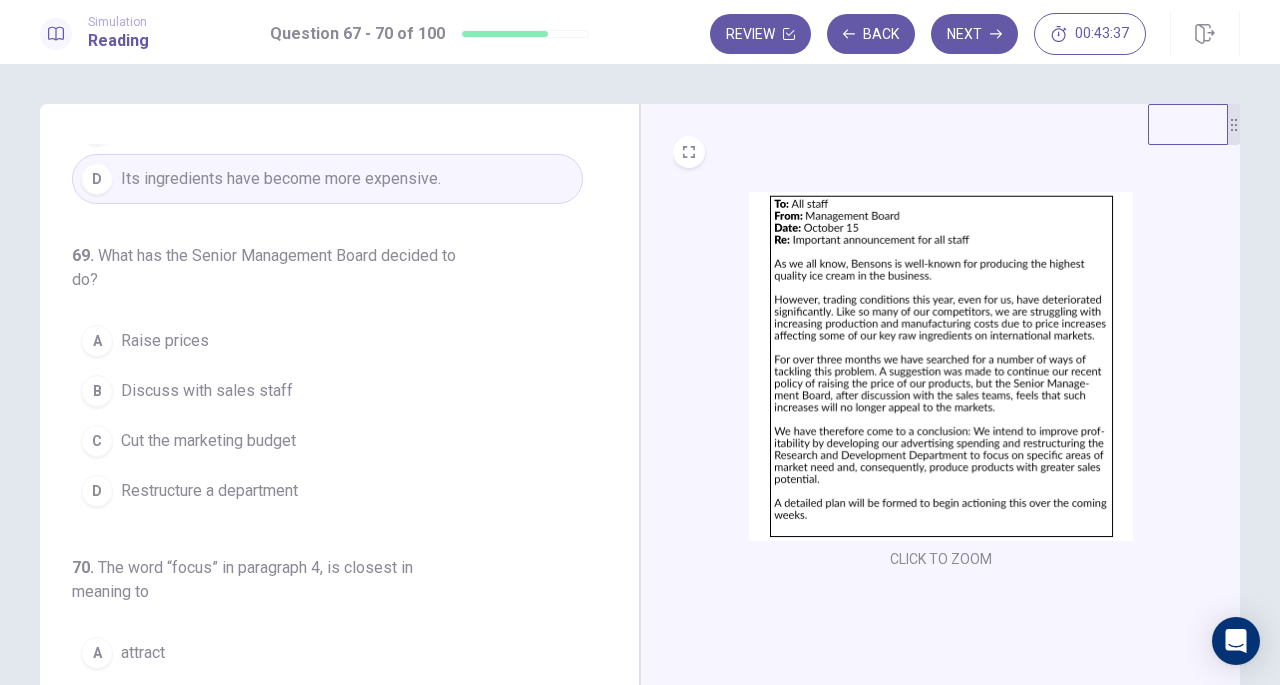 click on "Cut the marketing budget" at bounding box center (208, 441) 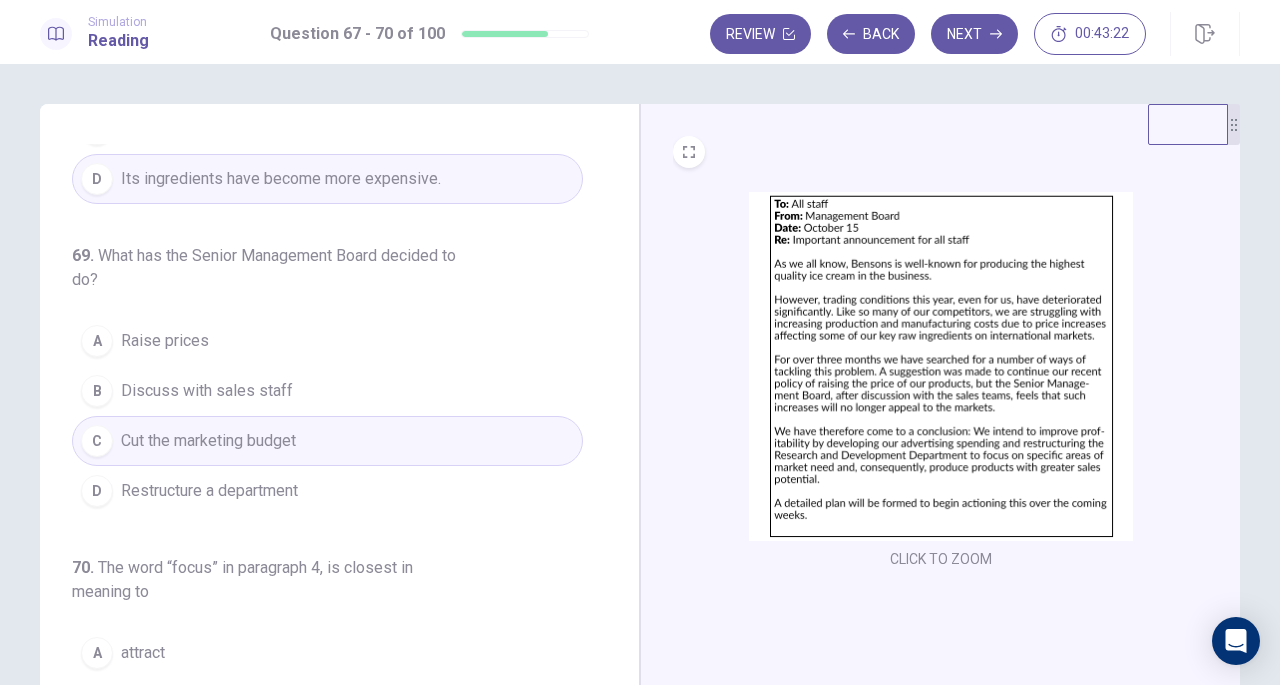 click on "Restructure a department" at bounding box center (209, 491) 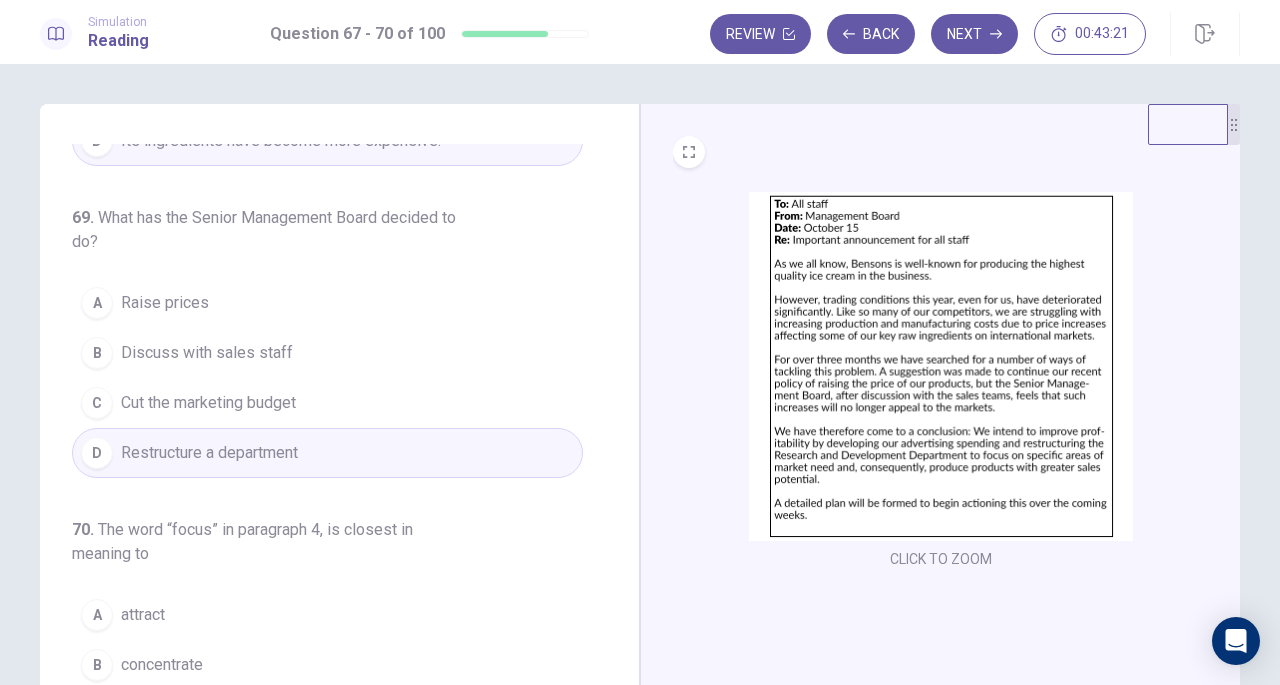 scroll, scrollTop: 558, scrollLeft: 0, axis: vertical 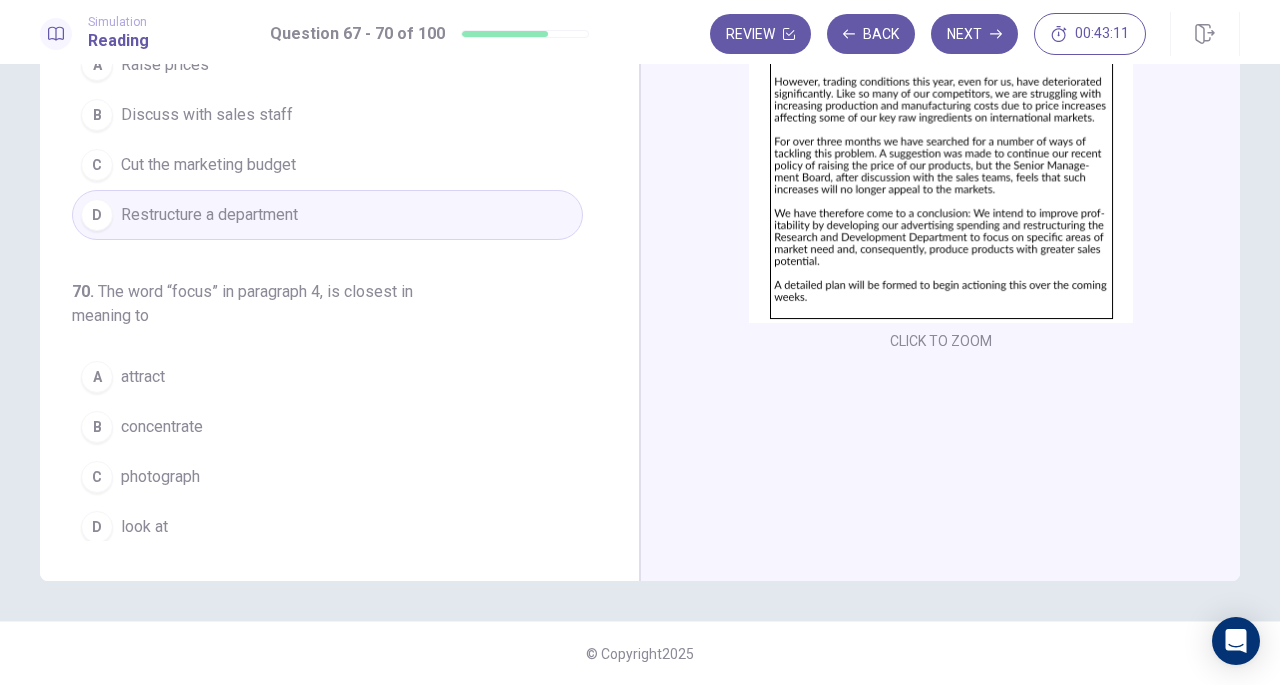 click on "concentrate" at bounding box center (162, 427) 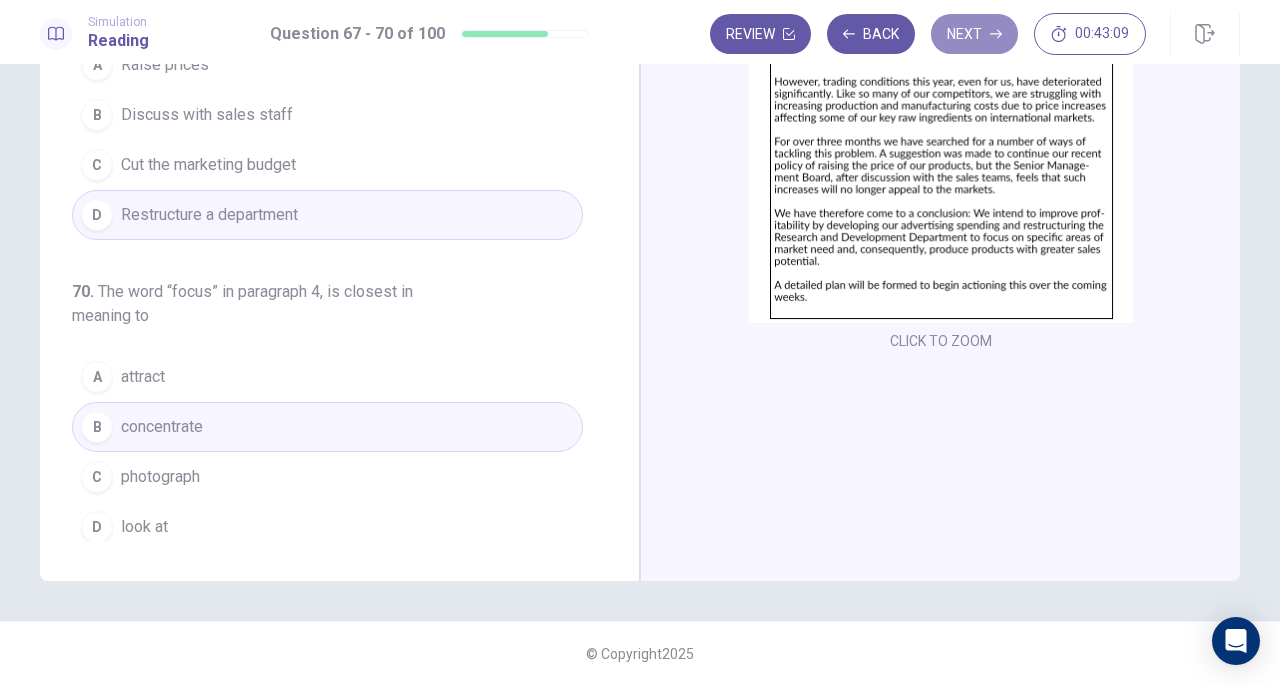 click on "Next" at bounding box center (974, 34) 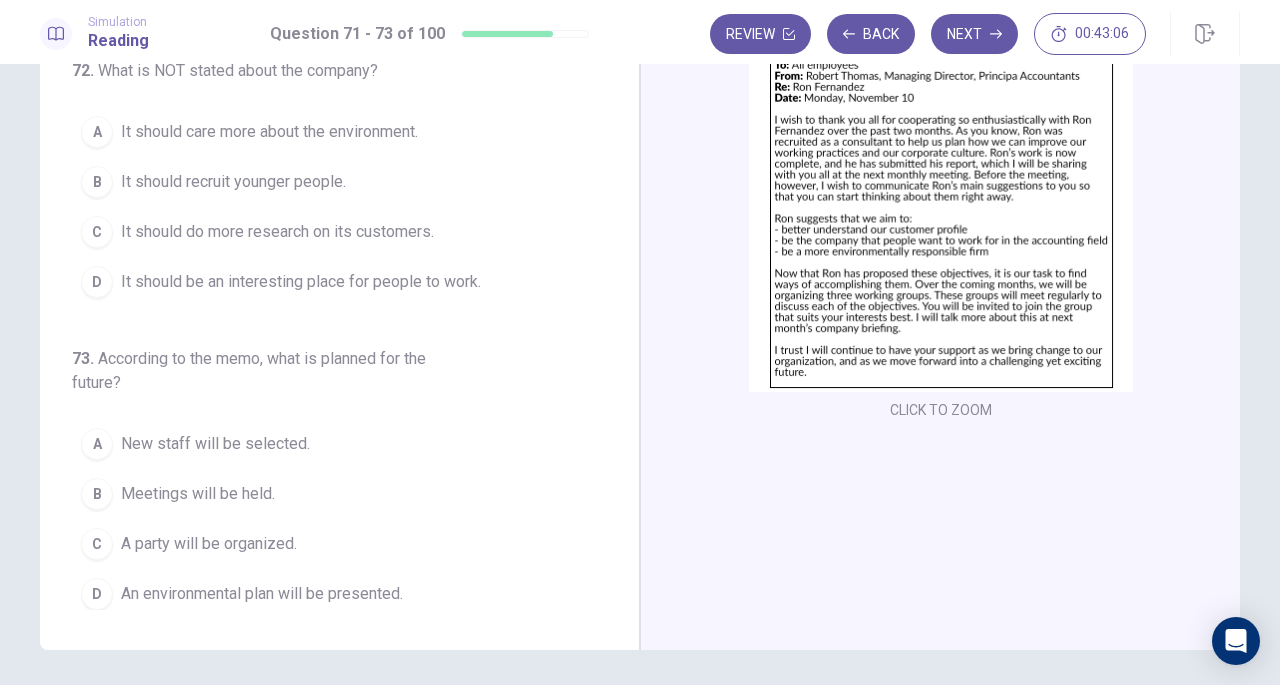 scroll, scrollTop: 118, scrollLeft: 0, axis: vertical 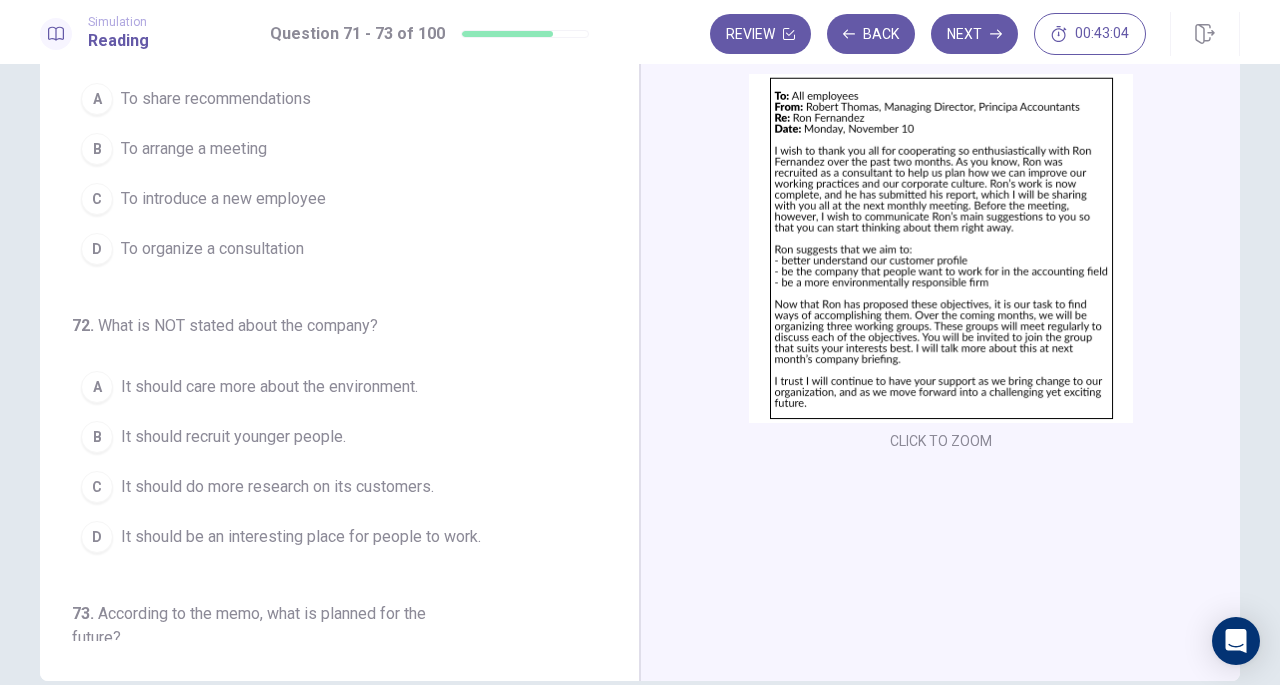 click at bounding box center (941, 248) 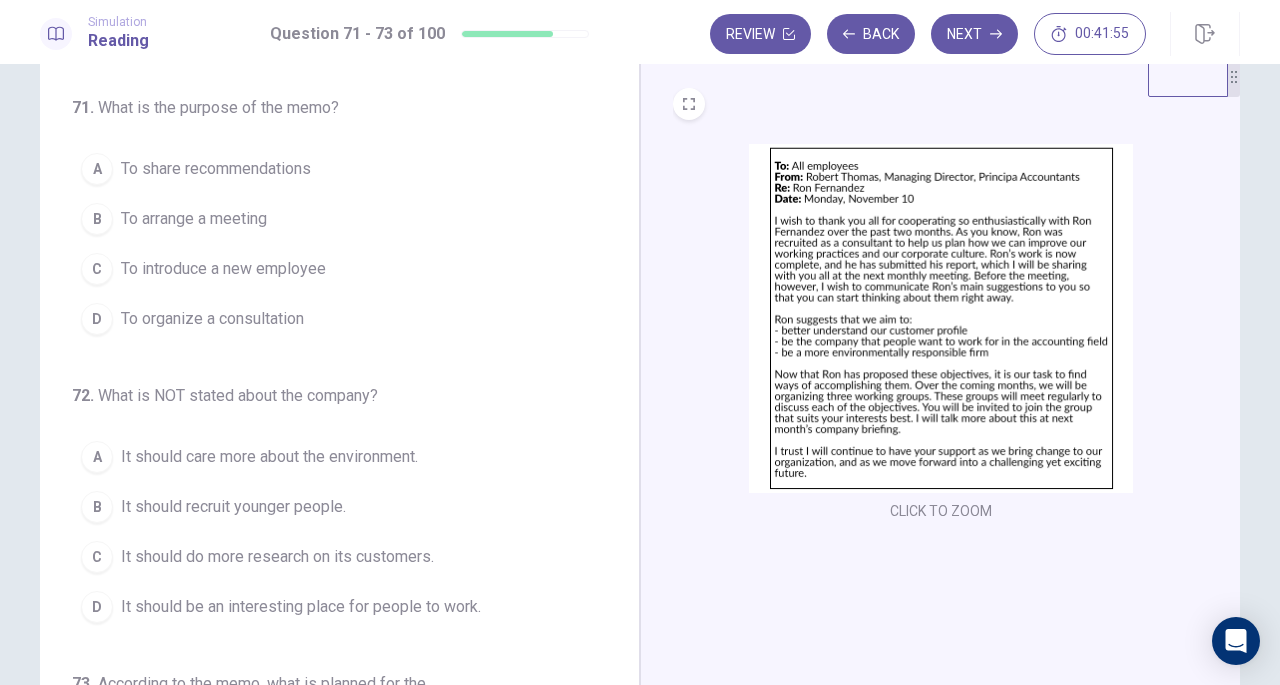 scroll, scrollTop: 0, scrollLeft: 0, axis: both 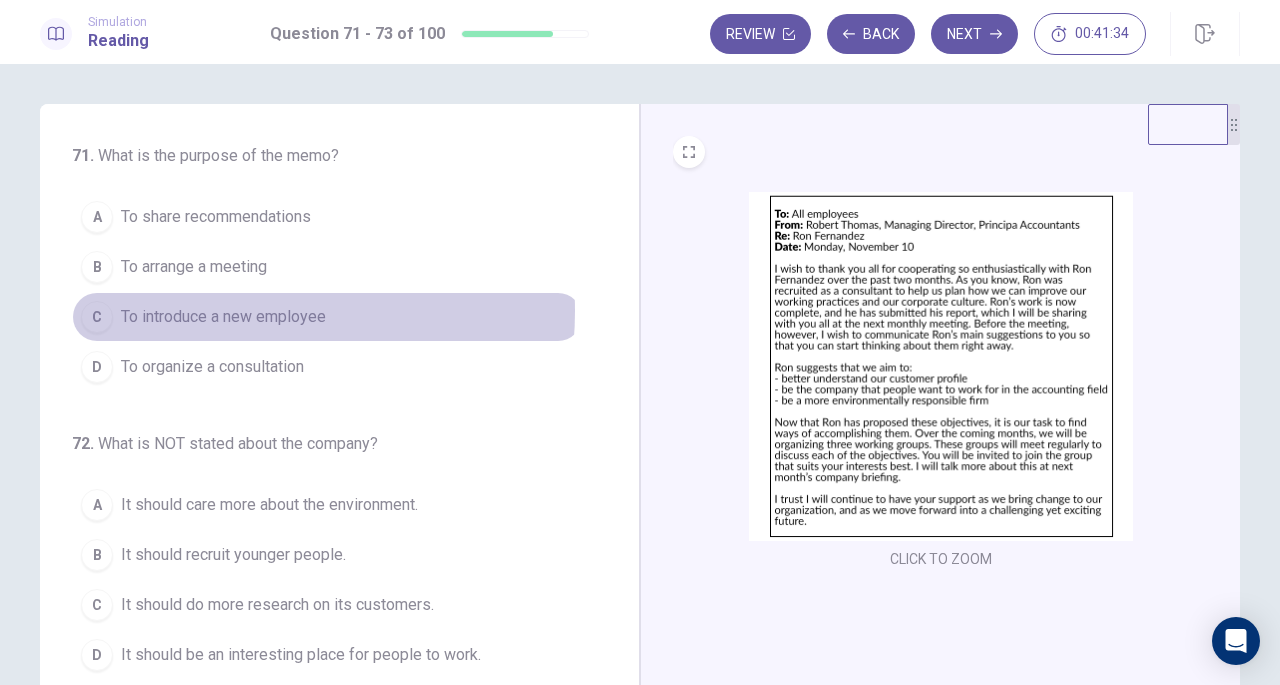 click on "To introduce a new employee" at bounding box center [223, 317] 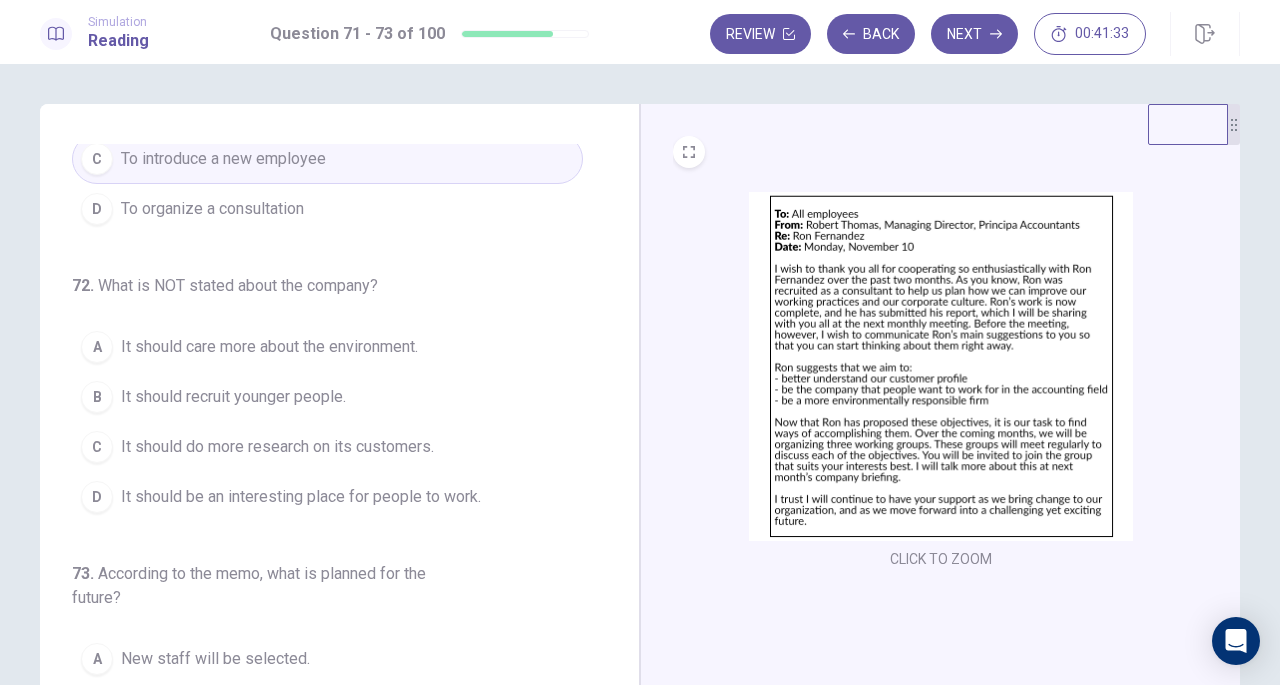 scroll, scrollTop: 224, scrollLeft: 0, axis: vertical 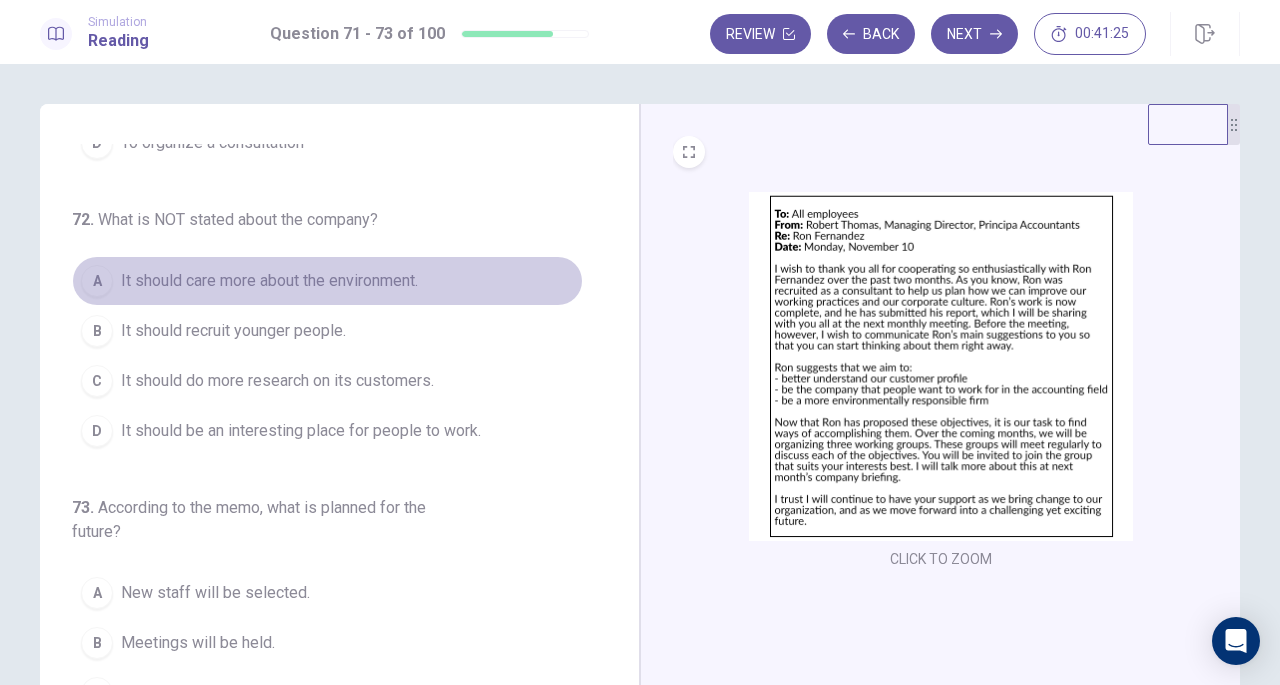 click on "It should care more about the environment." at bounding box center (269, 281) 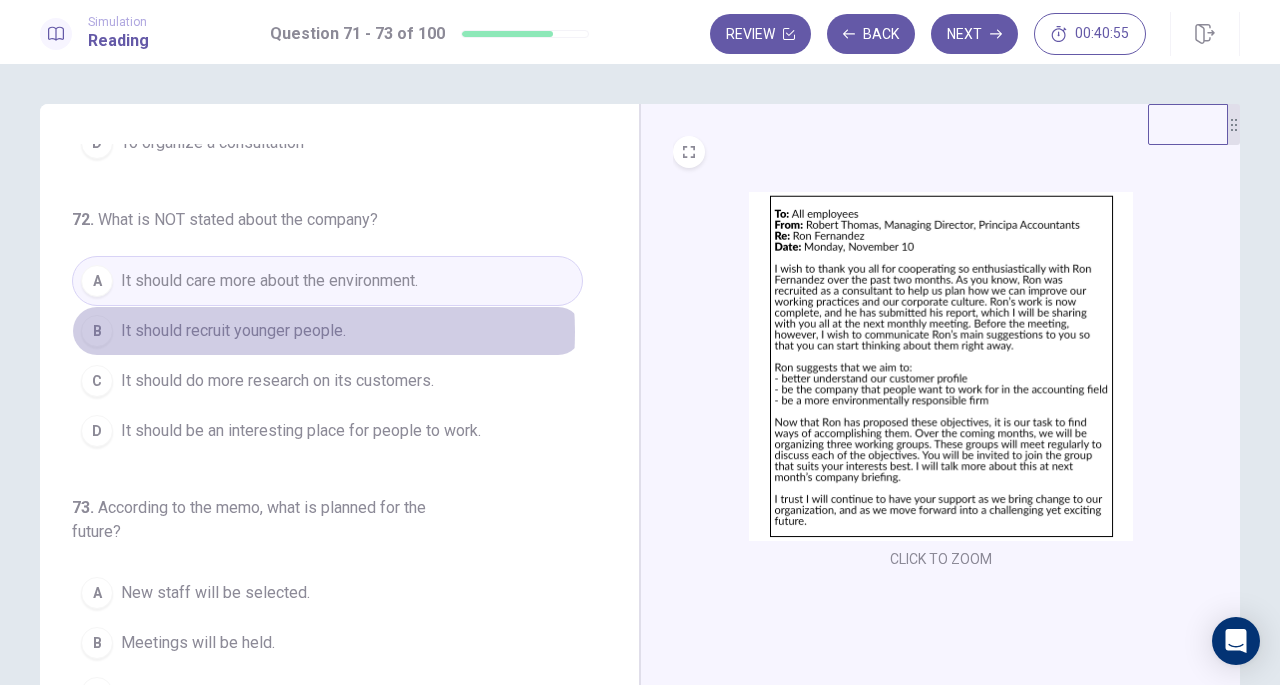 click on "It should recruit younger people." at bounding box center [233, 331] 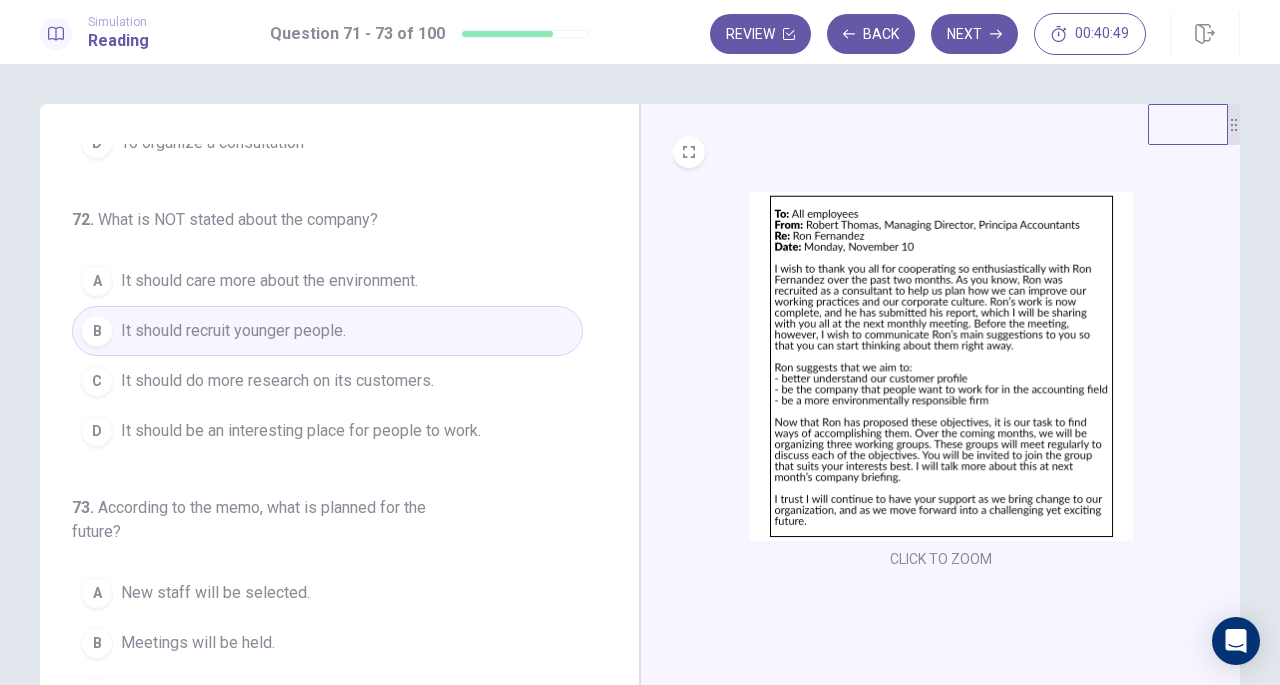 scroll, scrollTop: 218, scrollLeft: 0, axis: vertical 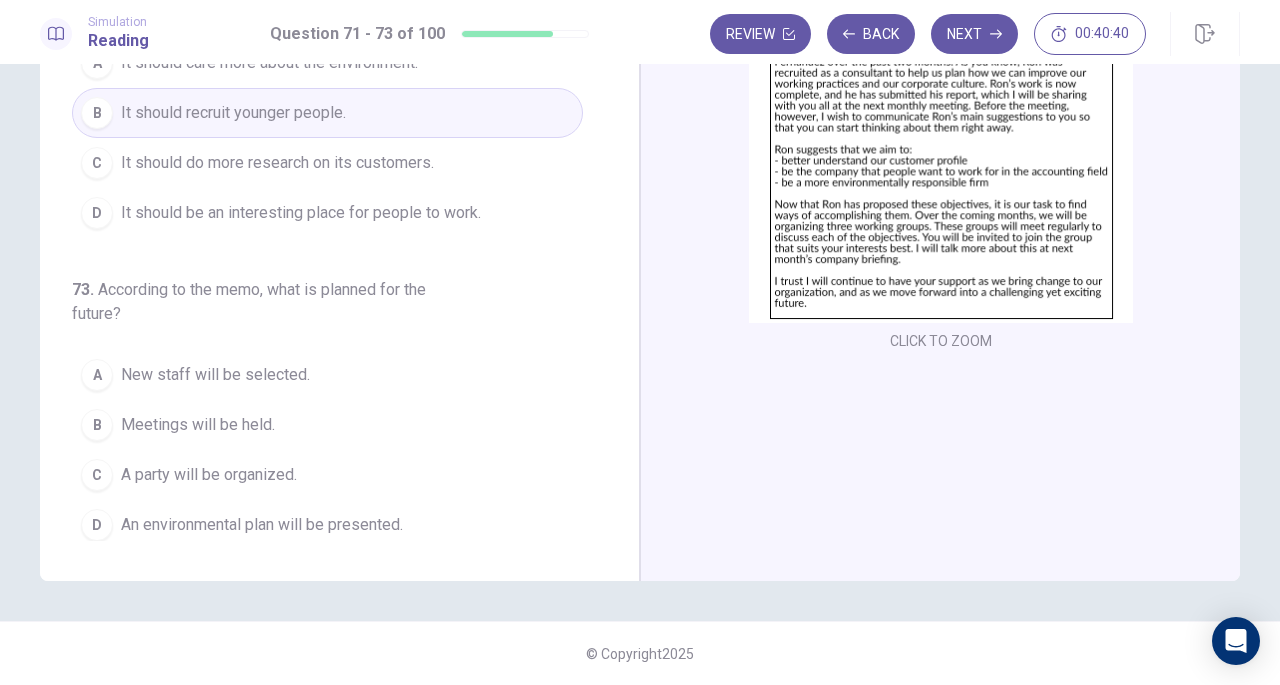 click on "Meetings will be held." at bounding box center (198, 425) 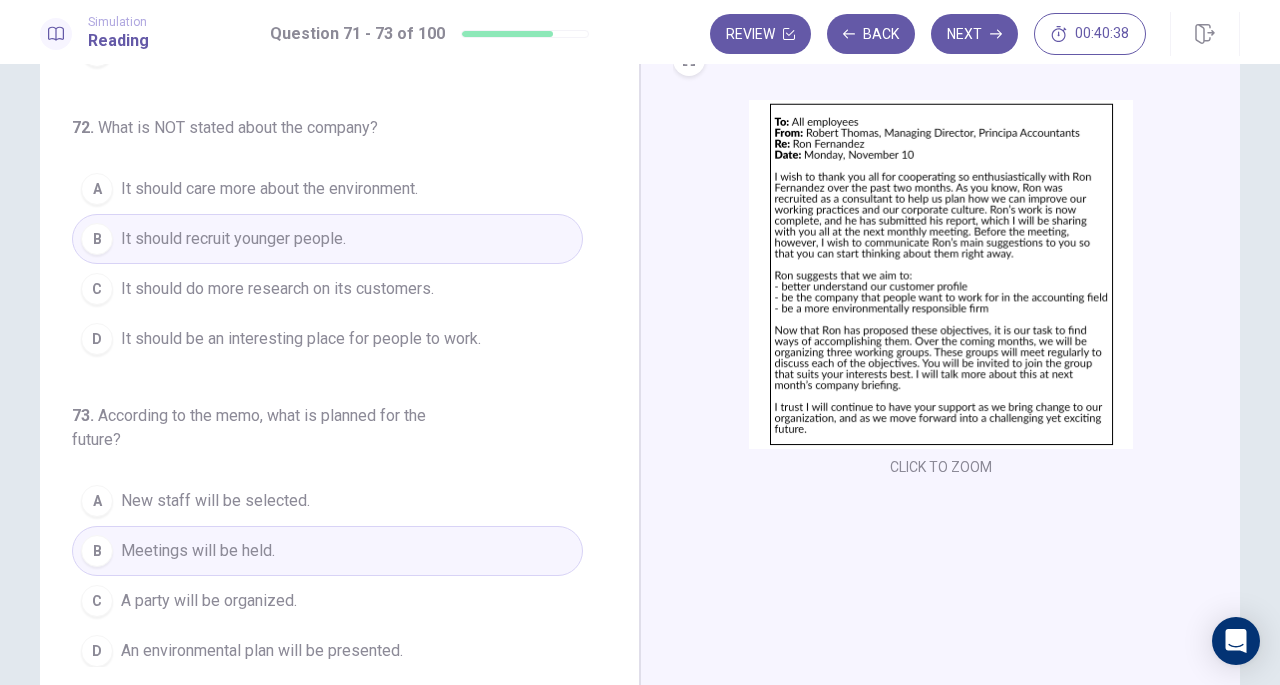 scroll, scrollTop: 0, scrollLeft: 0, axis: both 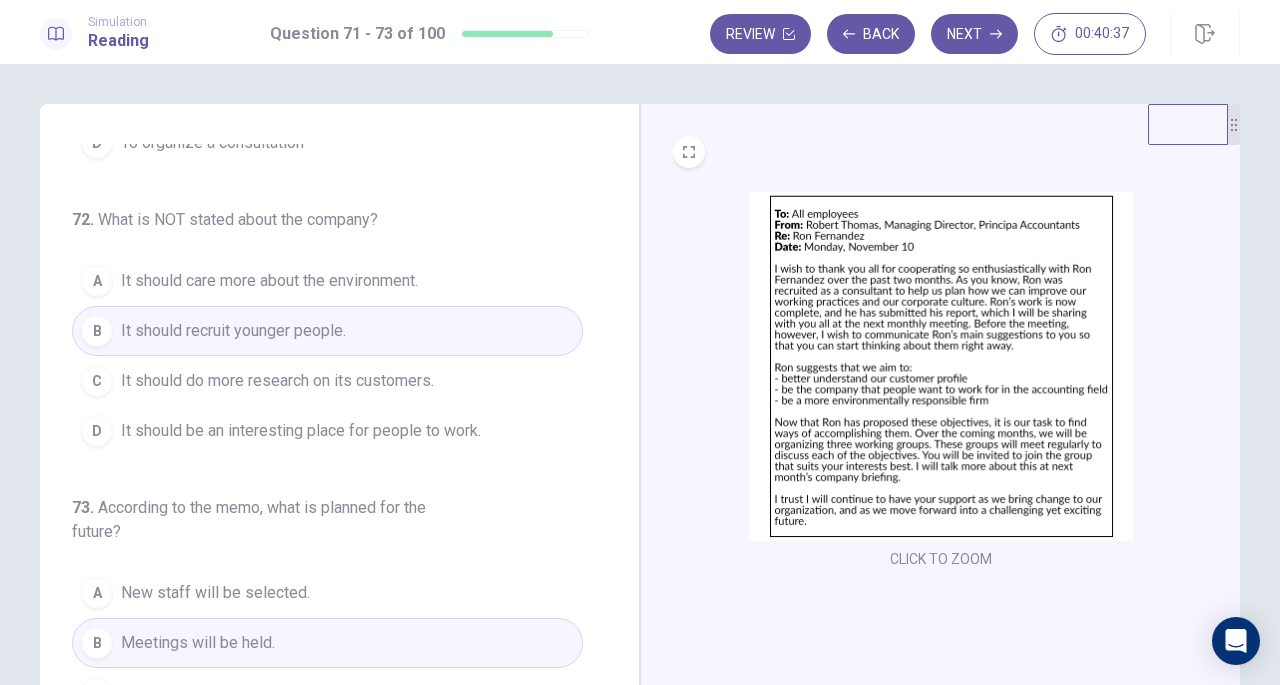 click on "Next" at bounding box center (974, 34) 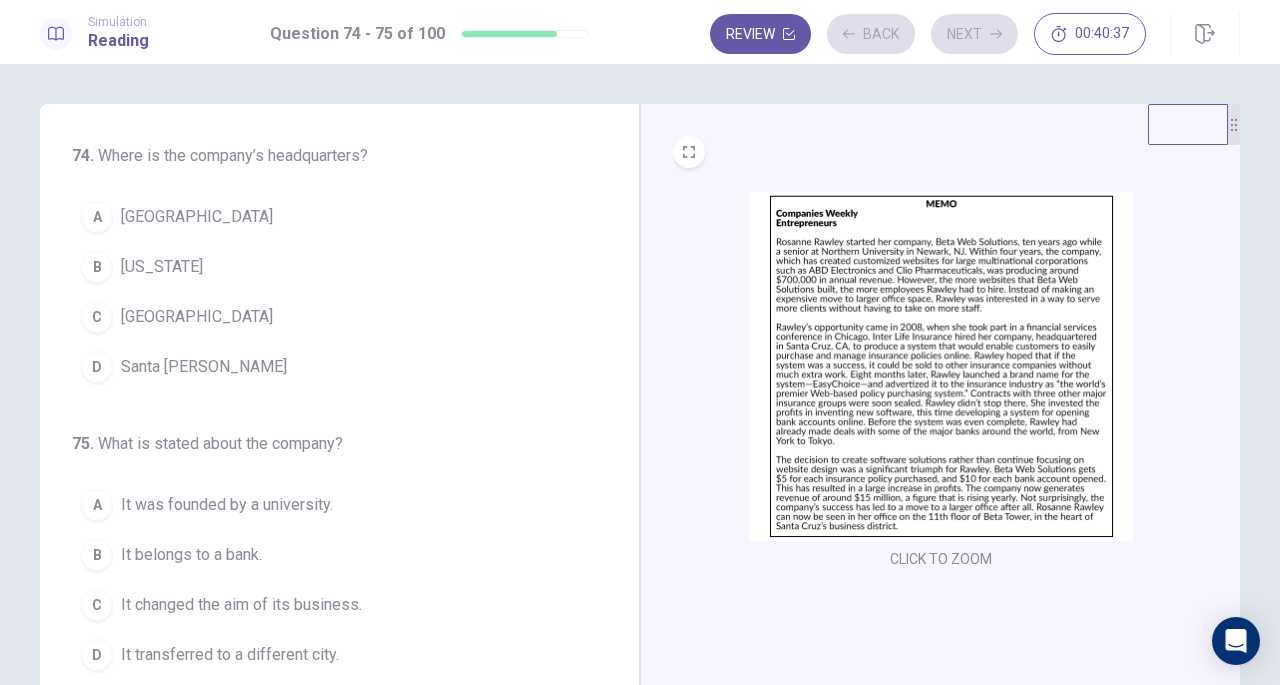 scroll, scrollTop: 0, scrollLeft: 0, axis: both 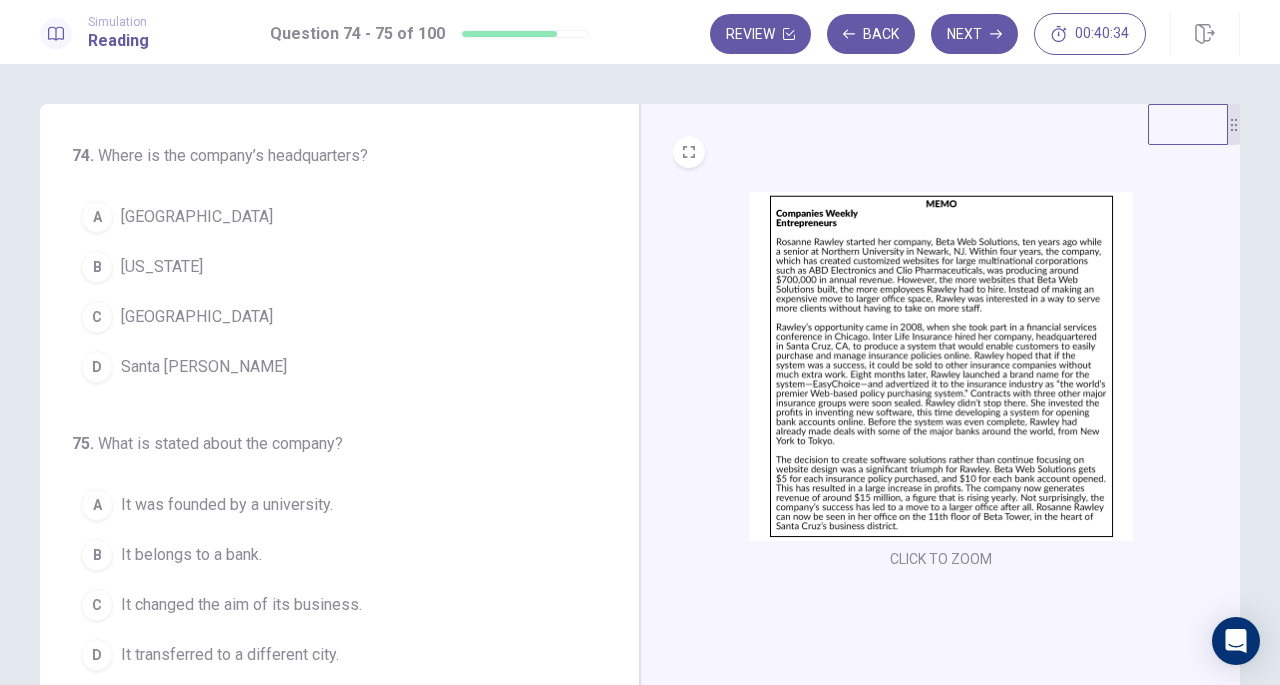 click at bounding box center (941, 366) 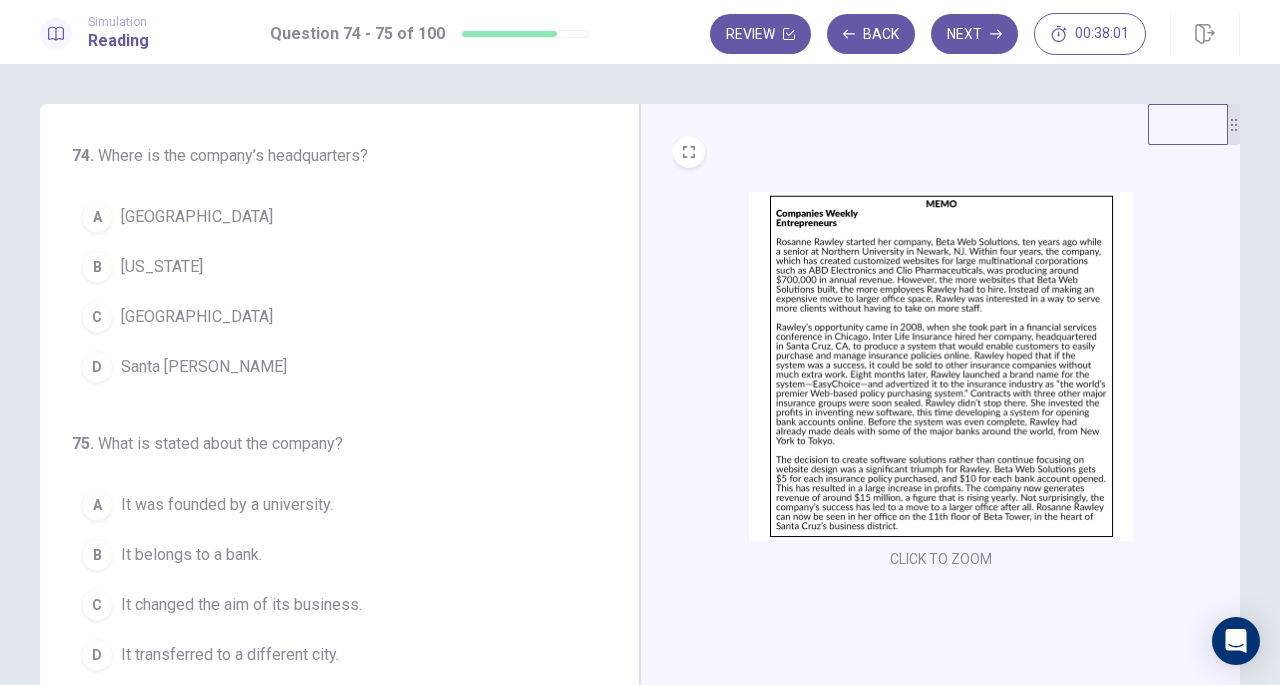 click at bounding box center (941, 366) 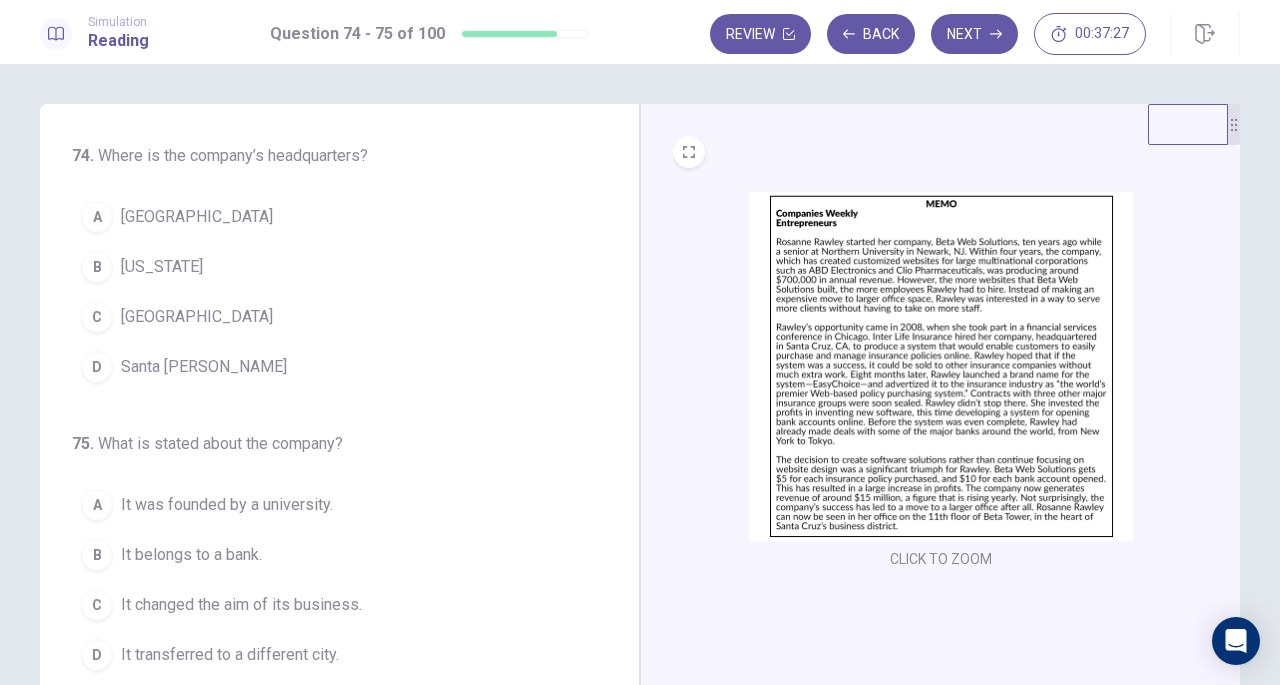 click on "Santa [PERSON_NAME]" at bounding box center [204, 367] 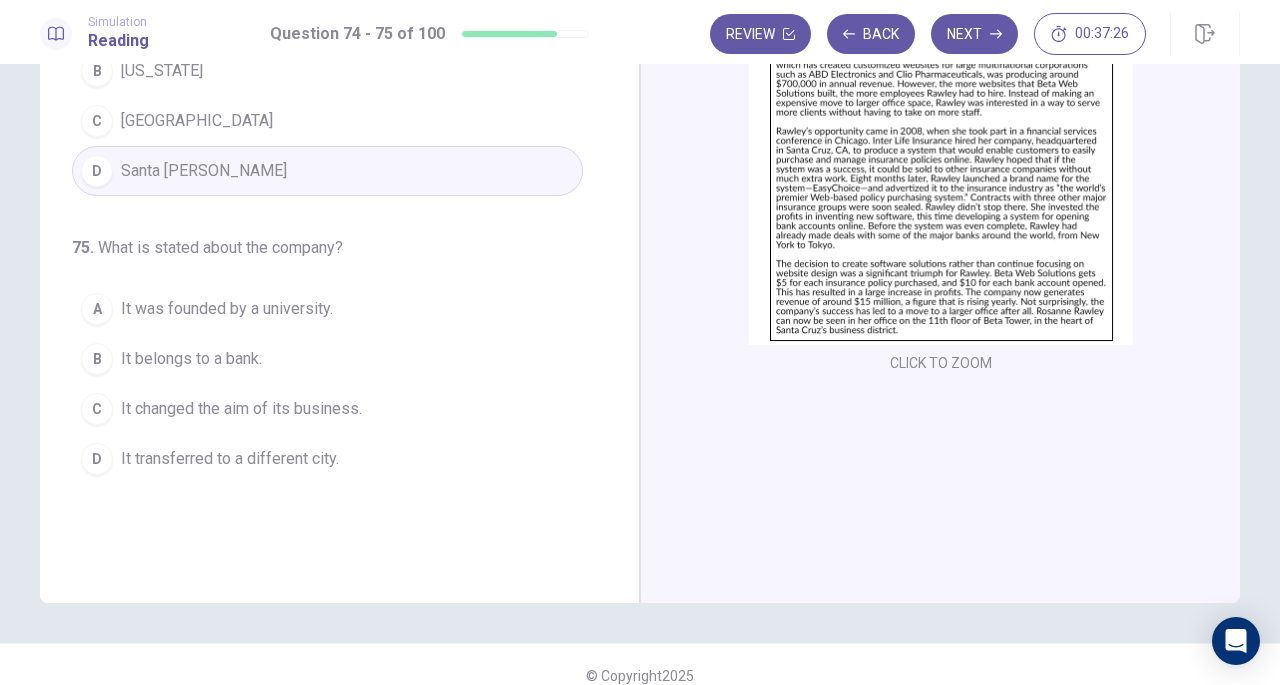 scroll, scrollTop: 218, scrollLeft: 0, axis: vertical 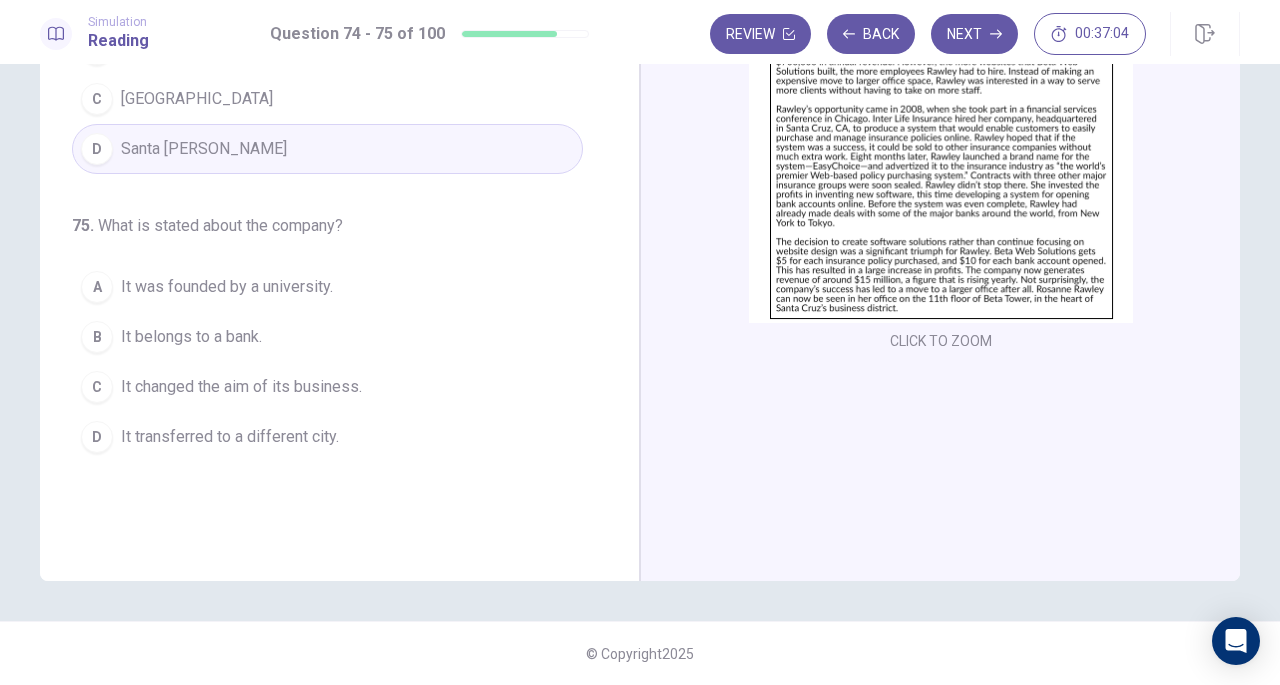click on "It changed the aim of its business." at bounding box center (241, 387) 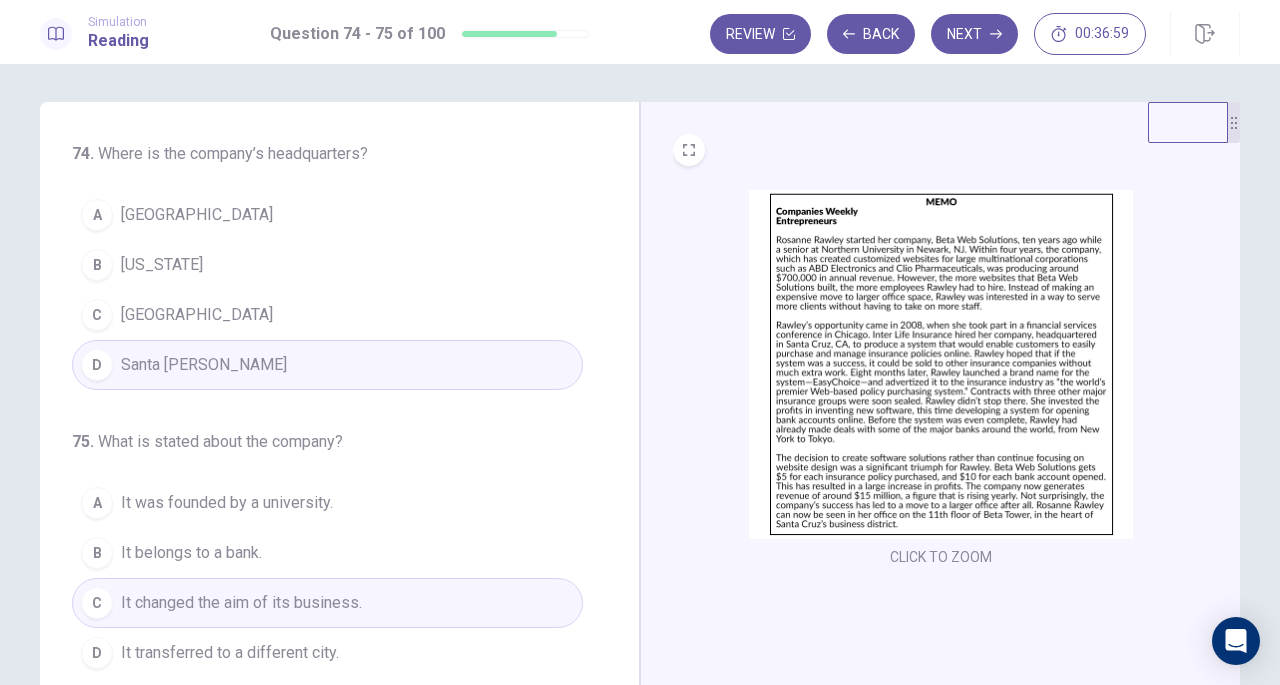 scroll, scrollTop: 0, scrollLeft: 0, axis: both 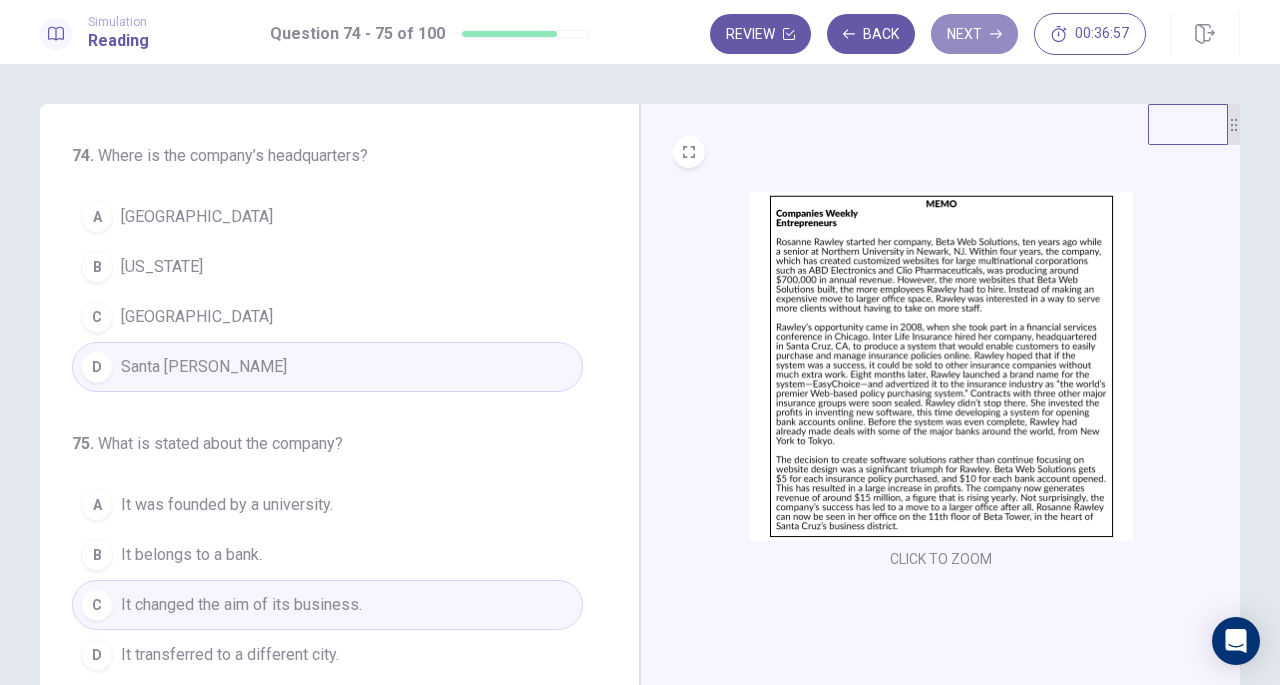 click on "Next" at bounding box center (974, 34) 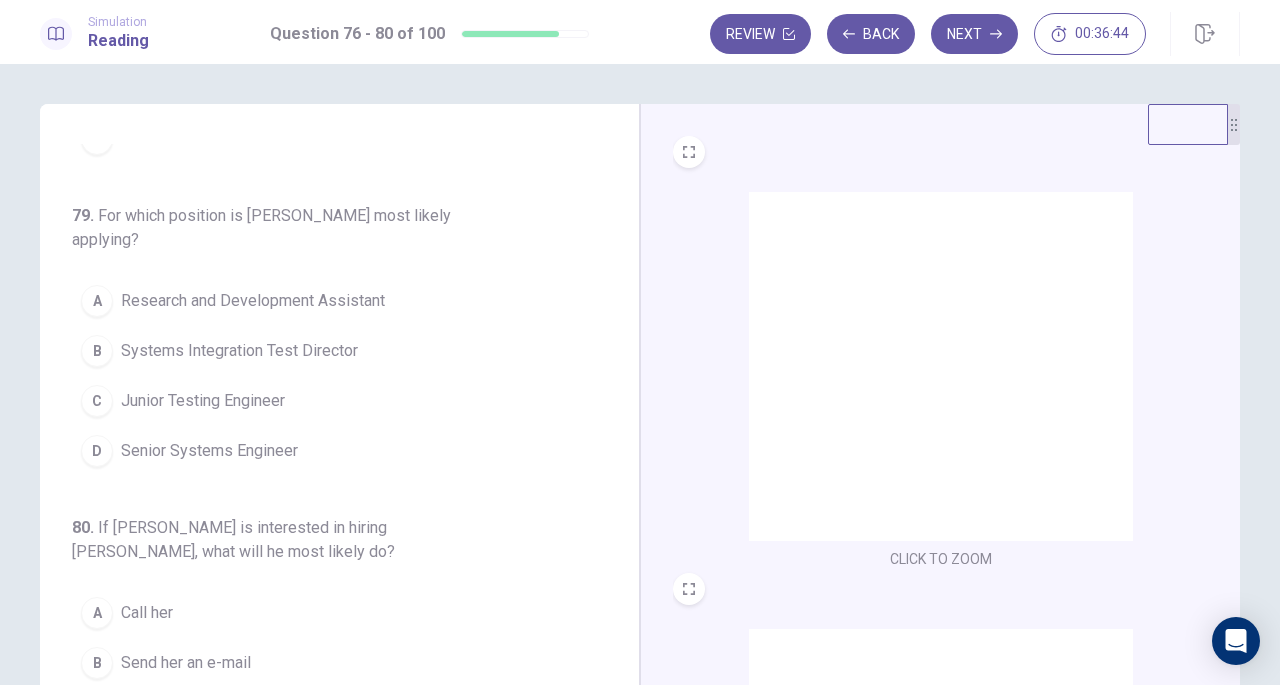 scroll, scrollTop: 843, scrollLeft: 0, axis: vertical 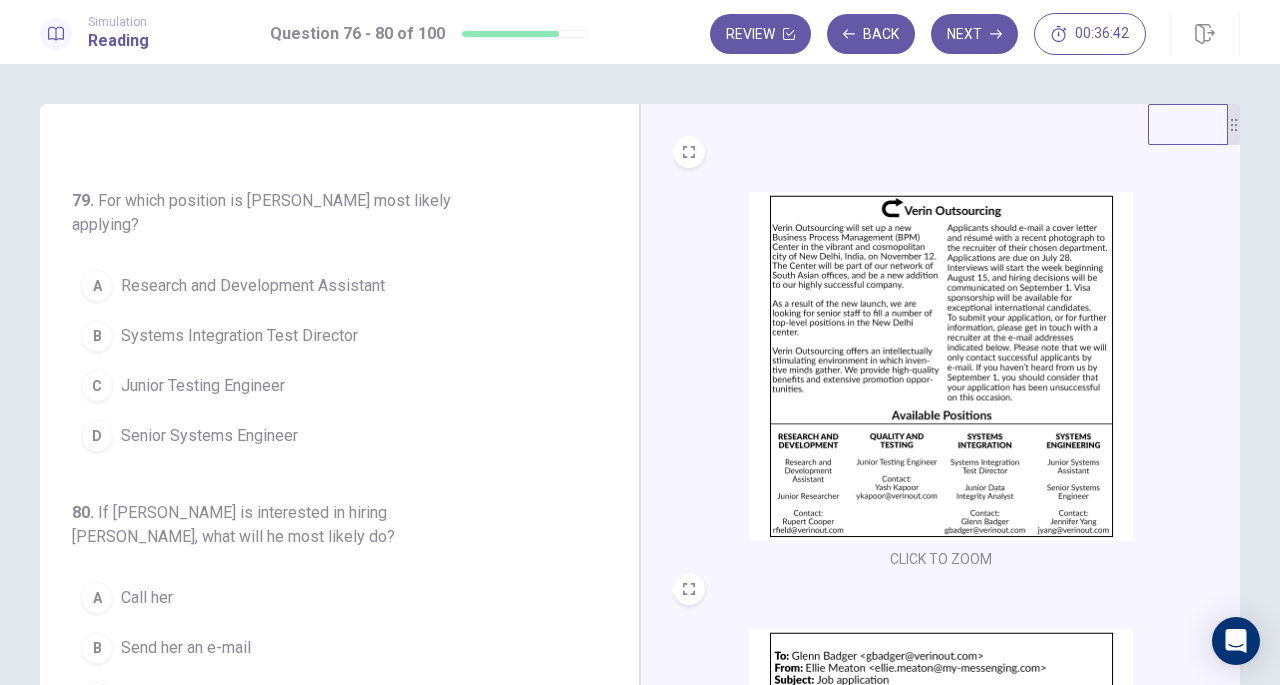 click at bounding box center [941, 366] 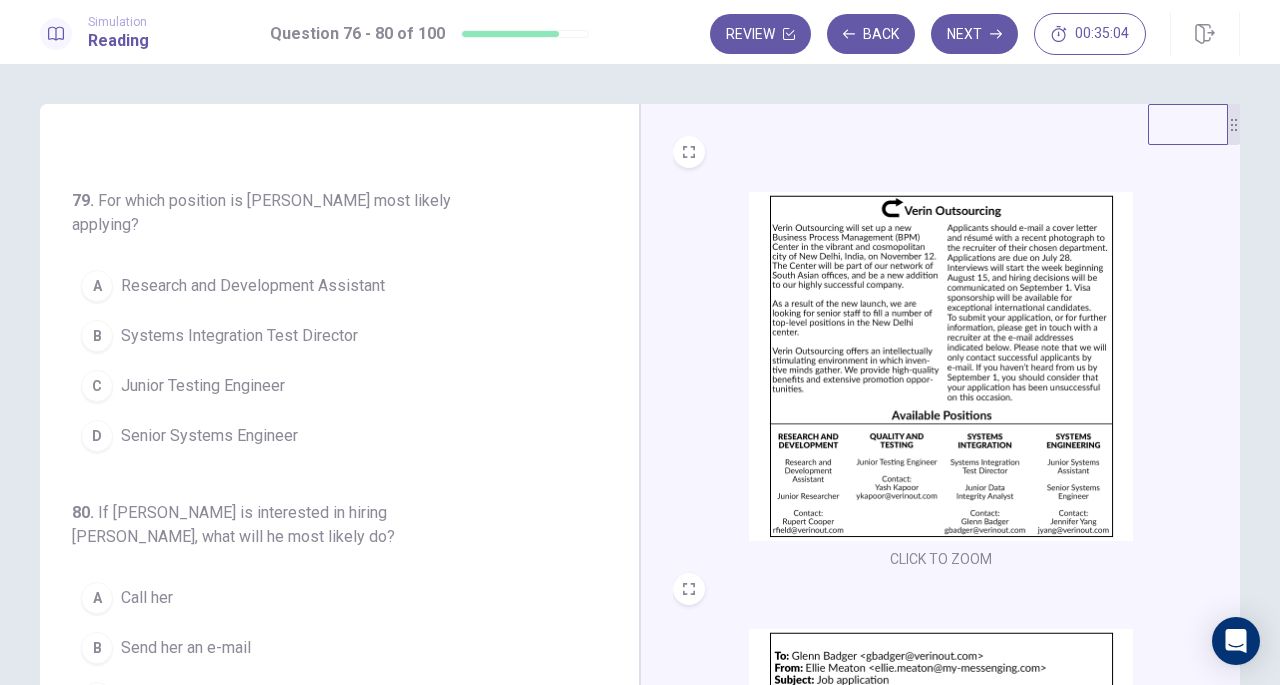 click at bounding box center (941, 366) 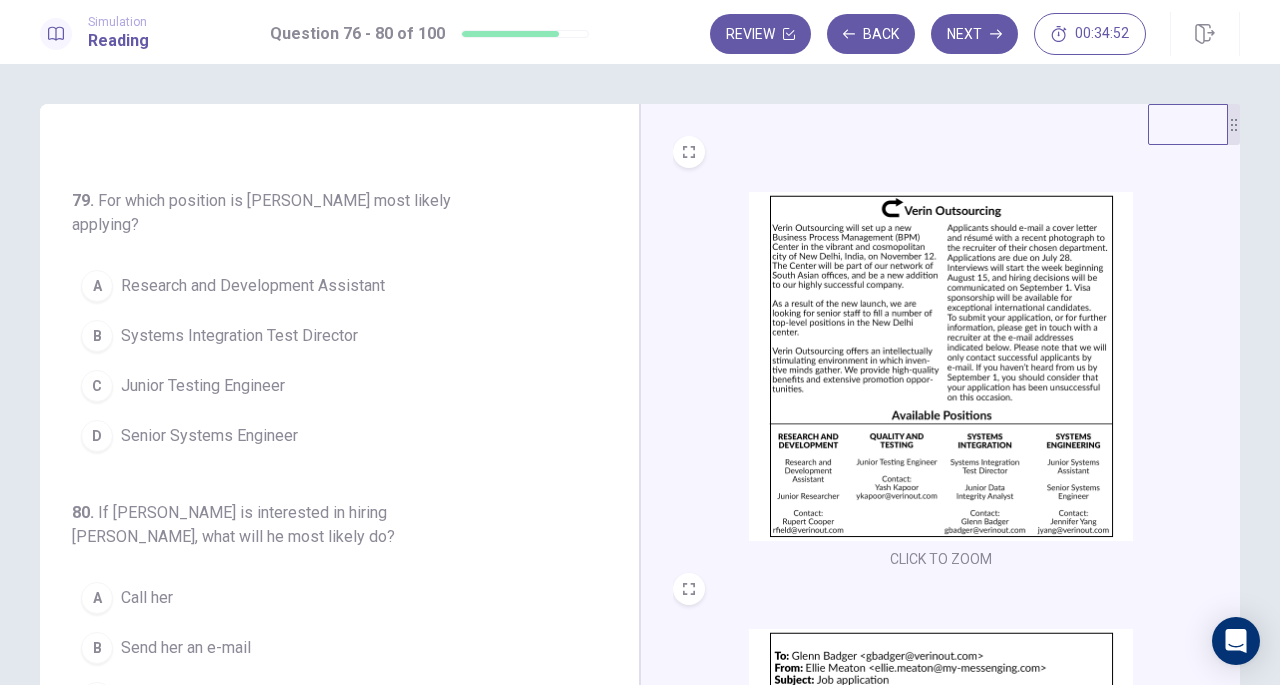 click on "Senior Systems Engineer" at bounding box center (209, 436) 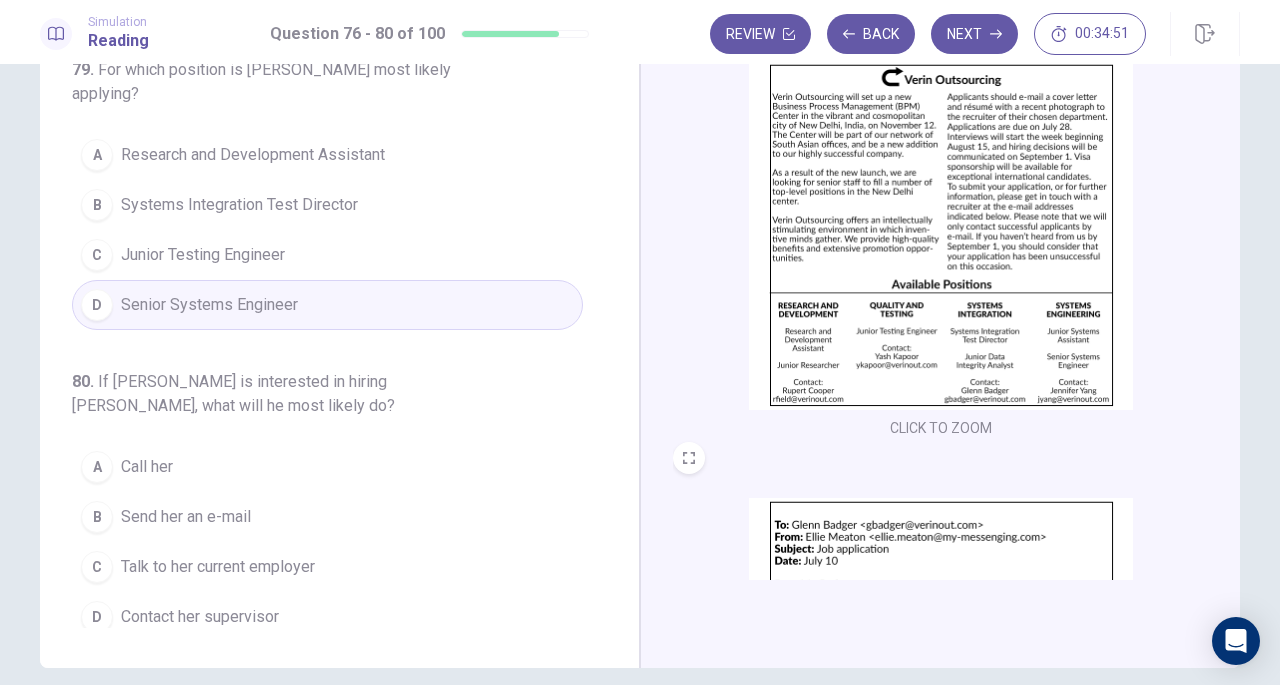 scroll, scrollTop: 218, scrollLeft: 0, axis: vertical 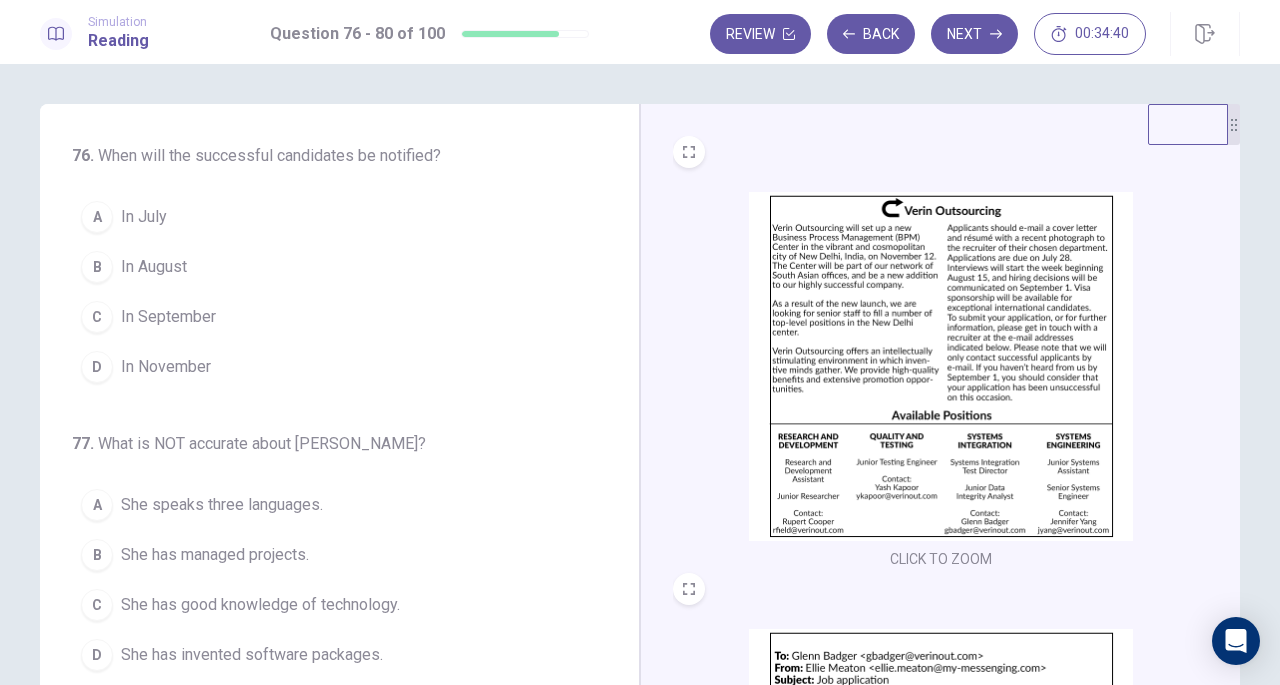 click at bounding box center (941, 366) 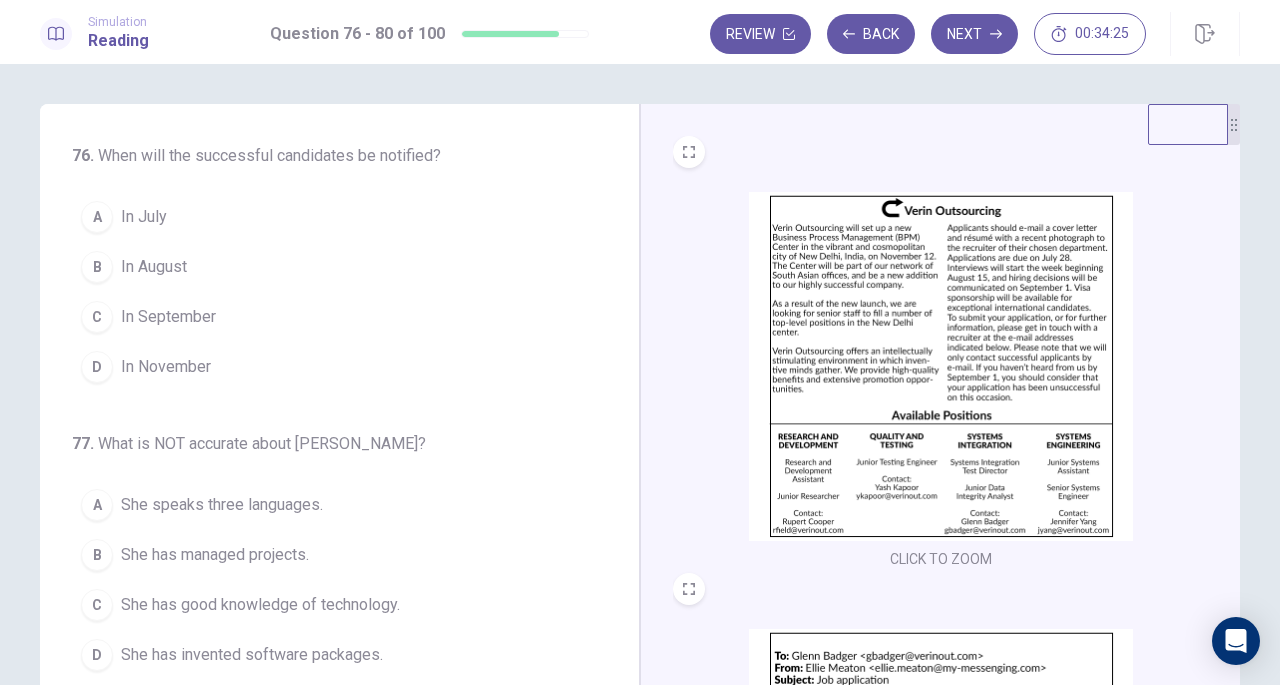 click on "In September" at bounding box center [168, 317] 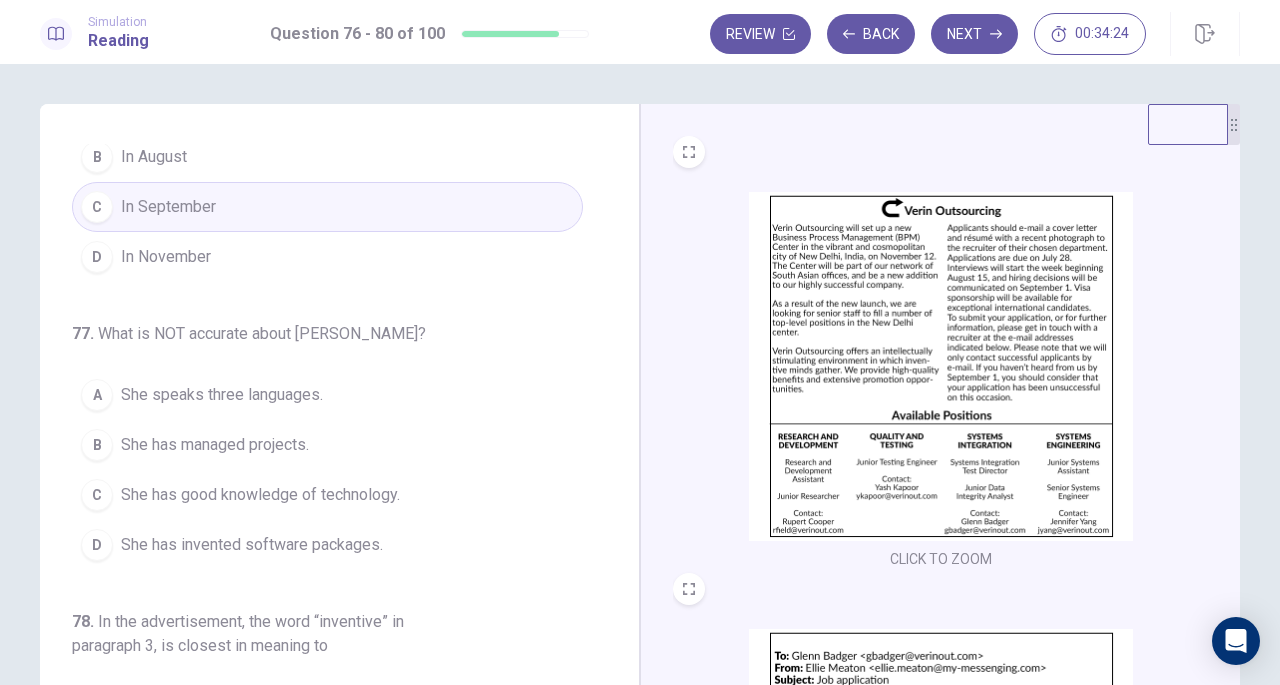 scroll, scrollTop: 200, scrollLeft: 0, axis: vertical 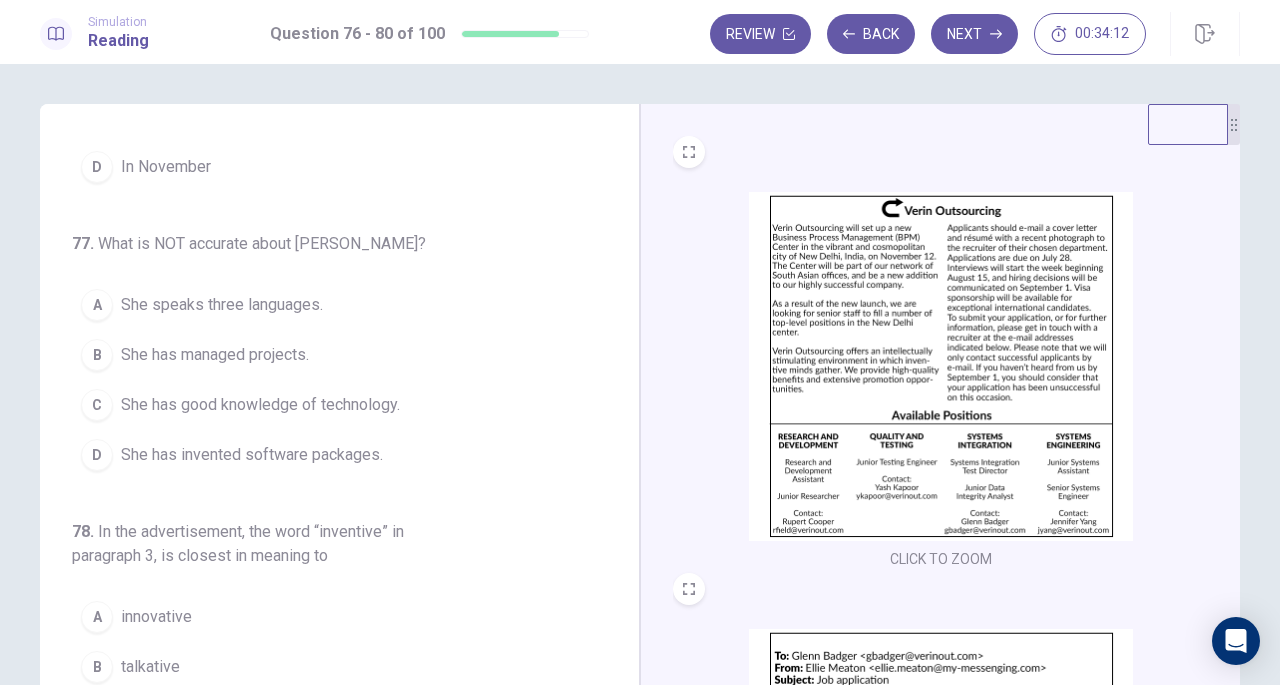 click at bounding box center (941, 366) 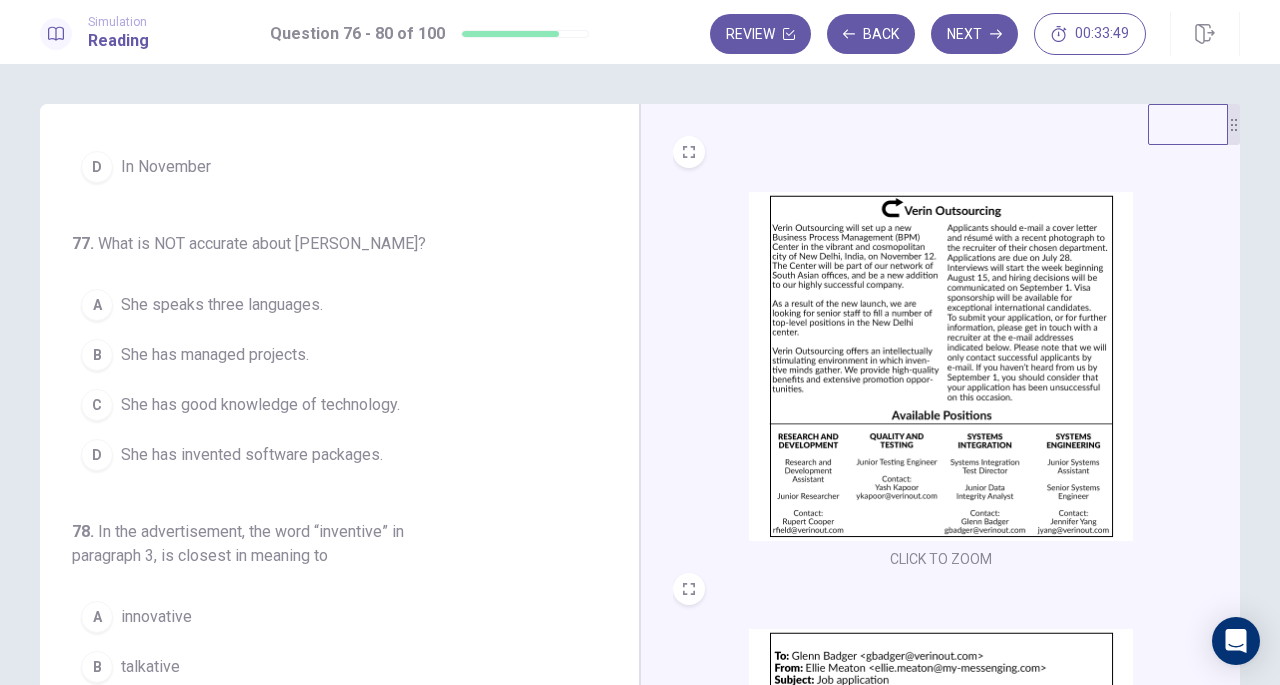 click at bounding box center (941, 366) 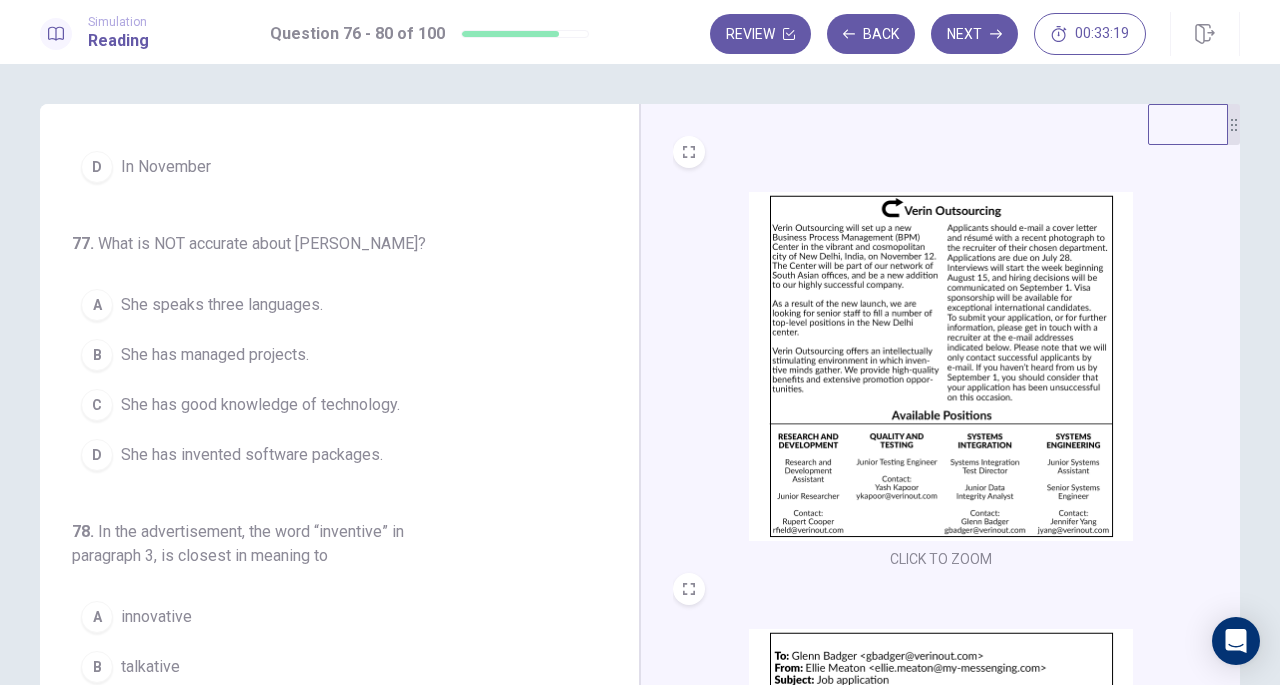 click at bounding box center [941, 366] 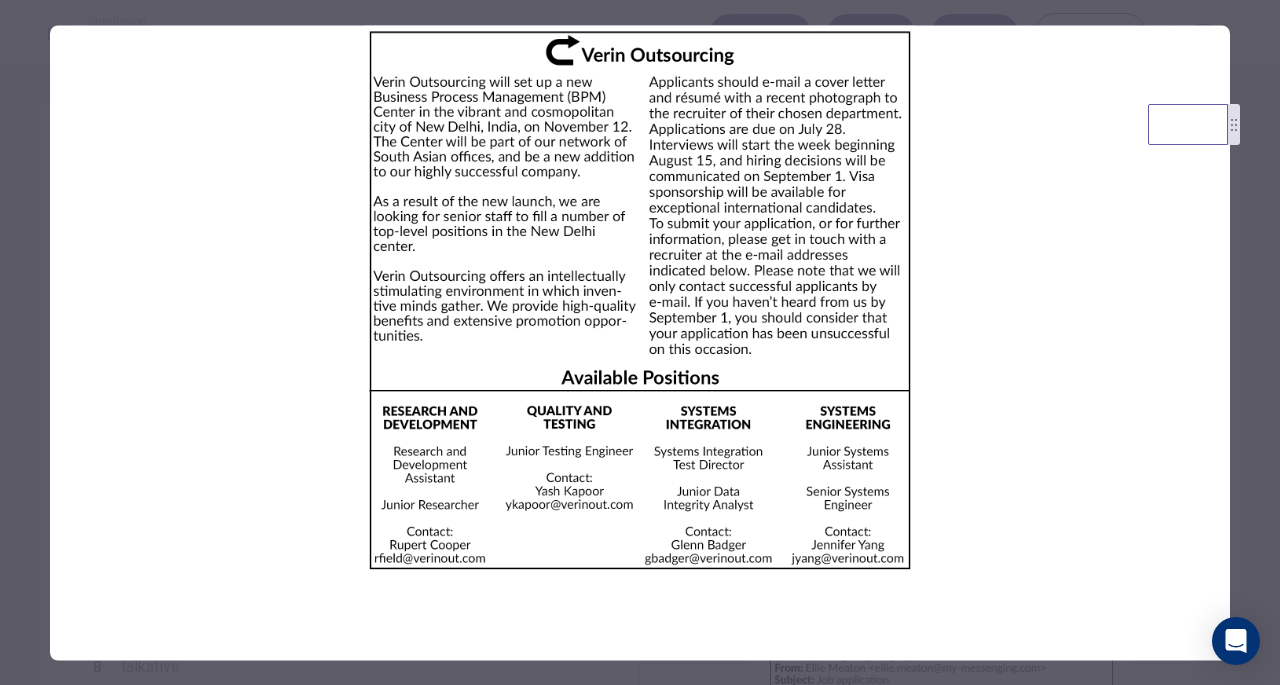 click at bounding box center (640, 300) 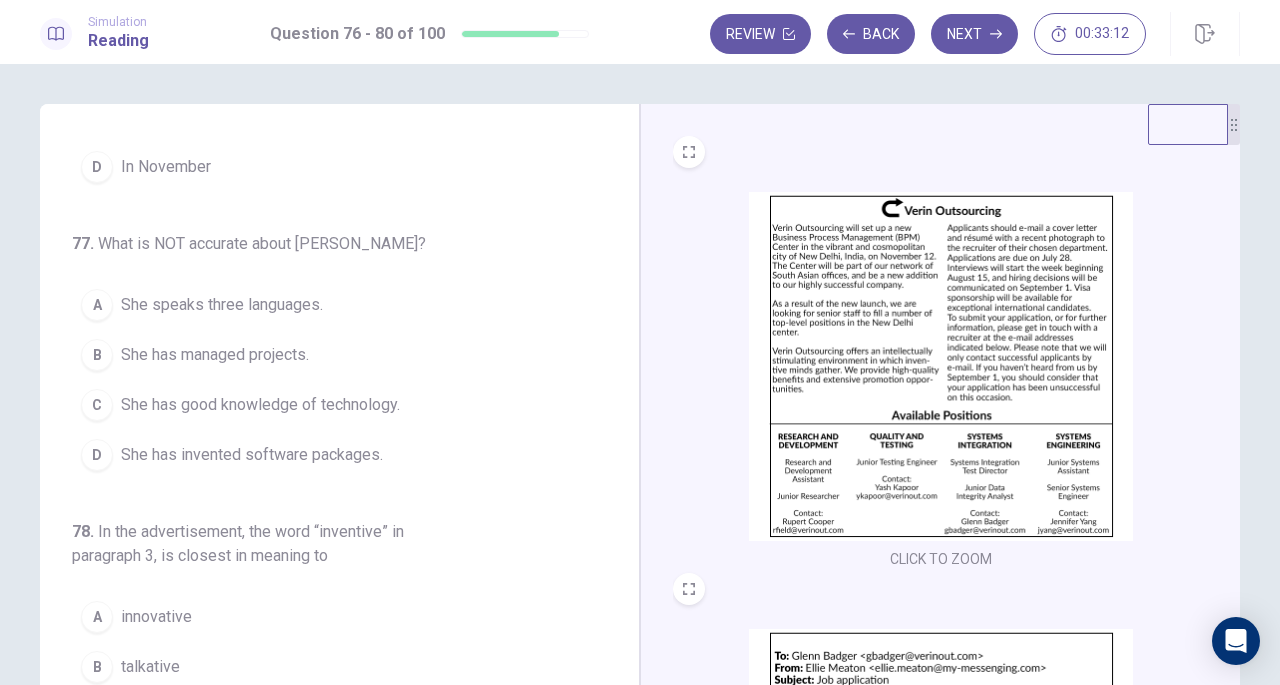 scroll, scrollTop: 298, scrollLeft: 0, axis: vertical 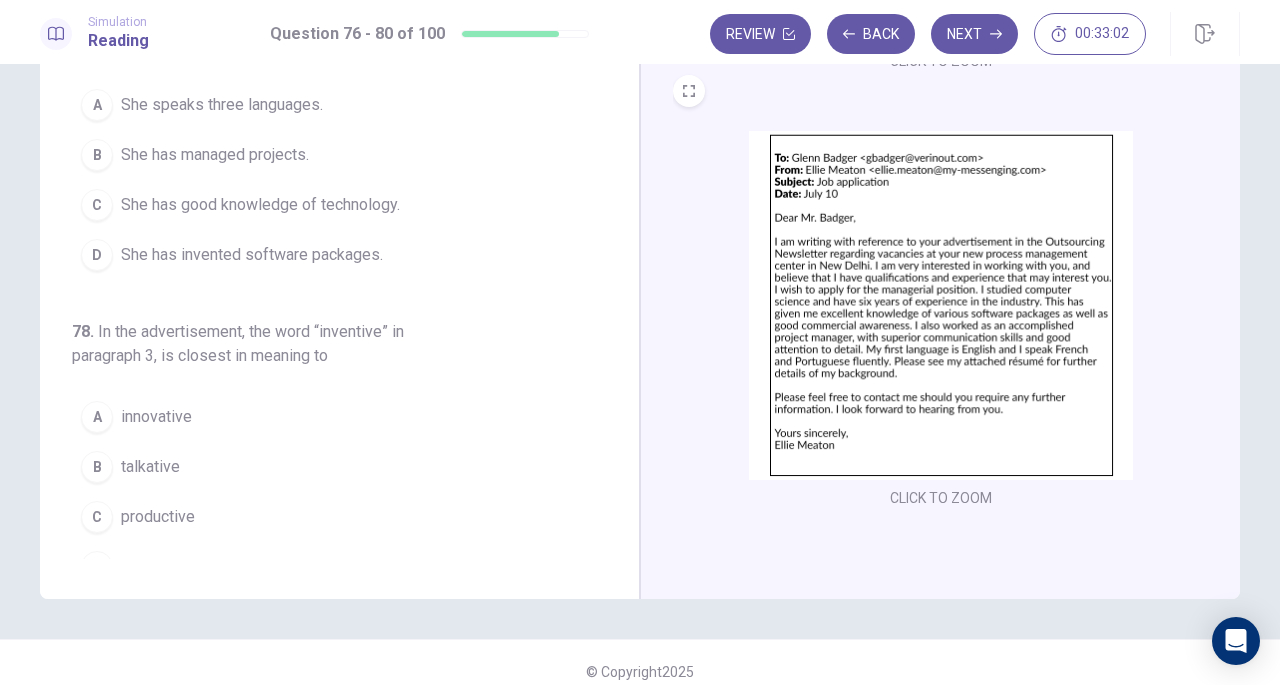 click at bounding box center (941, 305) 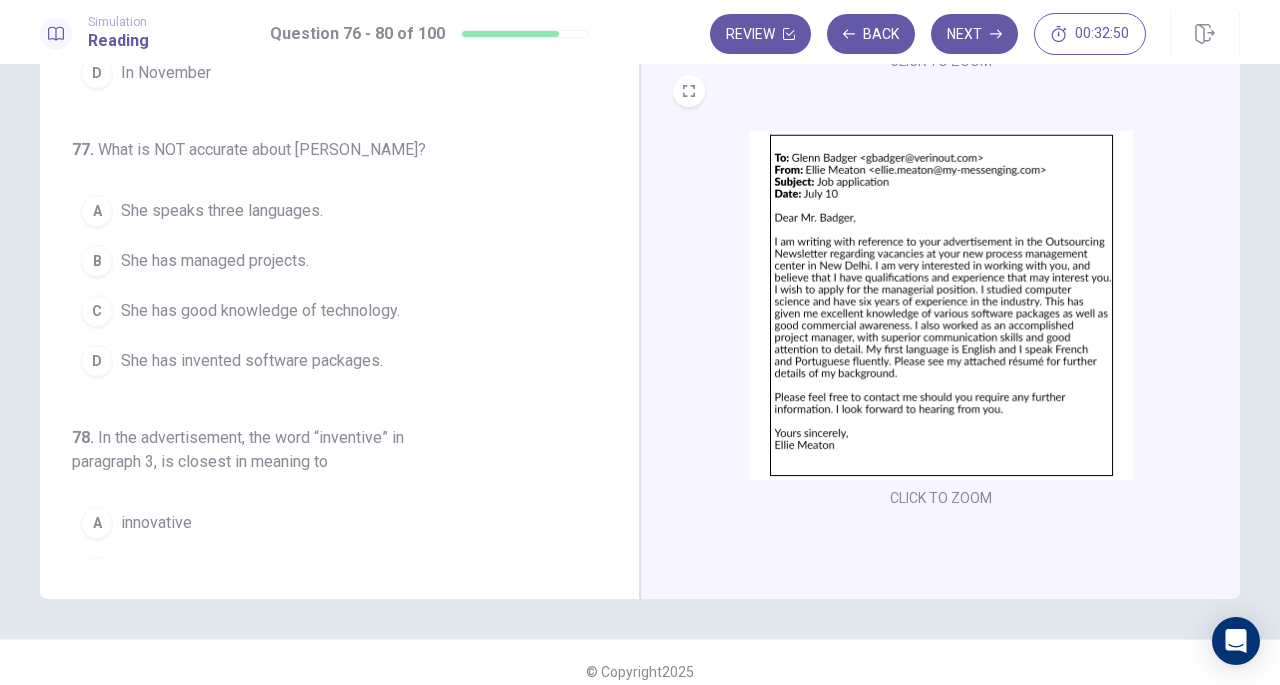scroll, scrollTop: 0, scrollLeft: 0, axis: both 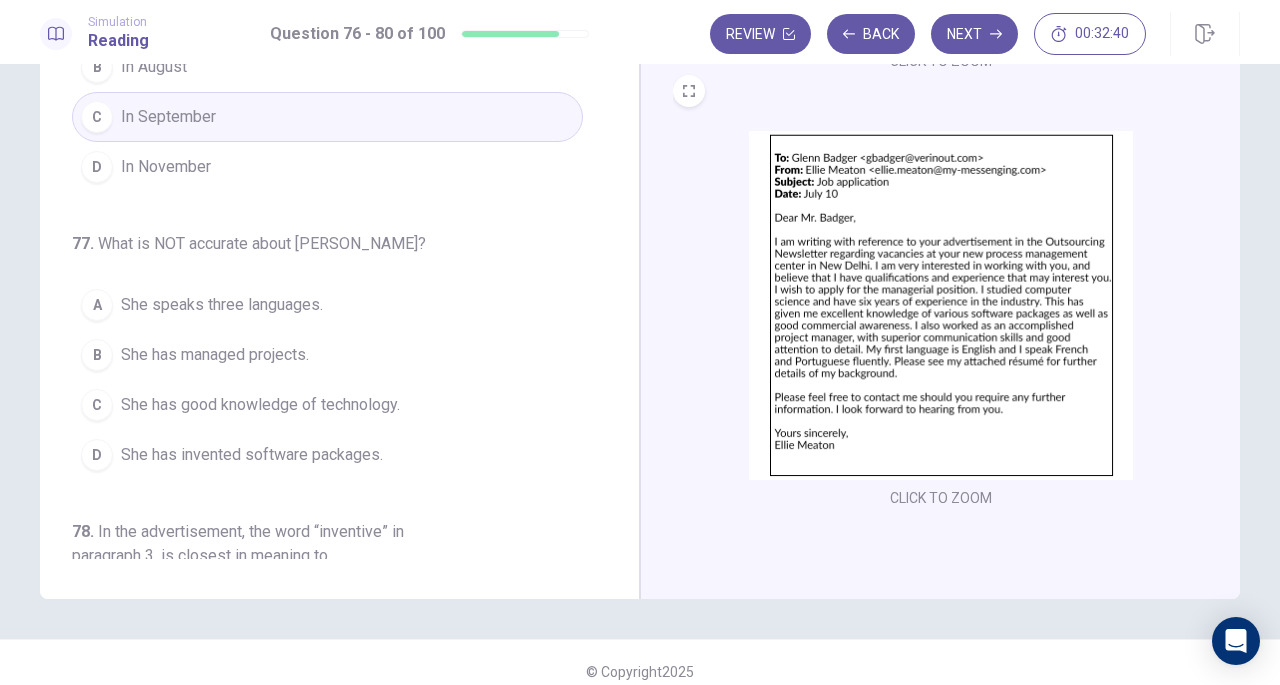 click at bounding box center [941, 305] 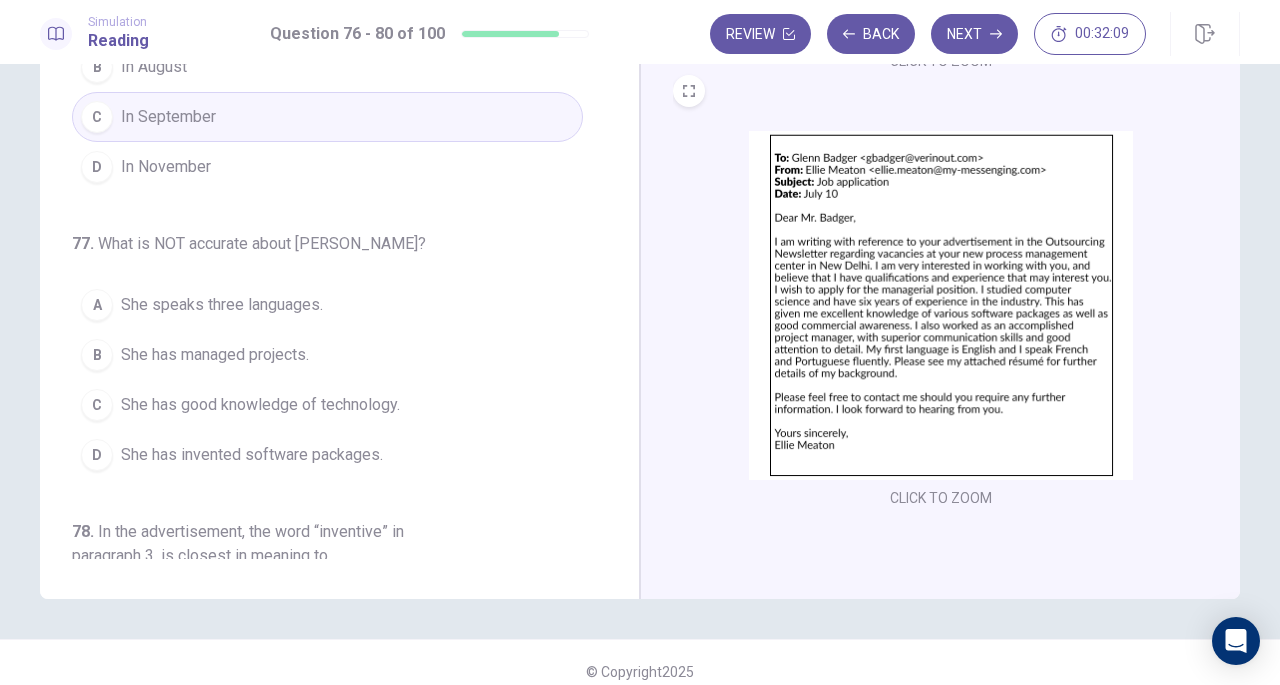 click at bounding box center [941, 305] 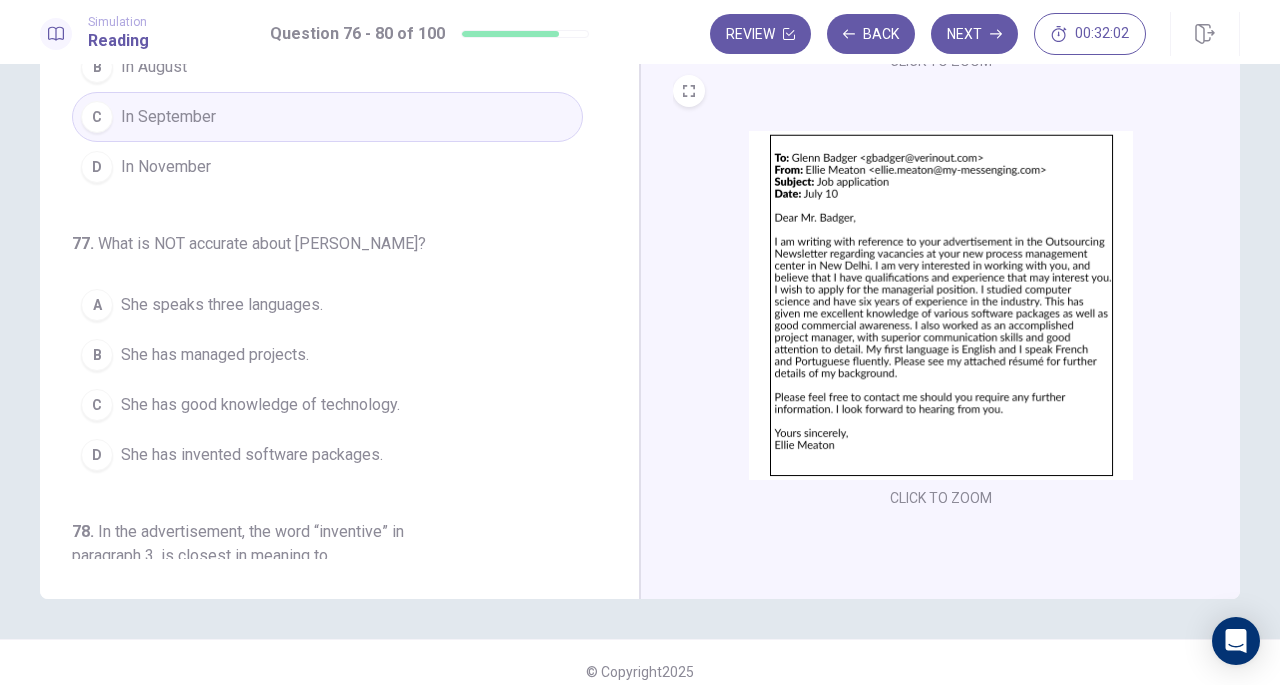 click at bounding box center [941, 305] 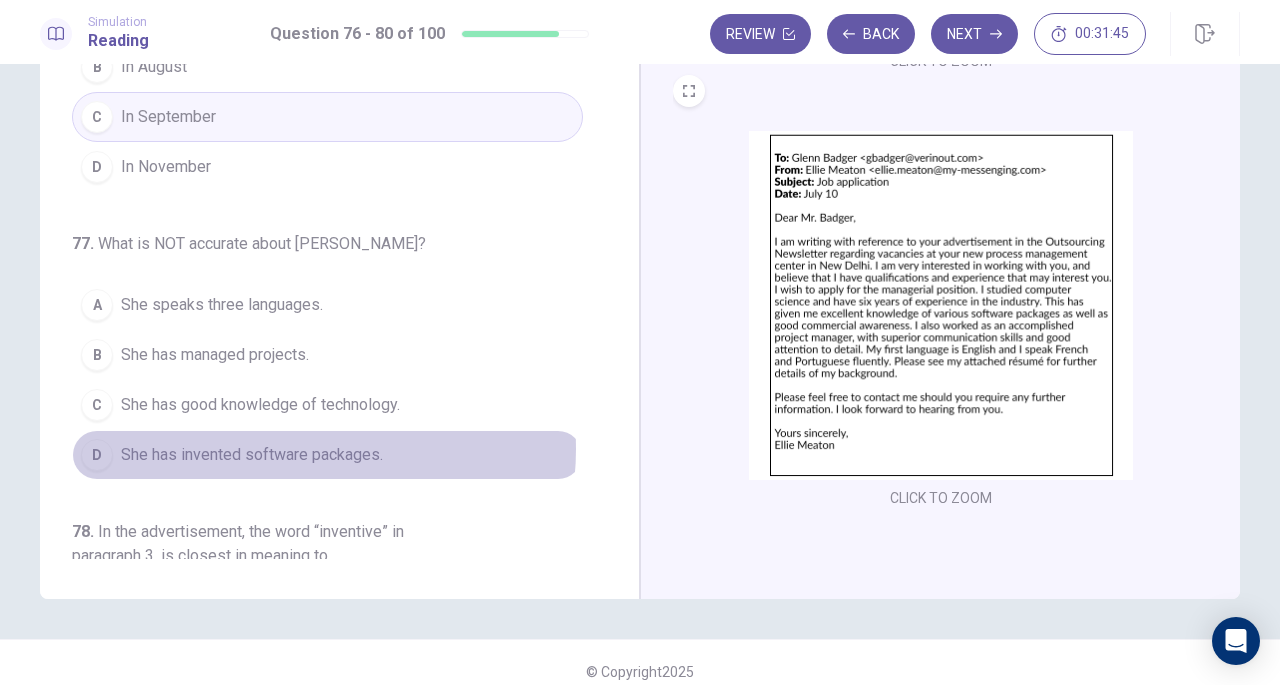 click on "She has invented software packages." at bounding box center (252, 455) 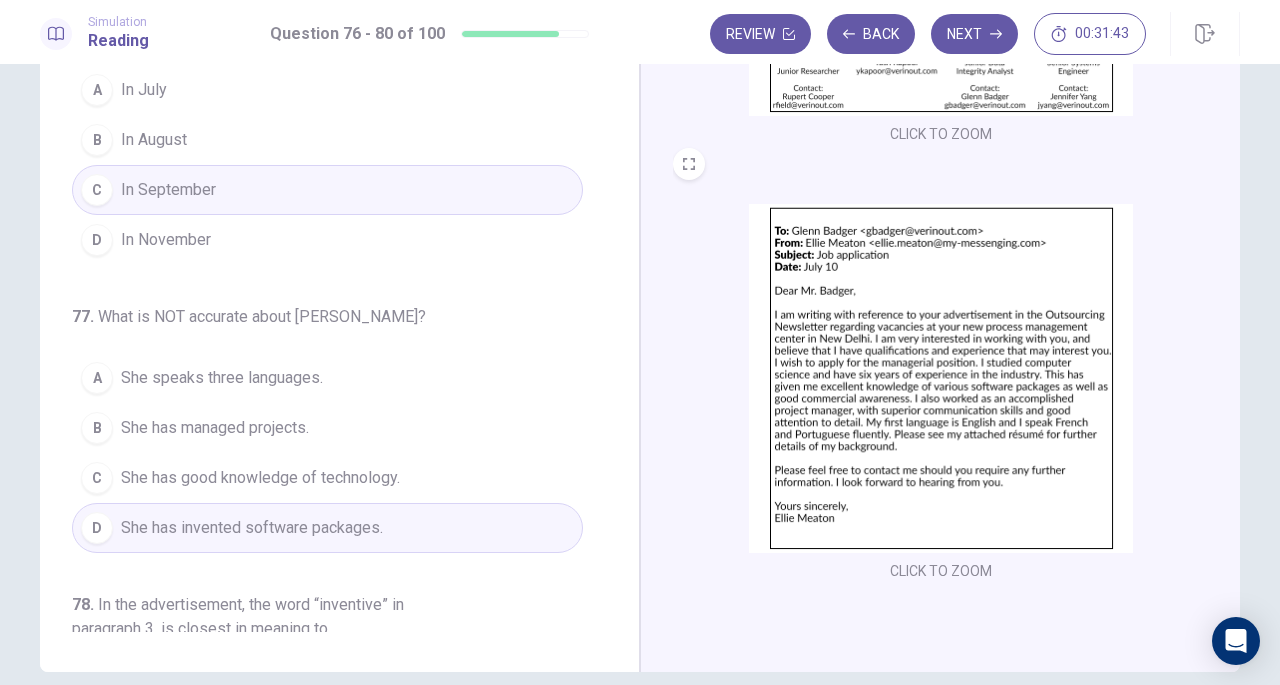 scroll, scrollTop: 0, scrollLeft: 0, axis: both 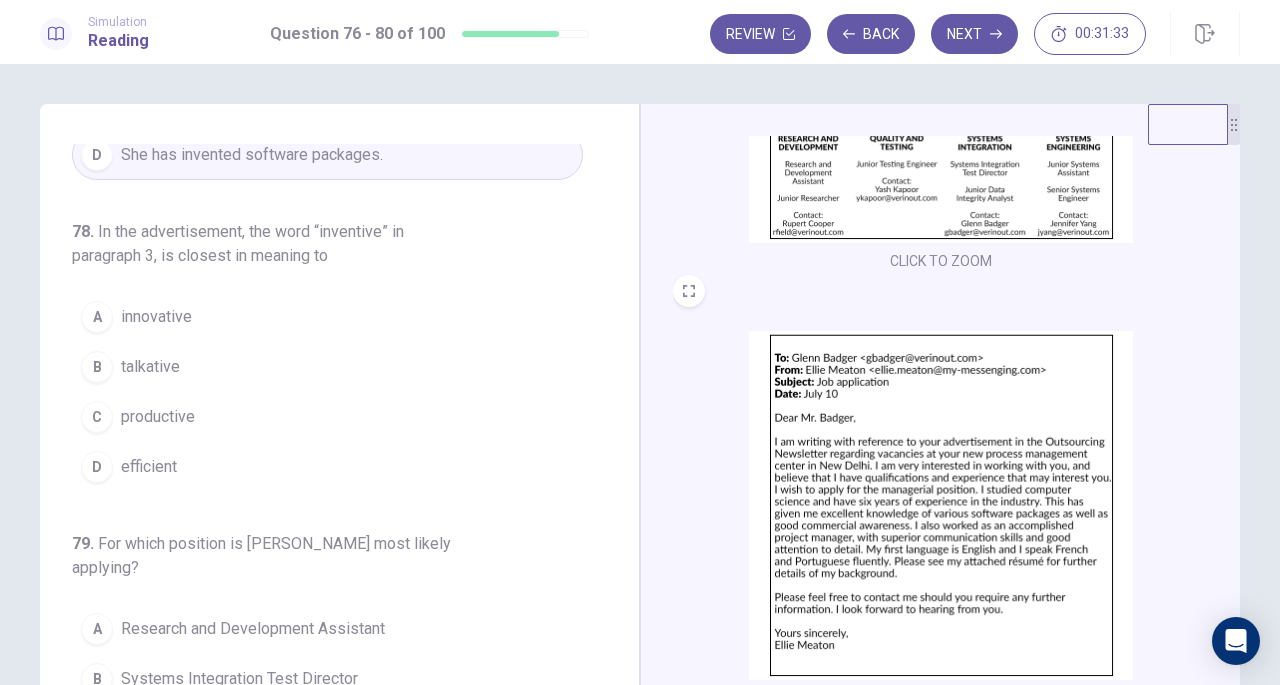 click on "innovative" at bounding box center (156, 317) 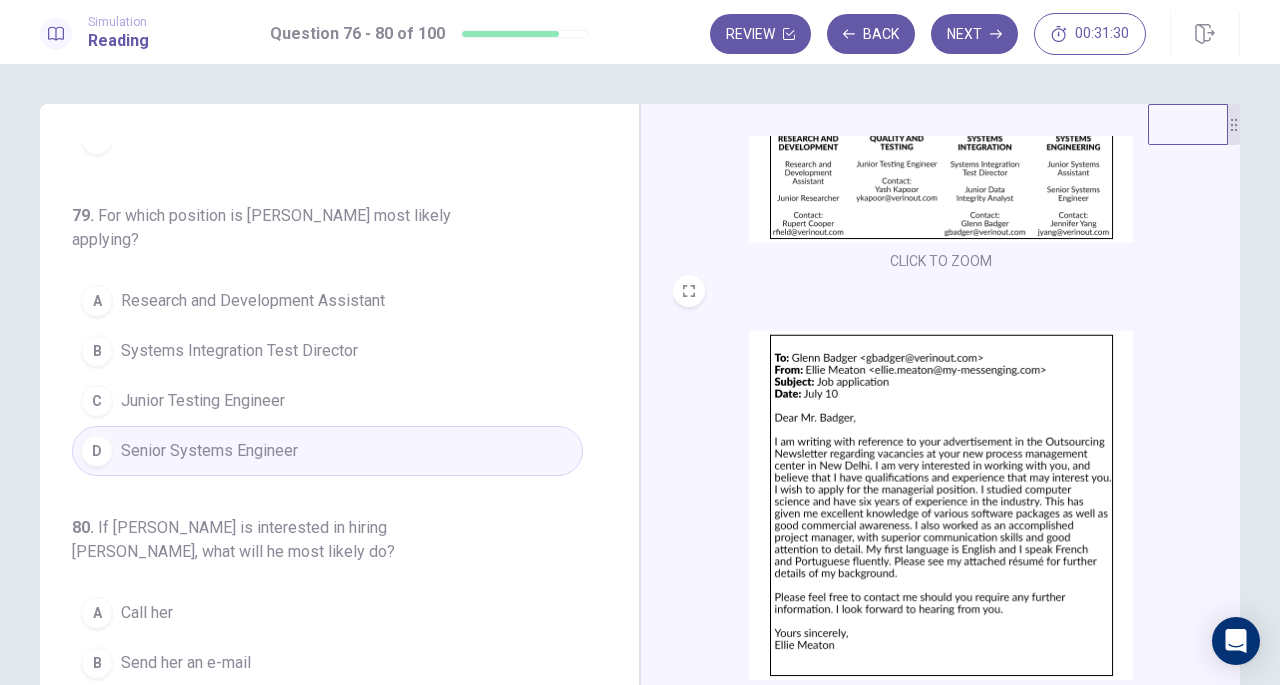 scroll, scrollTop: 843, scrollLeft: 0, axis: vertical 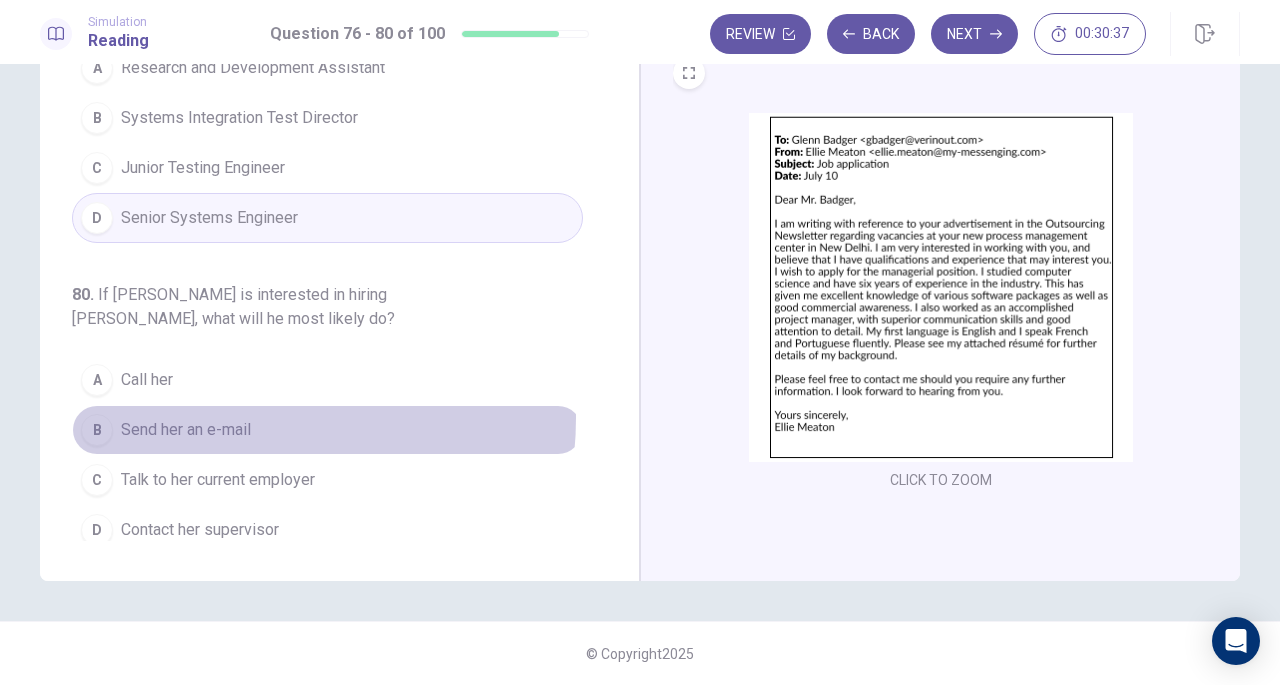 click on "Send her an e-mail" at bounding box center (186, 430) 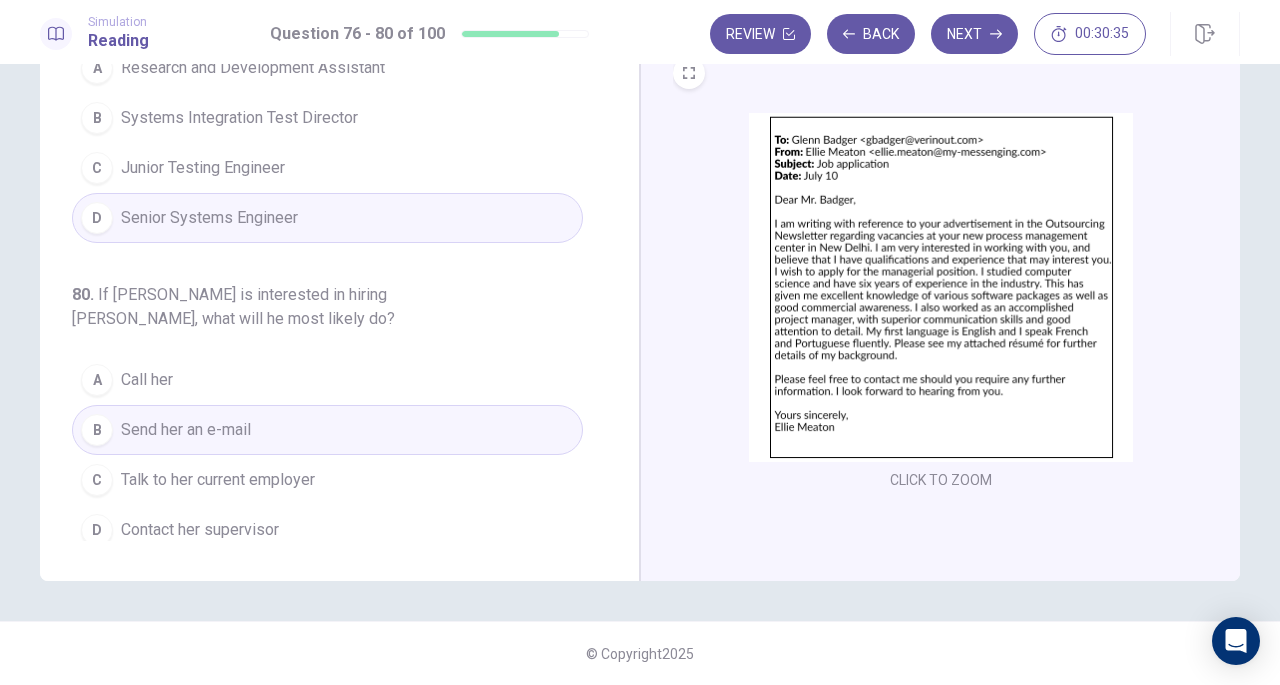 click 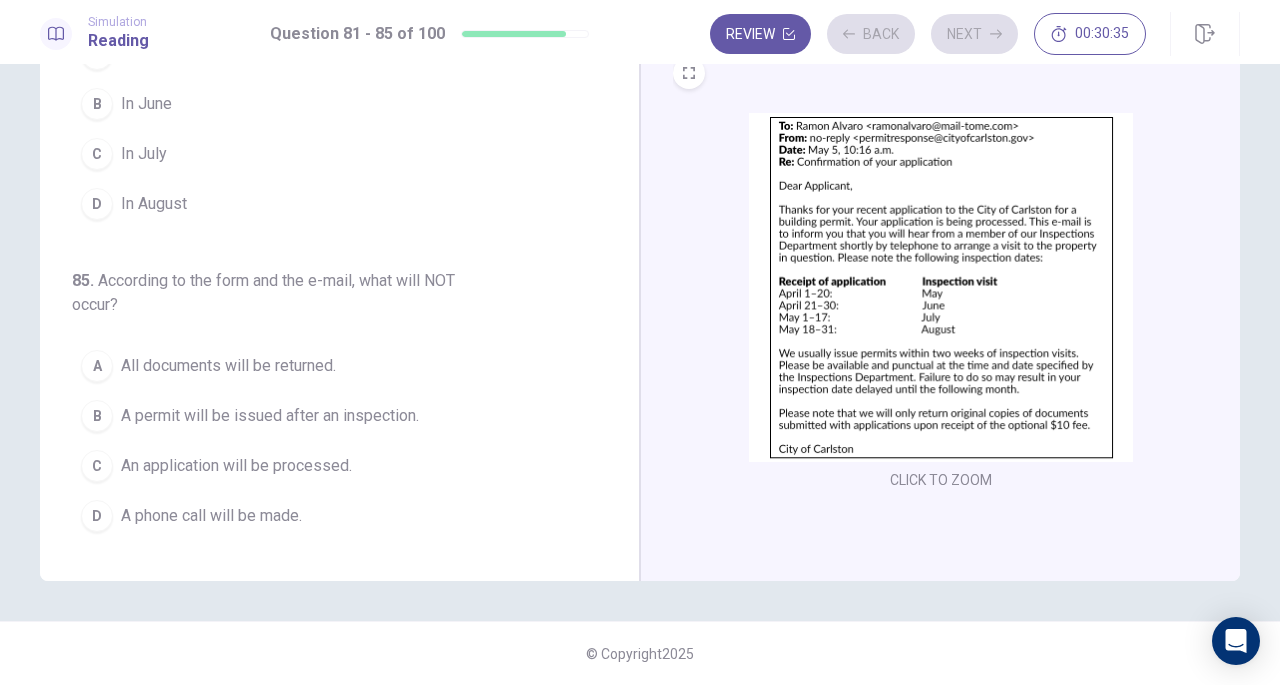 scroll, scrollTop: 819, scrollLeft: 0, axis: vertical 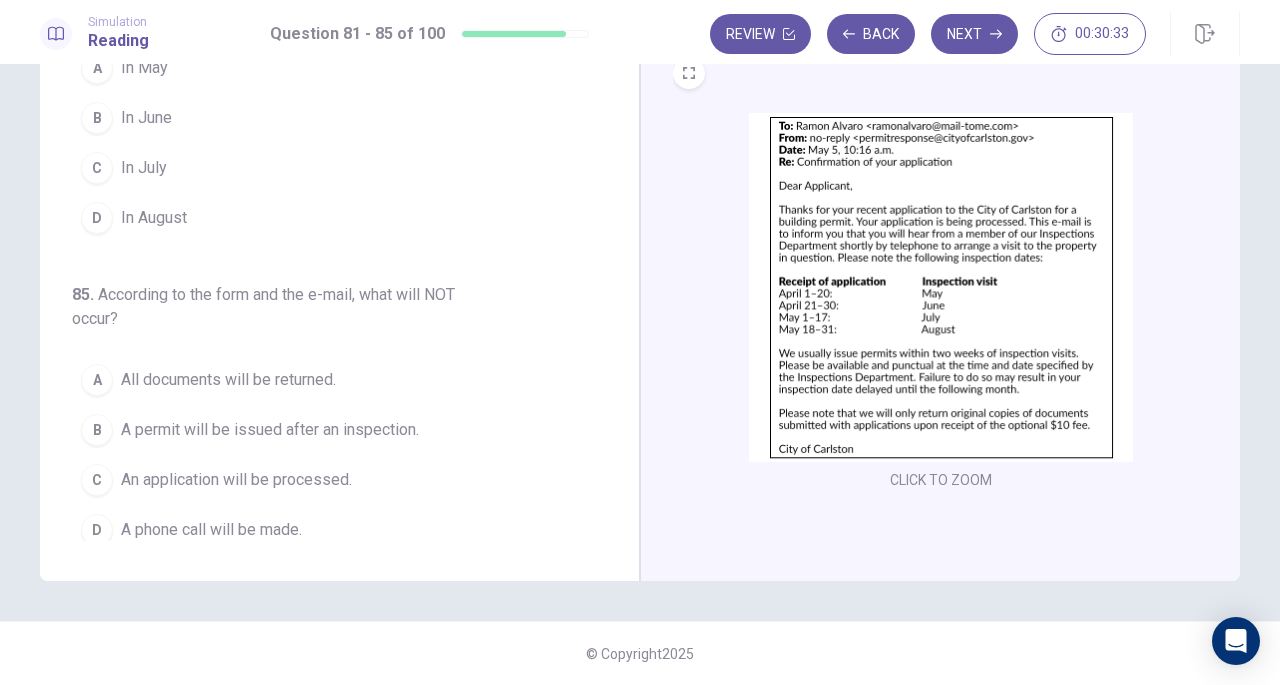 click at bounding box center (941, 287) 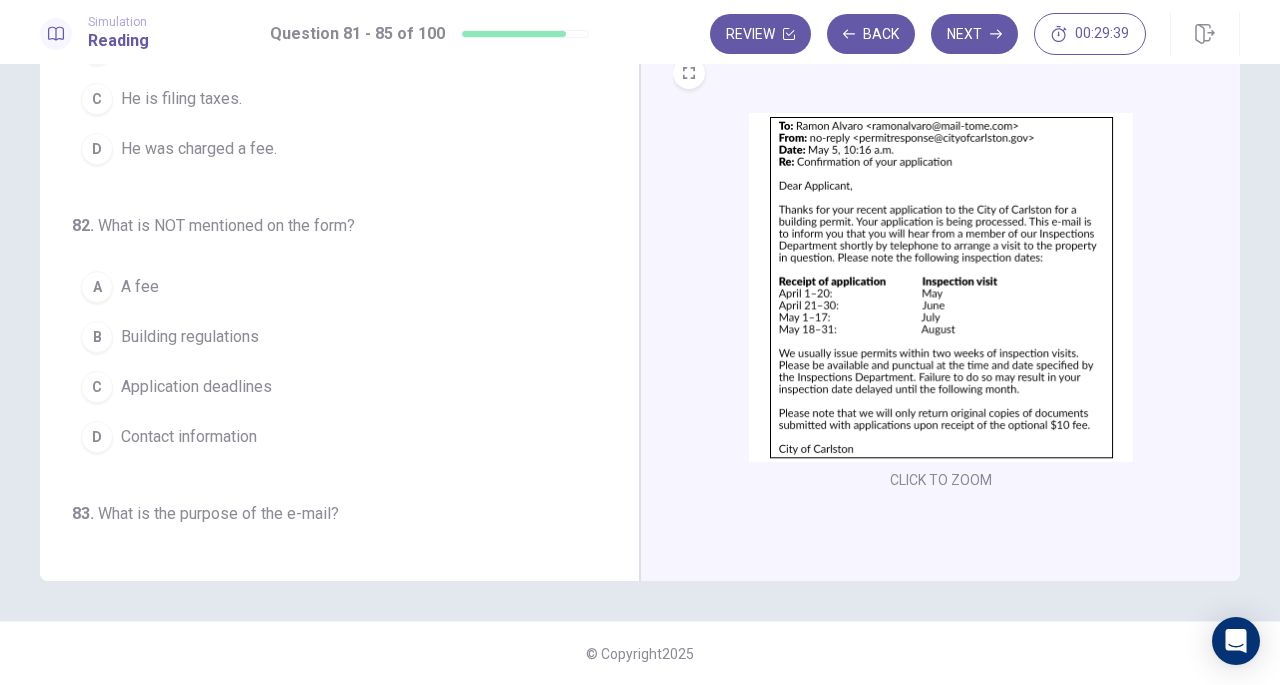 scroll, scrollTop: 0, scrollLeft: 0, axis: both 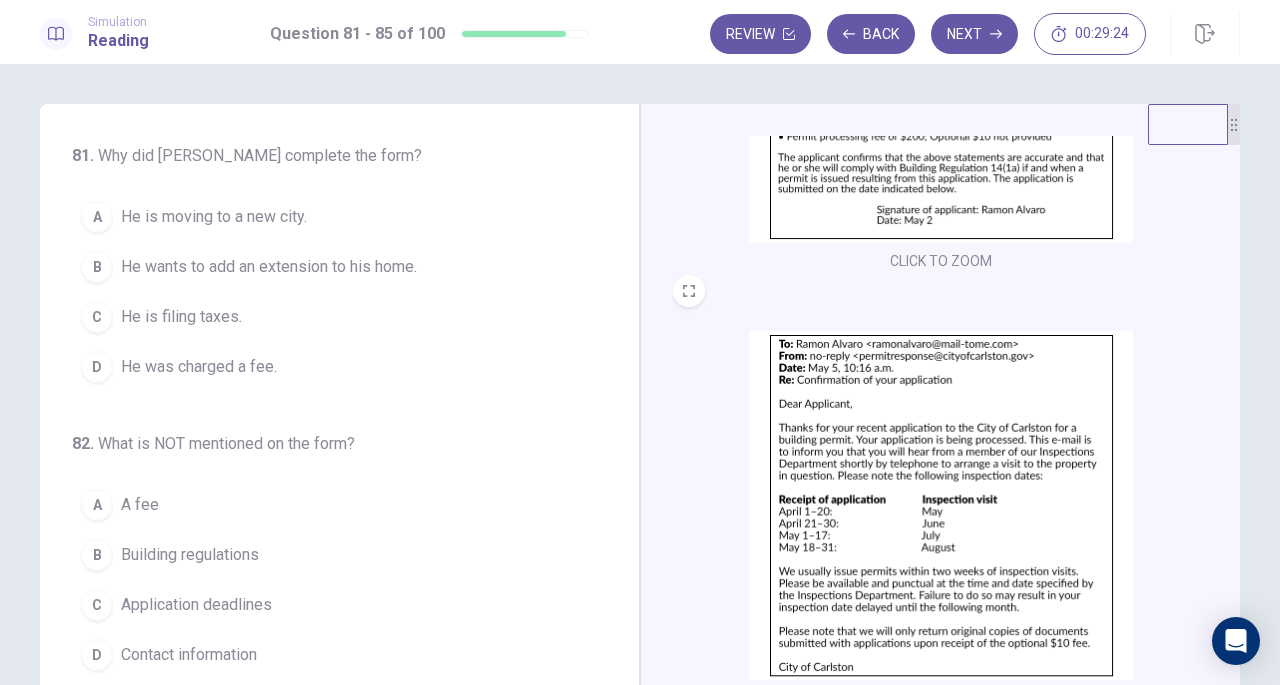 click at bounding box center [941, 505] 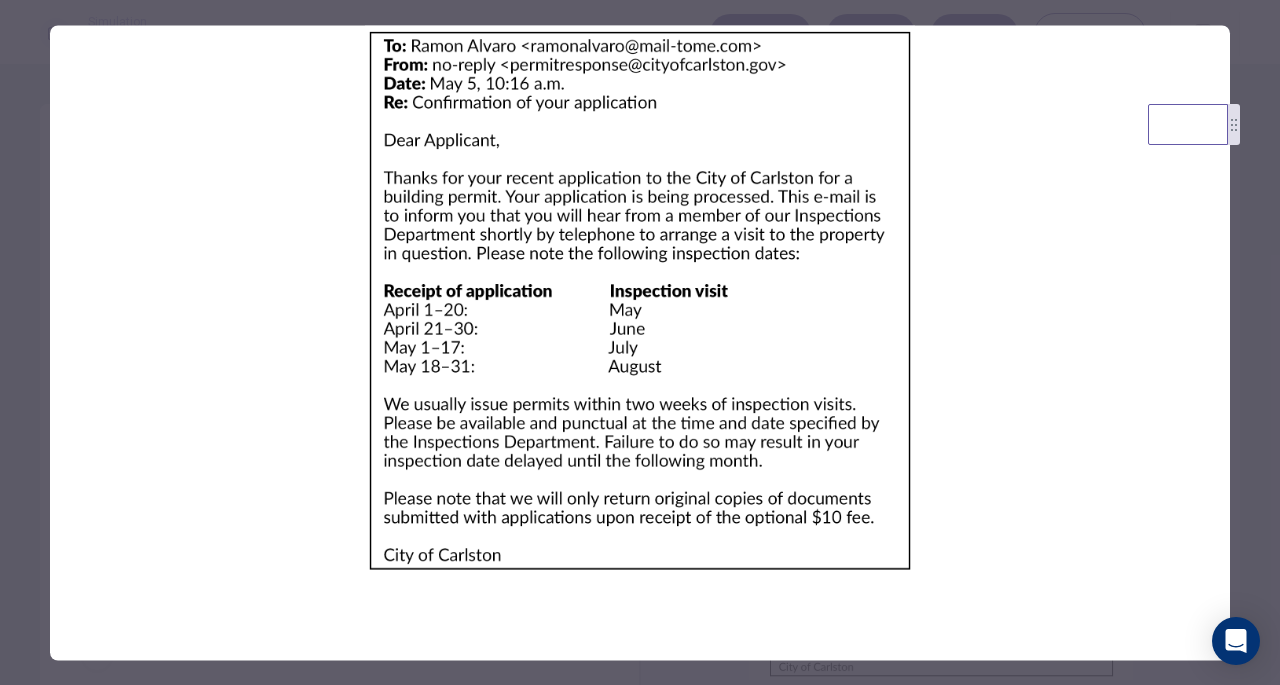 click at bounding box center (640, 300) 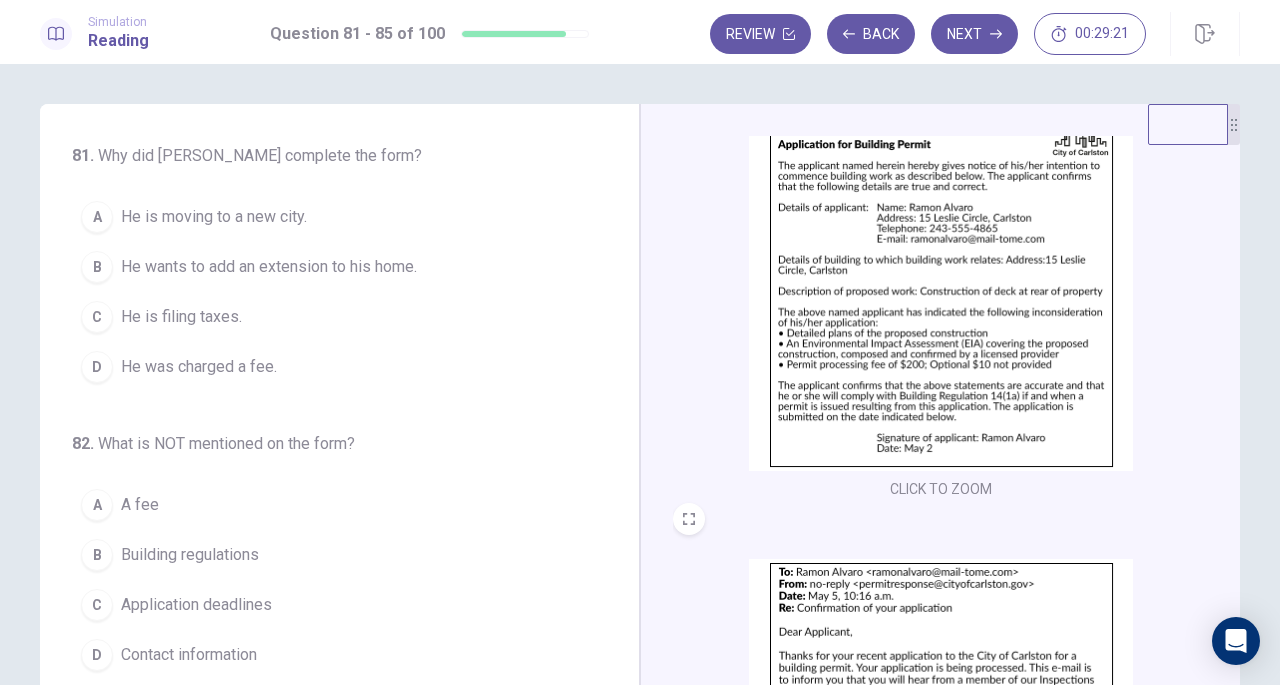 scroll, scrollTop: 0, scrollLeft: 0, axis: both 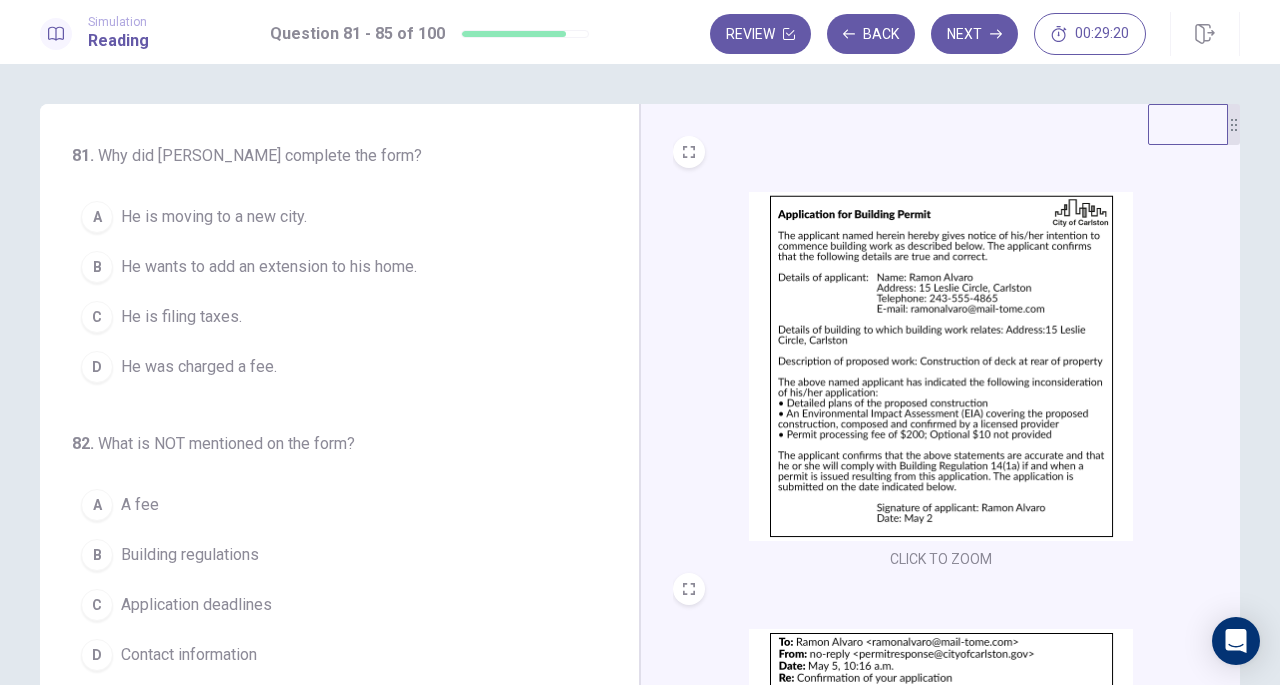 click at bounding box center (941, 366) 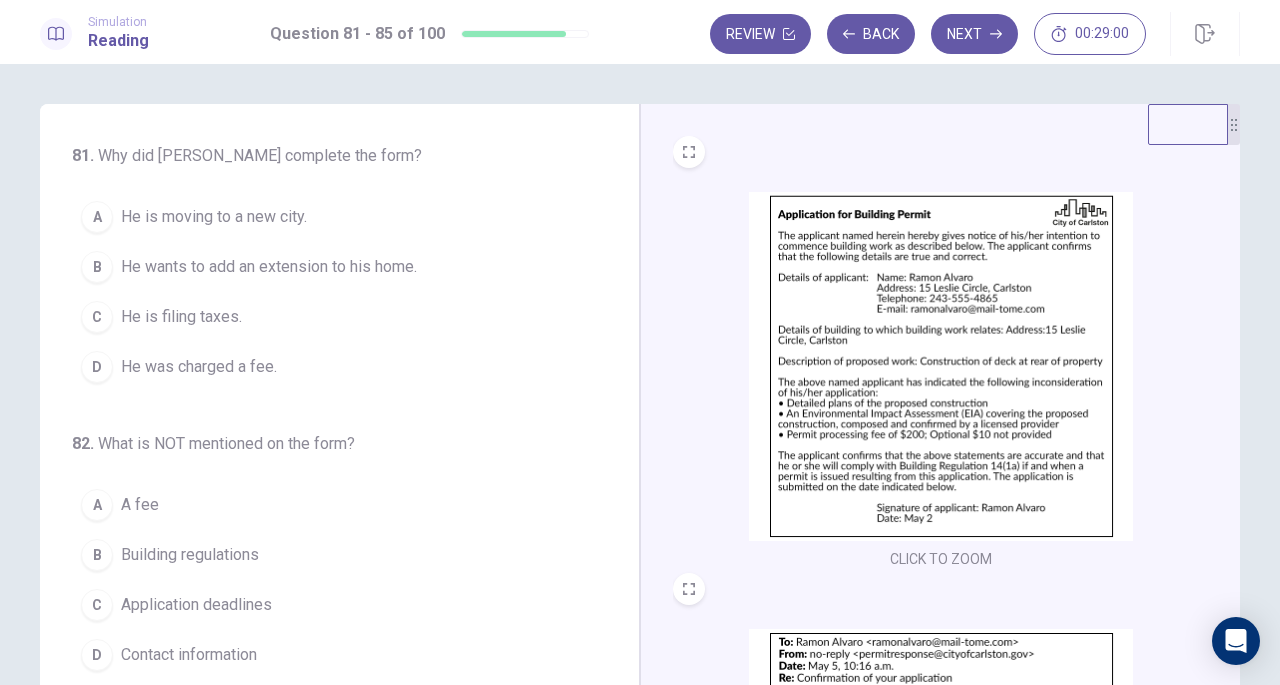 click on "He wants to add an extension to his home." at bounding box center [269, 267] 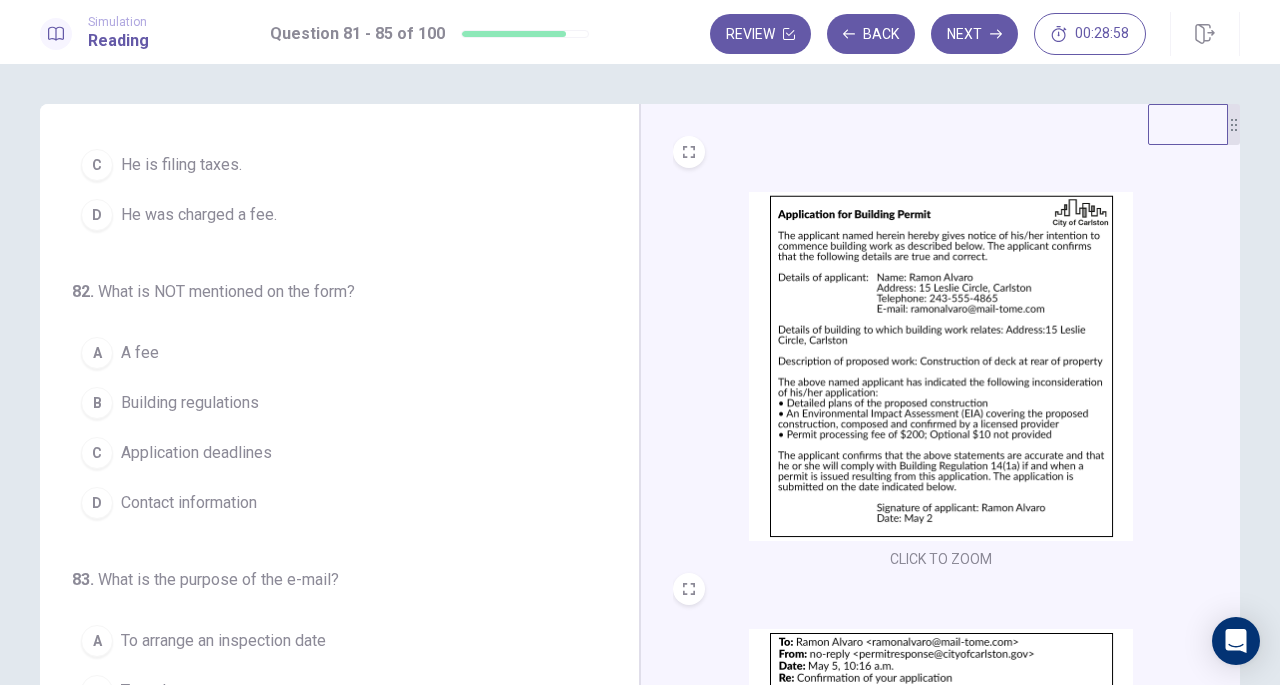 scroll, scrollTop: 200, scrollLeft: 0, axis: vertical 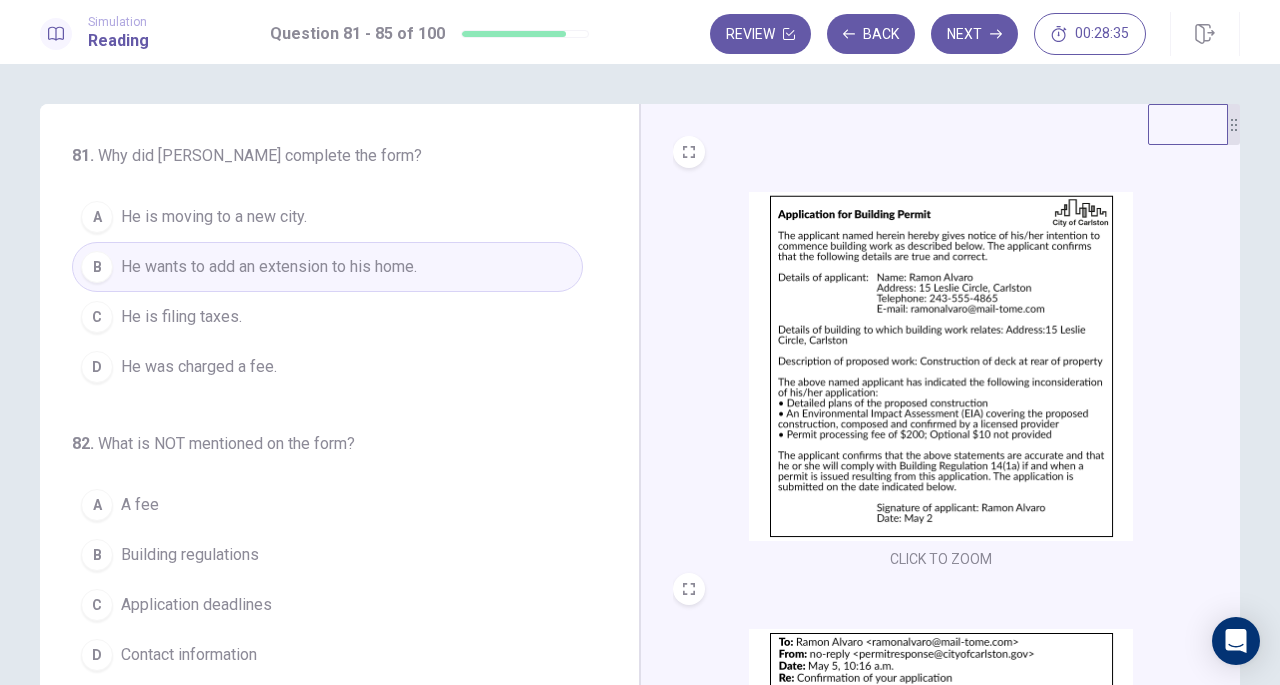 click at bounding box center [941, 366] 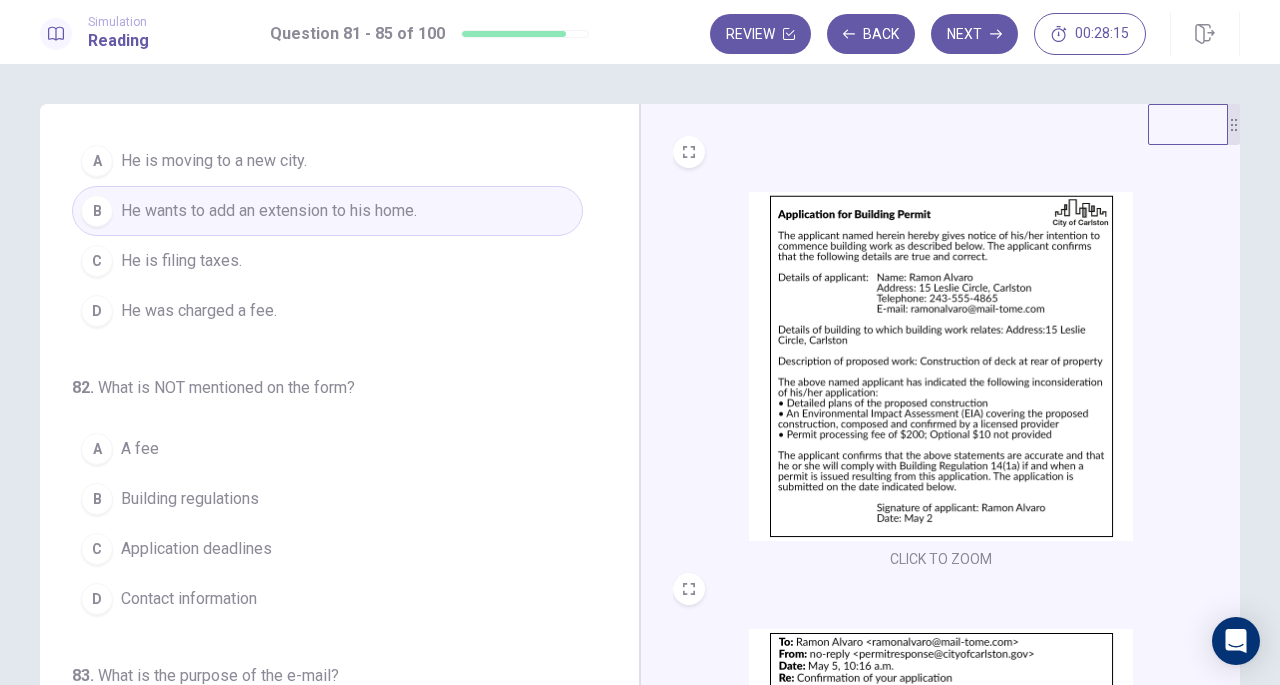 scroll, scrollTop: 100, scrollLeft: 0, axis: vertical 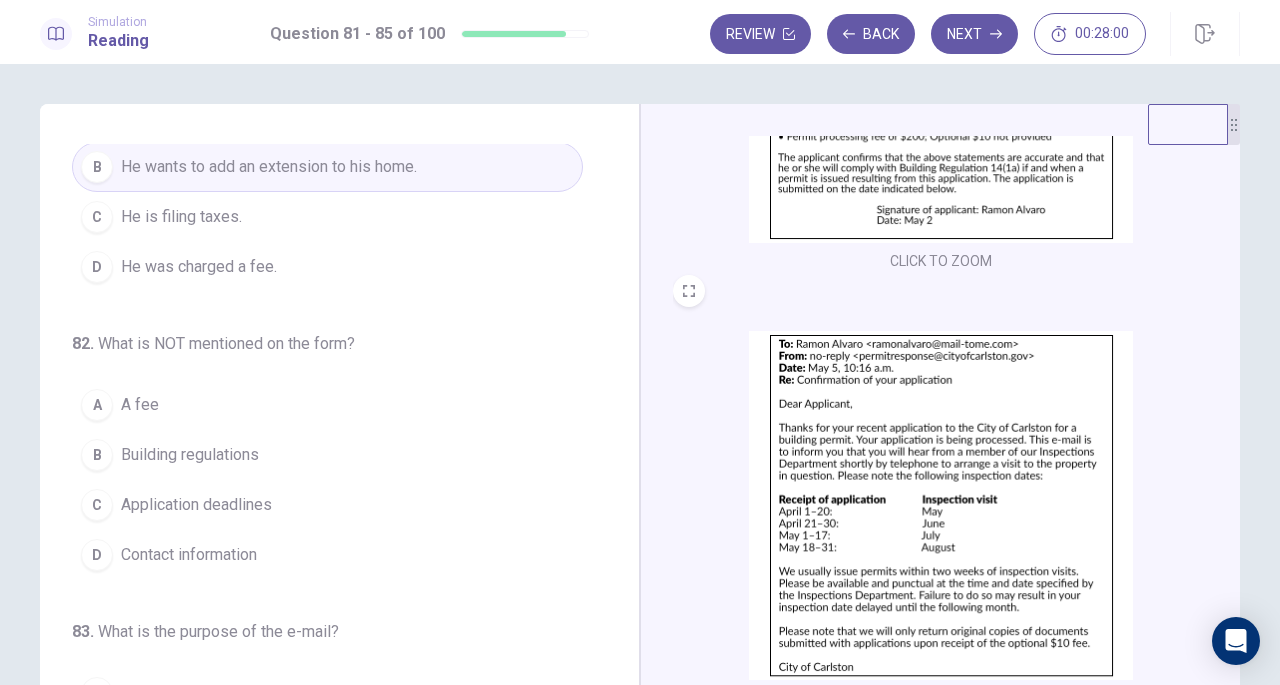 click on "Contact information" at bounding box center (189, 555) 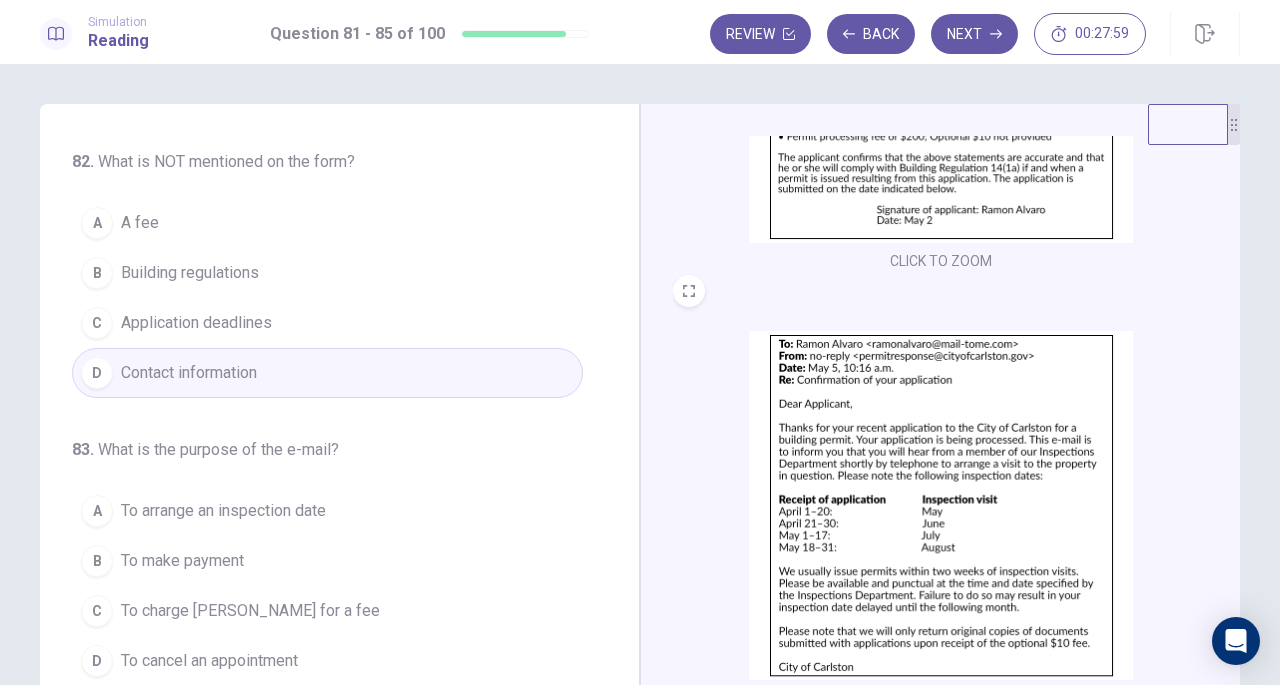 scroll, scrollTop: 500, scrollLeft: 0, axis: vertical 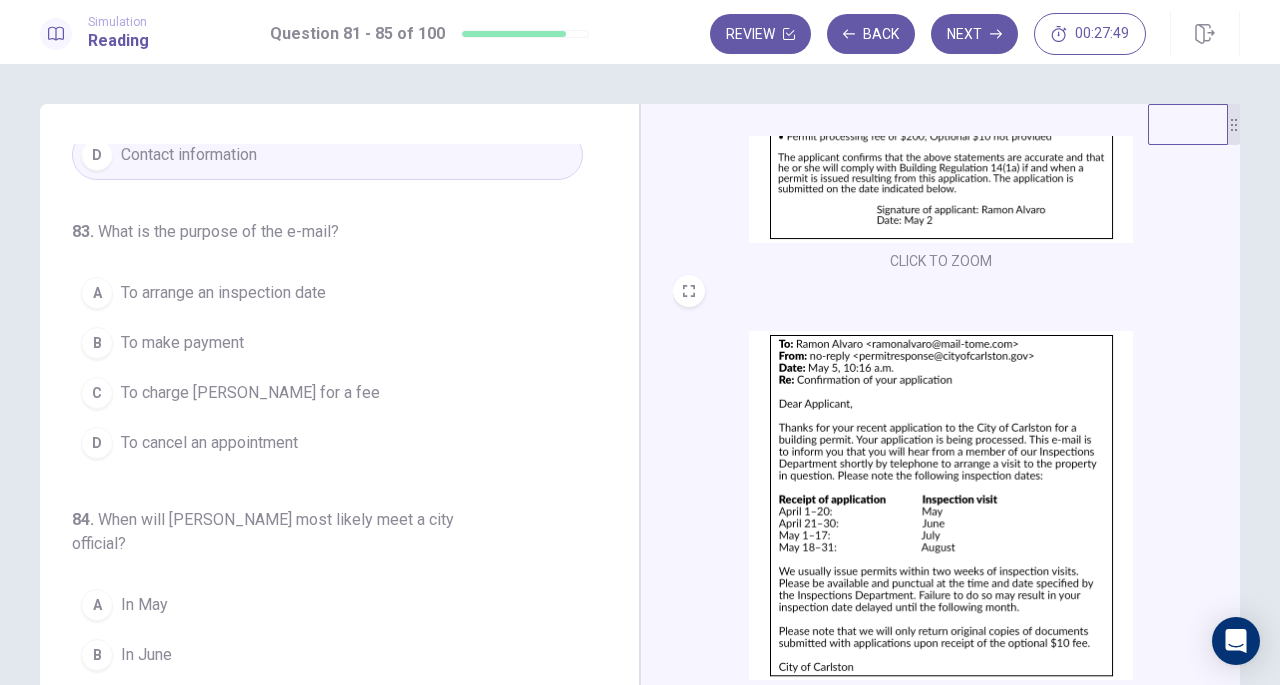 click on "To arrange an inspection date" at bounding box center (223, 293) 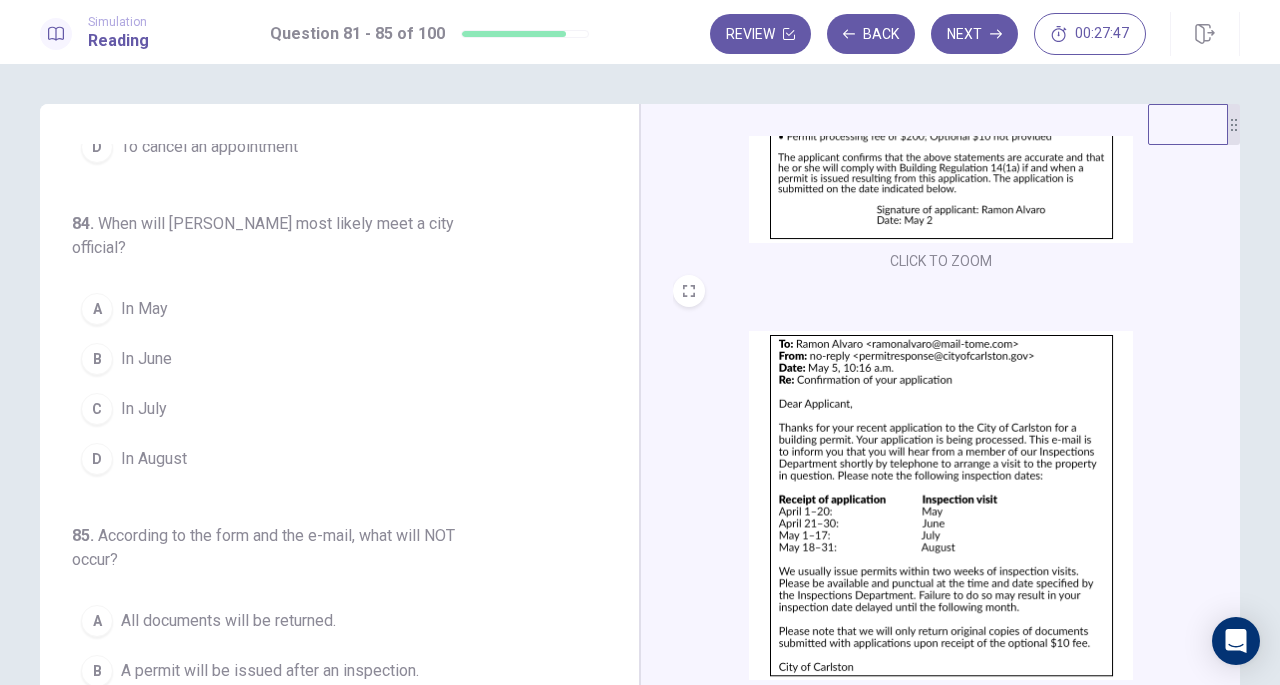 scroll, scrollTop: 800, scrollLeft: 0, axis: vertical 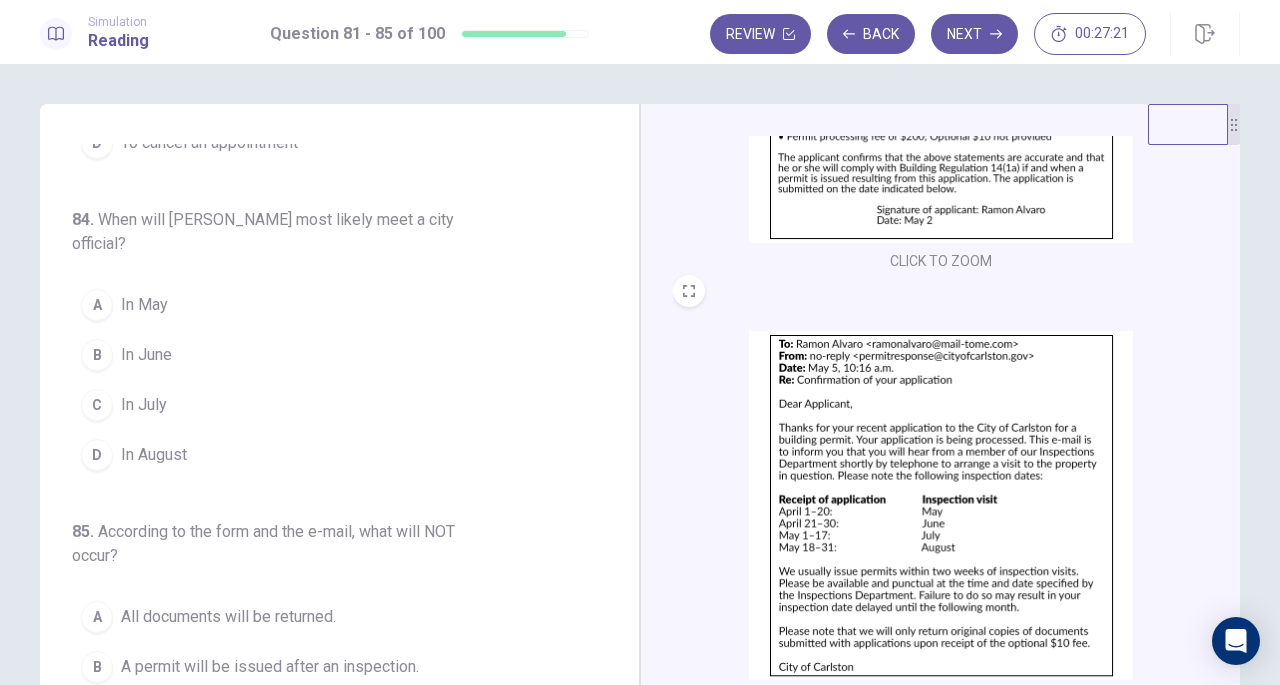 click on "In May" at bounding box center (144, 305) 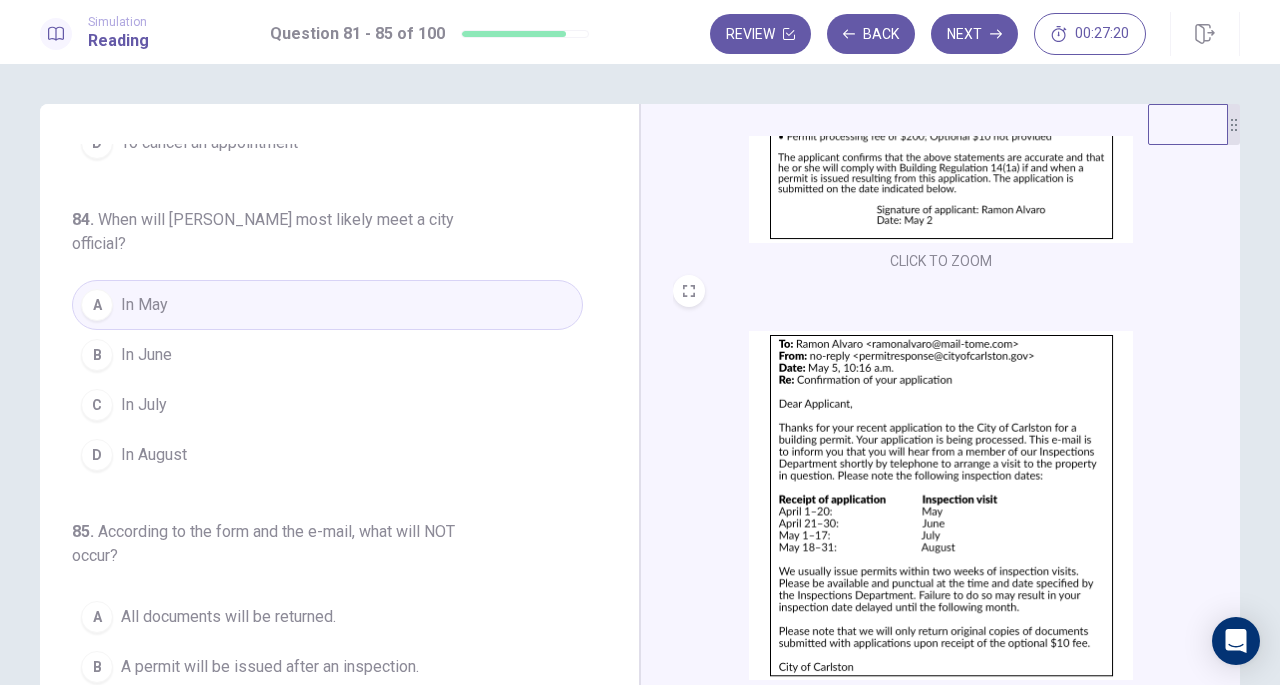 scroll, scrollTop: 819, scrollLeft: 0, axis: vertical 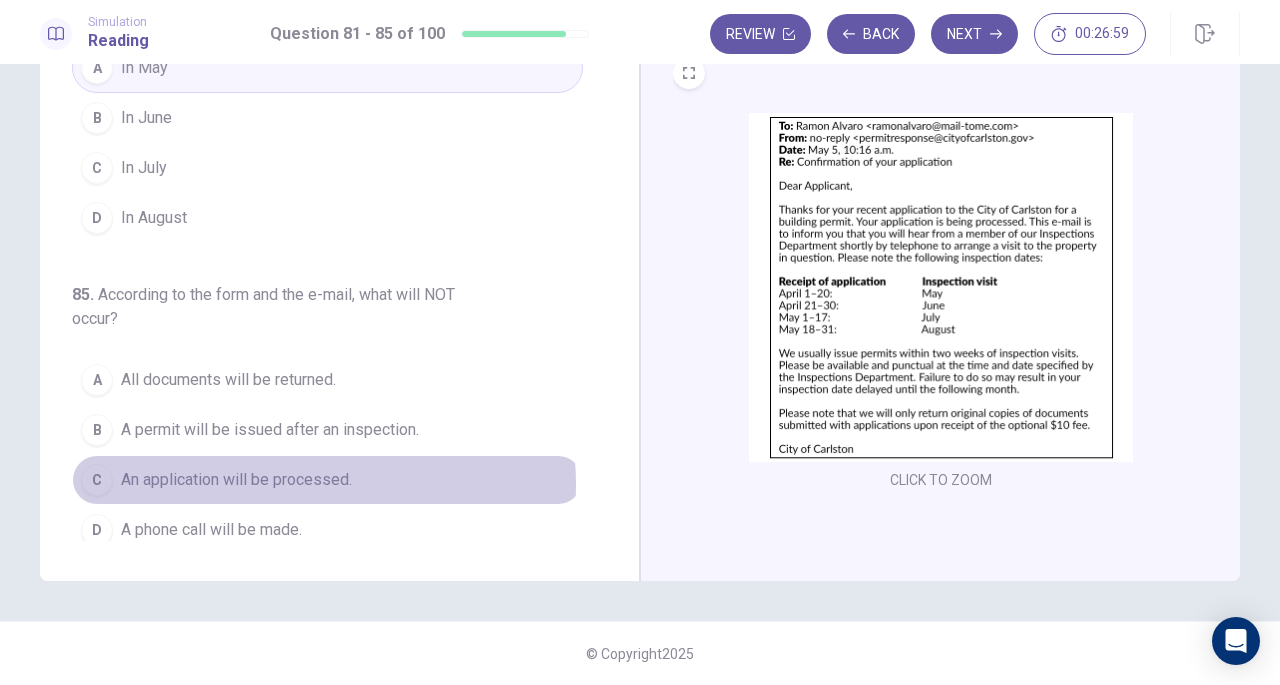 click on "An application will be processed." at bounding box center (236, 480) 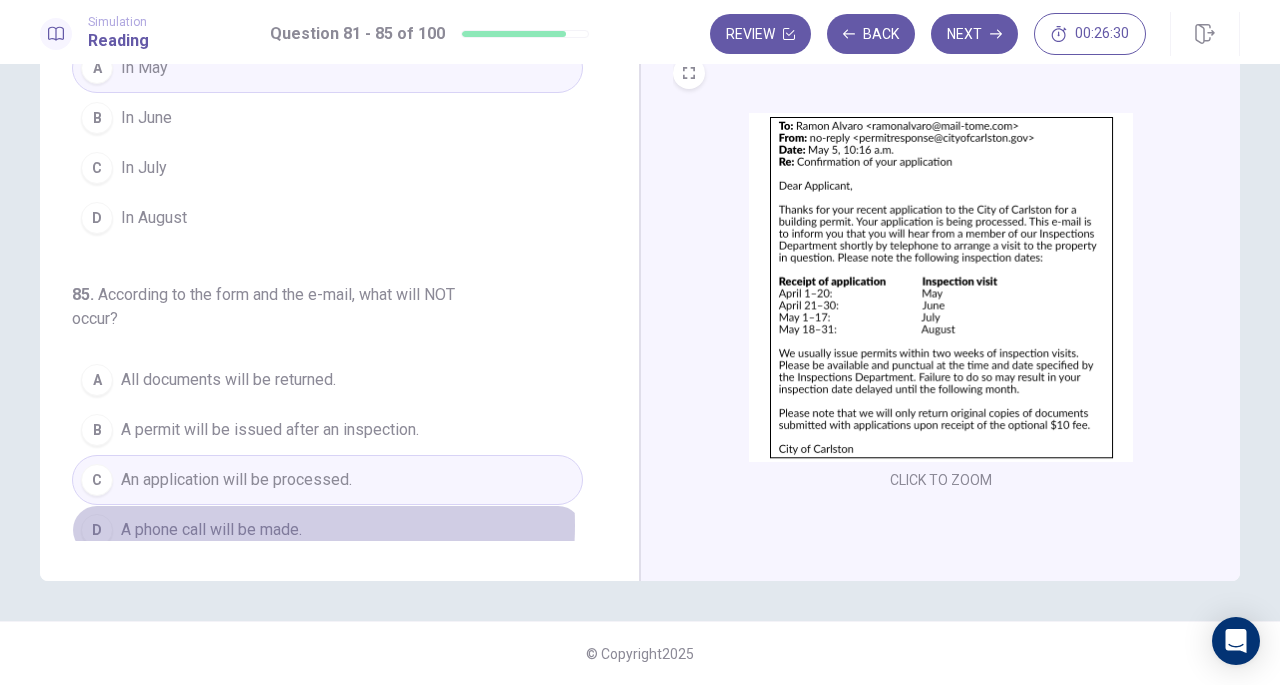 click on "A phone call will be made." at bounding box center [211, 530] 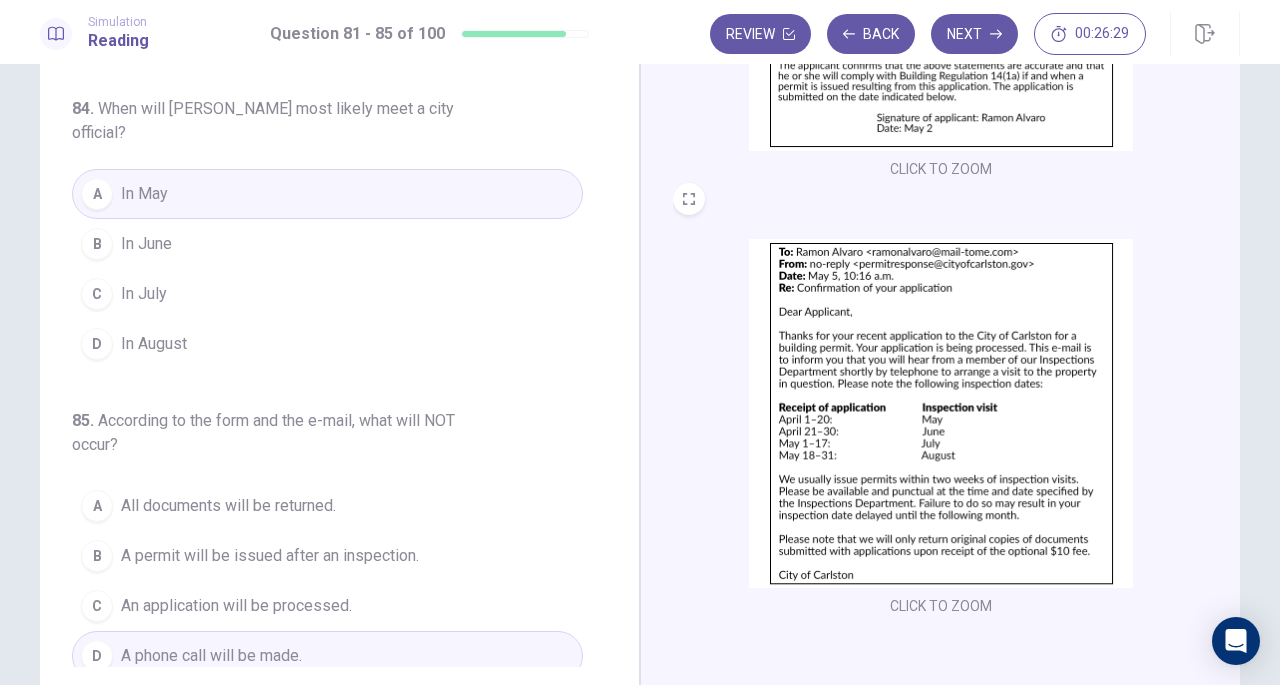 scroll, scrollTop: 0, scrollLeft: 0, axis: both 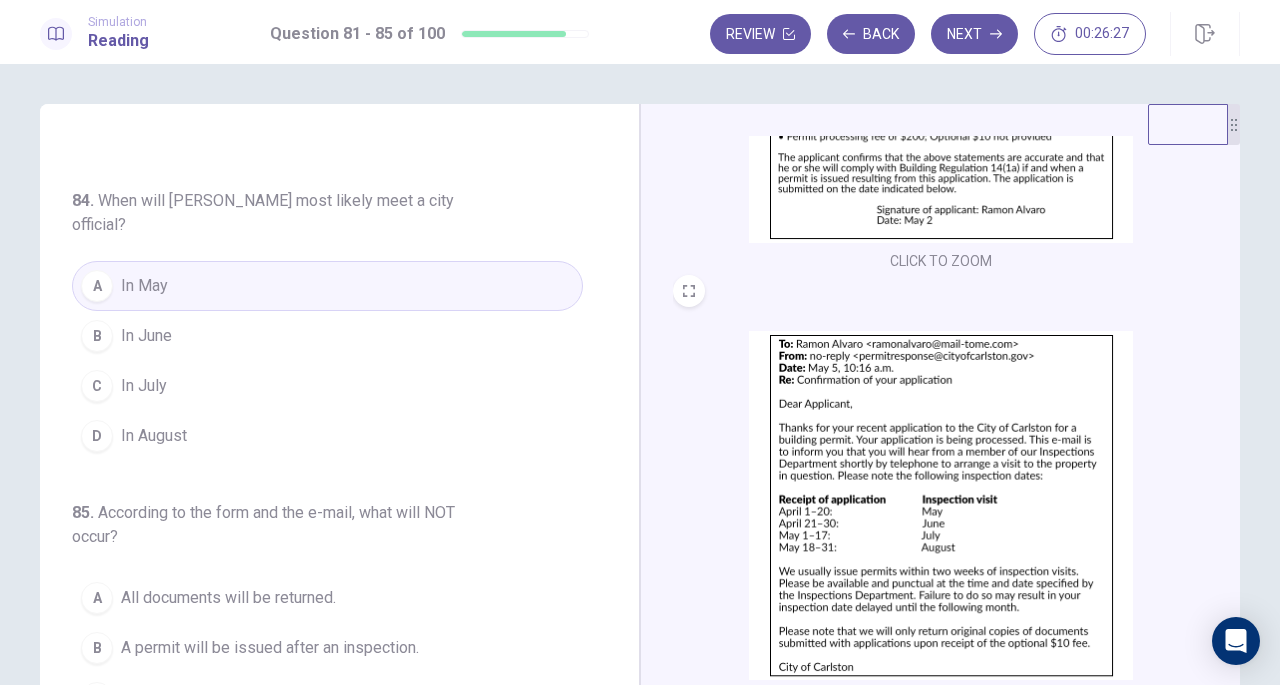 click on "Next" at bounding box center [974, 34] 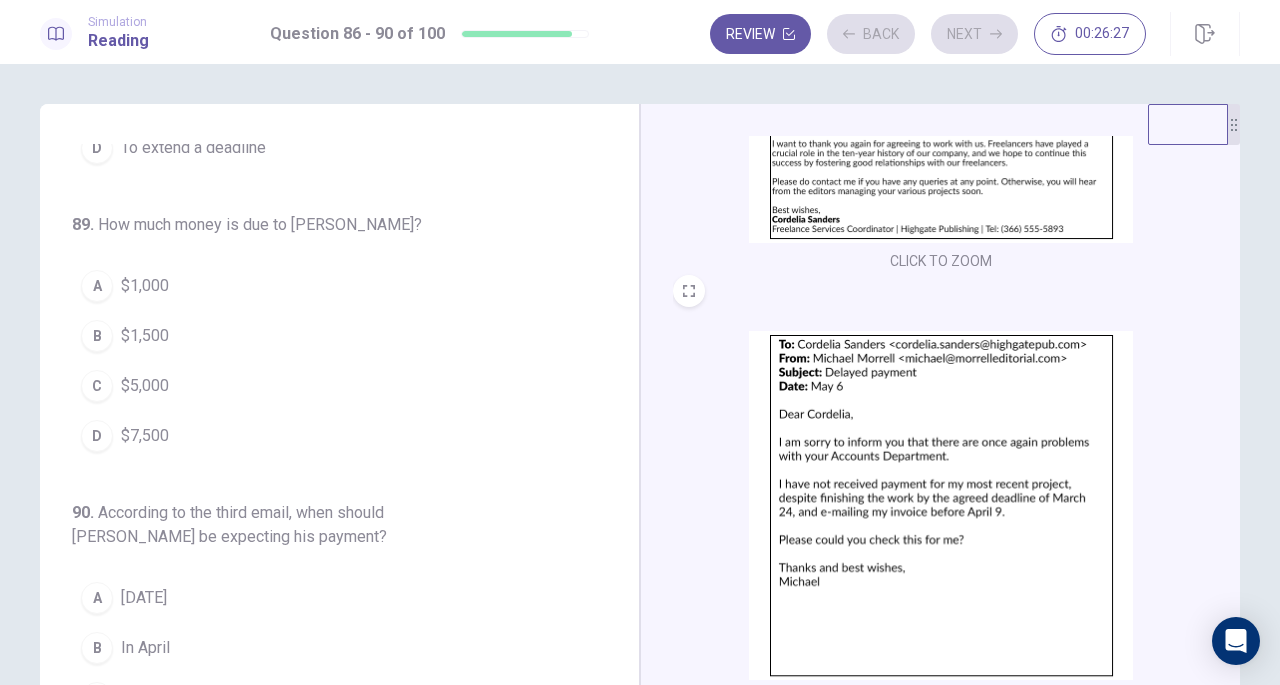scroll, scrollTop: 795, scrollLeft: 0, axis: vertical 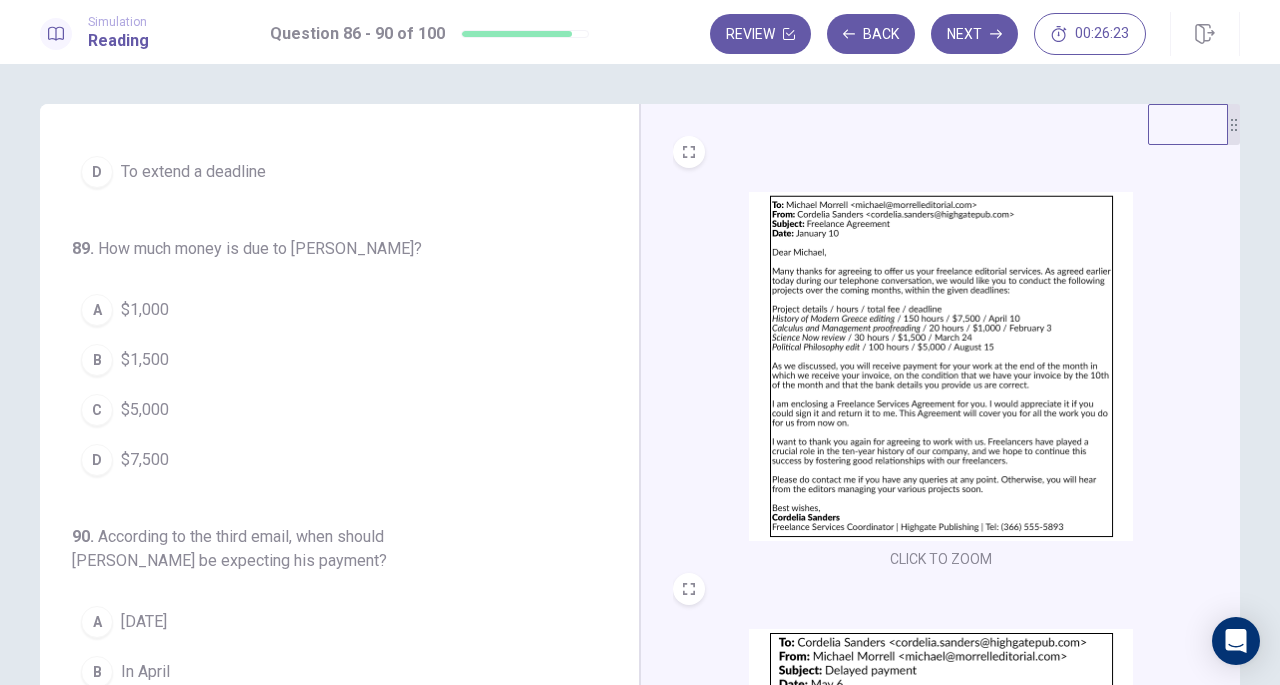 click at bounding box center [941, 366] 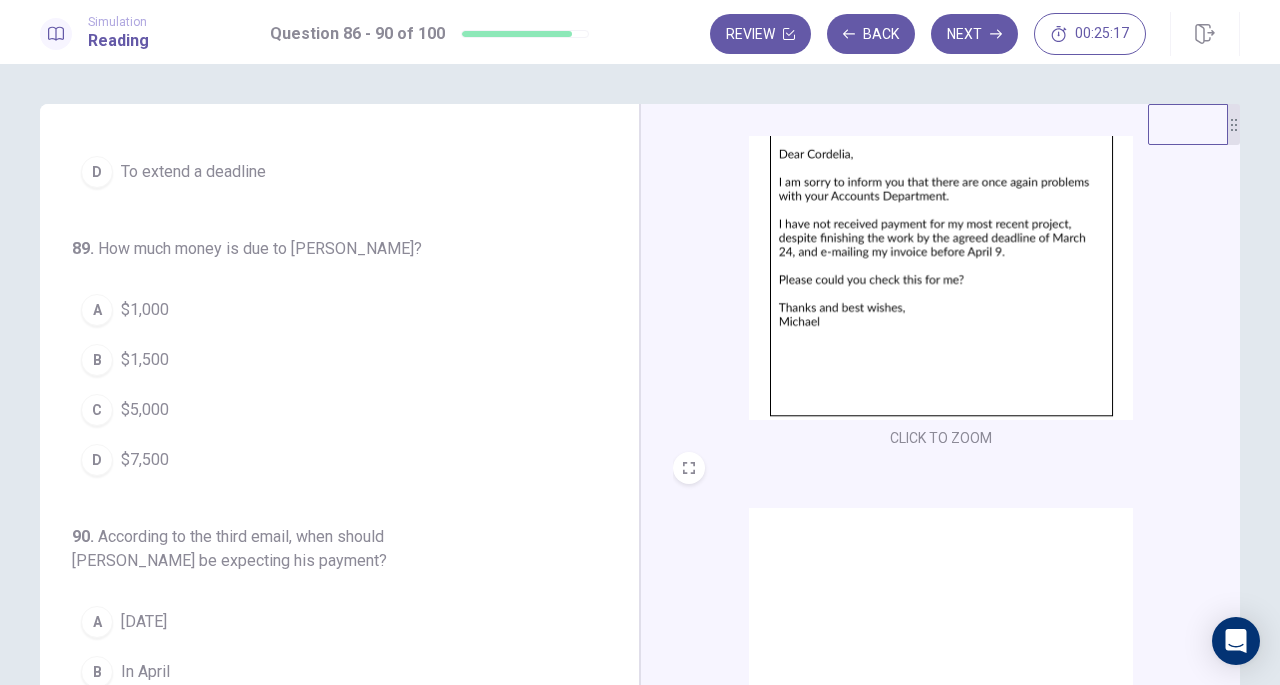scroll, scrollTop: 600, scrollLeft: 0, axis: vertical 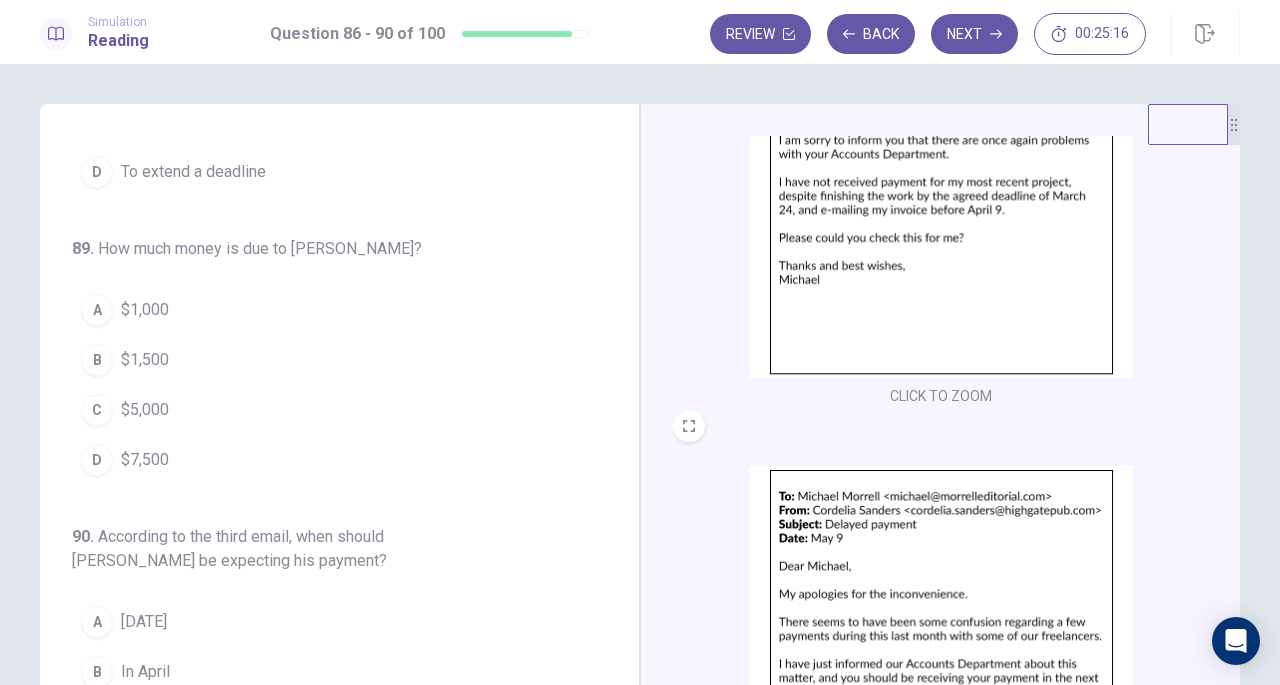click at bounding box center [941, 203] 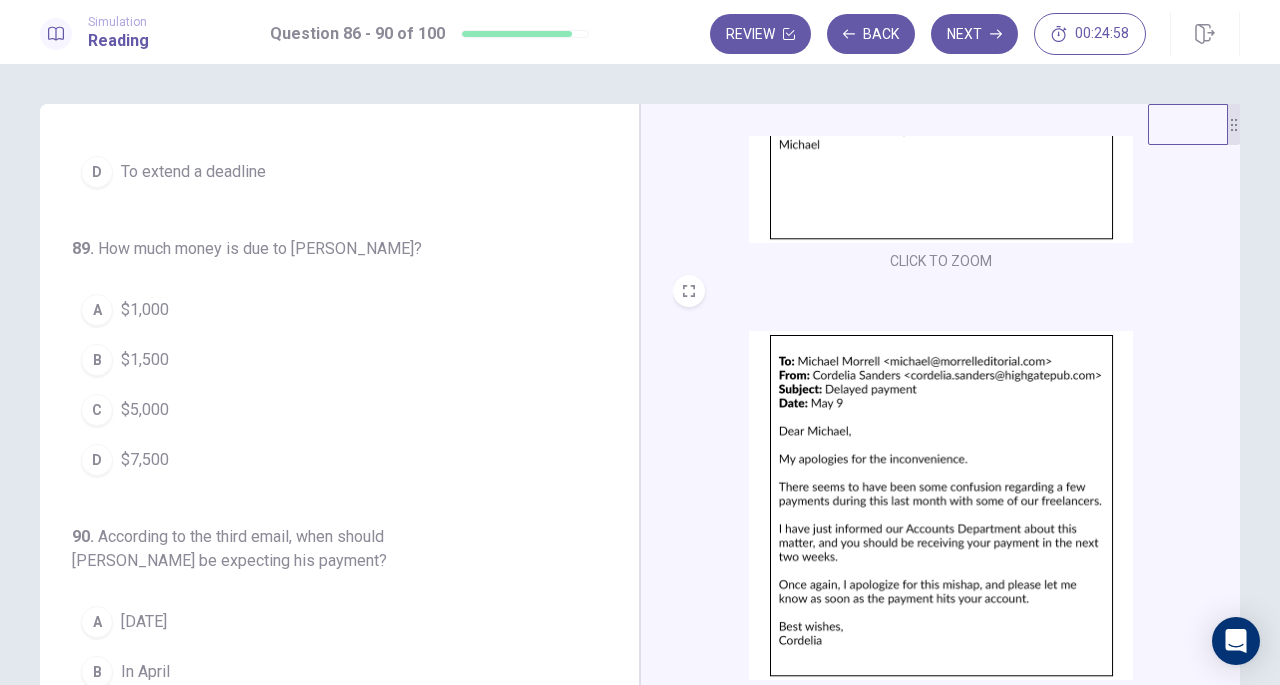 scroll, scrollTop: 736, scrollLeft: 0, axis: vertical 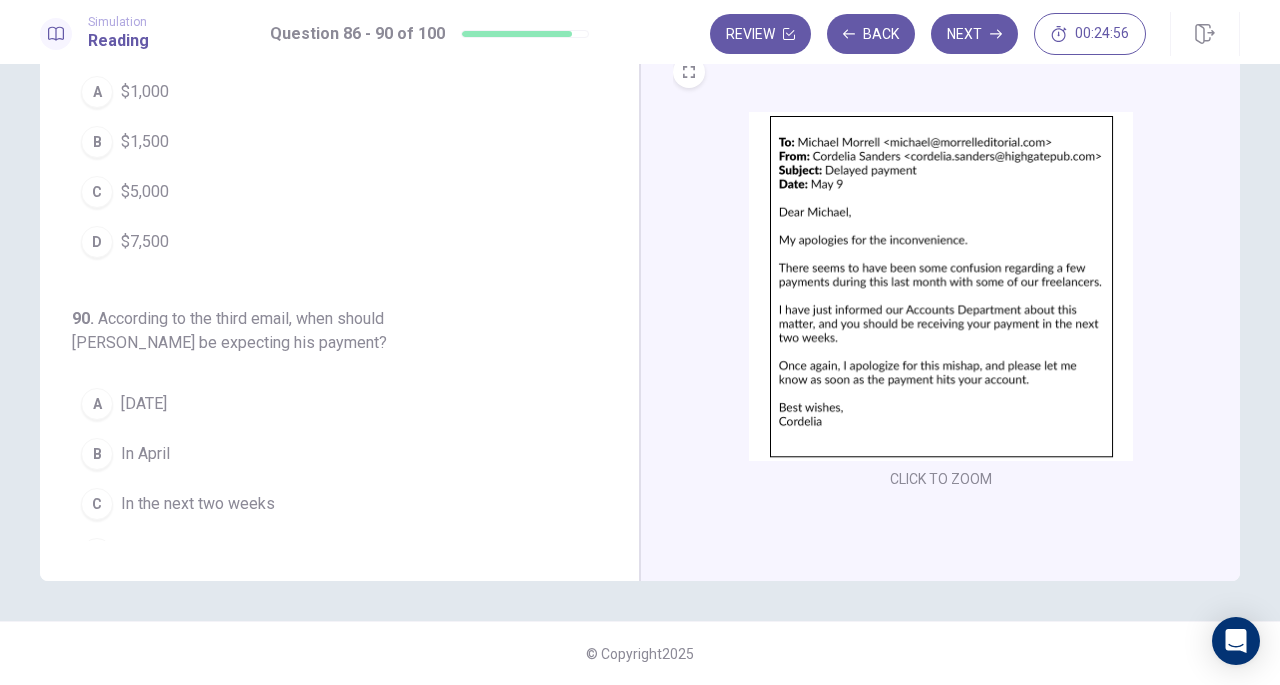 click at bounding box center (941, 286) 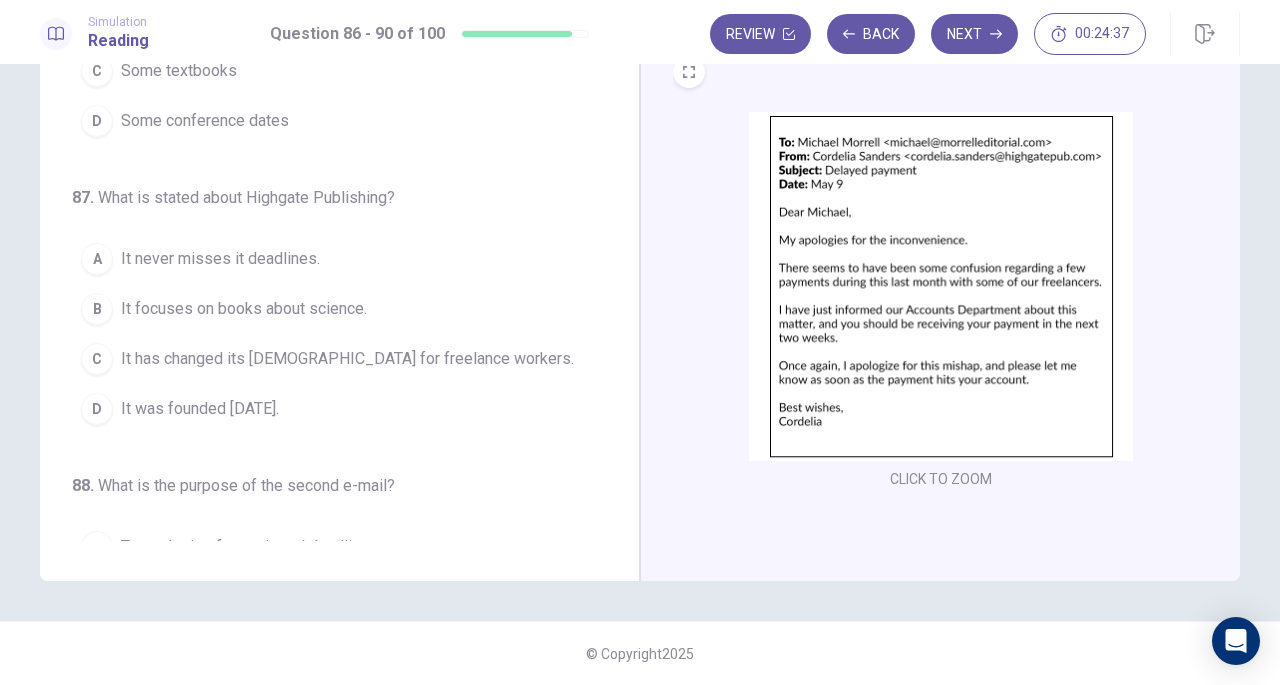 scroll, scrollTop: 0, scrollLeft: 0, axis: both 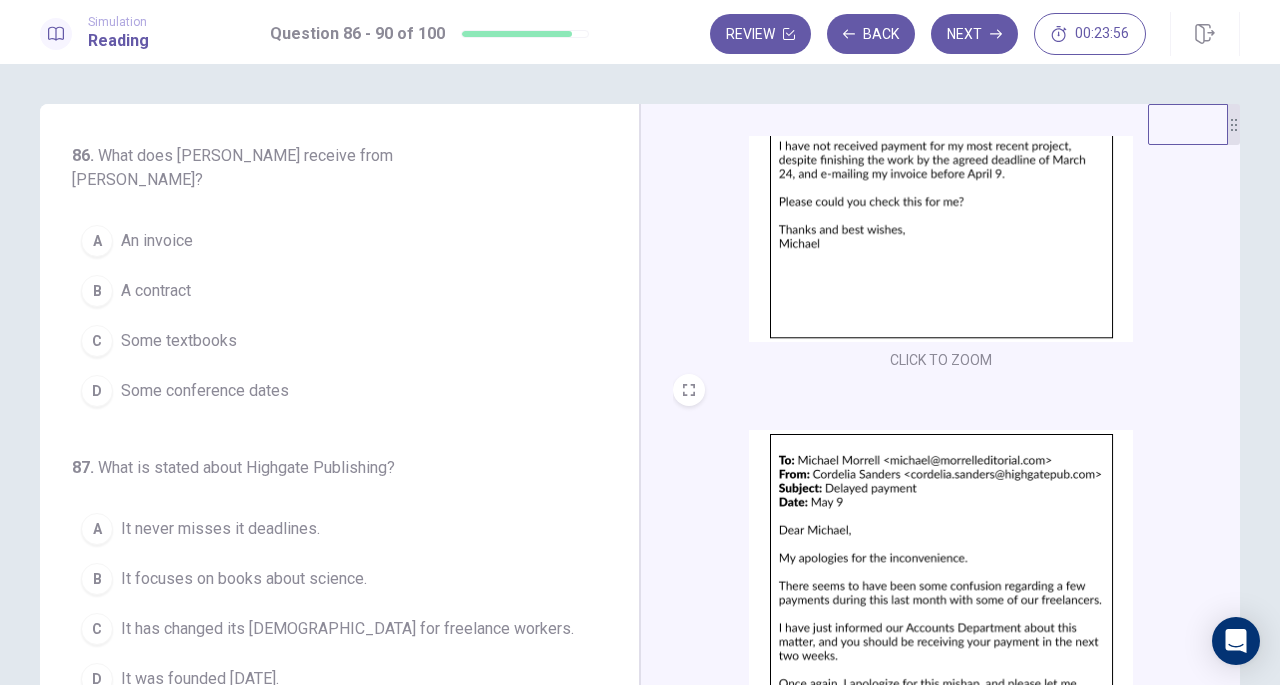 click on "An invoice" at bounding box center [157, 241] 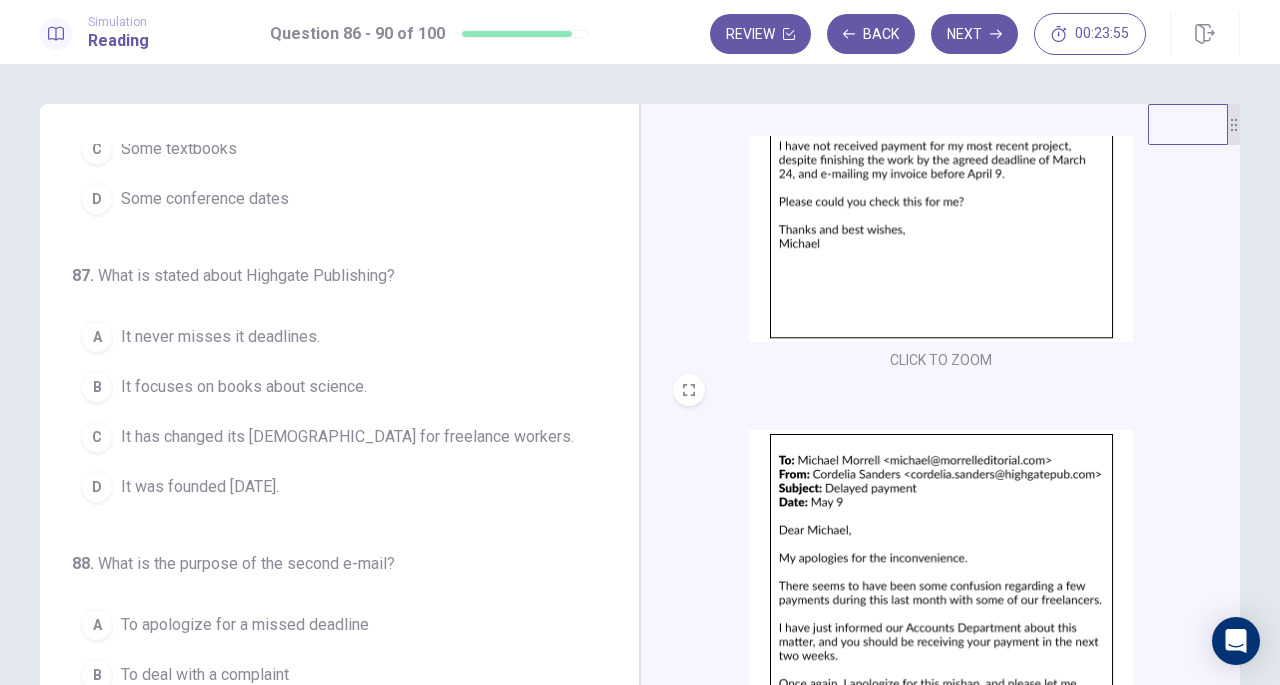 scroll, scrollTop: 200, scrollLeft: 0, axis: vertical 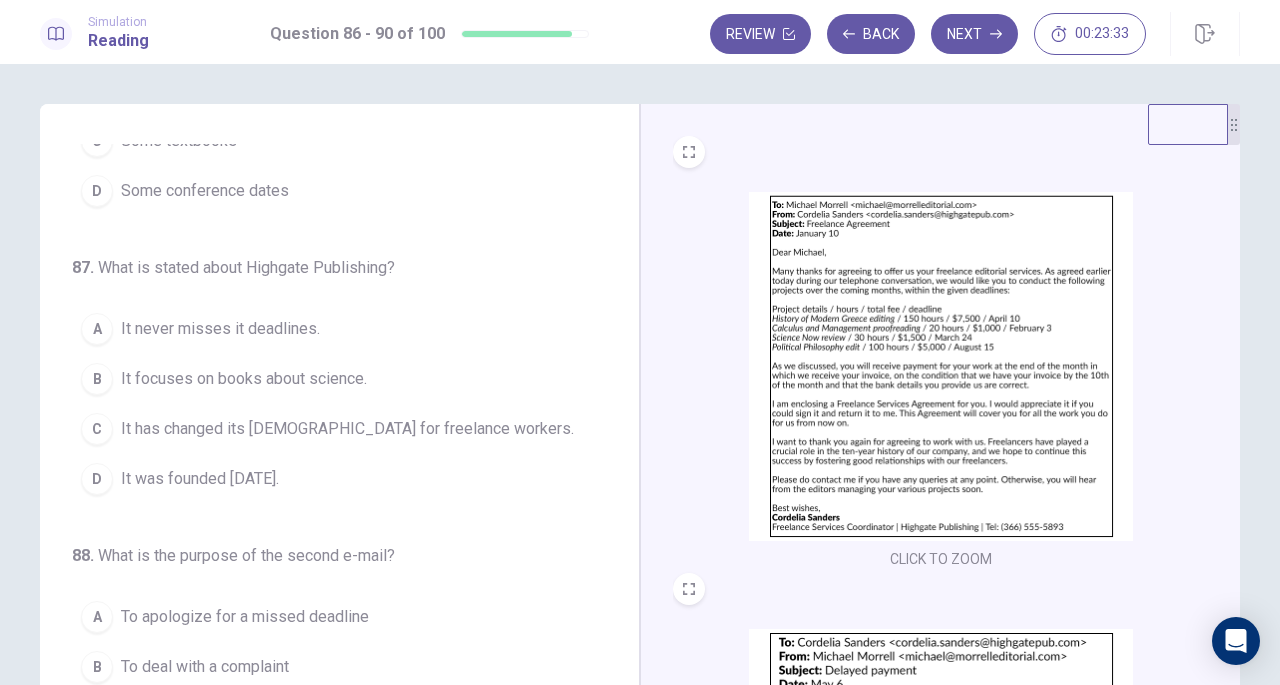 click at bounding box center [941, 366] 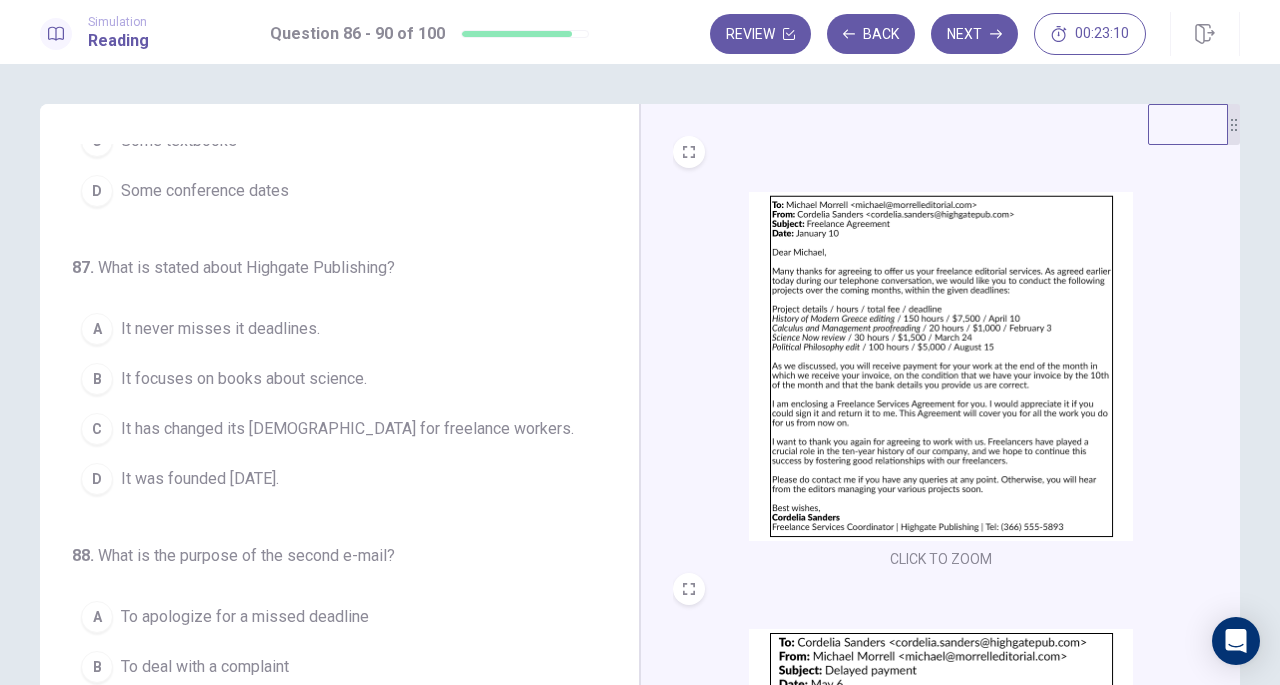 click at bounding box center [941, 366] 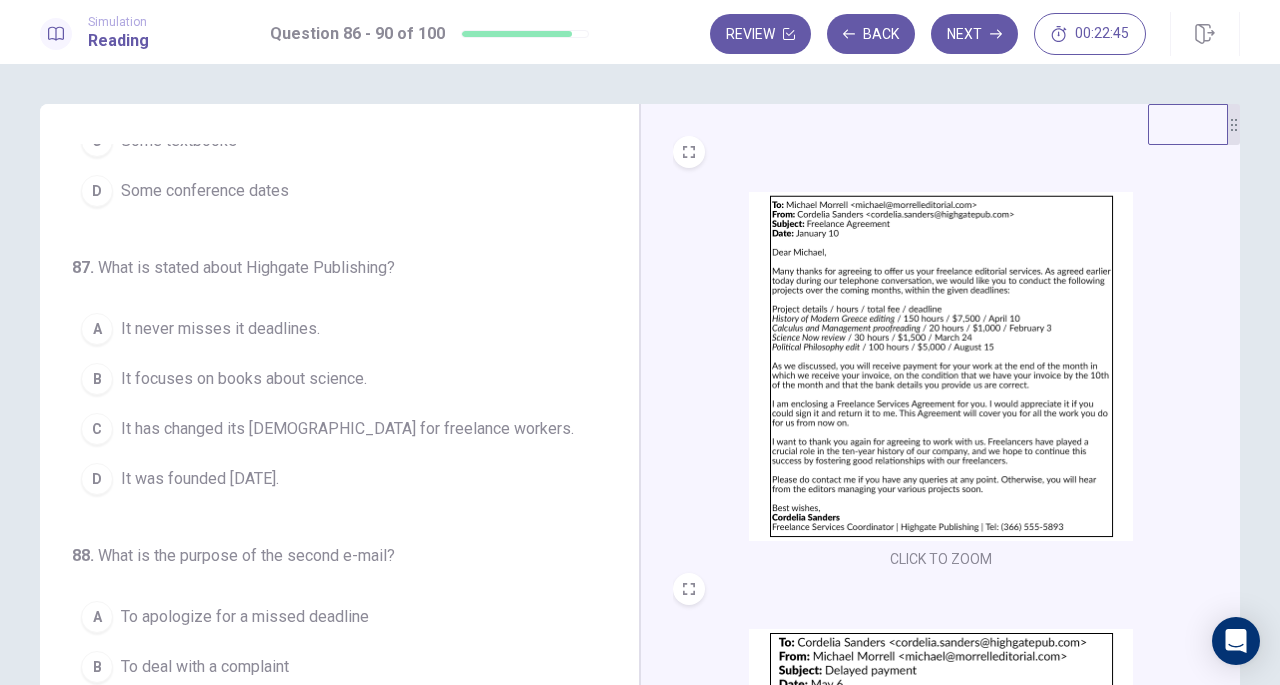 click on "It focuses on books about science." at bounding box center (244, 379) 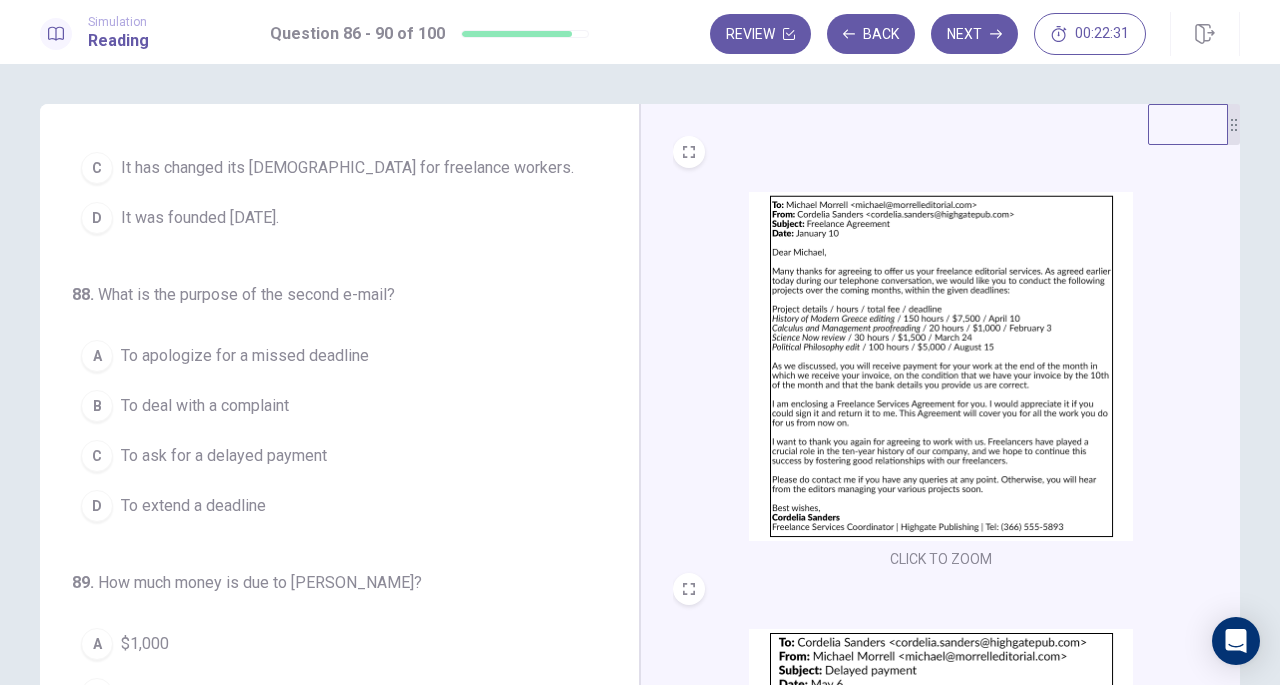 scroll, scrollTop: 500, scrollLeft: 0, axis: vertical 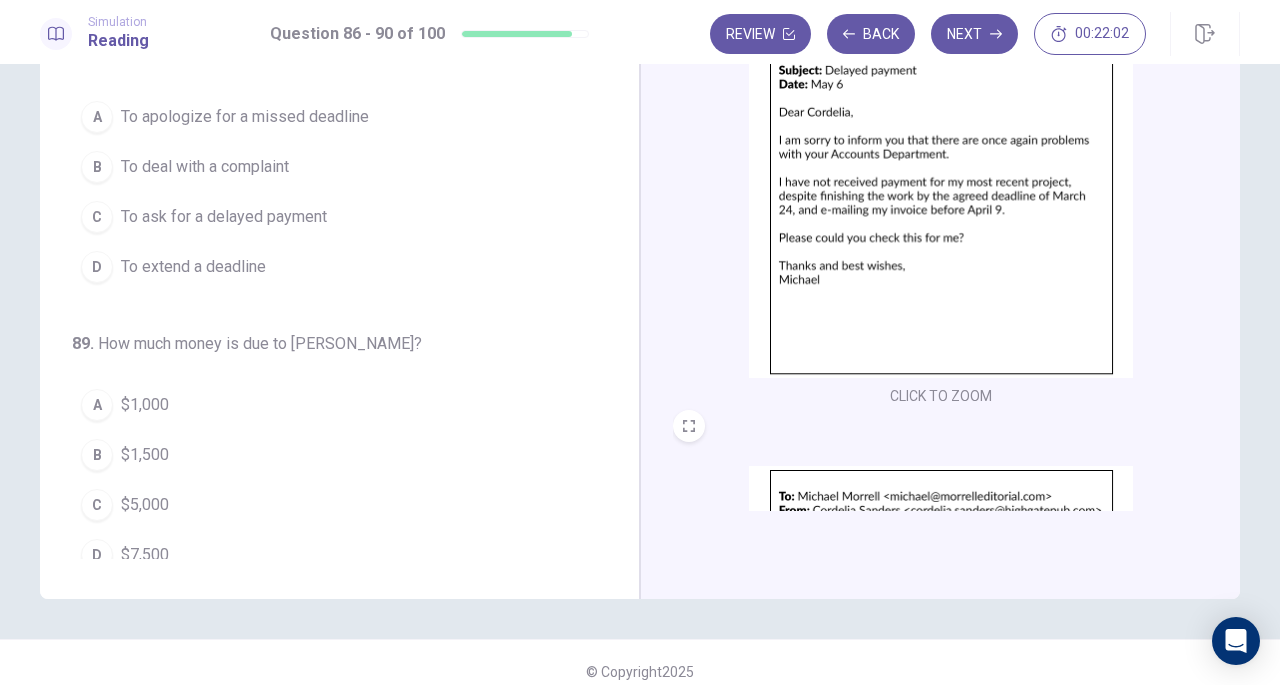 click on "To apologize for a missed deadline" at bounding box center (245, 117) 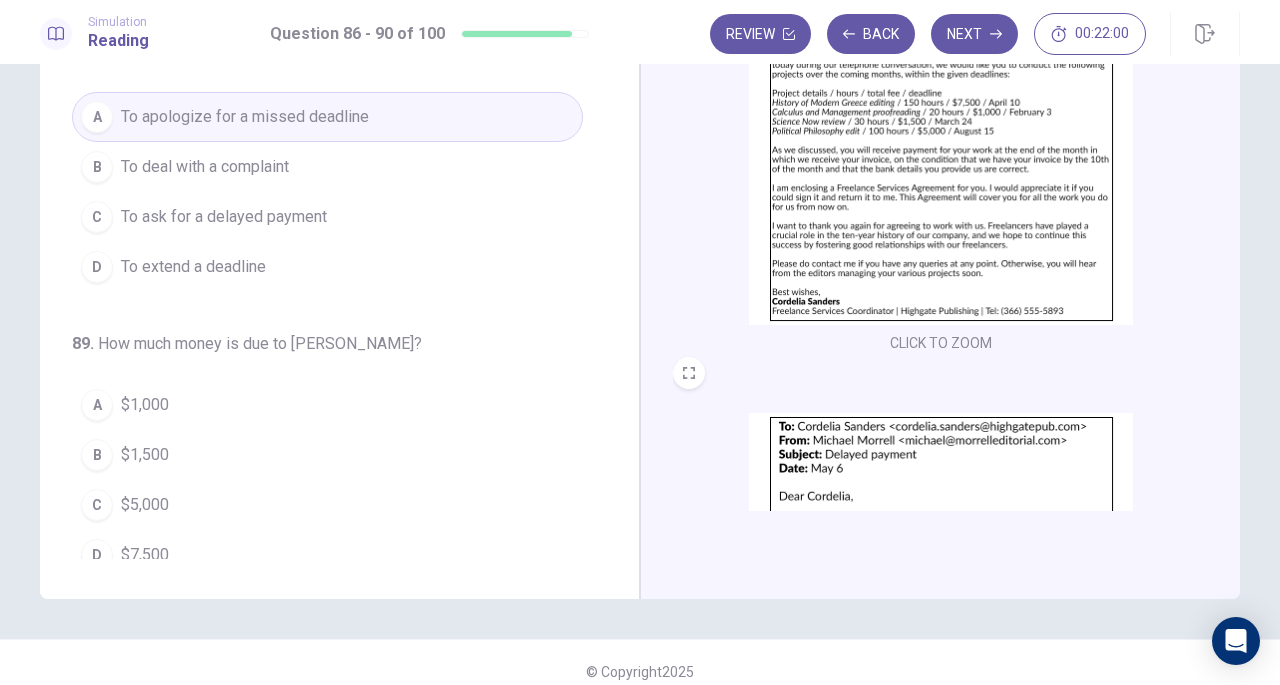 scroll, scrollTop: 0, scrollLeft: 0, axis: both 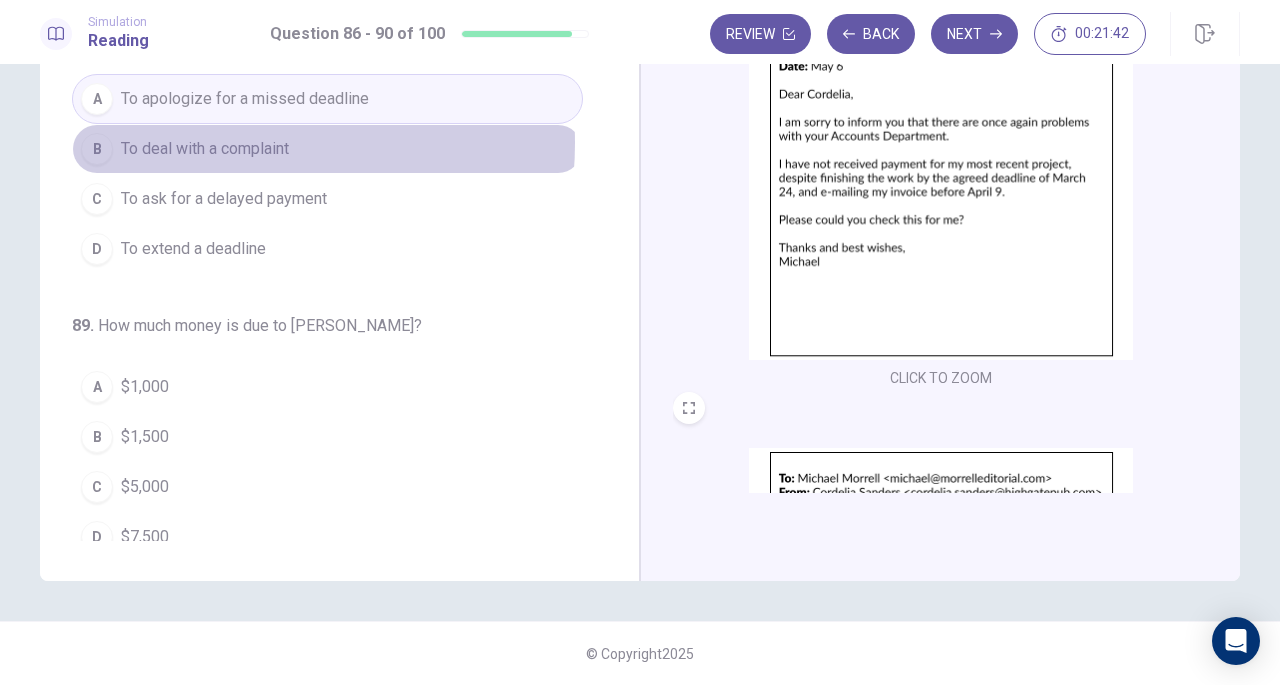 click on "To deal with a complaint" at bounding box center (205, 149) 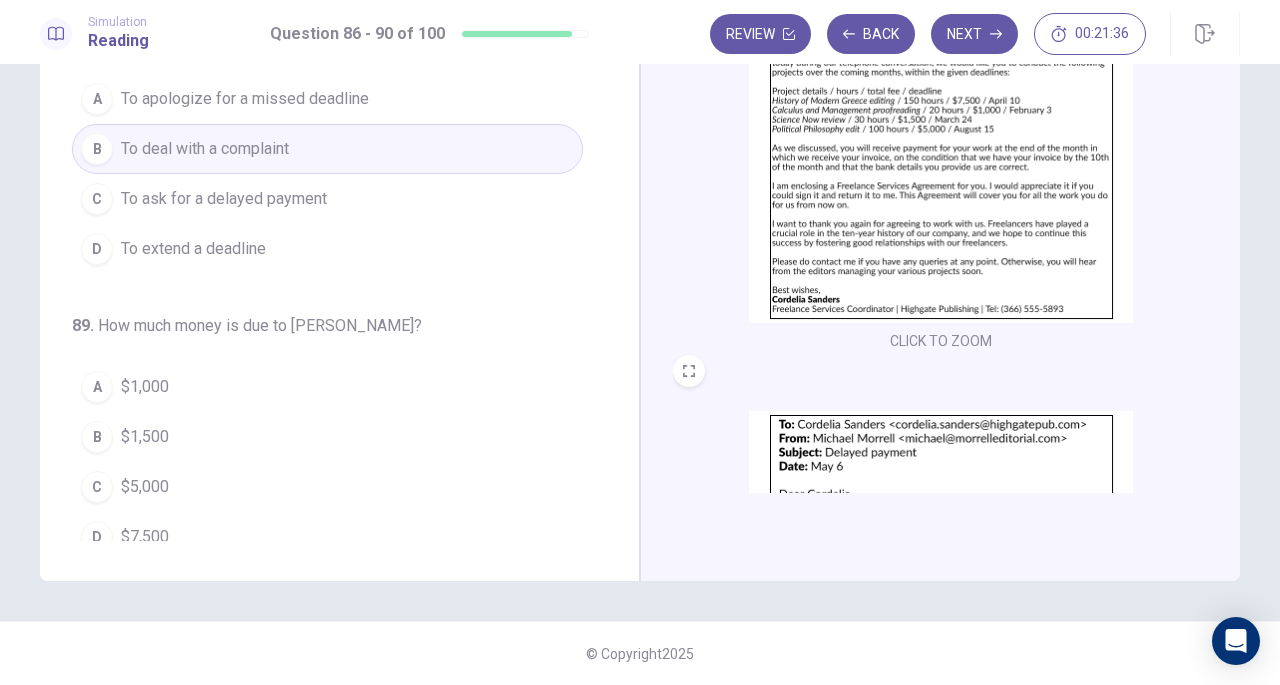scroll, scrollTop: 0, scrollLeft: 0, axis: both 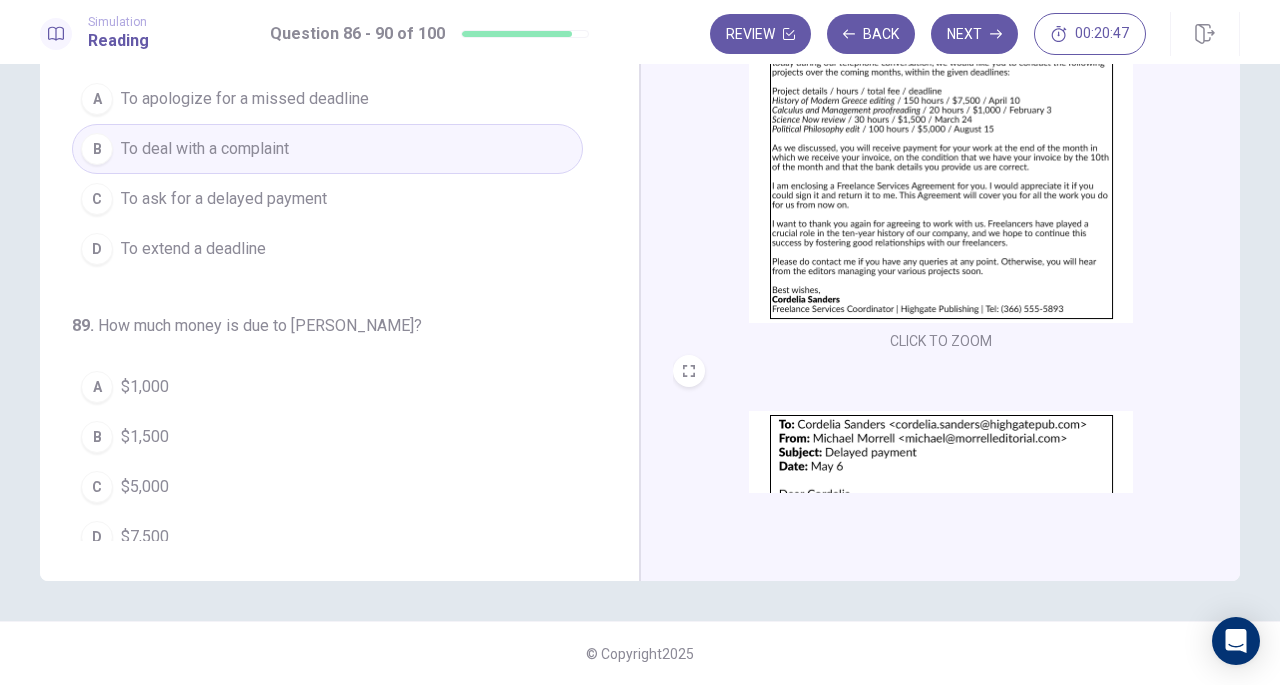 click on "$7,500" at bounding box center (145, 537) 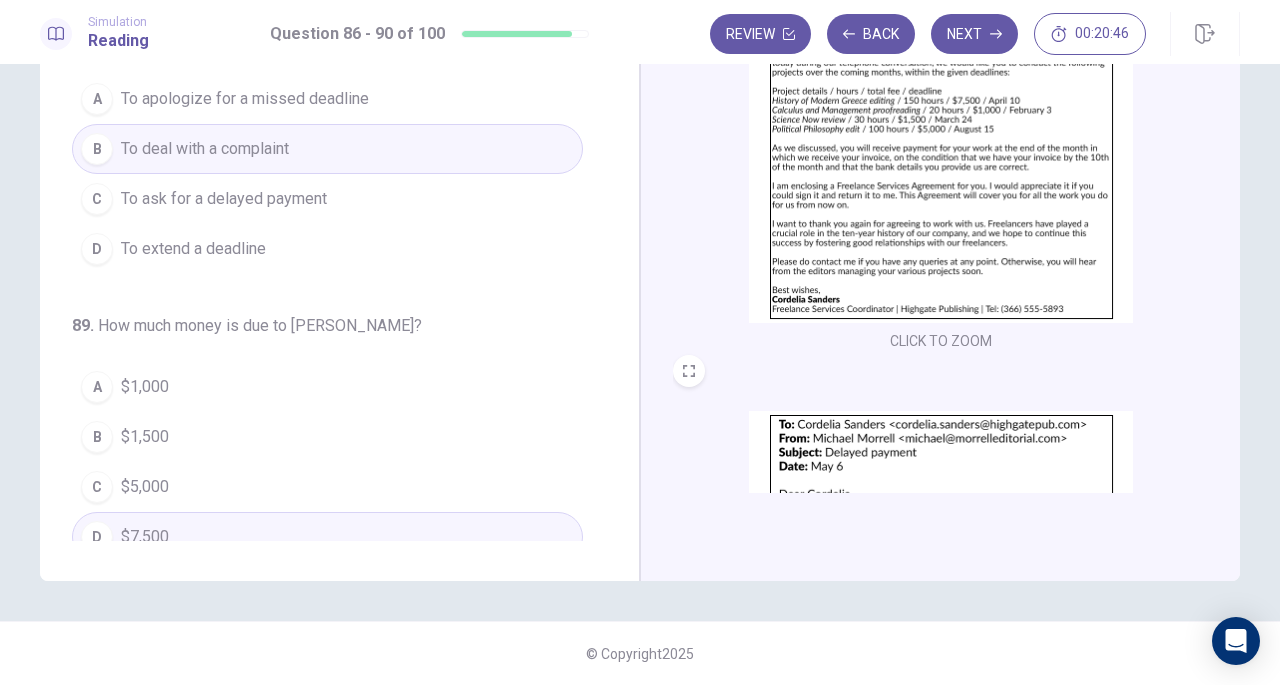 type 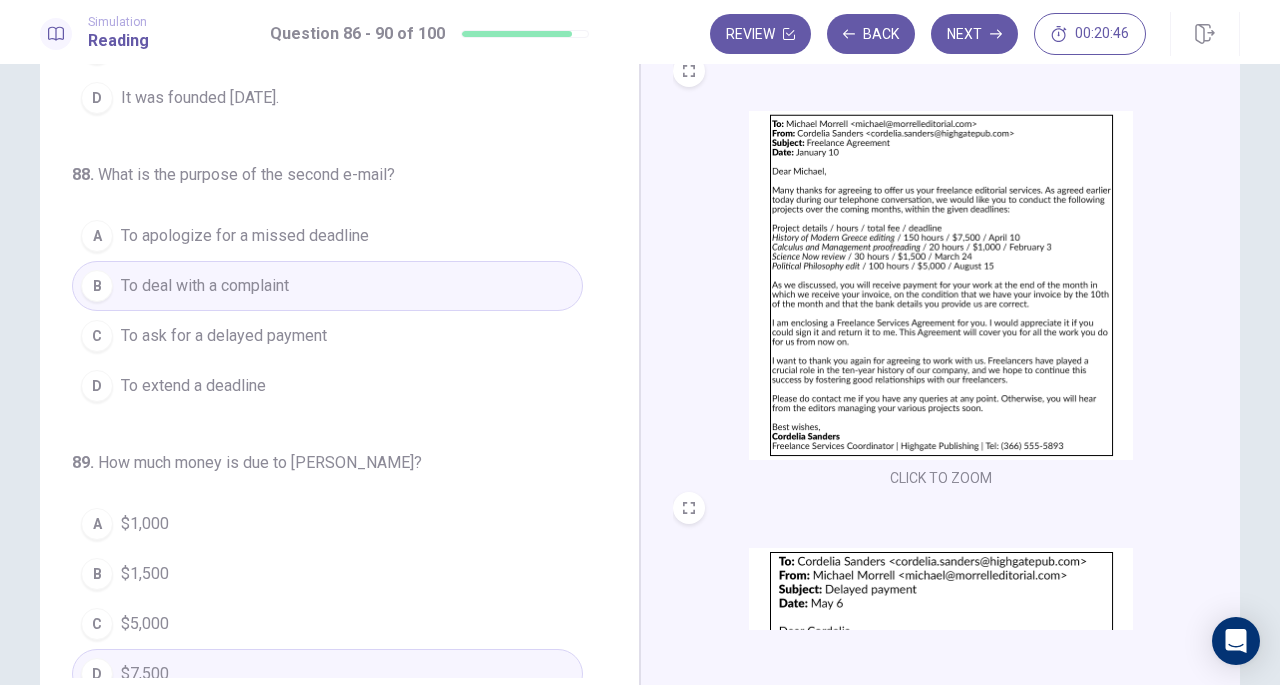 scroll, scrollTop: 0, scrollLeft: 0, axis: both 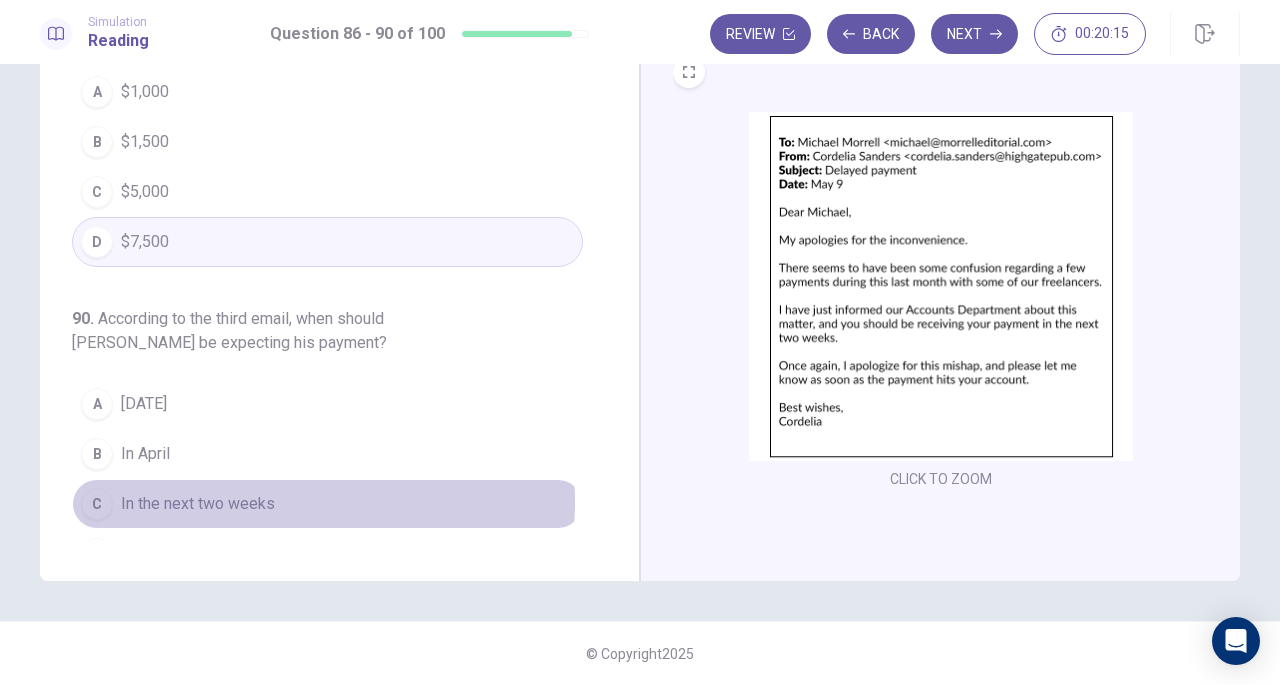 click on "In the next two weeks" at bounding box center (198, 504) 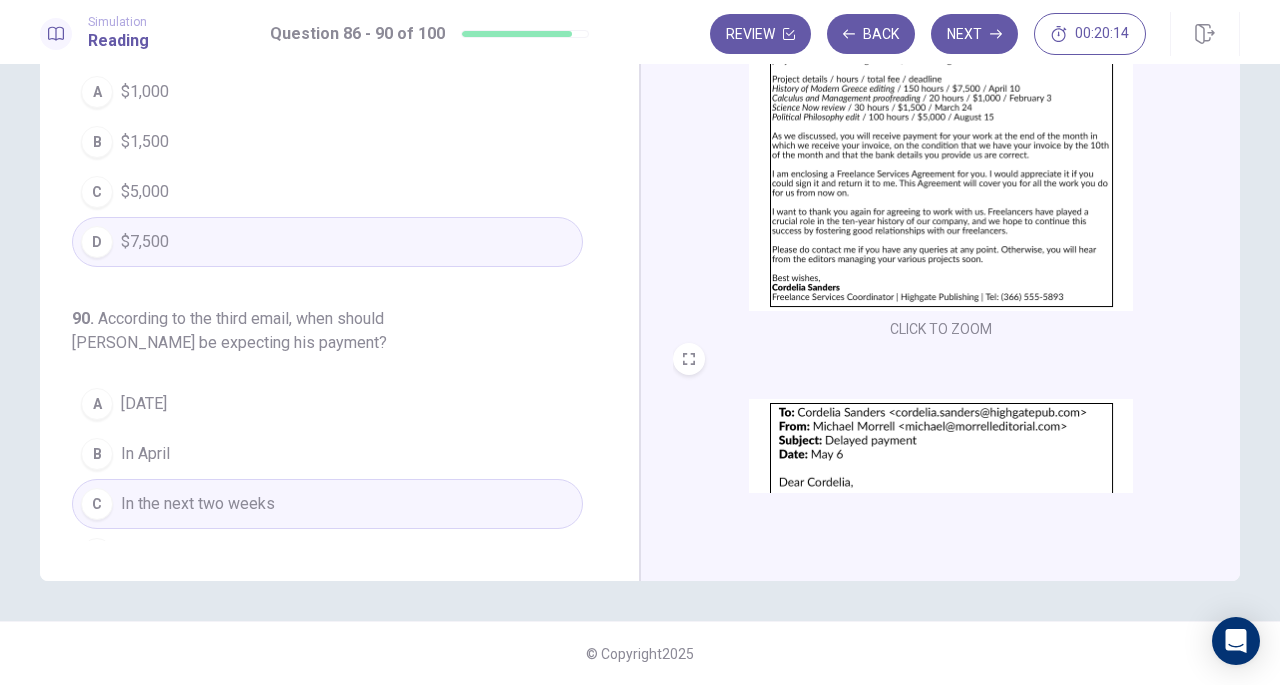 scroll, scrollTop: 0, scrollLeft: 0, axis: both 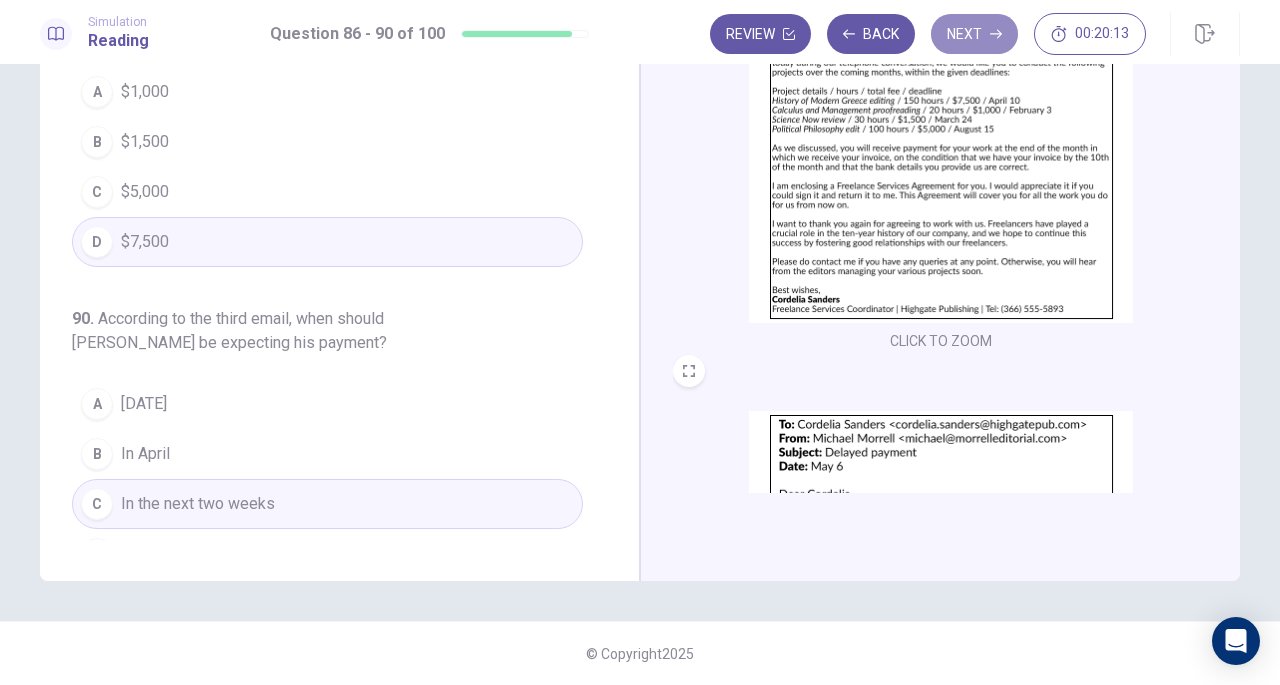 click on "Next" at bounding box center [974, 34] 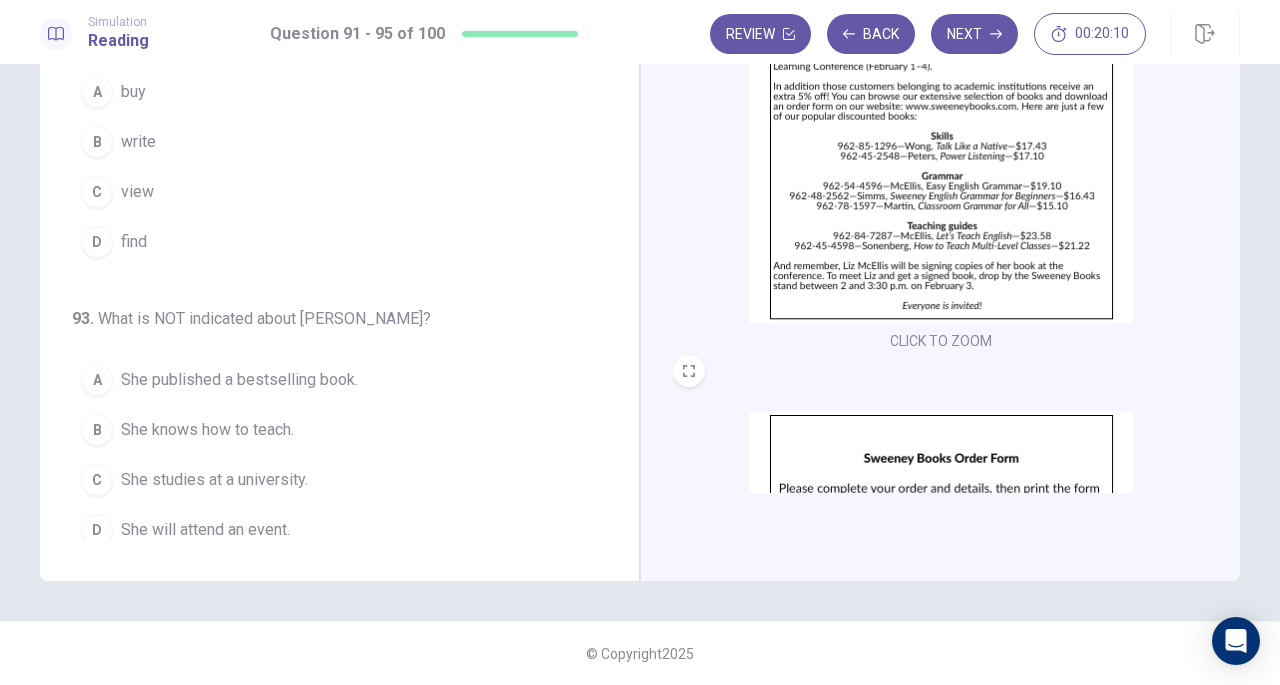 scroll, scrollTop: 0, scrollLeft: 0, axis: both 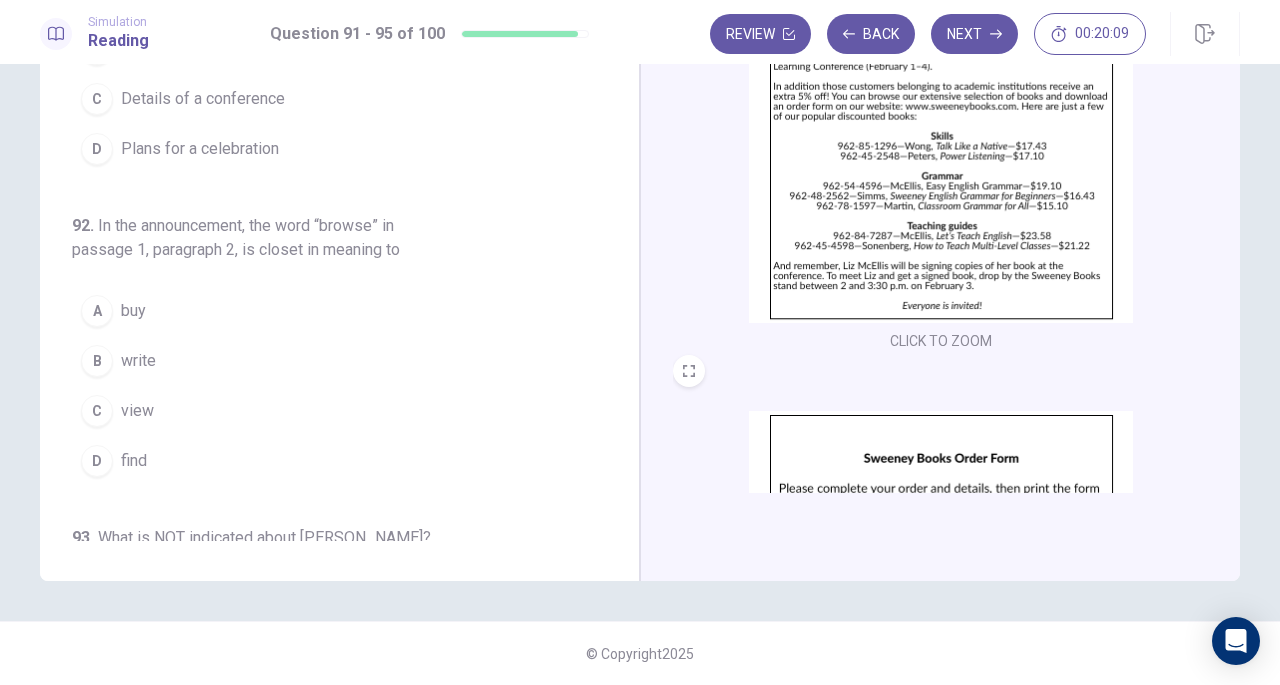 click at bounding box center (941, 148) 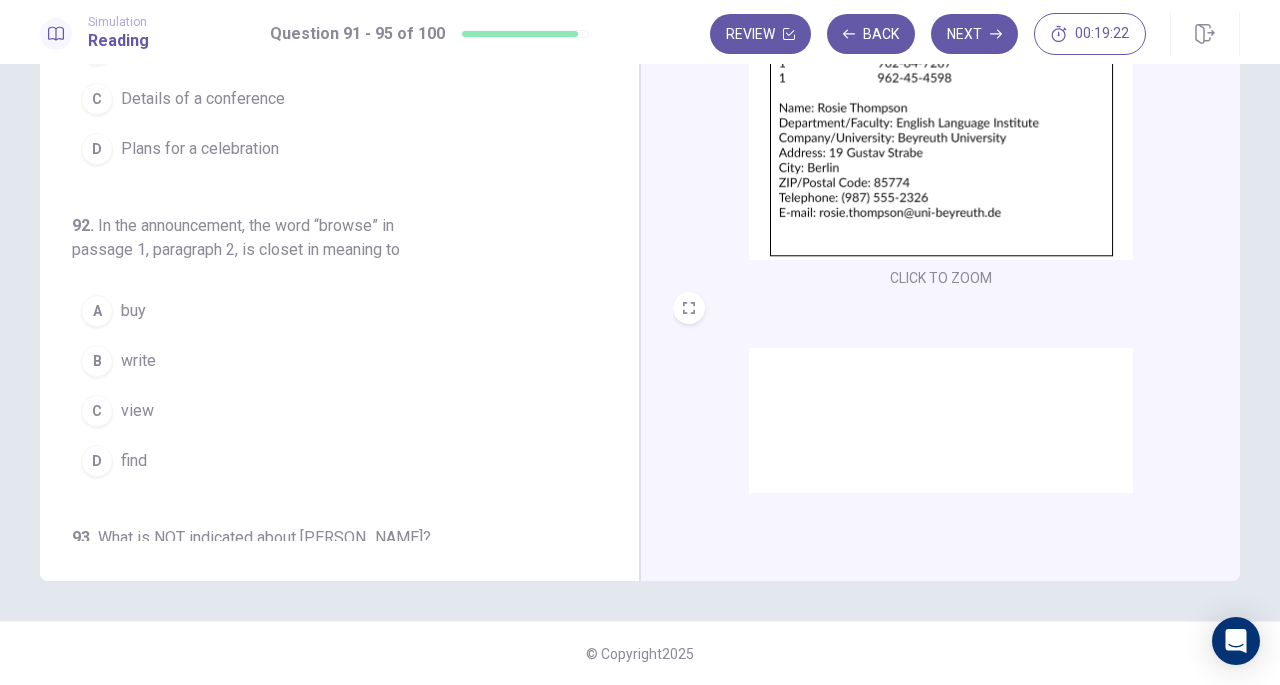 scroll, scrollTop: 300, scrollLeft: 0, axis: vertical 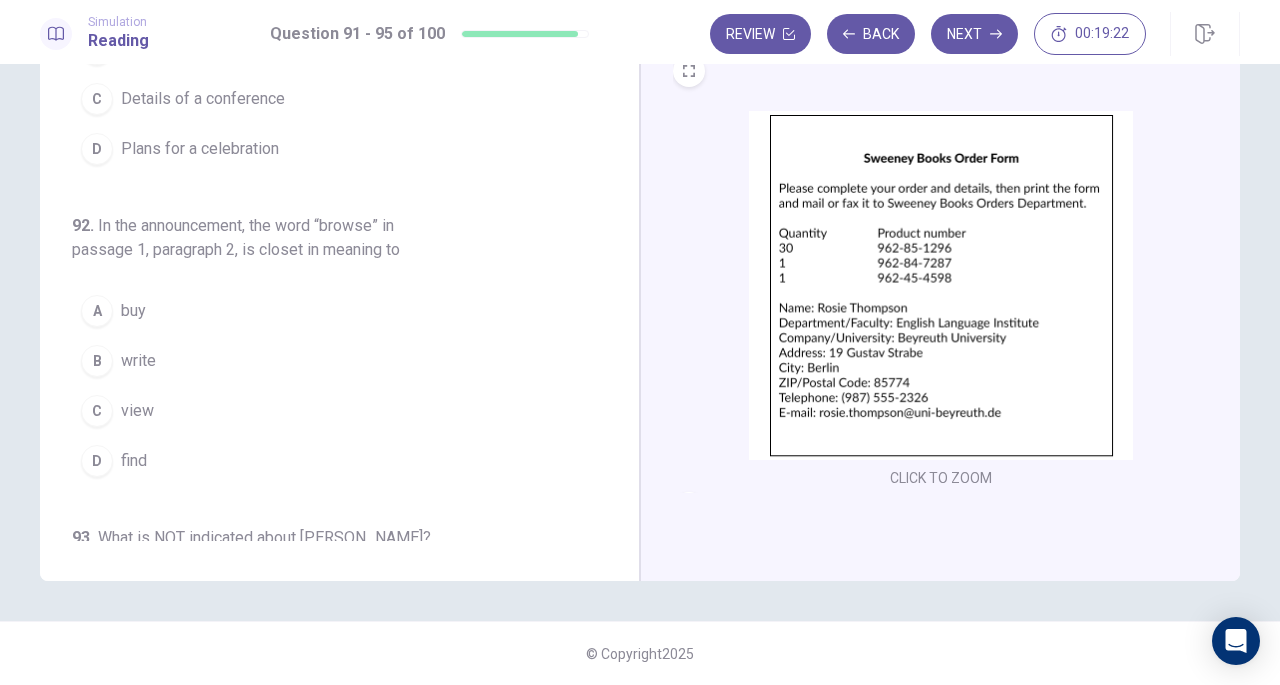 click at bounding box center (941, 285) 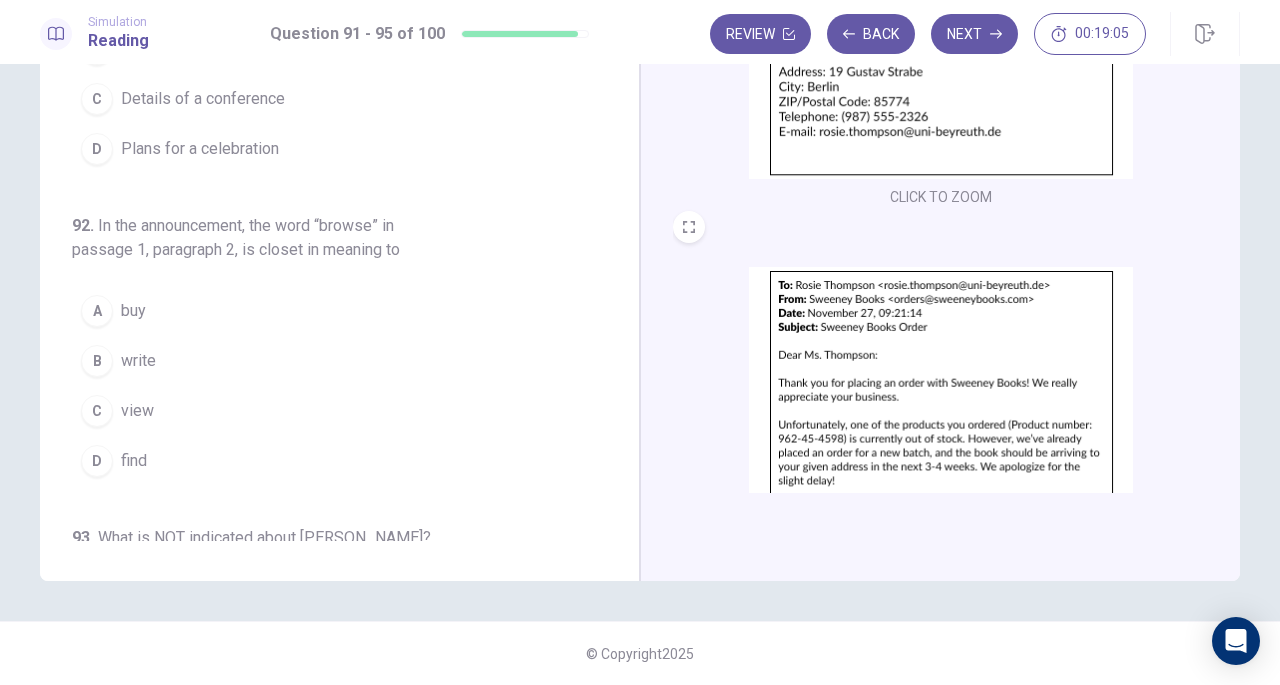 scroll, scrollTop: 736, scrollLeft: 0, axis: vertical 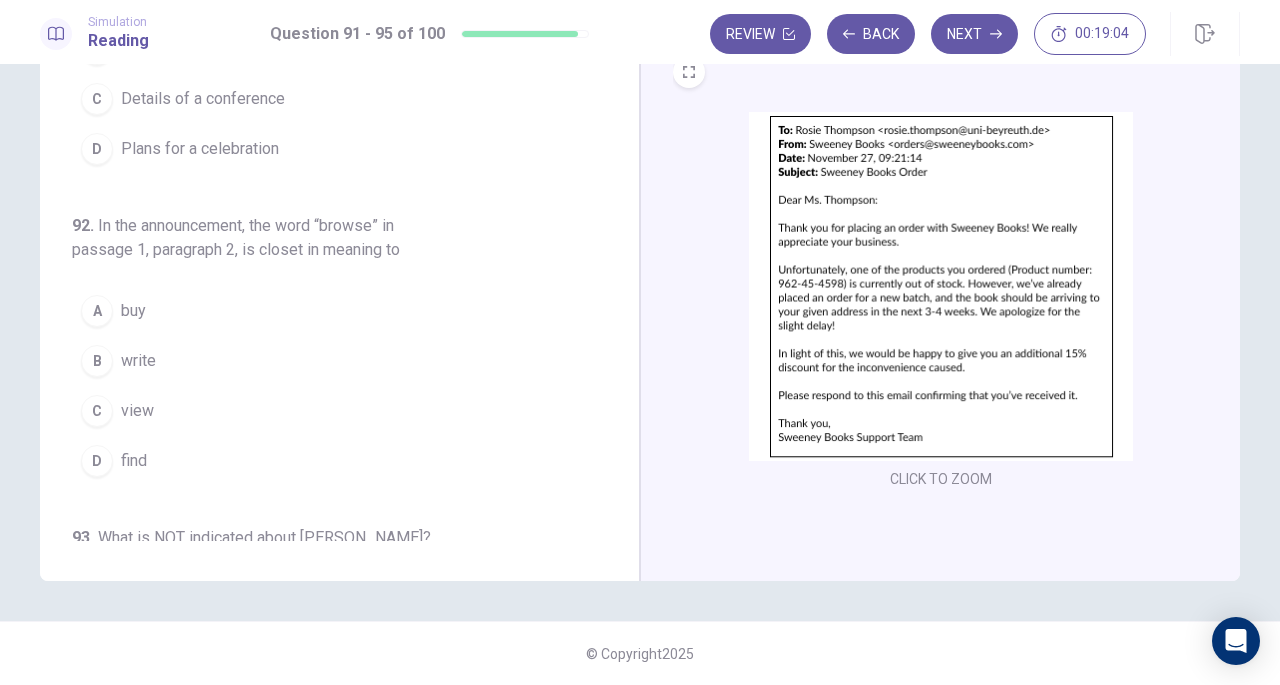 click at bounding box center (941, 286) 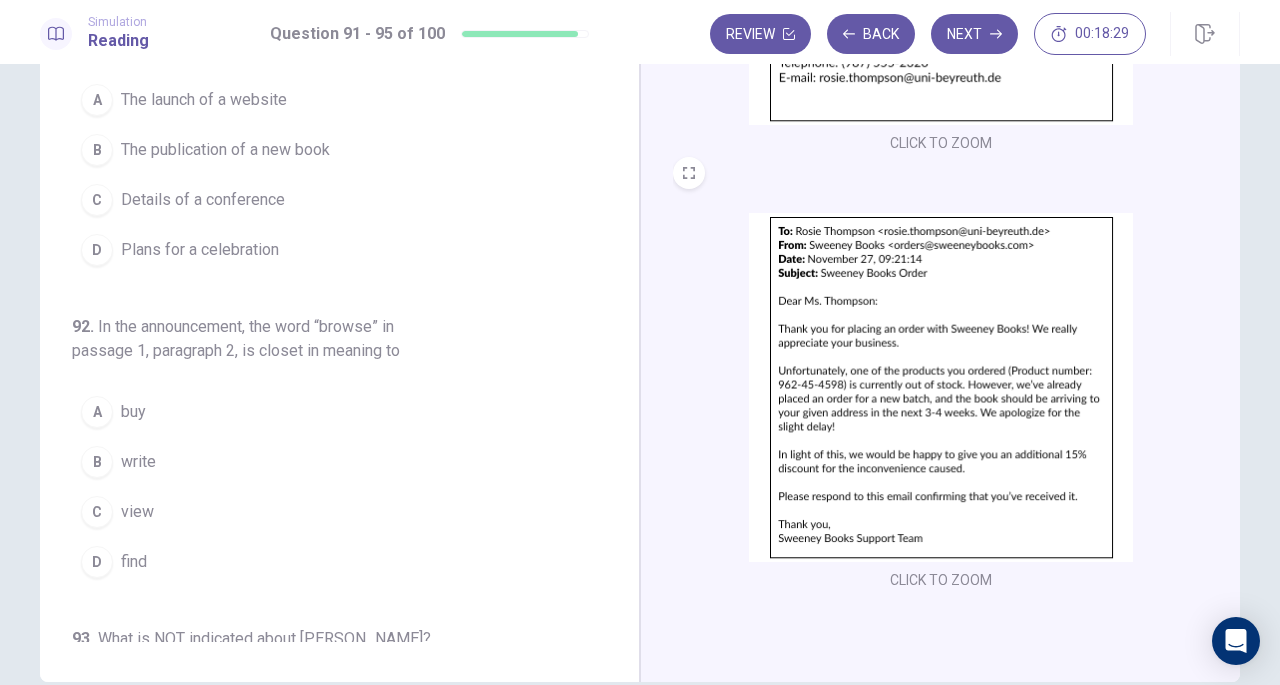 scroll, scrollTop: 0, scrollLeft: 0, axis: both 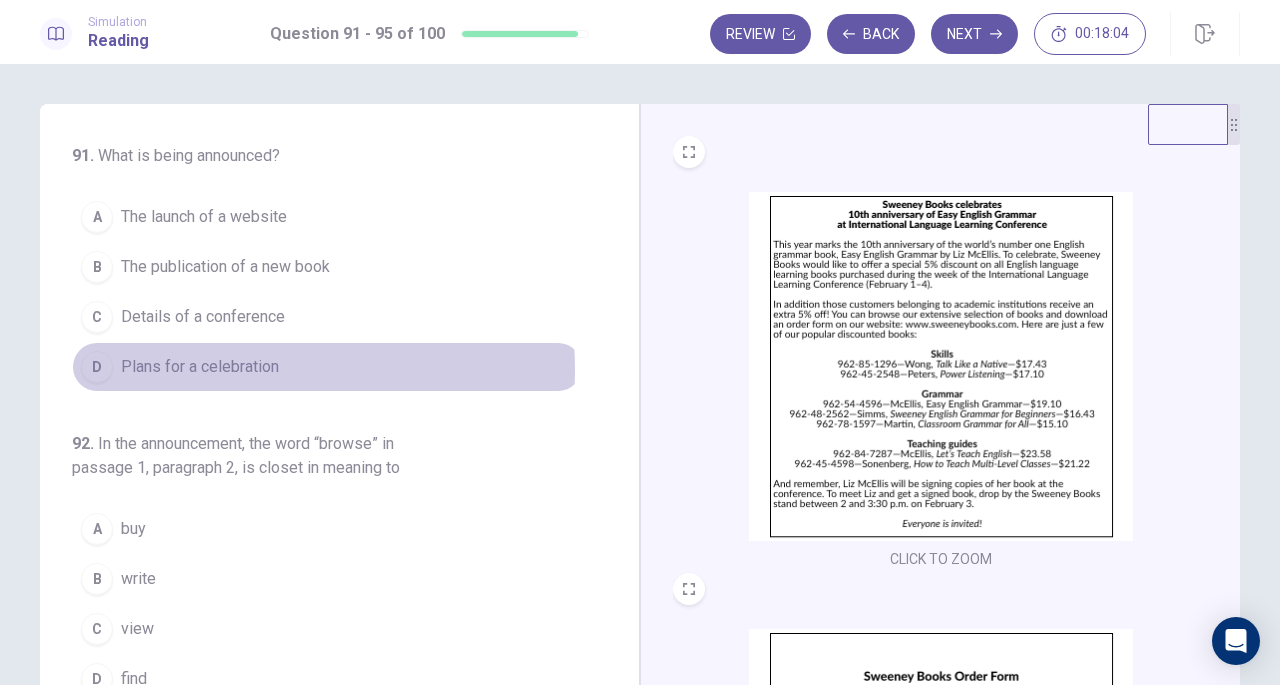 click on "Plans for a celebration" at bounding box center (200, 367) 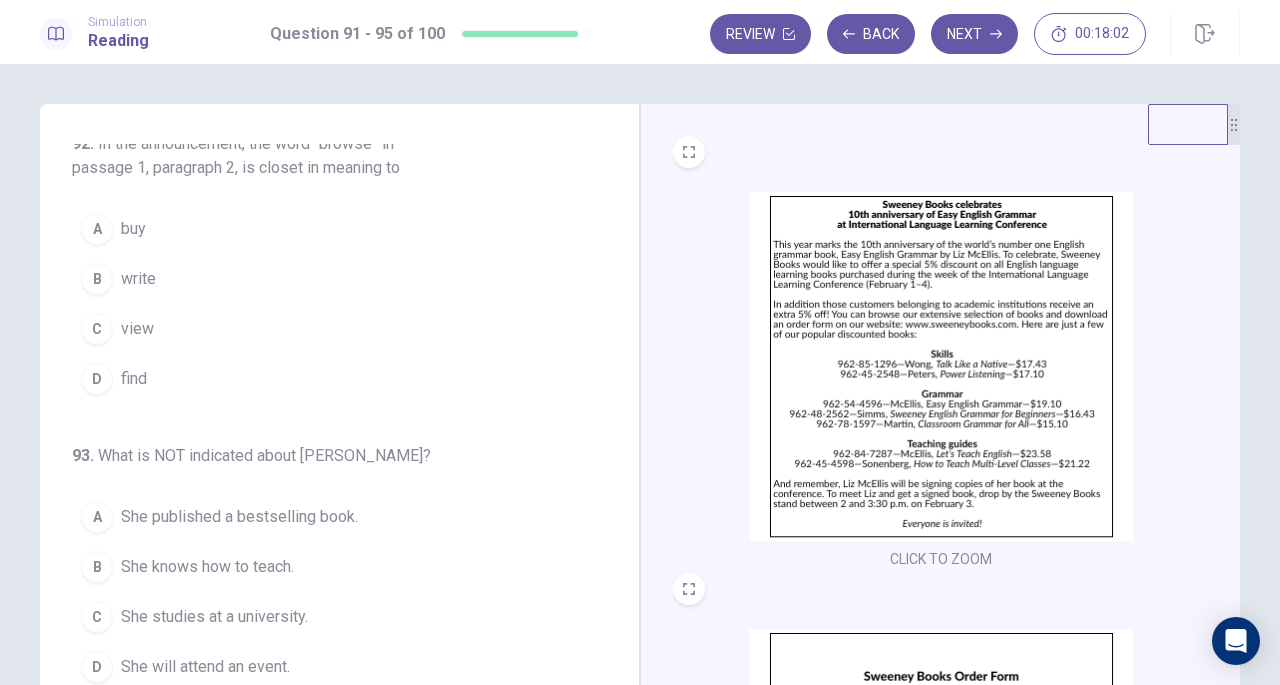 scroll, scrollTop: 200, scrollLeft: 0, axis: vertical 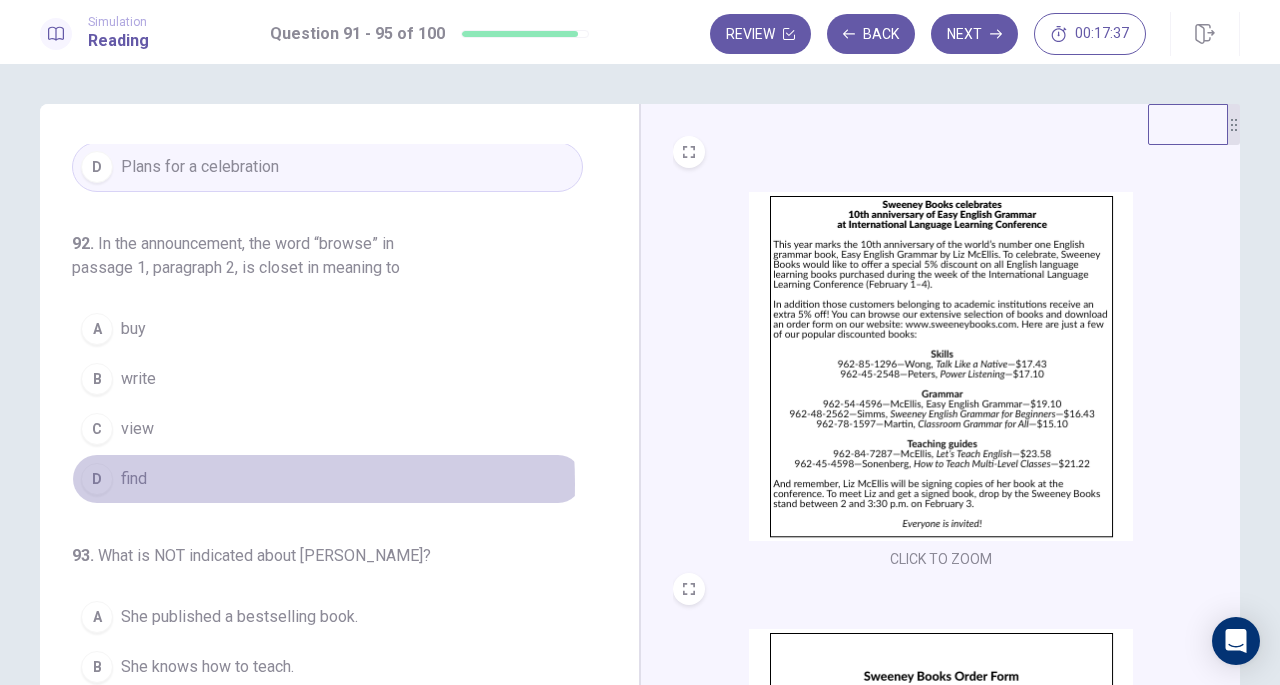 drag, startPoint x: 122, startPoint y: 479, endPoint x: 156, endPoint y: 485, distance: 34.525352 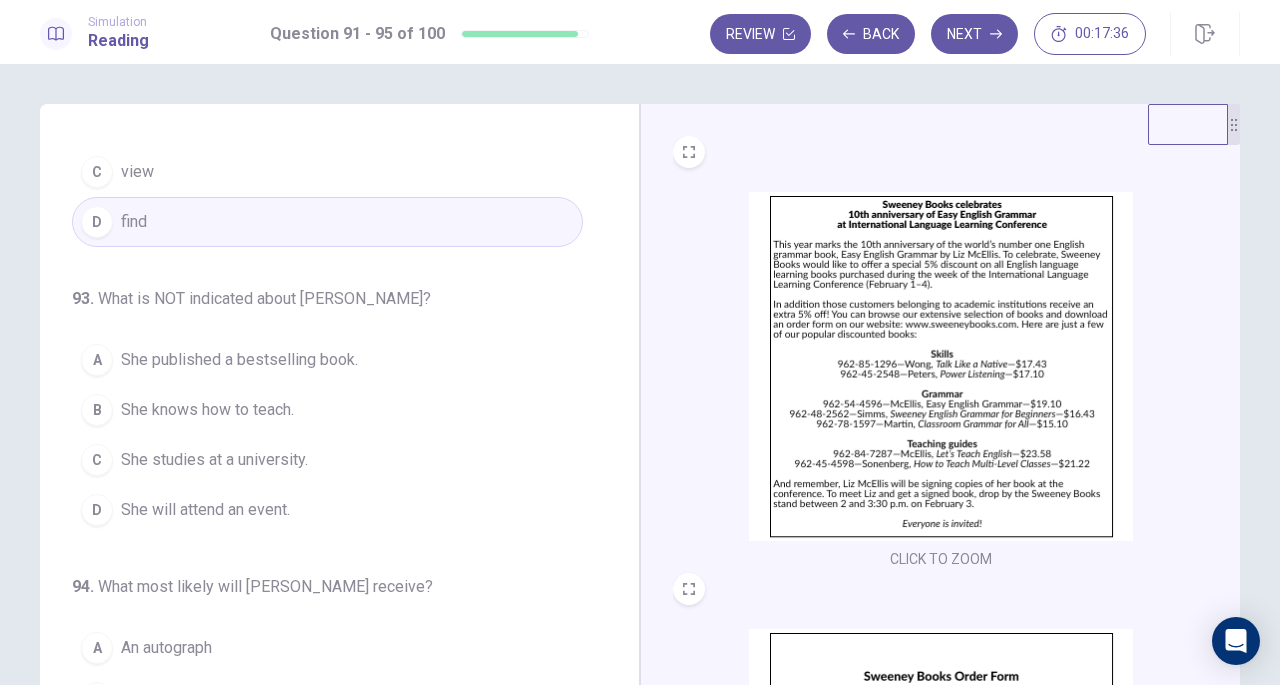scroll, scrollTop: 500, scrollLeft: 0, axis: vertical 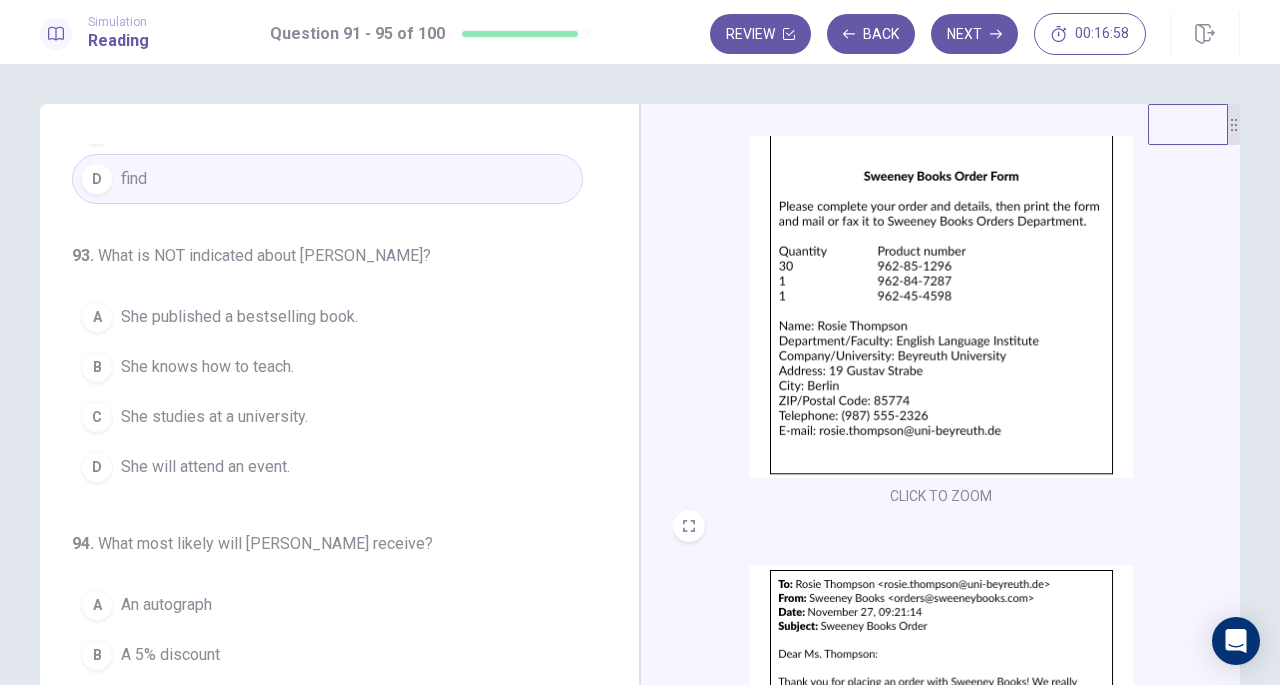 click on "She published a bestselling book." at bounding box center (239, 317) 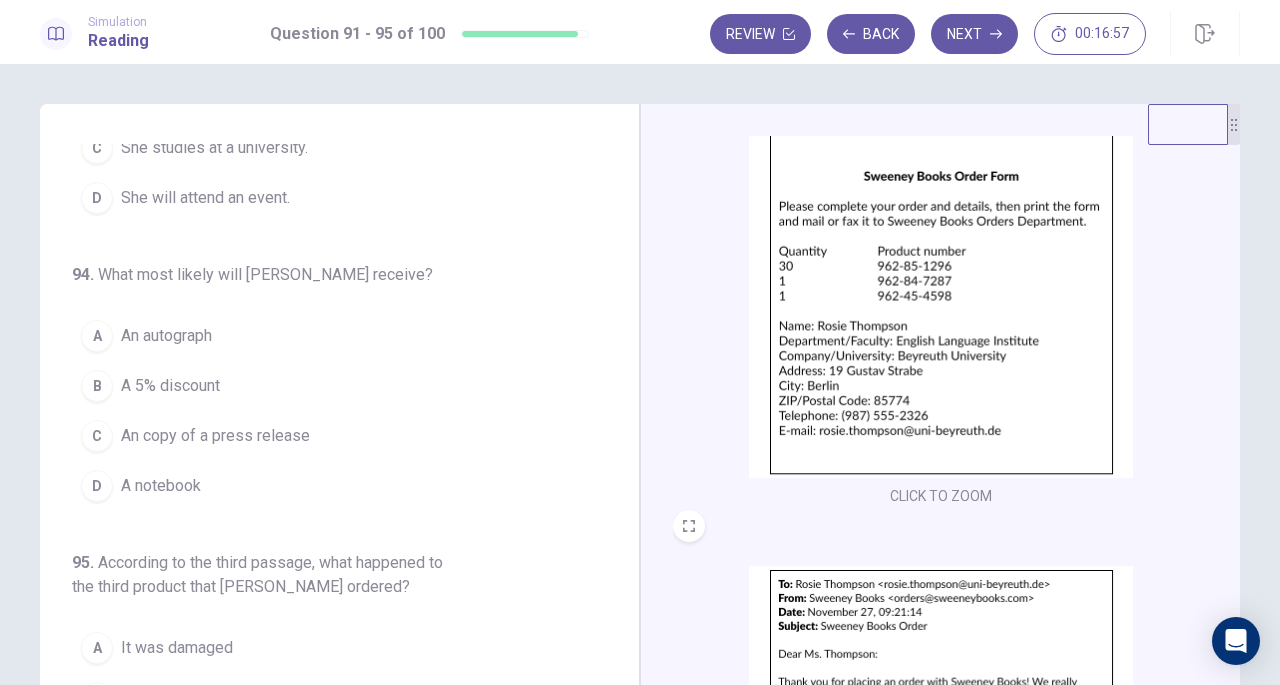 scroll, scrollTop: 819, scrollLeft: 0, axis: vertical 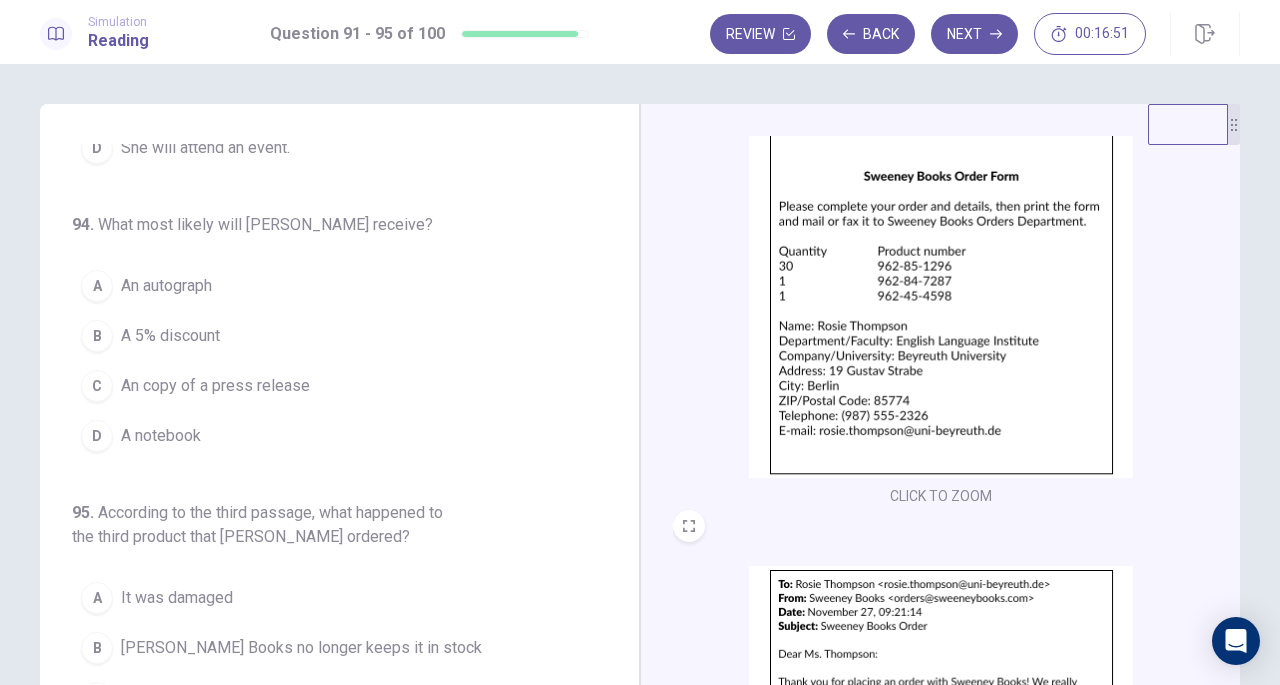 click on "A 5% discount" at bounding box center [170, 336] 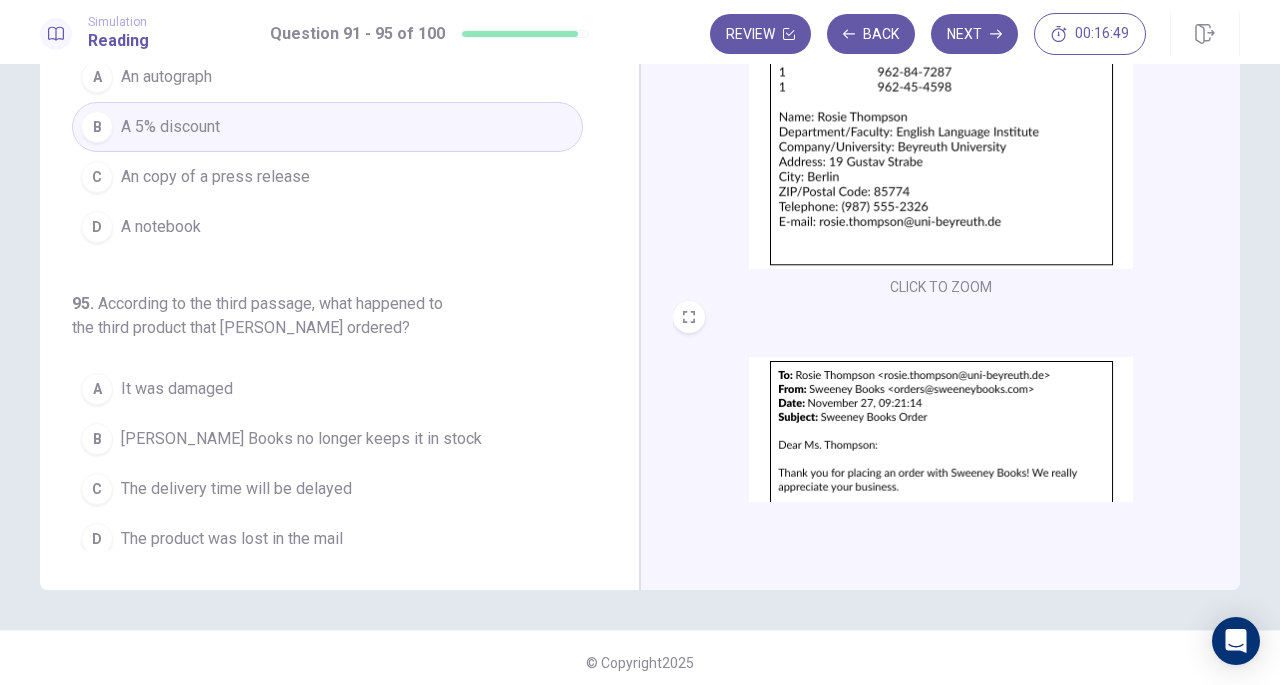 scroll, scrollTop: 218, scrollLeft: 0, axis: vertical 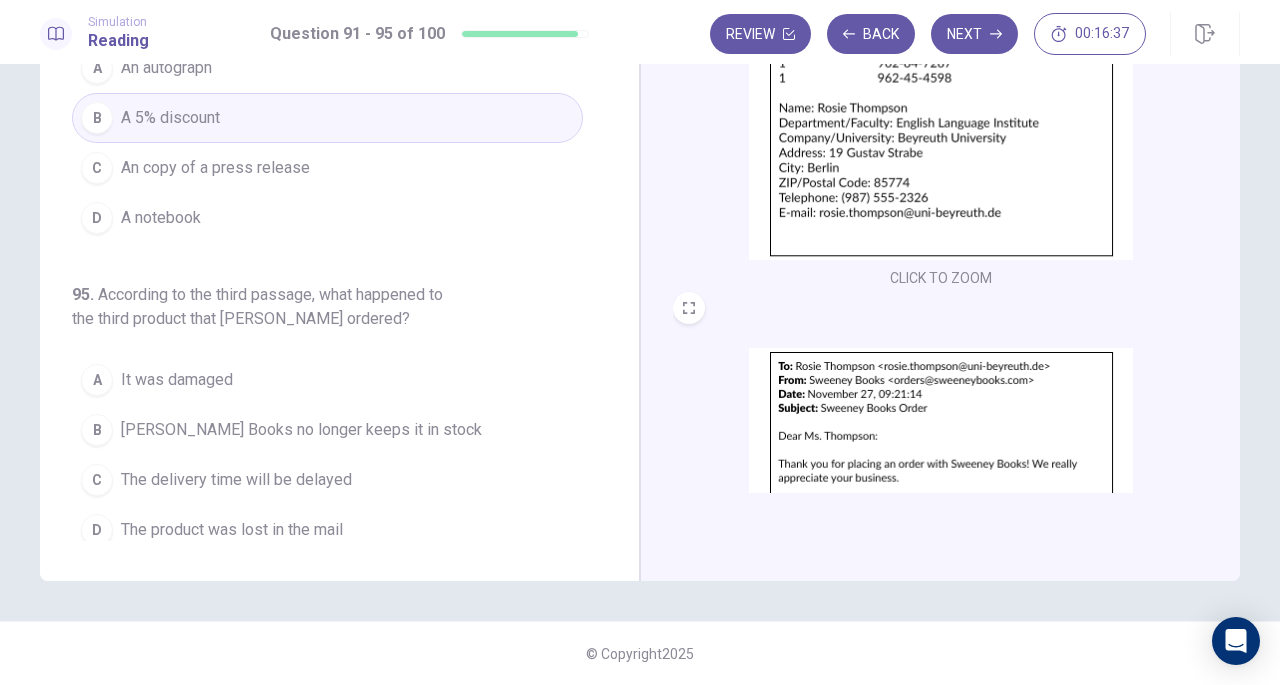 click on "[PERSON_NAME] Books no longer keeps it in stock" at bounding box center [301, 430] 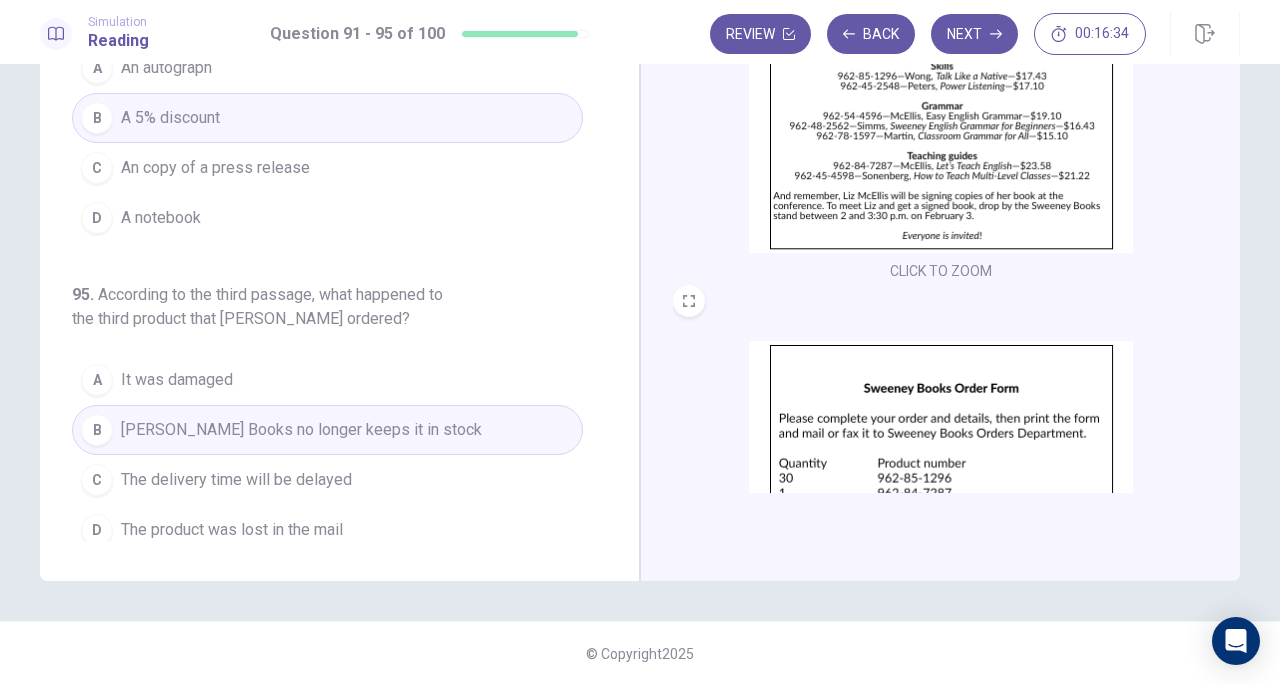 scroll, scrollTop: 0, scrollLeft: 0, axis: both 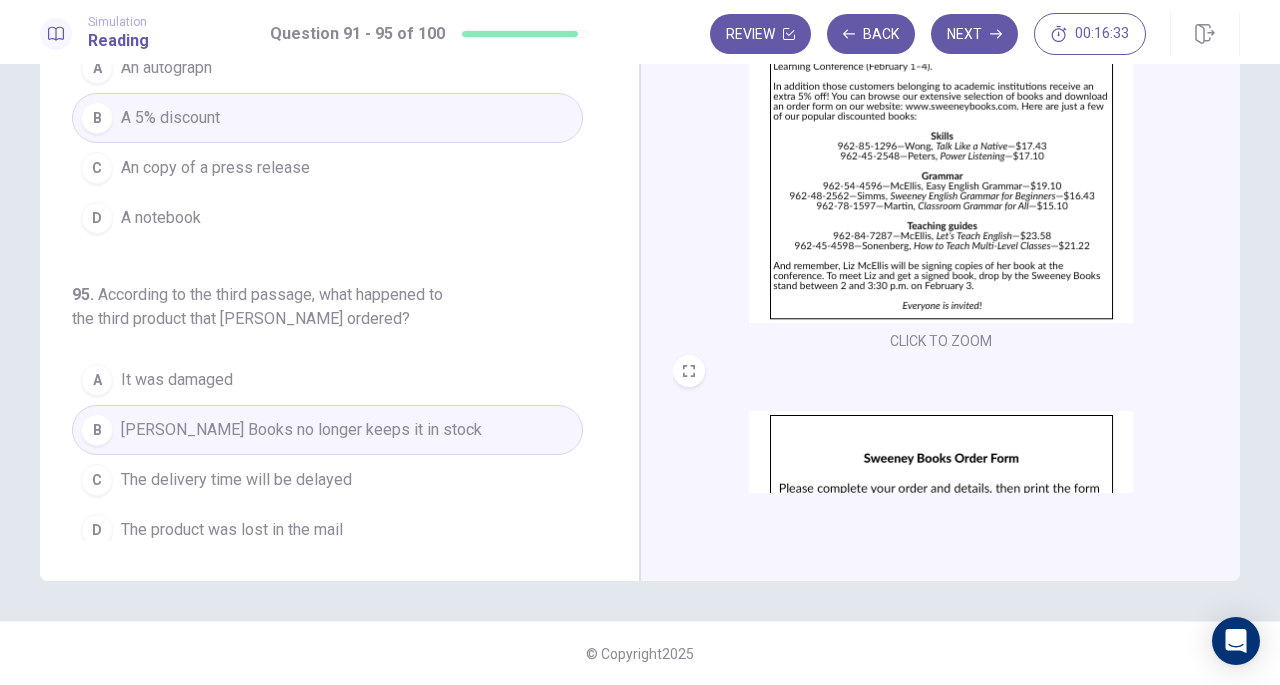 click on "Next" at bounding box center (974, 34) 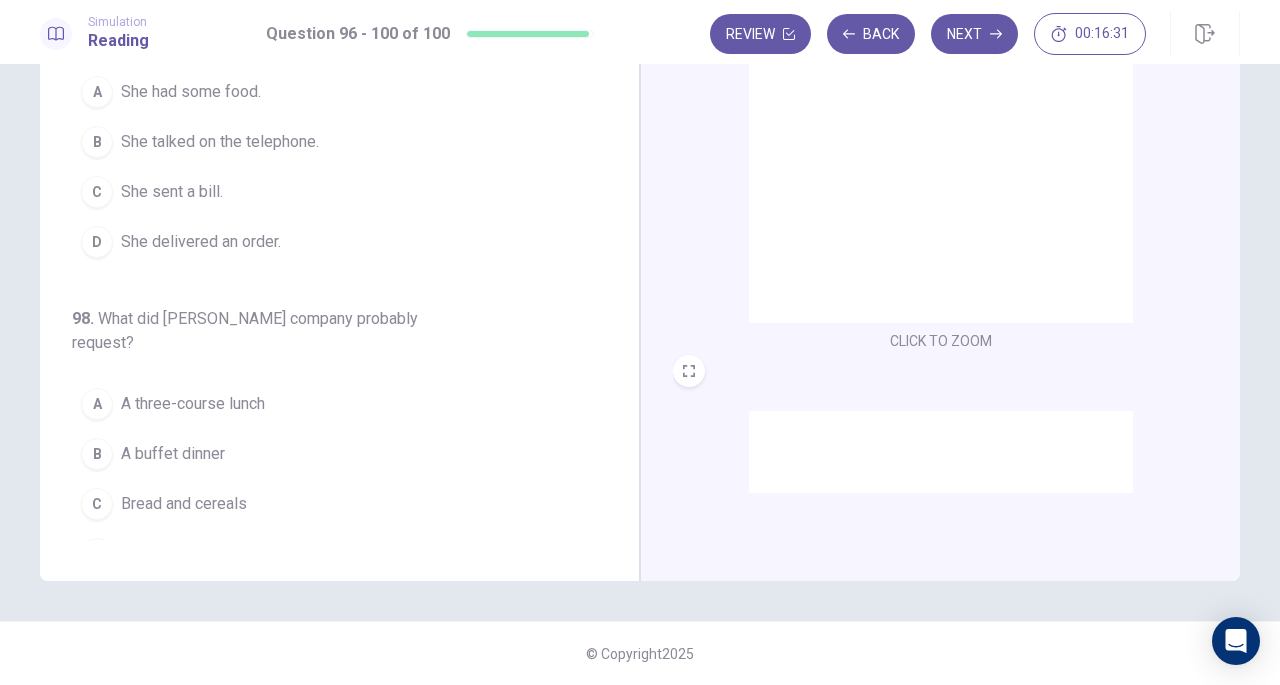 scroll, scrollTop: 0, scrollLeft: 0, axis: both 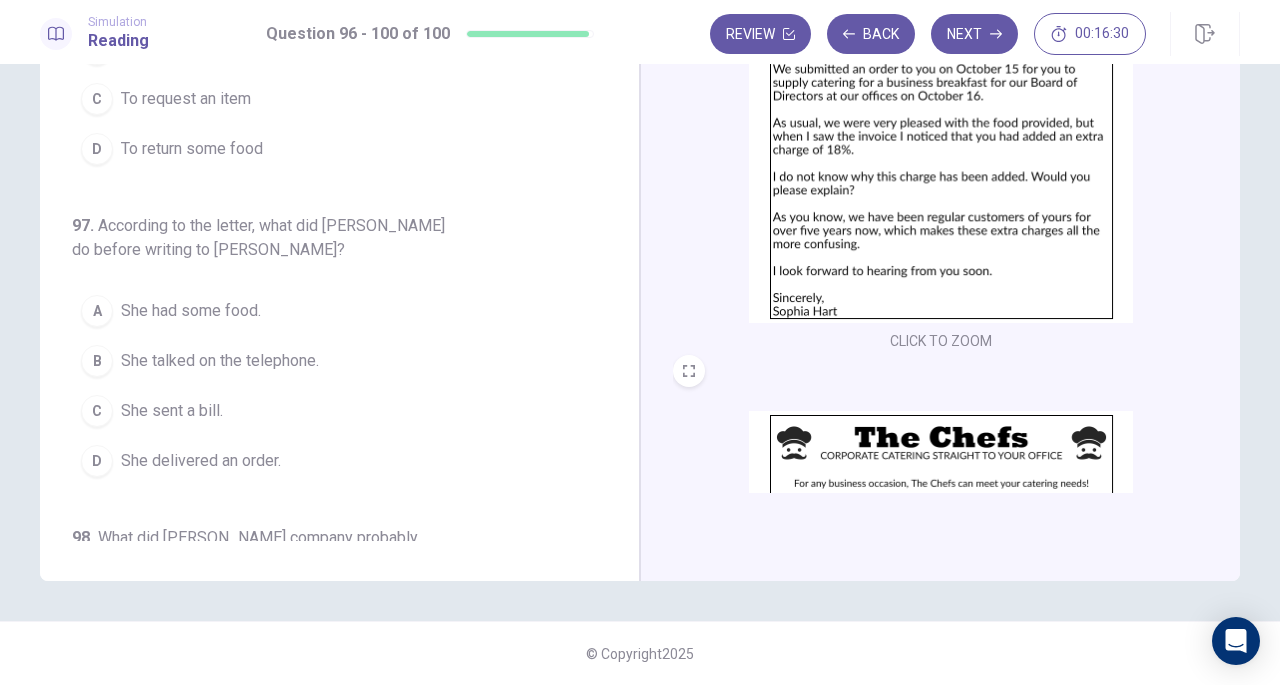 click at bounding box center (941, 148) 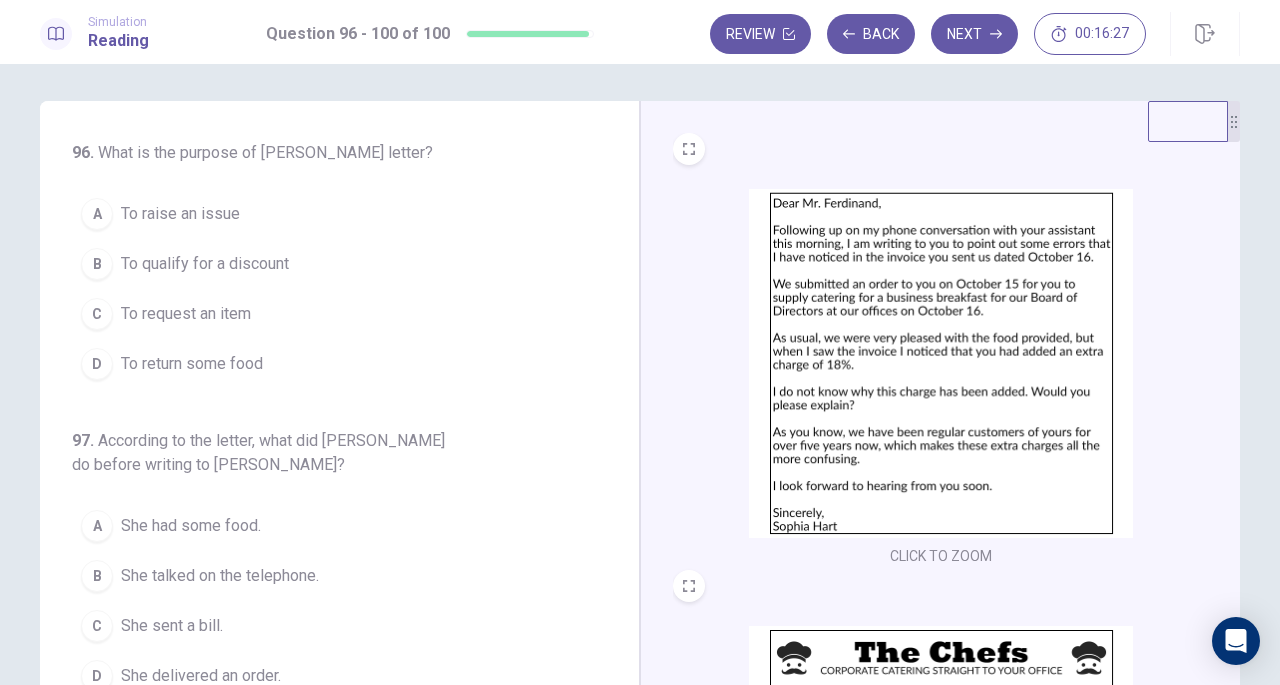 scroll, scrollTop: 0, scrollLeft: 0, axis: both 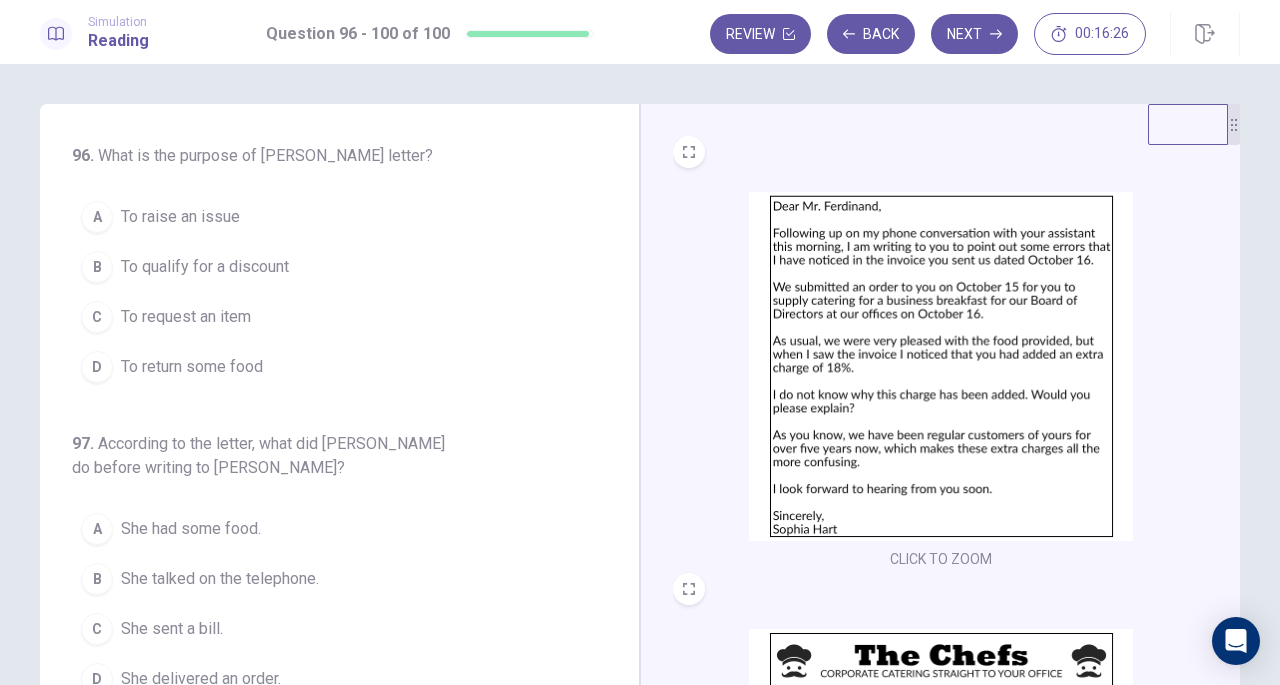 click at bounding box center (941, 366) 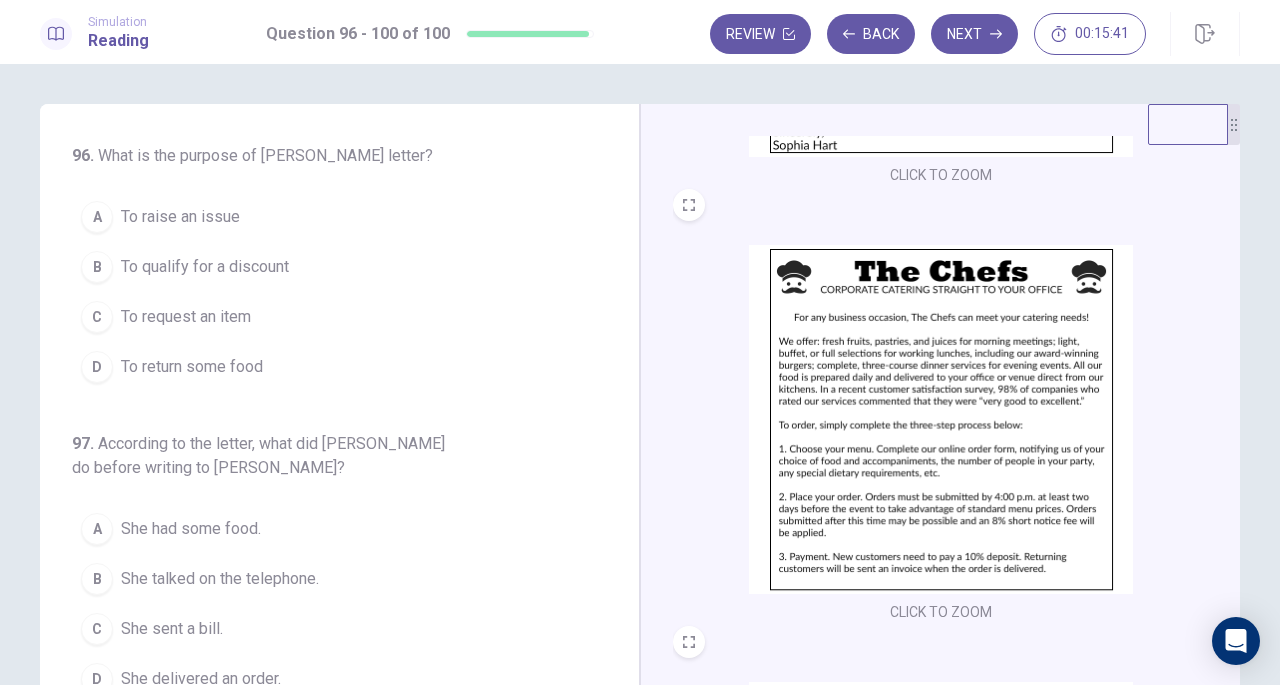 scroll, scrollTop: 500, scrollLeft: 0, axis: vertical 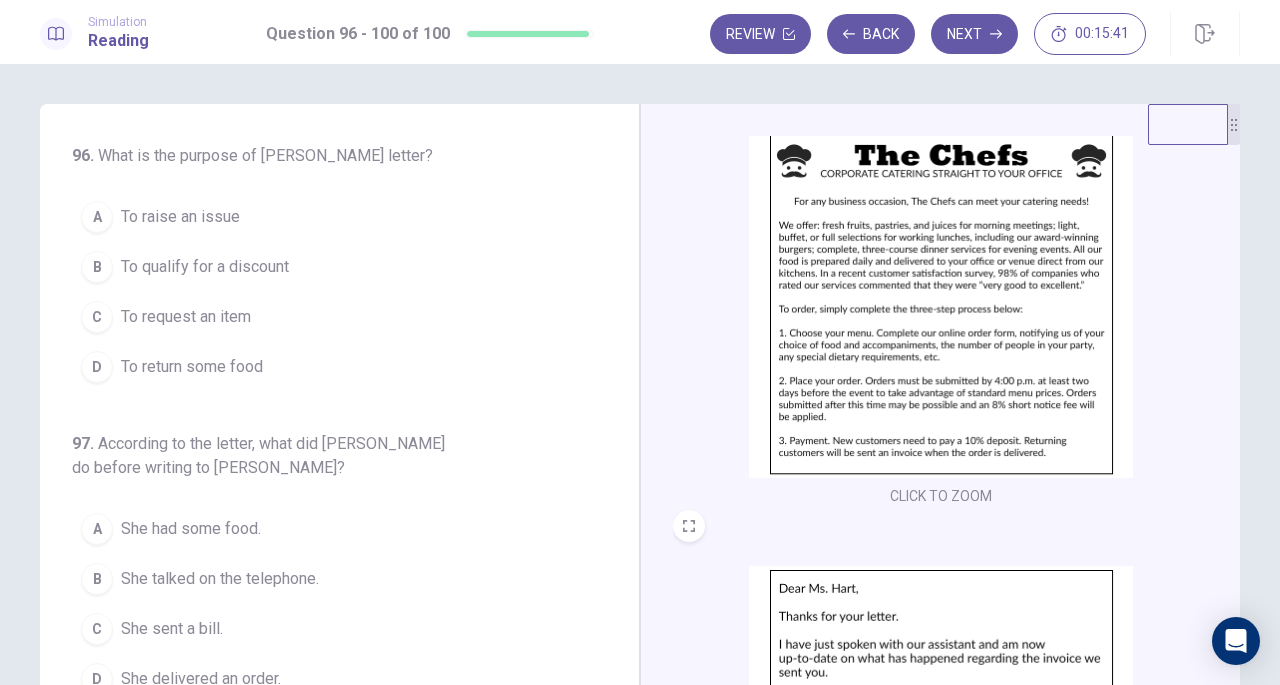 click at bounding box center (941, 303) 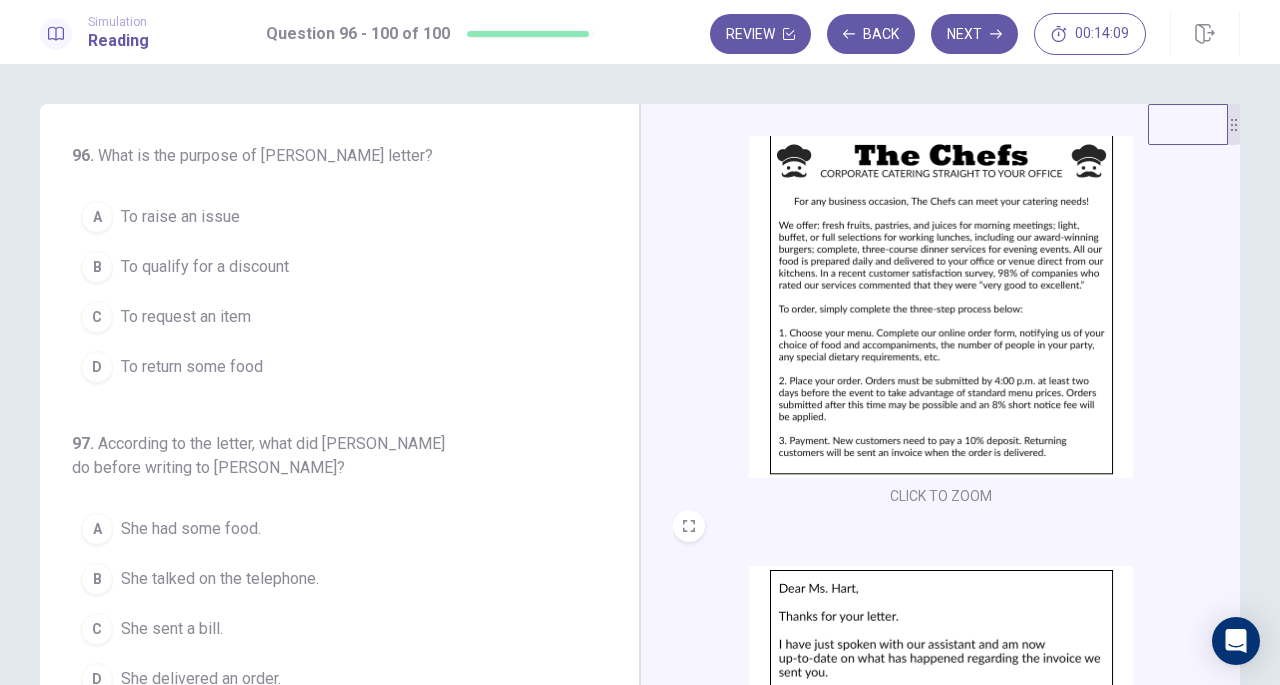 scroll, scrollTop: 736, scrollLeft: 0, axis: vertical 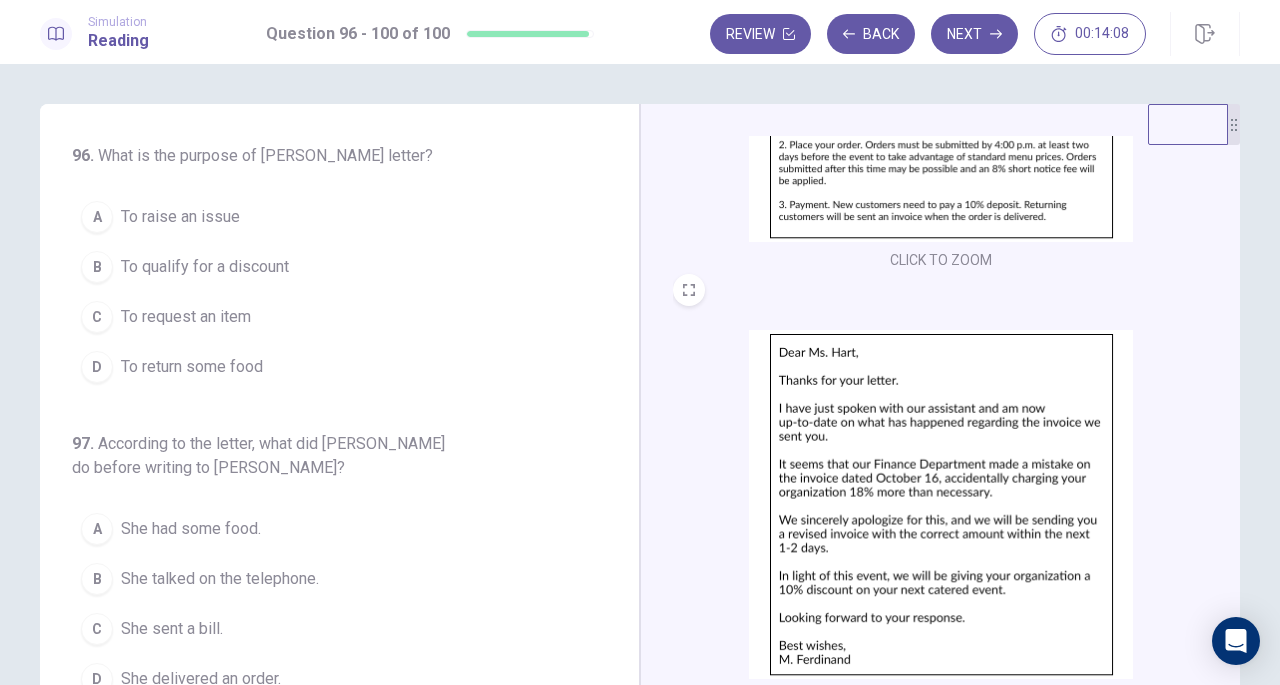 click at bounding box center (941, 504) 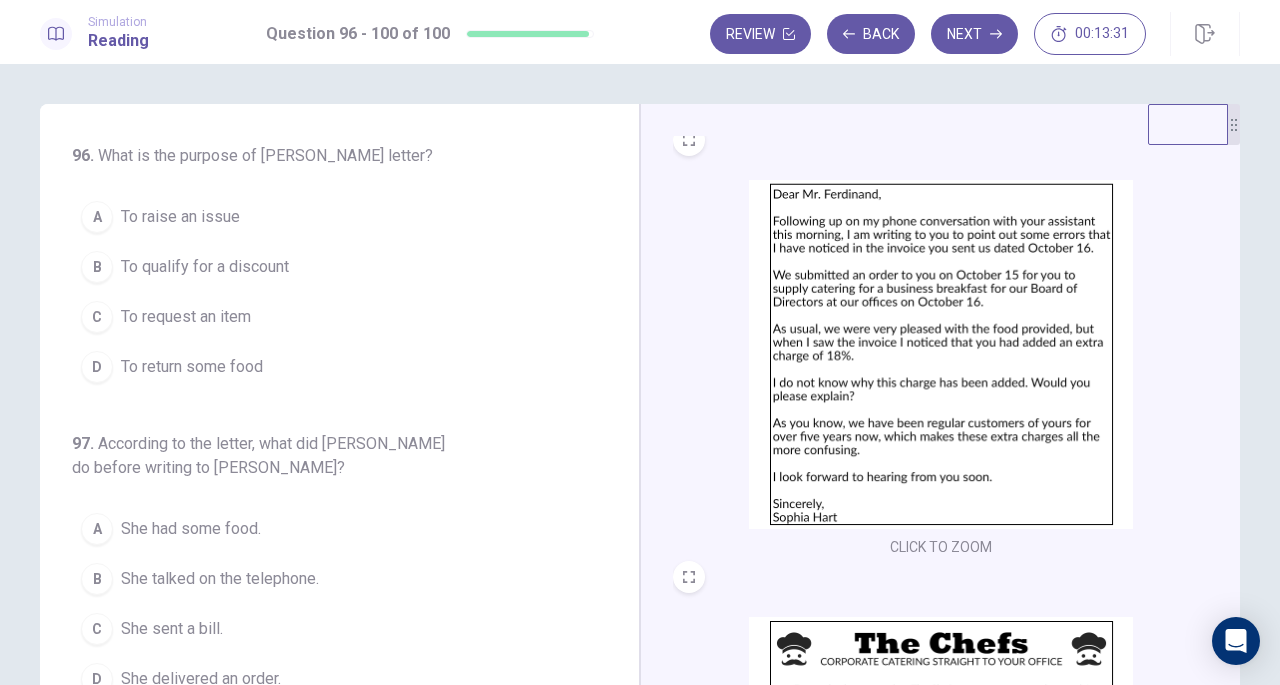 scroll, scrollTop: 0, scrollLeft: 0, axis: both 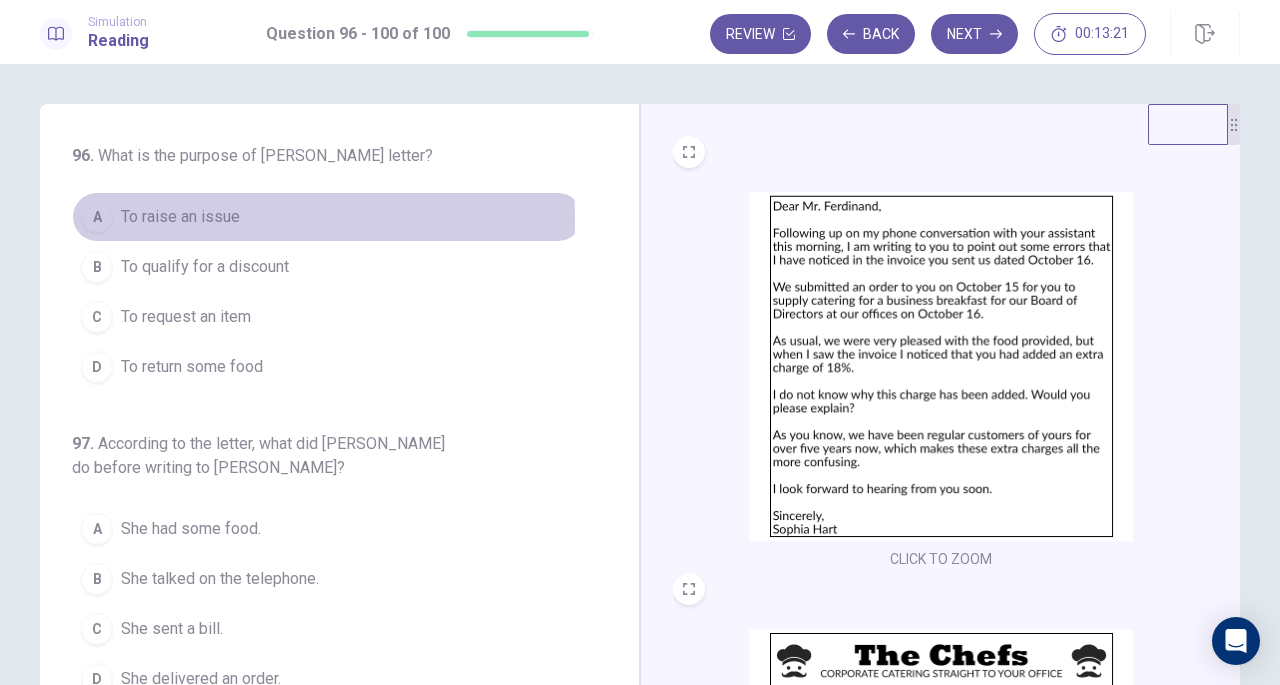 click on "To raise an issue" at bounding box center [180, 217] 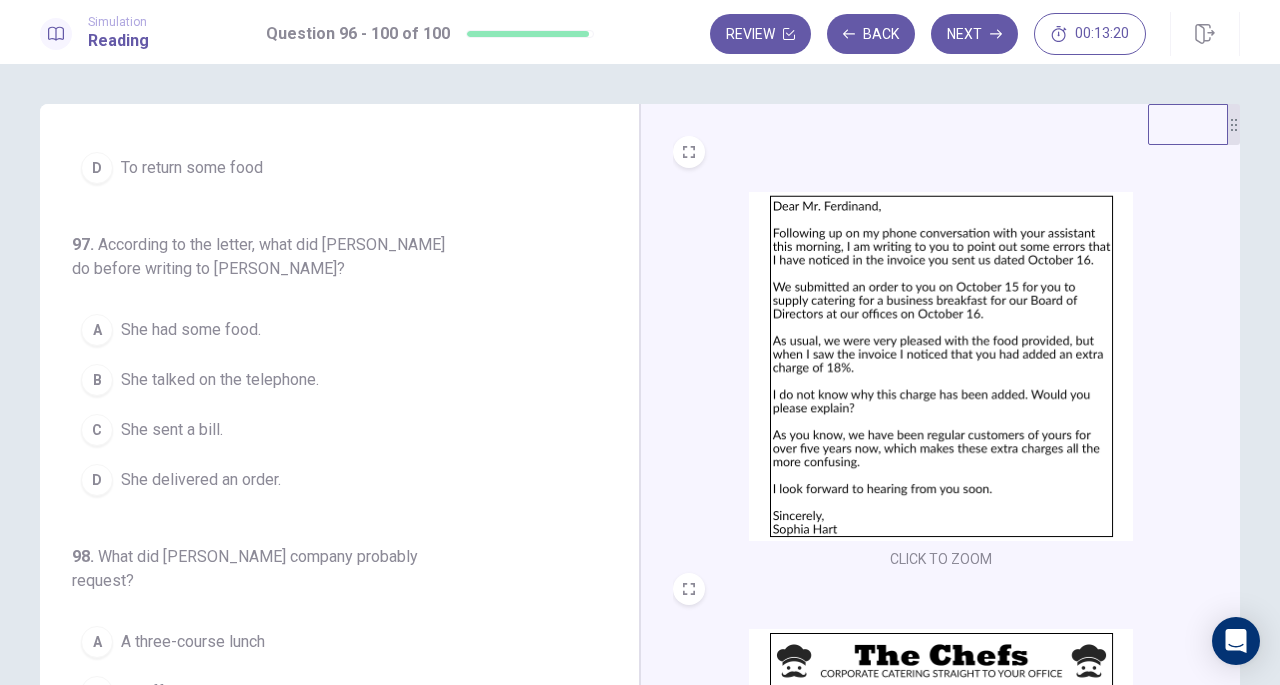 scroll, scrollTop: 200, scrollLeft: 0, axis: vertical 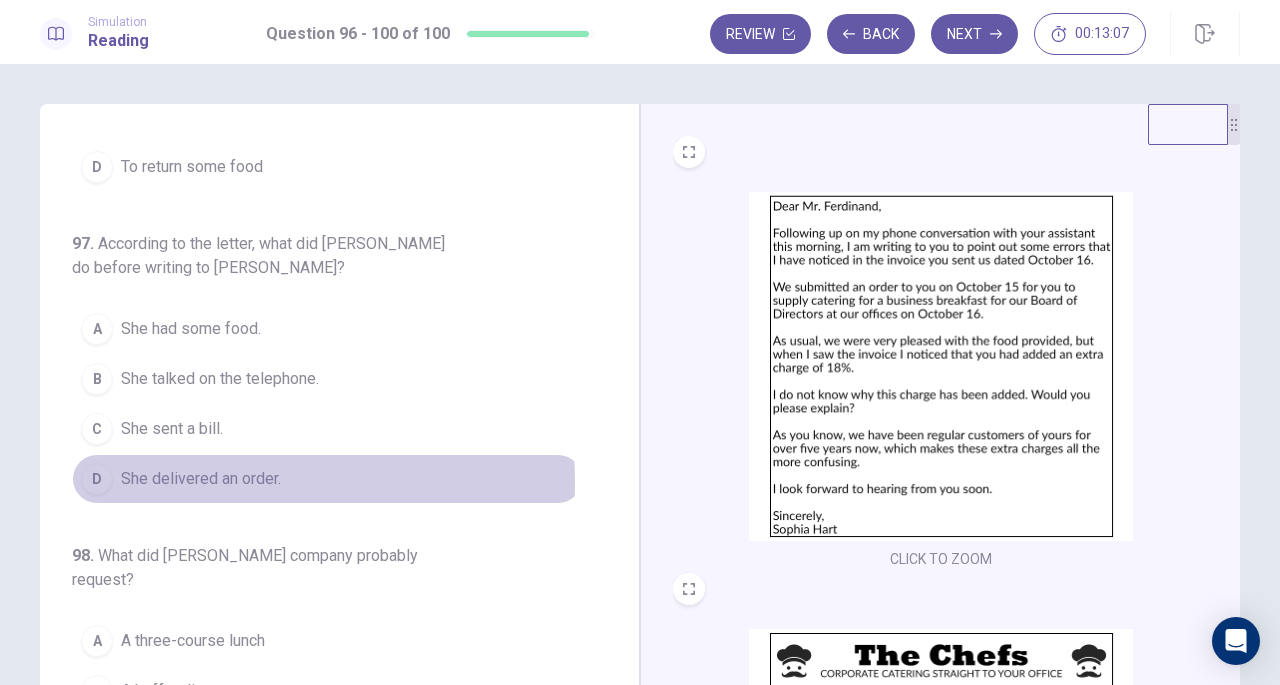 click on "She delivered an order." at bounding box center [201, 479] 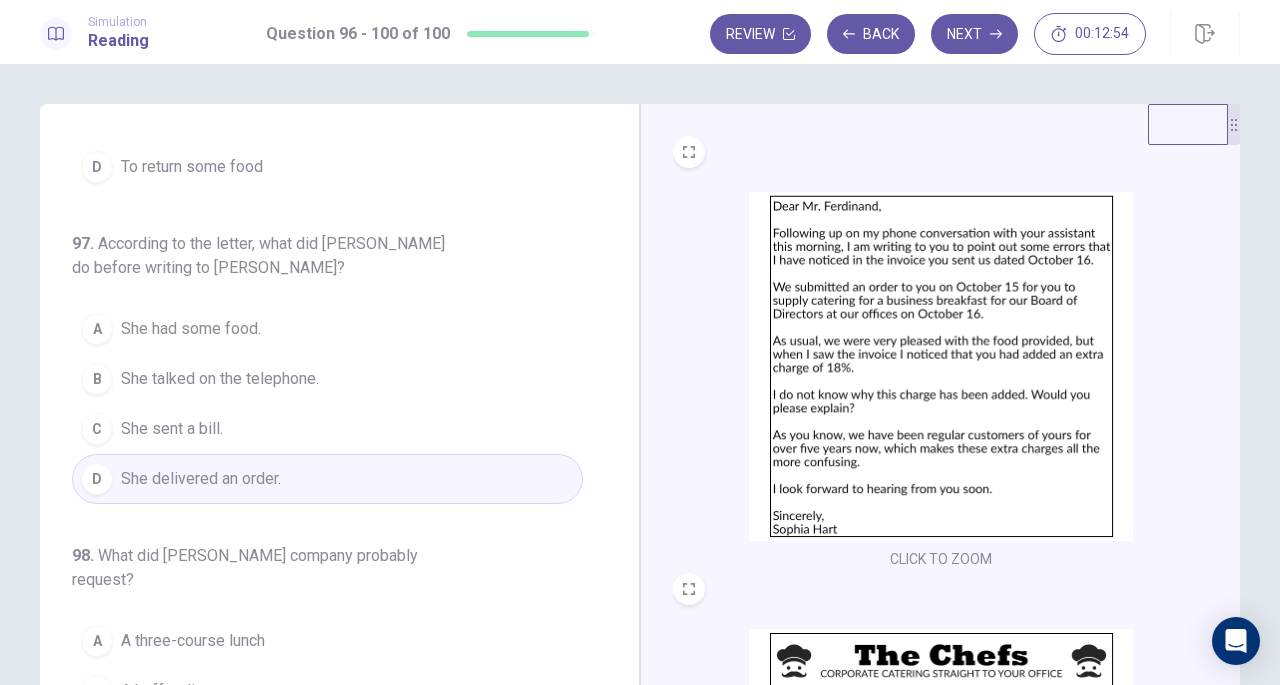 click on "She talked on the telephone." at bounding box center [220, 379] 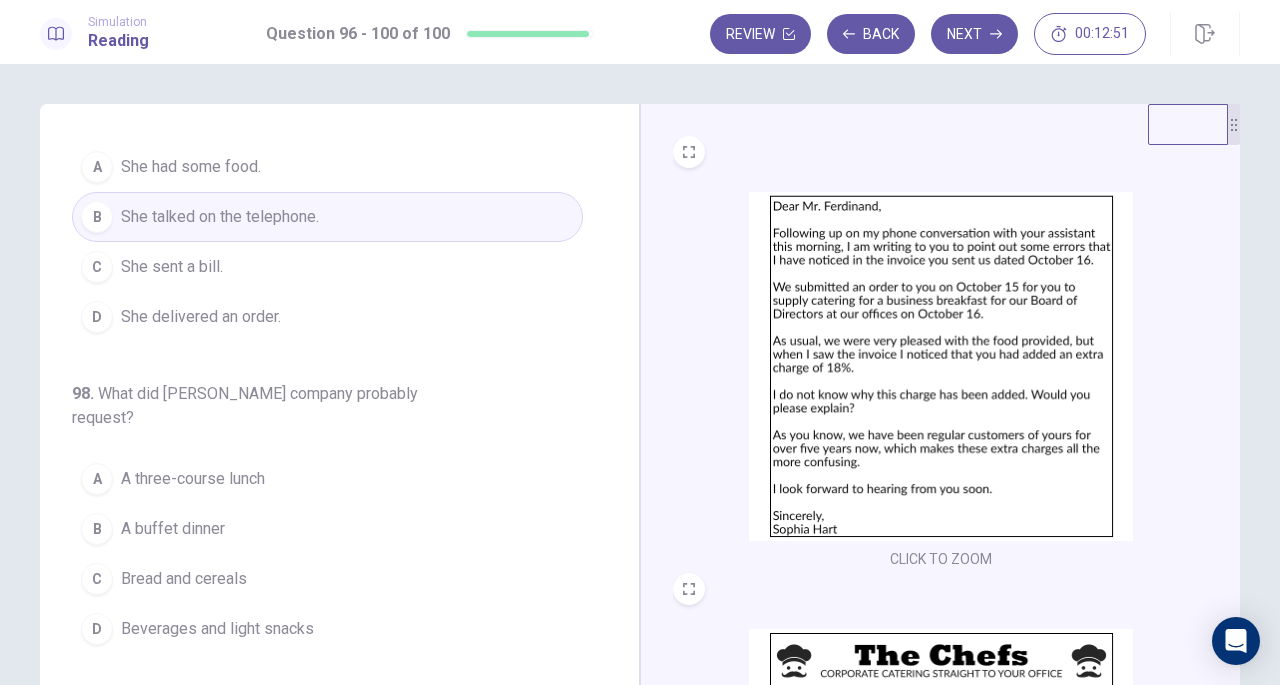 scroll, scrollTop: 500, scrollLeft: 0, axis: vertical 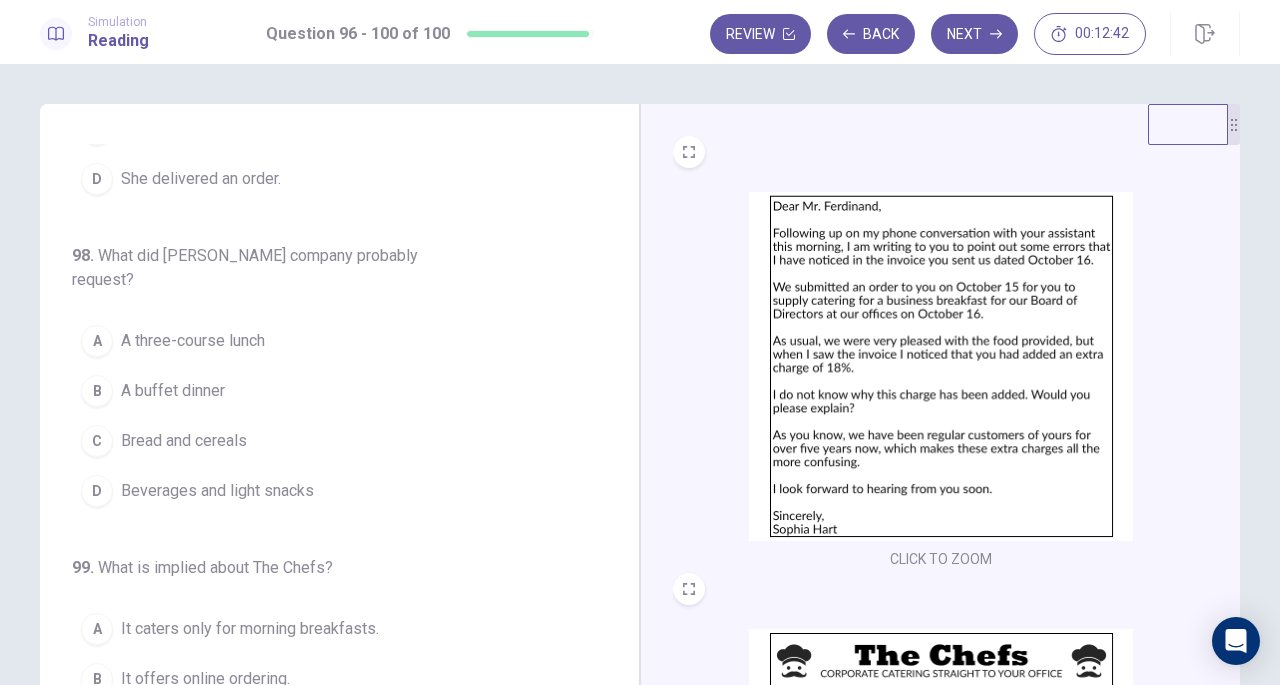 click on "A three-course lunch" at bounding box center [193, 341] 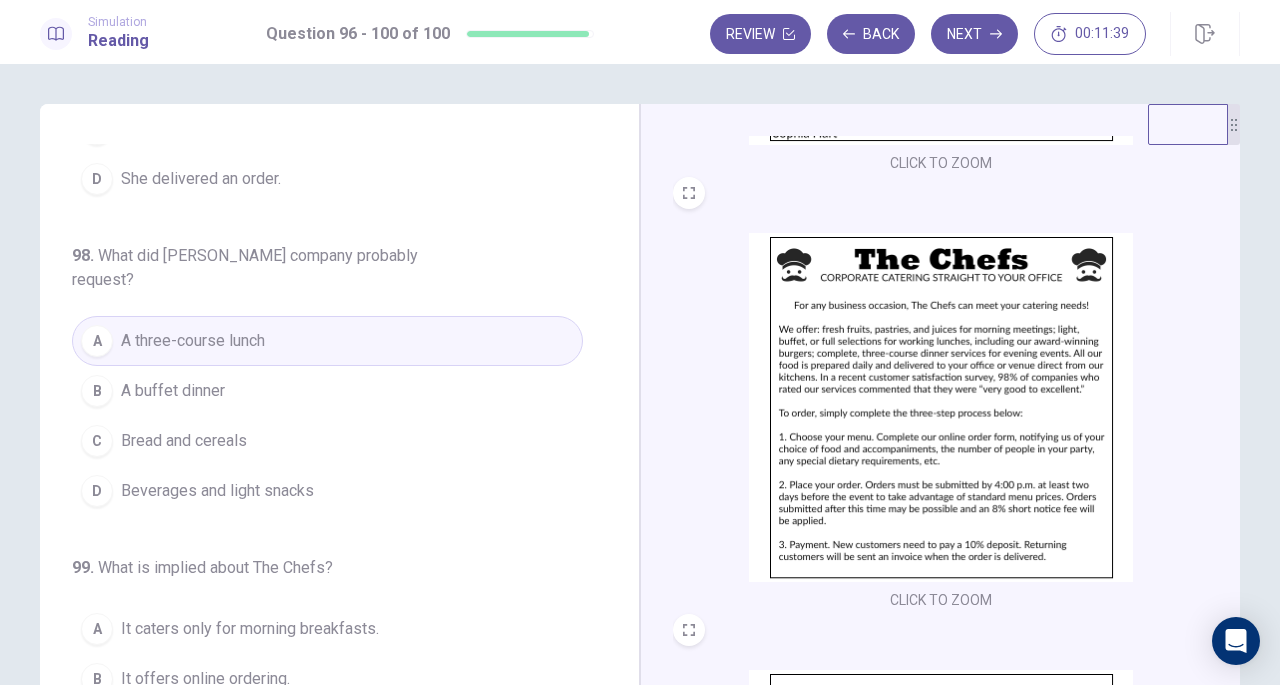 scroll, scrollTop: 400, scrollLeft: 0, axis: vertical 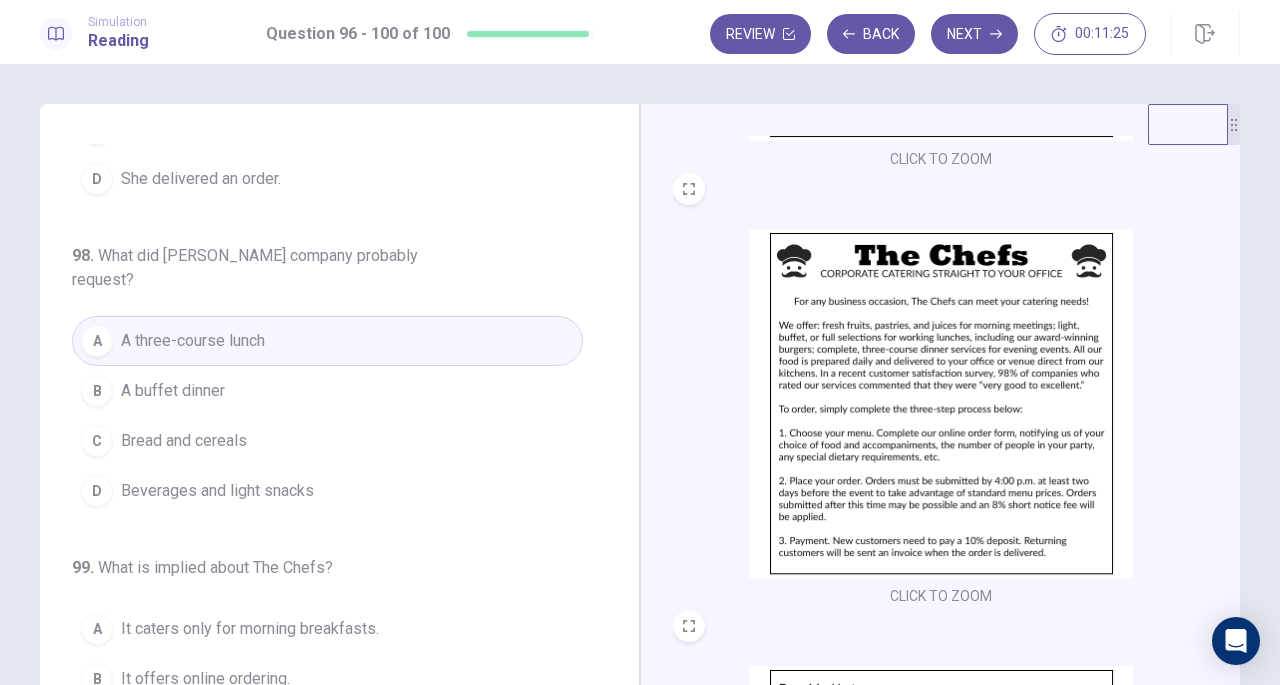 click on "Beverages and light snacks" at bounding box center (217, 491) 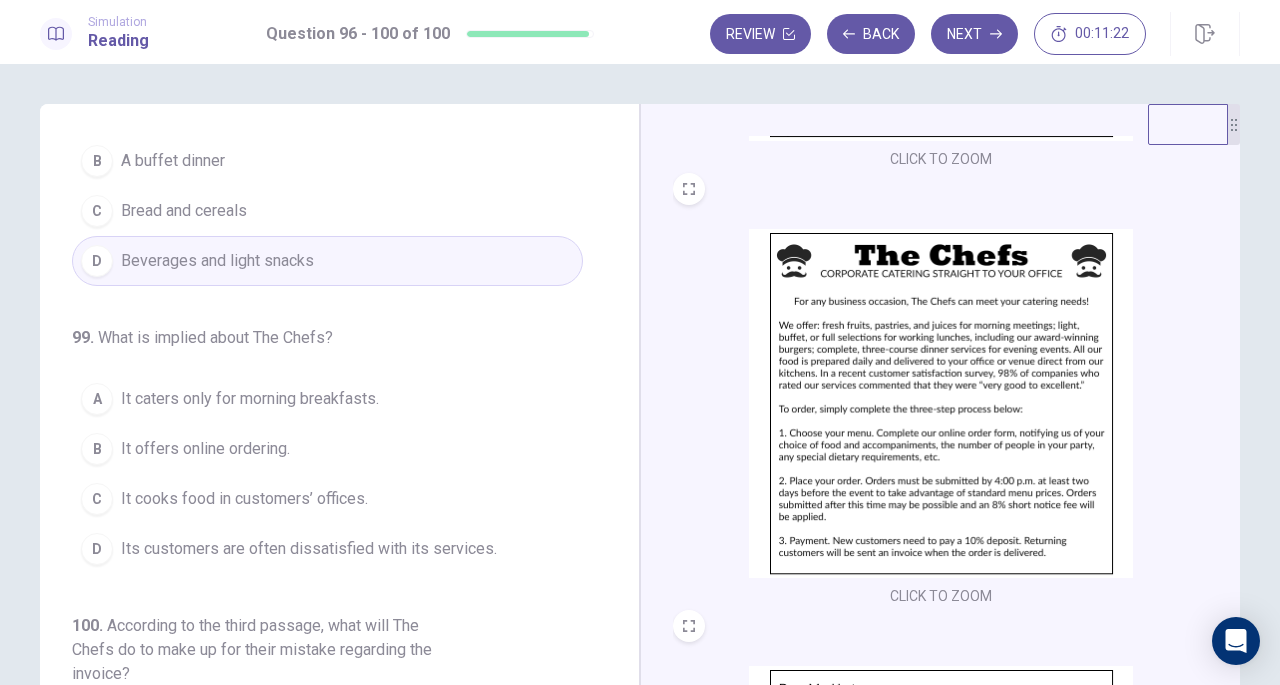scroll, scrollTop: 800, scrollLeft: 0, axis: vertical 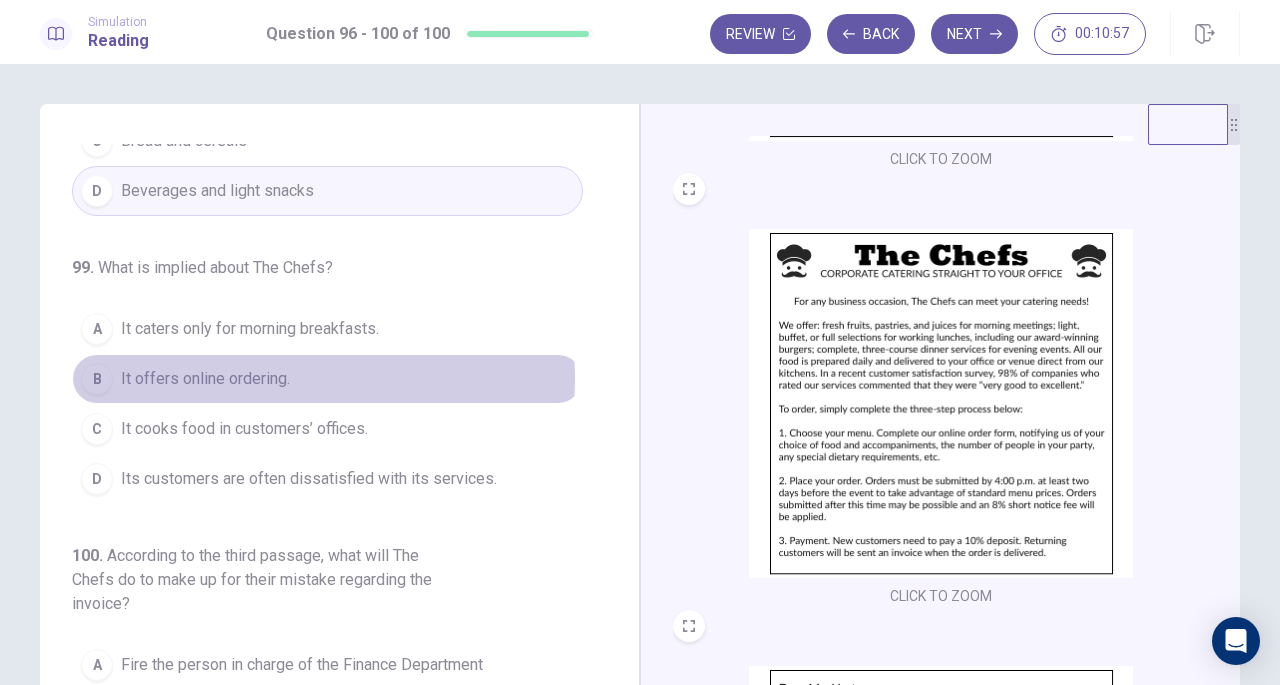 click on "It offers online ordering." at bounding box center (205, 379) 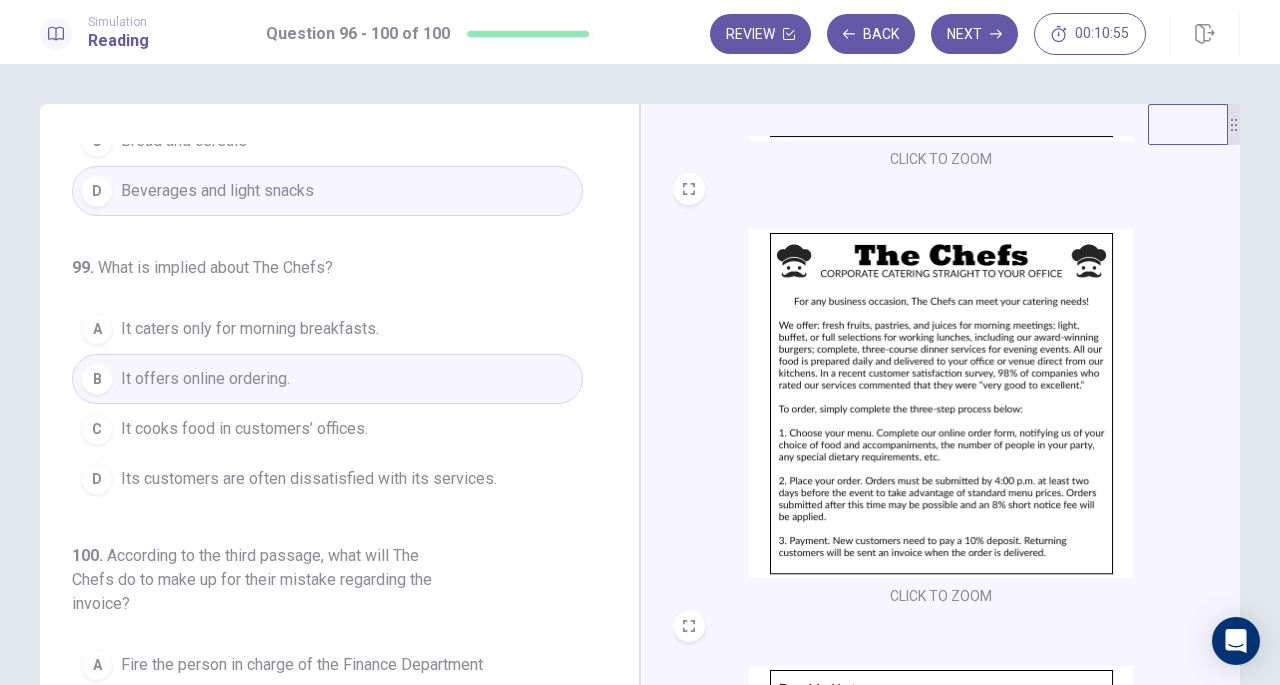 scroll, scrollTop: 843, scrollLeft: 0, axis: vertical 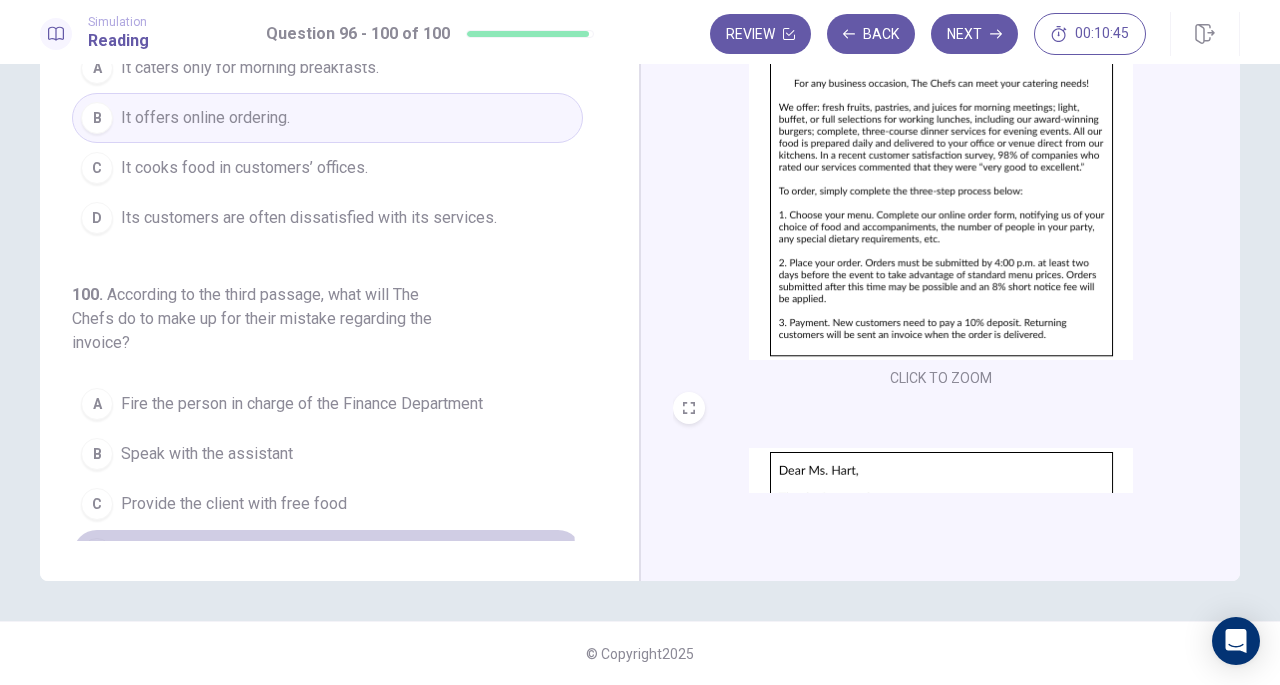 click on "Give the client a 10% discount on their next purchase" at bounding box center [304, 554] 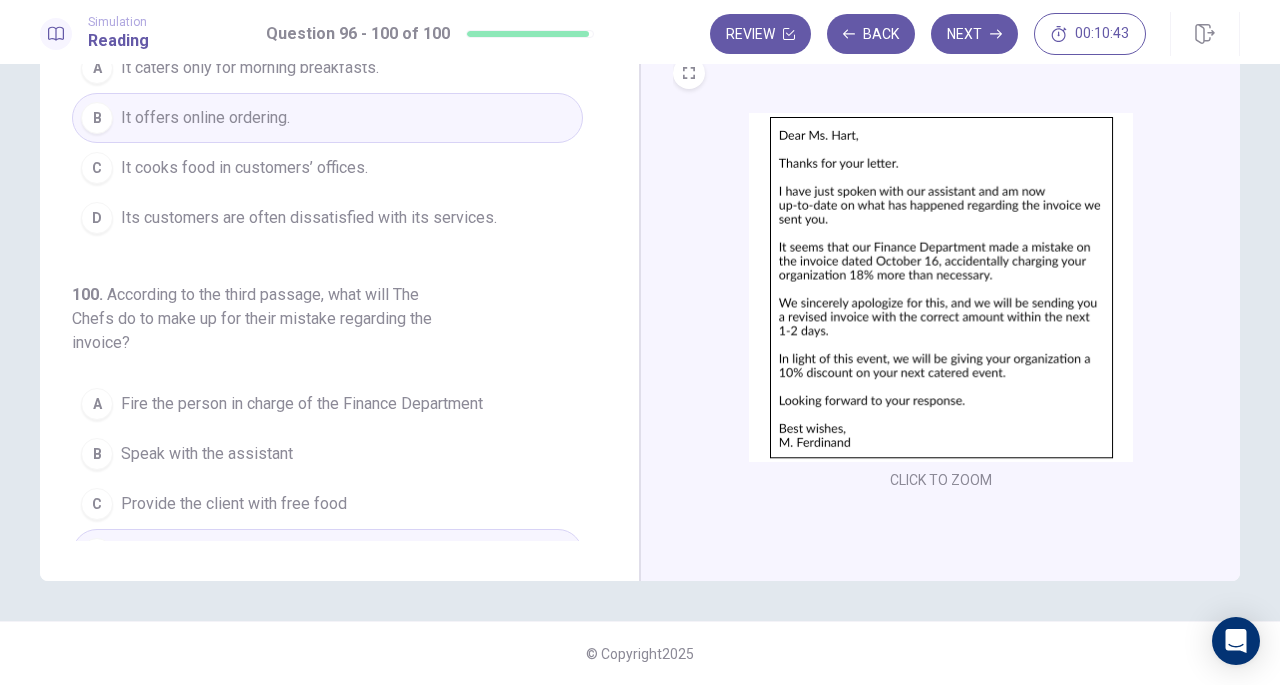 scroll, scrollTop: 736, scrollLeft: 0, axis: vertical 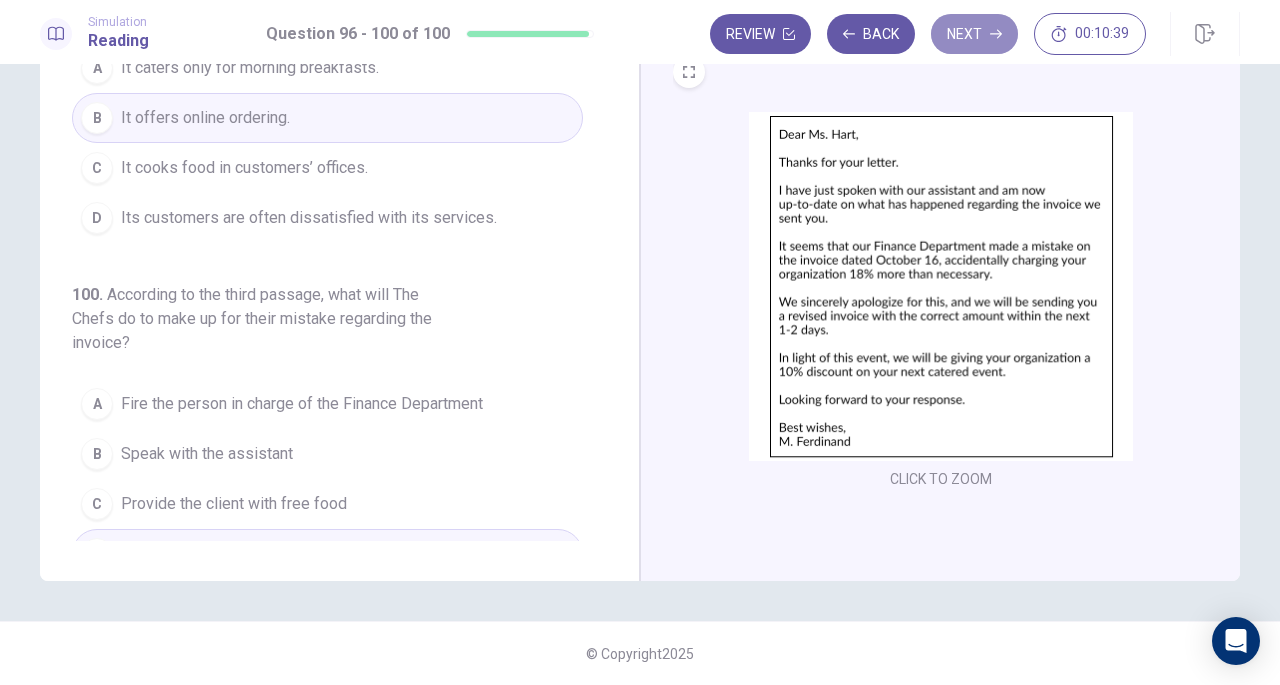 click on "Next" at bounding box center (974, 34) 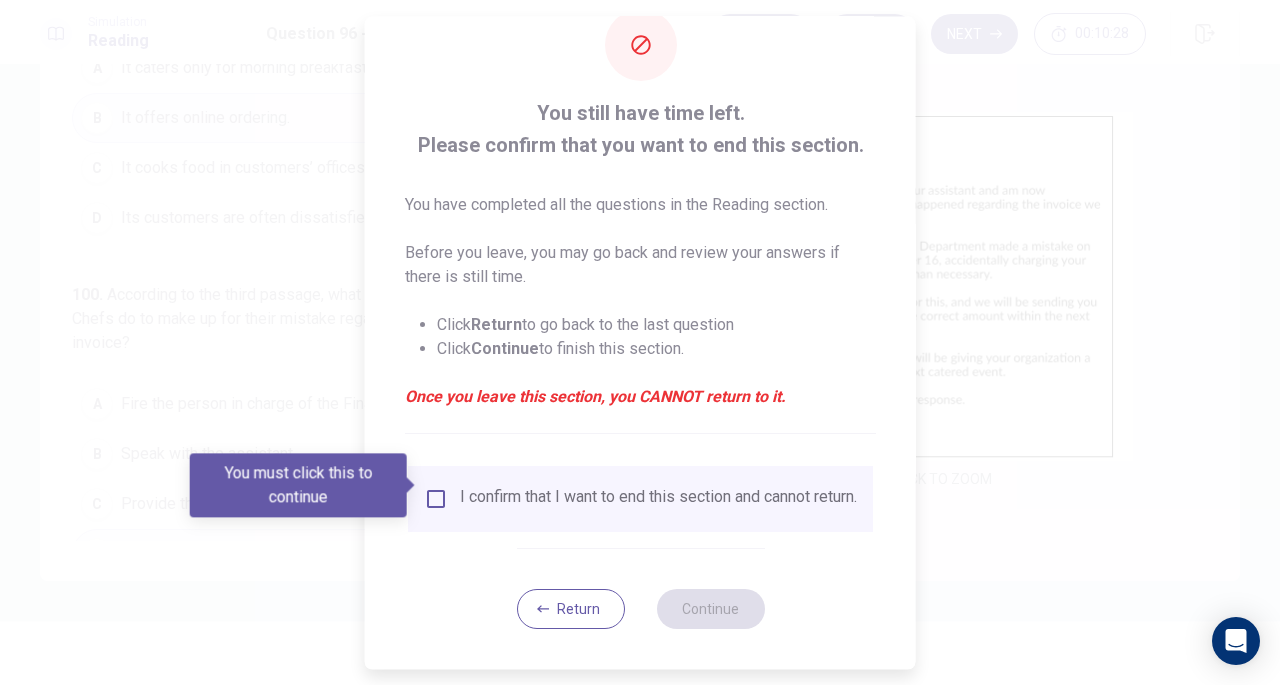 scroll, scrollTop: 60, scrollLeft: 0, axis: vertical 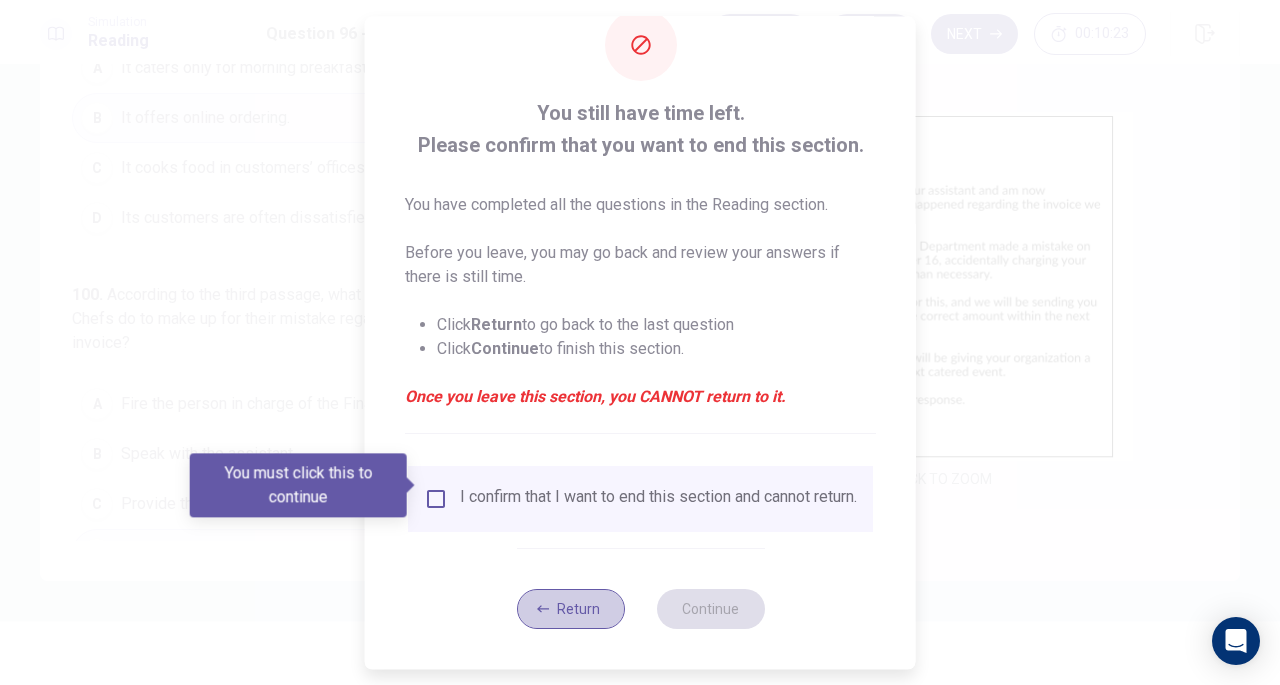 click on "Return" at bounding box center [570, 609] 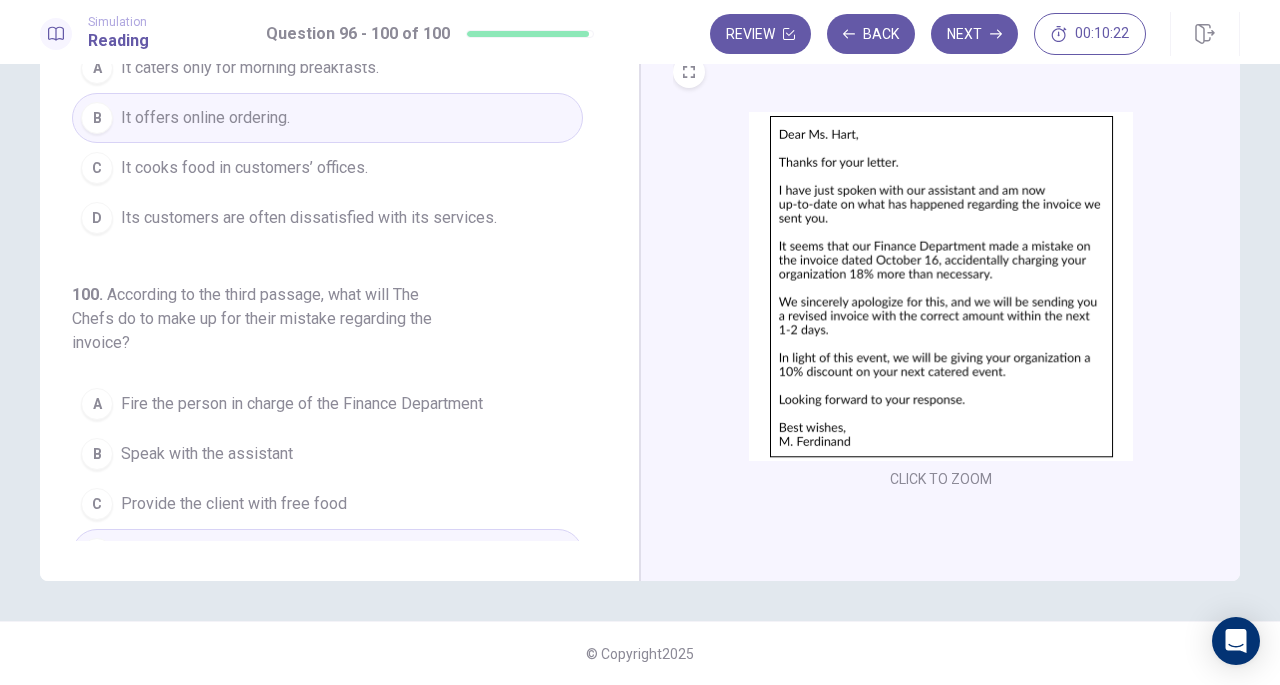 click on "Review" at bounding box center [760, 34] 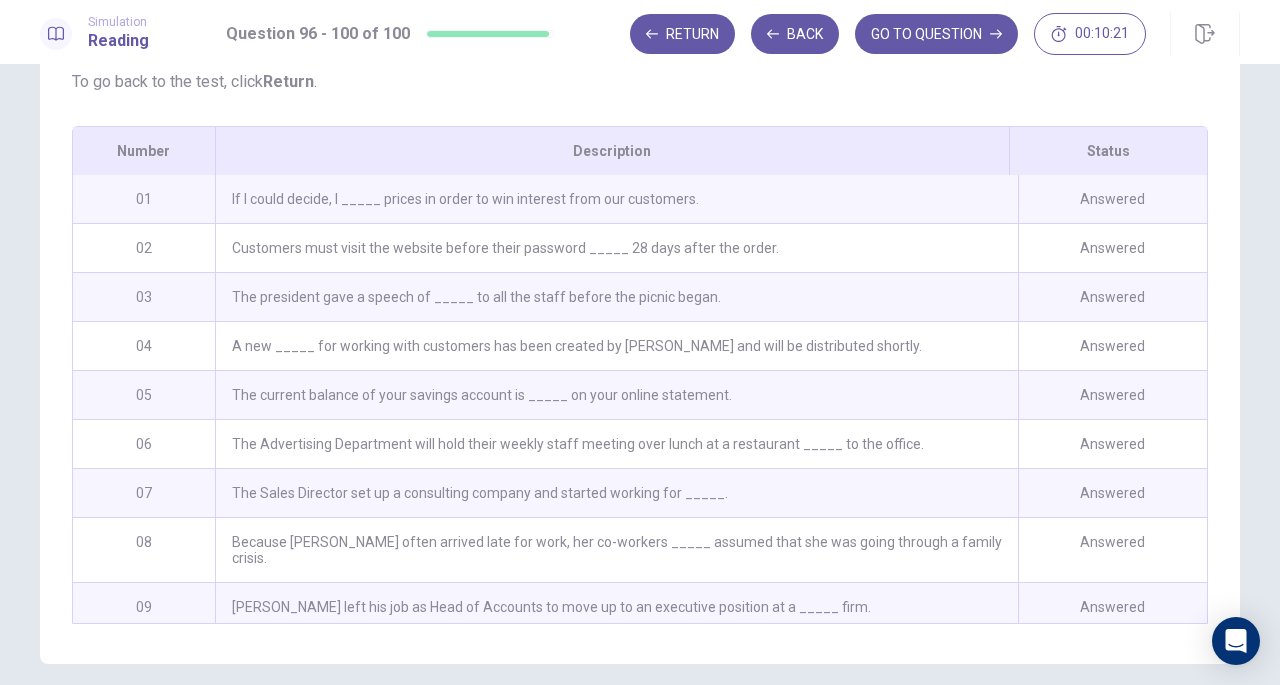 scroll, scrollTop: 324, scrollLeft: 0, axis: vertical 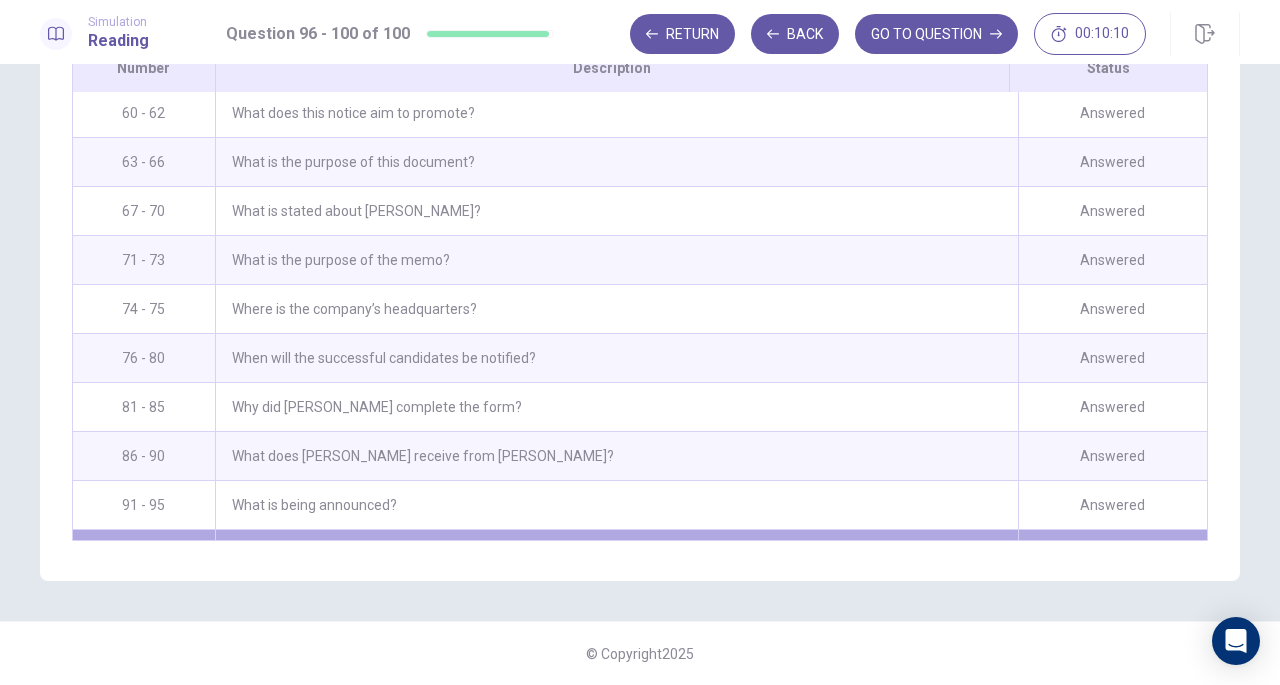 click on "What is the purpose of [PERSON_NAME] letter?" at bounding box center [616, 554] 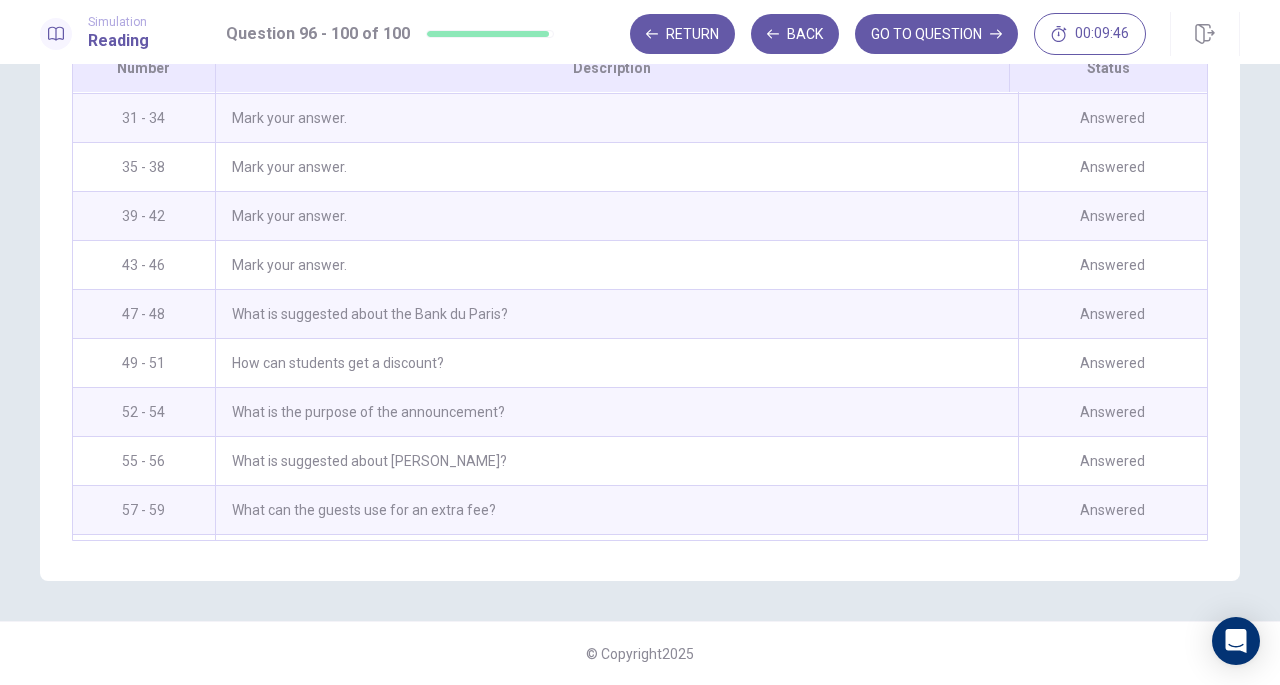 scroll, scrollTop: 1600, scrollLeft: 0, axis: vertical 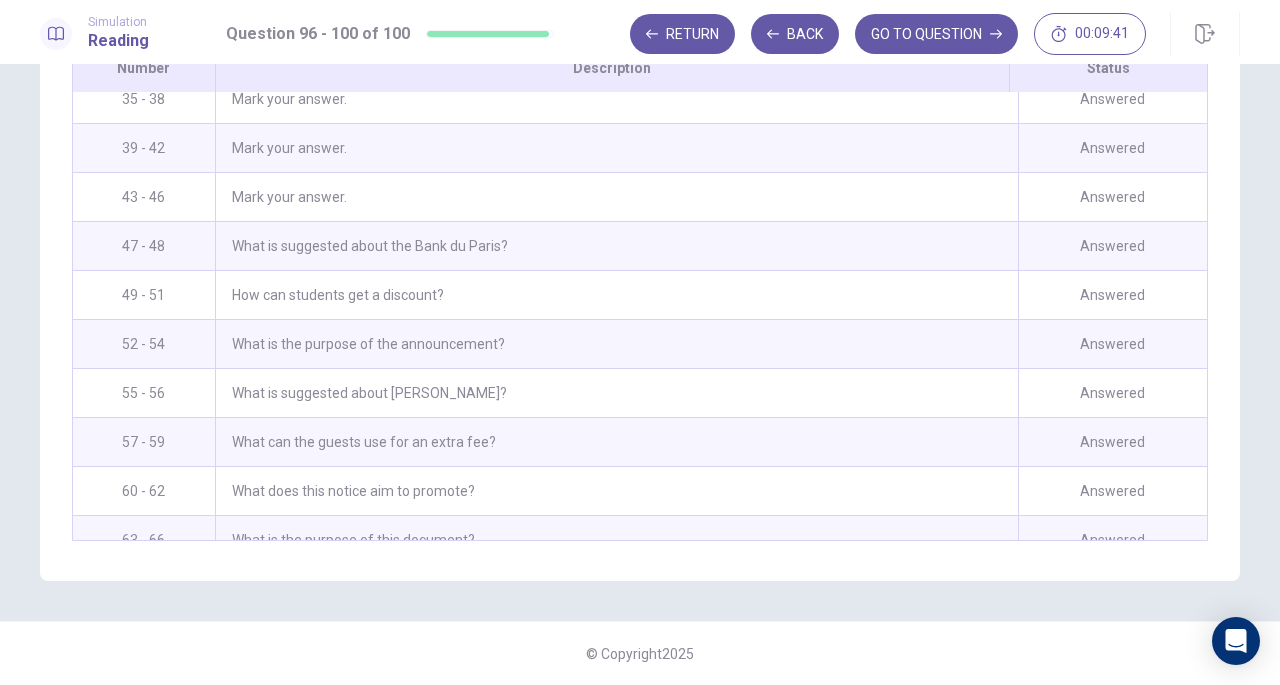 click on "What is suggested about the Bank du Paris?" at bounding box center [616, 246] 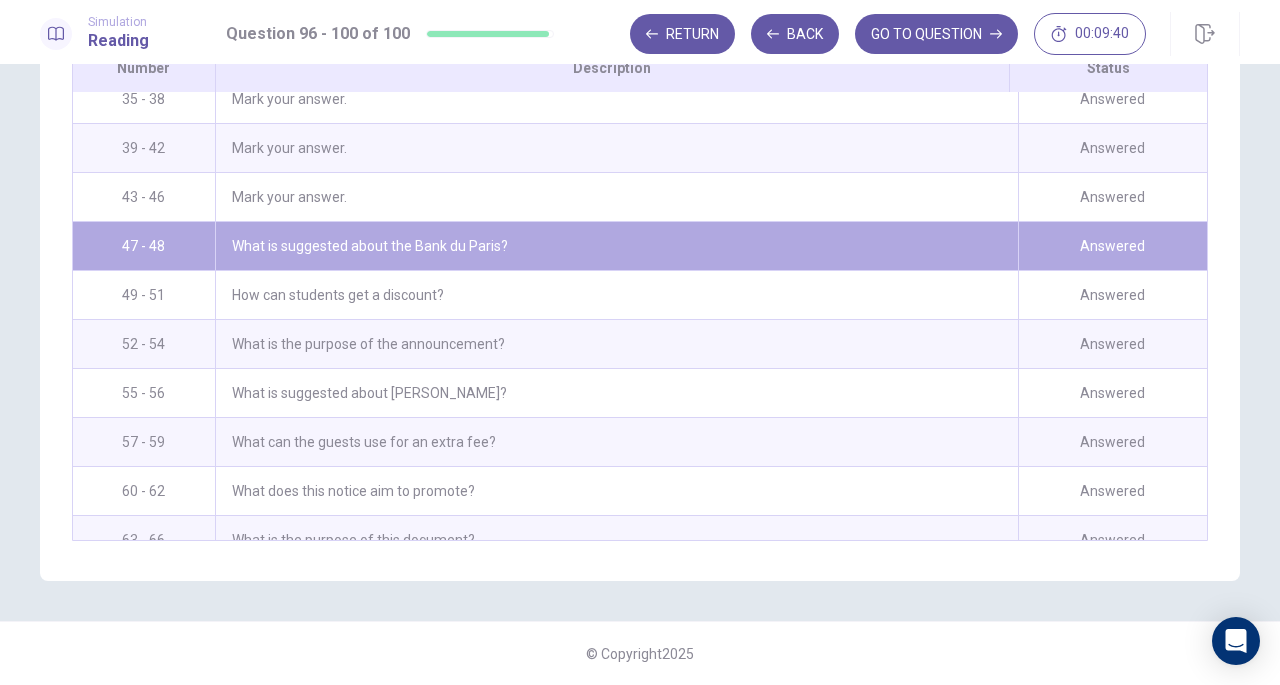 click on "What is suggested about the Bank du Paris?" at bounding box center [616, 246] 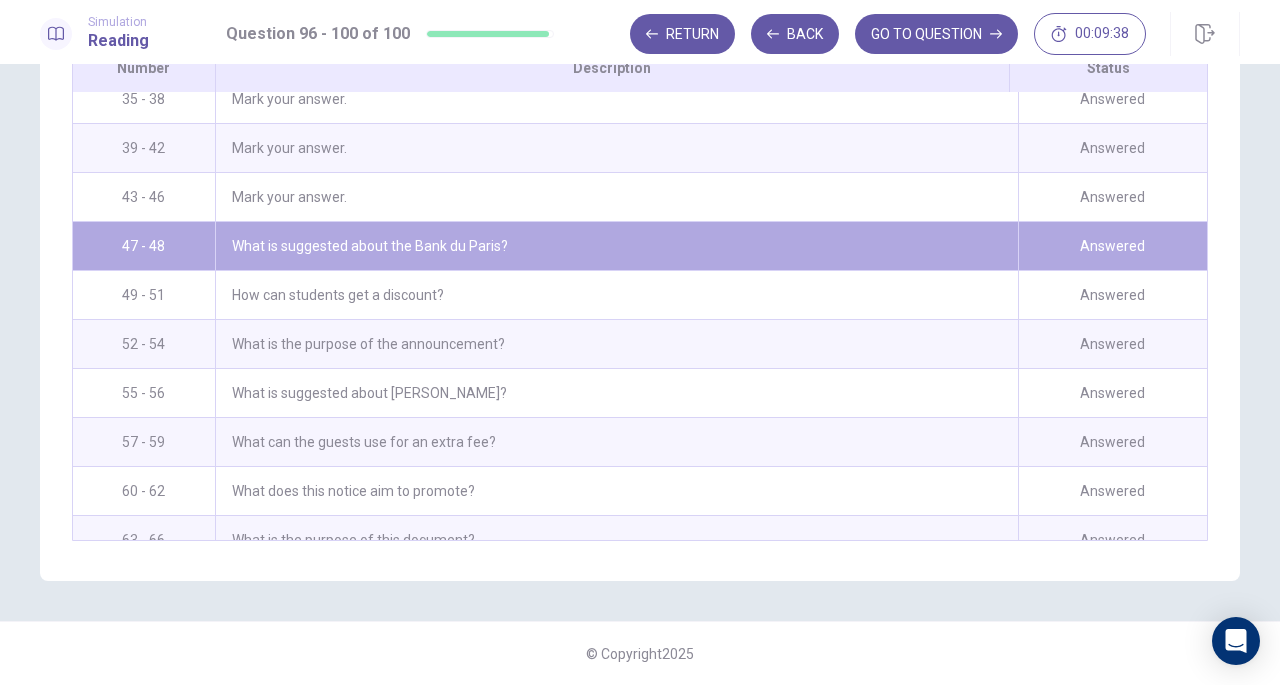 click on "What is suggested about the Bank du Paris?" at bounding box center (616, 246) 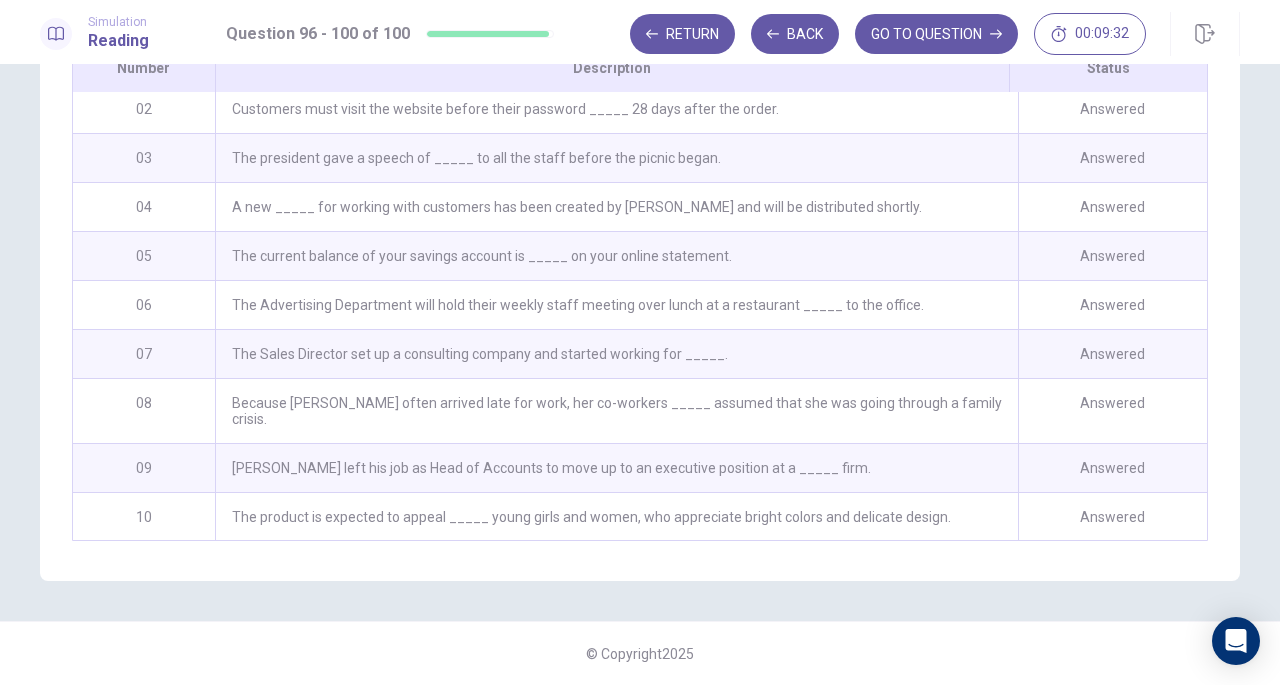 scroll, scrollTop: 0, scrollLeft: 0, axis: both 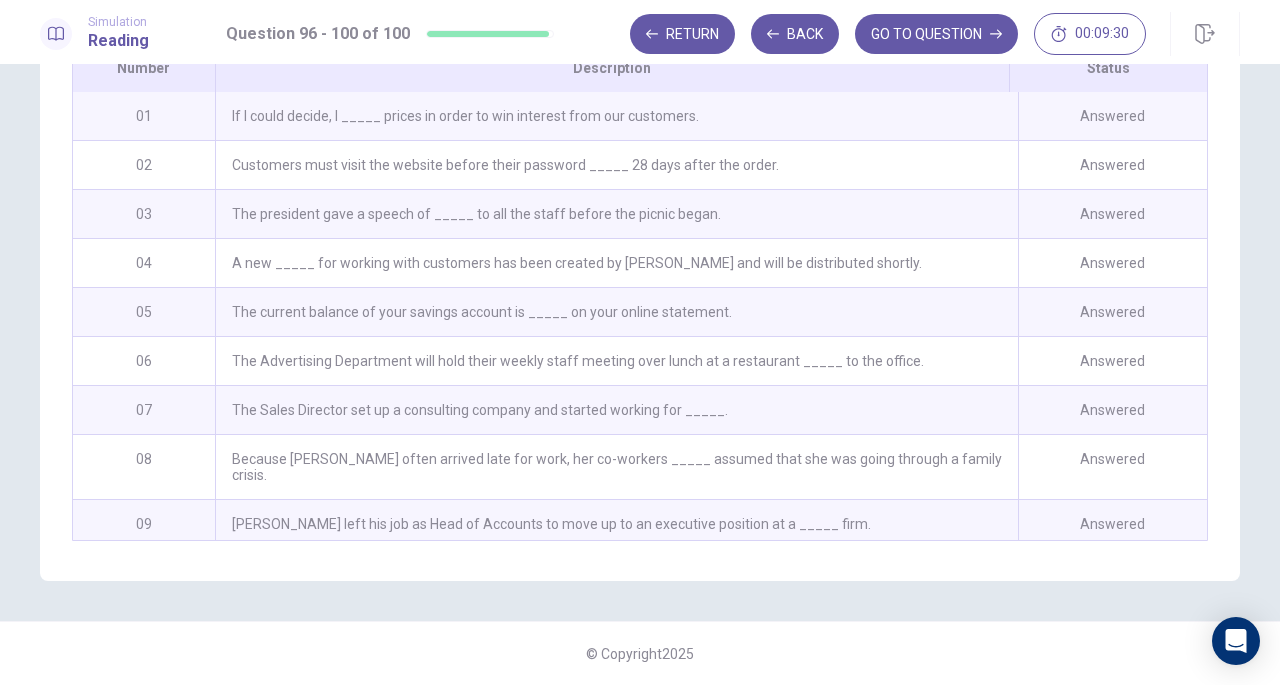 click on "Back" at bounding box center [795, 34] 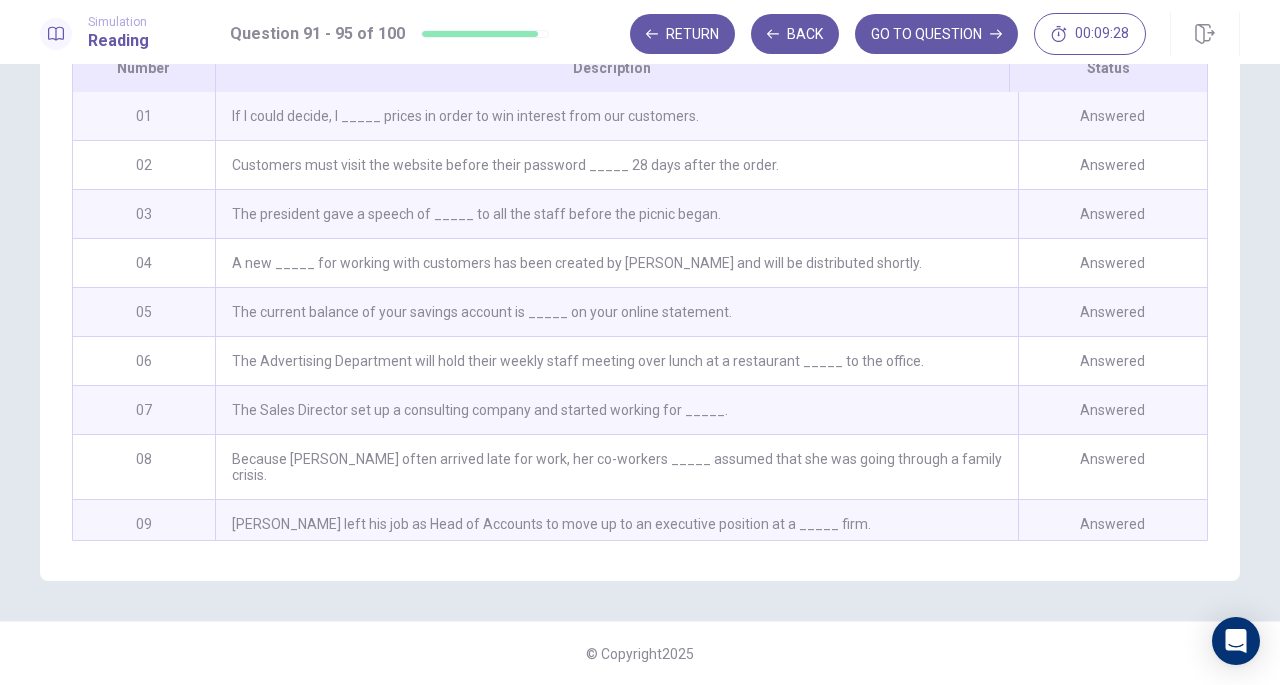 click on "Back" at bounding box center (795, 34) 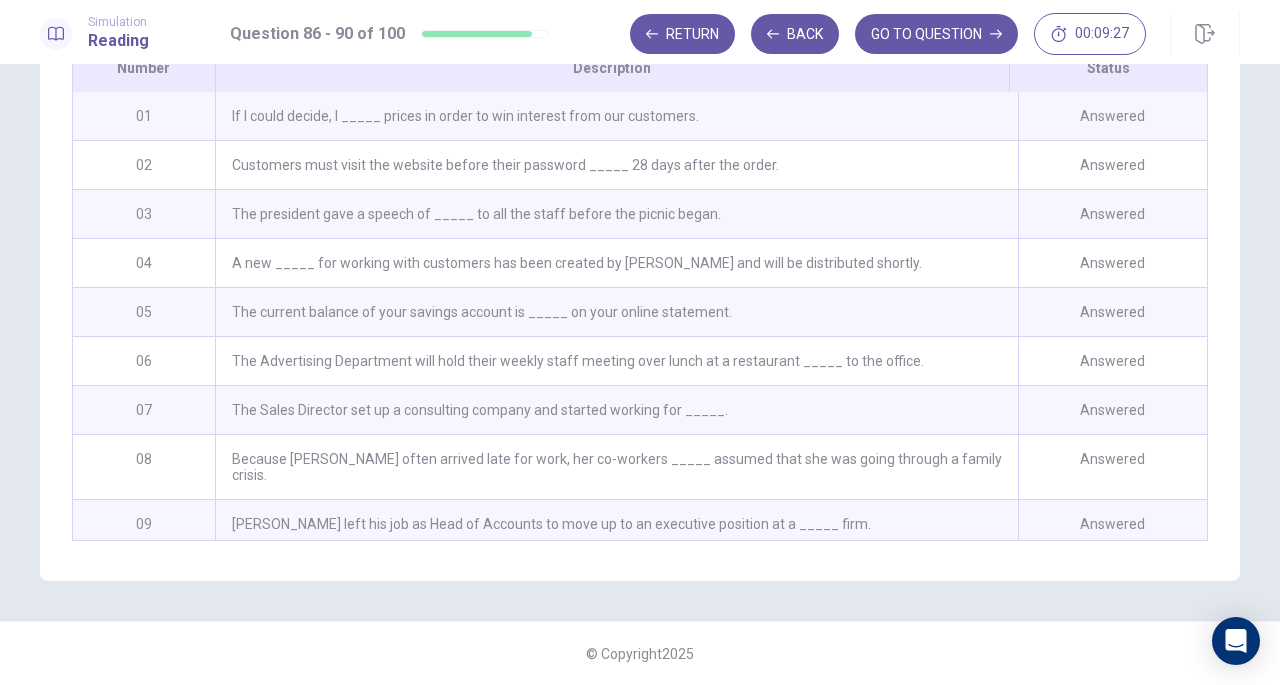 click 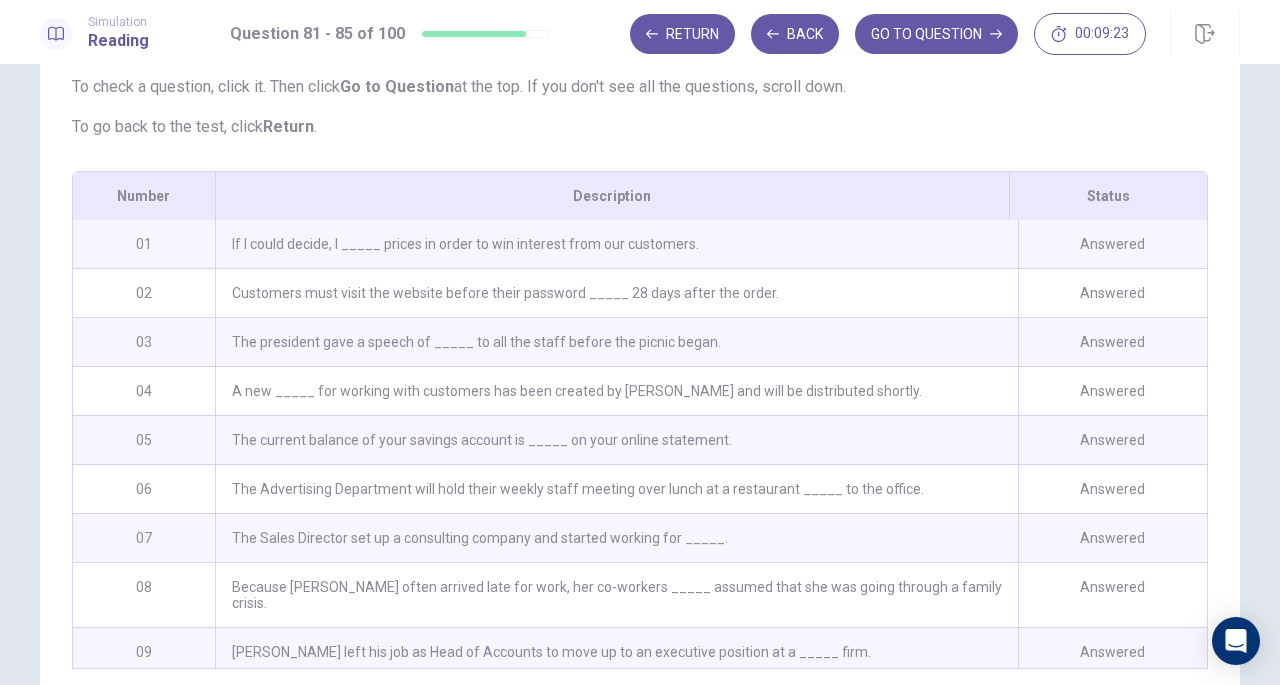 scroll, scrollTop: 324, scrollLeft: 0, axis: vertical 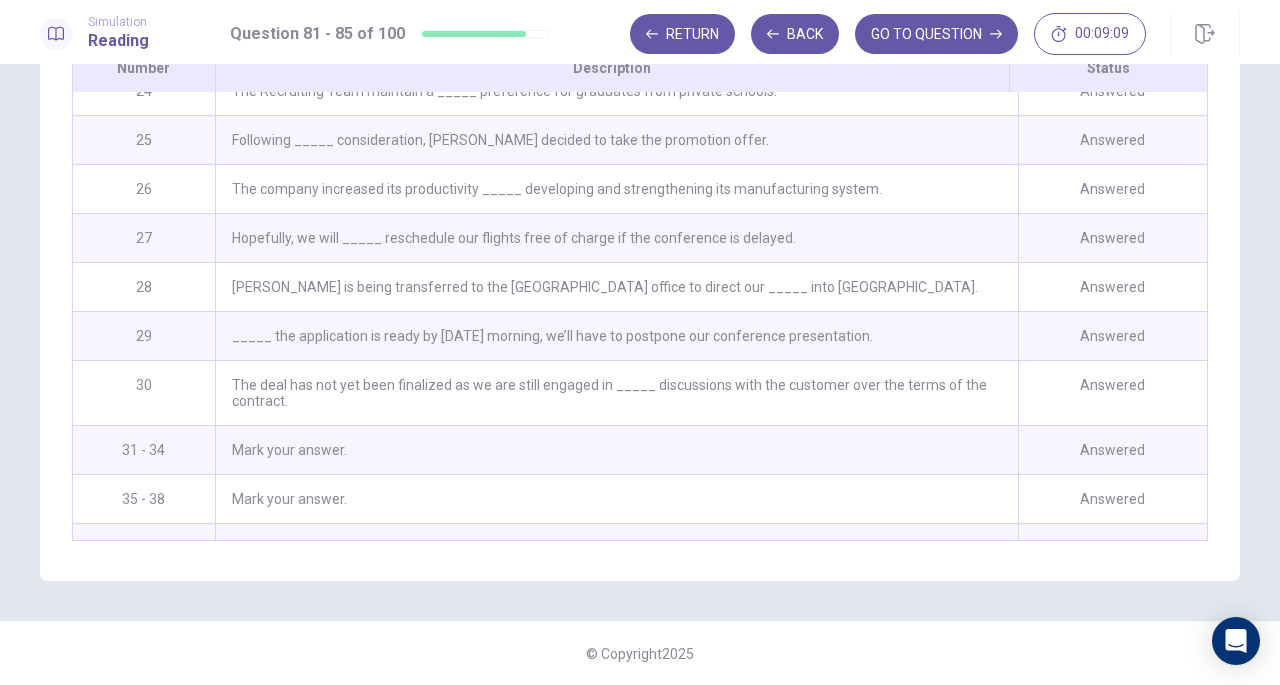 click on "Mark your answer." at bounding box center [616, 450] 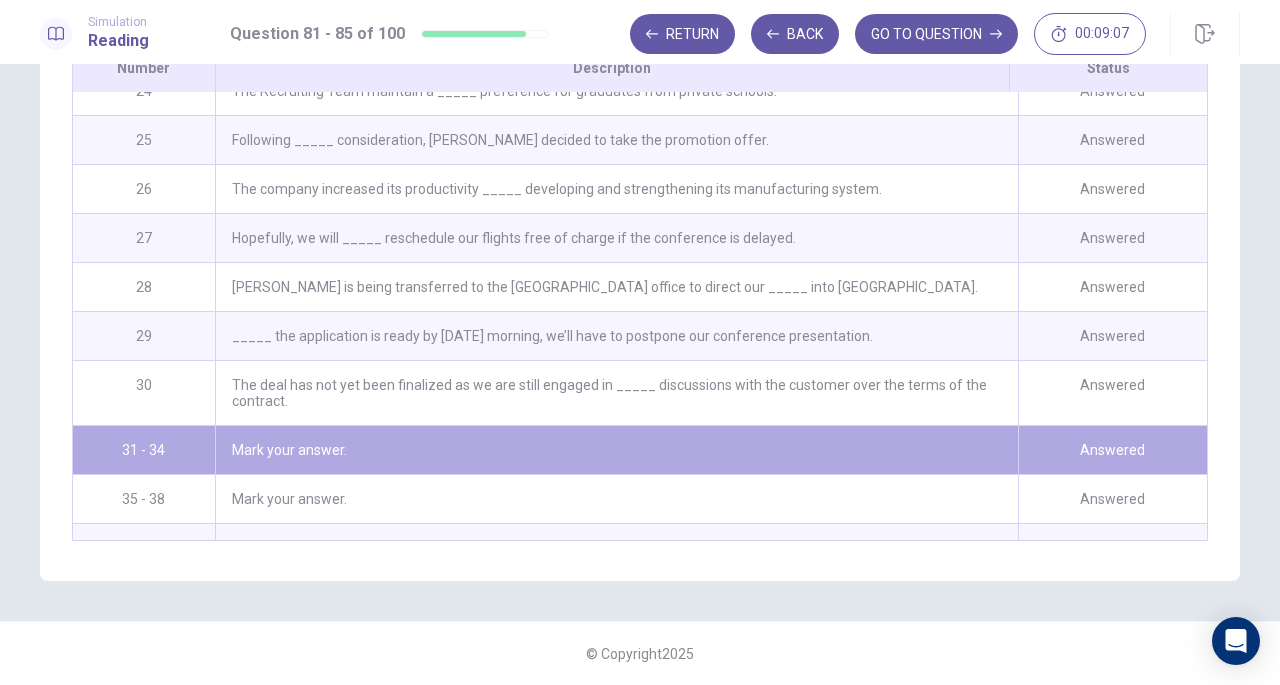 click on "GO TO QUESTION" at bounding box center (936, 34) 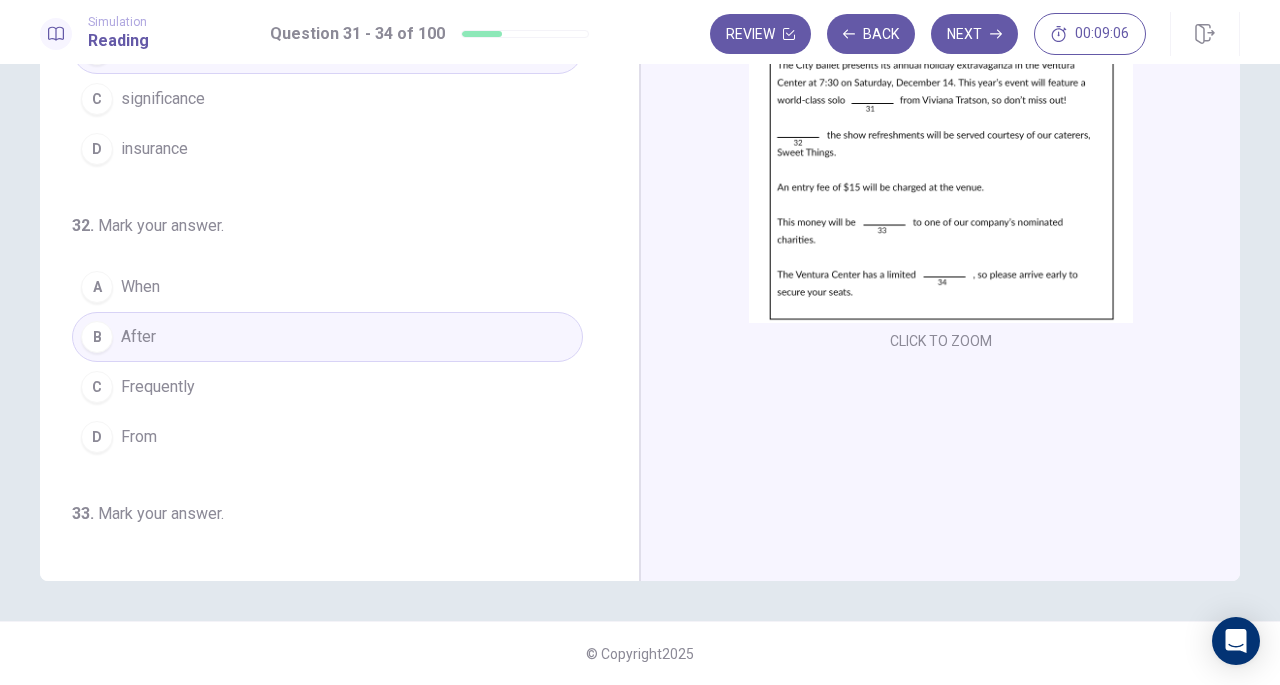 scroll, scrollTop: 0, scrollLeft: 0, axis: both 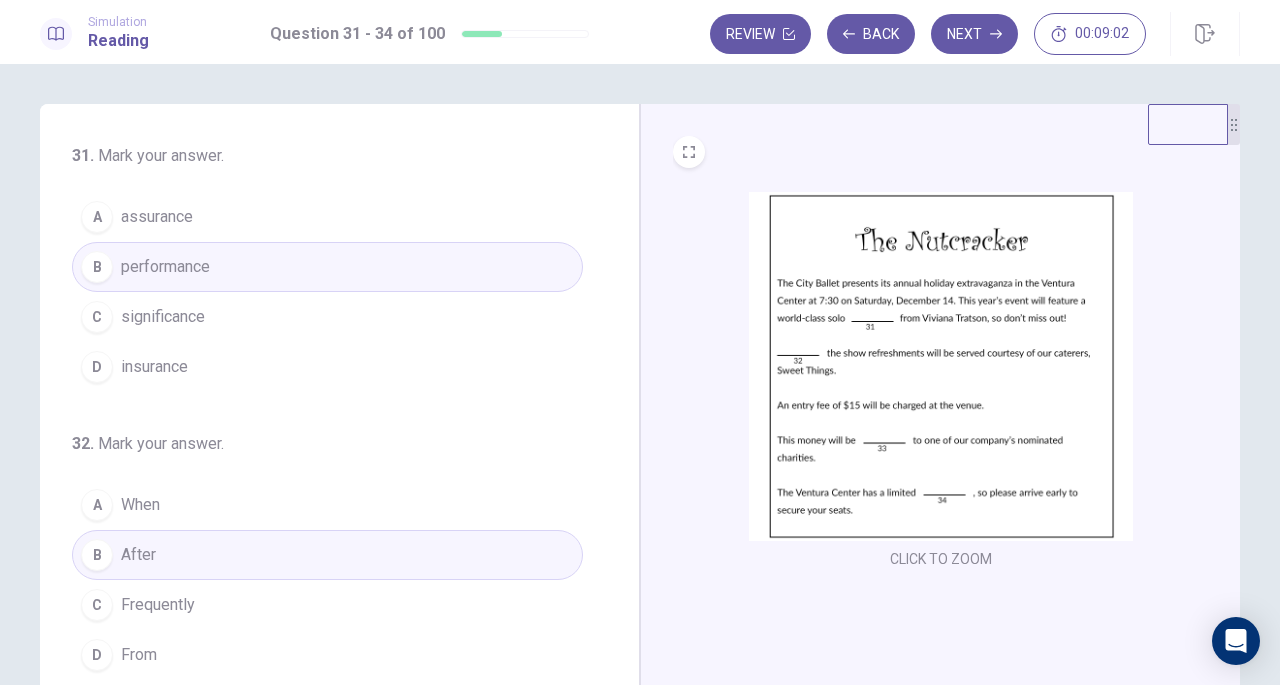 click at bounding box center (941, 366) 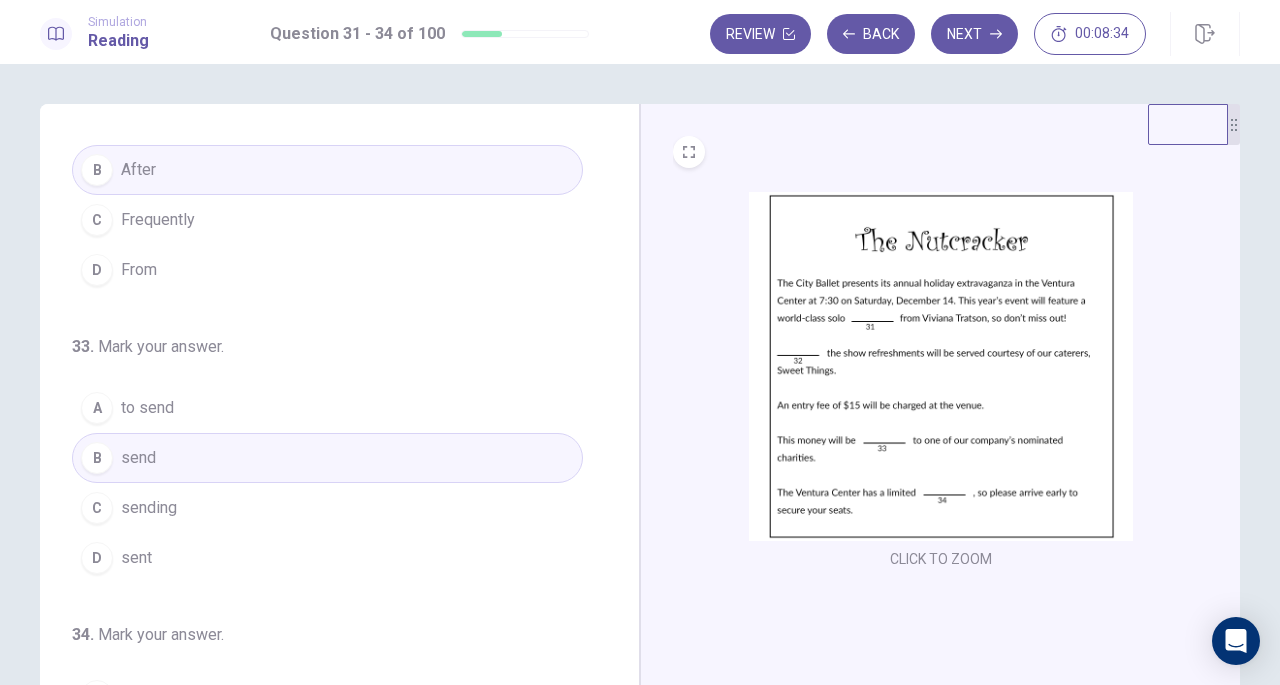 scroll, scrollTop: 400, scrollLeft: 0, axis: vertical 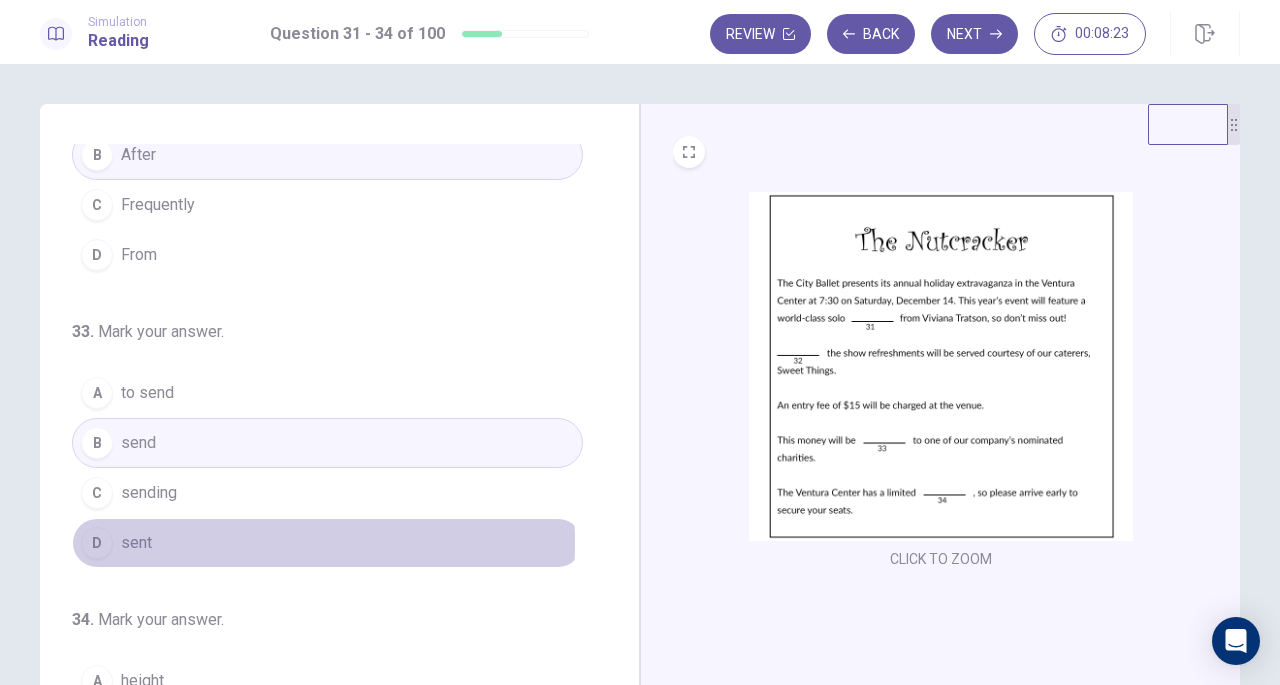 click on "sent" at bounding box center (136, 543) 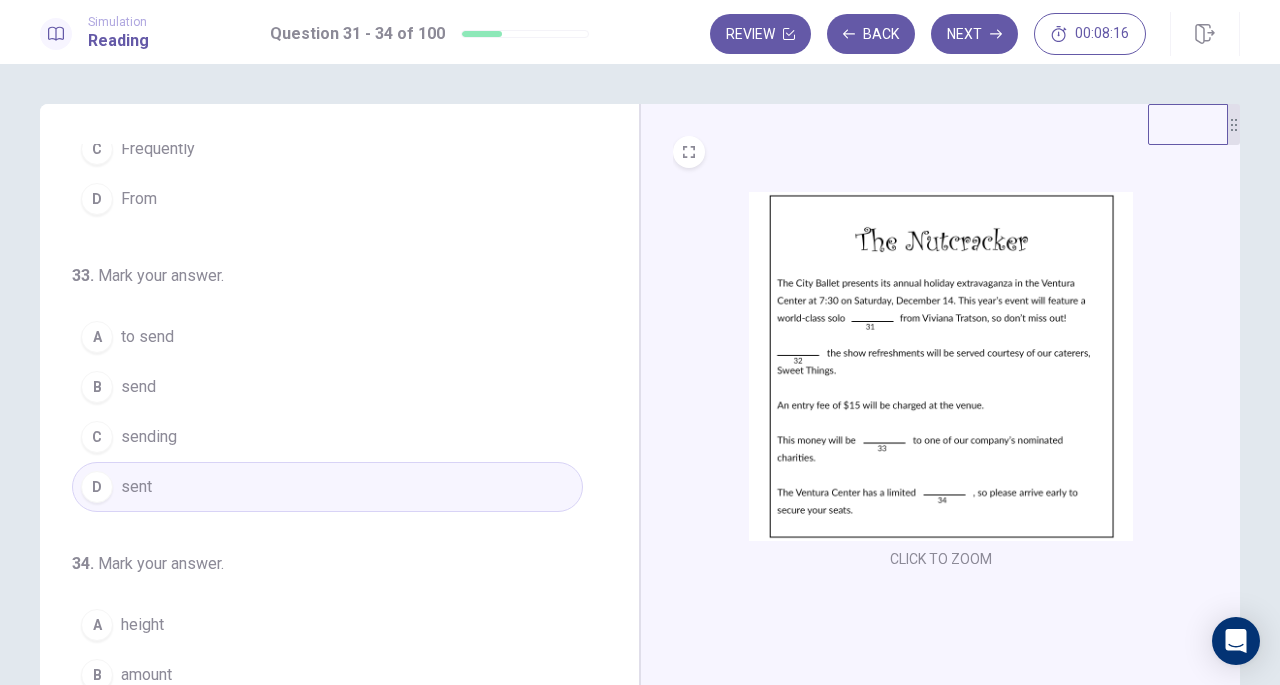 scroll, scrollTop: 486, scrollLeft: 0, axis: vertical 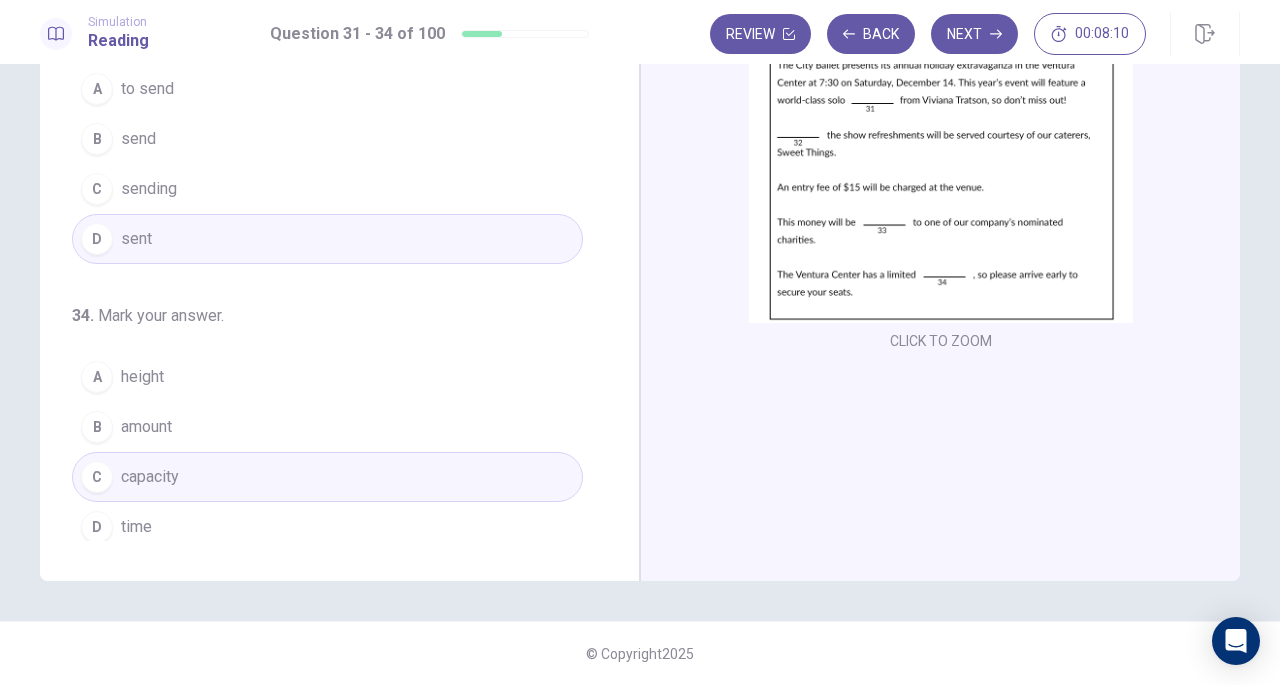 click on "Next" at bounding box center (974, 34) 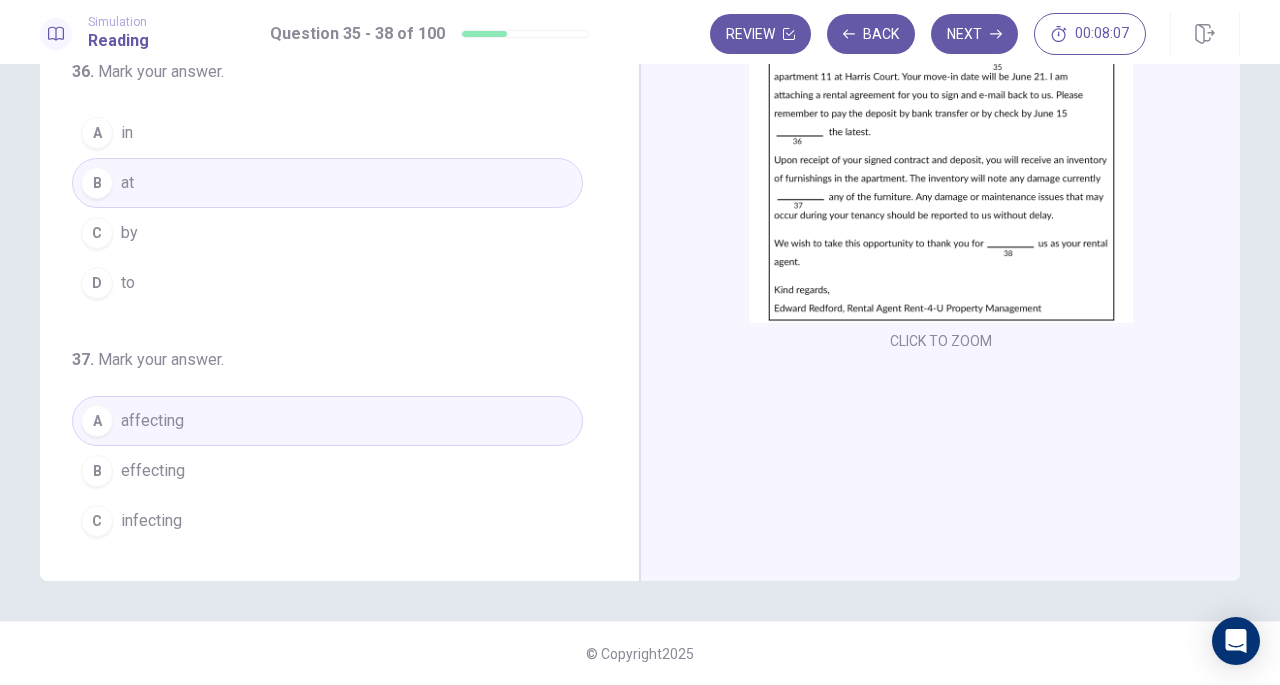 scroll, scrollTop: 0, scrollLeft: 0, axis: both 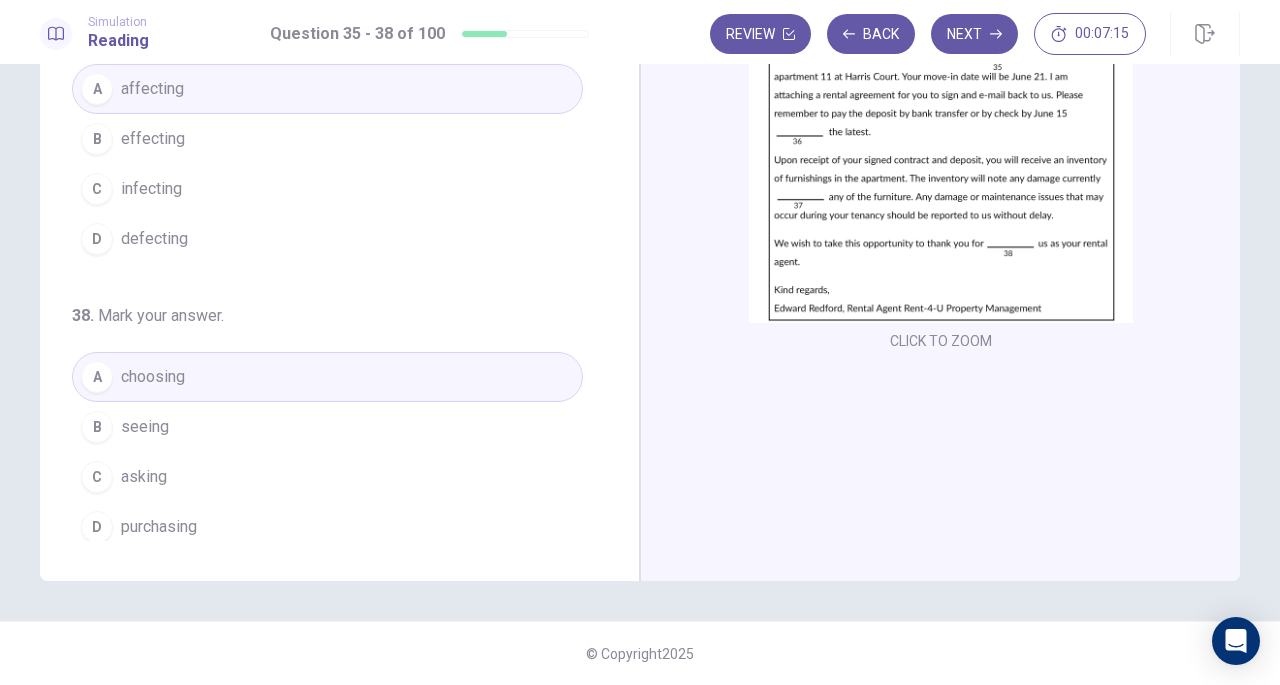click on "Next" at bounding box center (974, 34) 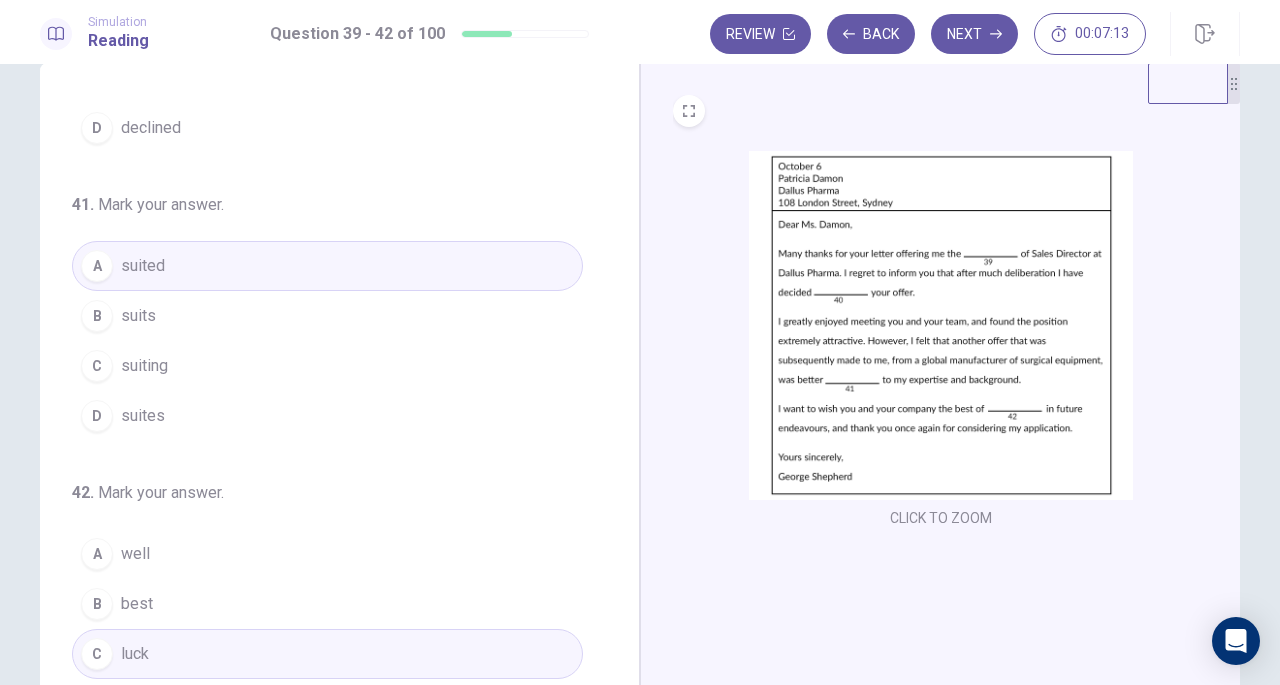 scroll, scrollTop: 0, scrollLeft: 0, axis: both 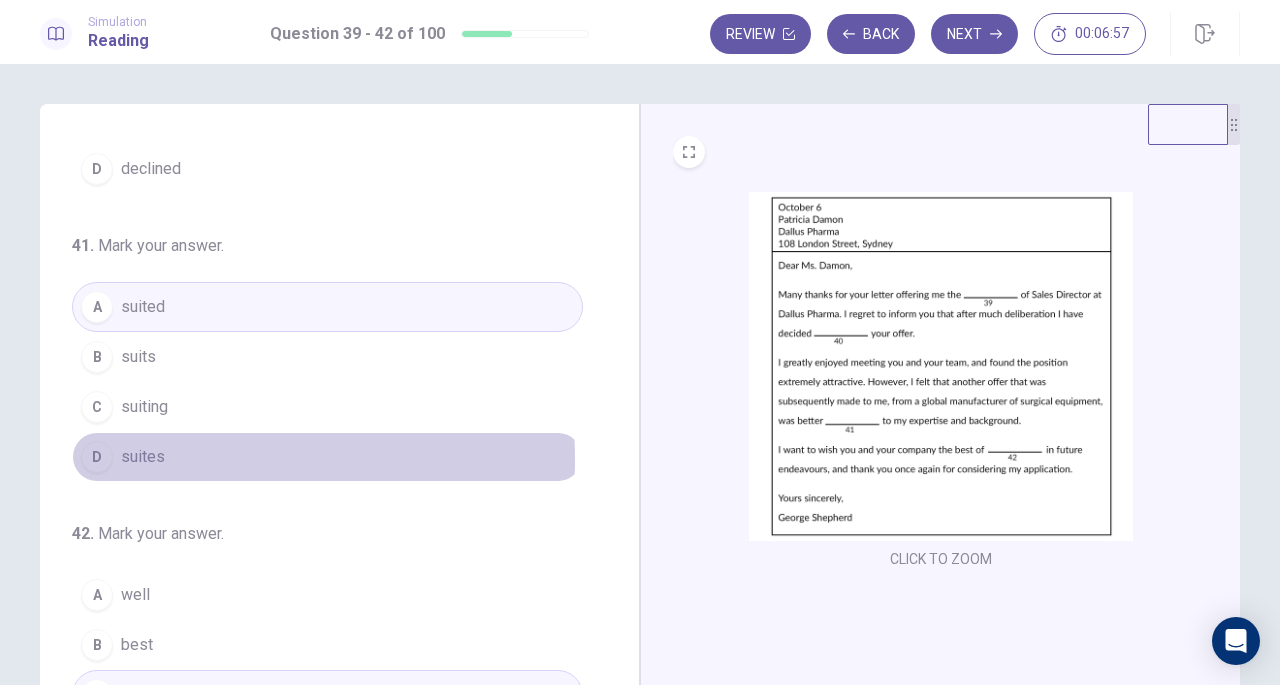 click on "suites" at bounding box center [143, 457] 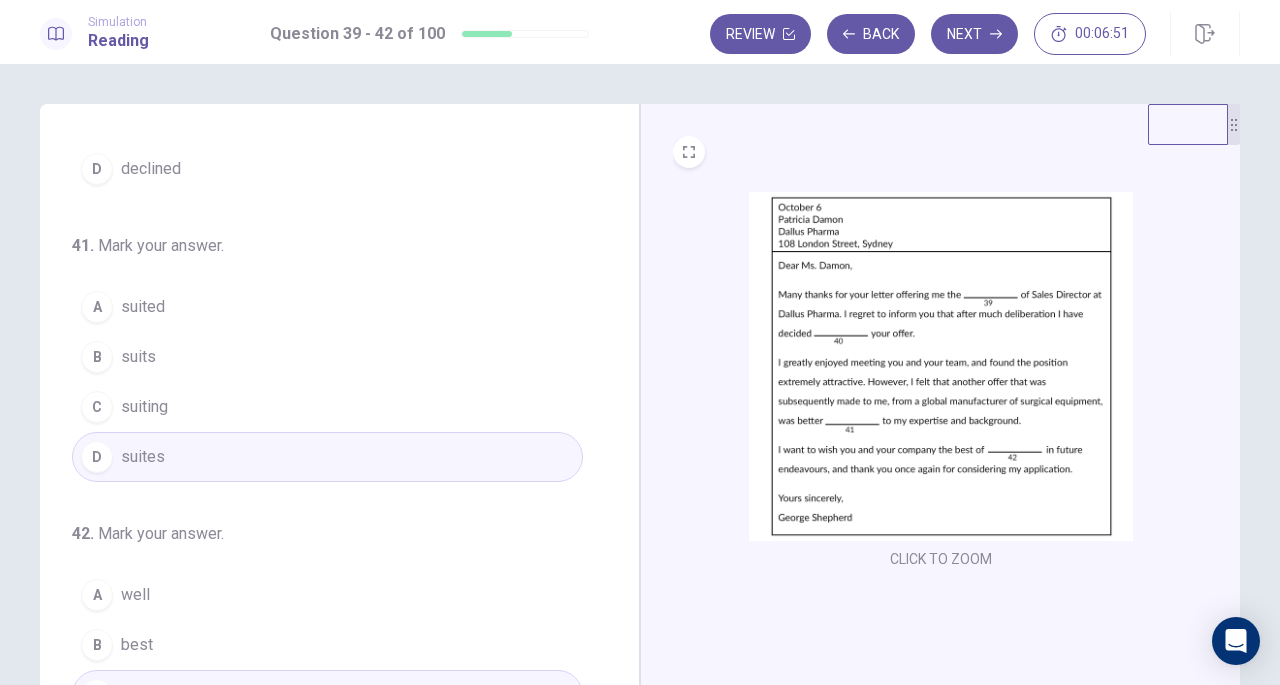 click on "suits" at bounding box center [138, 357] 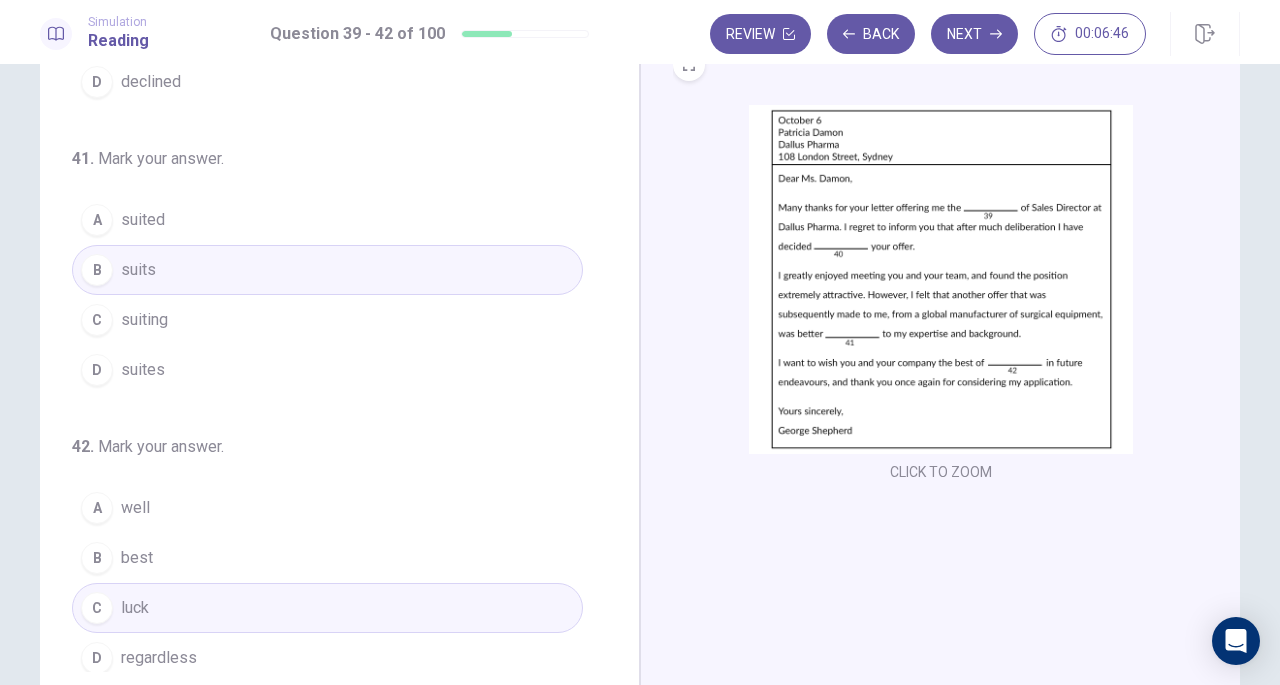 scroll, scrollTop: 200, scrollLeft: 0, axis: vertical 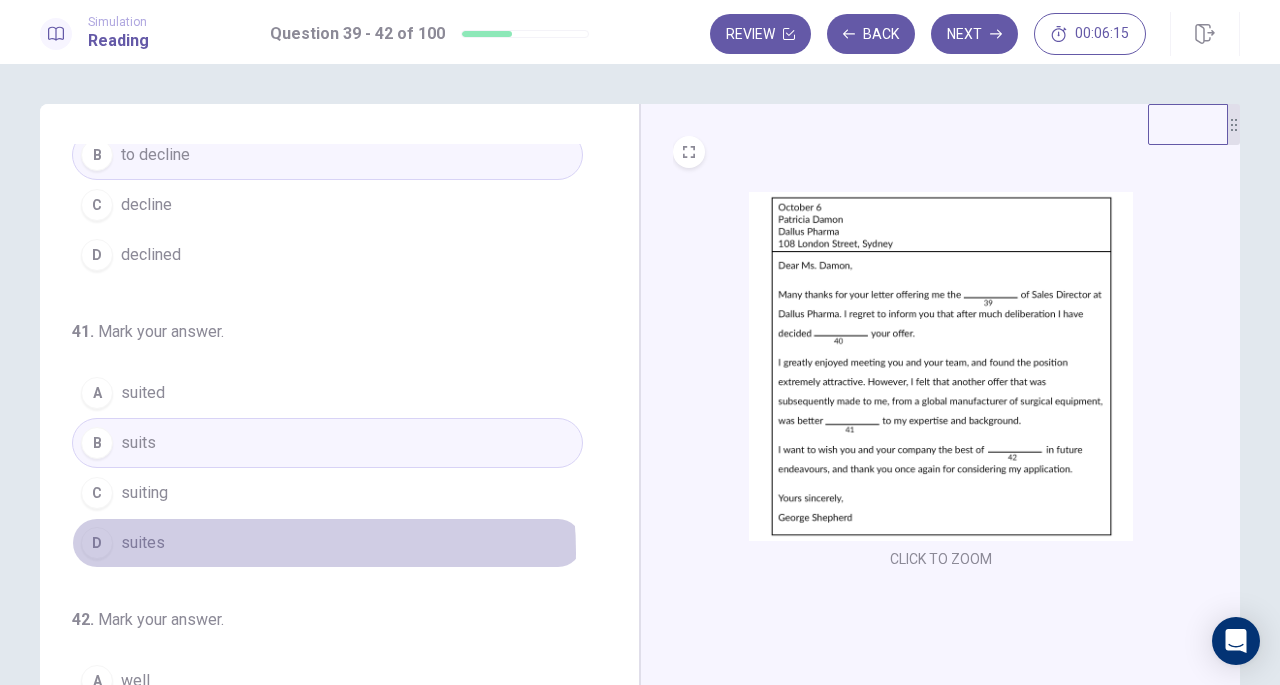 click on "D suites" at bounding box center (327, 543) 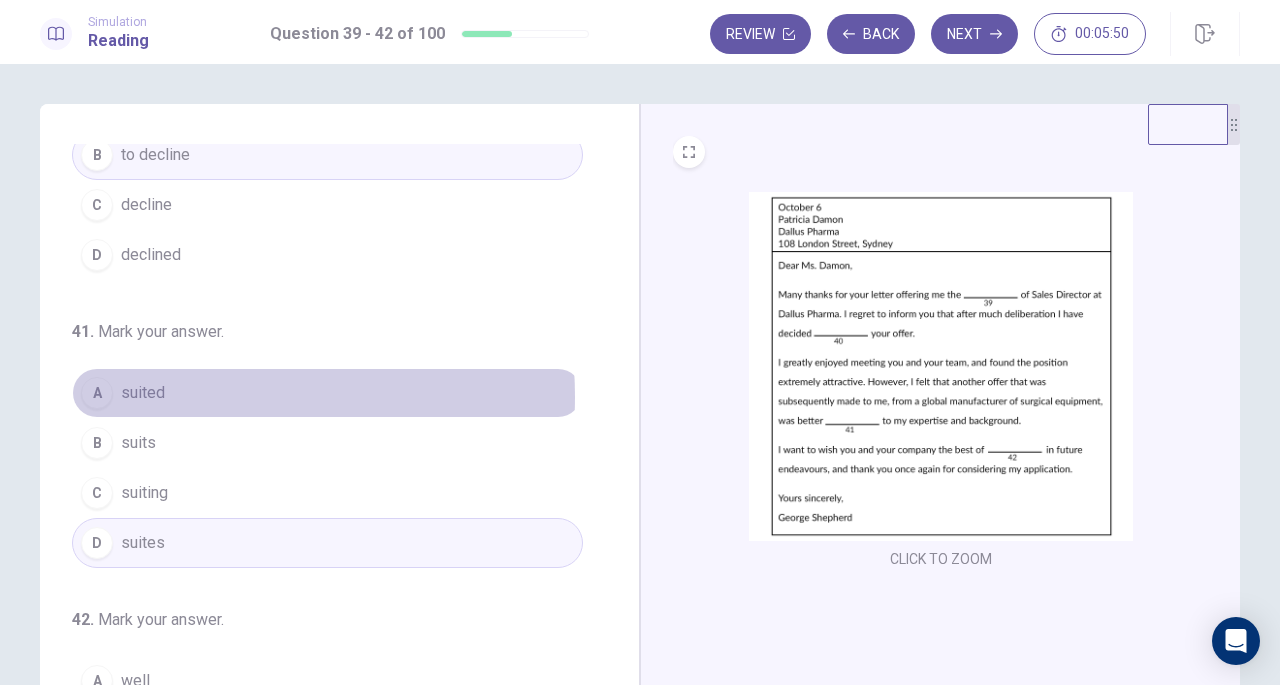 click on "A suited" at bounding box center (327, 393) 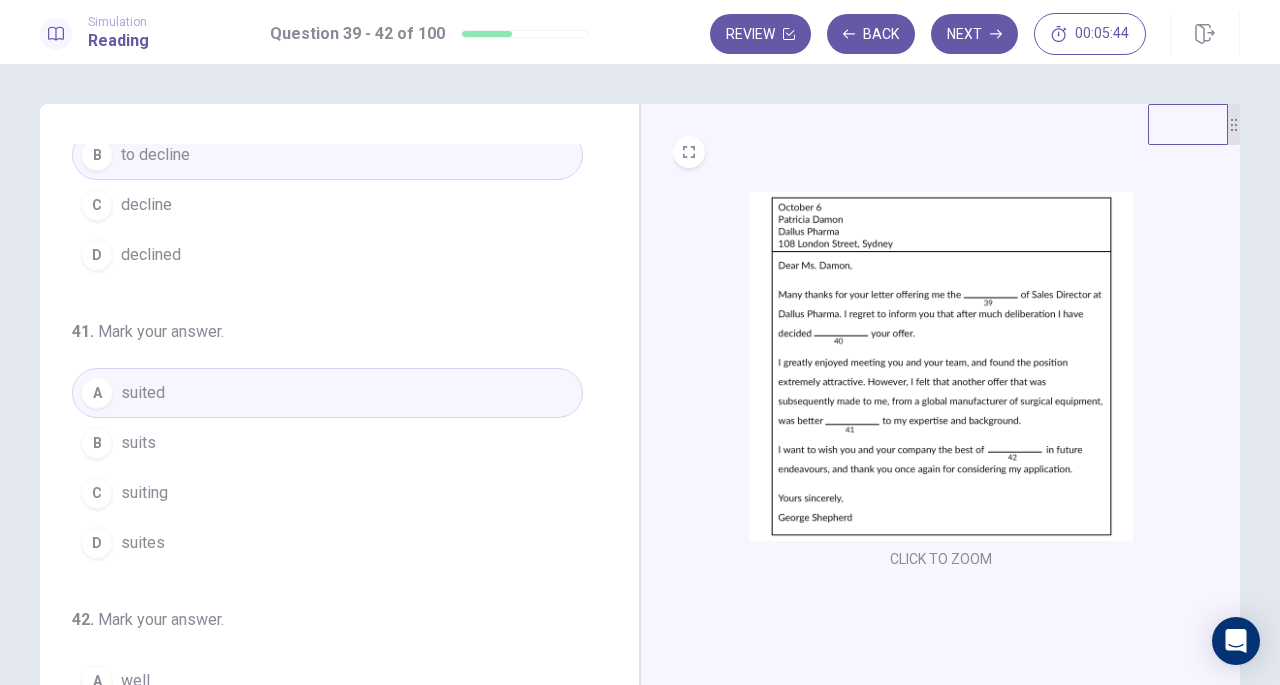 click on "Next" at bounding box center [974, 34] 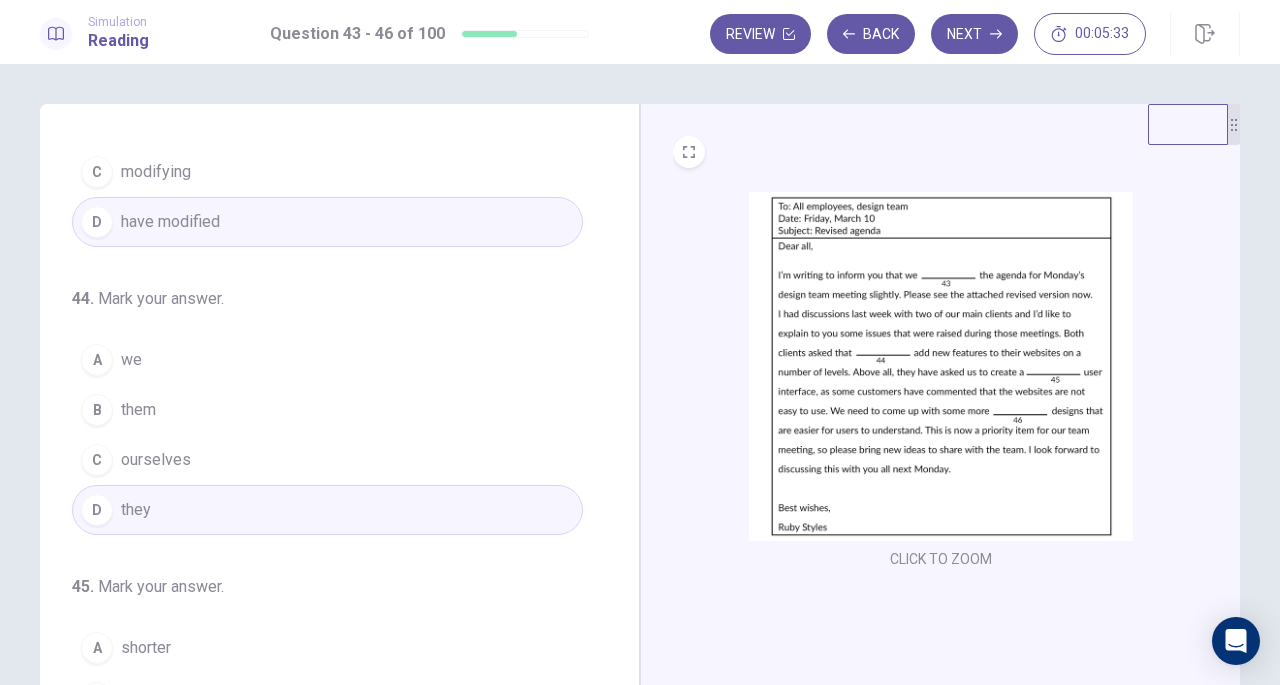 scroll, scrollTop: 200, scrollLeft: 0, axis: vertical 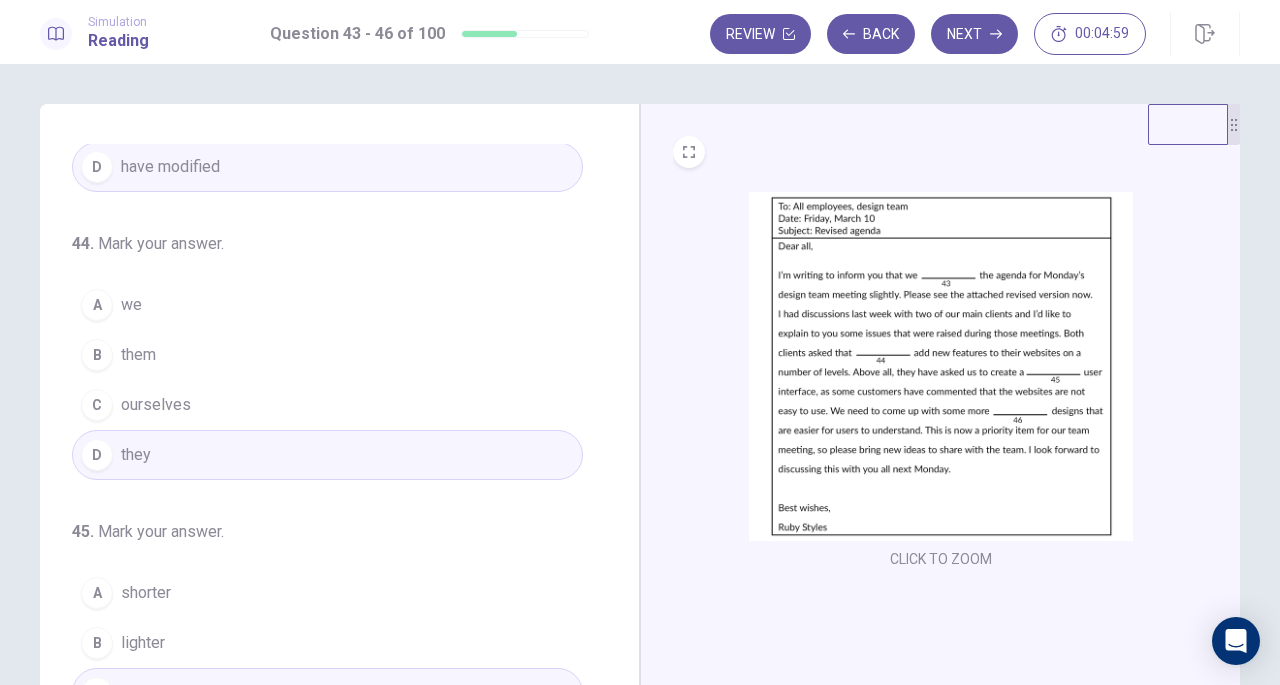 click on "we" at bounding box center (131, 305) 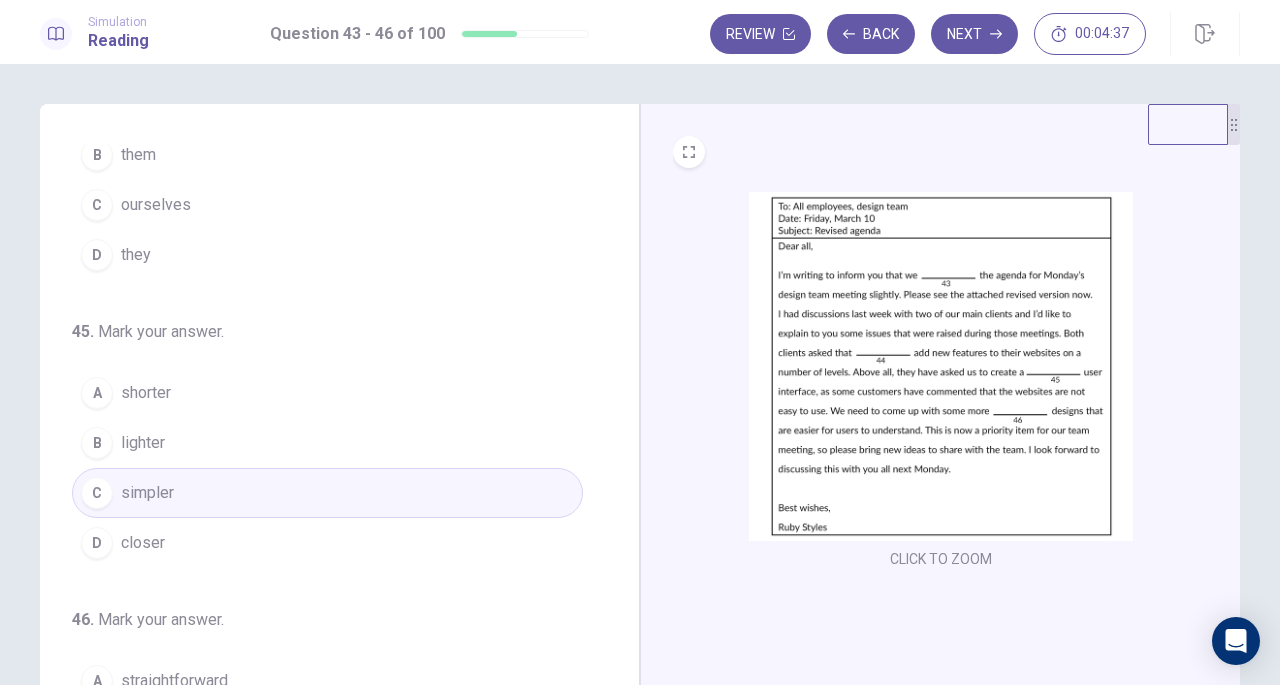 scroll, scrollTop: 486, scrollLeft: 0, axis: vertical 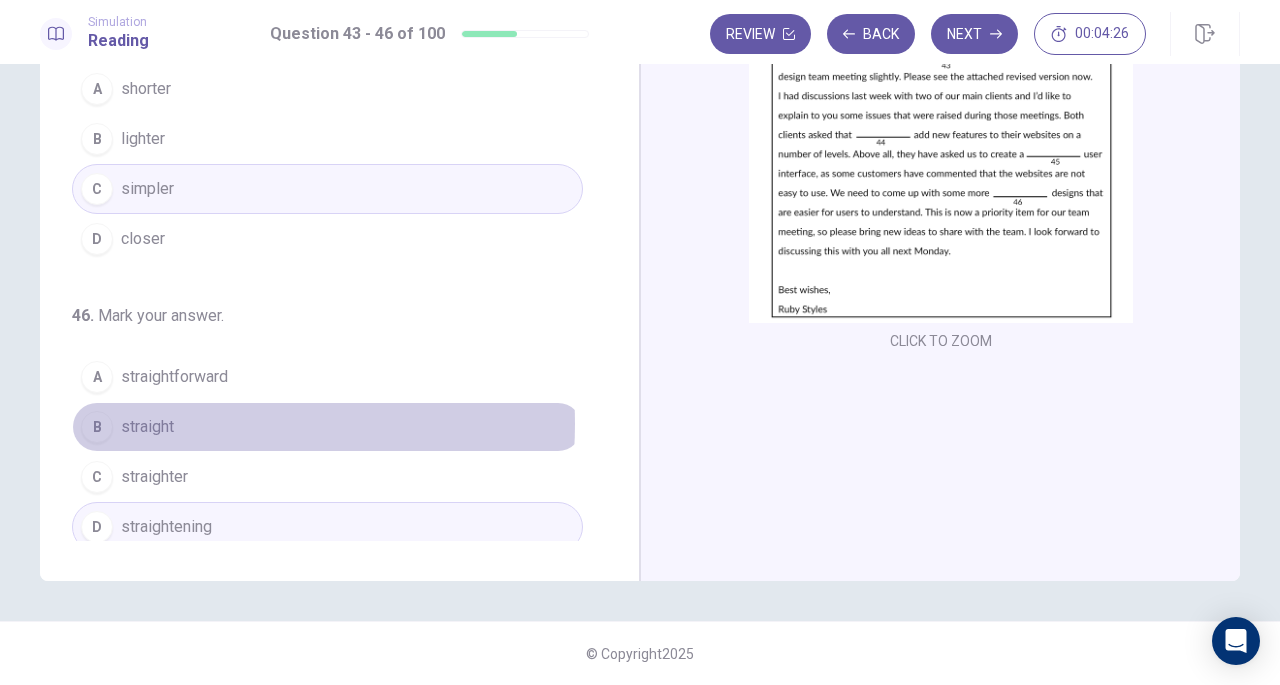click on "straight" at bounding box center [147, 427] 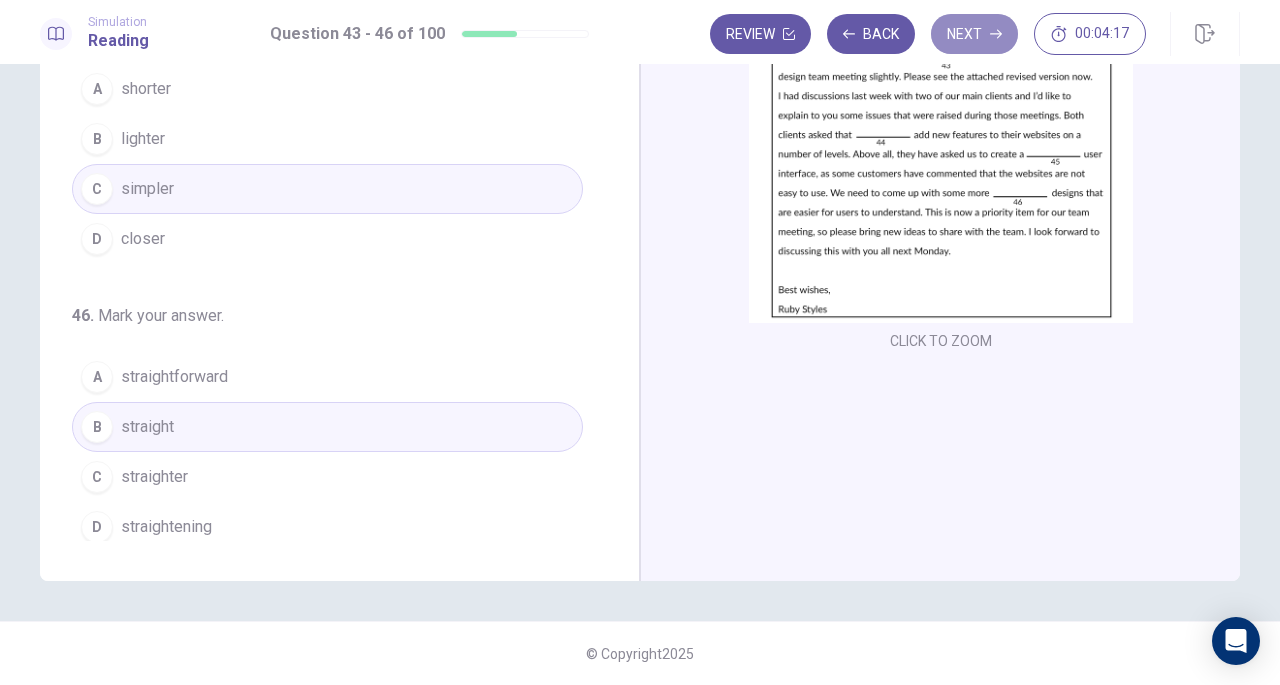 click on "Next" at bounding box center [974, 34] 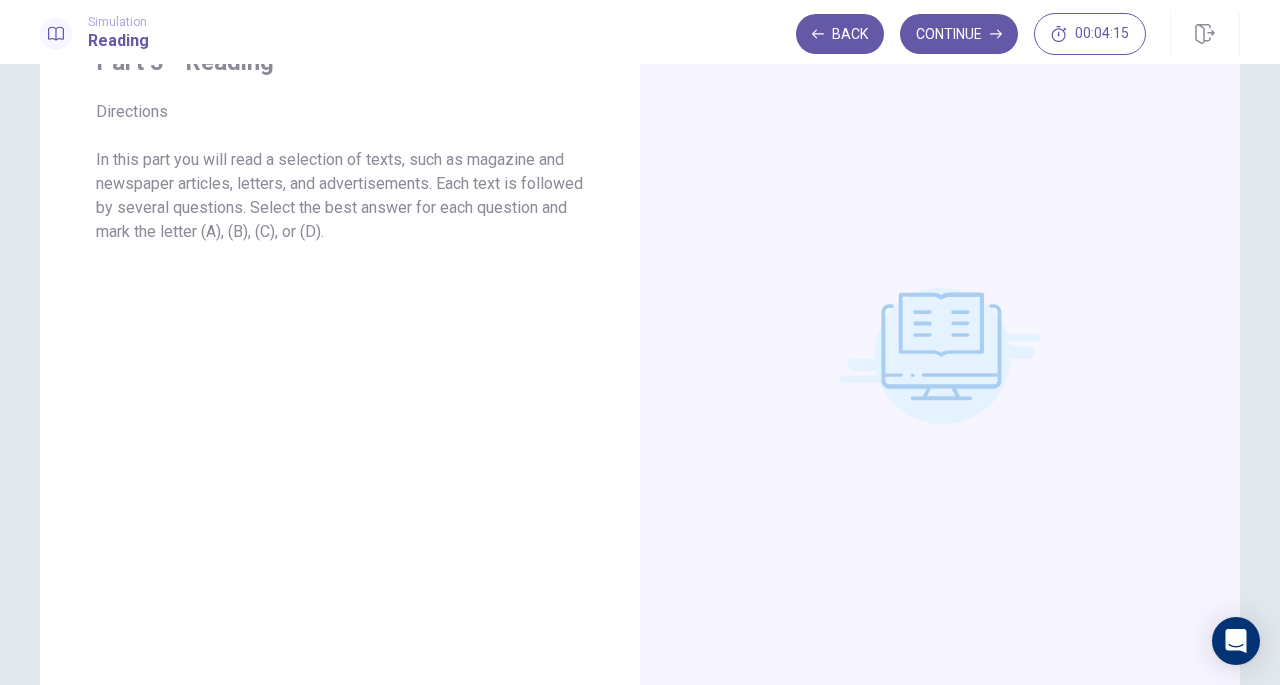 scroll, scrollTop: 0, scrollLeft: 0, axis: both 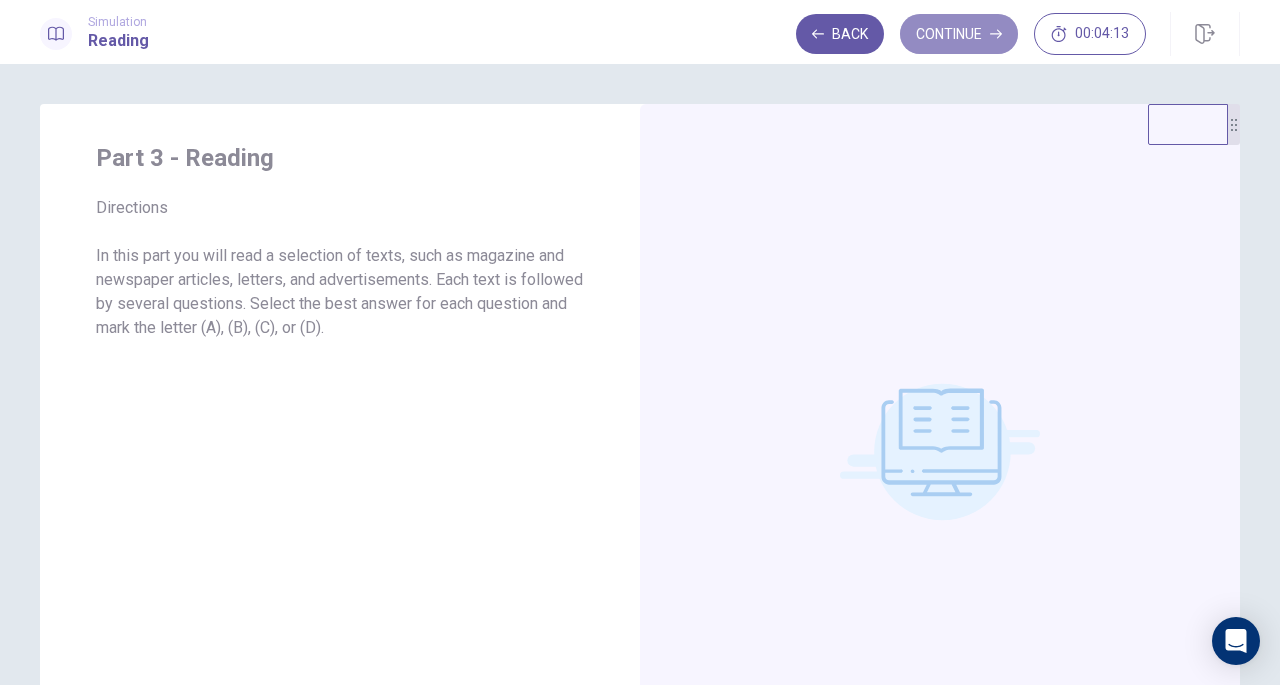 click 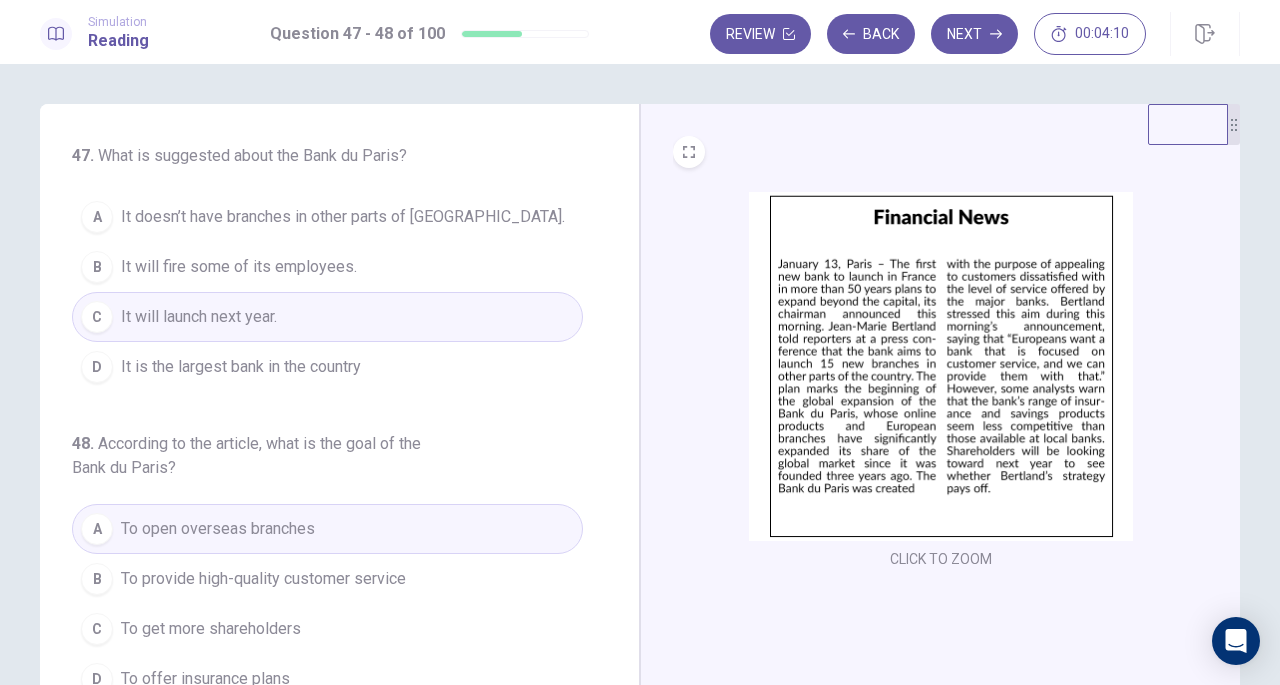 click at bounding box center (941, 366) 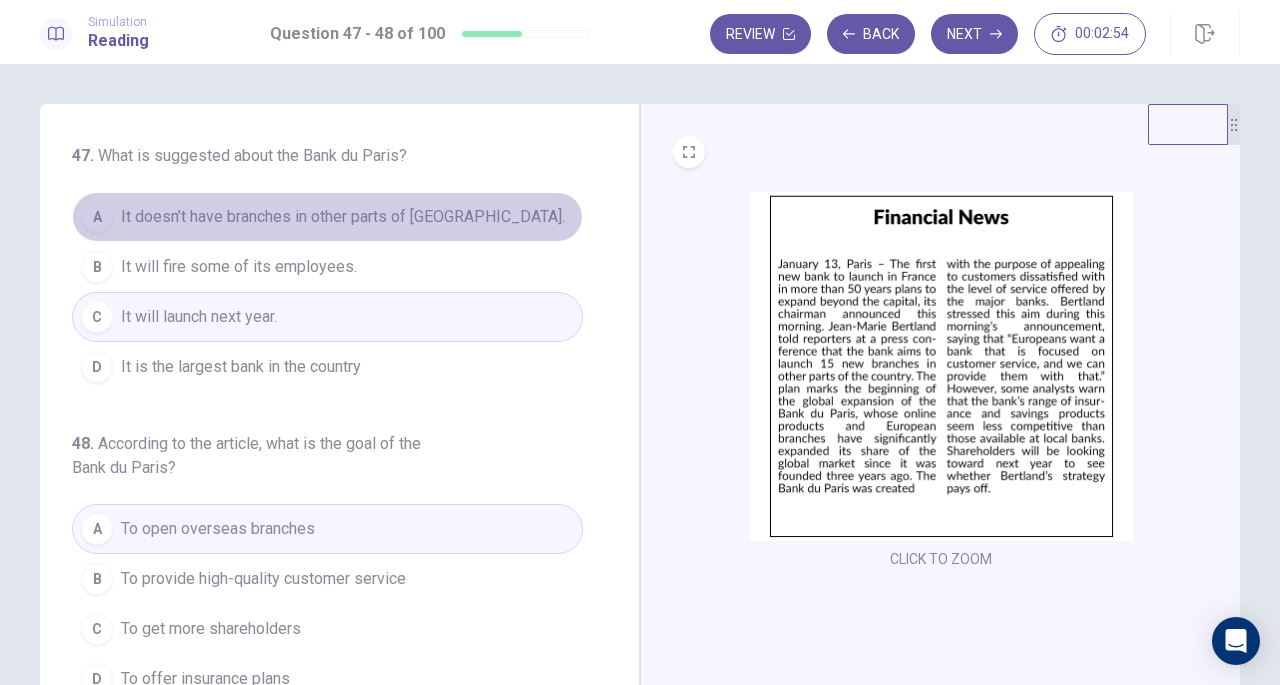click on "It doesn’t have branches in other parts of
[GEOGRAPHIC_DATA]." at bounding box center (343, 217) 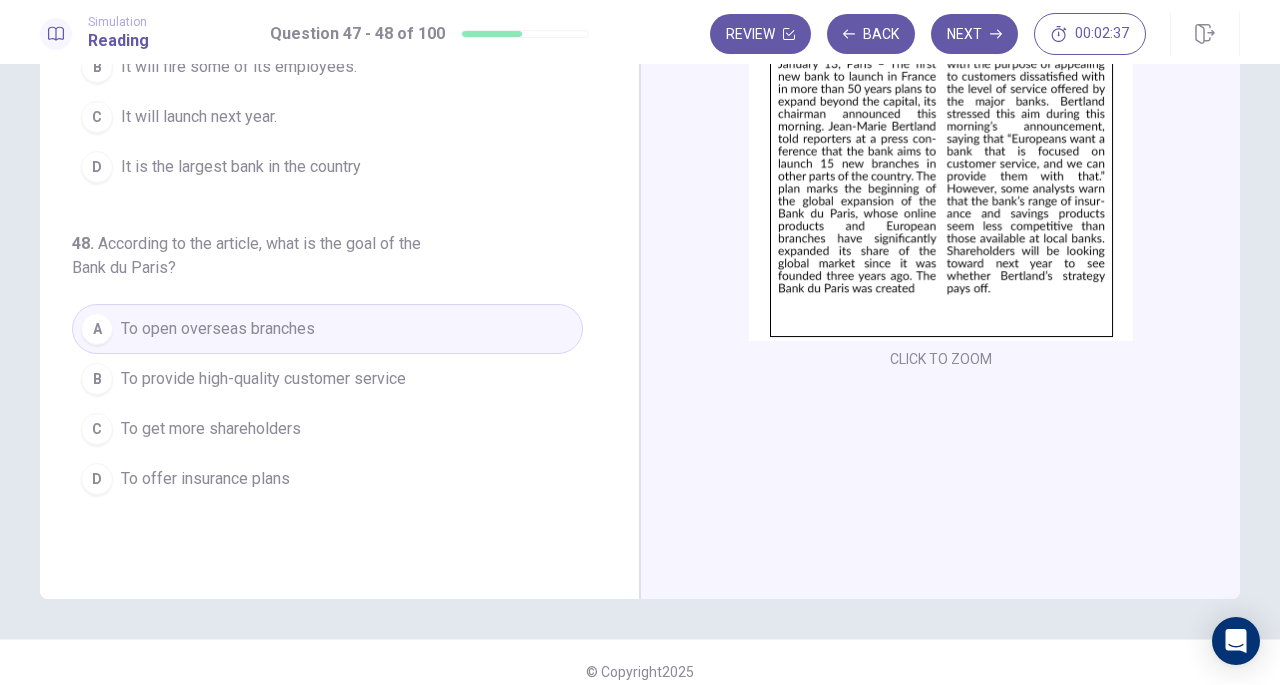 scroll, scrollTop: 100, scrollLeft: 0, axis: vertical 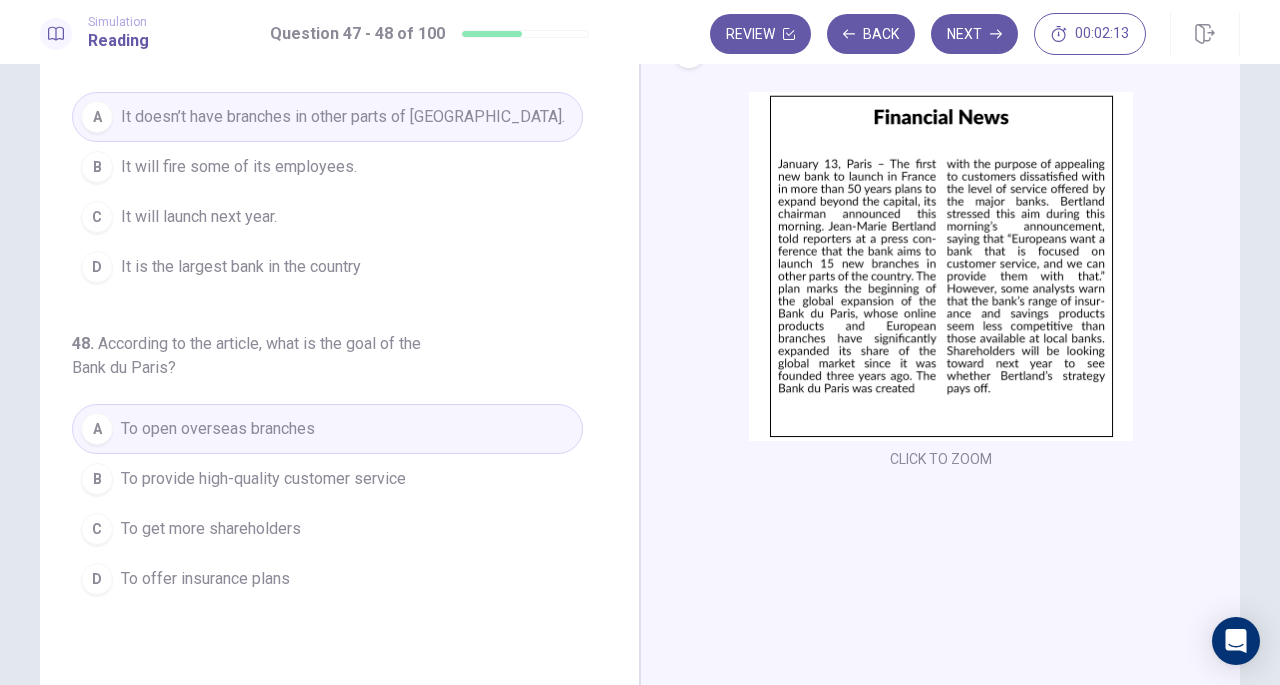 click on "To provide high-quality customer service" at bounding box center (263, 479) 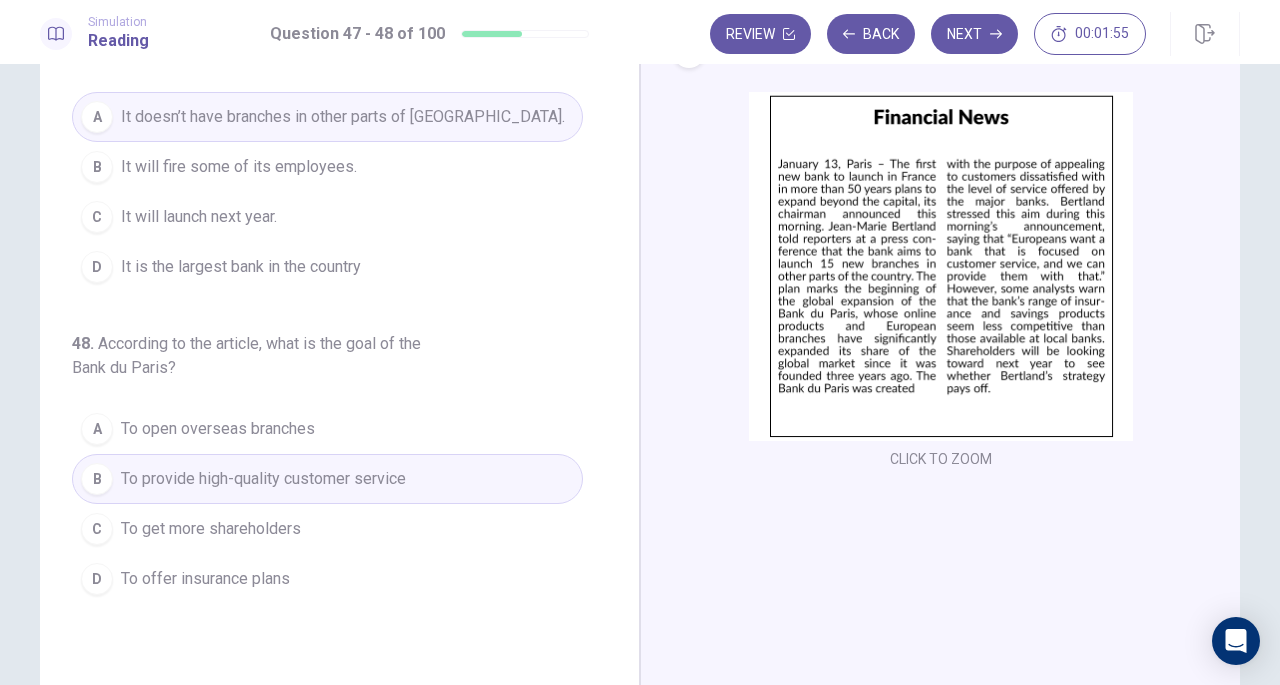 click at bounding box center (941, 266) 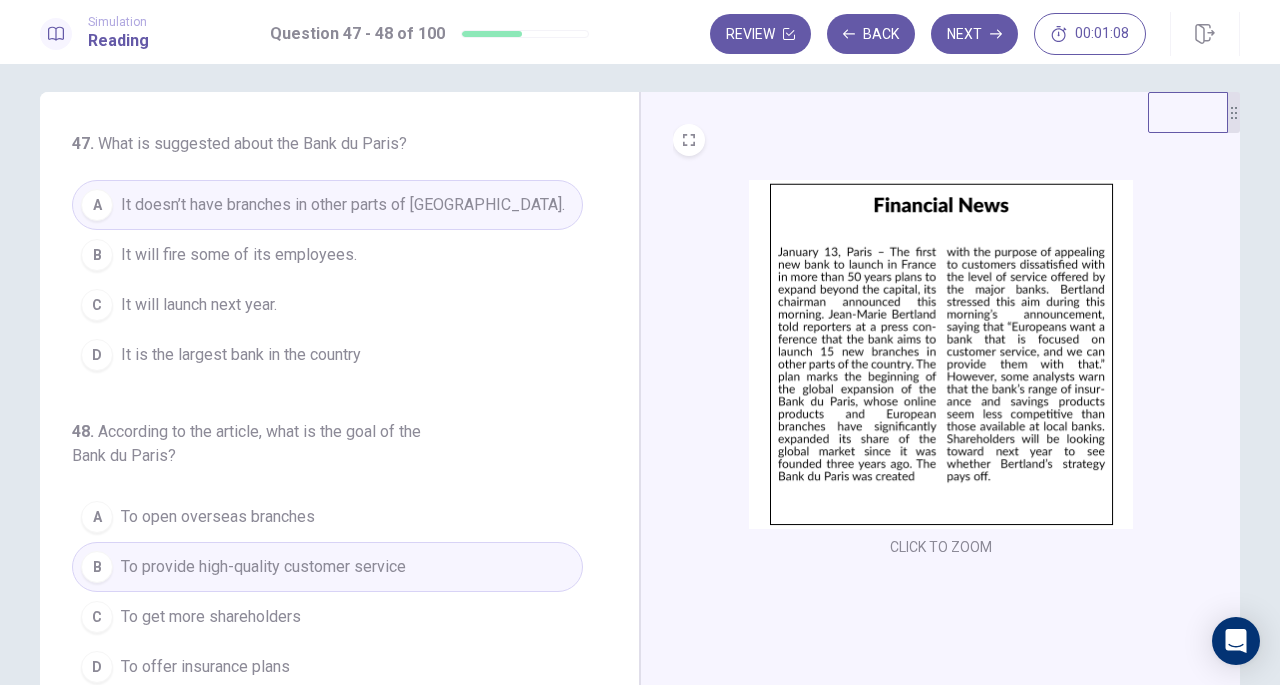 scroll, scrollTop: 0, scrollLeft: 0, axis: both 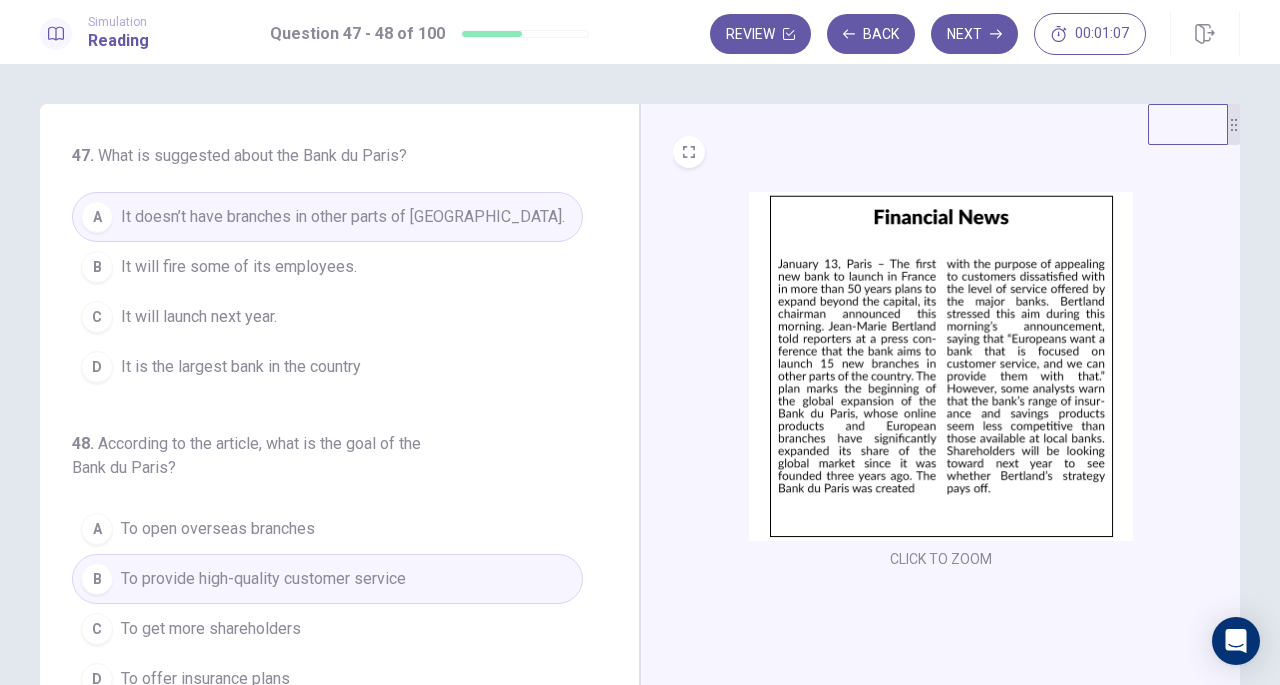 click 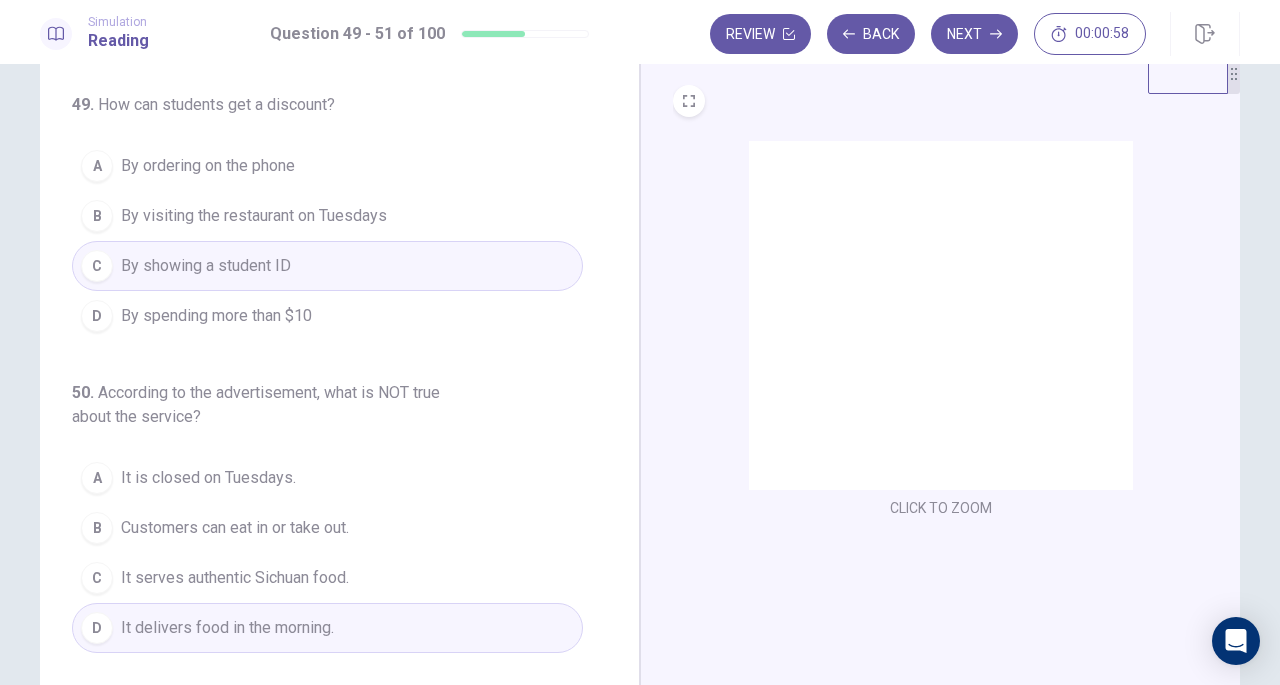 scroll, scrollTop: 18, scrollLeft: 0, axis: vertical 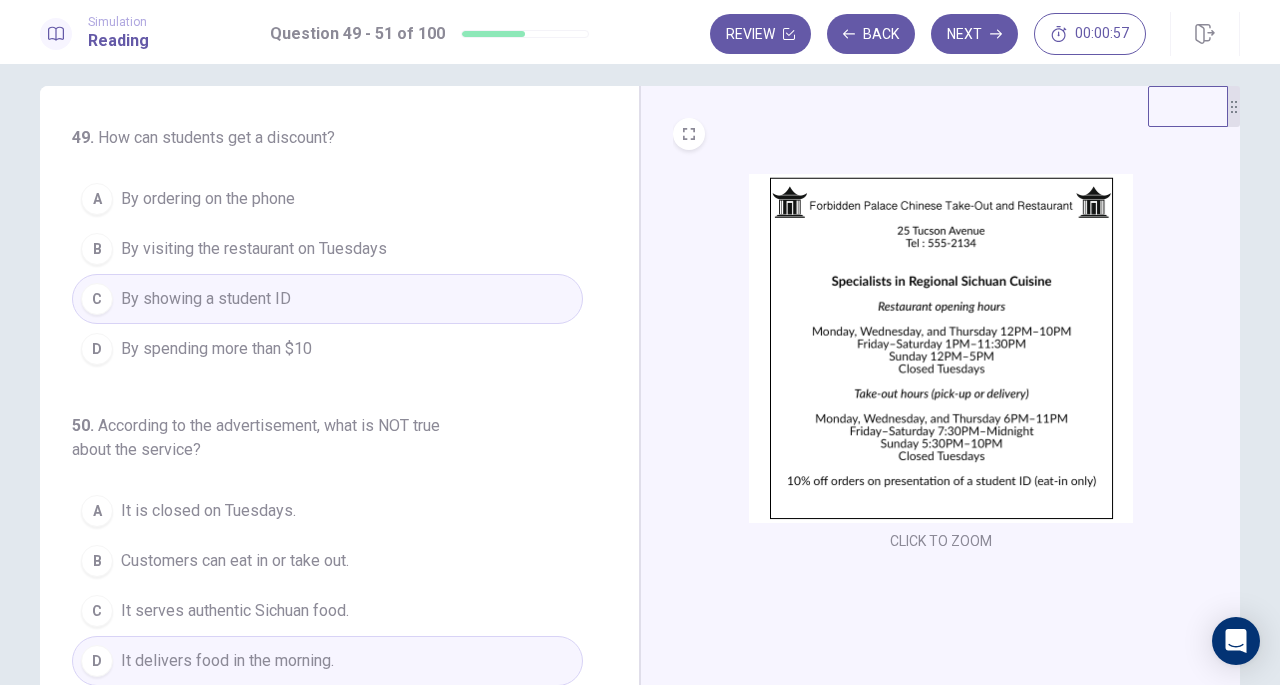 click at bounding box center [941, 348] 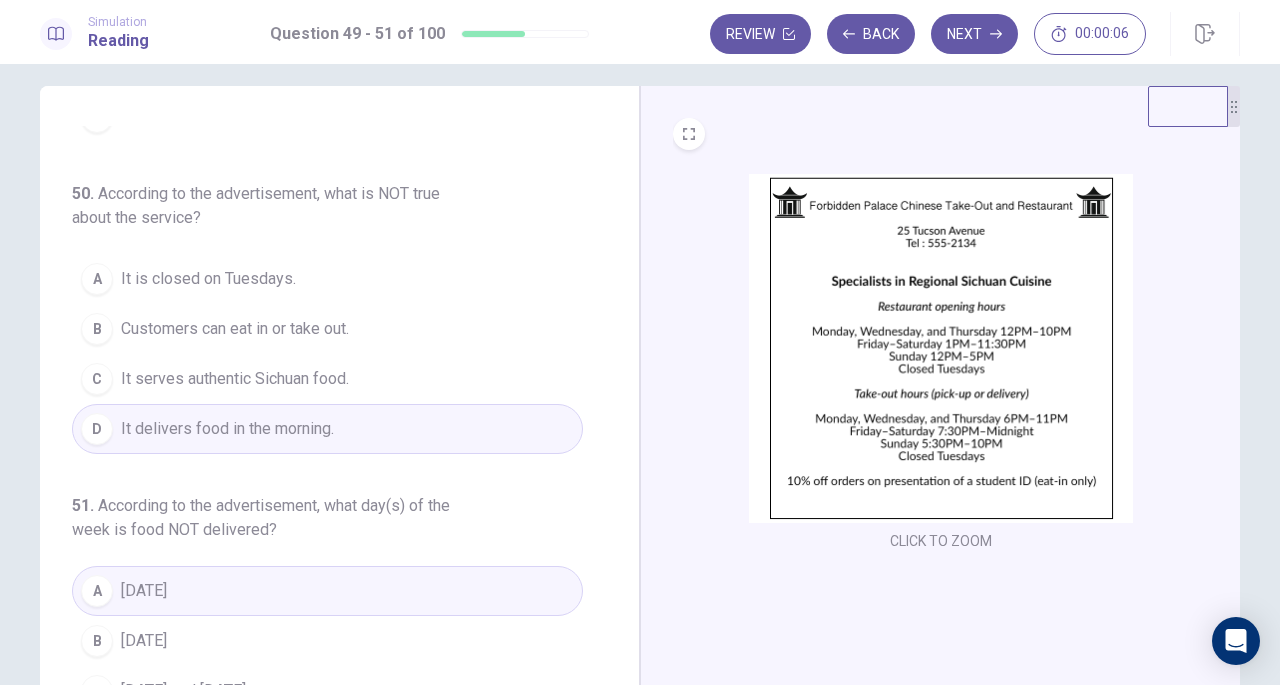 scroll, scrollTop: 248, scrollLeft: 0, axis: vertical 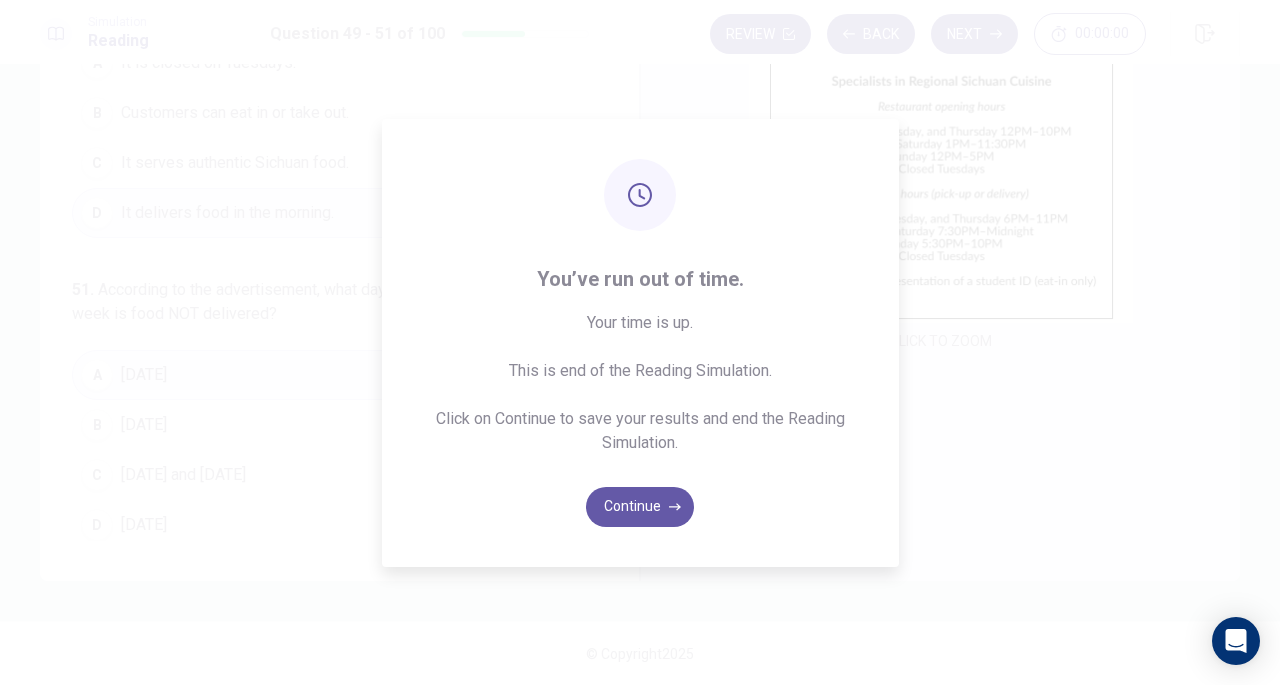 click on "Continue" at bounding box center (640, 507) 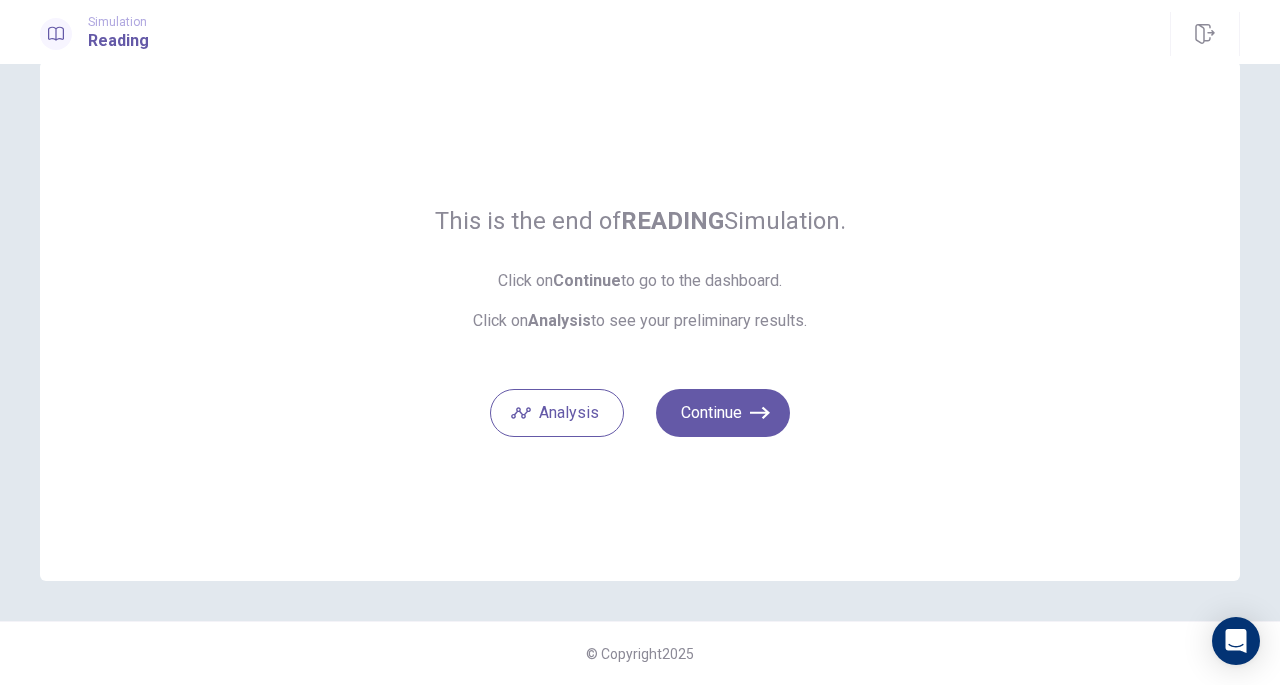 scroll, scrollTop: 42, scrollLeft: 0, axis: vertical 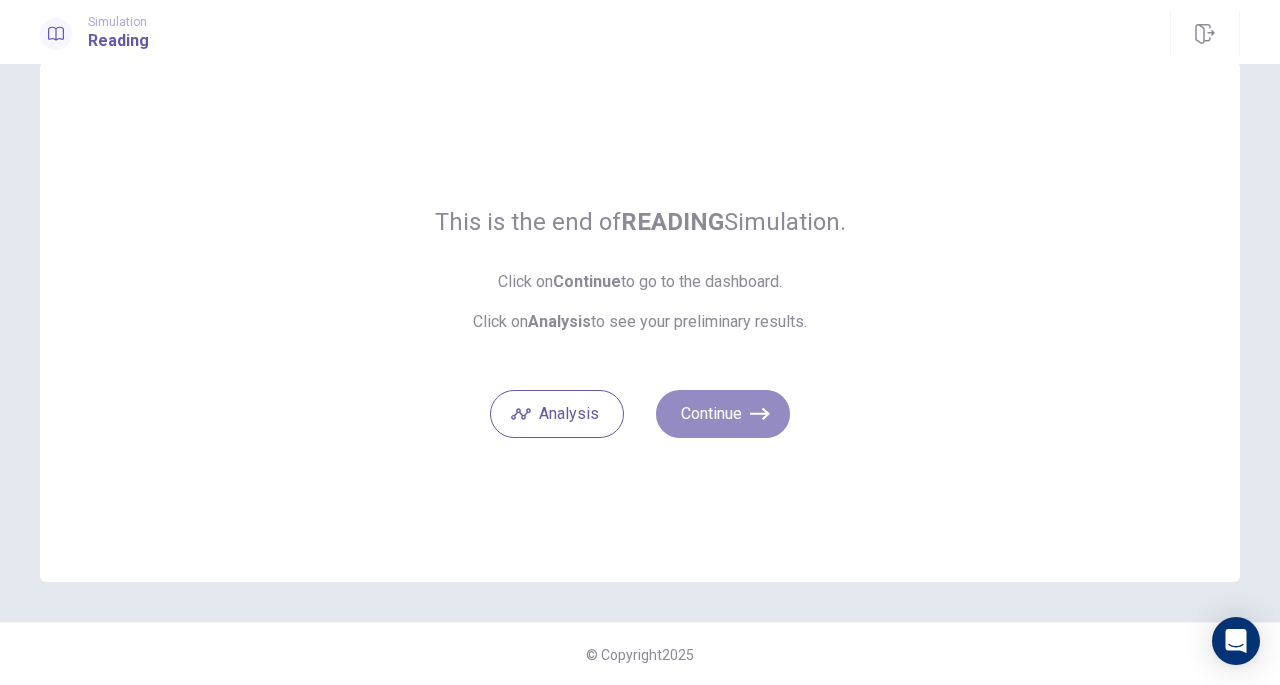 click on "Continue" at bounding box center (723, 414) 